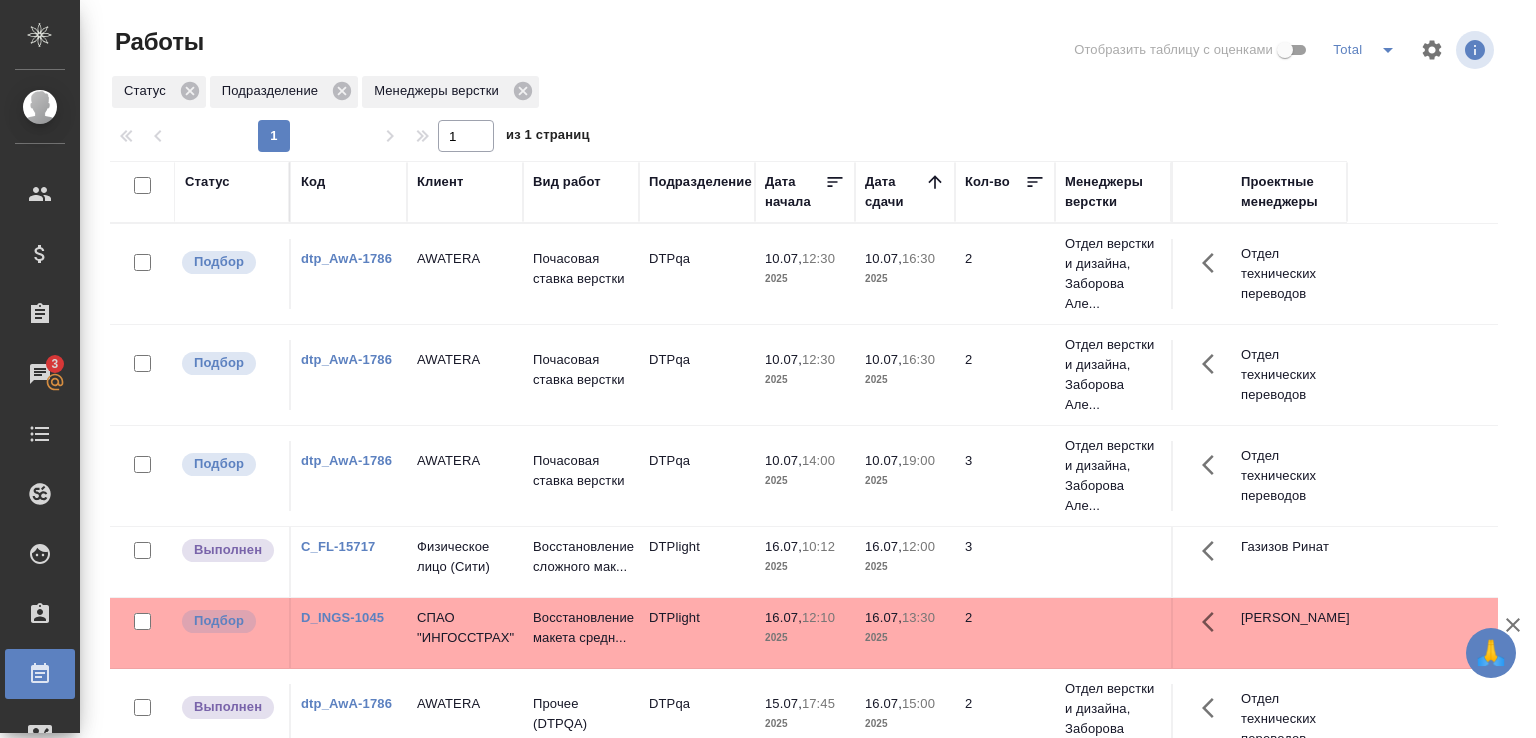scroll, scrollTop: 0, scrollLeft: 0, axis: both 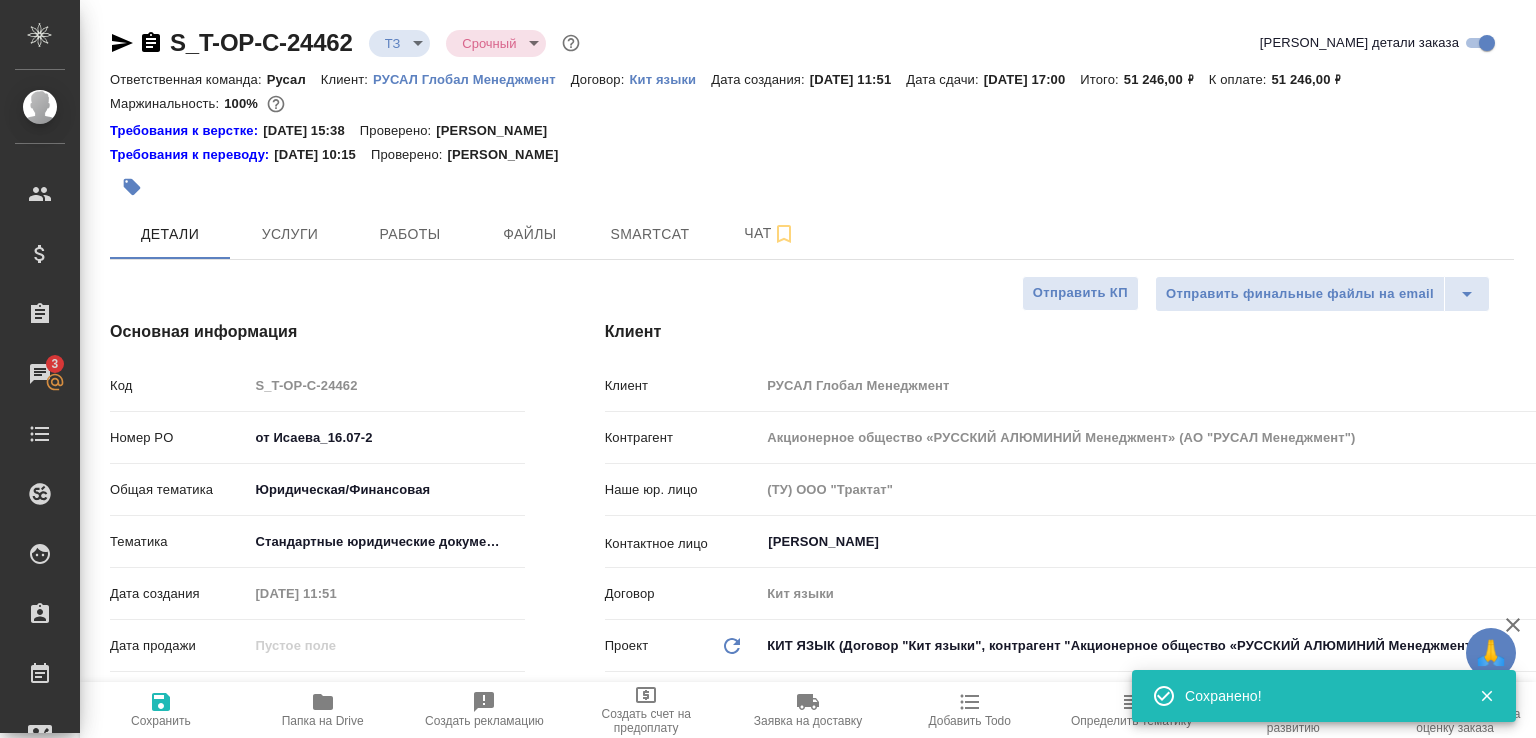 select on "RU" 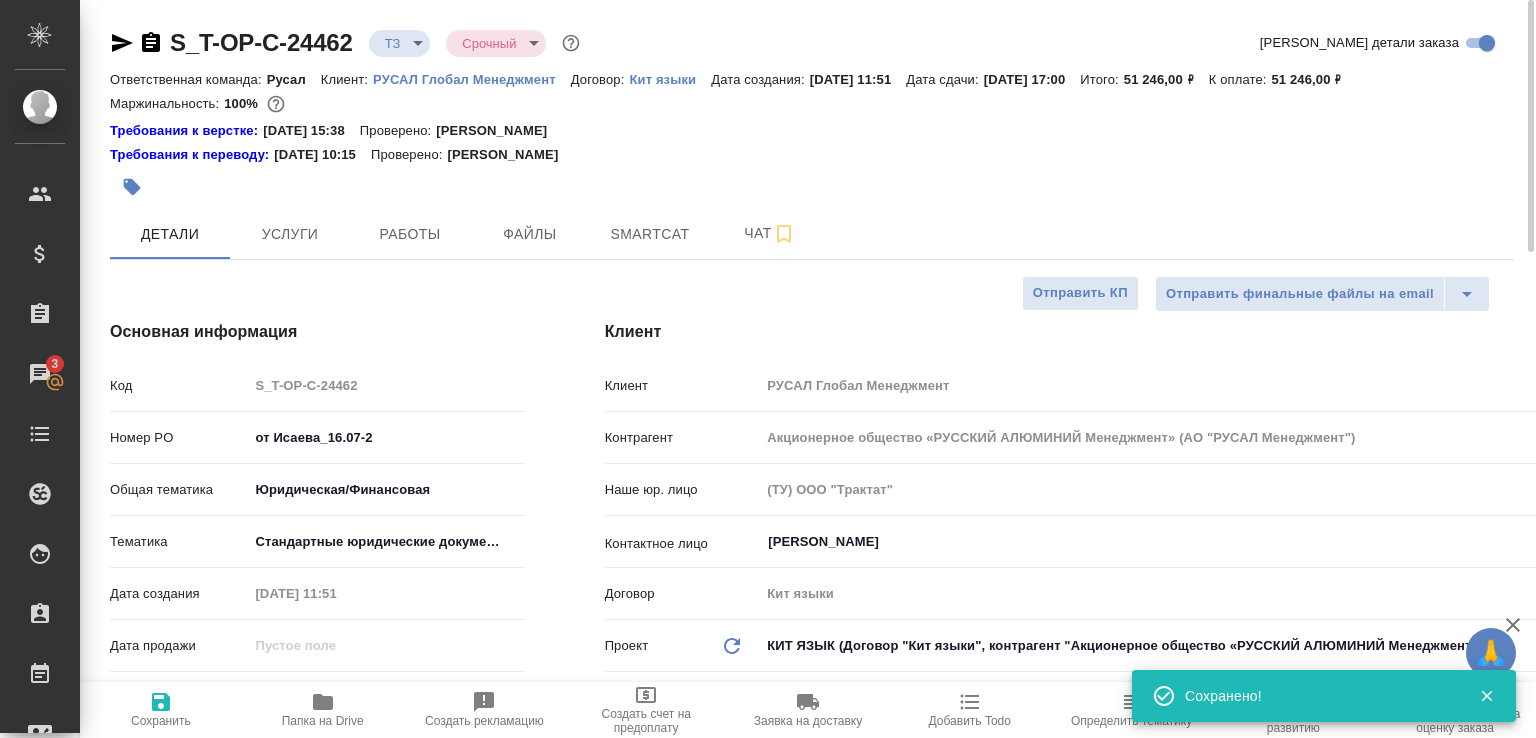 scroll, scrollTop: 0, scrollLeft: 0, axis: both 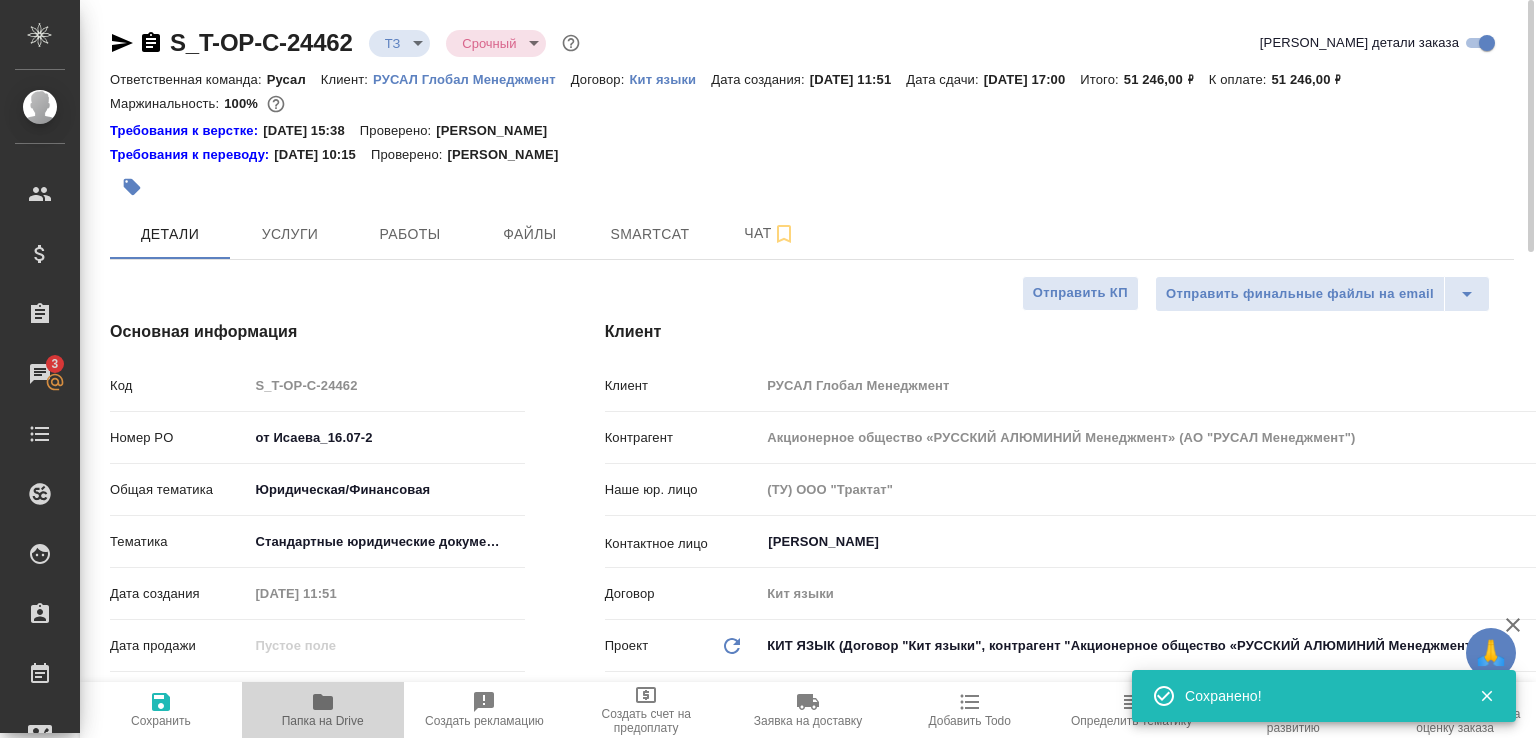 click 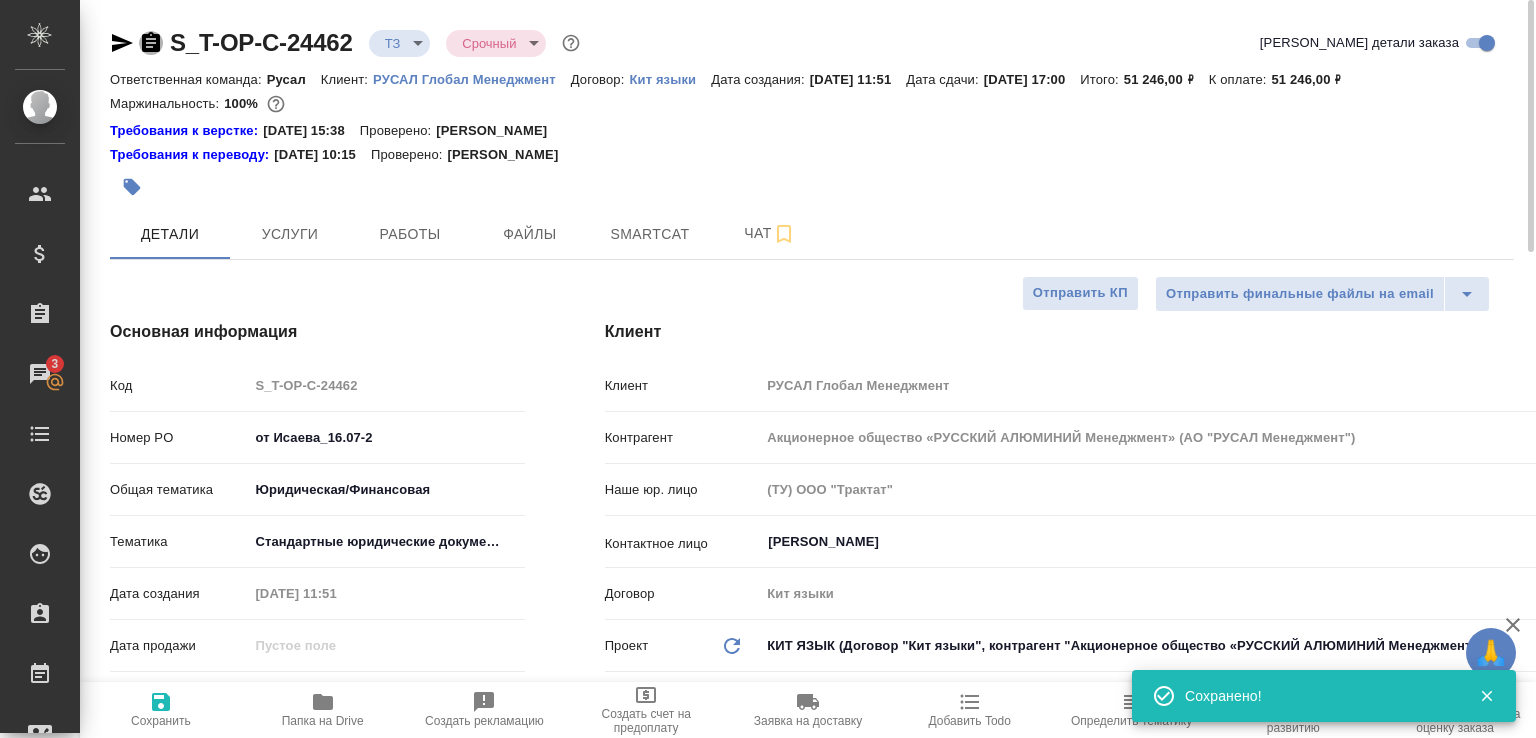 drag, startPoint x: 148, startPoint y: 40, endPoint x: 198, endPoint y: 56, distance: 52.49762 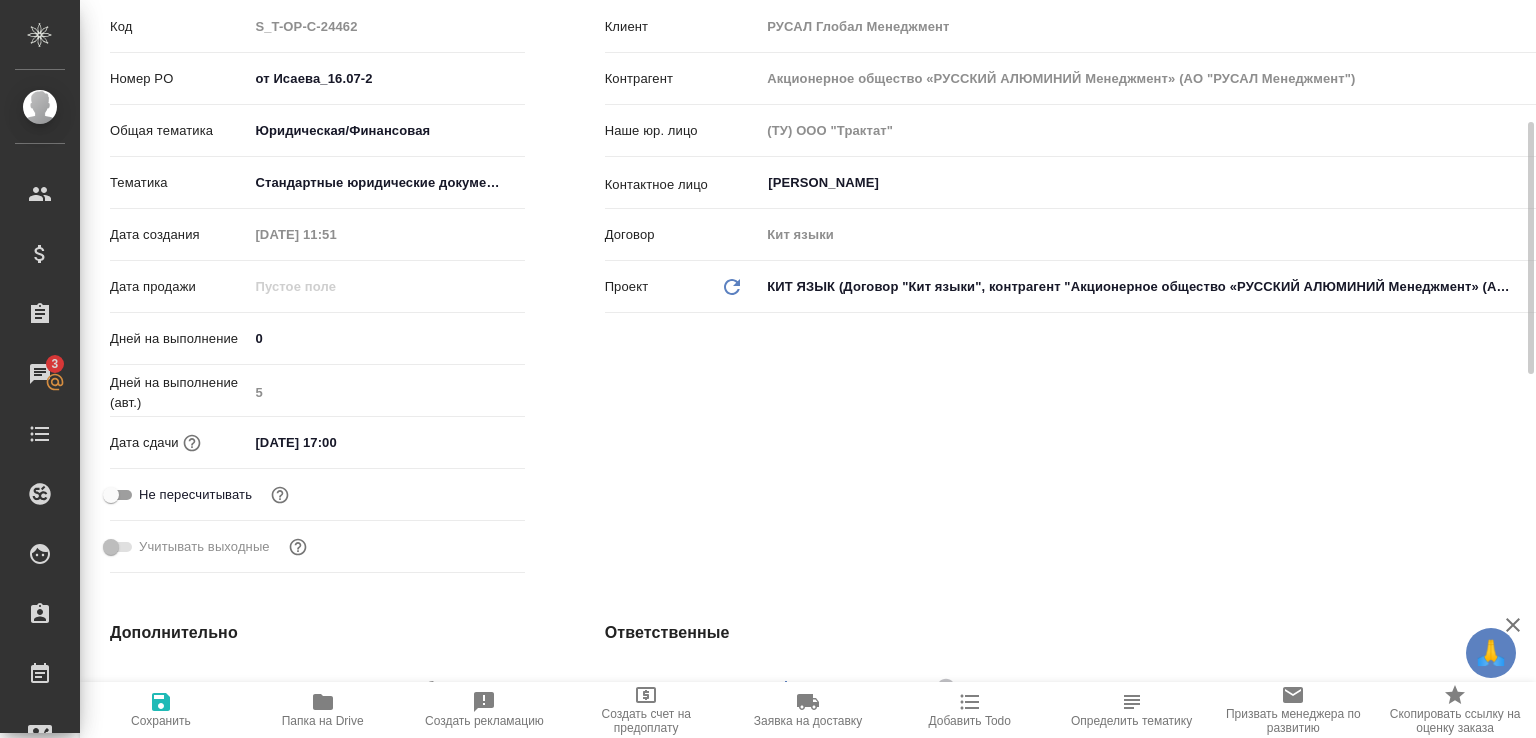 scroll, scrollTop: 0, scrollLeft: 0, axis: both 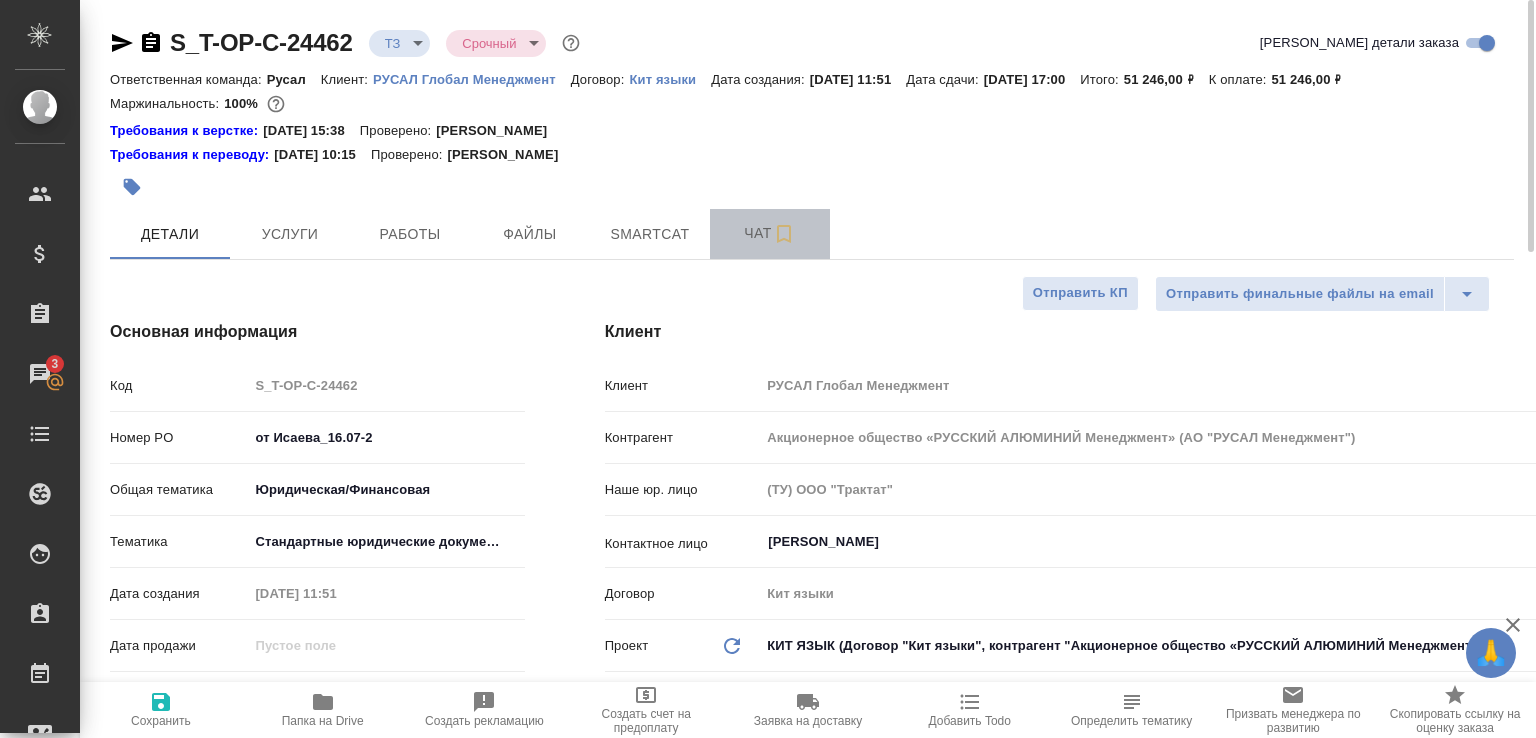 click on "Чат" at bounding box center [770, 233] 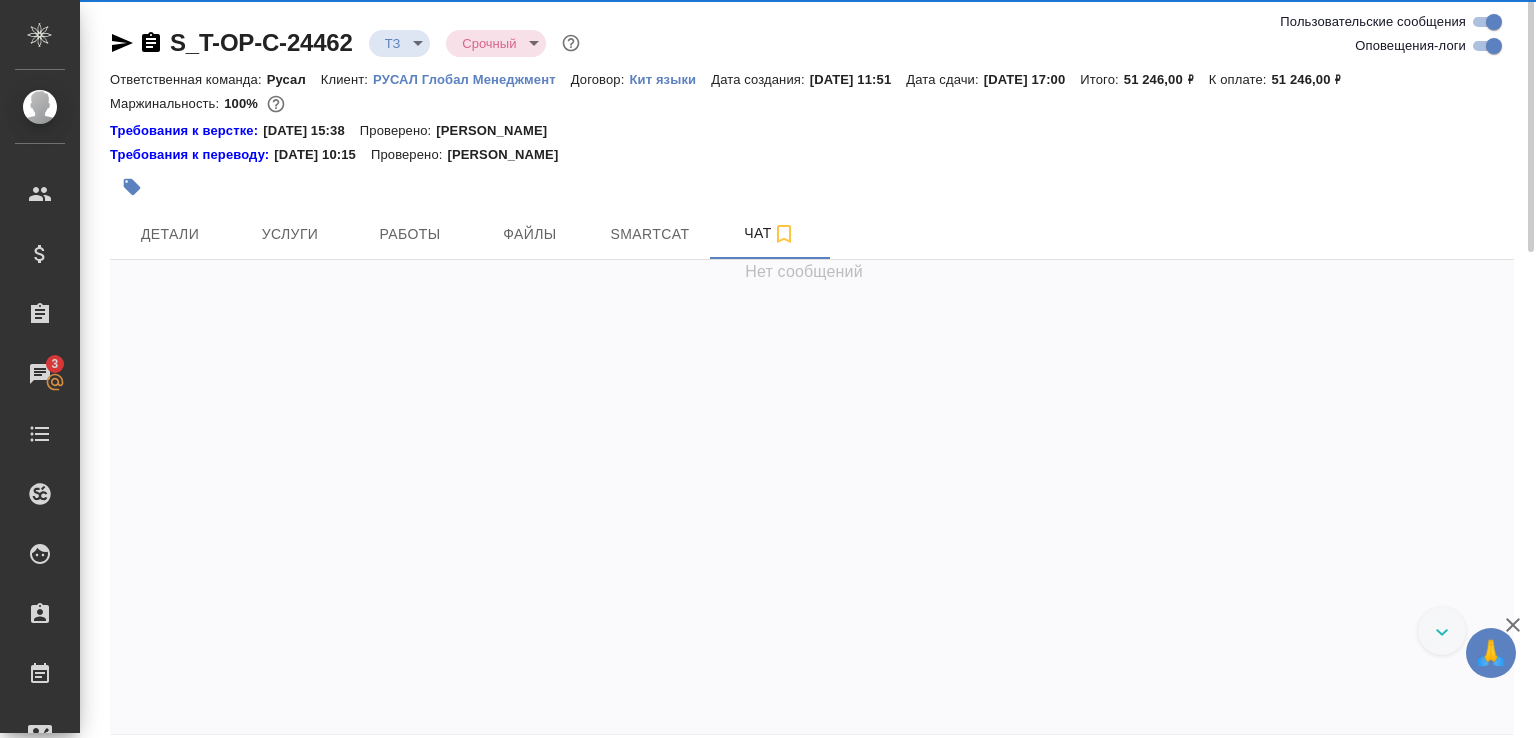 scroll, scrollTop: 599, scrollLeft: 0, axis: vertical 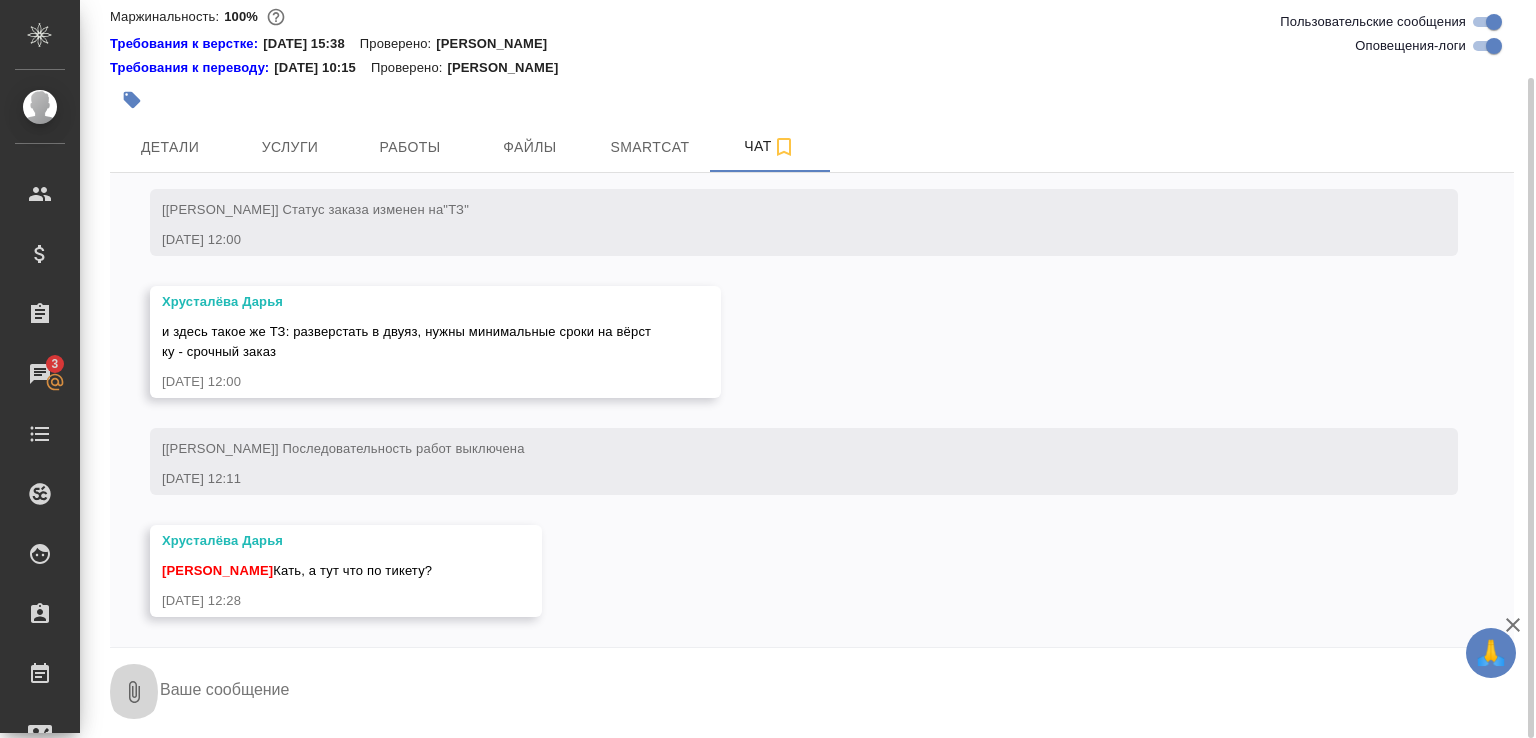 click 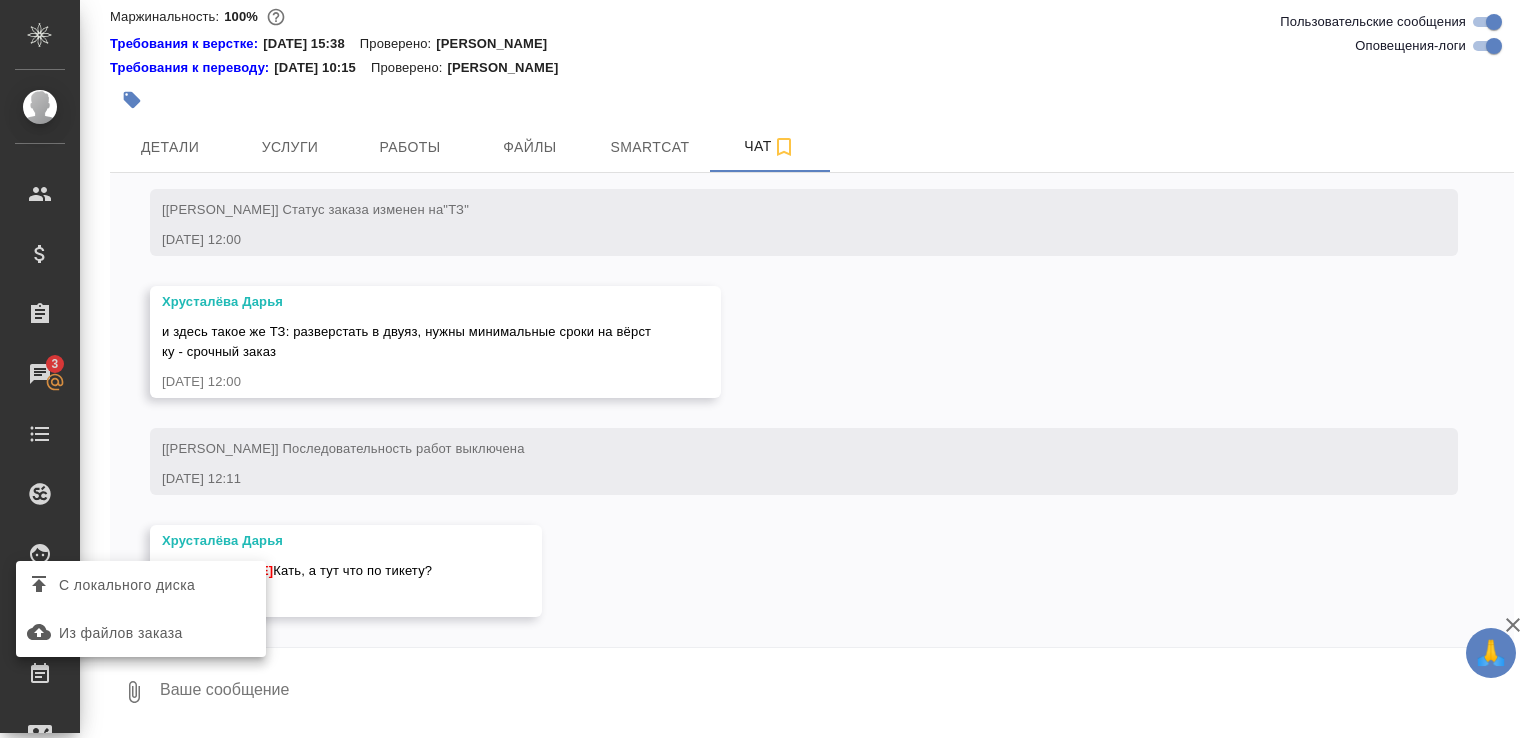 click on "С локального диска" at bounding box center (127, 585) 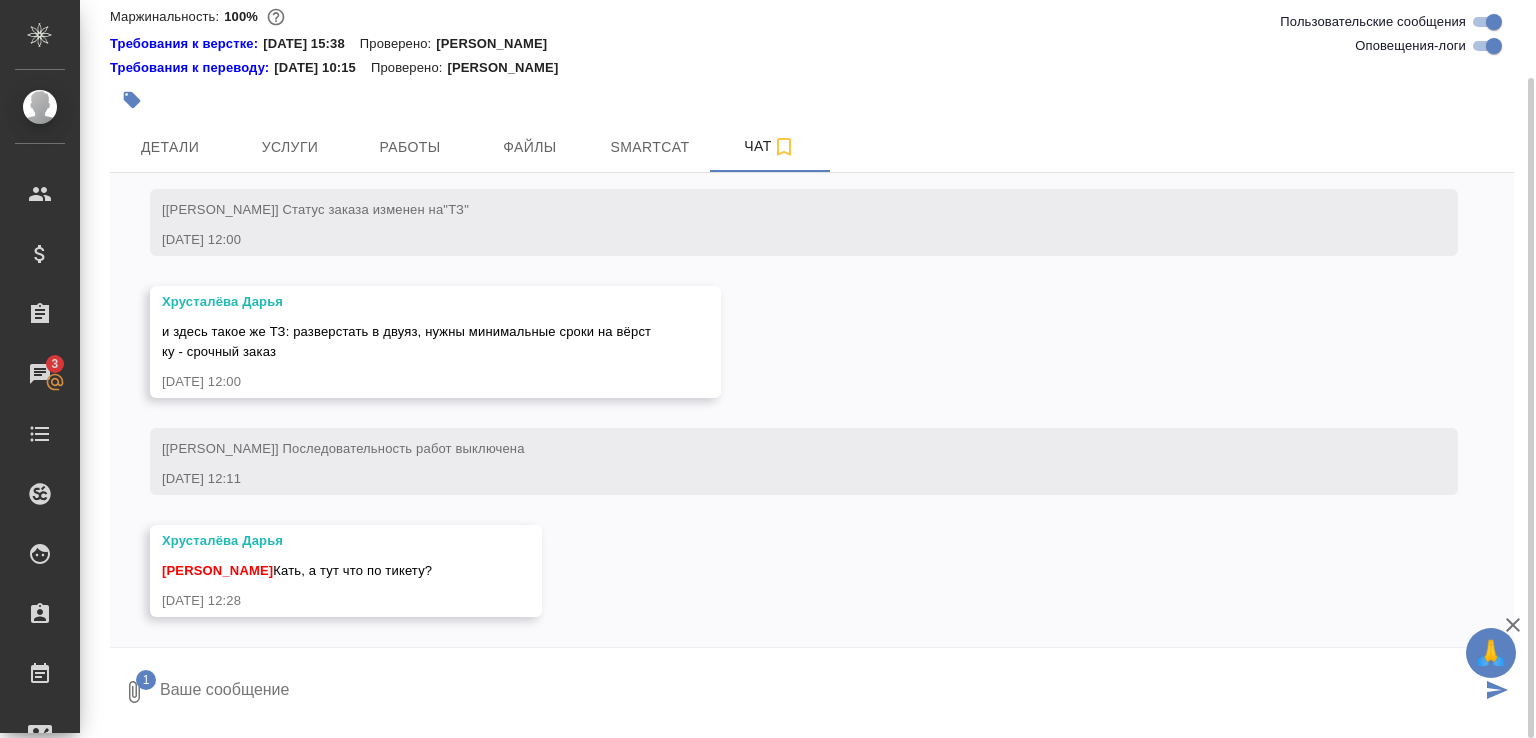 click at bounding box center [819, 692] 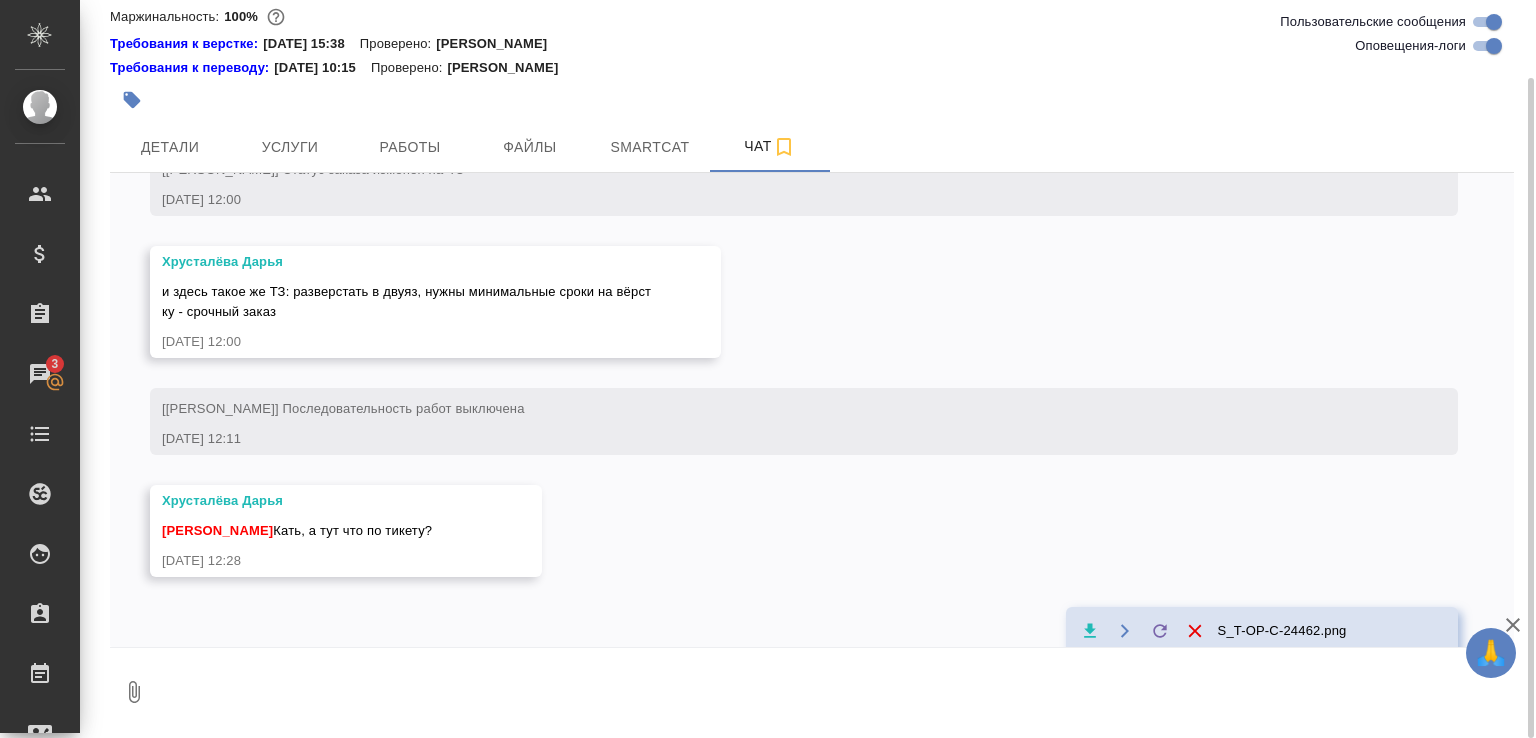 scroll, scrollTop: 736, scrollLeft: 0, axis: vertical 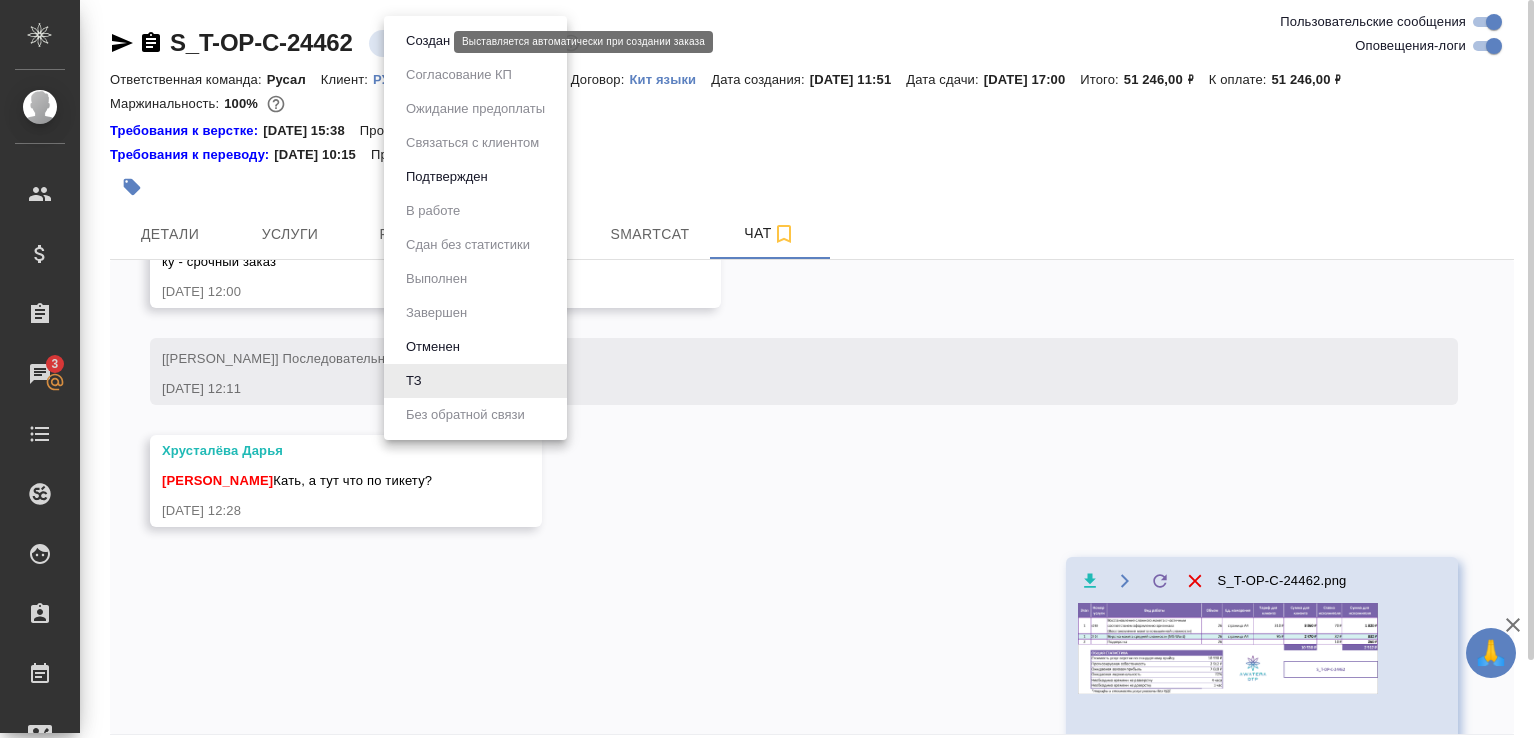 click on "🙏 .cls-1
fill:#fff;
AWATERA Малофеева Екатерина e.malofeeva Клиенты Спецификации Заказы 3 Чаты Todo Проекты SC Исполнители Кандидаты Работы Входящие заявки Заявки на доставку Рекламации Проекты процессинга Конференции Выйти S_T-OP-C-24462 ТЗ tz Срочный urgent Ответственная команда: Русал Клиент: РУСАЛ Глобал Менеджмент Договор: Кит языки Дата создания: 16.07.2025, 11:51 Дата сдачи: 18.07.2025, 17:00 Итого: 51 246,00 ₽ К оплате: 51 246,00 ₽ Маржинальность: 100% Требования к верстке: 06.06.2024 15:38 Проверено: Зверева Анна  Требования к переводу: 04.09.2024 10:15 Проверено: Мухин Павел Детали Услуги Работы" at bounding box center (768, 369) 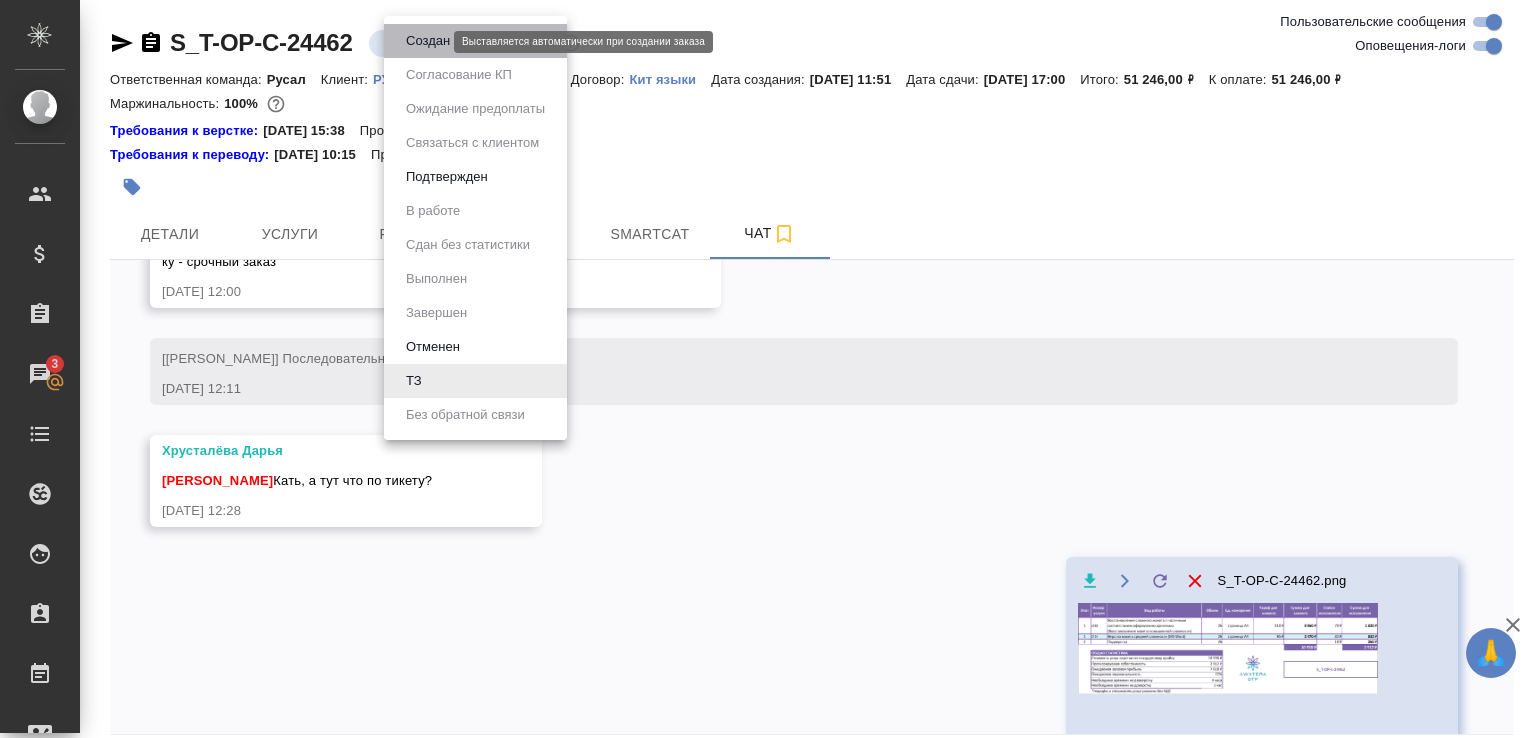 click on "Создан" at bounding box center [428, 41] 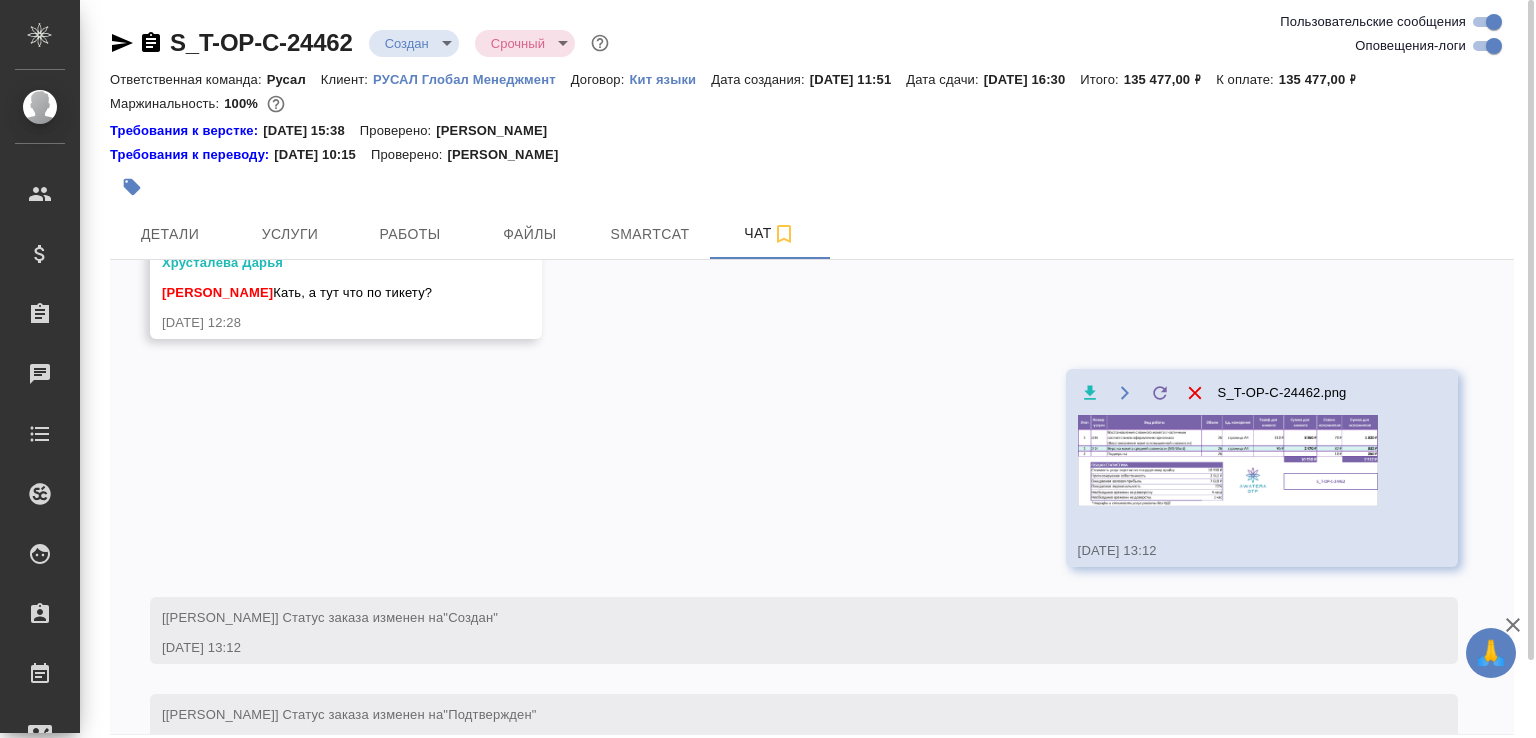 scroll, scrollTop: 2088, scrollLeft: 0, axis: vertical 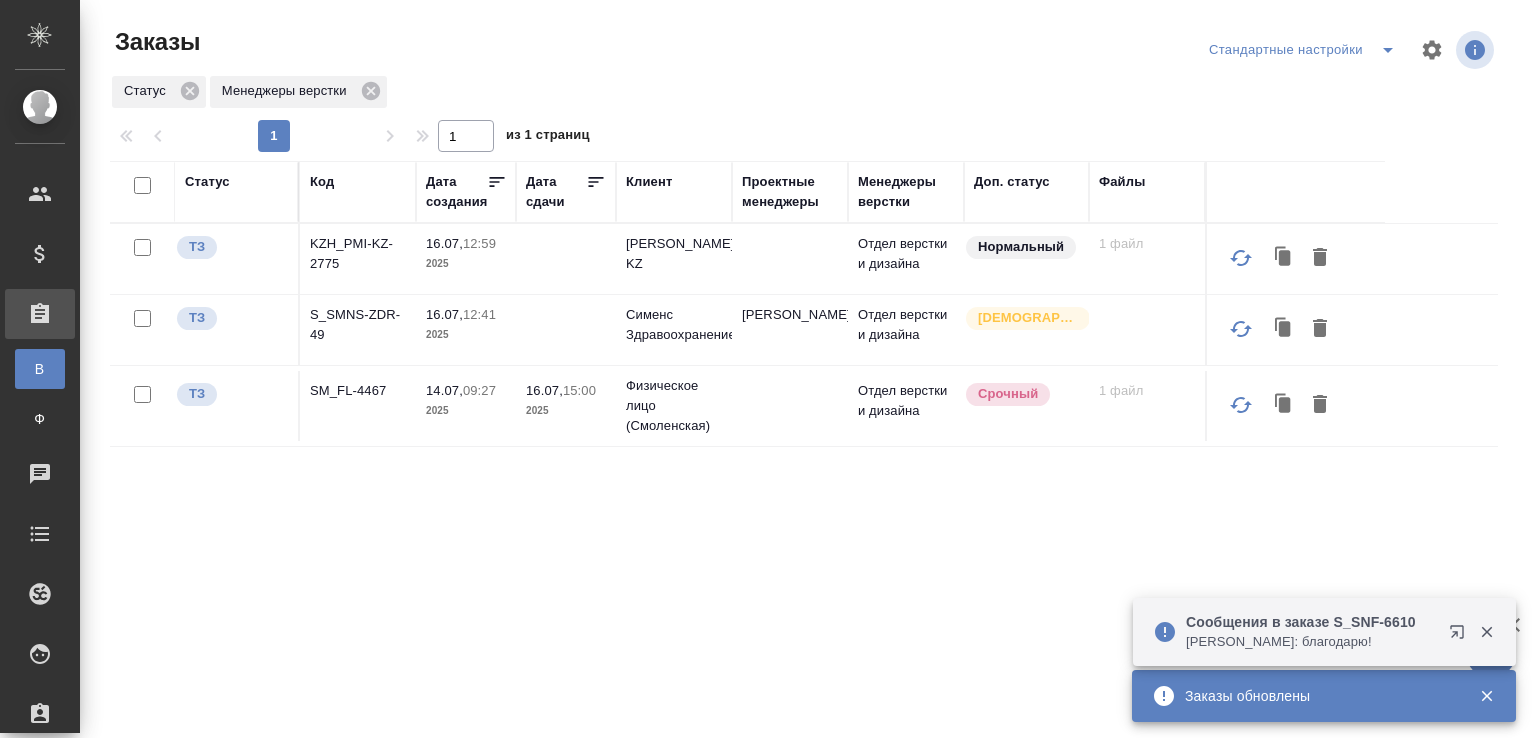 click on "Сообщения в заказе S_SNF-6610" at bounding box center [1311, 622] 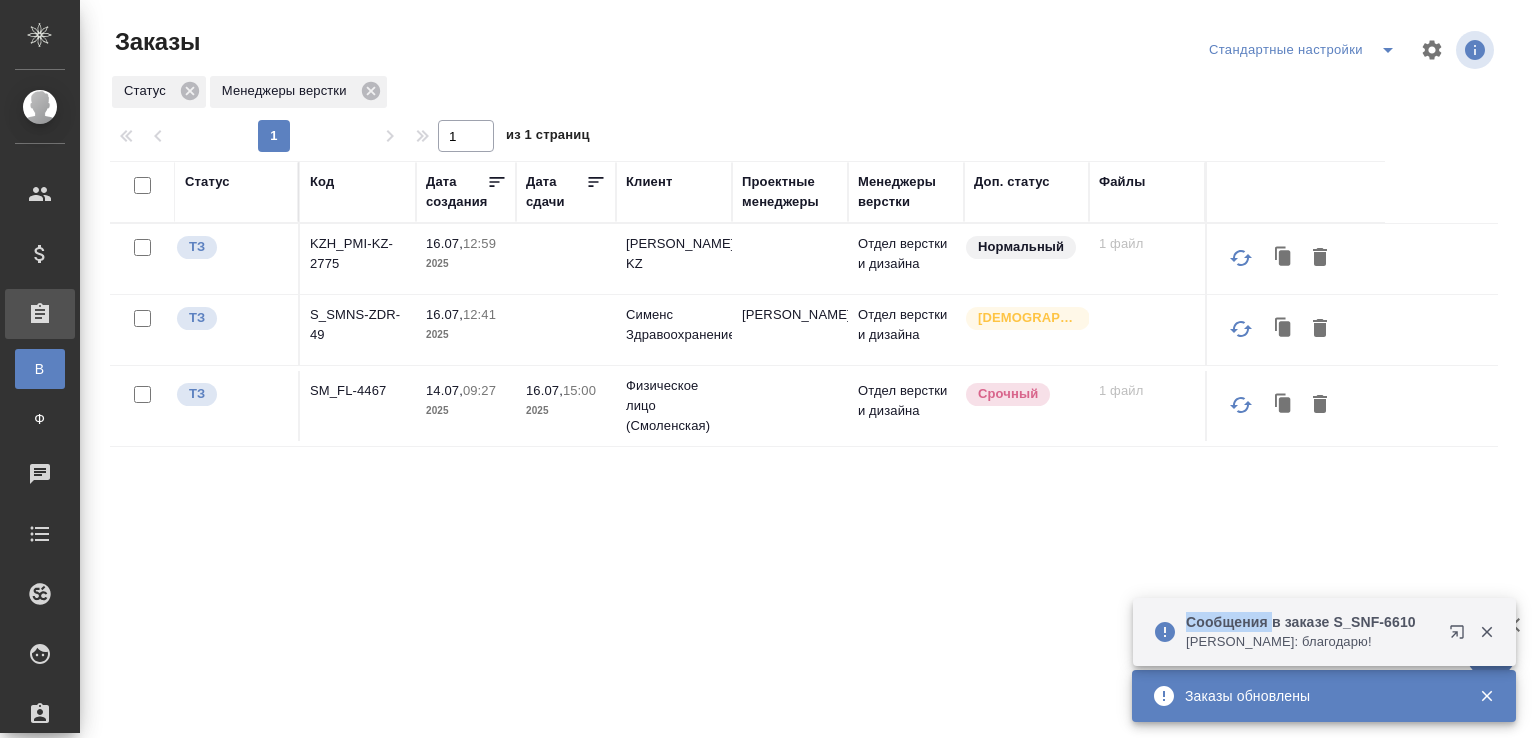 click on "Сообщения в заказе S_SNF-6610" at bounding box center (1311, 622) 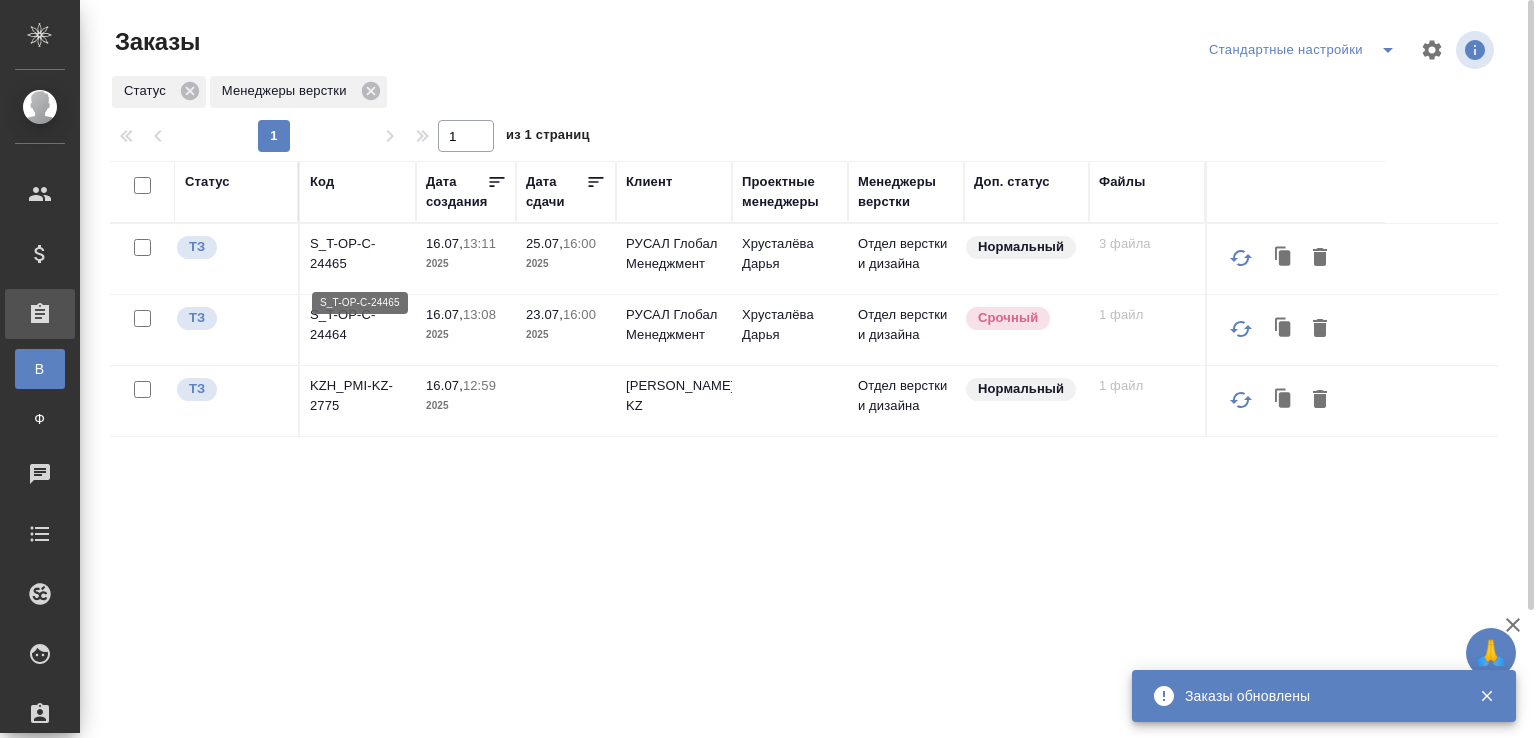 click on "S_T-OP-C-24465" at bounding box center [358, 254] 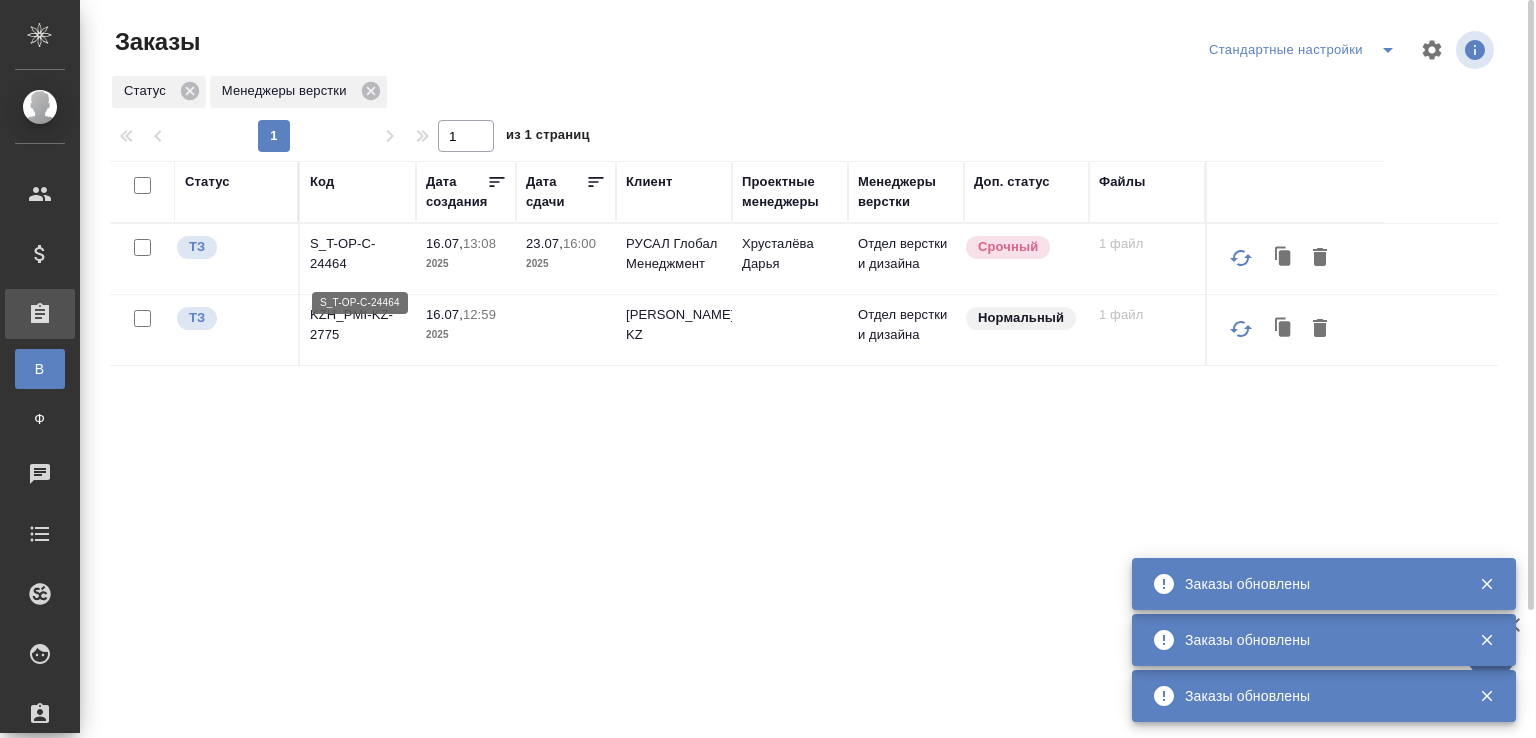 click on "S_T-OP-C-24464" at bounding box center (358, 254) 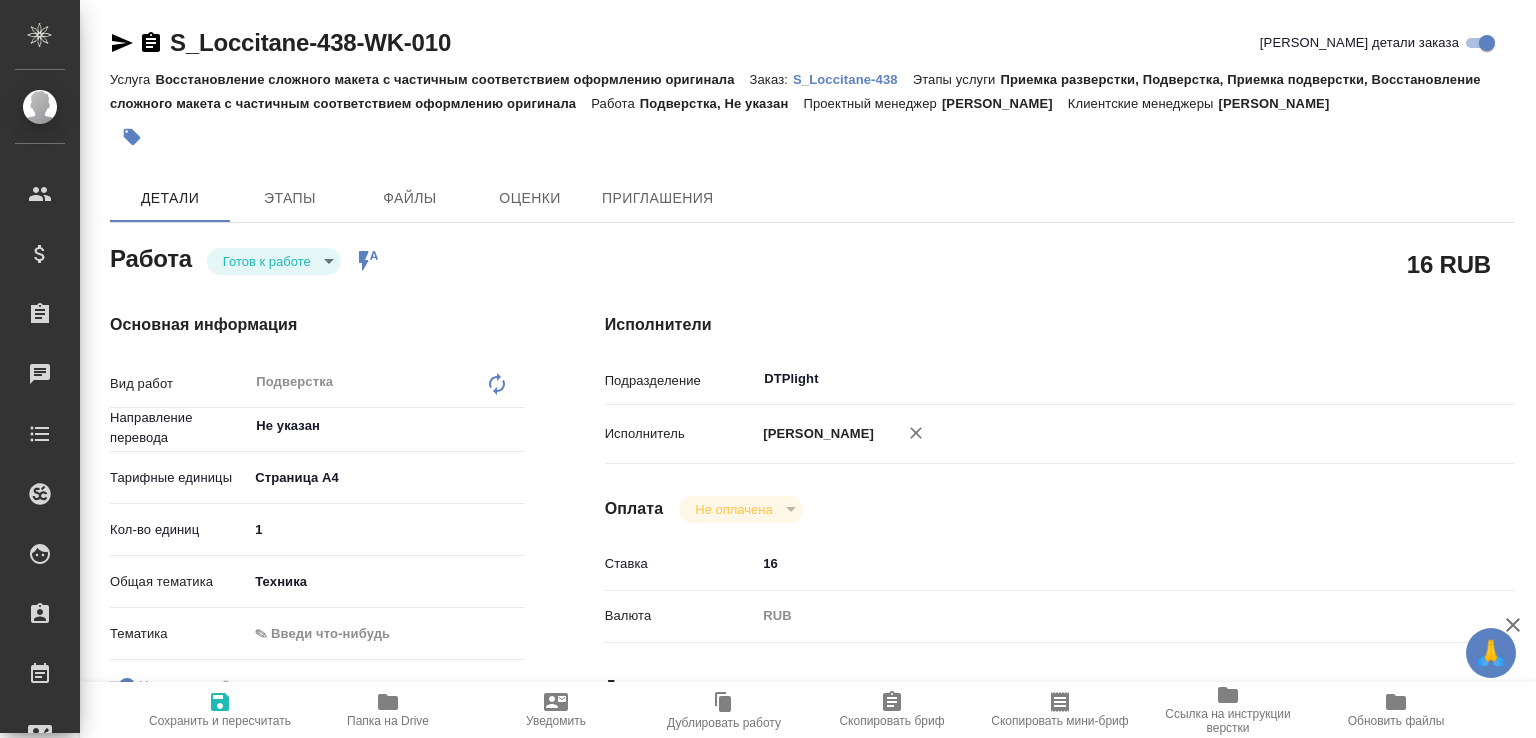 scroll, scrollTop: 0, scrollLeft: 0, axis: both 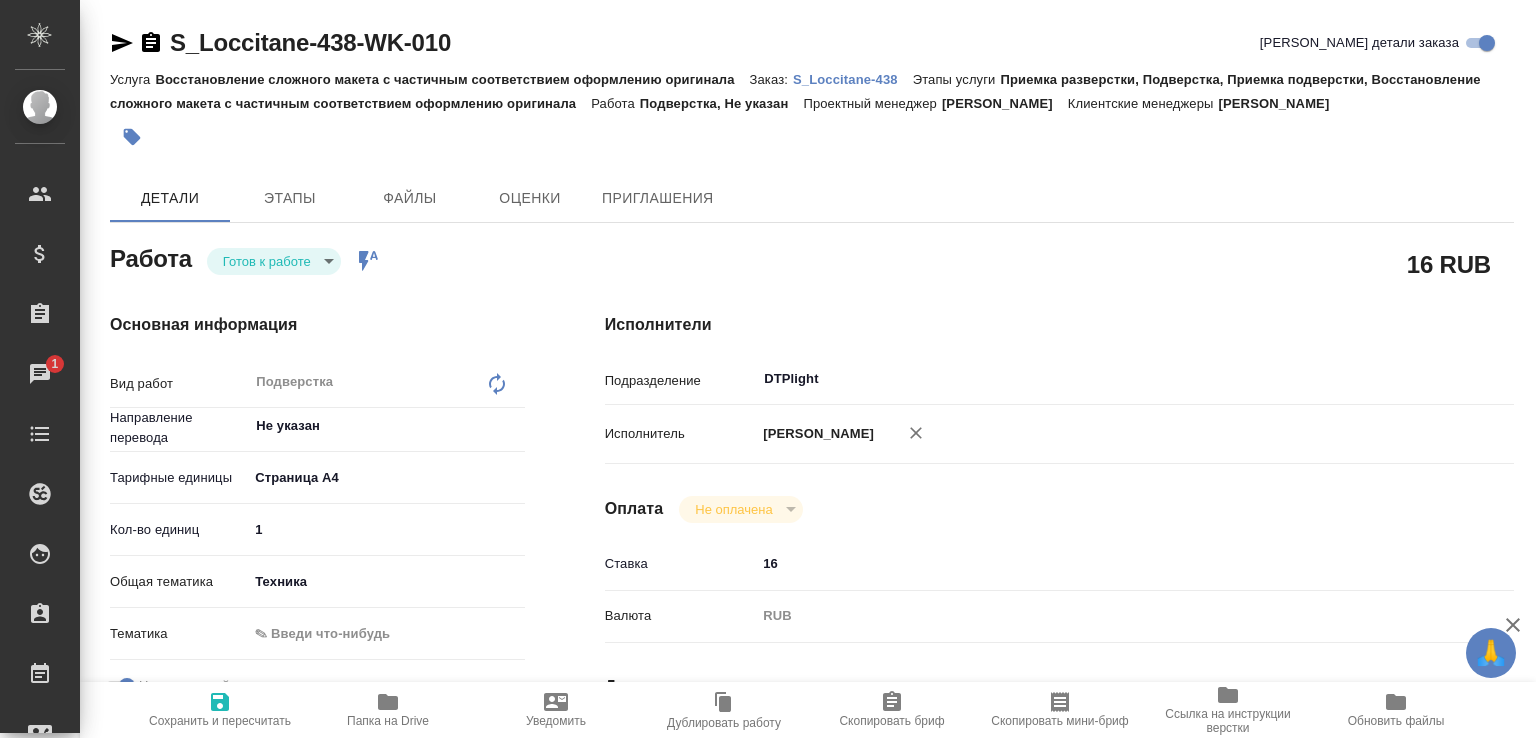 click on "S_Loccitane-438" at bounding box center [853, 79] 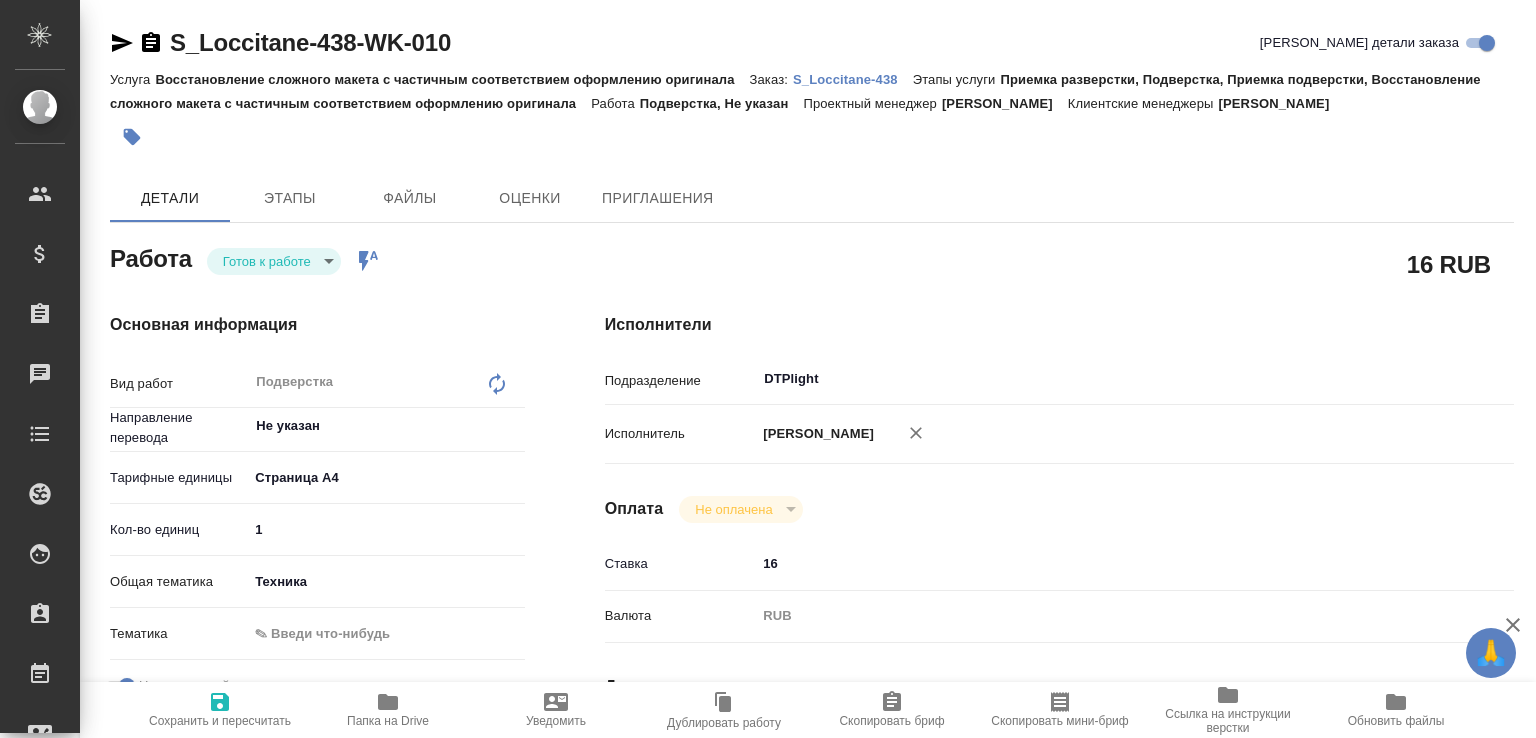 click on "🙏 .cls-1
fill:#fff;
AWATERA Малофеева Екатерина e.malofeeva Клиенты Спецификации Заказы 0 Чаты Todo Проекты SC Исполнители Кандидаты Работы Входящие заявки Заявки на доставку Рекламации Проекты процессинга Конференции Выйти S_Loccitane-438-WK-010 Кратко детали заказа Услуга Восстановление сложного макета с частичным соответствием оформлению оригинала Заказ: S_Loccitane-438 Этапы услуги Приемка разверстки, Подверстка, Приемка подверстки, Восстановление сложного макета с частичным соответствием оформлению оригинала Работа Подверстка, Не указан Проектный менеджер 16 RUB" at bounding box center (768, 369) 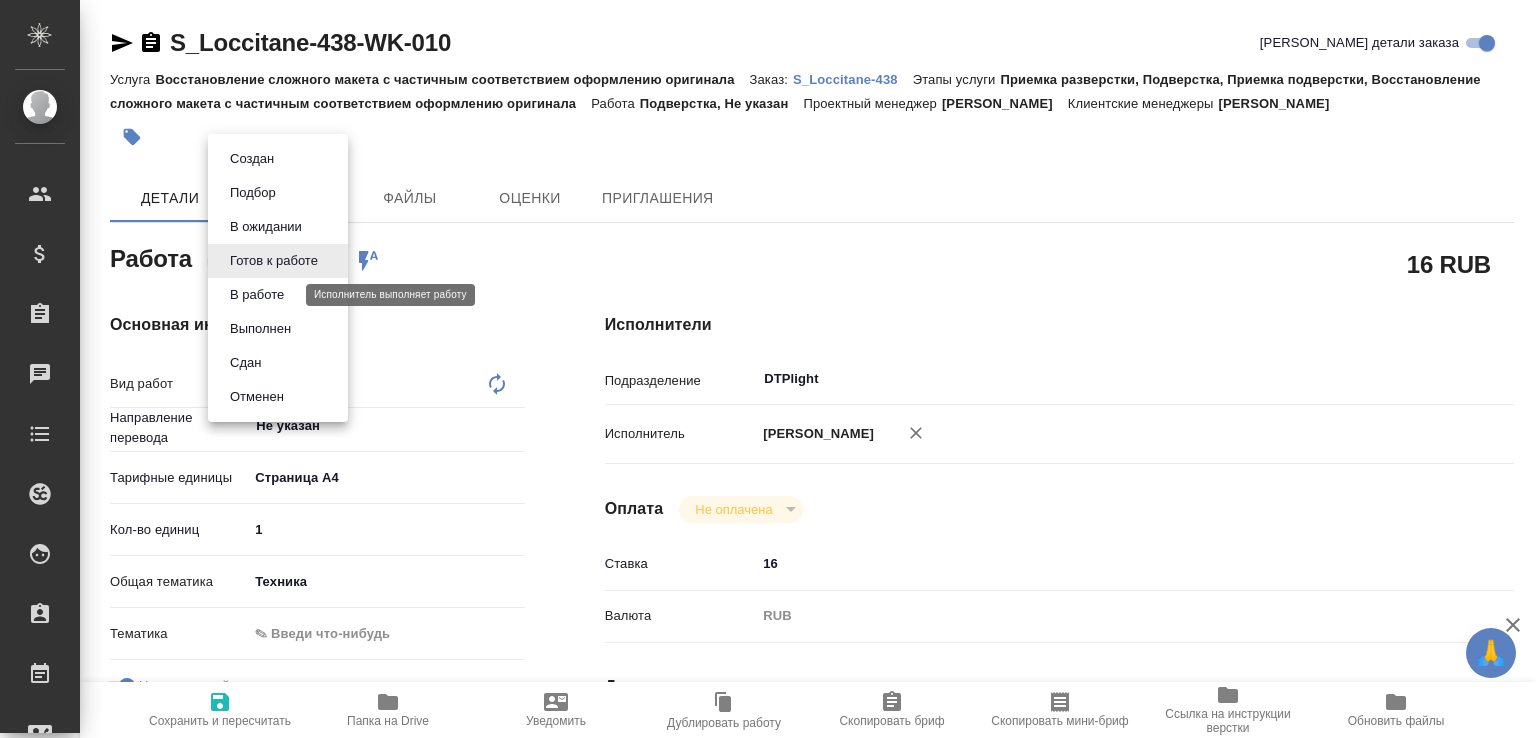 click on "В работе" at bounding box center [257, 295] 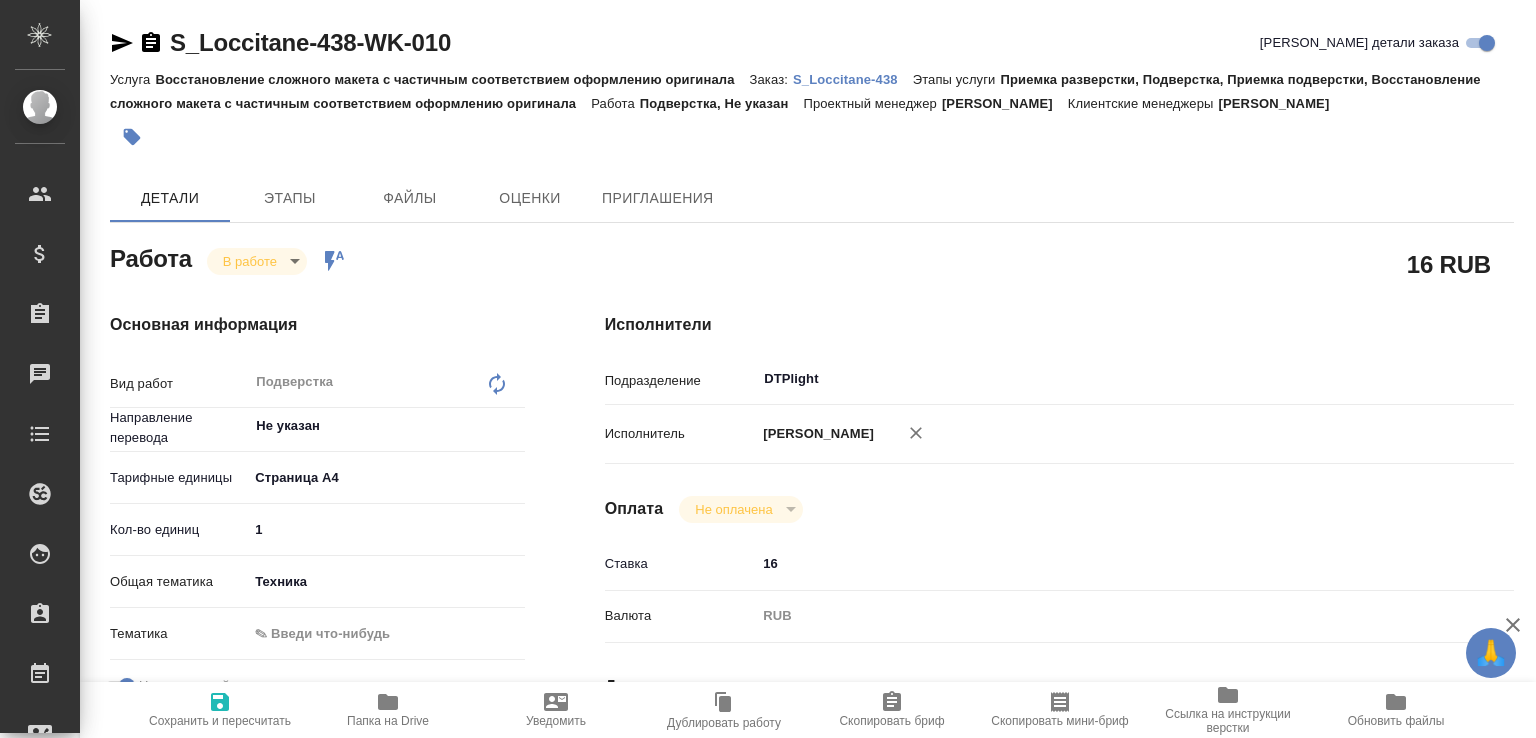 type on "x" 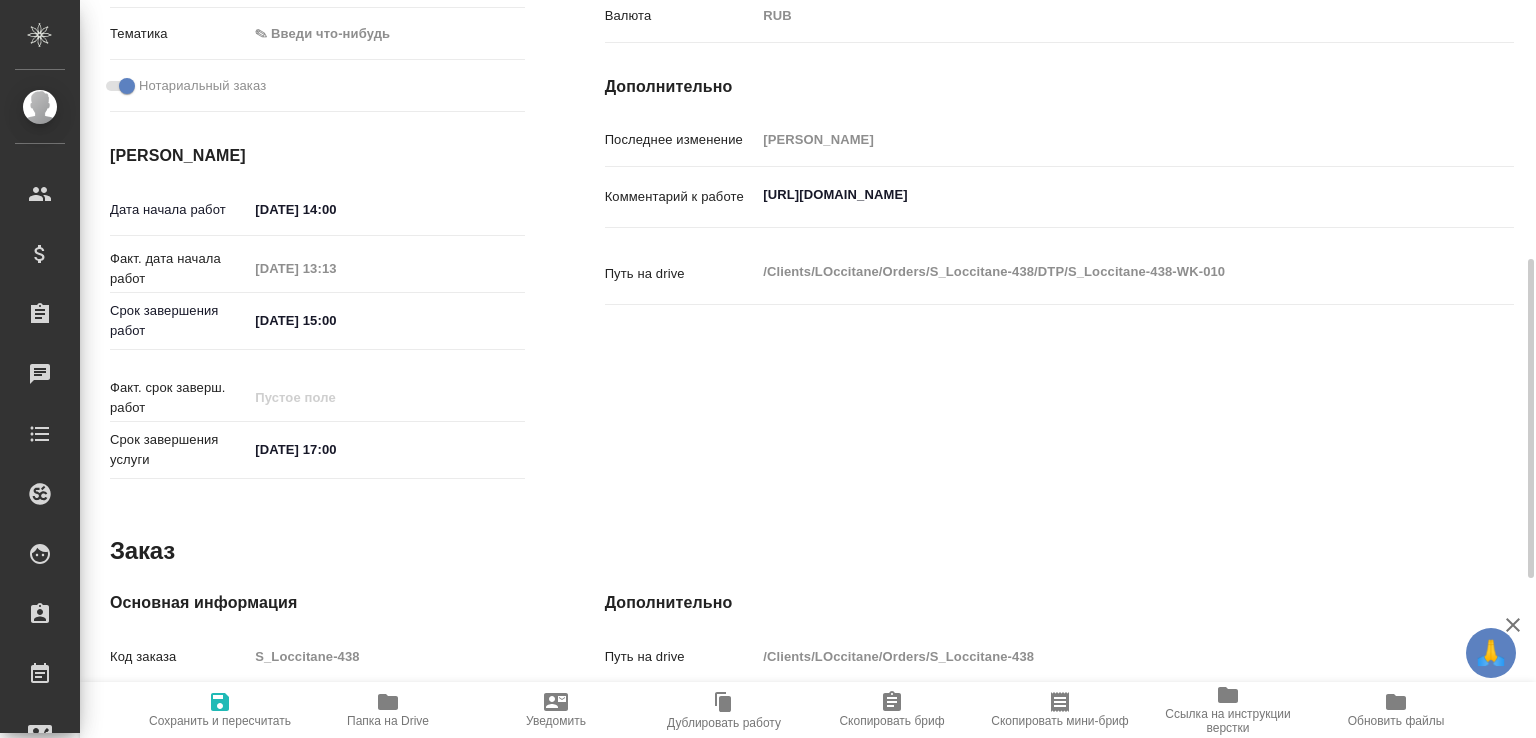 type on "x" 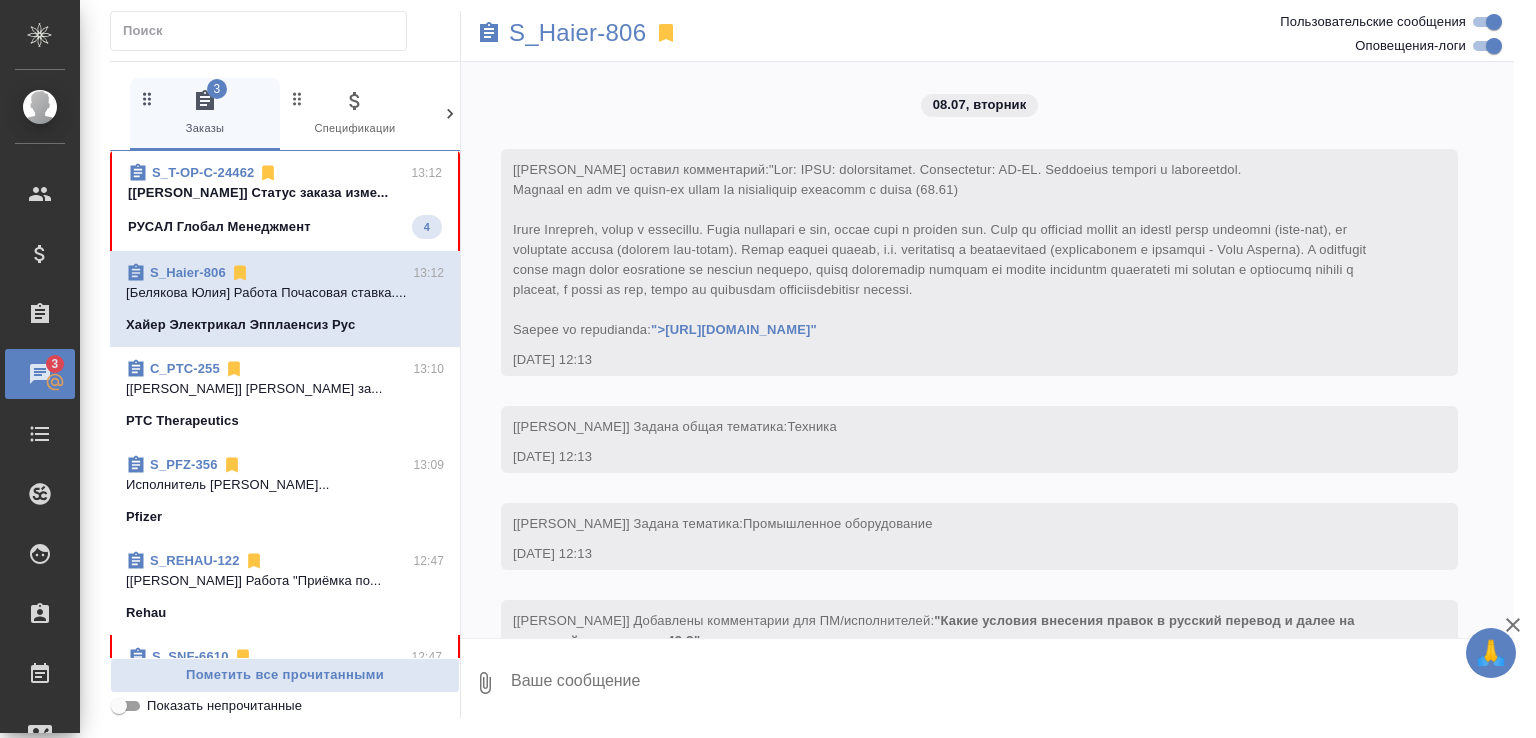 scroll, scrollTop: 0, scrollLeft: 0, axis: both 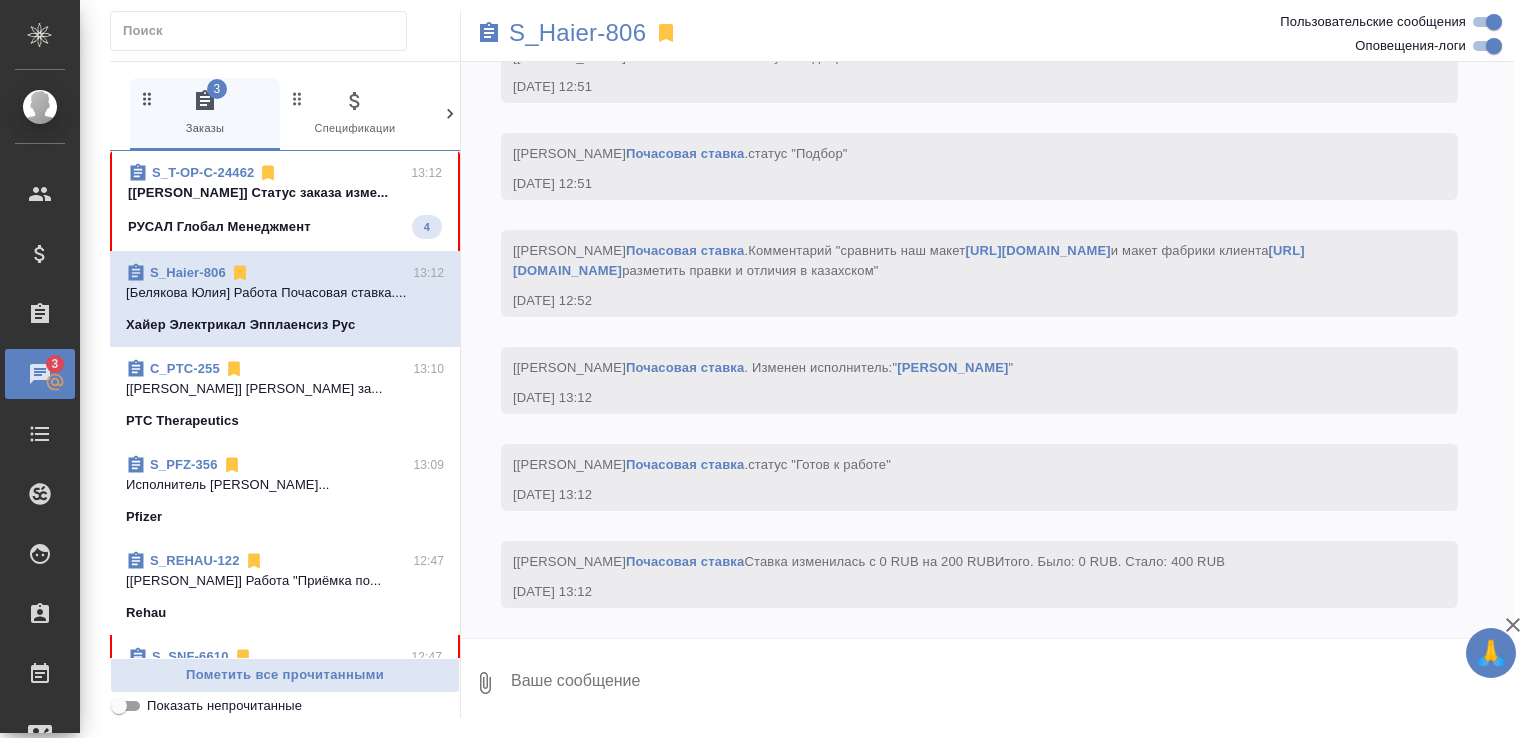 click on "[[PERSON_NAME]] Статус заказа изме..." at bounding box center [285, 193] 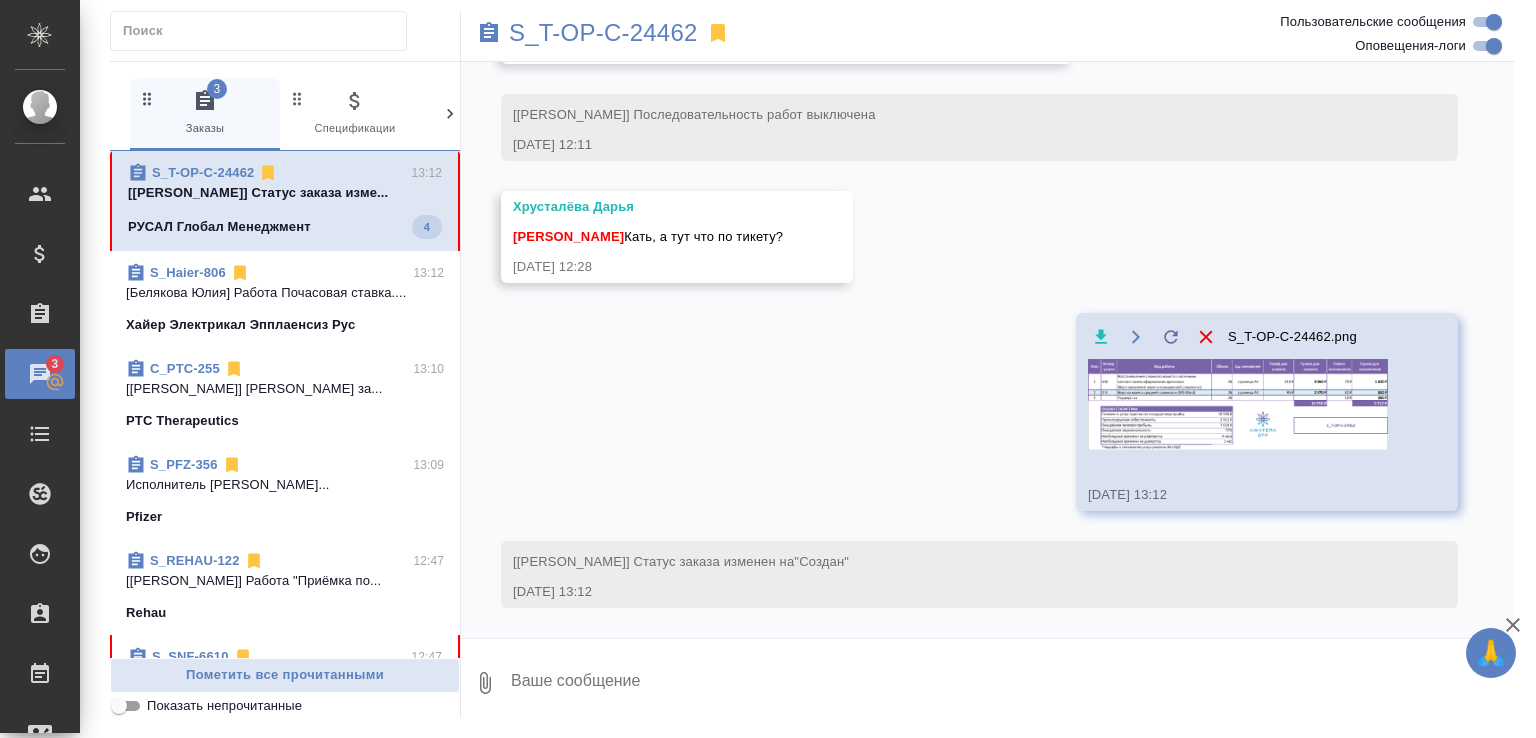 scroll, scrollTop: 751, scrollLeft: 0, axis: vertical 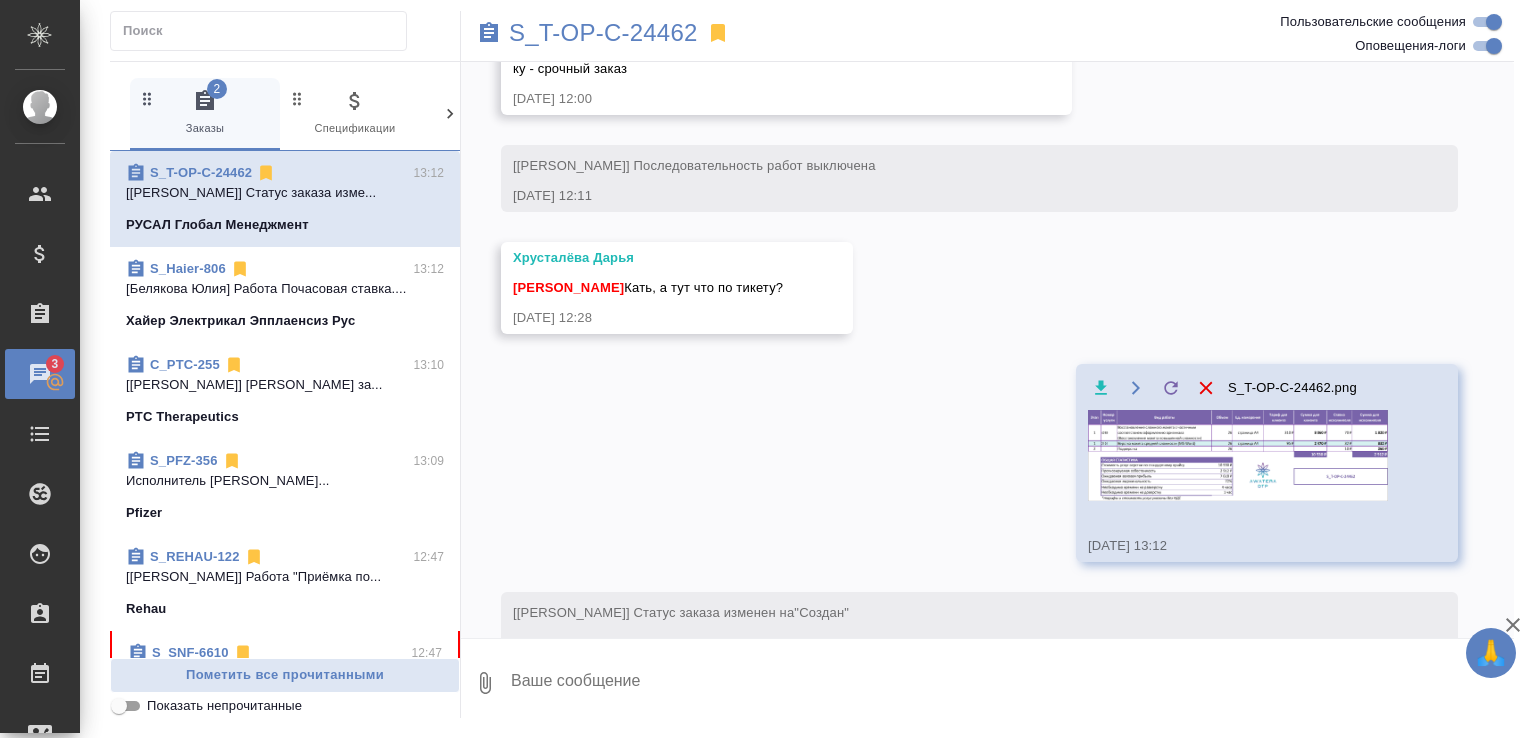 click on "Показать непрочитанные" at bounding box center [224, 706] 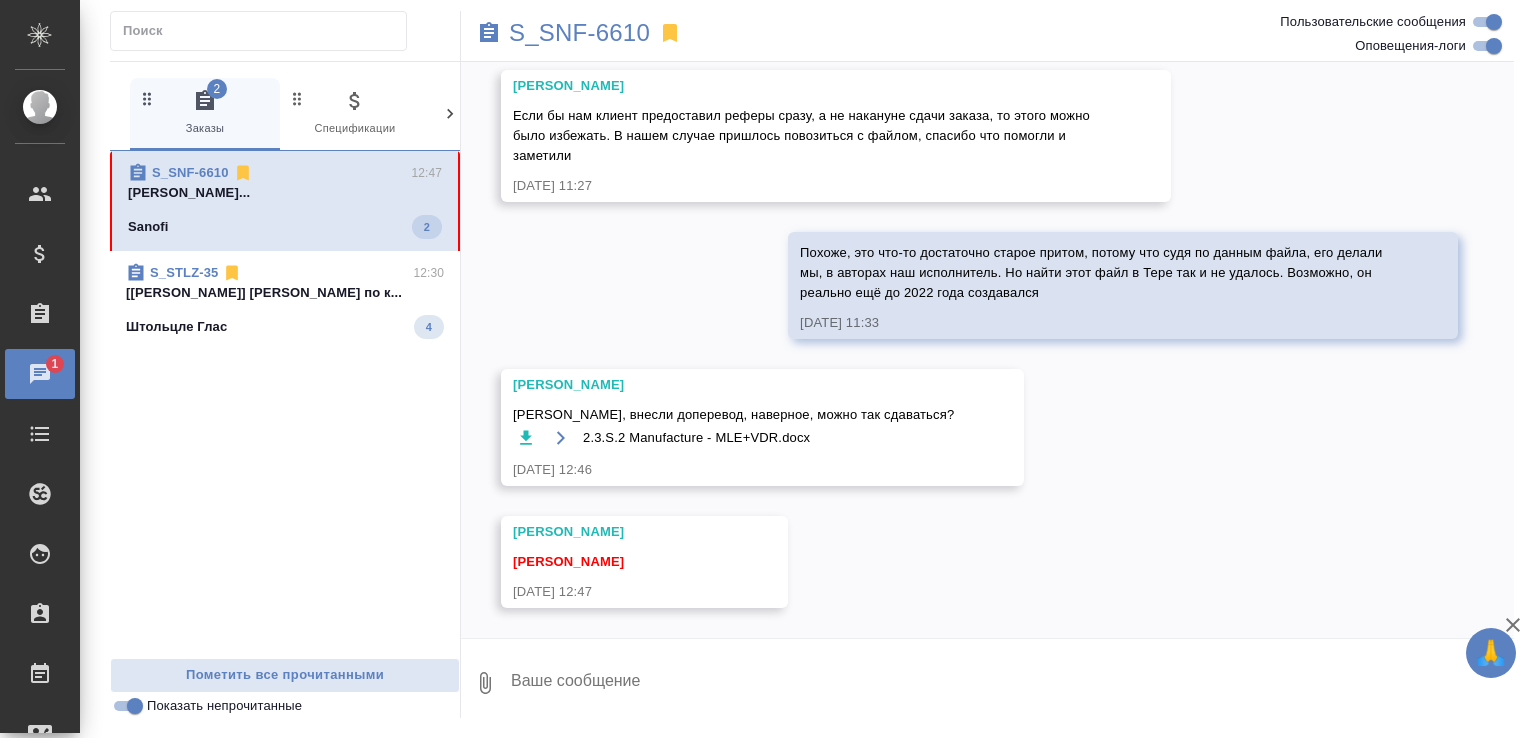 scroll, scrollTop: 32114, scrollLeft: 0, axis: vertical 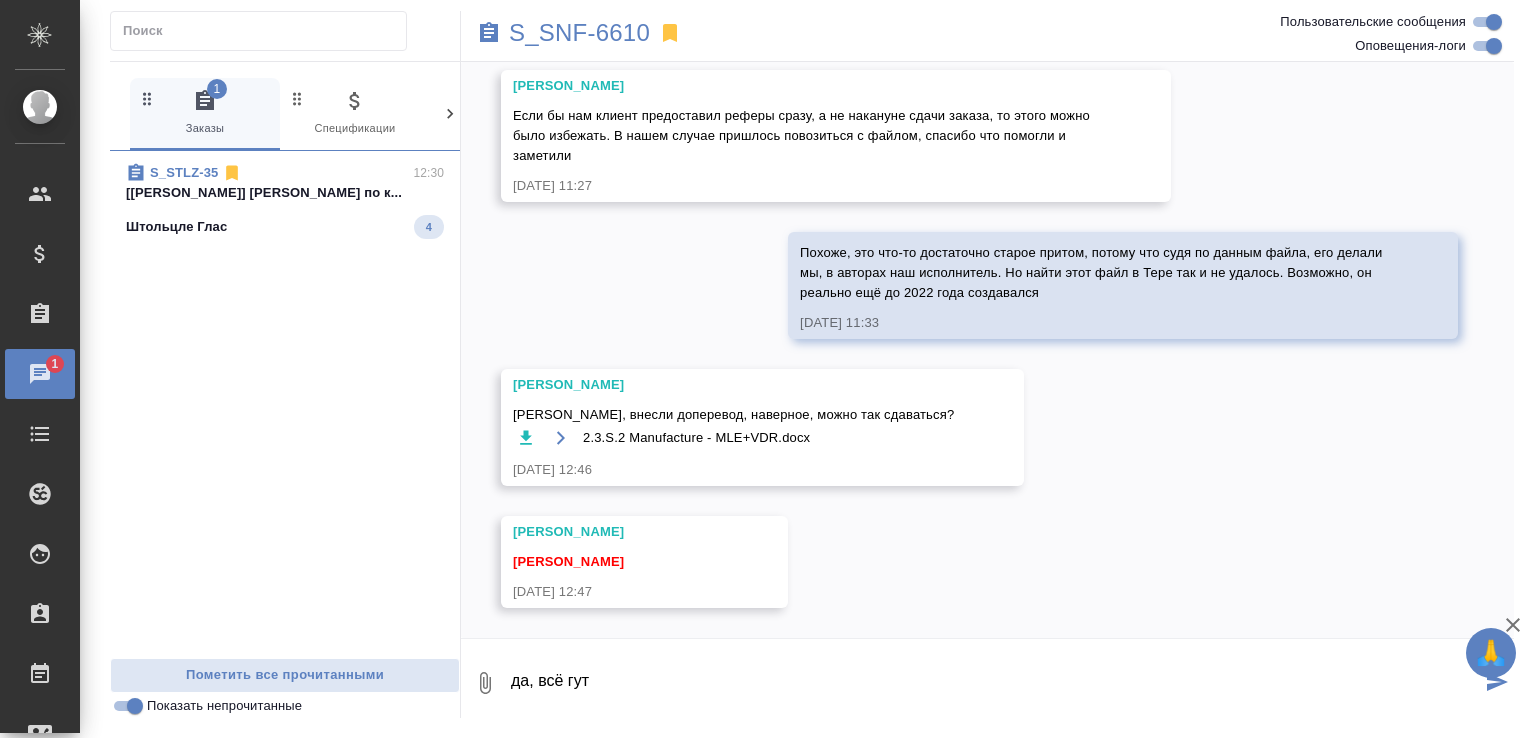 type on "да, всё гут" 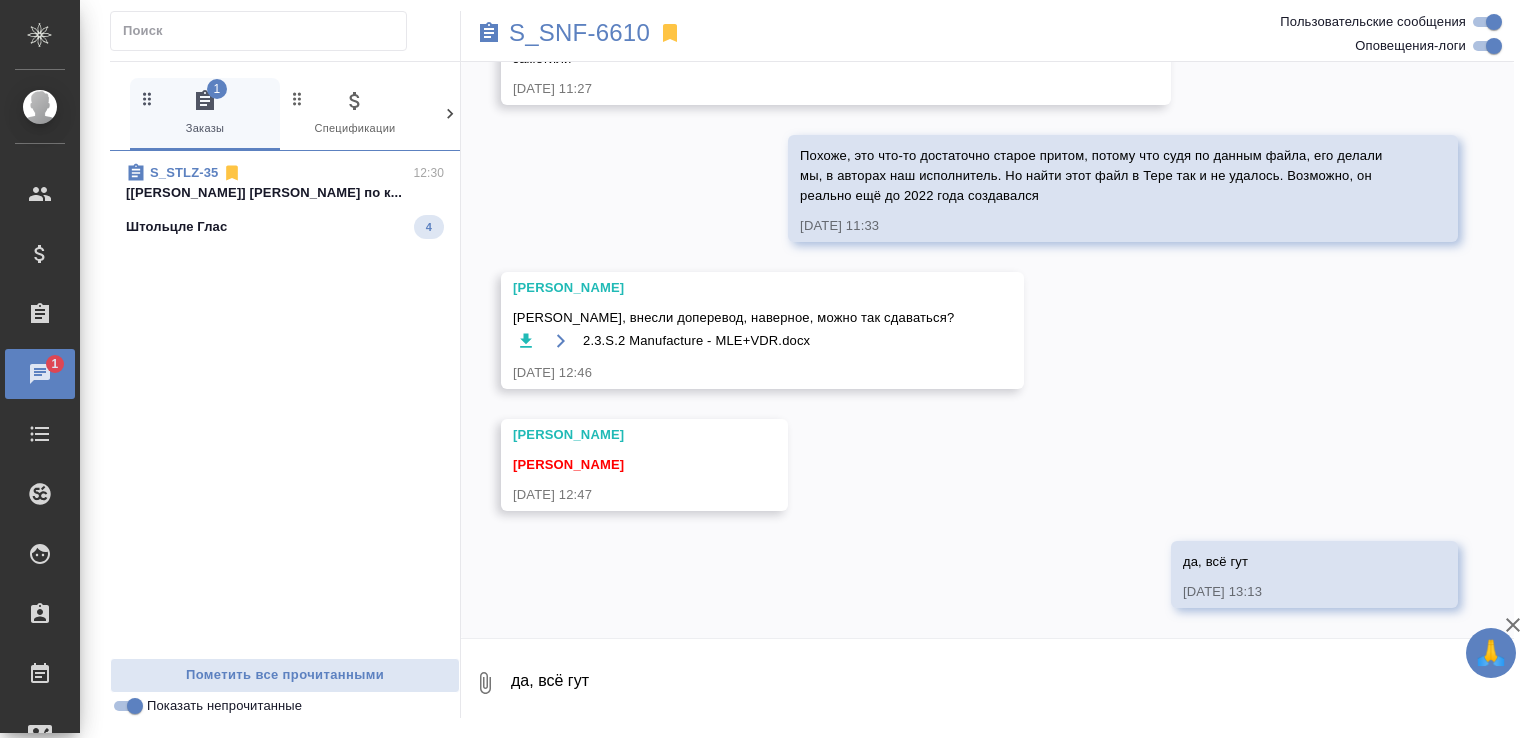 scroll, scrollTop: 32211, scrollLeft: 0, axis: vertical 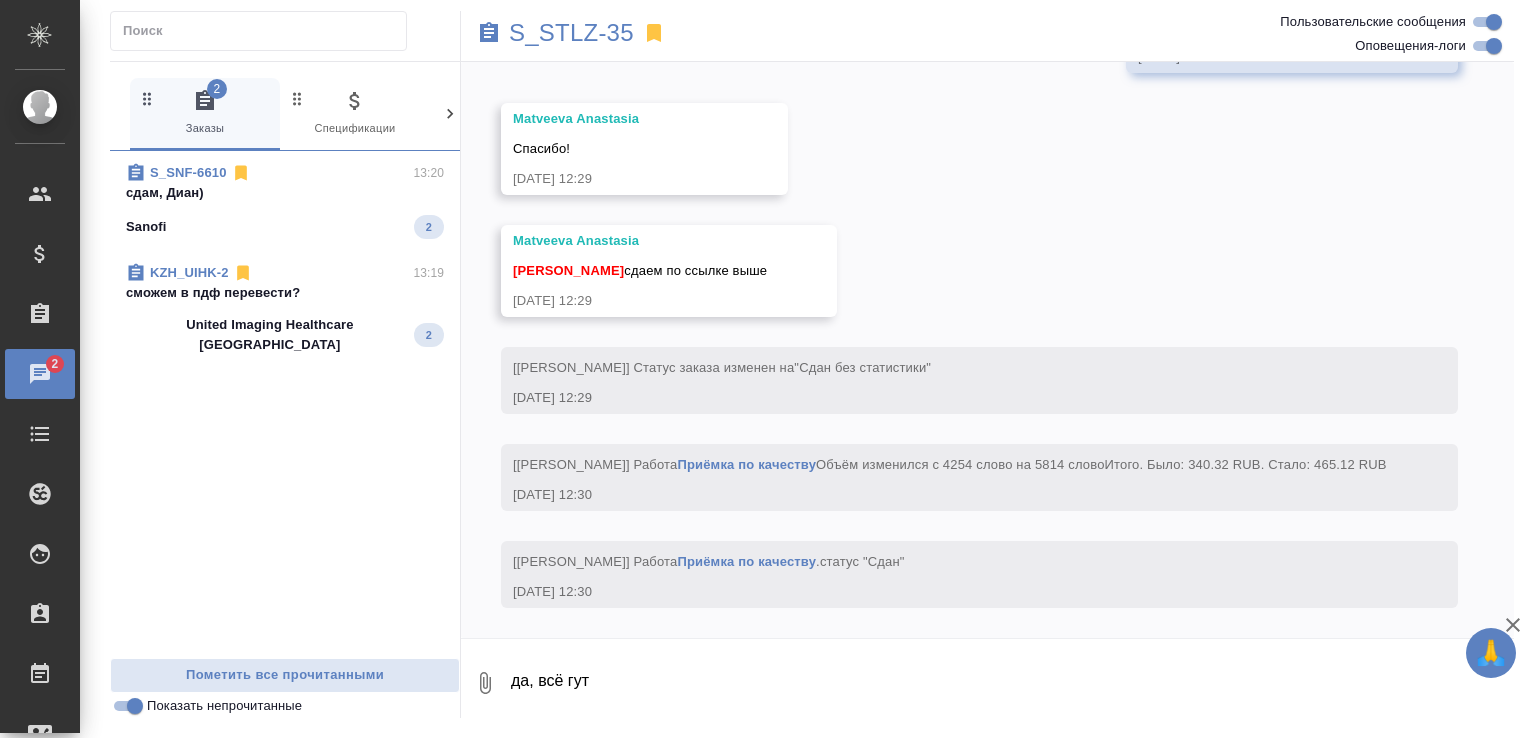 click on "Sanofi 2" 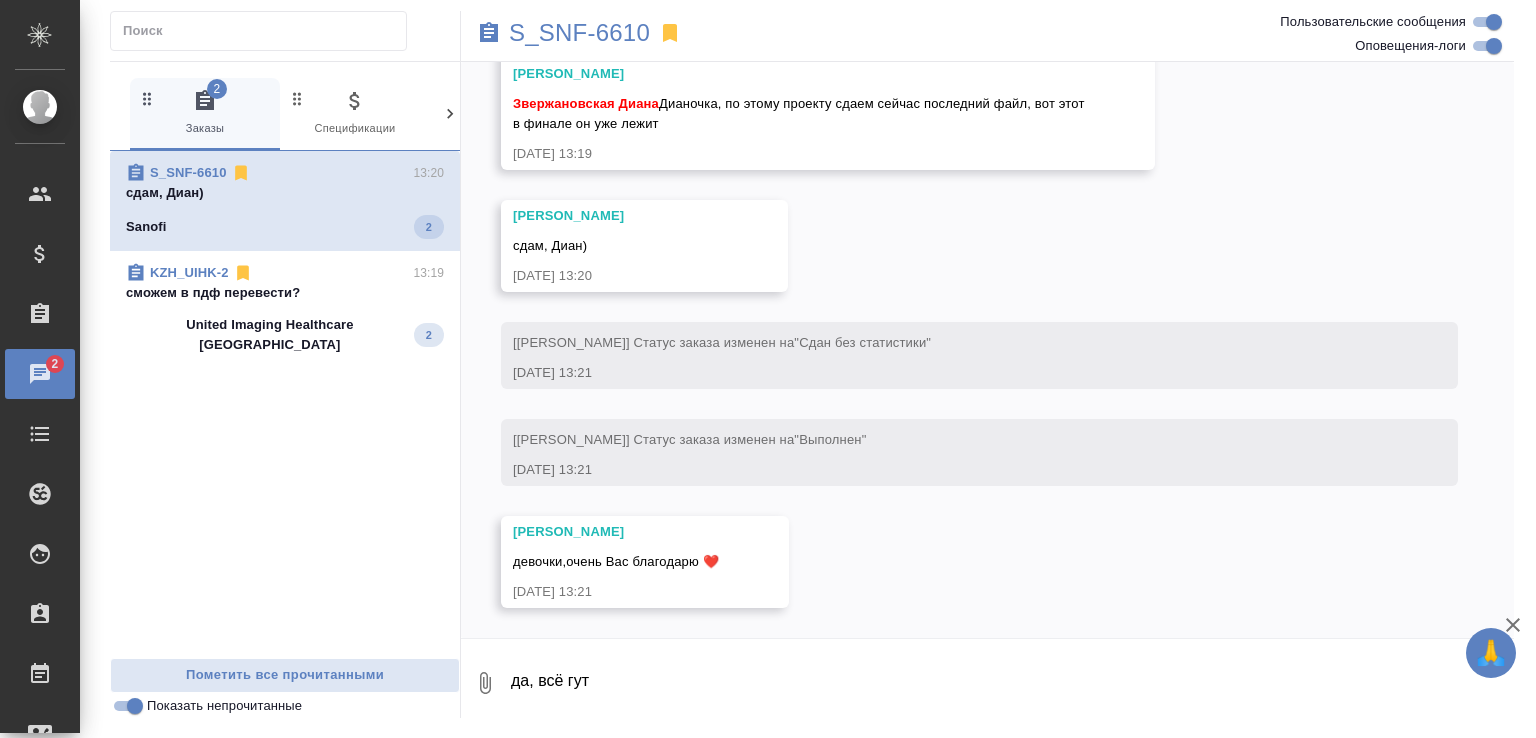 scroll, scrollTop: 32972, scrollLeft: 0, axis: vertical 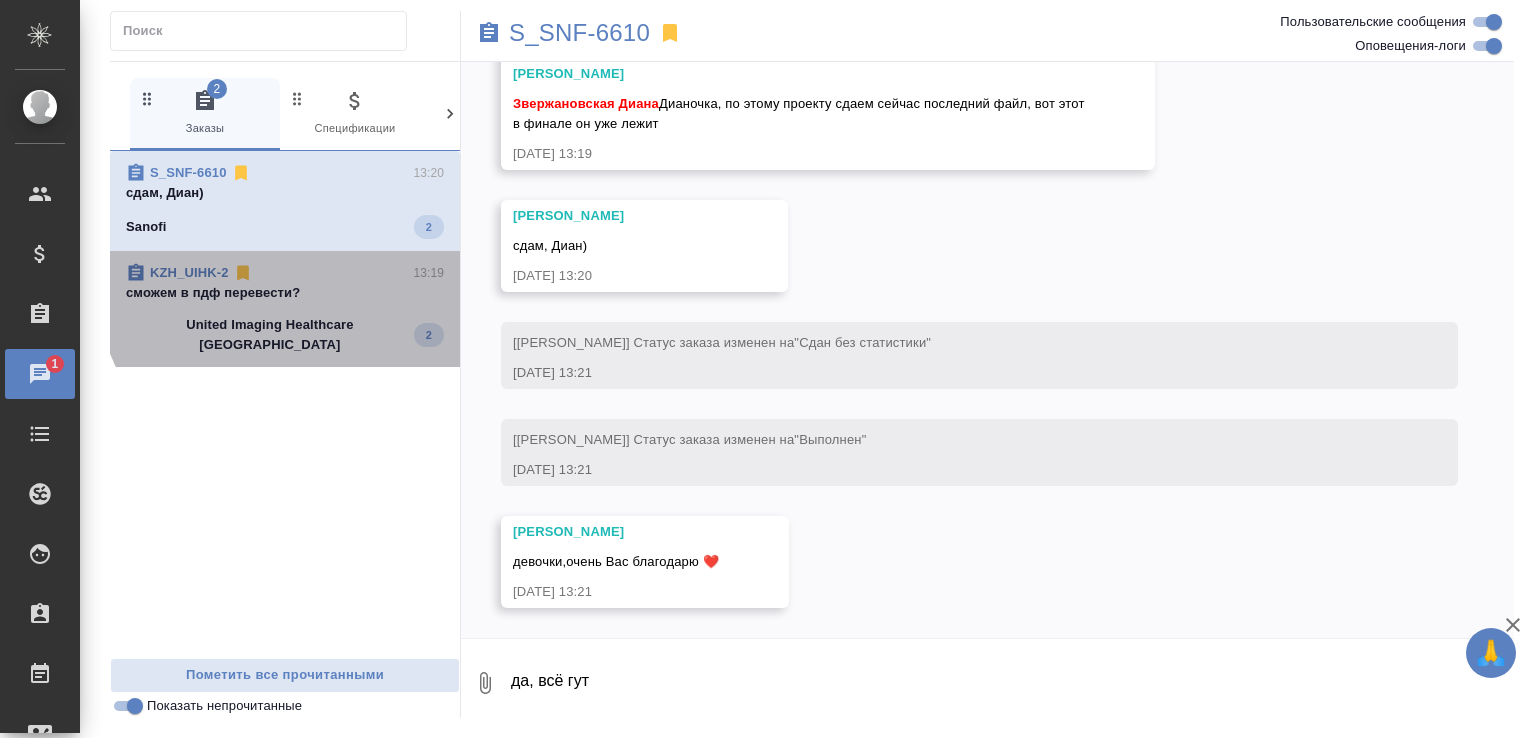 click on "KZH_UIHK-2 13:19" at bounding box center [285, 273] 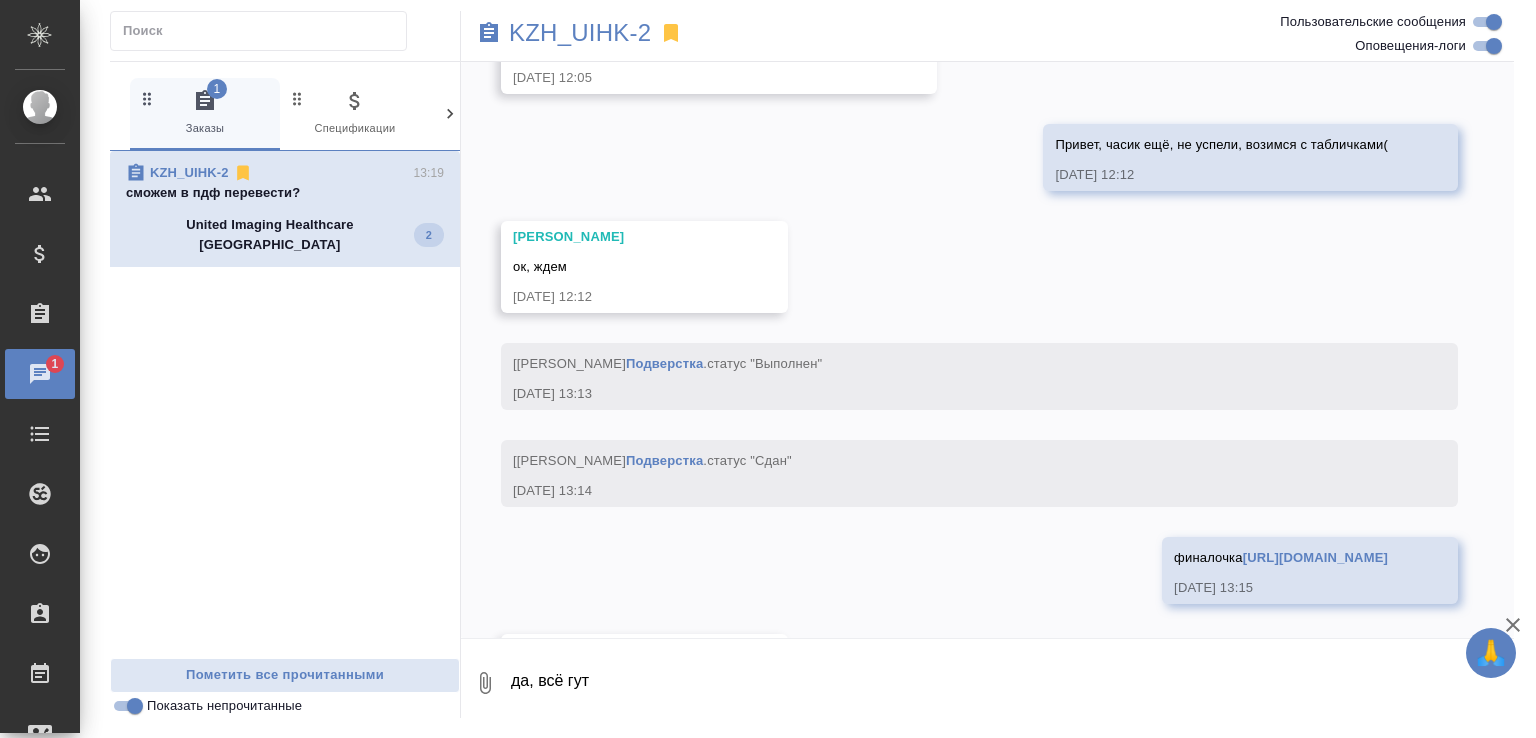 scroll, scrollTop: 19636, scrollLeft: 0, axis: vertical 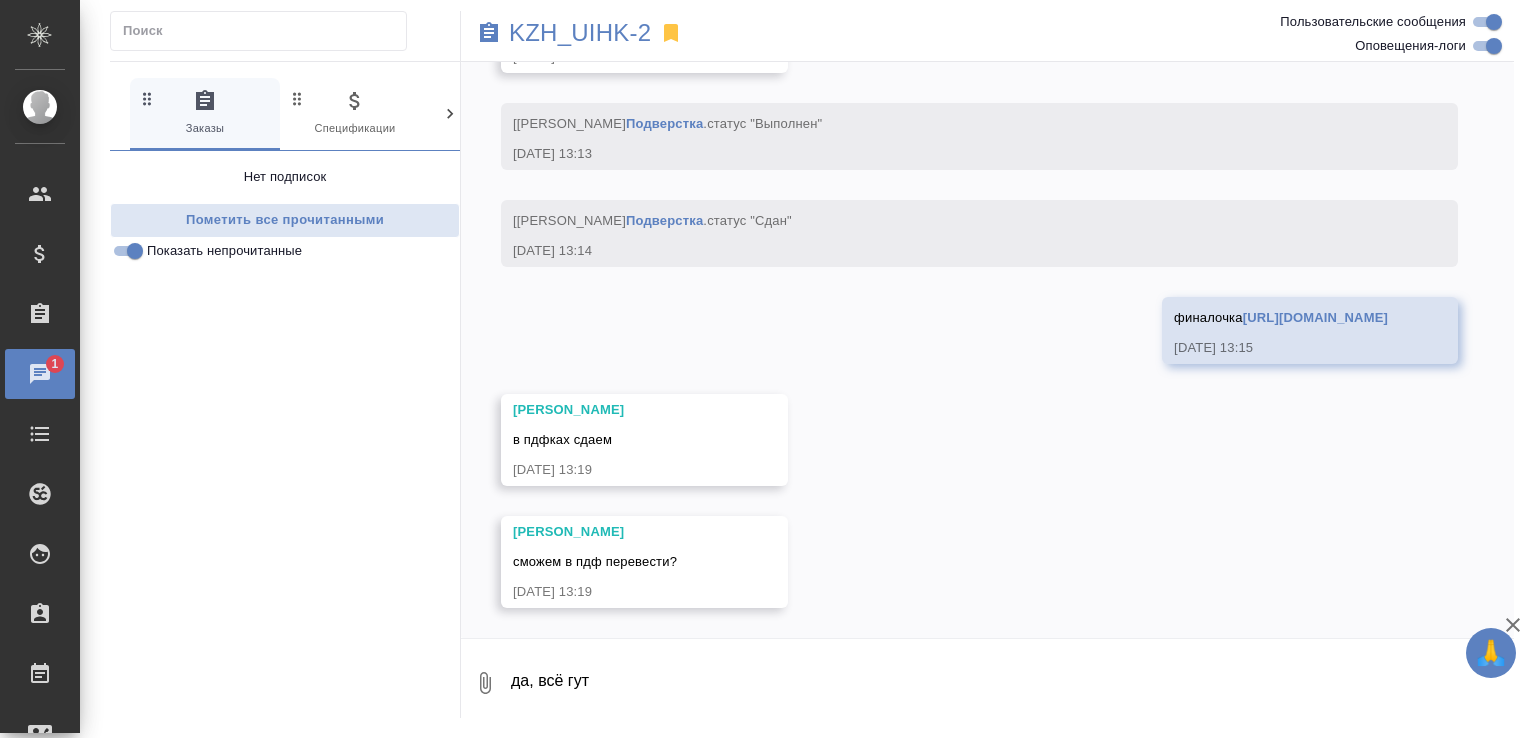 click on "https://drive.awatera.com/apps/files/files/9352027?dir=/Shares/UIHK/Orders/KZH_UIHK-2/Final" at bounding box center (1315, 317) 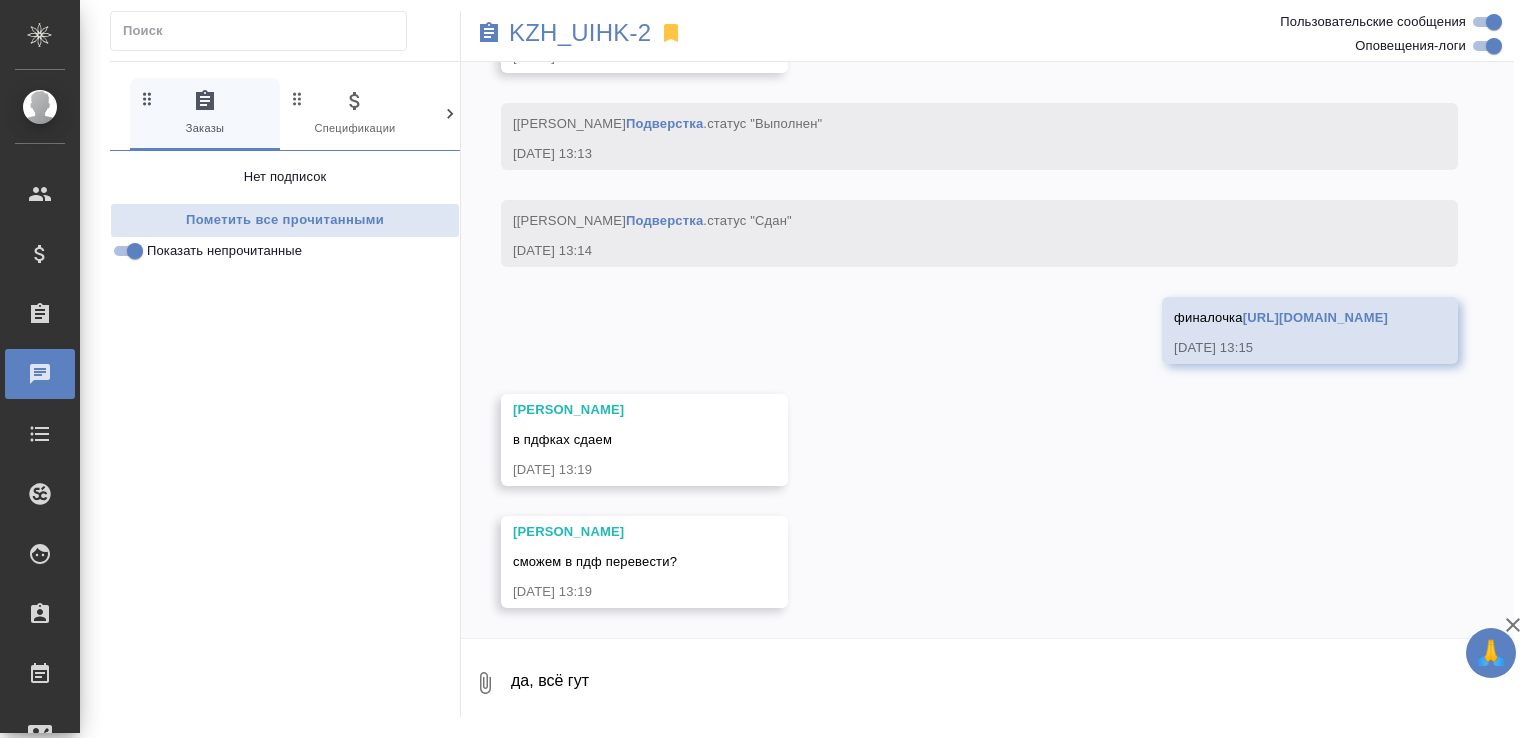 click on "да, всё гут" at bounding box center (1011, 683) 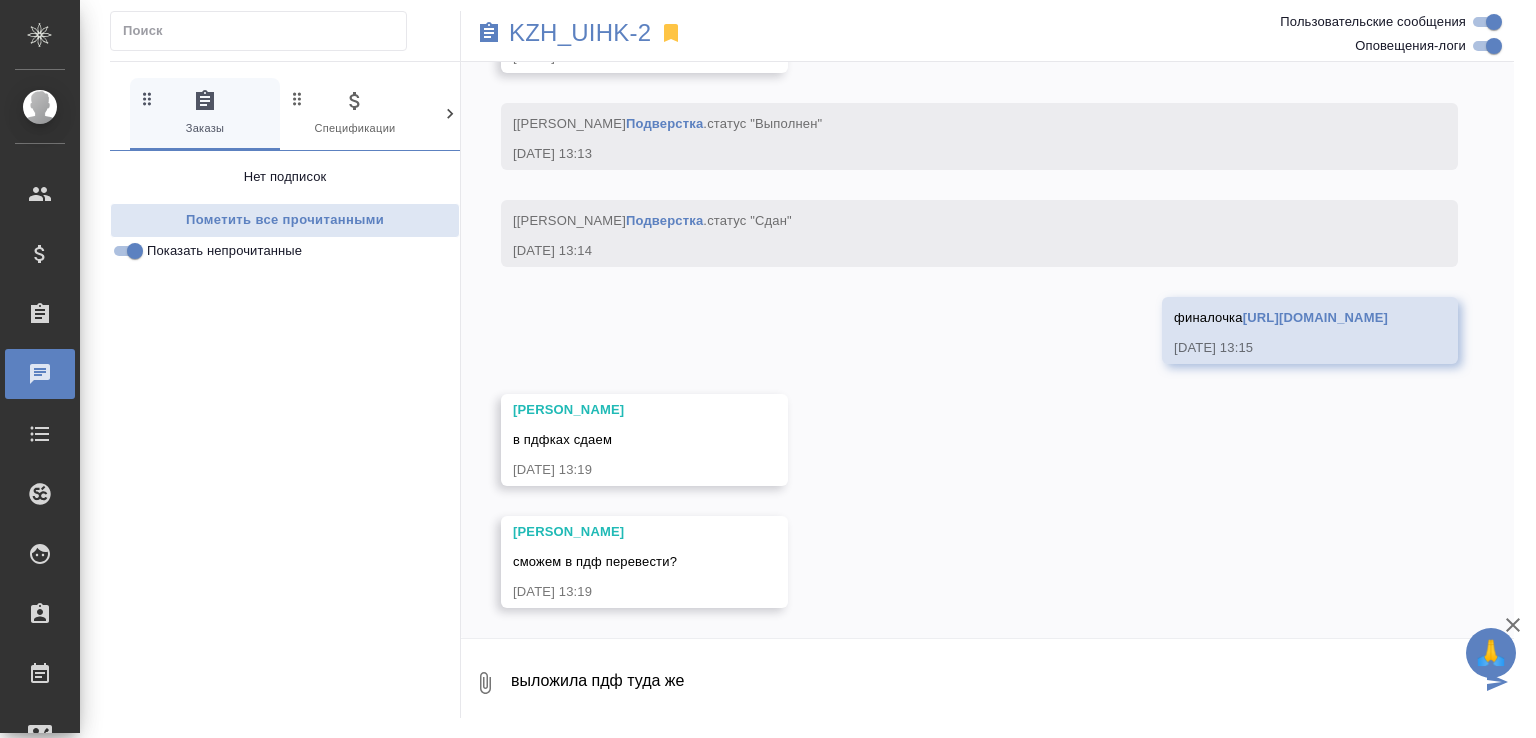 type on "выложила пдф туда же" 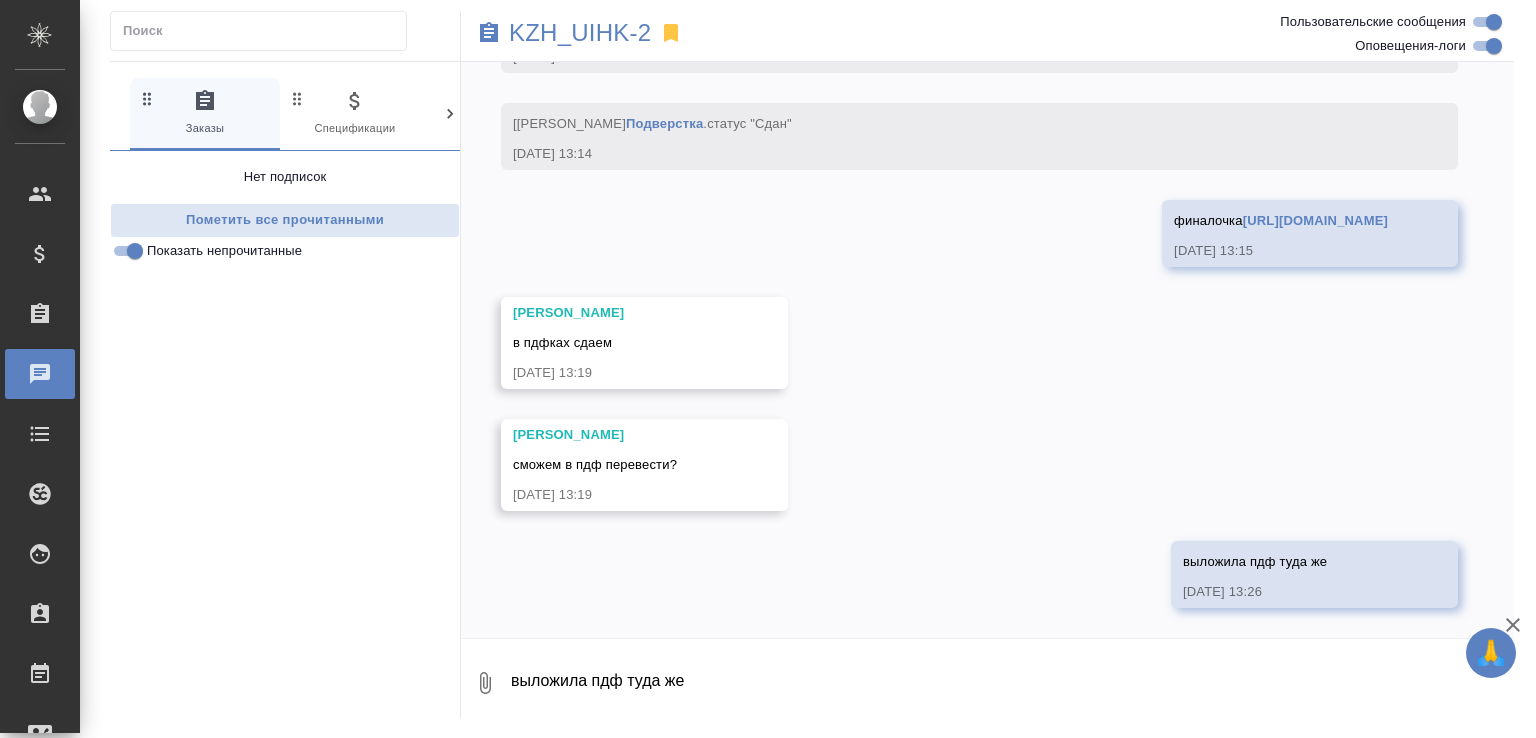 scroll, scrollTop: 19734, scrollLeft: 0, axis: vertical 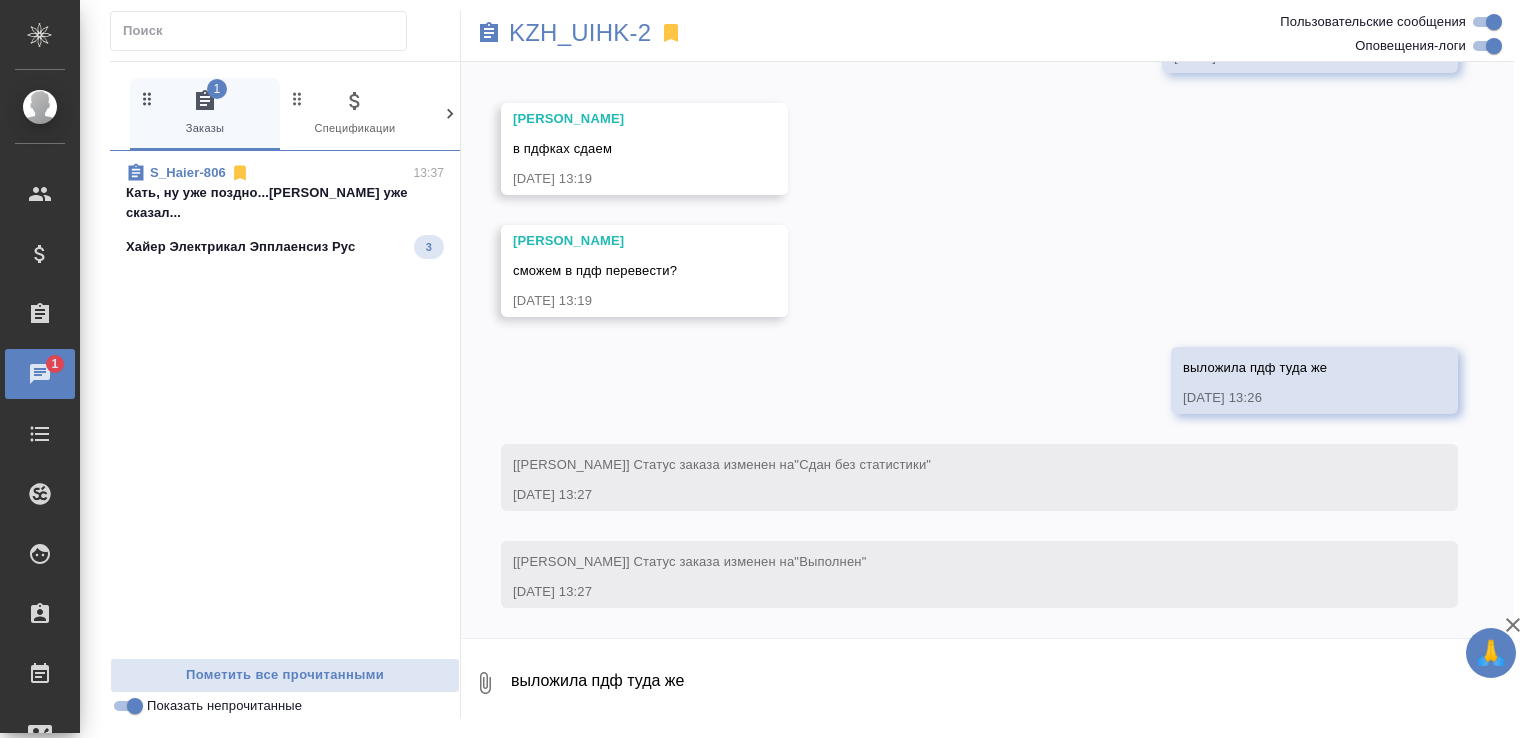 click on "S_Haier-806 13:37 Кать, ну уже поздно...клиенту уже сказал... Хайер Электрикал Эпплаенсиз Рус 3" at bounding box center [285, 211] 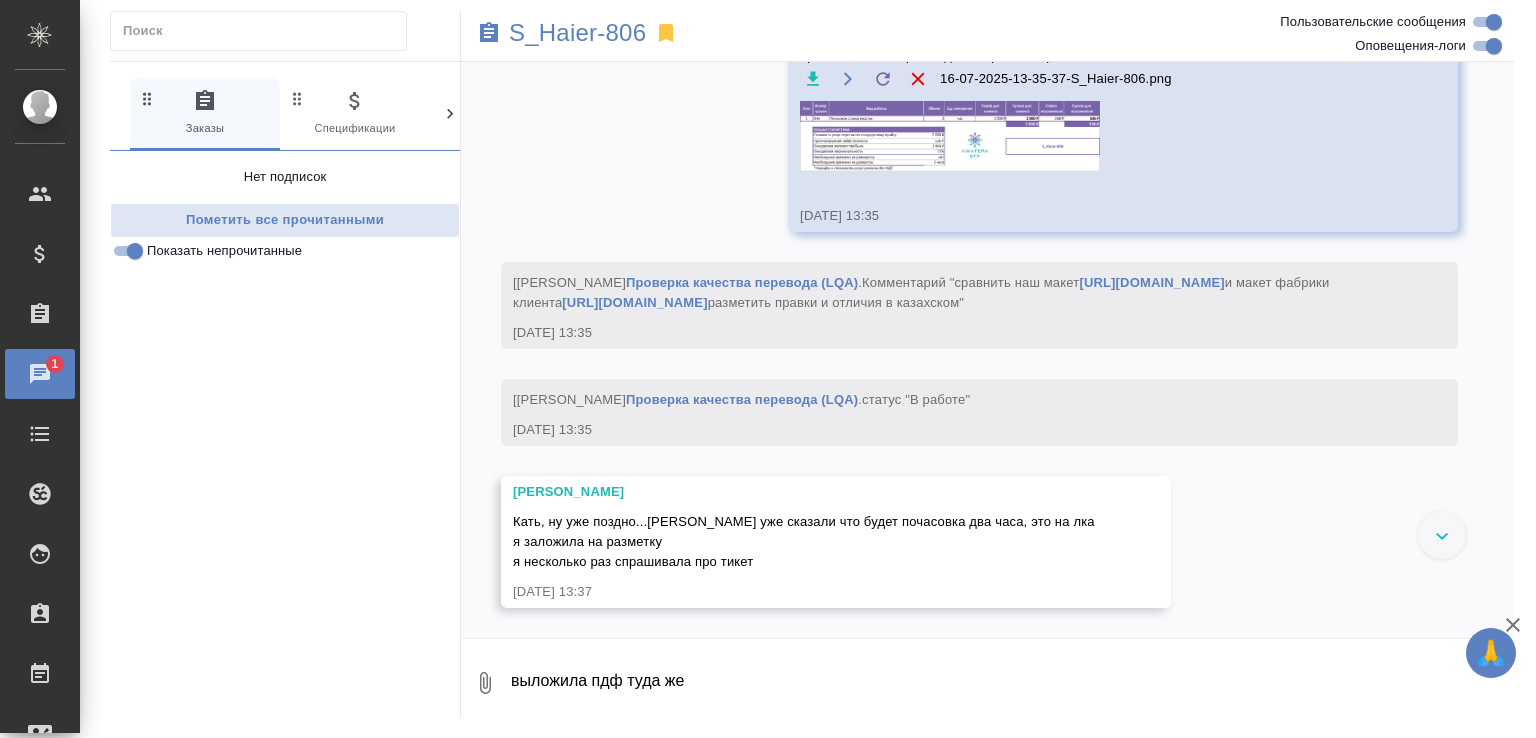 scroll, scrollTop: 11179, scrollLeft: 0, axis: vertical 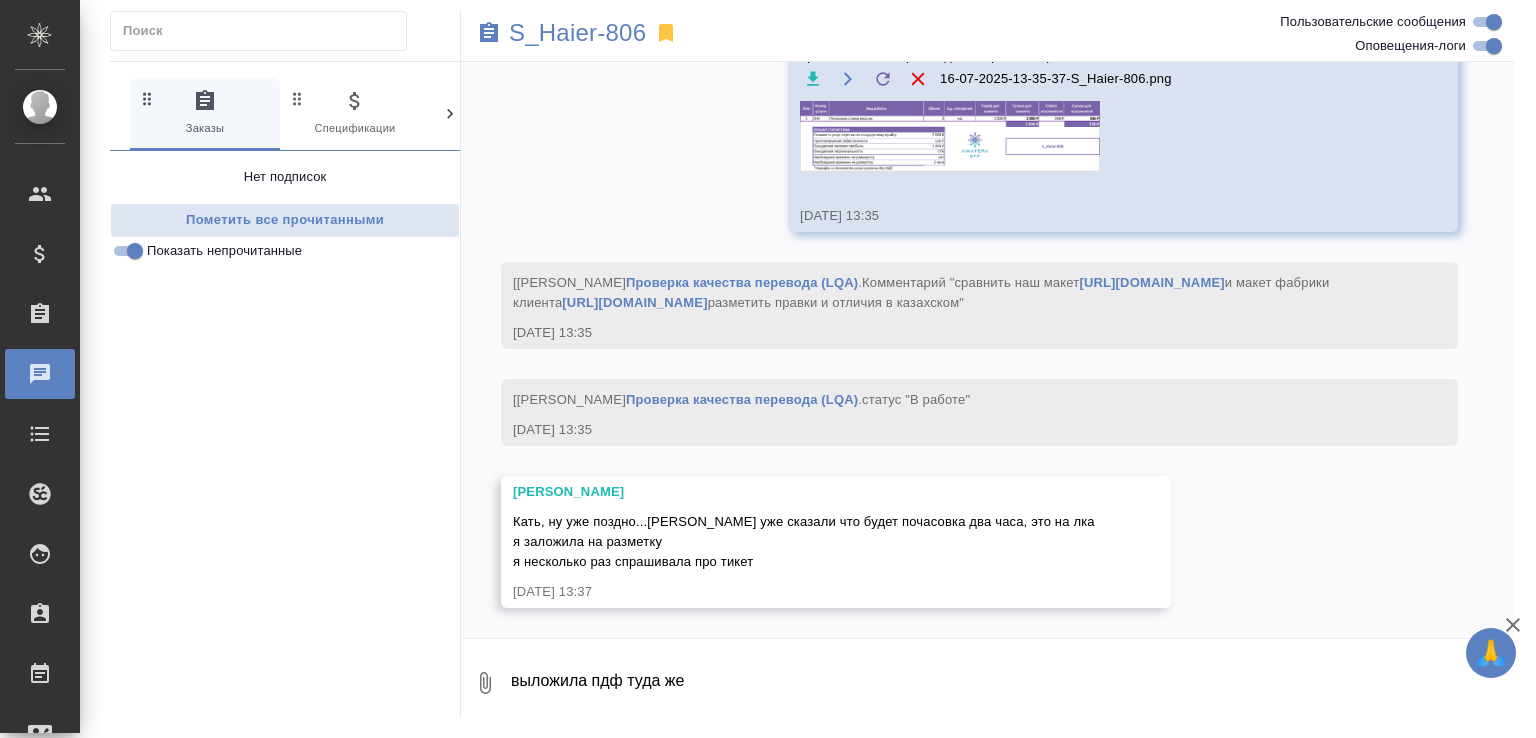 click on "выложила пдф туда же" at bounding box center (1011, 683) 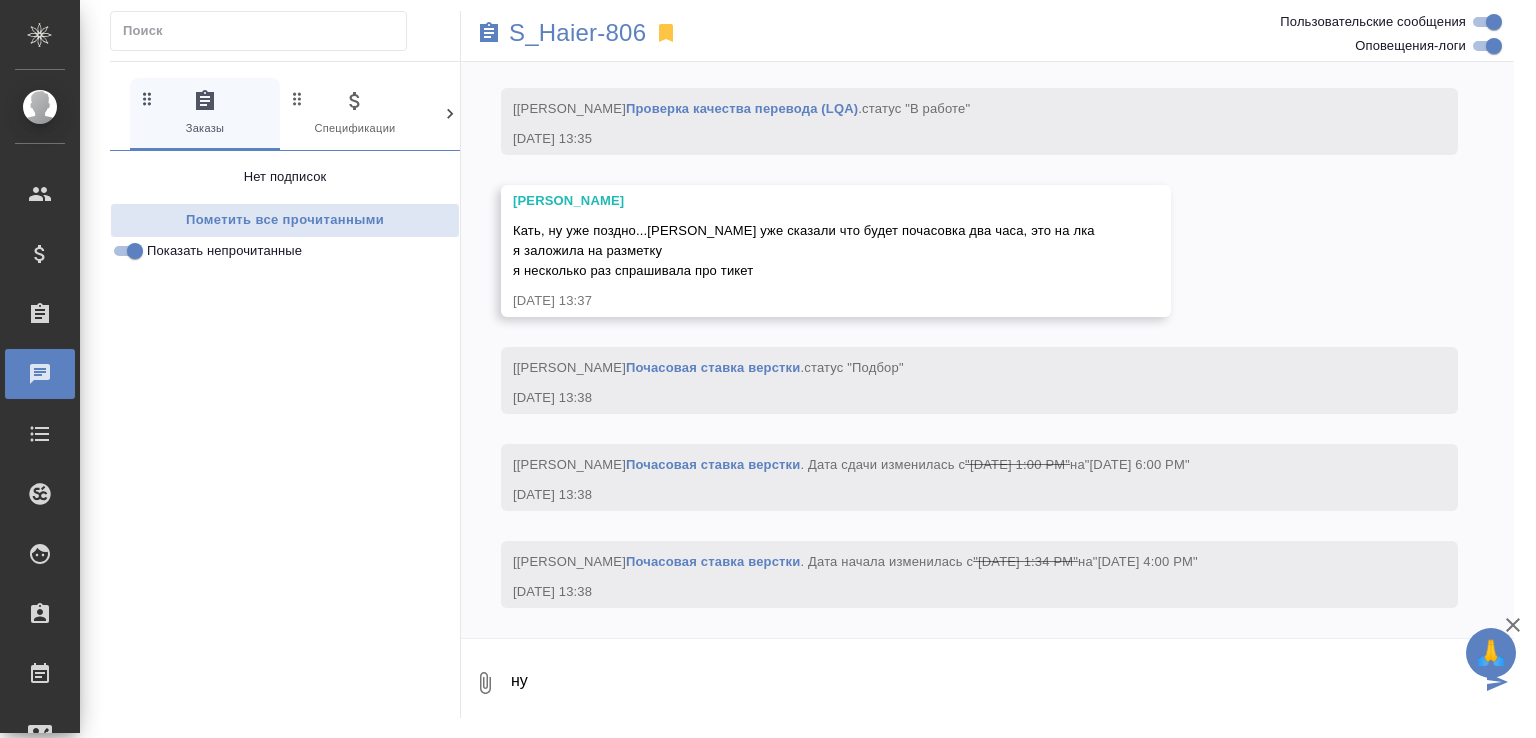 scroll, scrollTop: 11469, scrollLeft: 0, axis: vertical 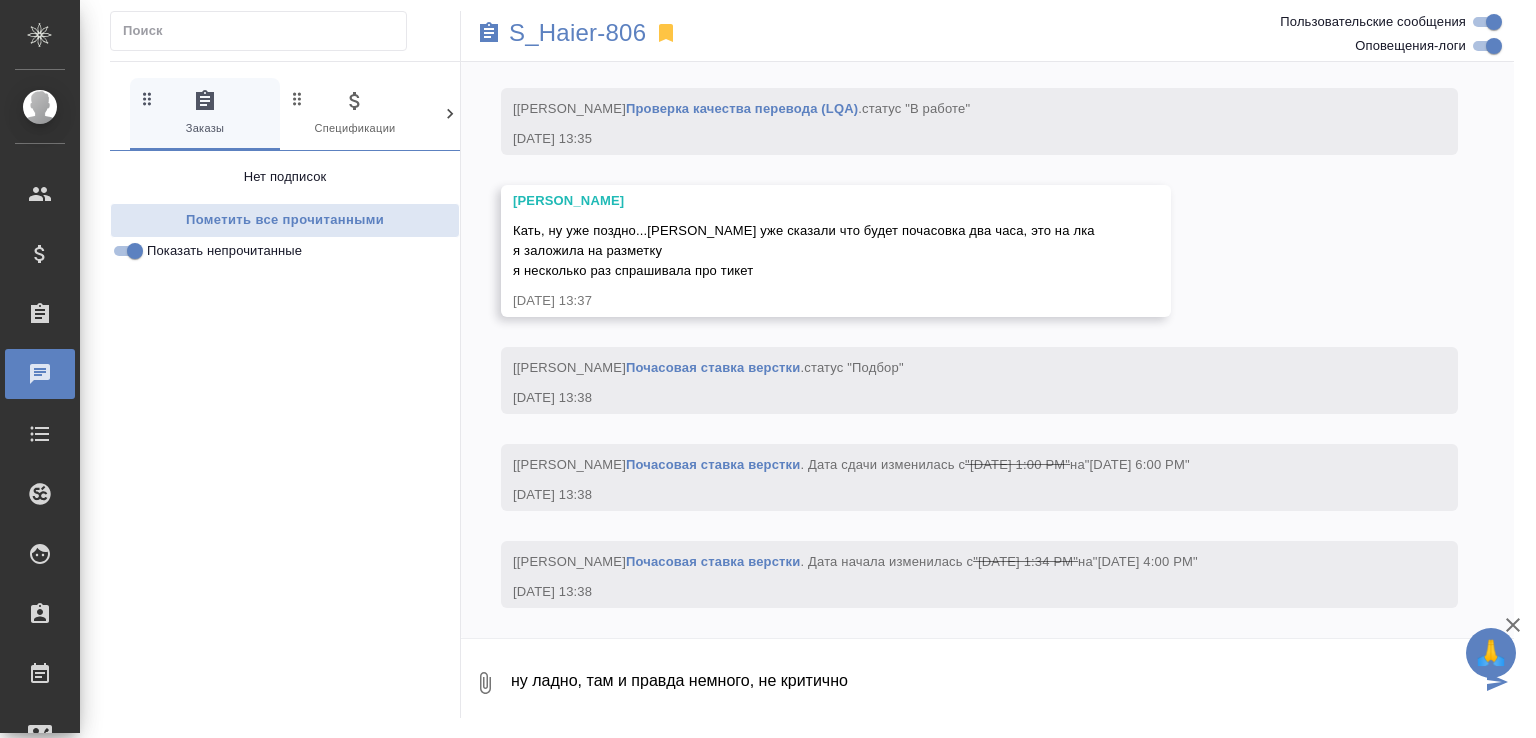 type on "ну ладно, там и правда немного, не критично" 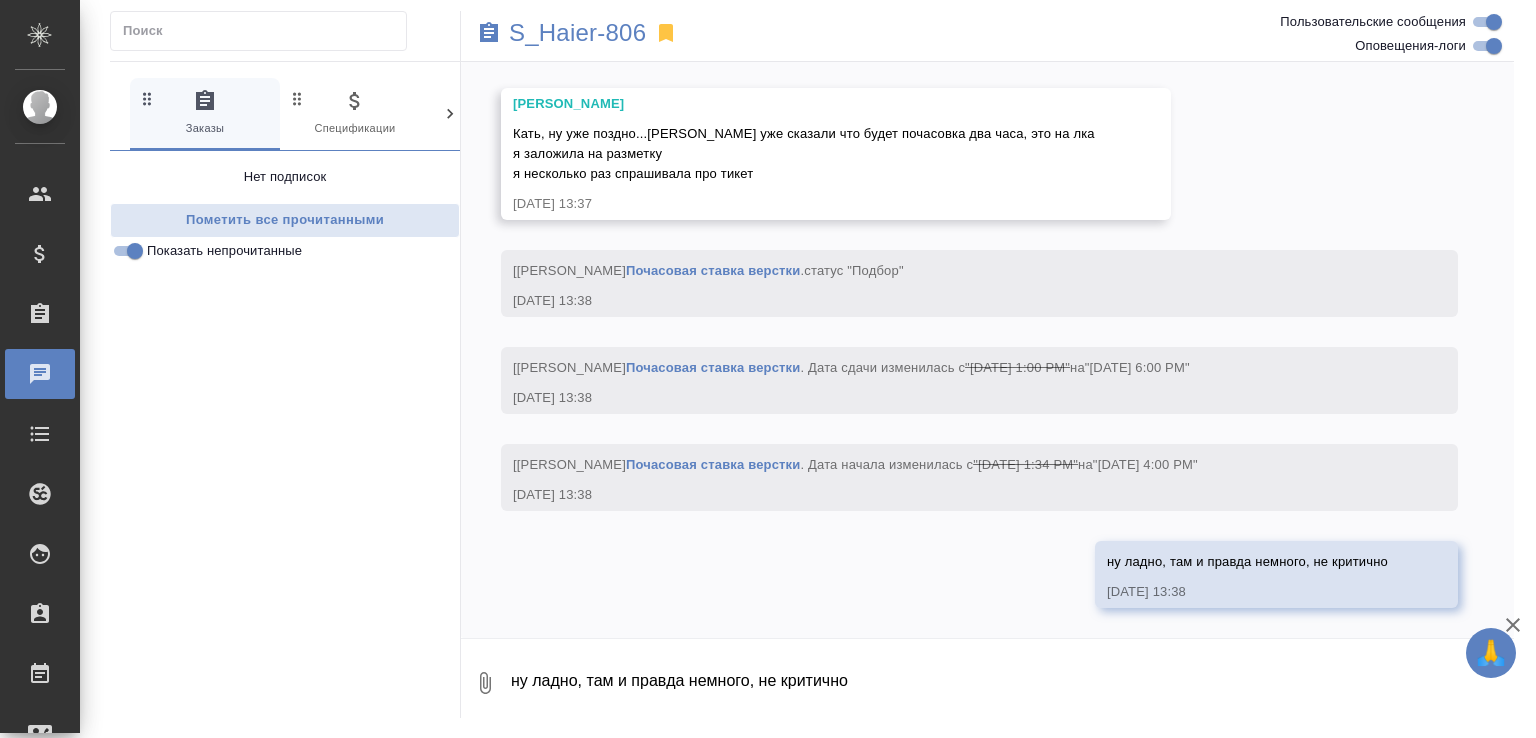 scroll, scrollTop: 11567, scrollLeft: 0, axis: vertical 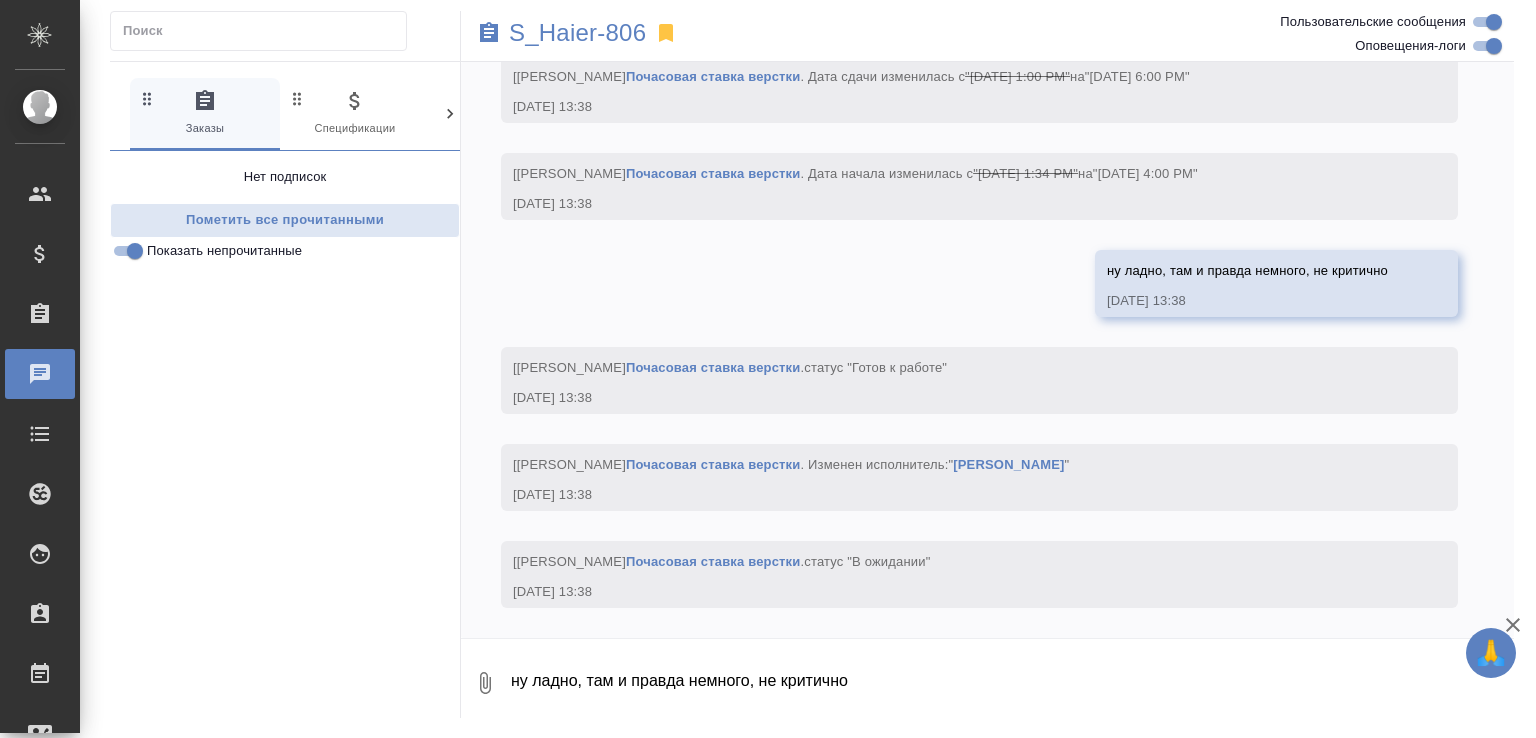 click on "16.07.25, 13:38" at bounding box center (950, 592) 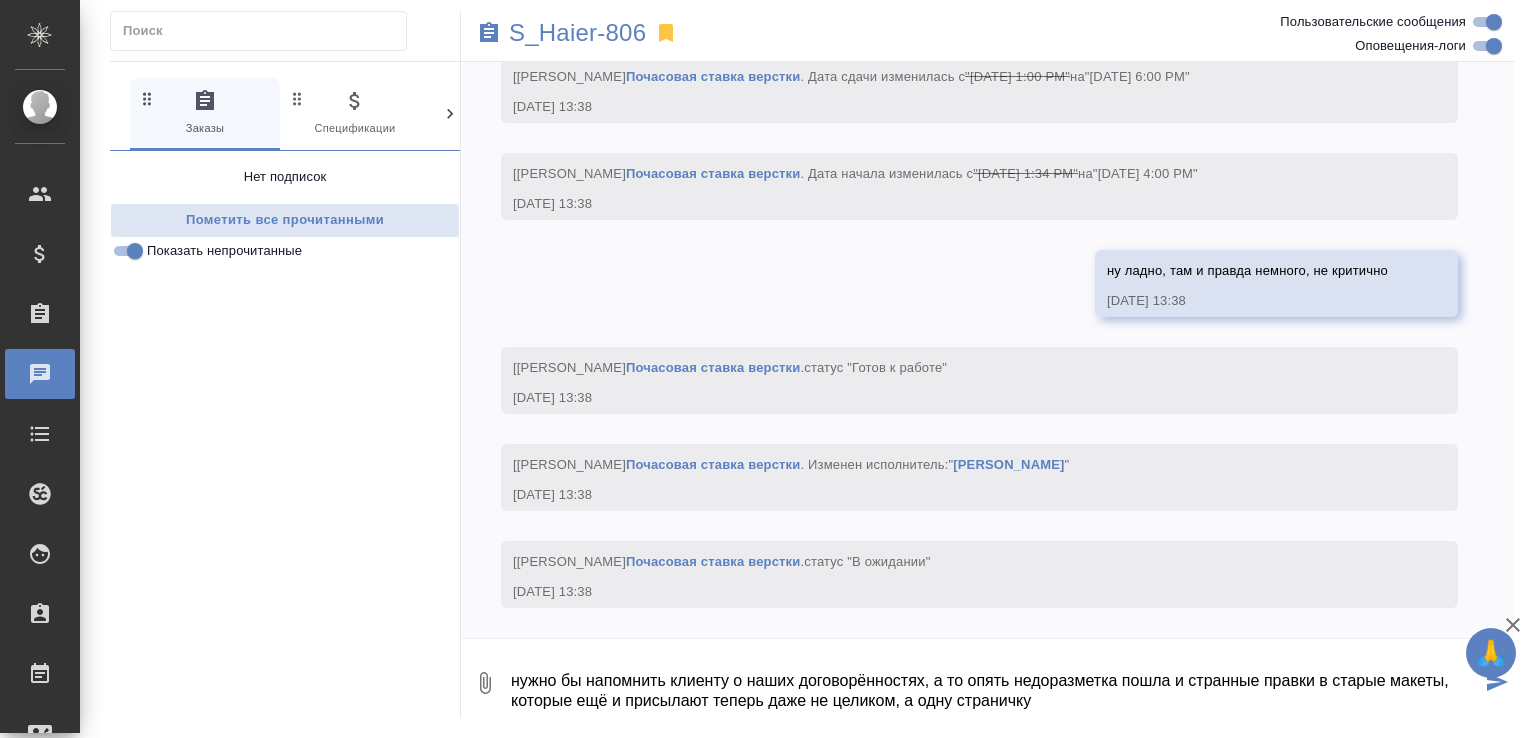 type on "нужно бы напомнить клиенту о наших договорённостях, а то опять недоразметка пошла и странные правки в старые макеты, которые ещё и присылают теперь даже не целиком, а одну страничку" 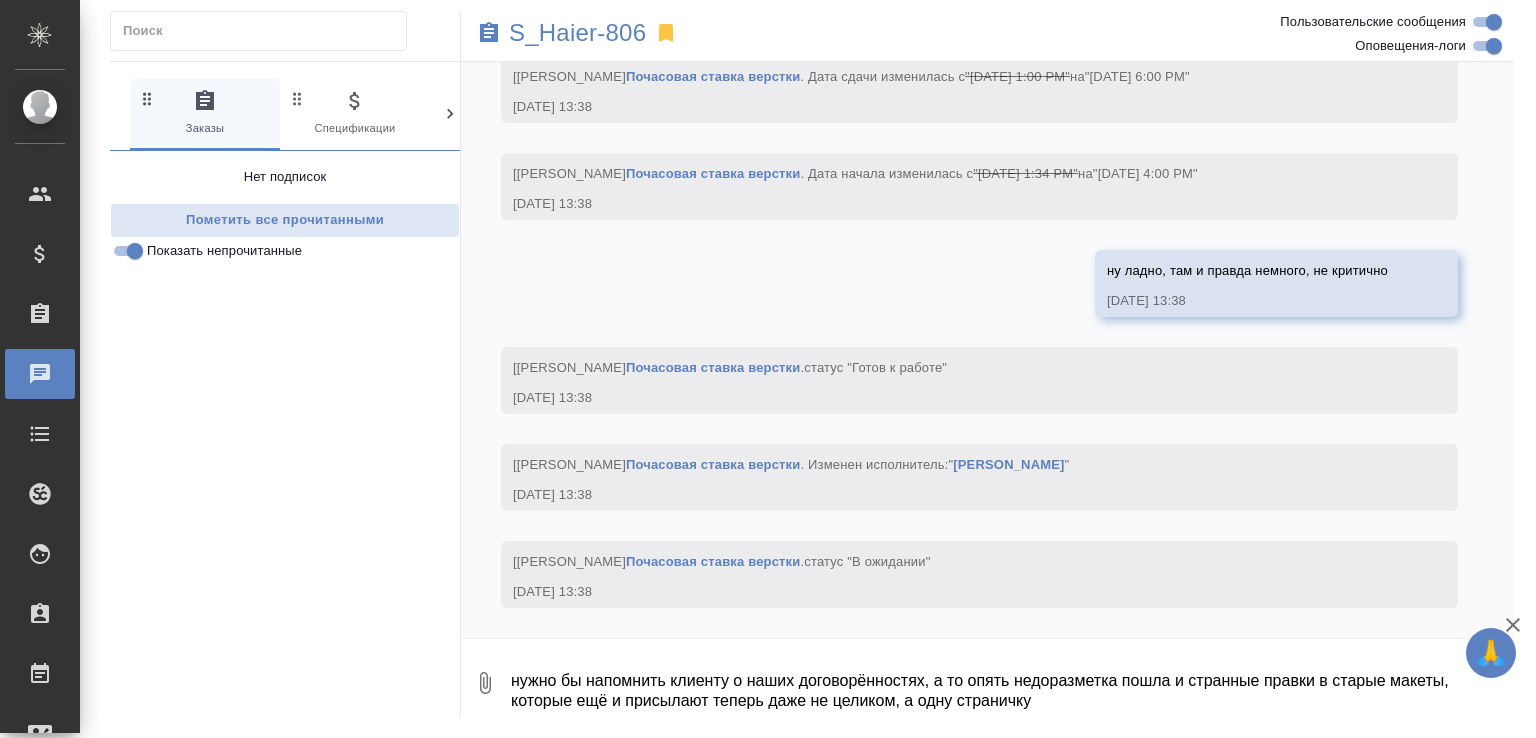 scroll, scrollTop: 11995, scrollLeft: 0, axis: vertical 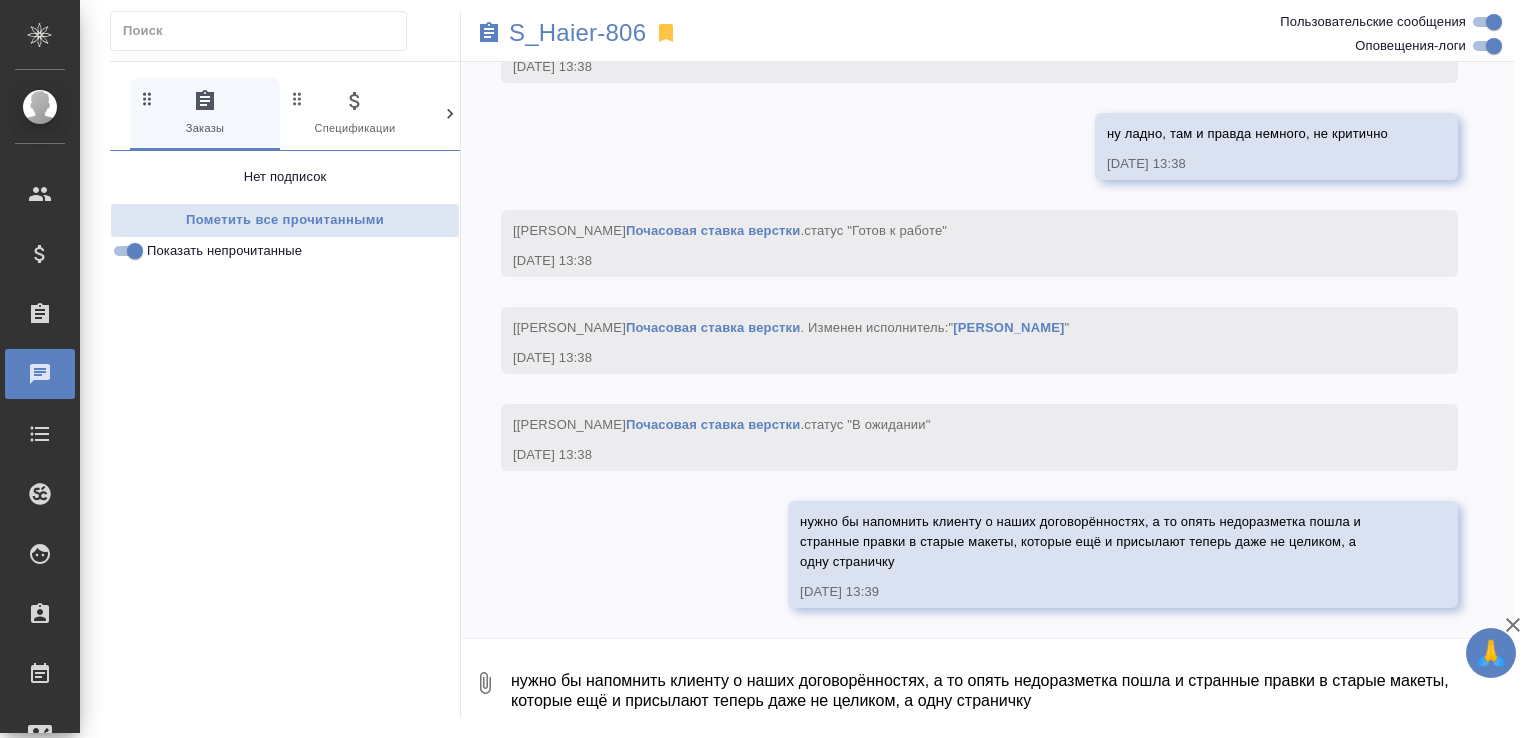 click on "08.07, вторник [Усманова Ольга] Клиент оставил комментарий:   ">https://drive.awatera.com/s/tJYiNLcpyEtgmk4" 08.07.25, 12:13 [Усманова Ольга] Задана общая тематика:   Техника 08.07.25, 12:13 [Усманова Ольга] Задана тематика:   Промышленное оборудование 08.07.25, 12:13 [Усманова Ольга] Добавлены комментарии для ПМ/исполнителей:    "Какие условия внесения правок в русский перевод и далее на казахский по странице 43 ?" 08.07.25, 12:13 [Усманова Ольга] Статус заказа изменен на  "ТЗ" 08.07.25, 12:14 [Малофеева Екатерина] Статус заказа изменен на  "Создан" 08.07.25, 12:23 S_Haier-806.png 08.07.25, 12:23 [Усманова Ольга] Статус заказа изменен на    на" at bounding box center (987, 350) 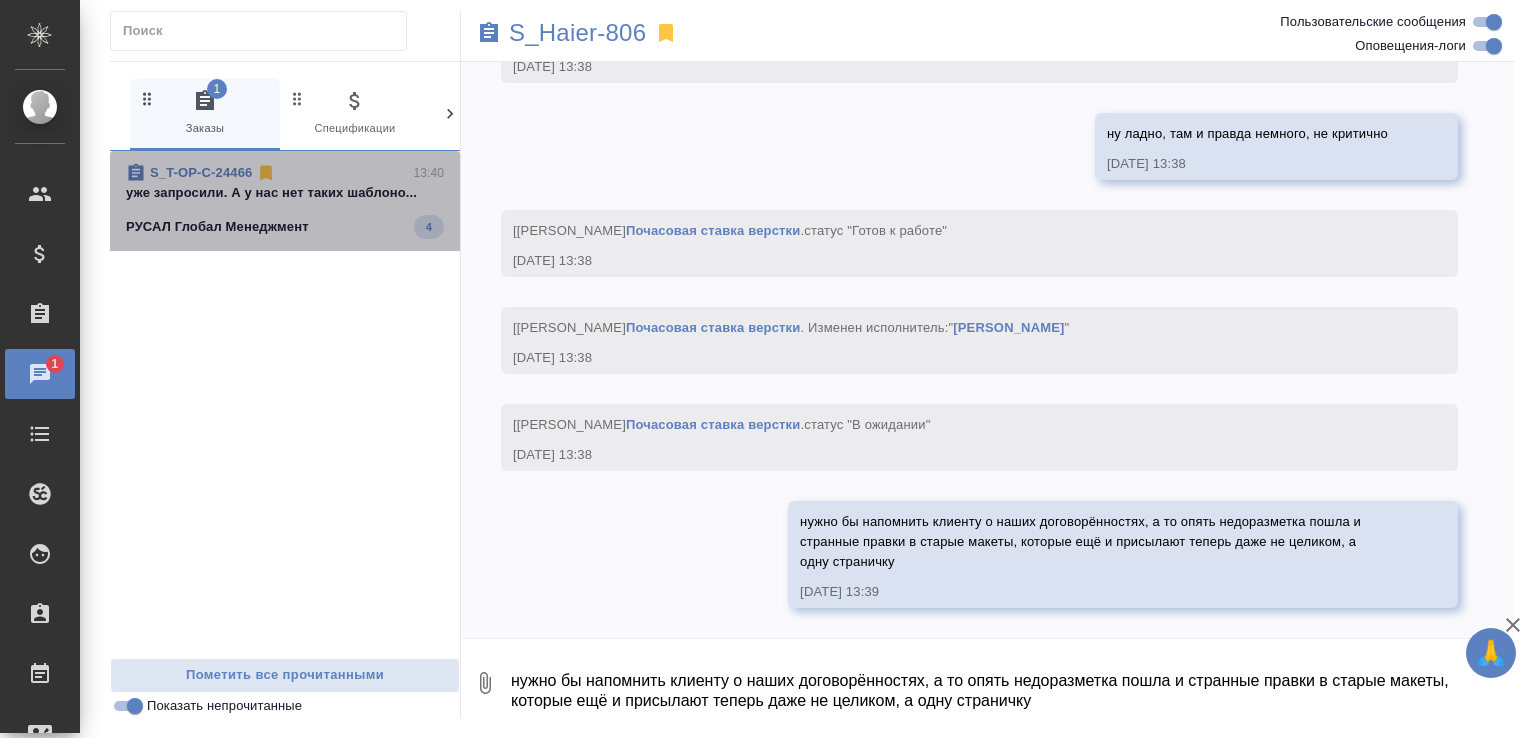 click on "уже запросили. А у нас нет таких шаблоно..." at bounding box center [285, 193] 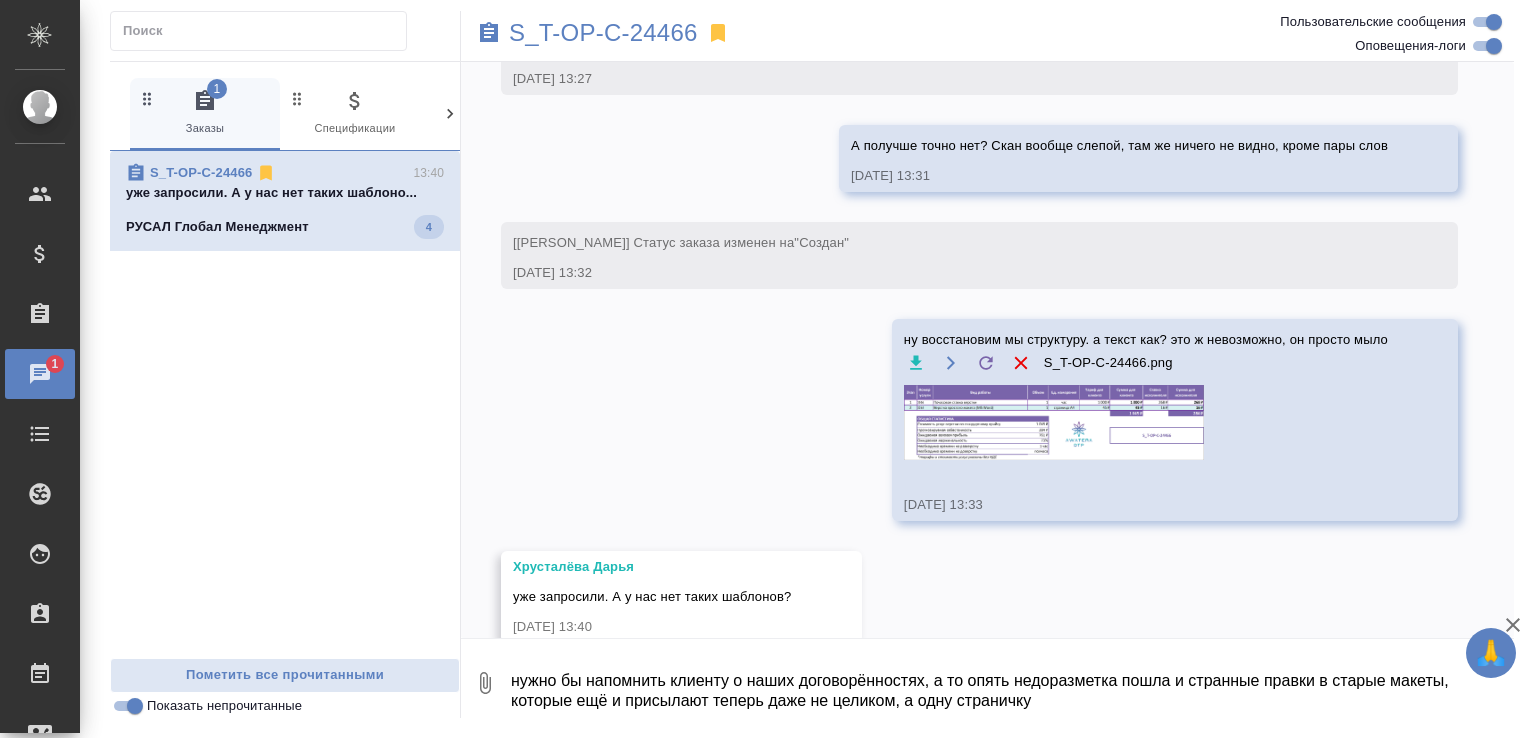 scroll, scrollTop: 800, scrollLeft: 0, axis: vertical 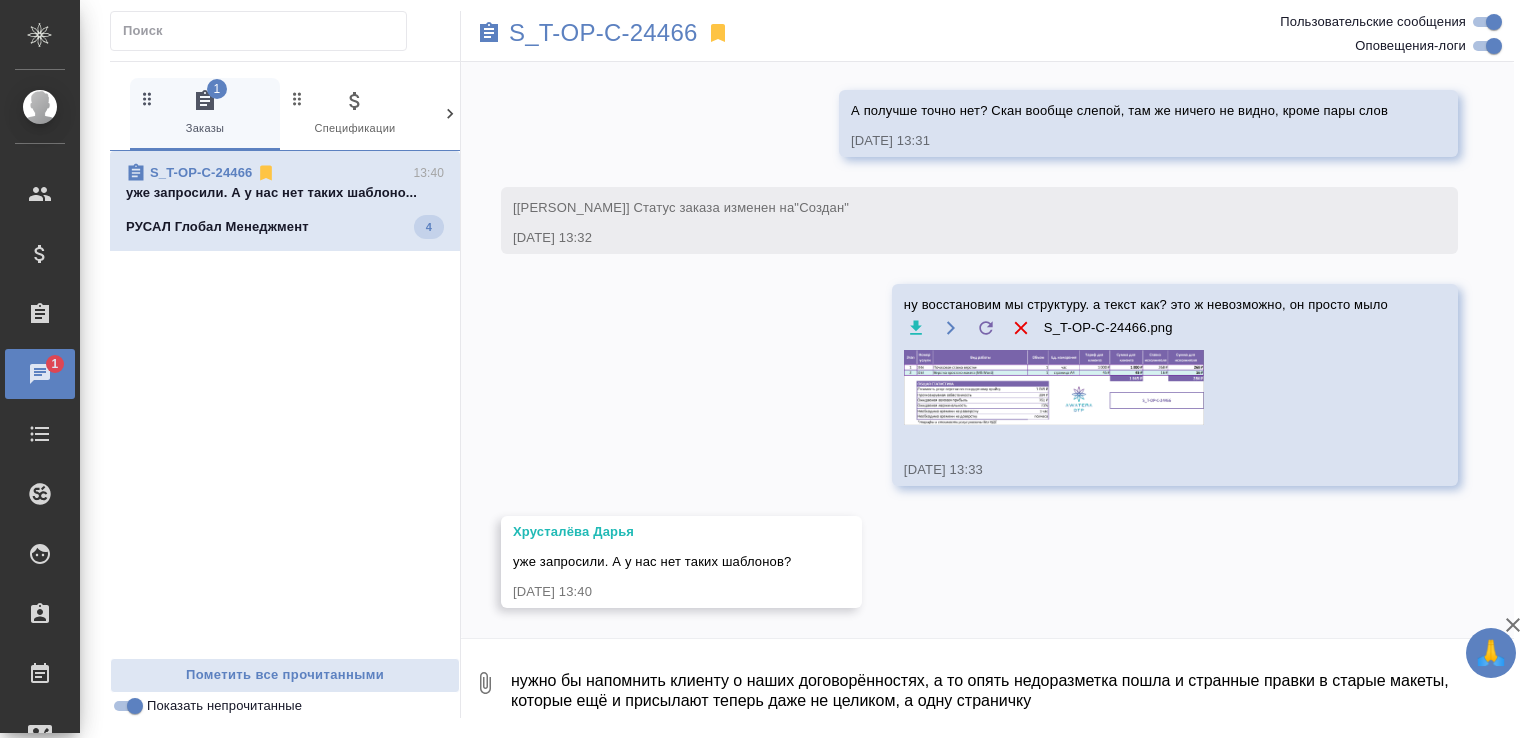 click on "нужно бы напомнить клиенту о наших договорённостях, а то опять недоразметка пошла и странные правки в старые макеты, которые ещё и присылают теперь даже не целиком, а одну страничку" at bounding box center (1011, 683) 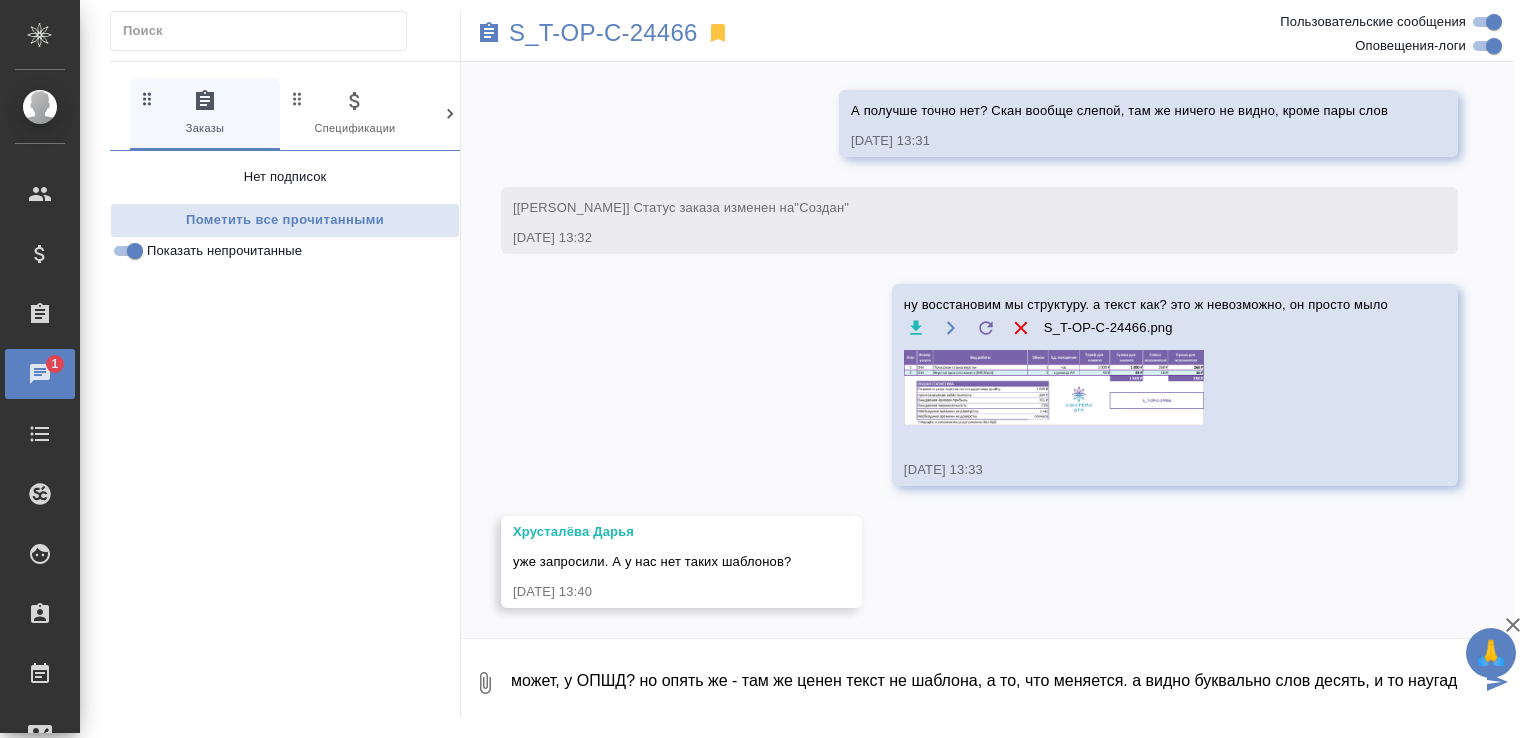 type on "может, у ОПШД? но опять же - там же ценен текст не шаблона, а то, что меняется. а видно буквально слов десять, и то наугад" 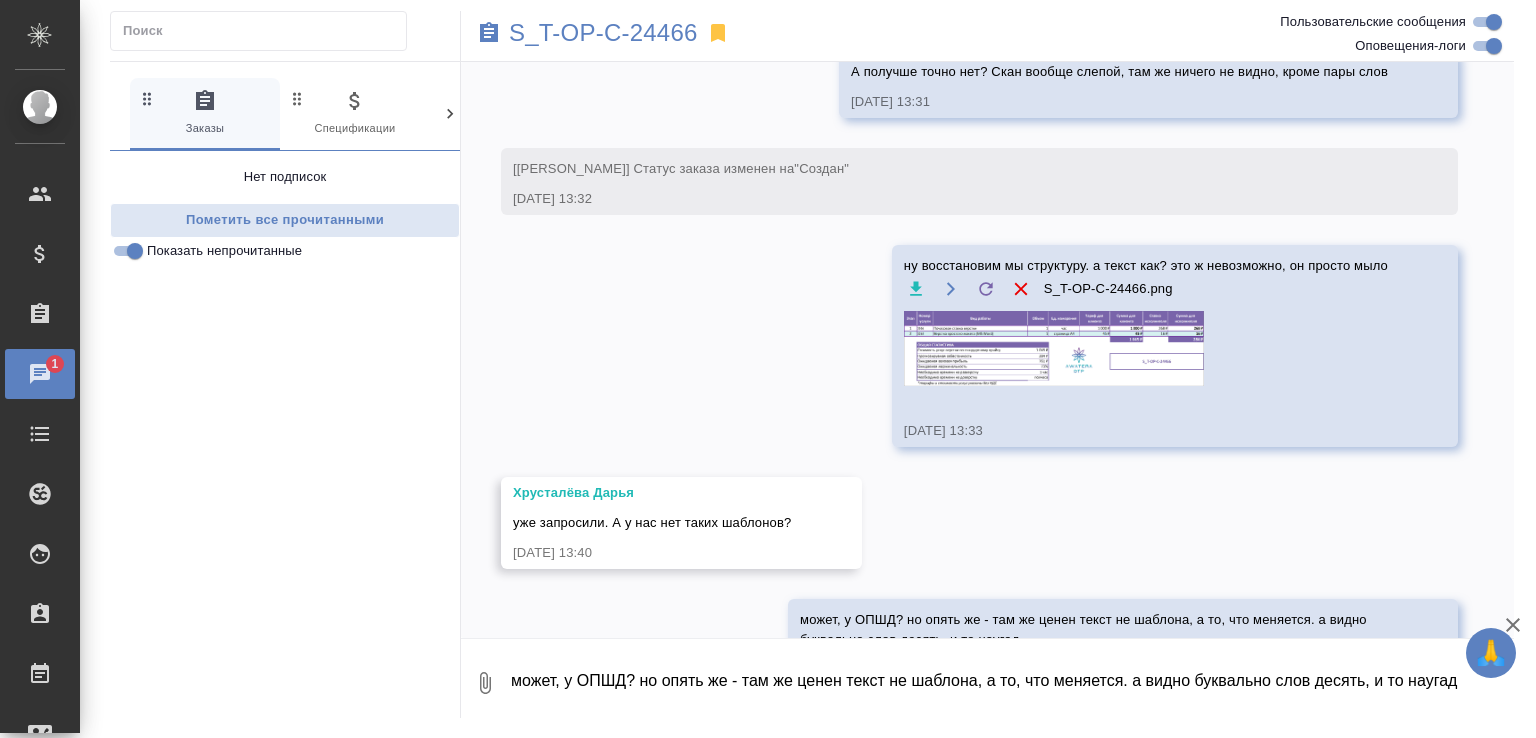 scroll, scrollTop: 0, scrollLeft: 0, axis: both 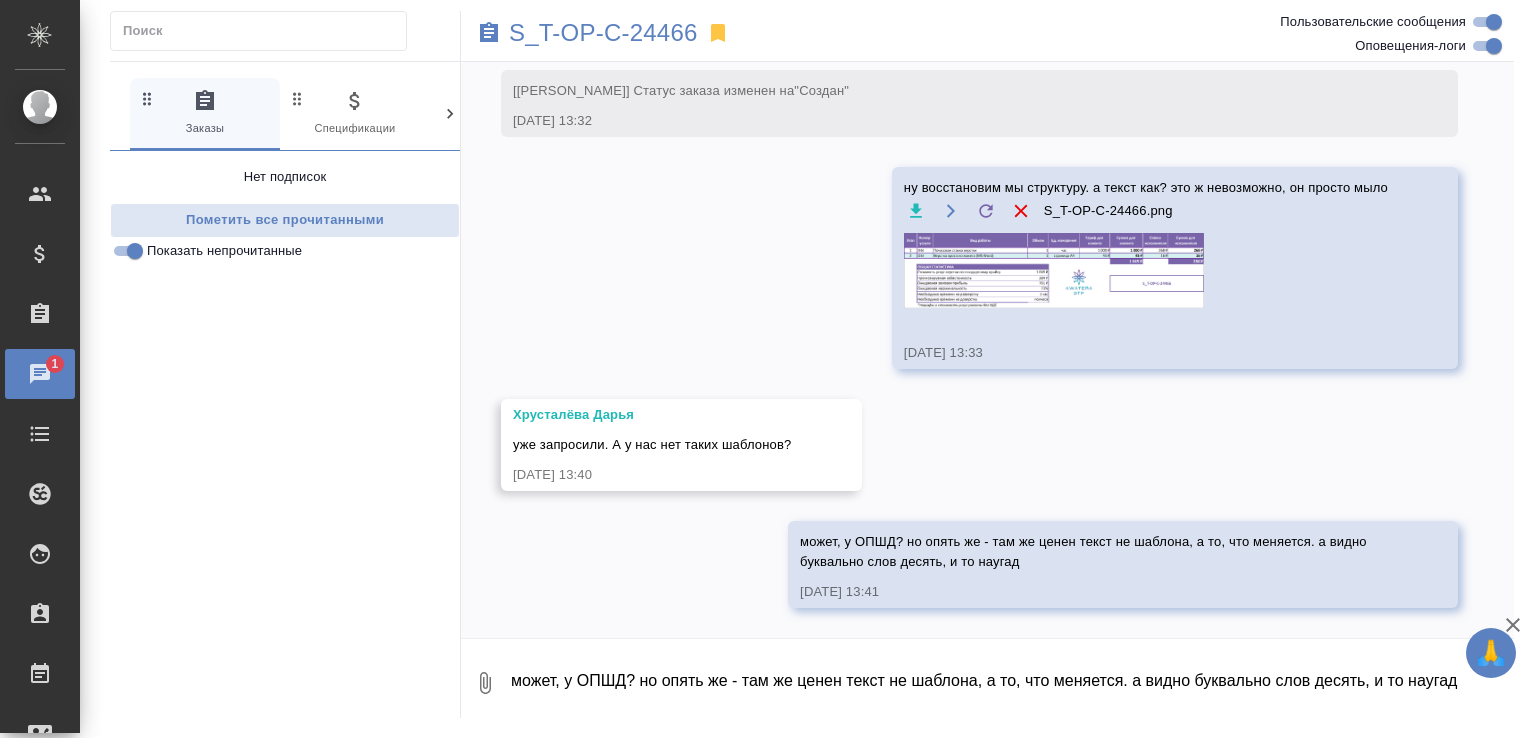 click on "16.07, среда [Горленко Юлия] Клиент оставил комментарий:   "Список референсов по заказам Исаева:  https://traktat-my.sharepoint.com/:x:/g/personal/d_rumyantseva_awatera_com/ERZWW0zFmk1KqdWysrKGIicBJI5EBWCr39XVvx2bBus0_A
ЗАКАЗЫ ОТ САМИРЫ ПОД НОТ. ЗАВЕРЕНИЕ И СД НЕОБХОДИМО ПЕРЕДАВАТЬ НА ПРОВЕРКУ LQA!
Для ЛКА: Глоссарий Венфенг (англ-кит-рус):  https://drive.awatera.com/f/12380568.  Необходимо обновлять офлайн версию при обновлении глоссария в Смарткате.
Исаев Максим +7 985 725 2325" 16.07.25, 13:19 [Горленко Юлия] Задана общая тематика:   Юридическая/Финансовая 16.07.25, 13:20 [Горленко Юлия] Задана тематика:   16.07.25, 13:20 "Под ЗПК" 16.07.25, 13:20 16.07.25, 13:22 "ТЗ"" at bounding box center (987, 350) 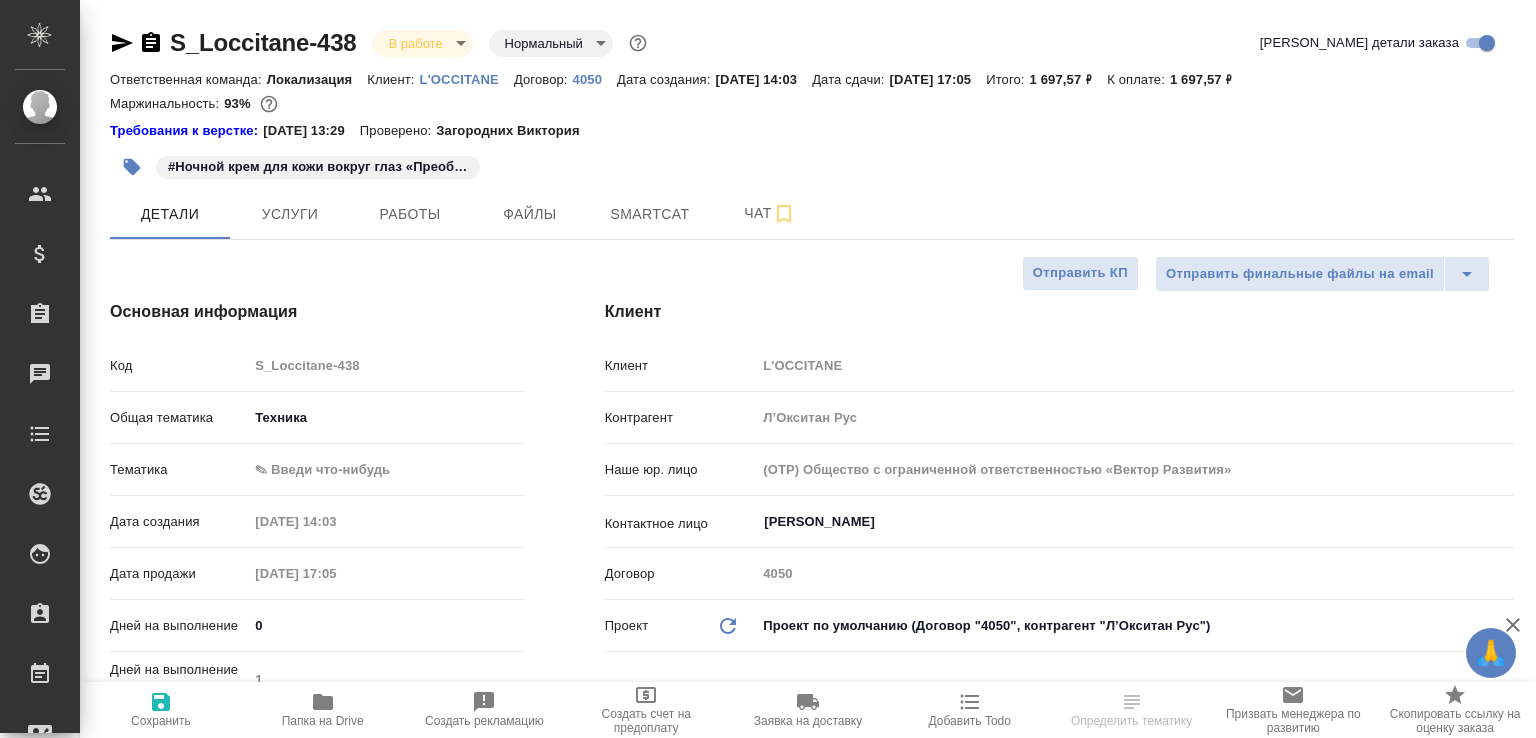 select on "RU" 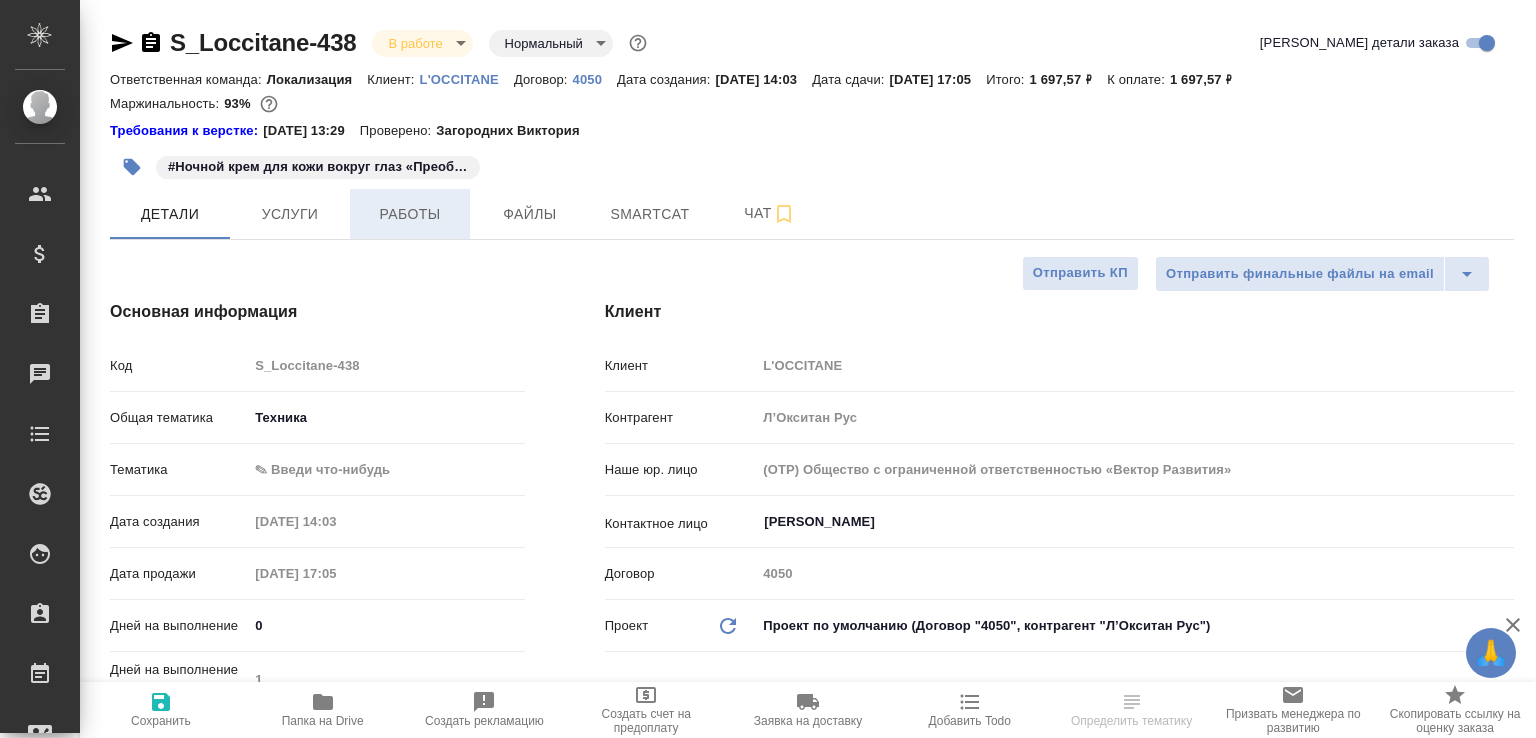 scroll, scrollTop: 0, scrollLeft: 0, axis: both 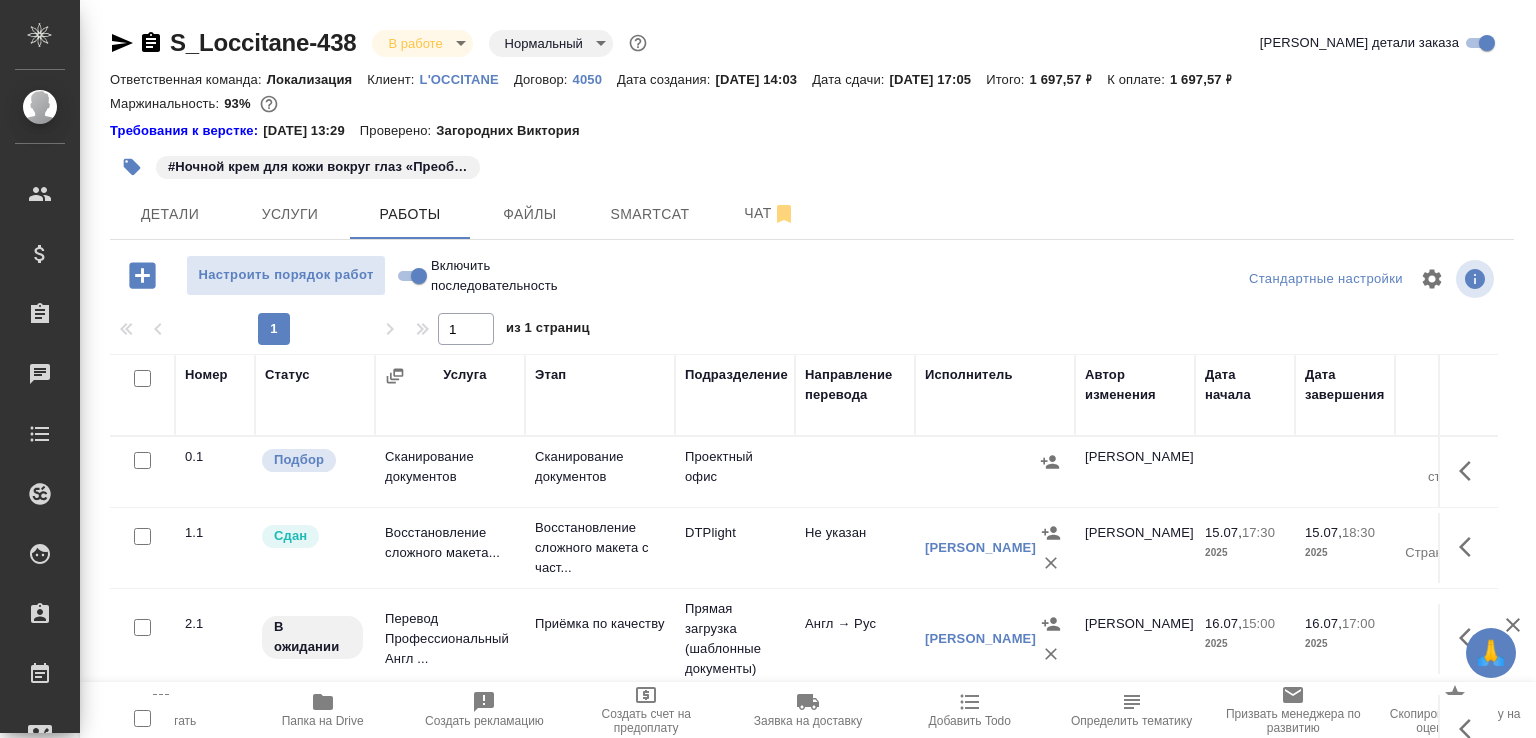 click on "Включить последовательность" at bounding box center [419, 276] 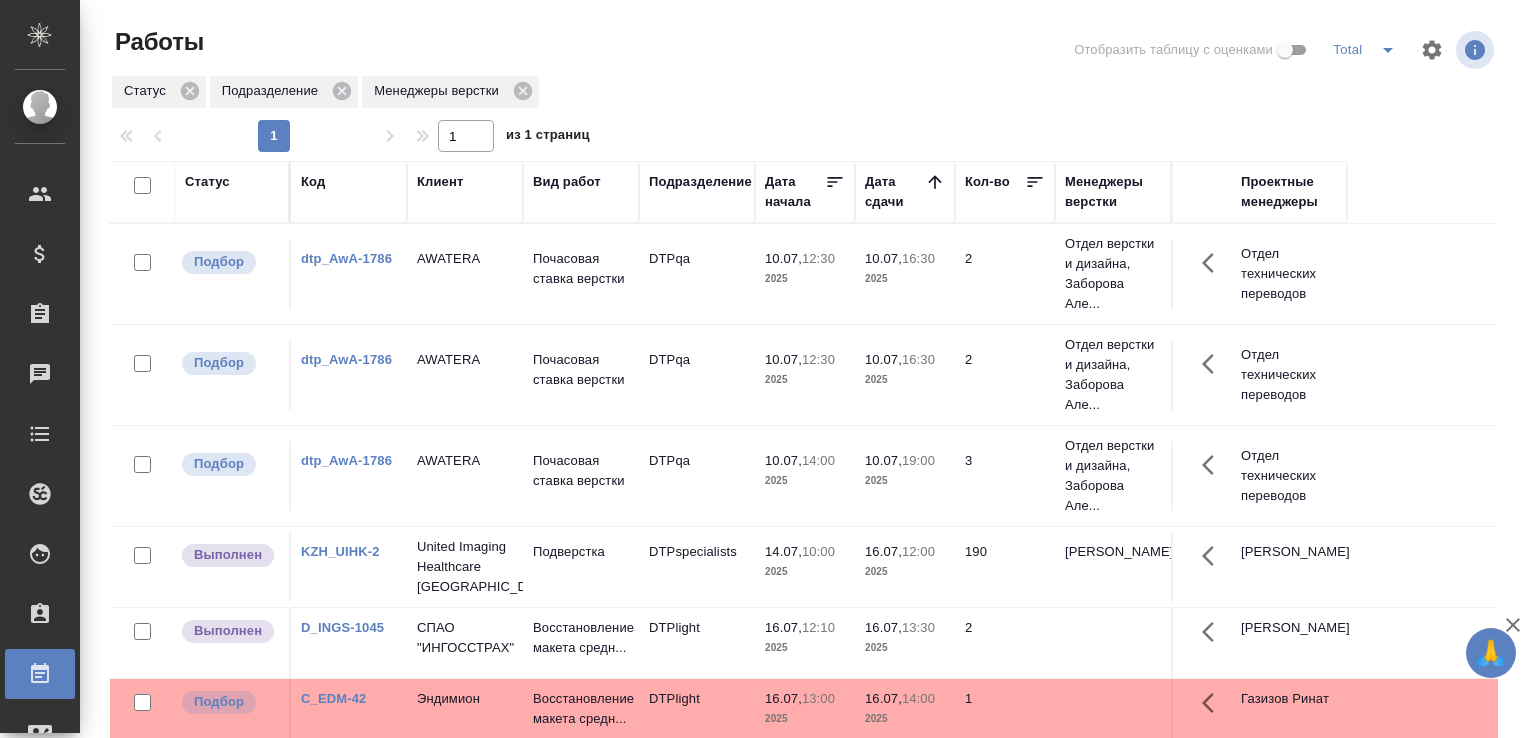 scroll, scrollTop: 0, scrollLeft: 0, axis: both 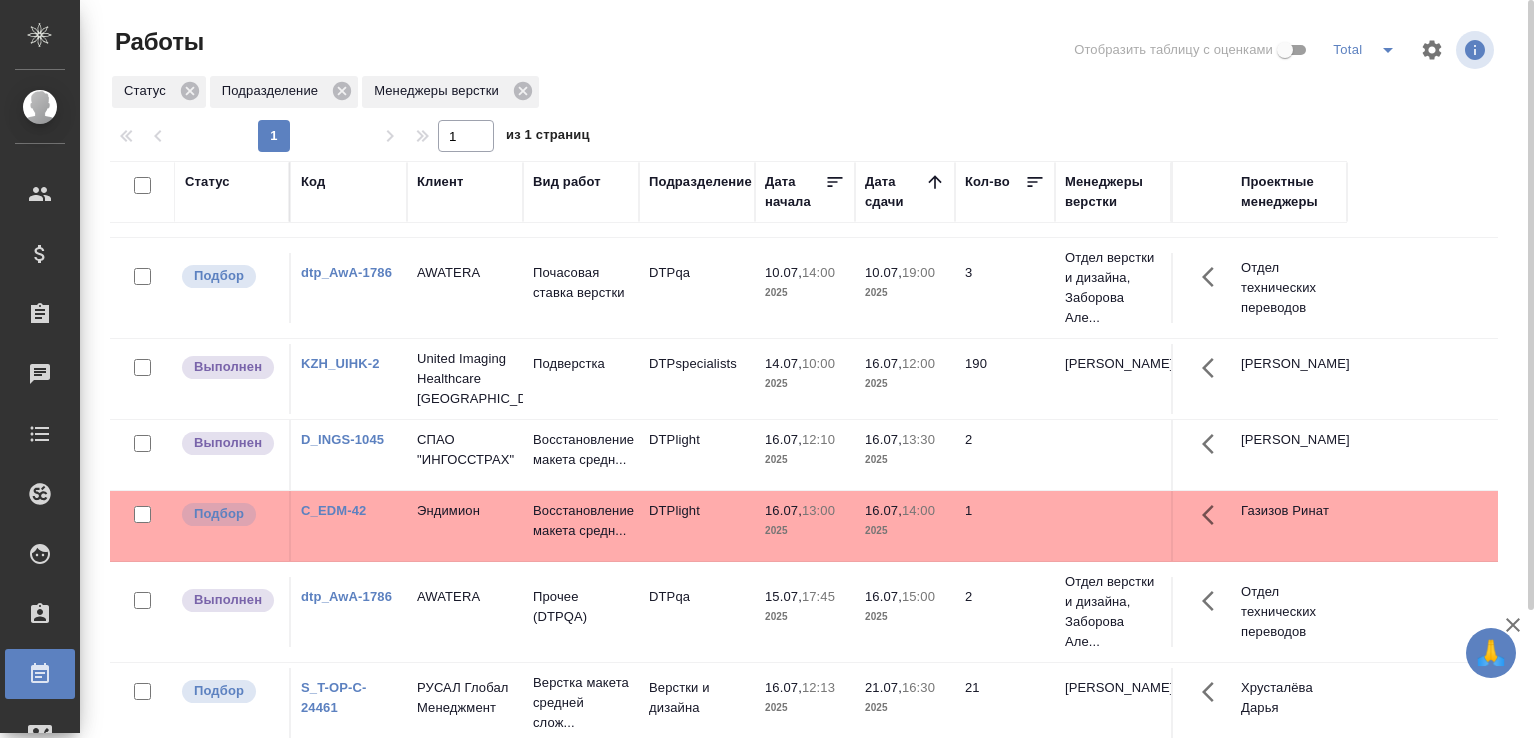 click on "Подверстка" at bounding box center (581, 86) 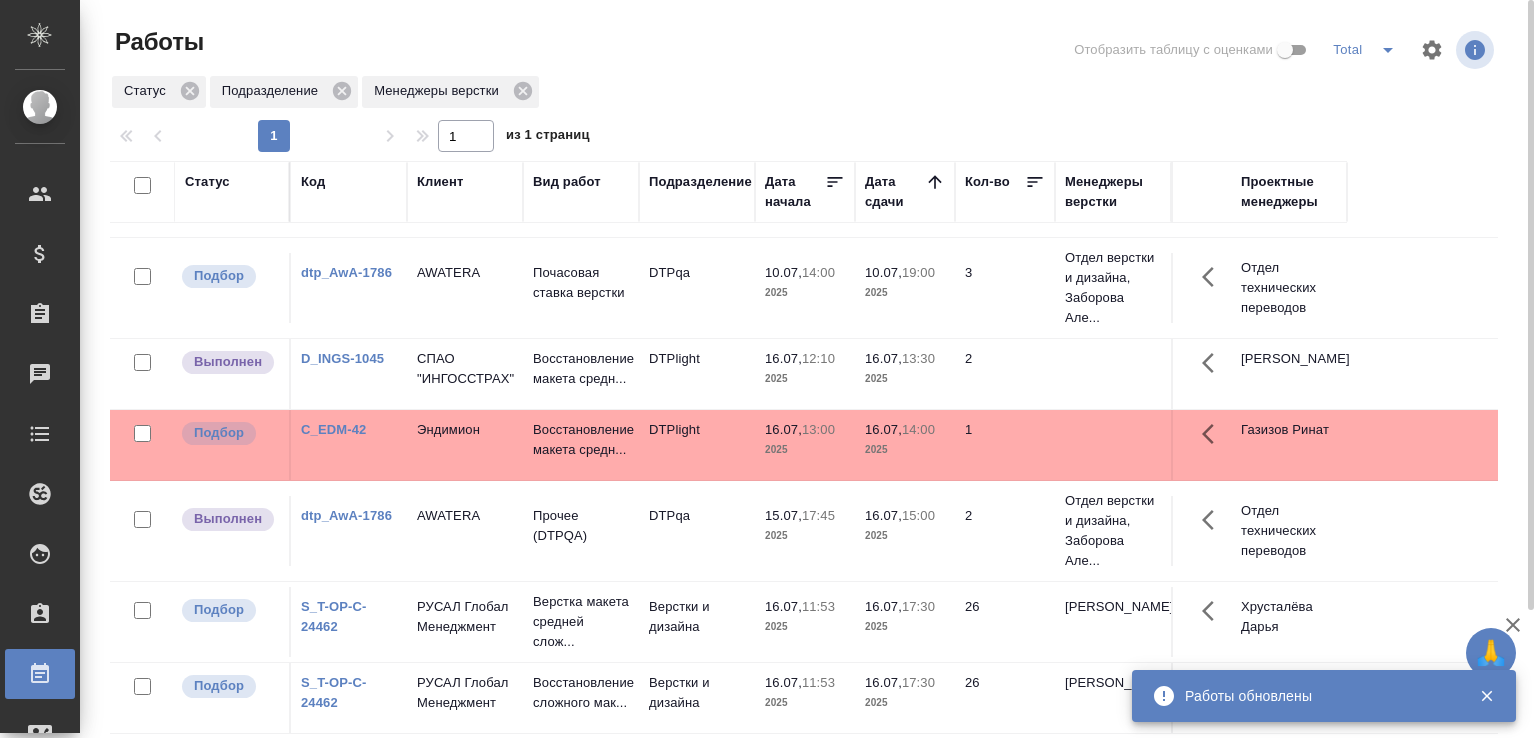 scroll, scrollTop: 502, scrollLeft: 0, axis: vertical 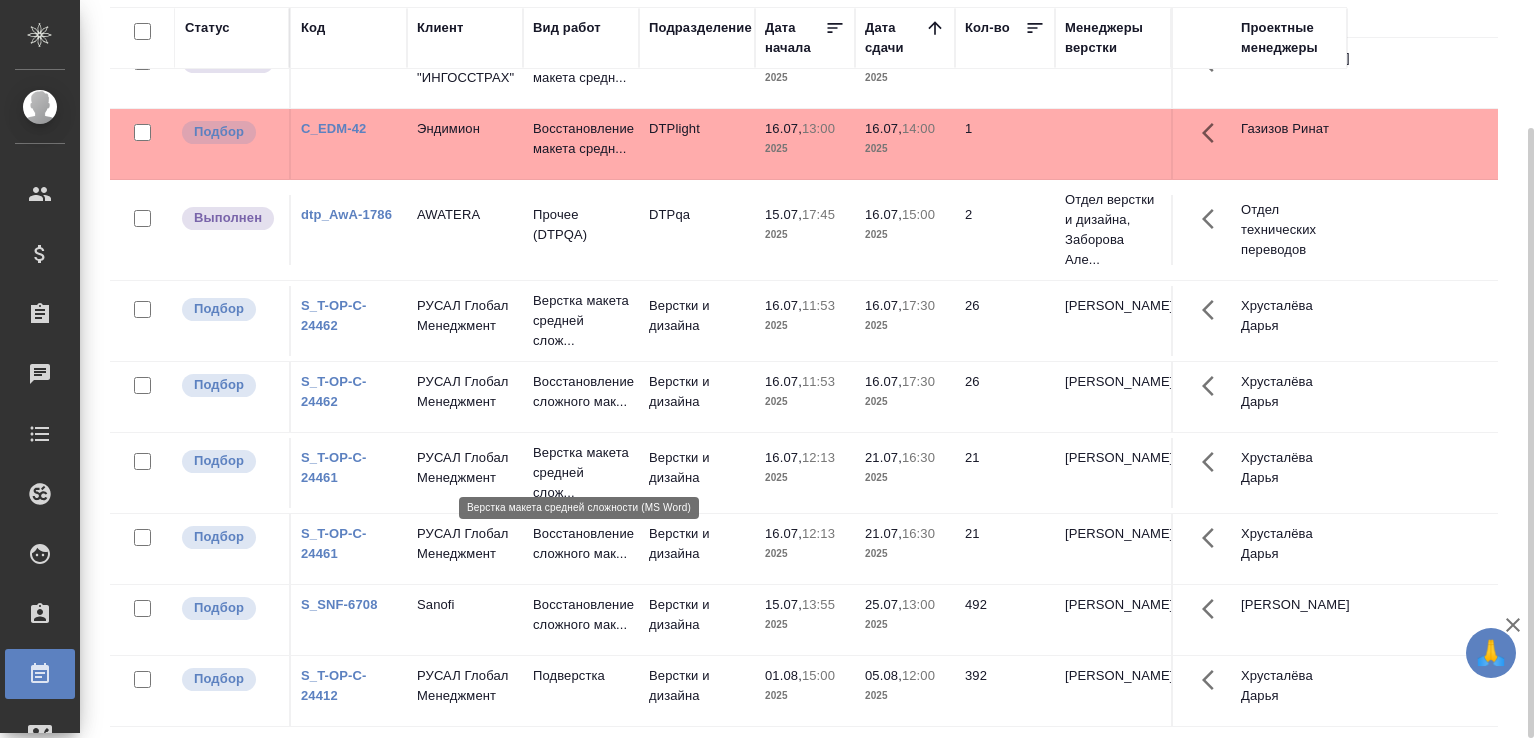 click on "Верстка макета средней слож..." at bounding box center (581, 473) 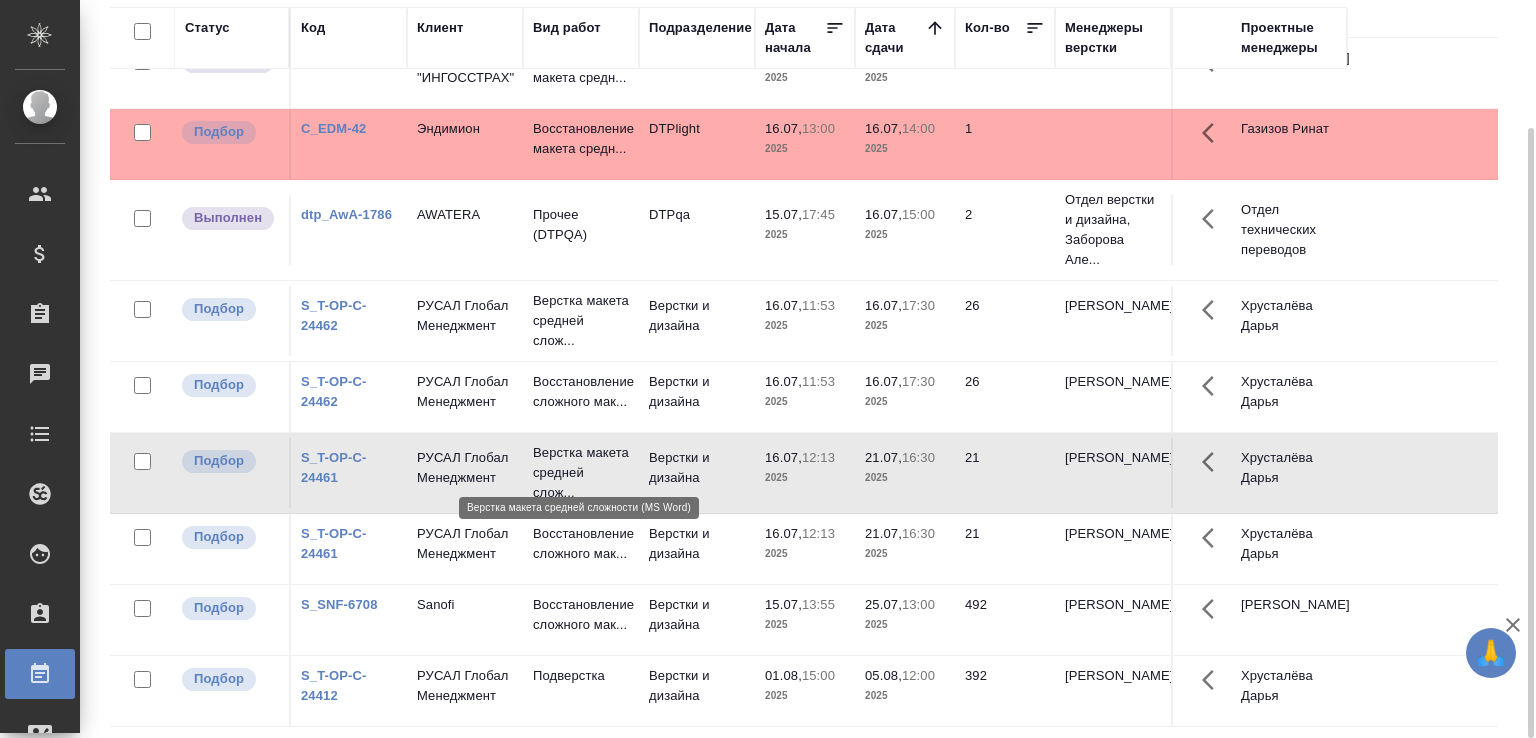 click on "Верстка макета средней слож..." at bounding box center (581, 473) 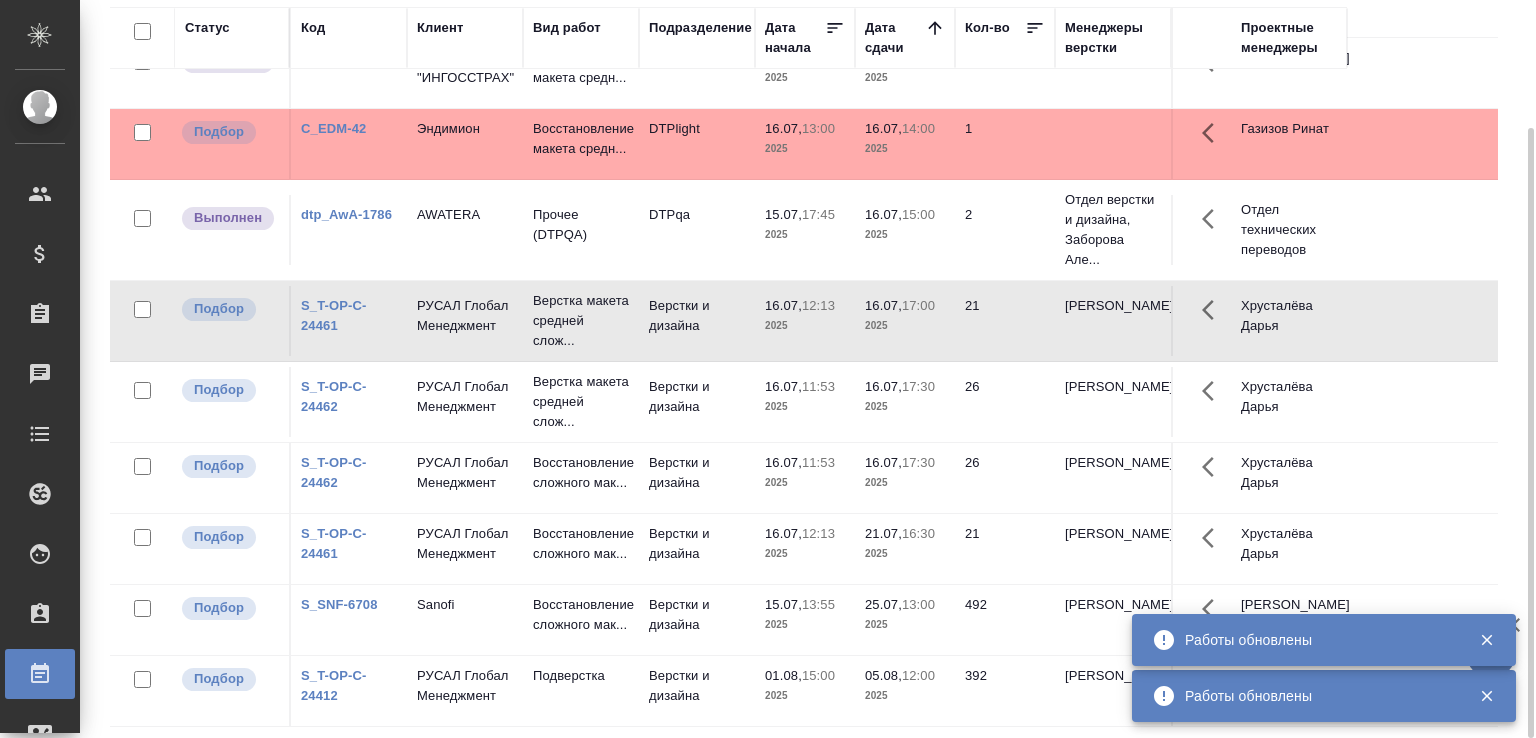 click on "Верстки и дизайна" at bounding box center (697, -215) 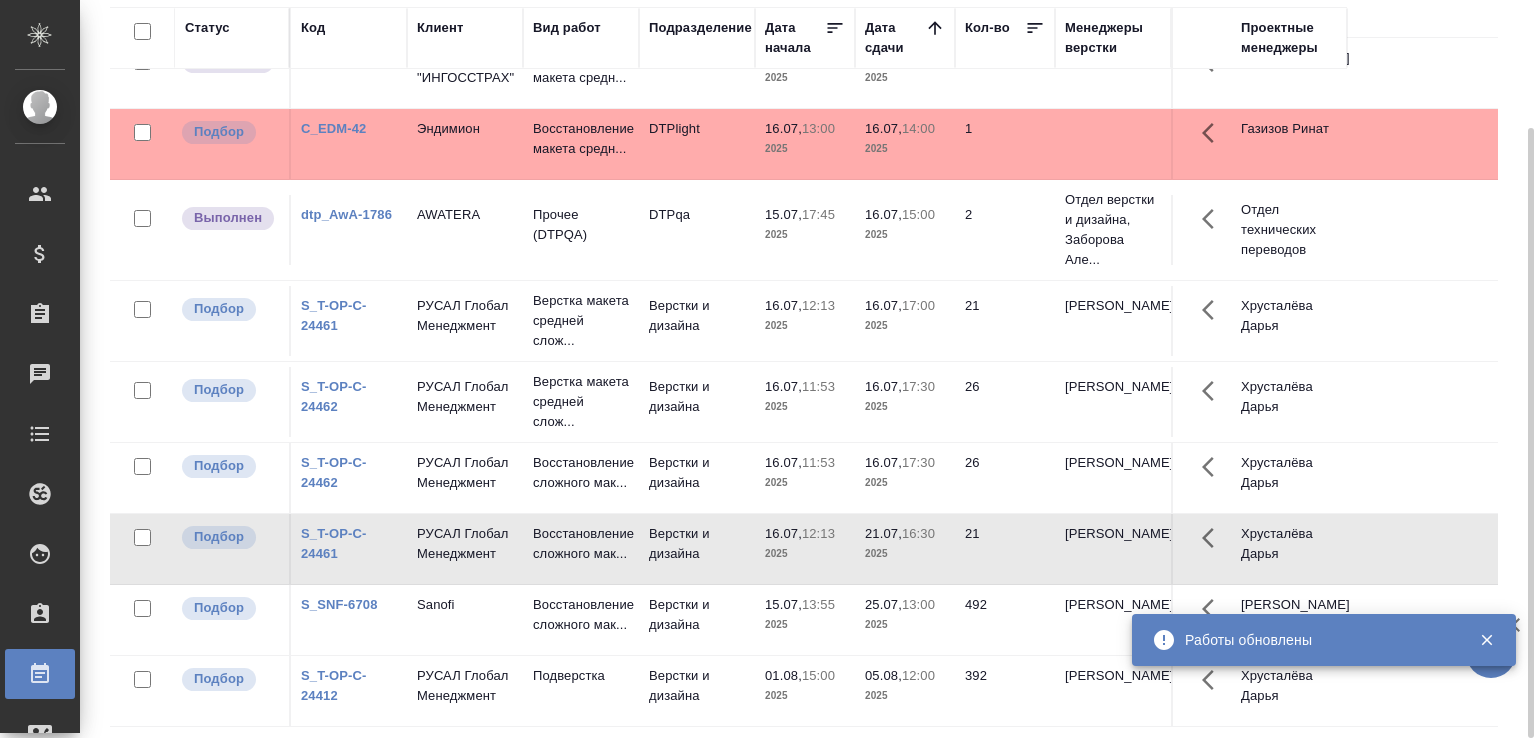 click on "Верстки и дизайна" at bounding box center (697, -215) 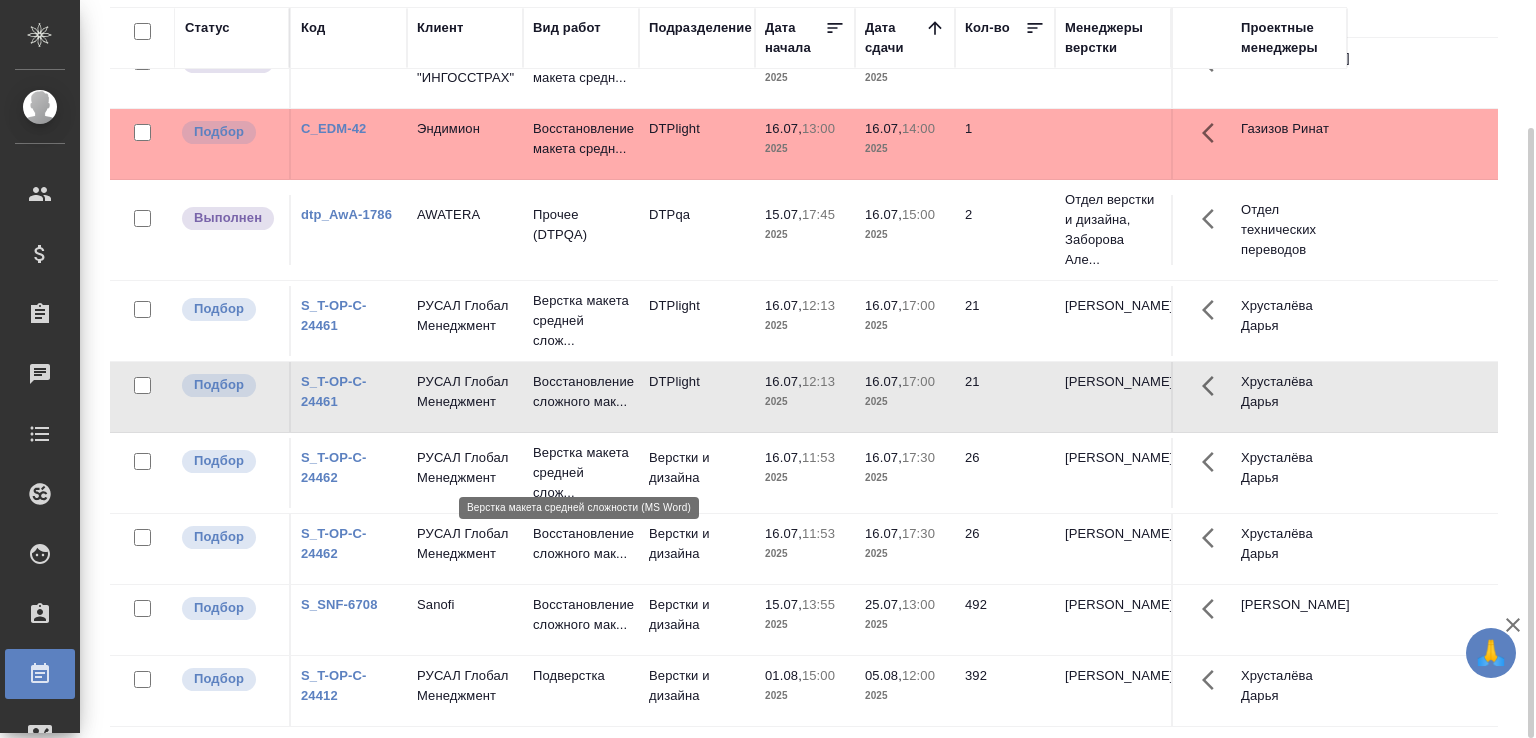 click on "Верстка макета средней слож..." at bounding box center (581, 473) 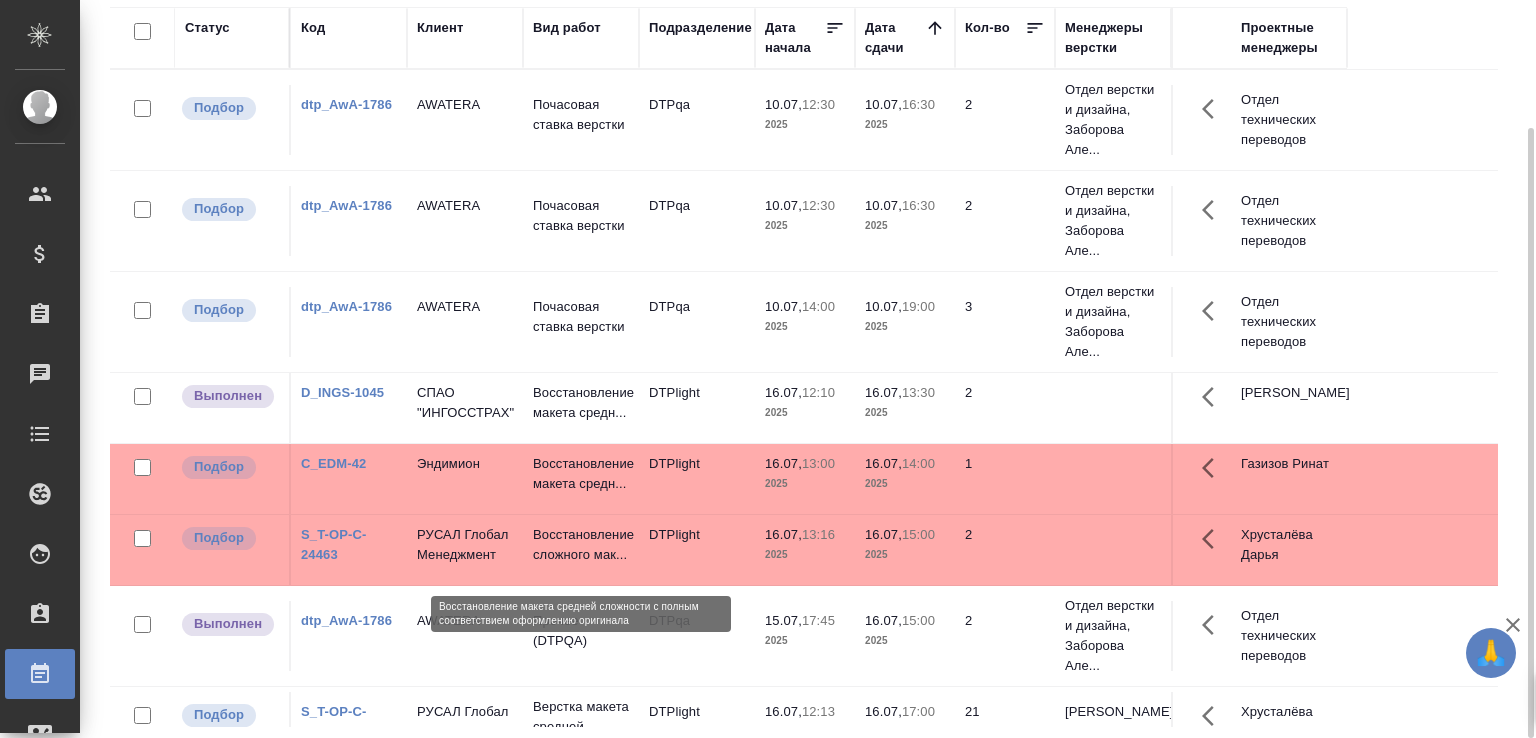 scroll, scrollTop: 583, scrollLeft: 0, axis: vertical 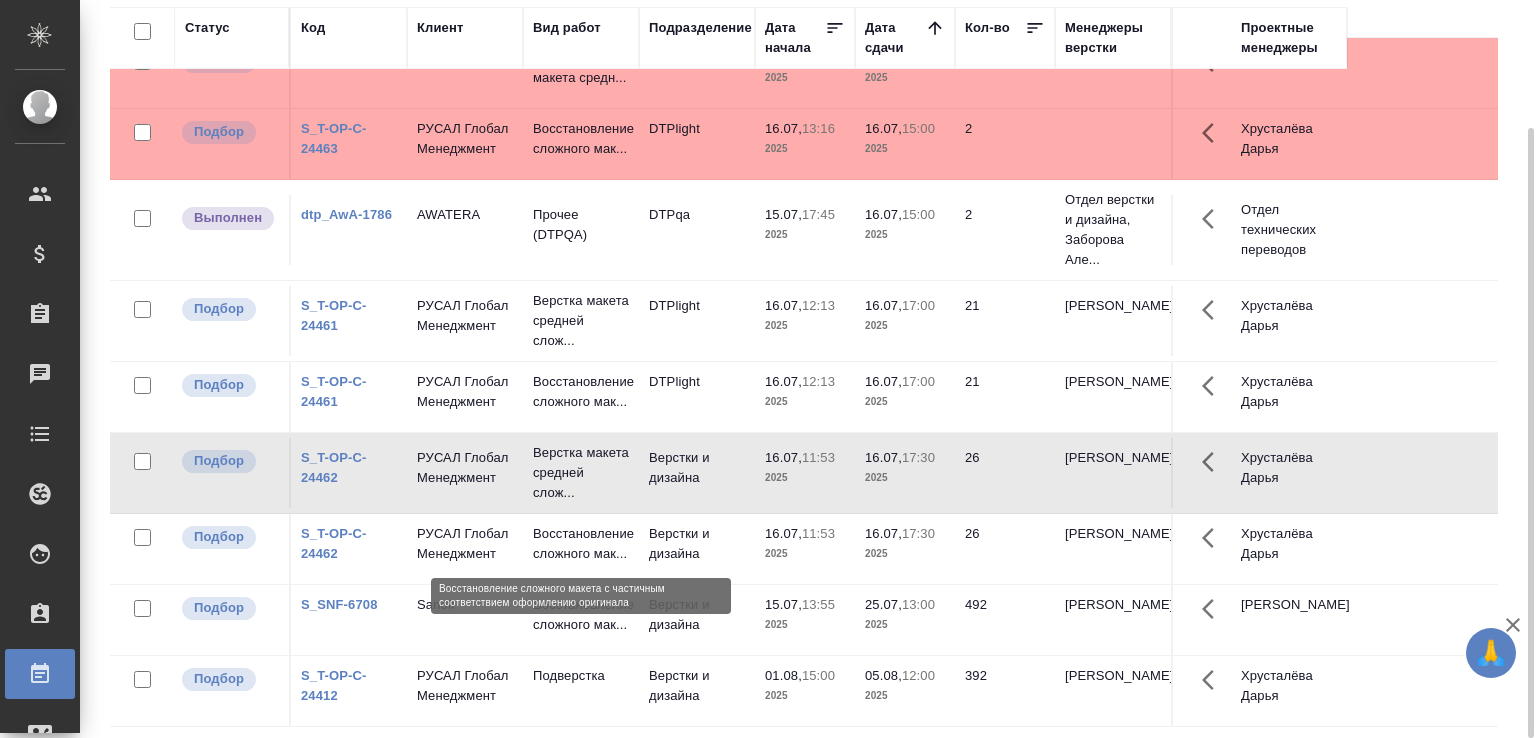click on "Восстановление сложного мак..." at bounding box center (581, 544) 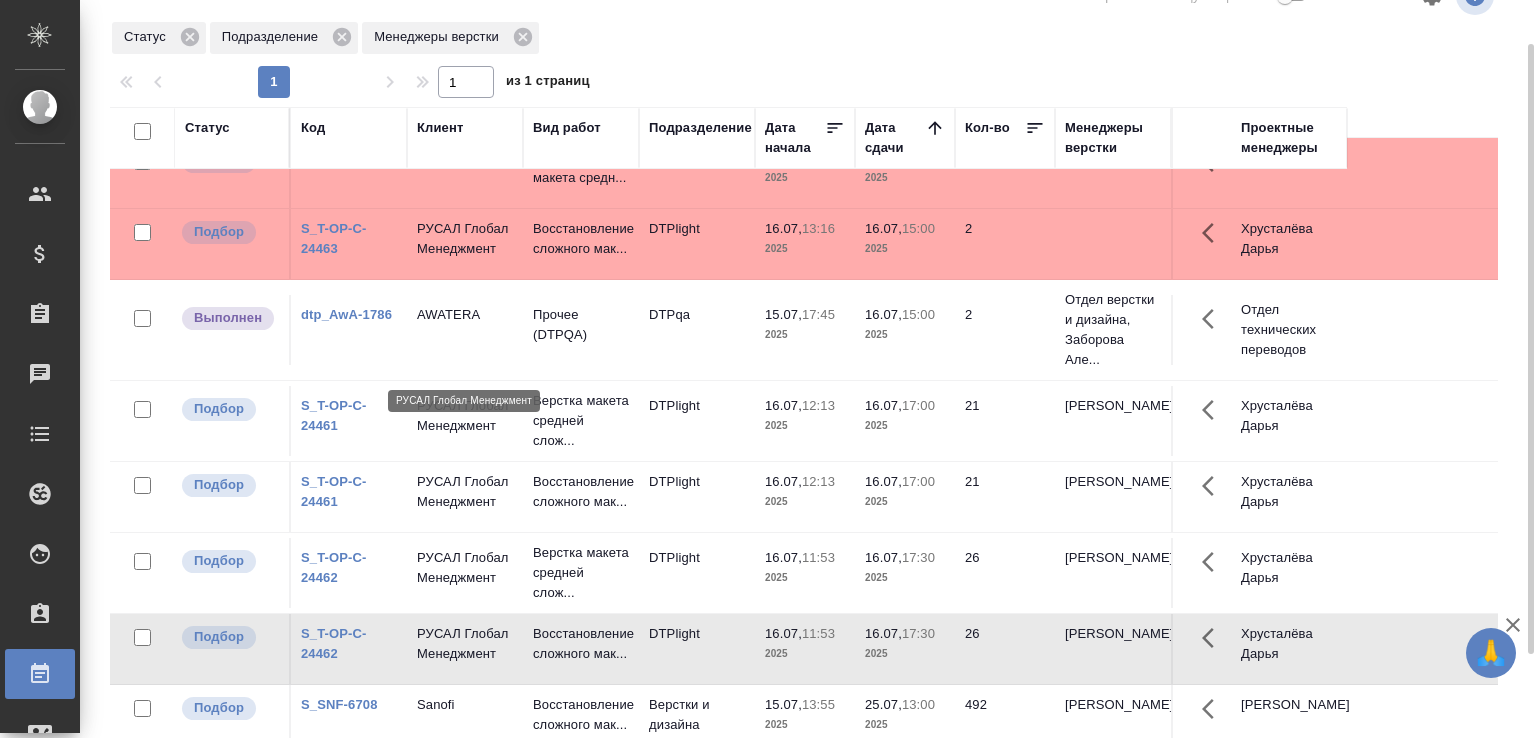 scroll, scrollTop: 0, scrollLeft: 0, axis: both 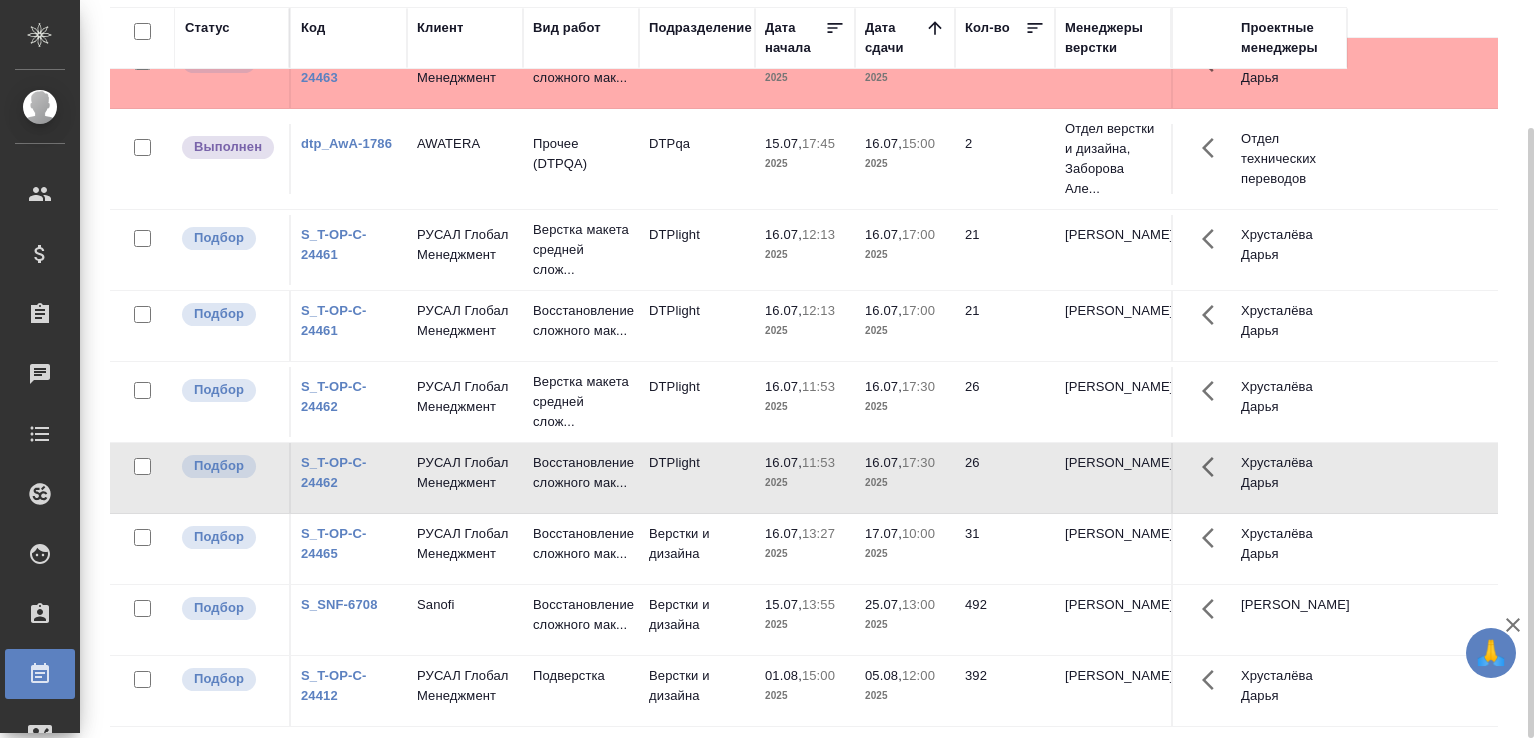 click on "РУСАЛ Глобал Менеджмент" at bounding box center (465, -428) 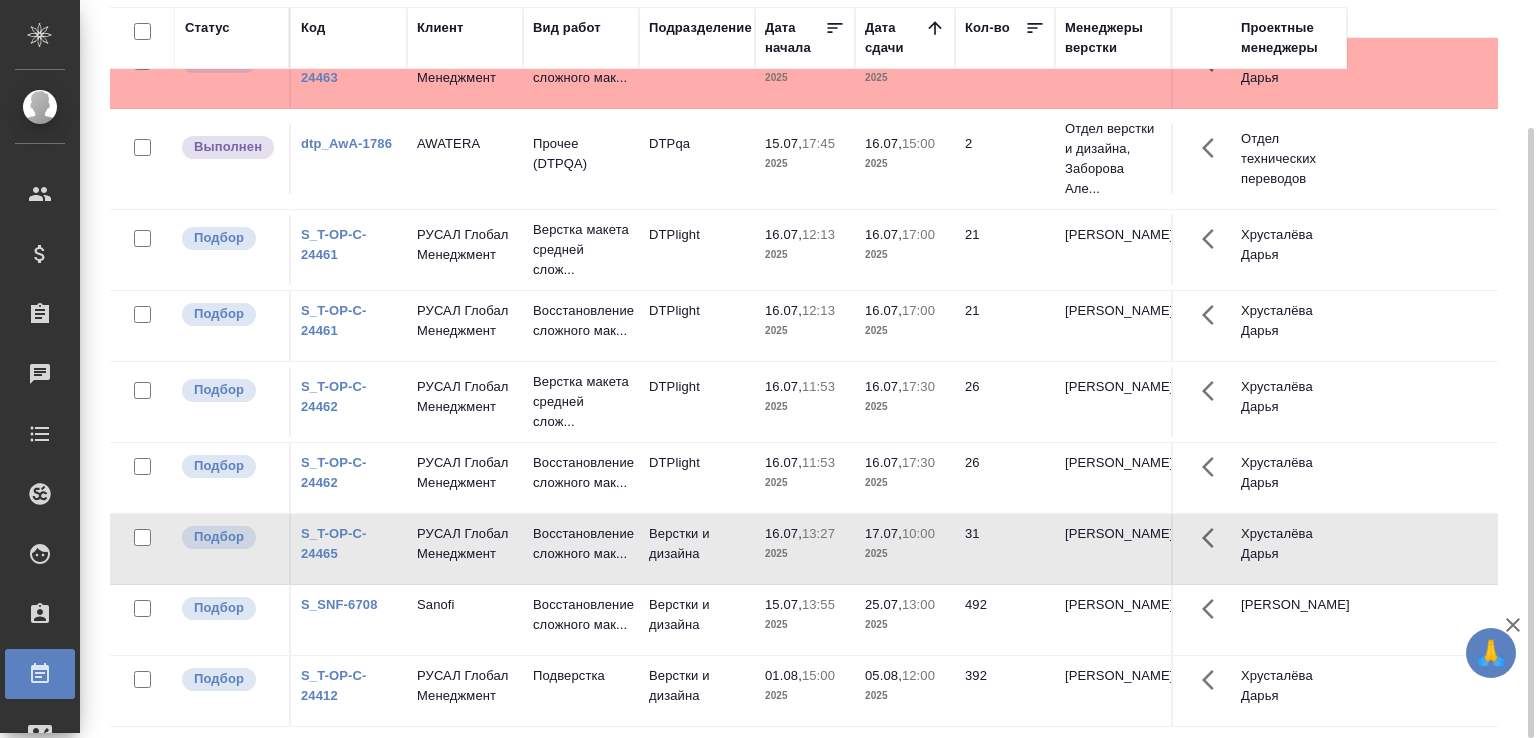 click on "РУСАЛ Глобал Менеджмент" at bounding box center (465, -428) 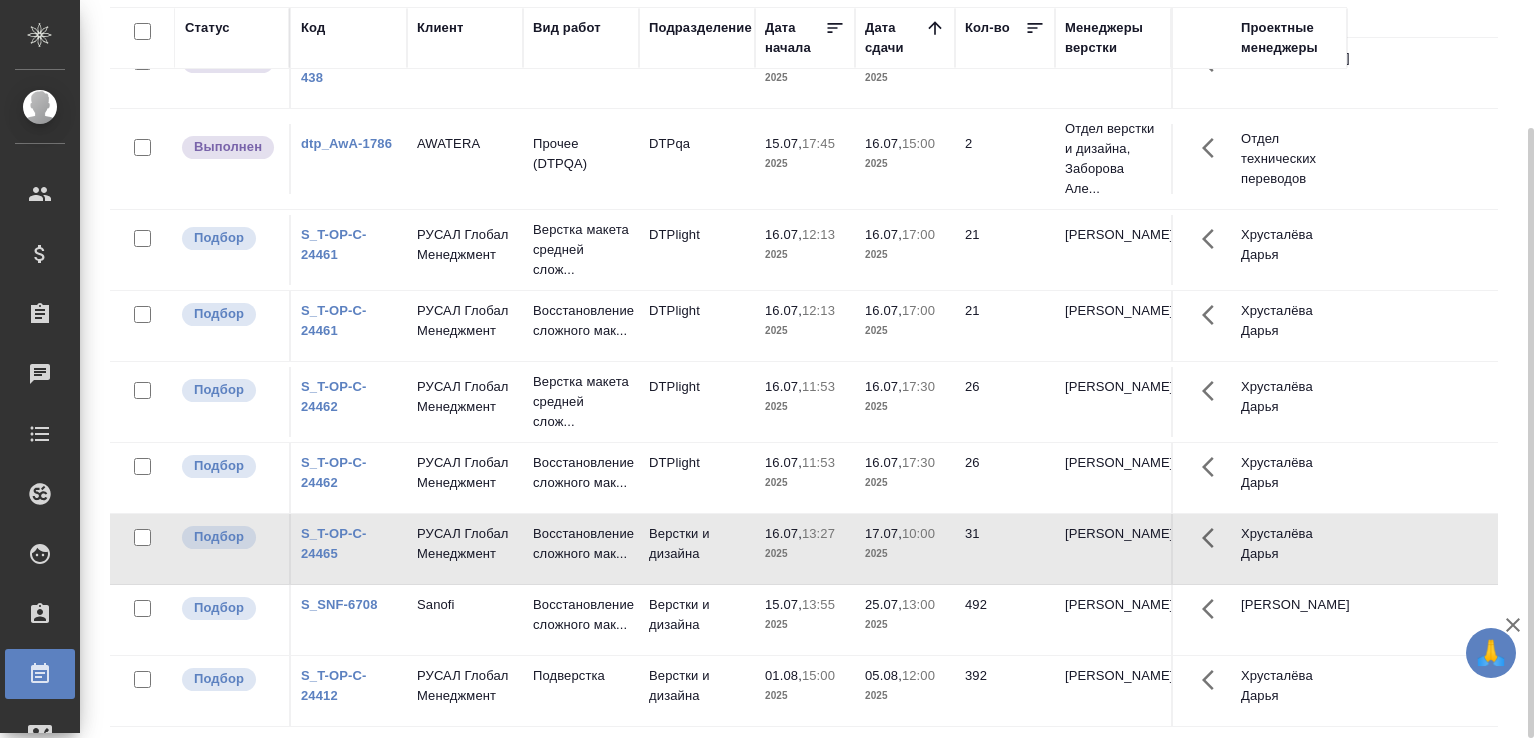 scroll, scrollTop: 0, scrollLeft: 0, axis: both 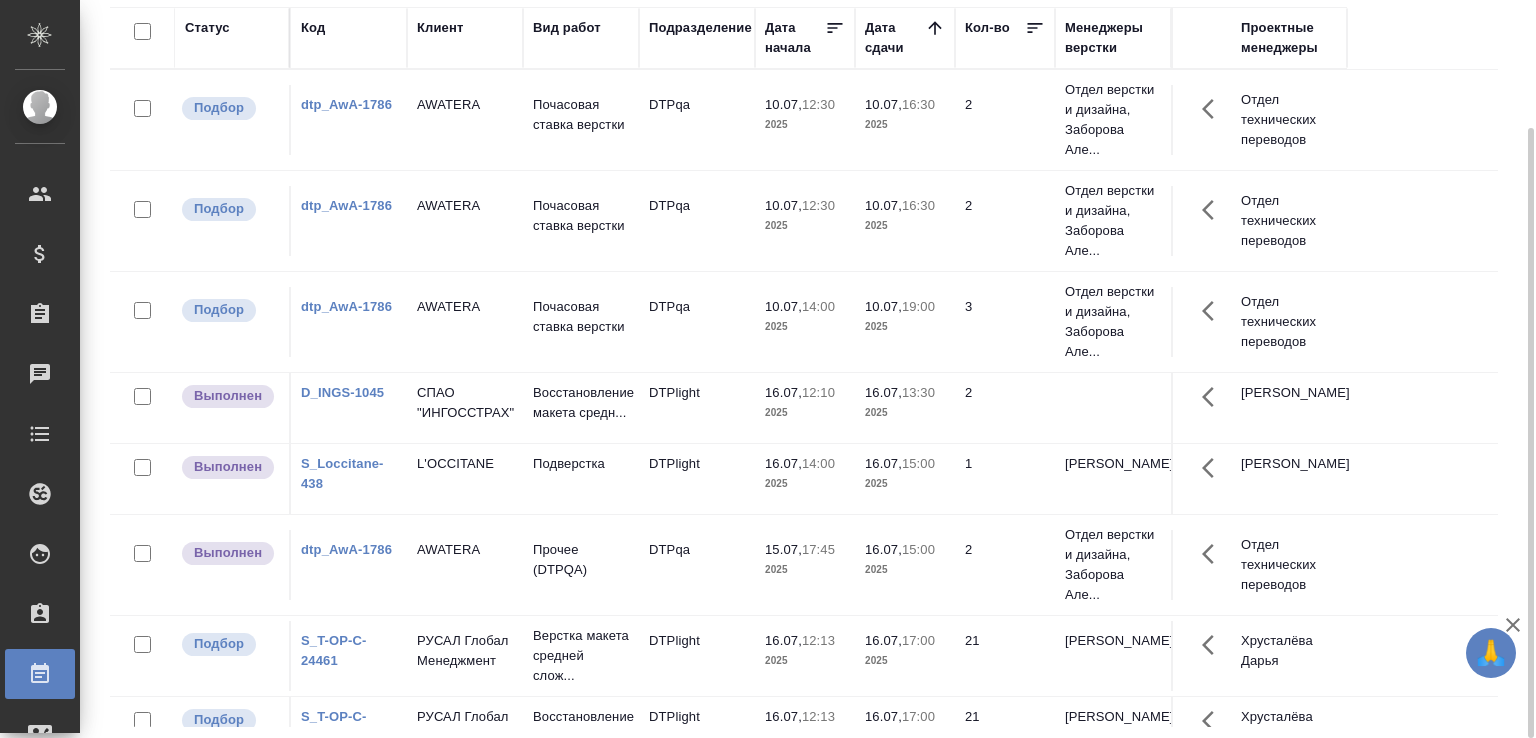 click on "Подверстка" at bounding box center (581, 120) 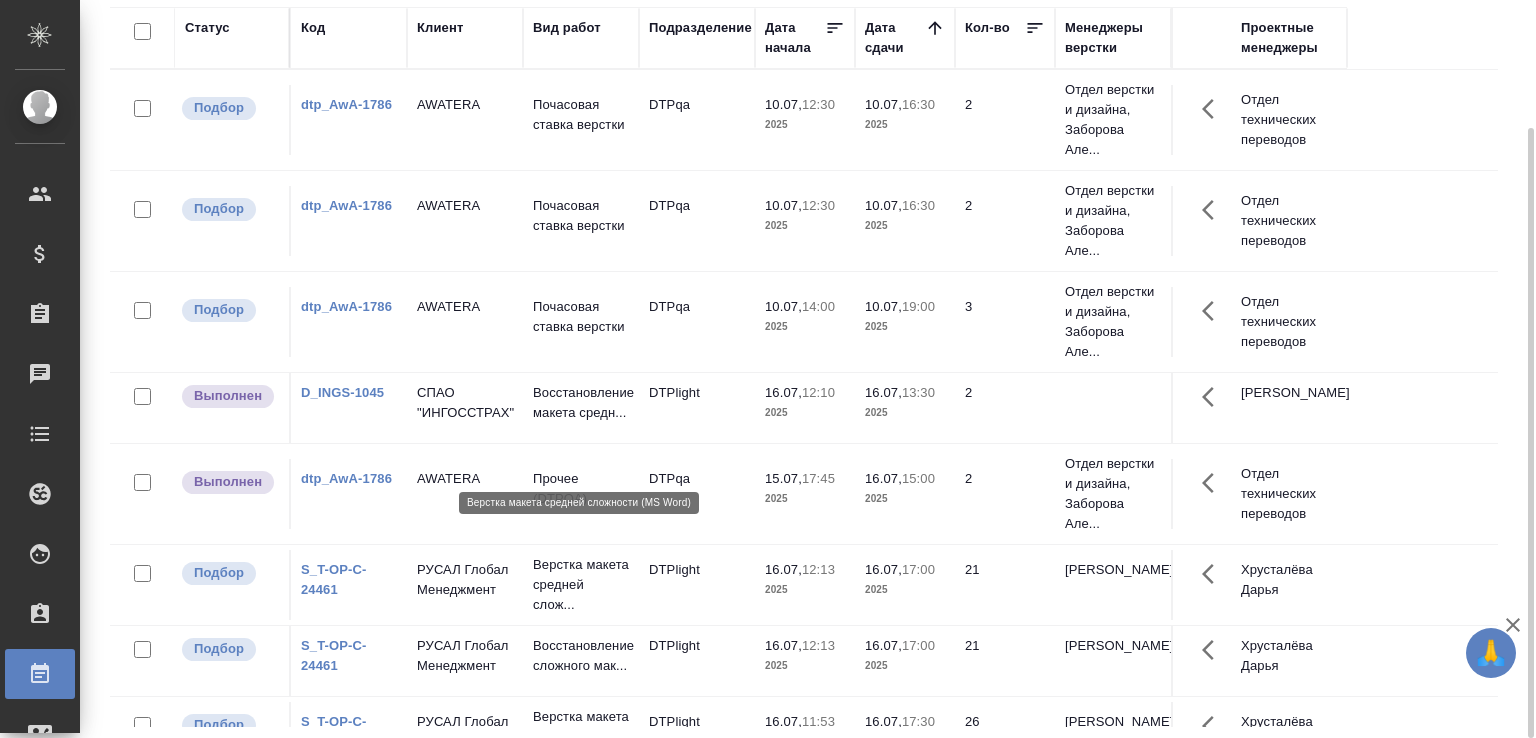 scroll, scrollTop: 502, scrollLeft: 0, axis: vertical 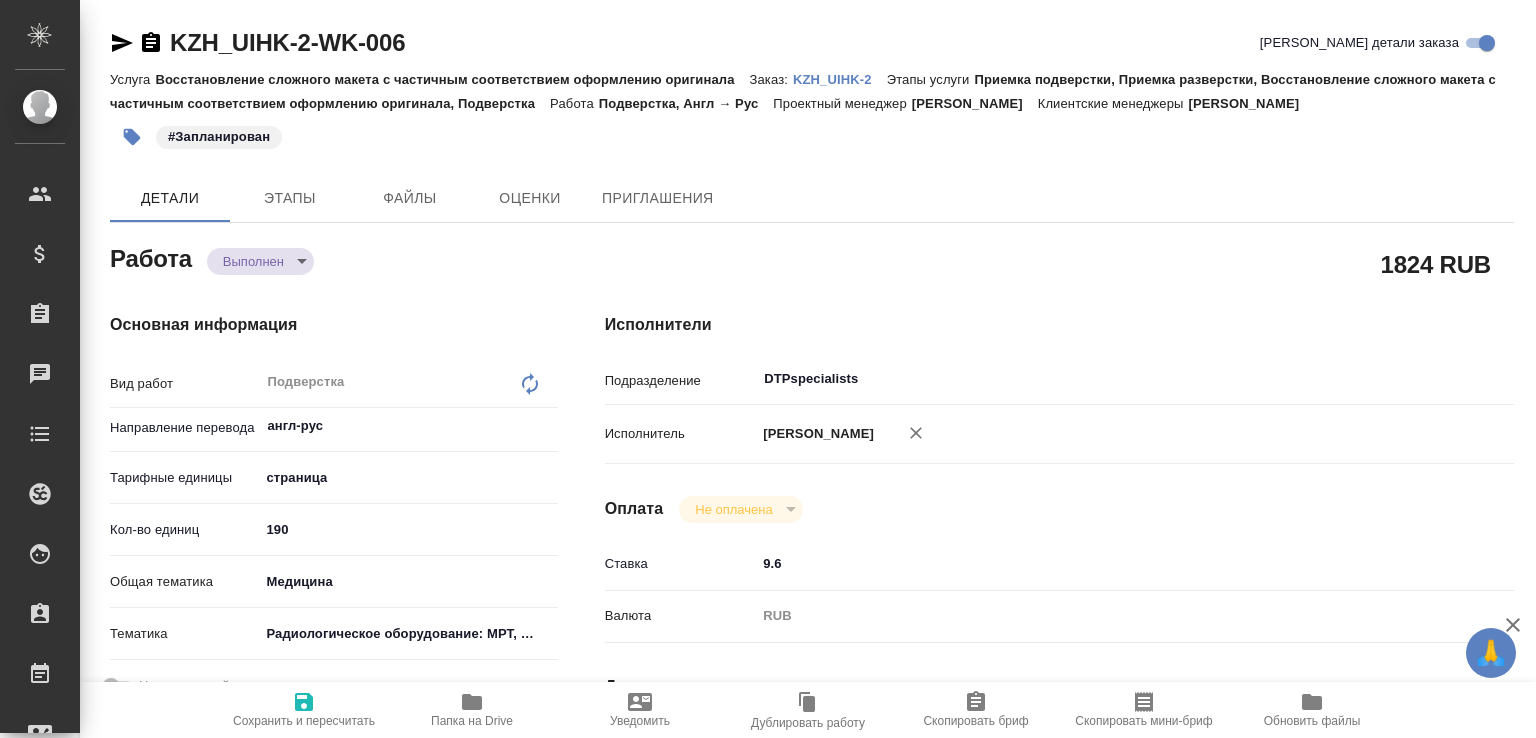 type on "x" 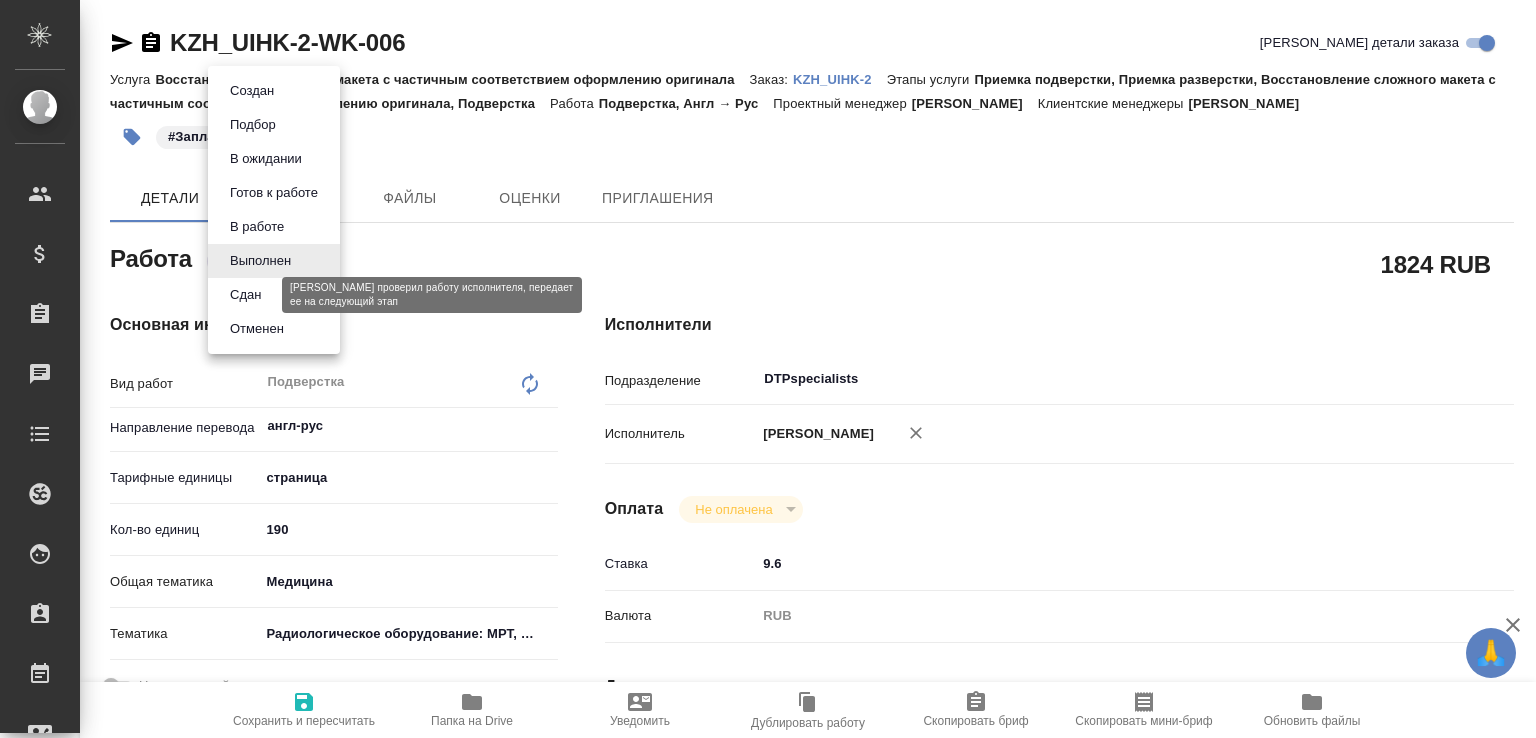click on "Сдан" at bounding box center [245, 295] 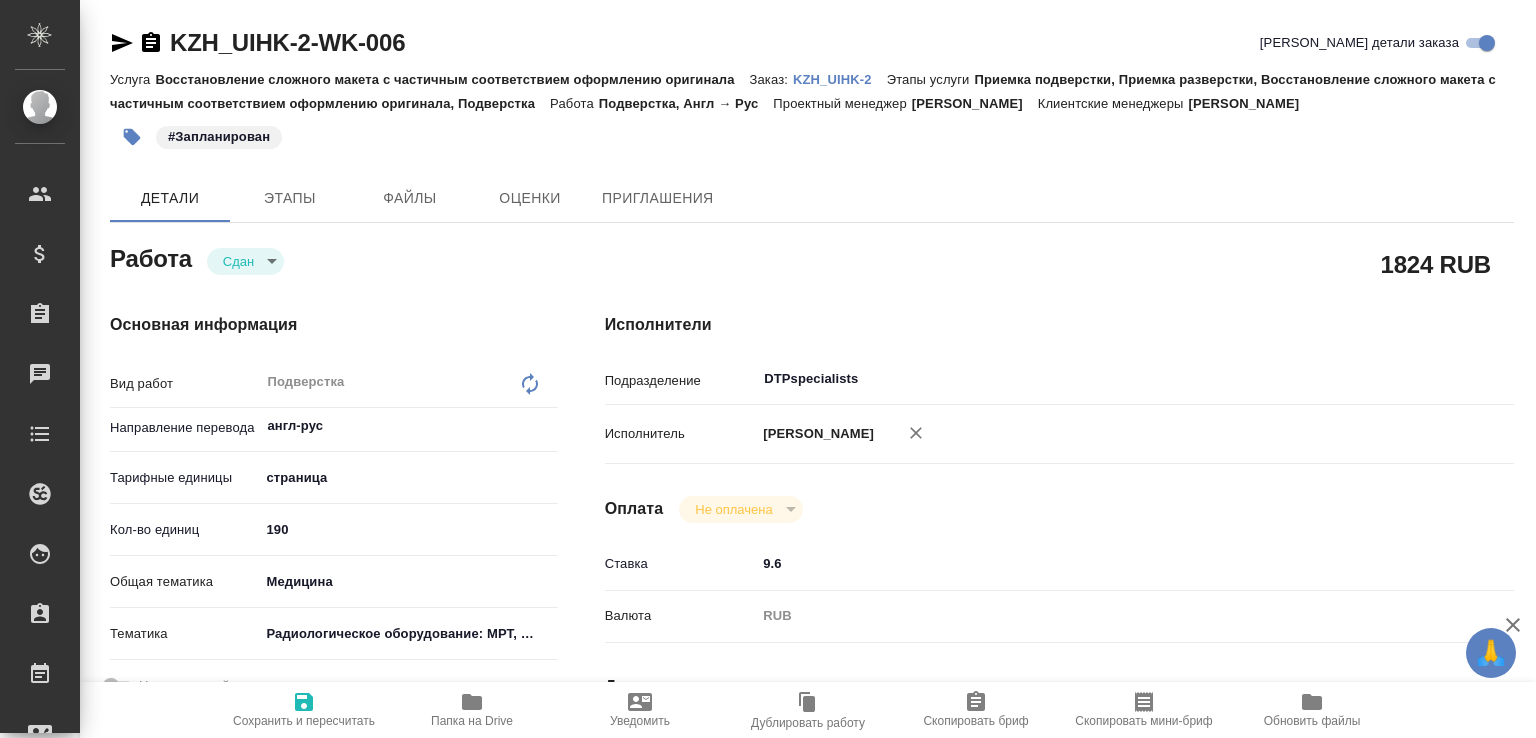 type on "x" 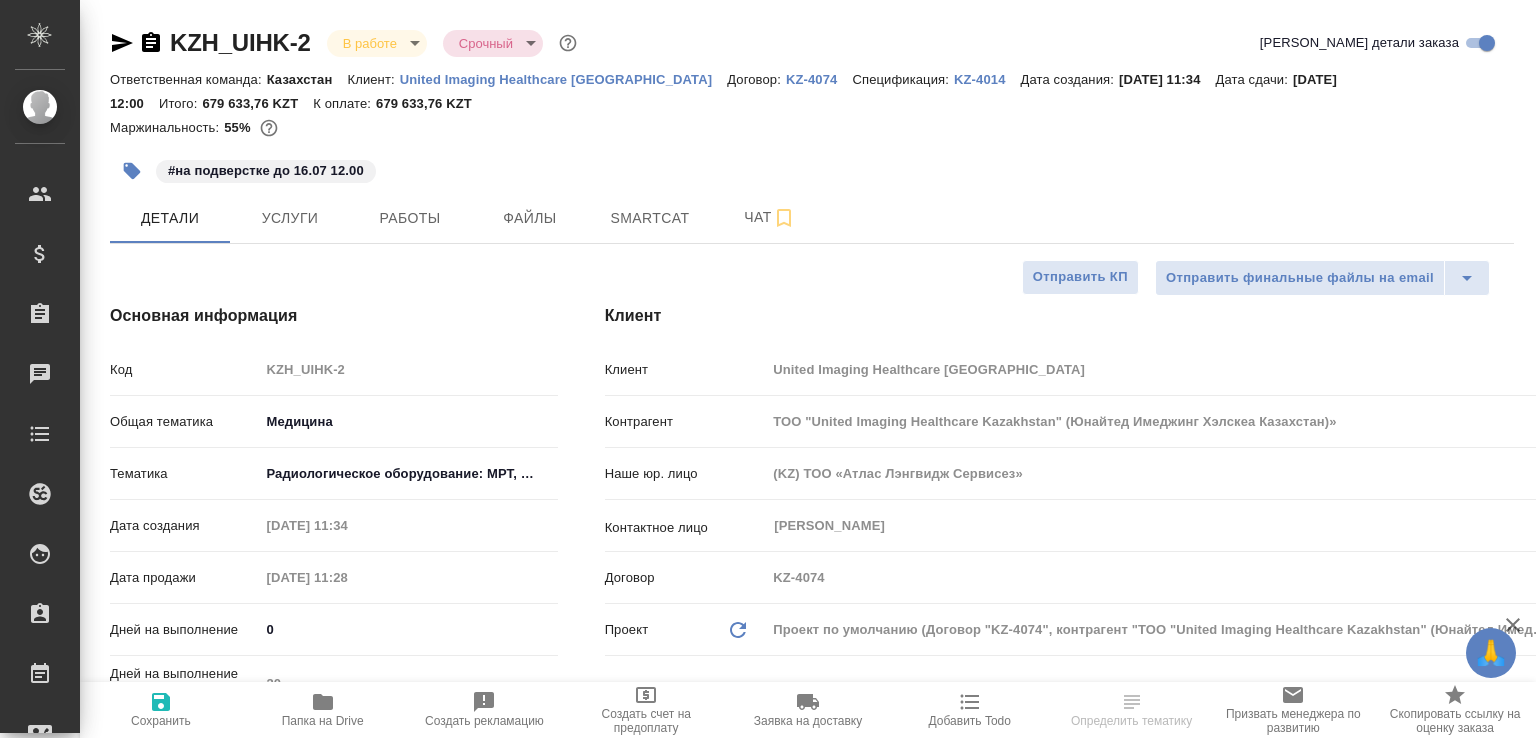select on "RU" 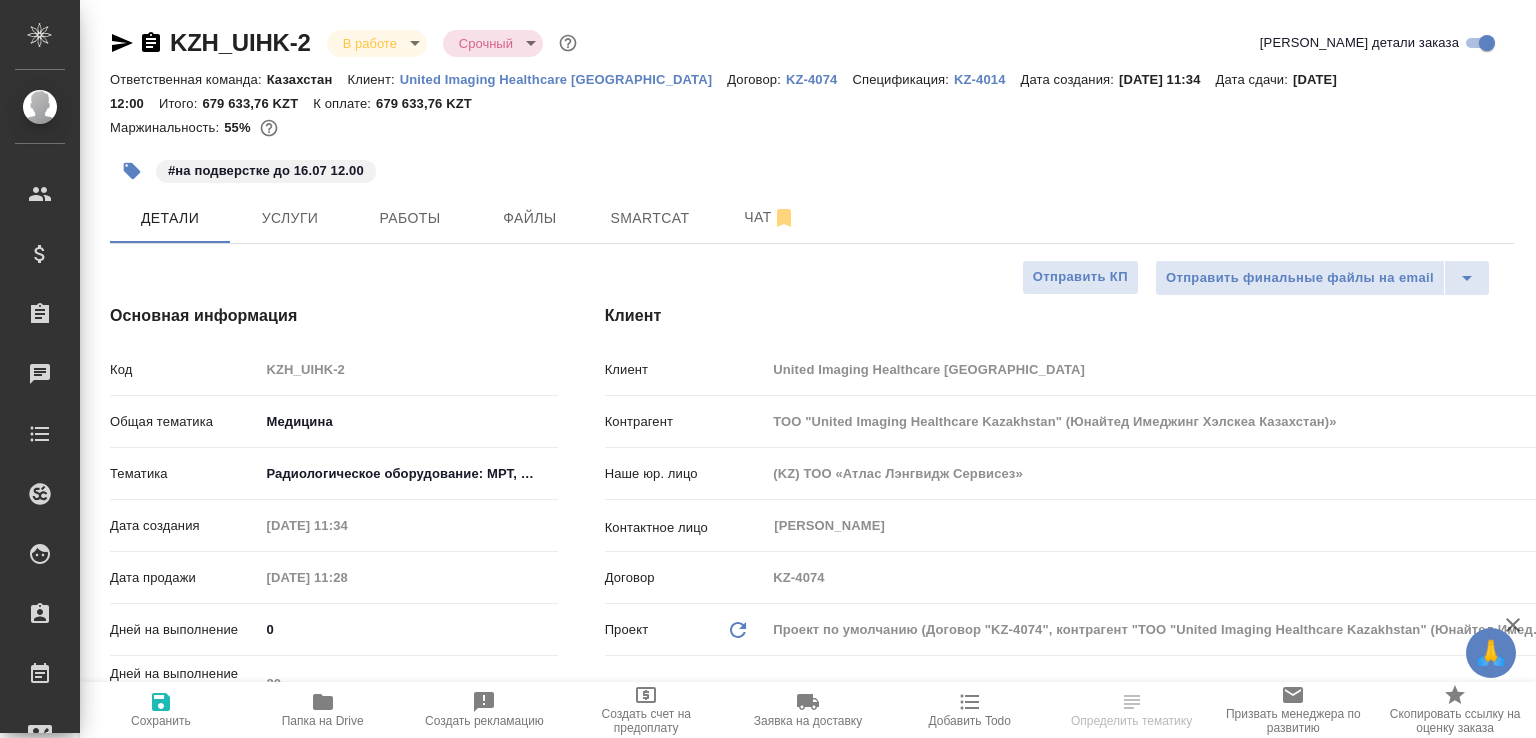 select on "RU" 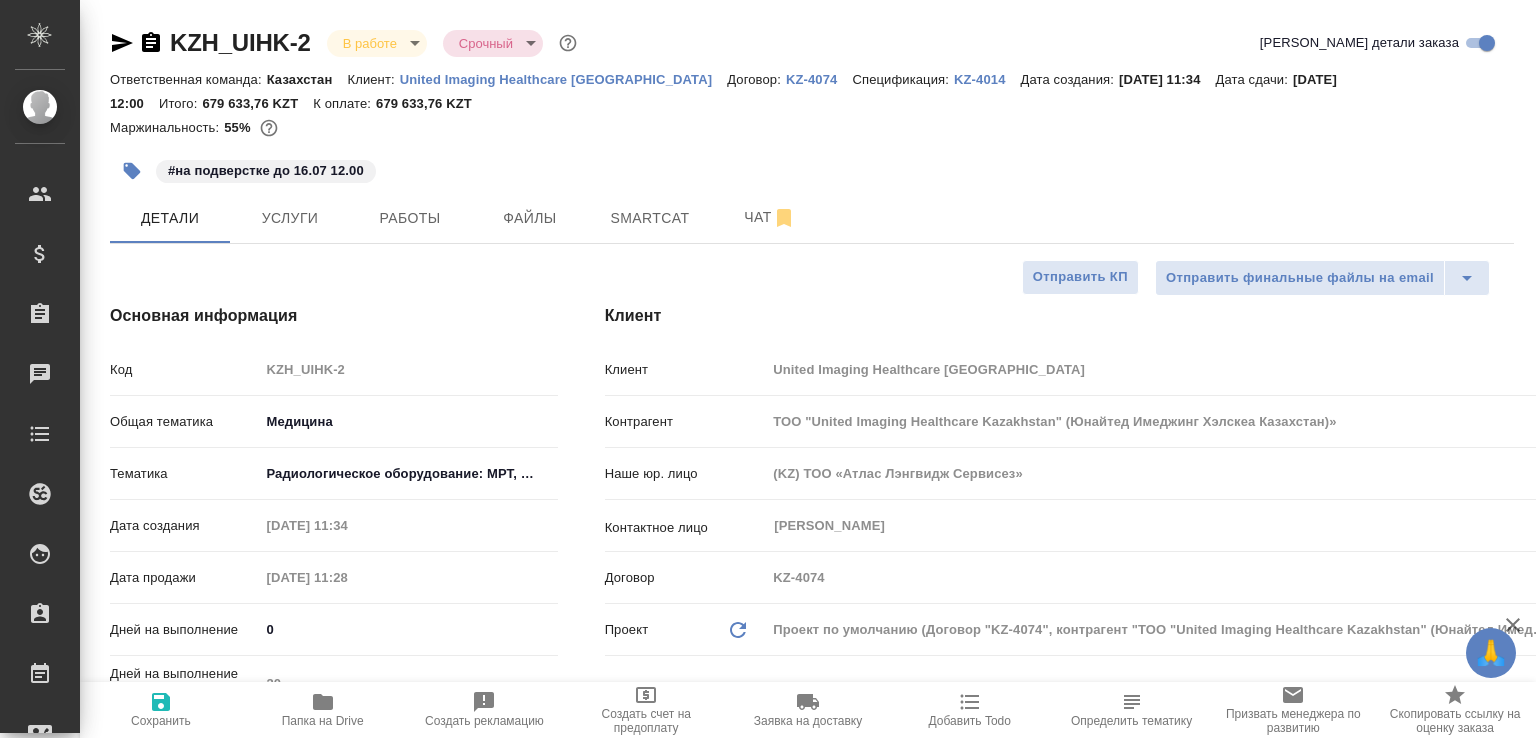 type on "x" 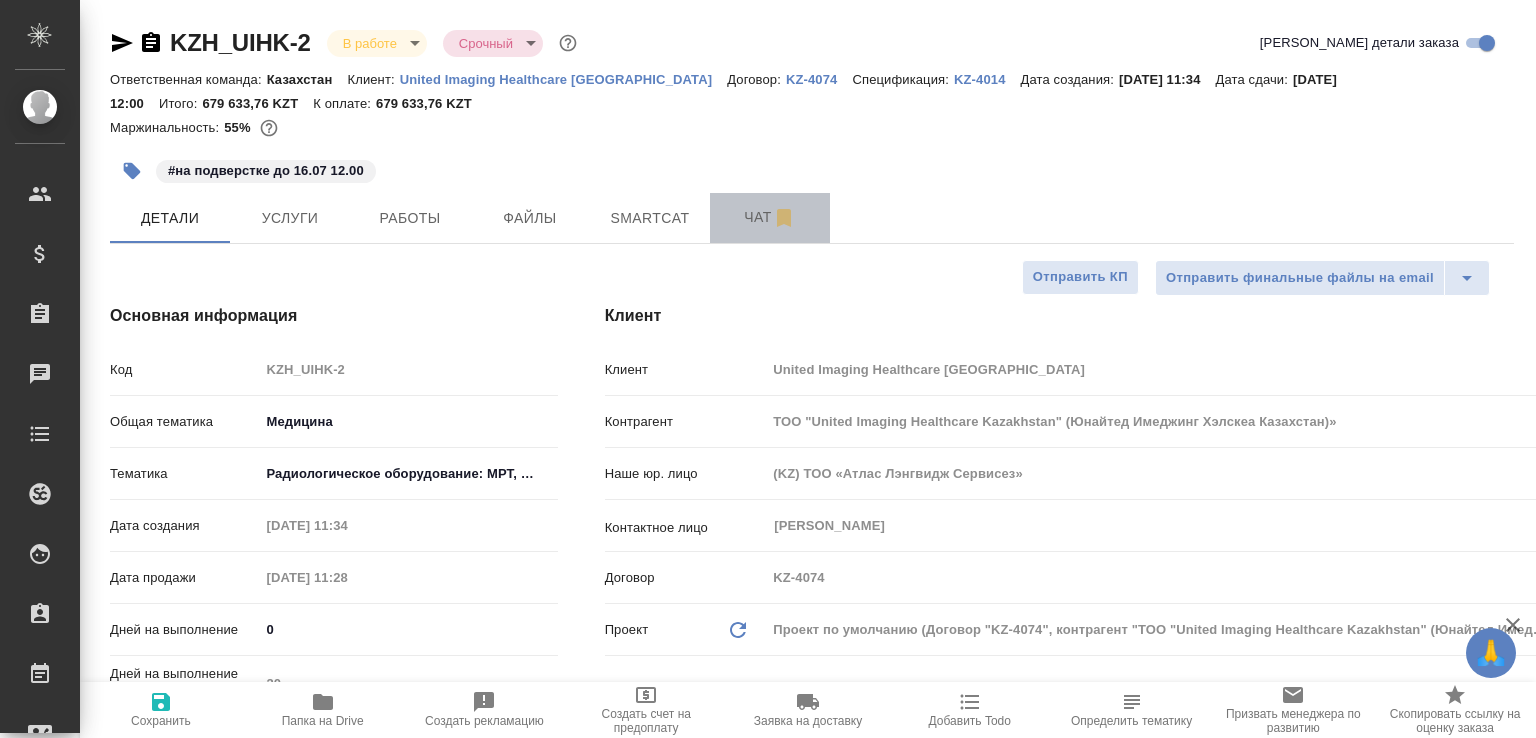 click on "Чат" at bounding box center [770, 217] 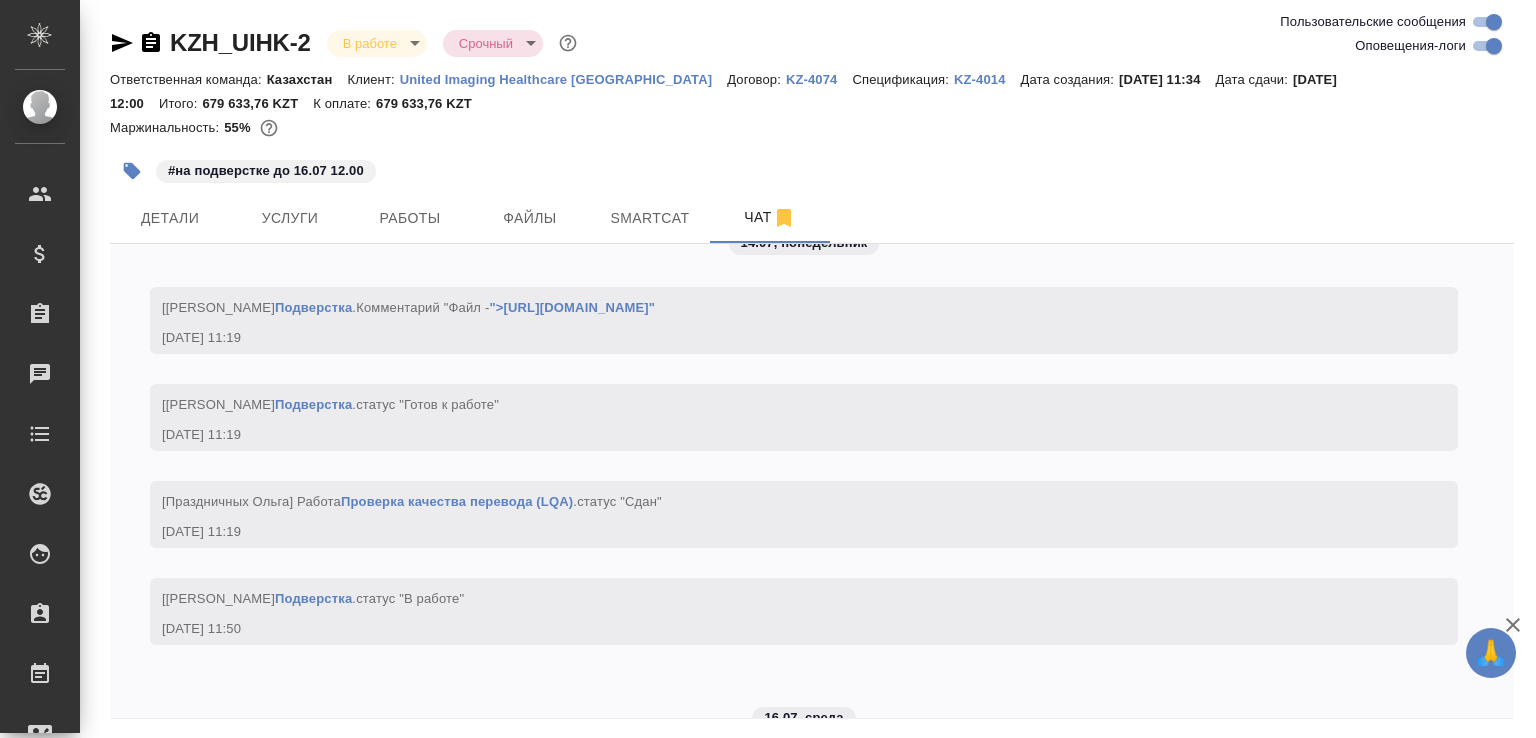 scroll, scrollTop: 18738, scrollLeft: 0, axis: vertical 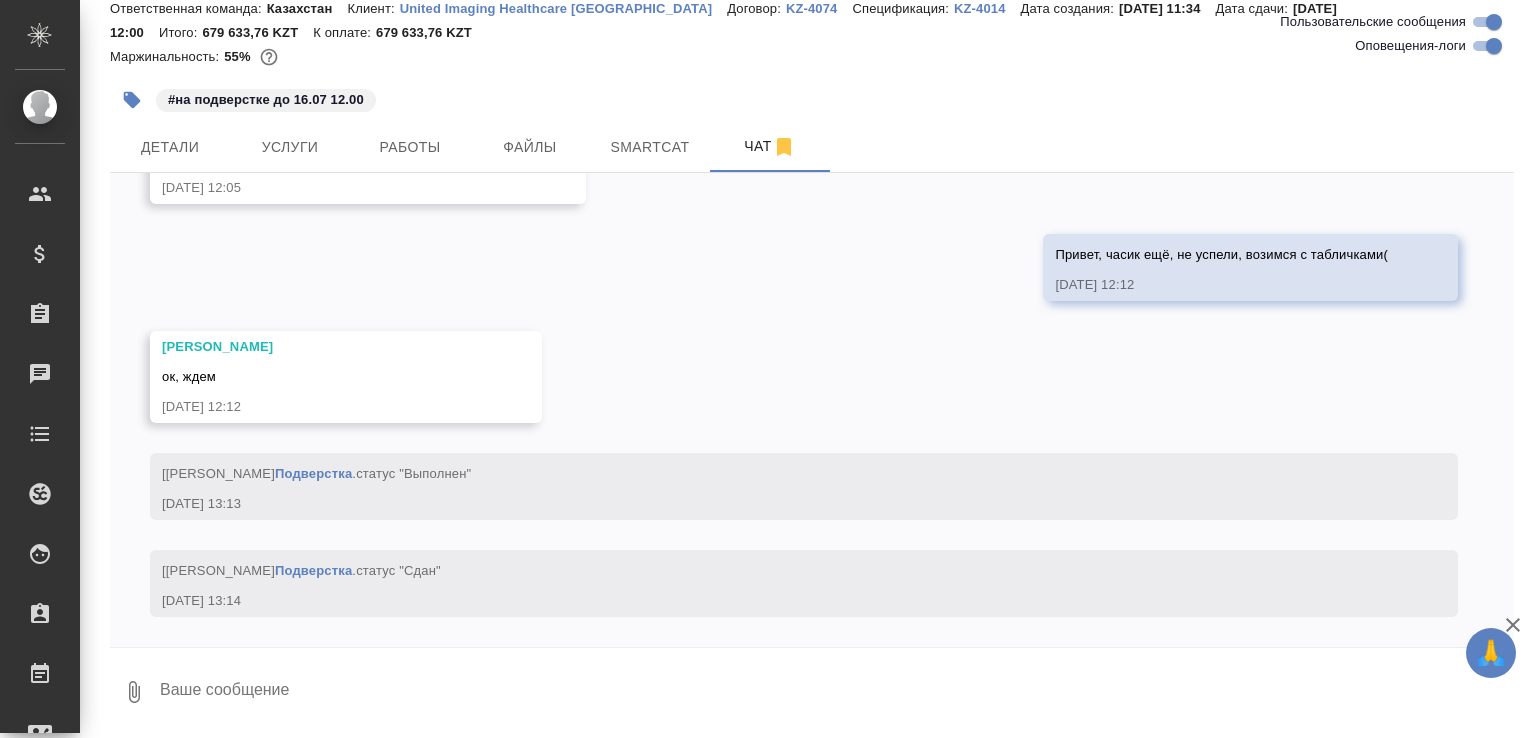 click at bounding box center (836, 692) 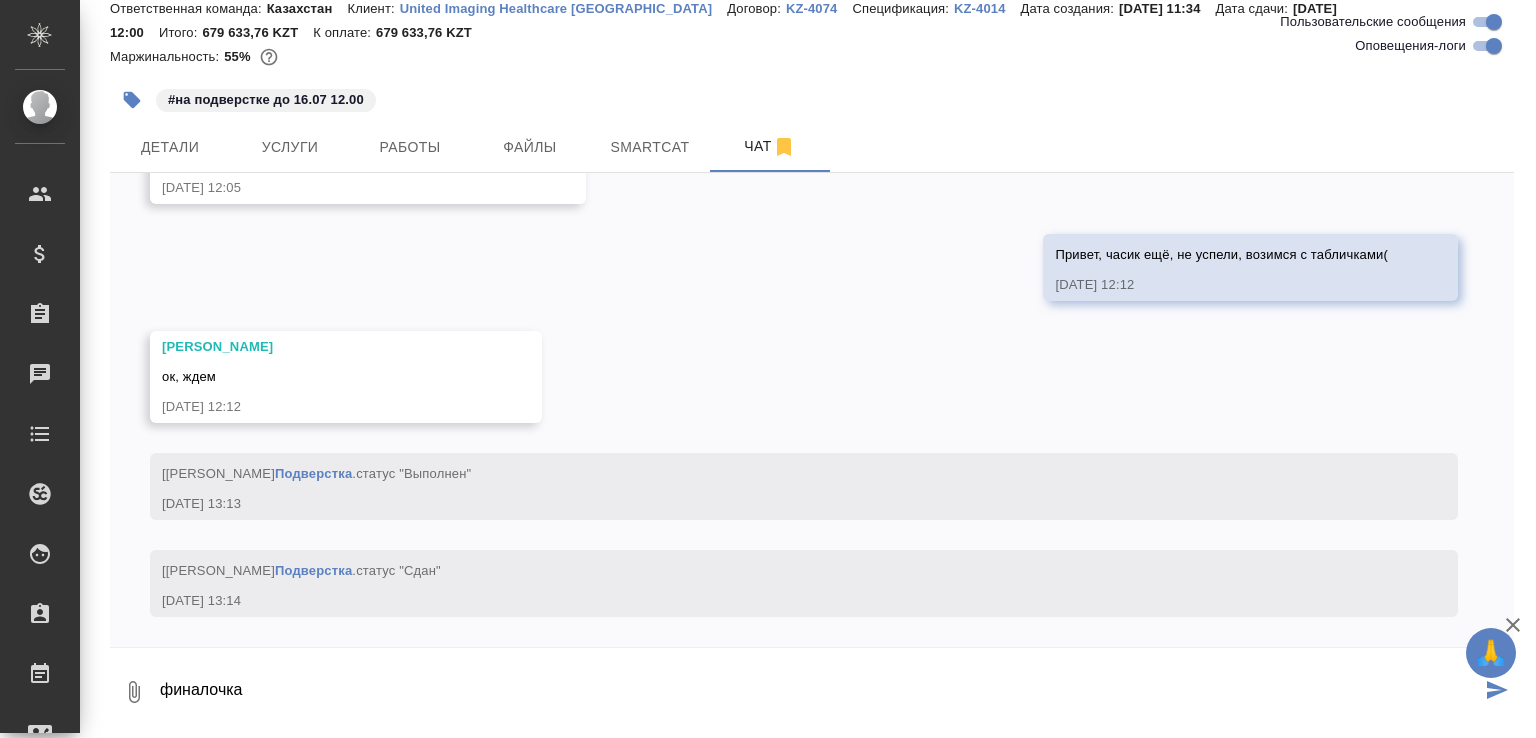 paste on "https://drive.awatera.com/apps/files/files/9352027?dir=/Shares/UIHK/Orders/KZH_UIHK-2/Final" 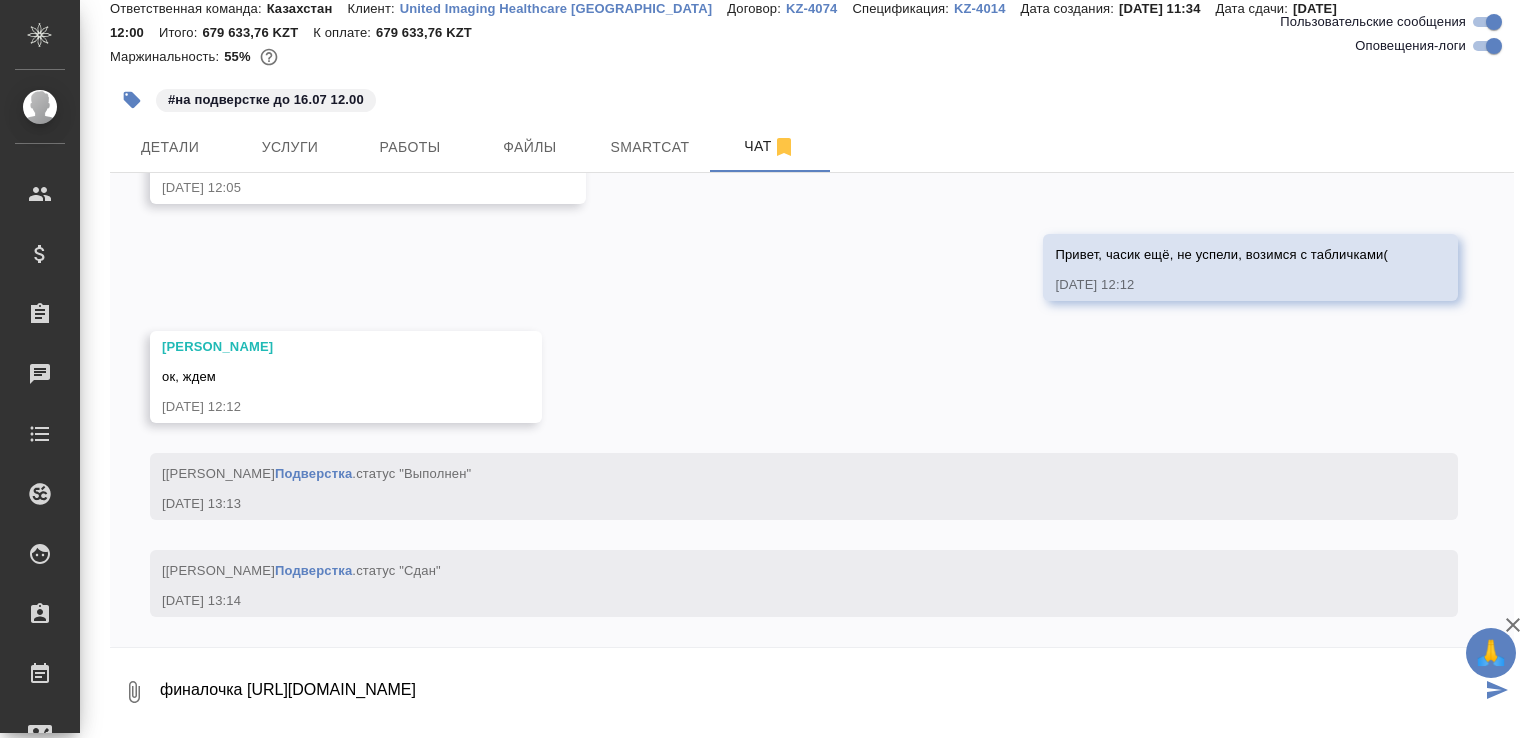 type on "финалочка https://drive.awatera.com/apps/files/files/9352027?dir=/Shares/UIHK/Orders/KZH_UIHK-2/Final" 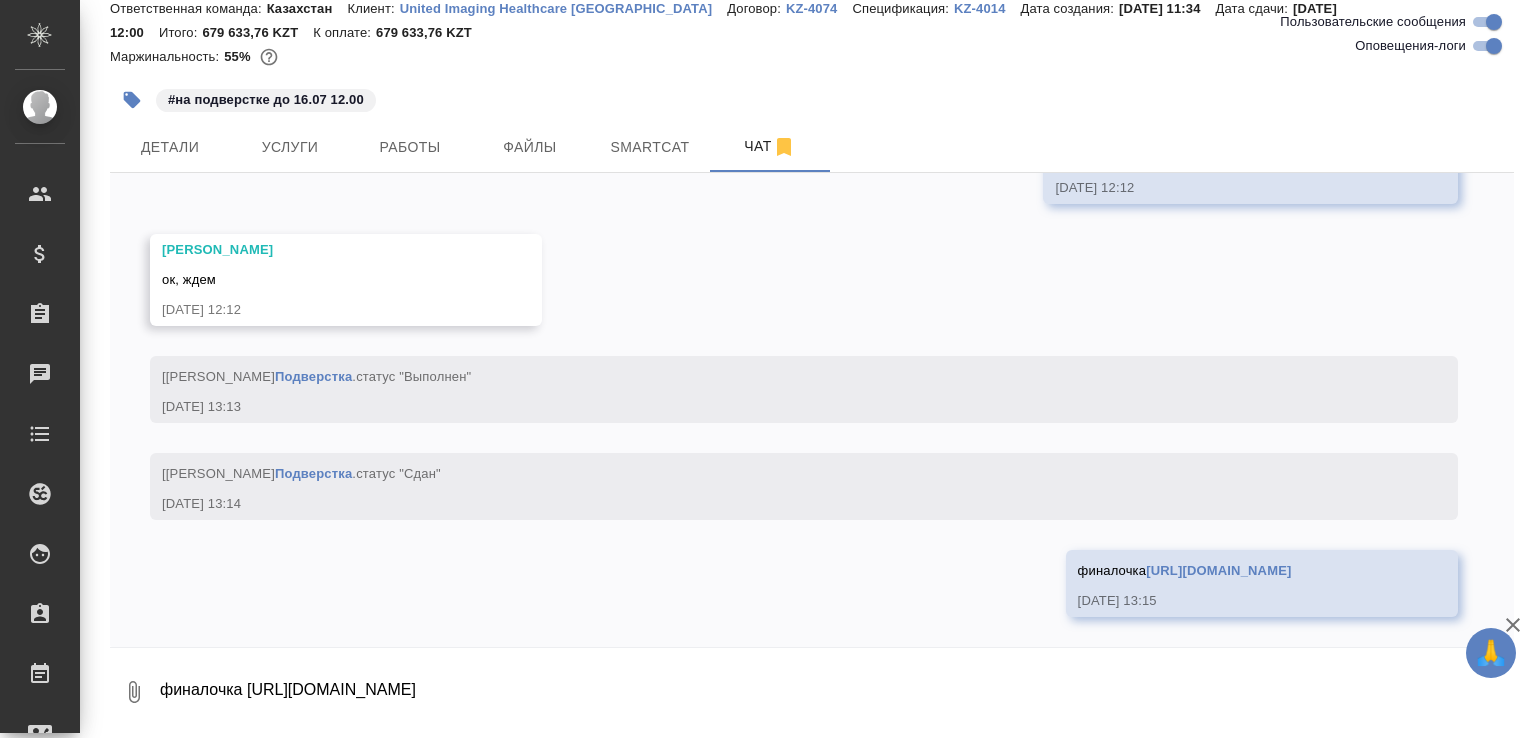 scroll, scrollTop: 18836, scrollLeft: 0, axis: vertical 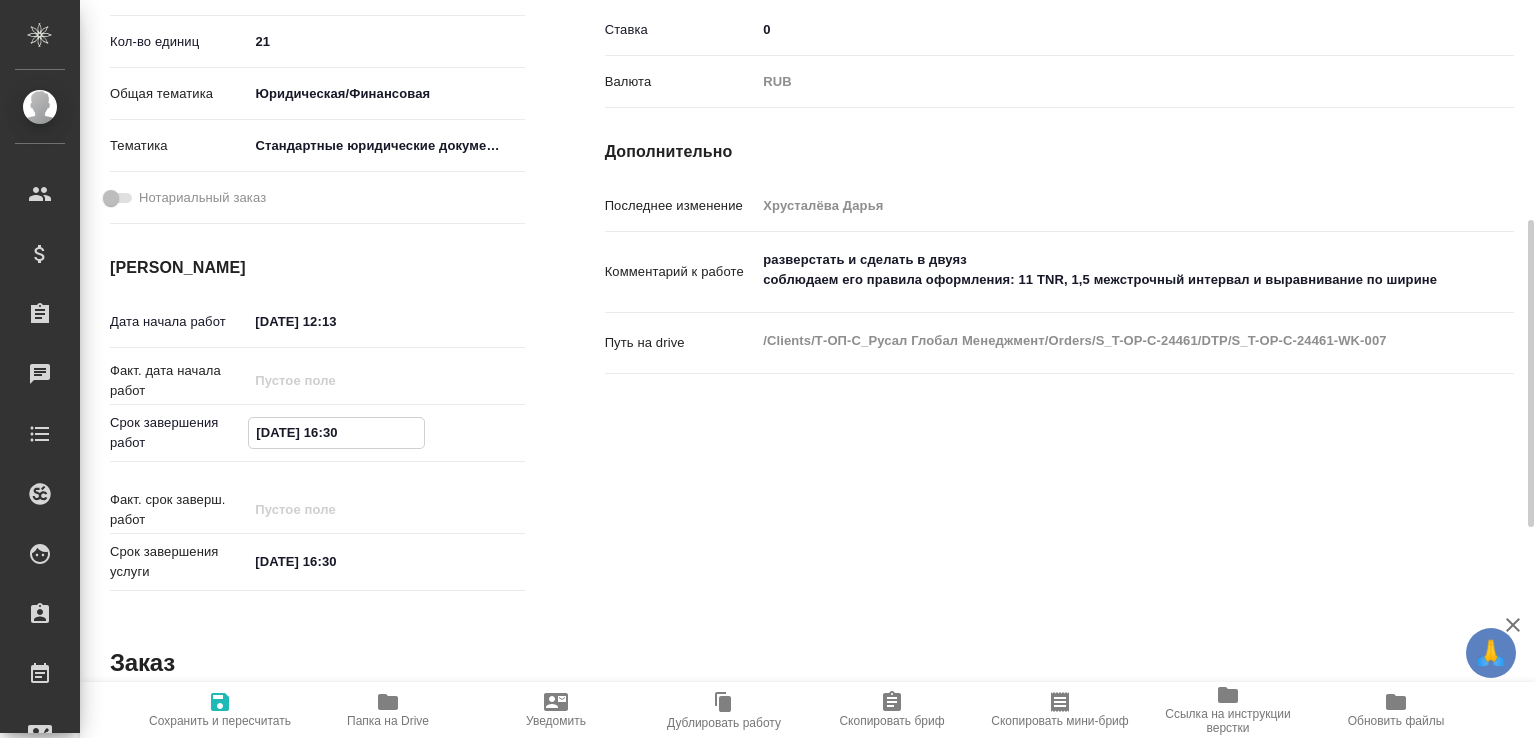 drag, startPoint x: 268, startPoint y: 462, endPoint x: 236, endPoint y: 459, distance: 32.140316 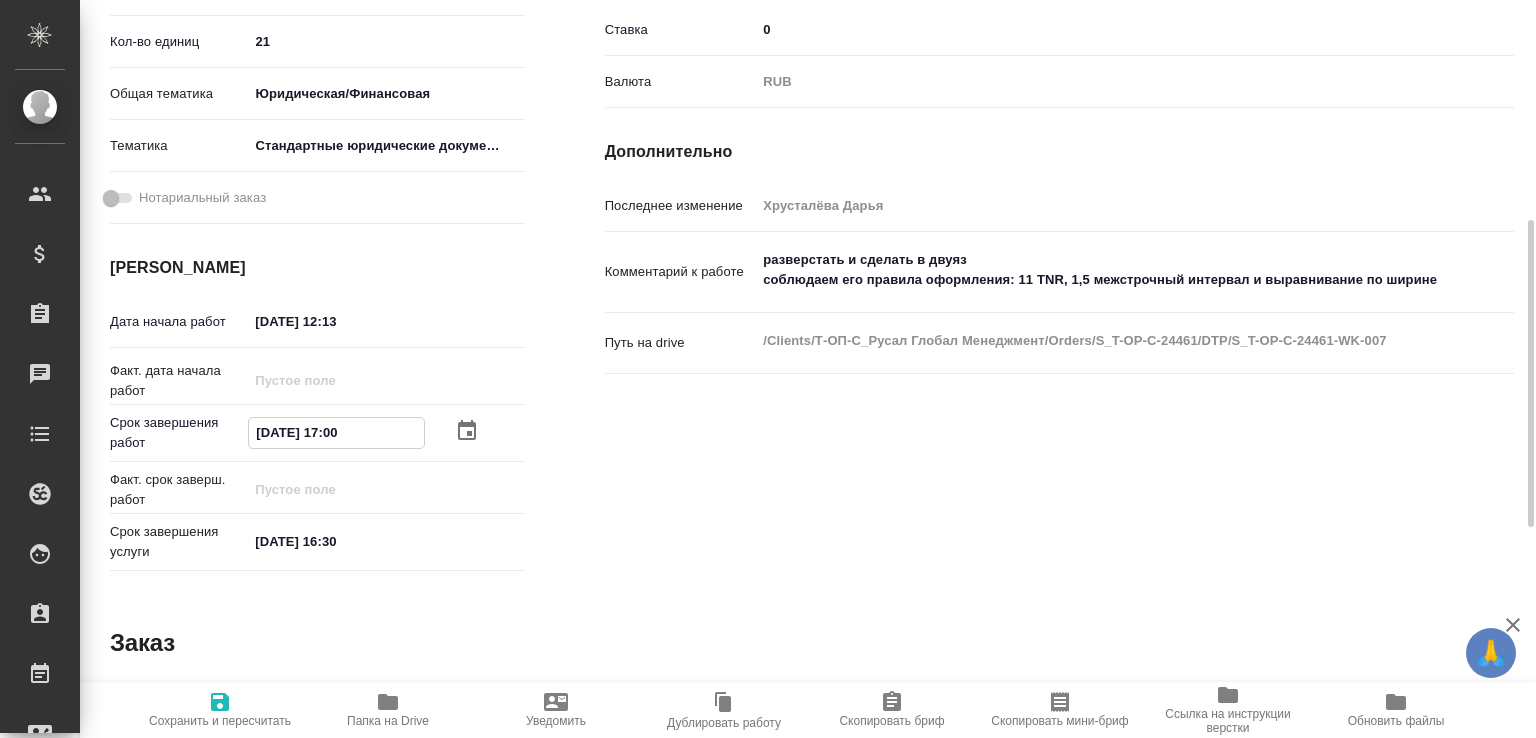 type on "16.07.2025 17:00" 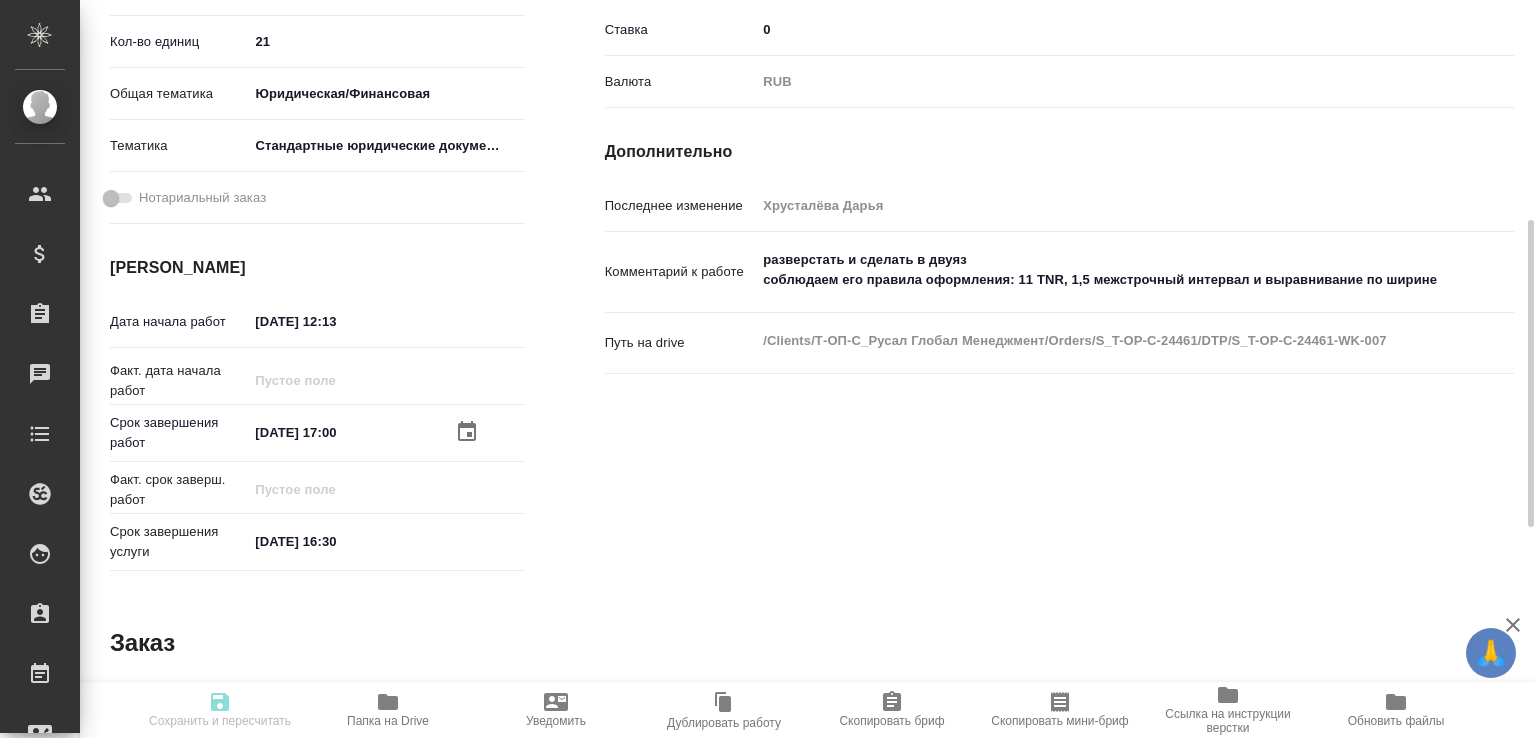 type on "recruiting" 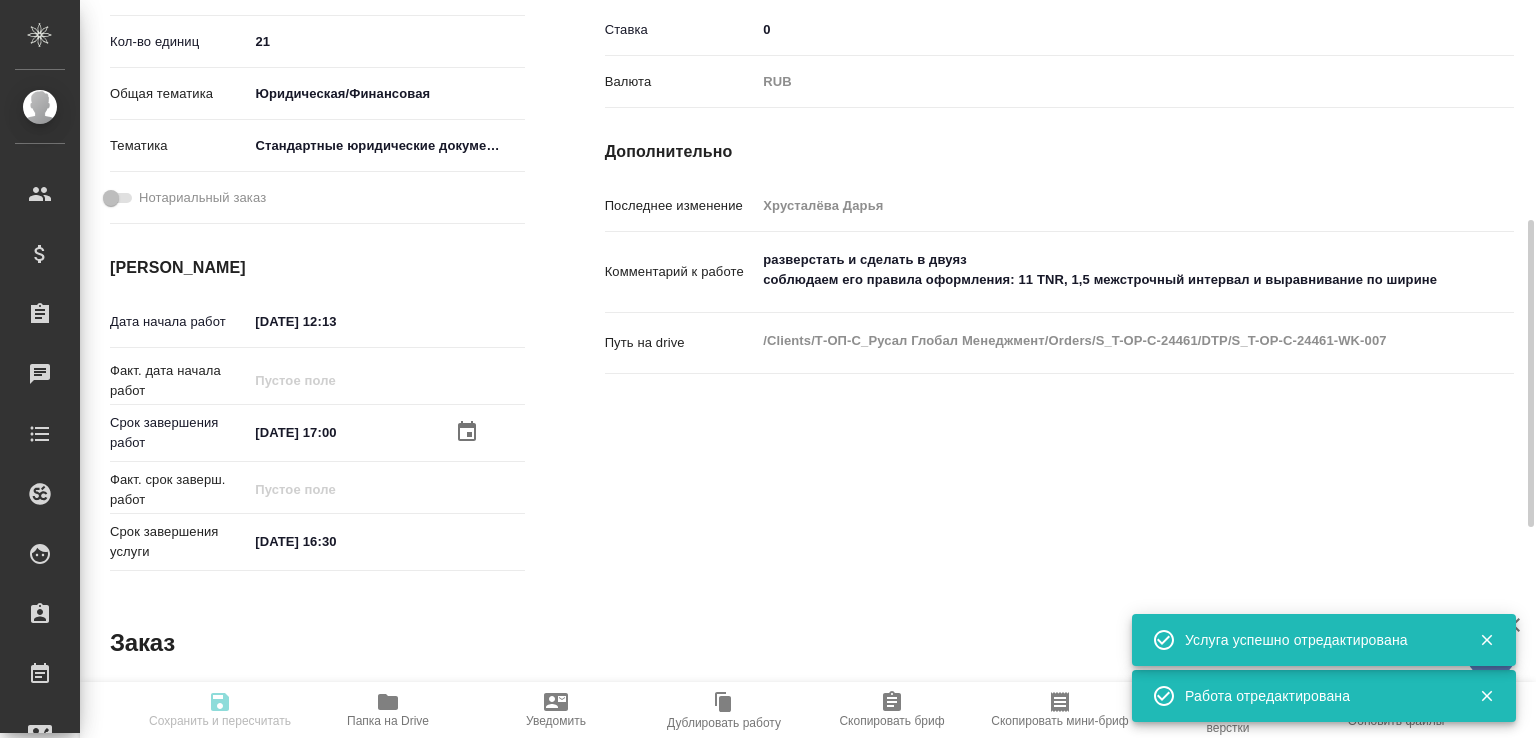 type on "recruiting" 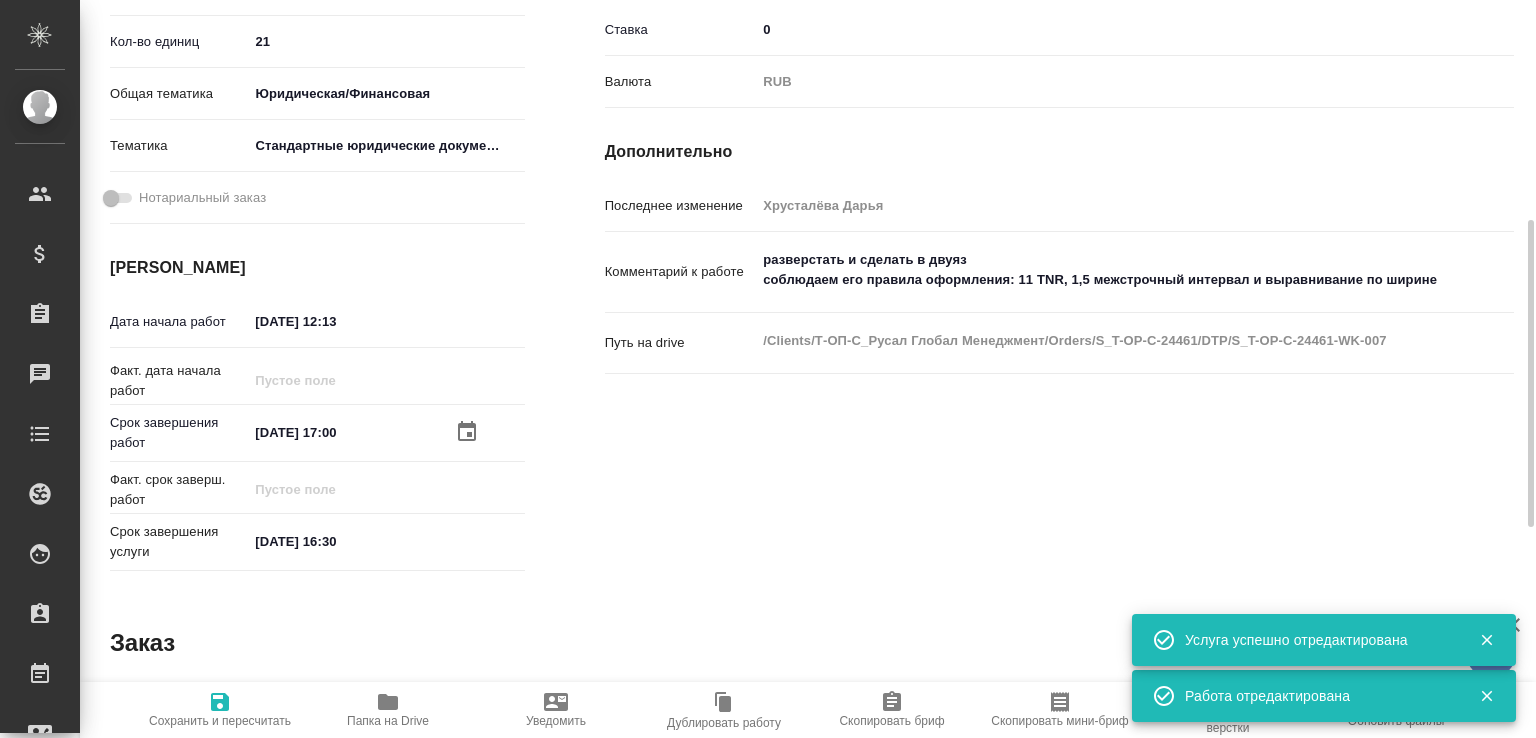 click on "разверстать и сделать в двуяз
соблюдаем его правила оформления: 11 TNR, 1,5 межстрочный интервал и выравнивание по ширине" at bounding box center [1097, 270] 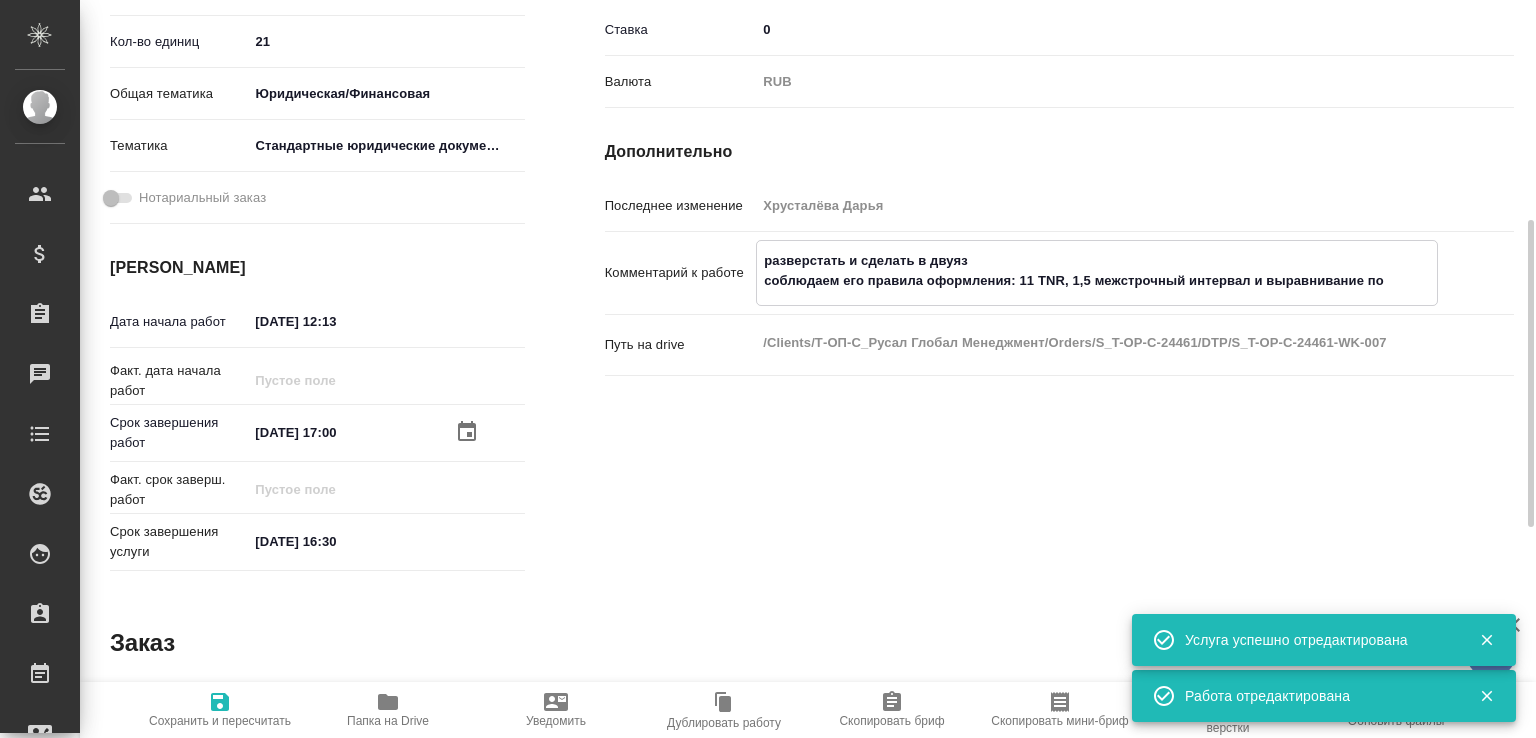 paste on "равила оформления: 11 TNR, 1,5 межстрочный интервал и выравнивание по ширине
связанная работа:" 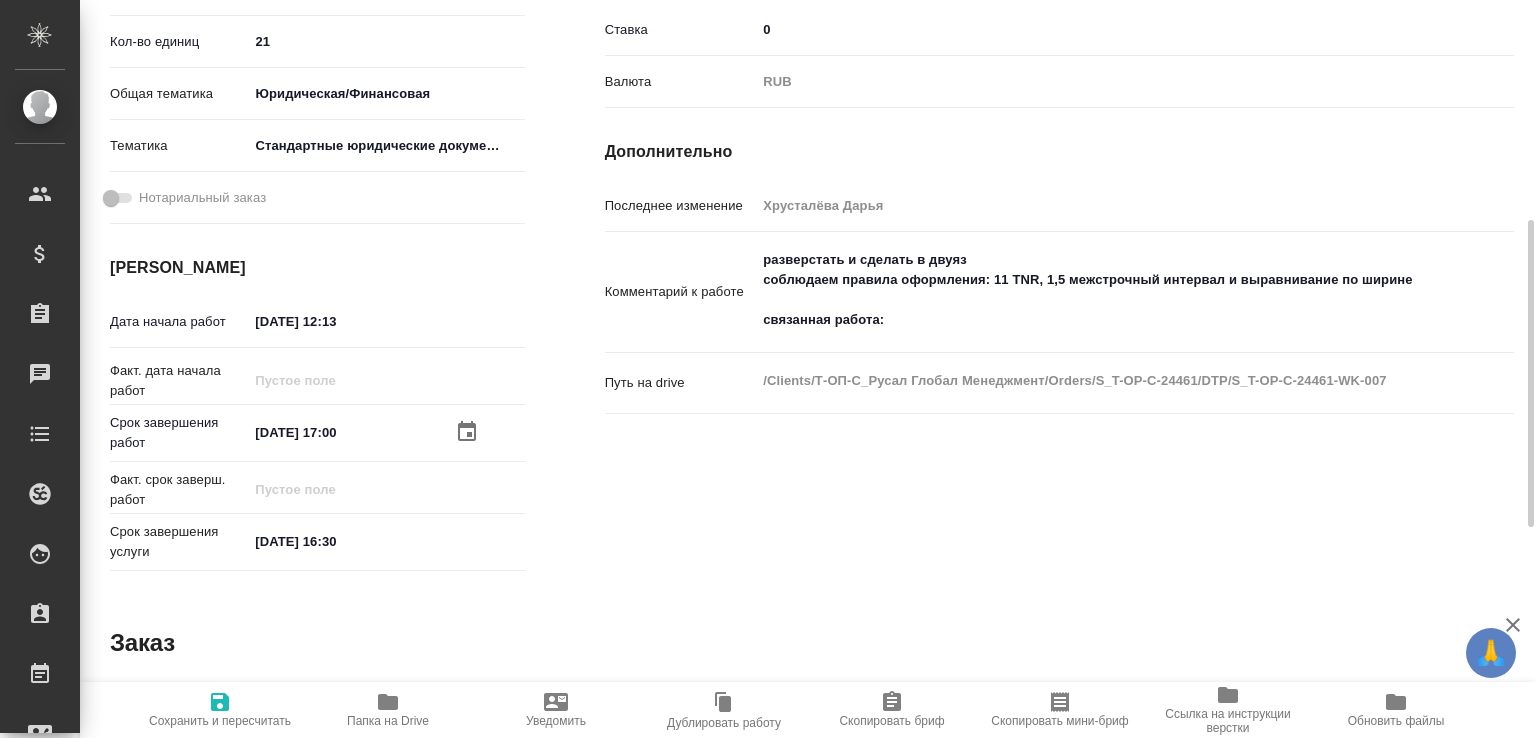 click on "разверстать и сделать в двуяз
соблюдаем правила оформления: 11 TNR, 1,5 межстрочный интервал и выравнивание по ширине
связанная работа:" at bounding box center [1097, 290] 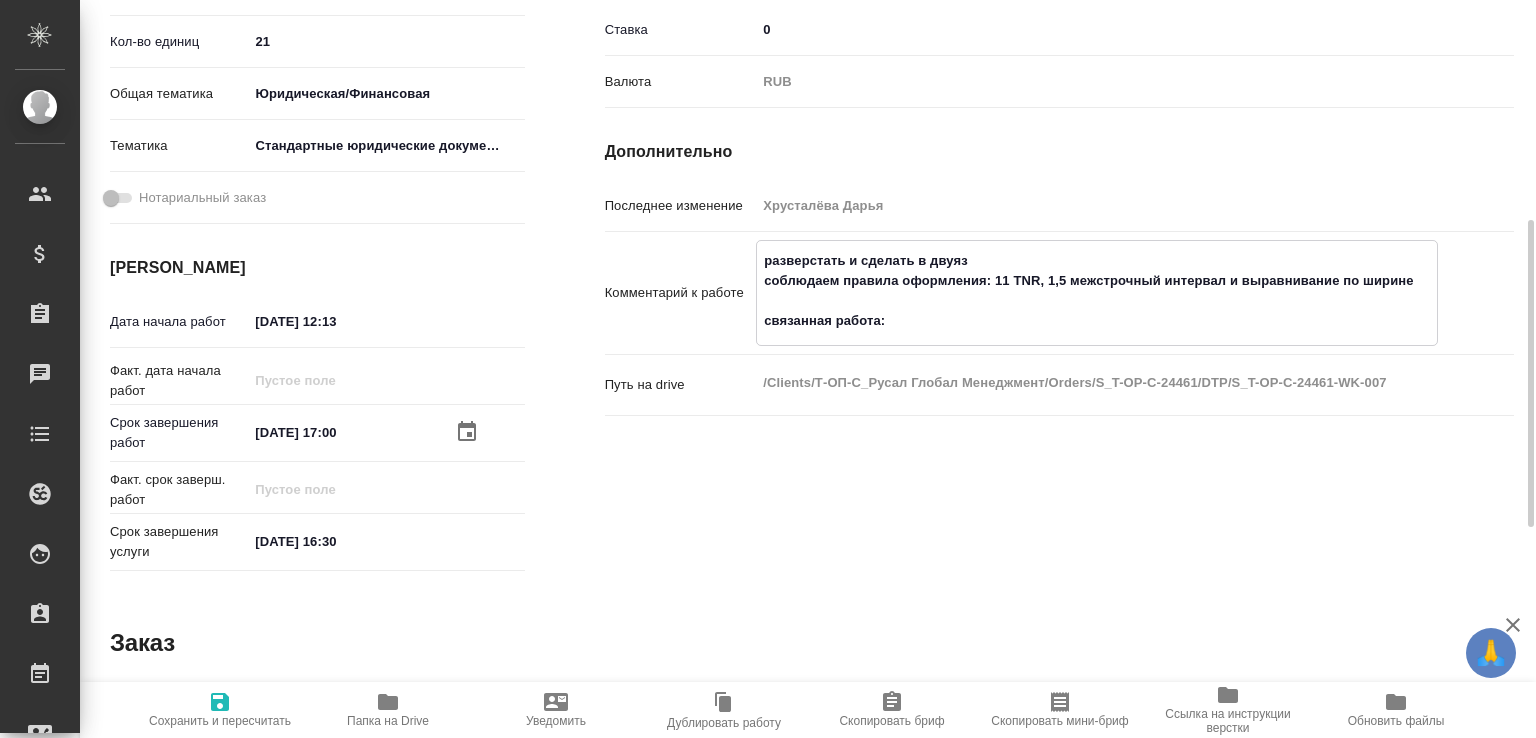 paste on "https://tera.awatera.com/Work/68776d573ae42400f5f80677/" 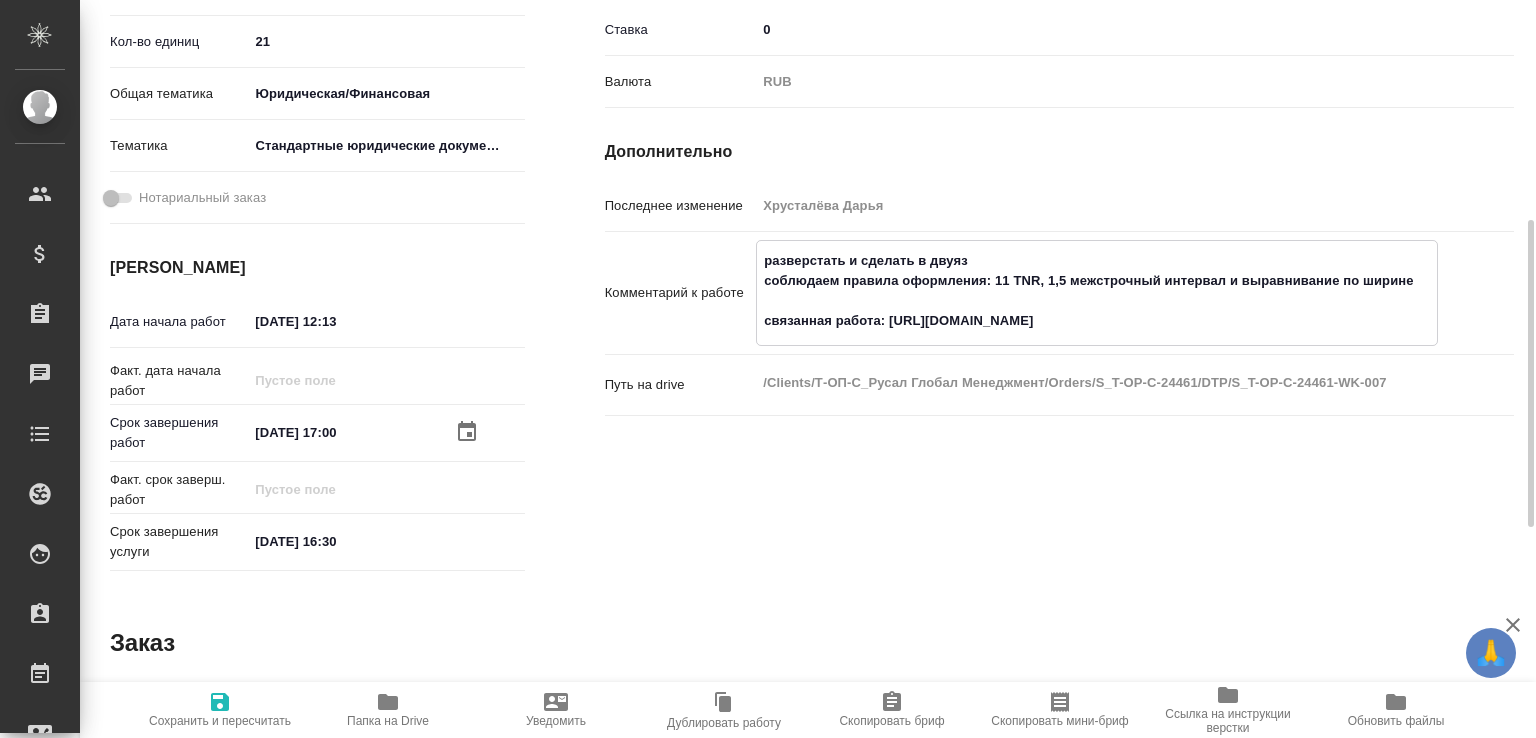 type on "разверстать и сделать в двуяз
соблюдаем правила оформления: 11 TNR, 1,5 межстрочный интервал и выравнивание по ширине
связанная работа: https://tera.awatera.com/Work/68776d573ae42400f5f80677/" 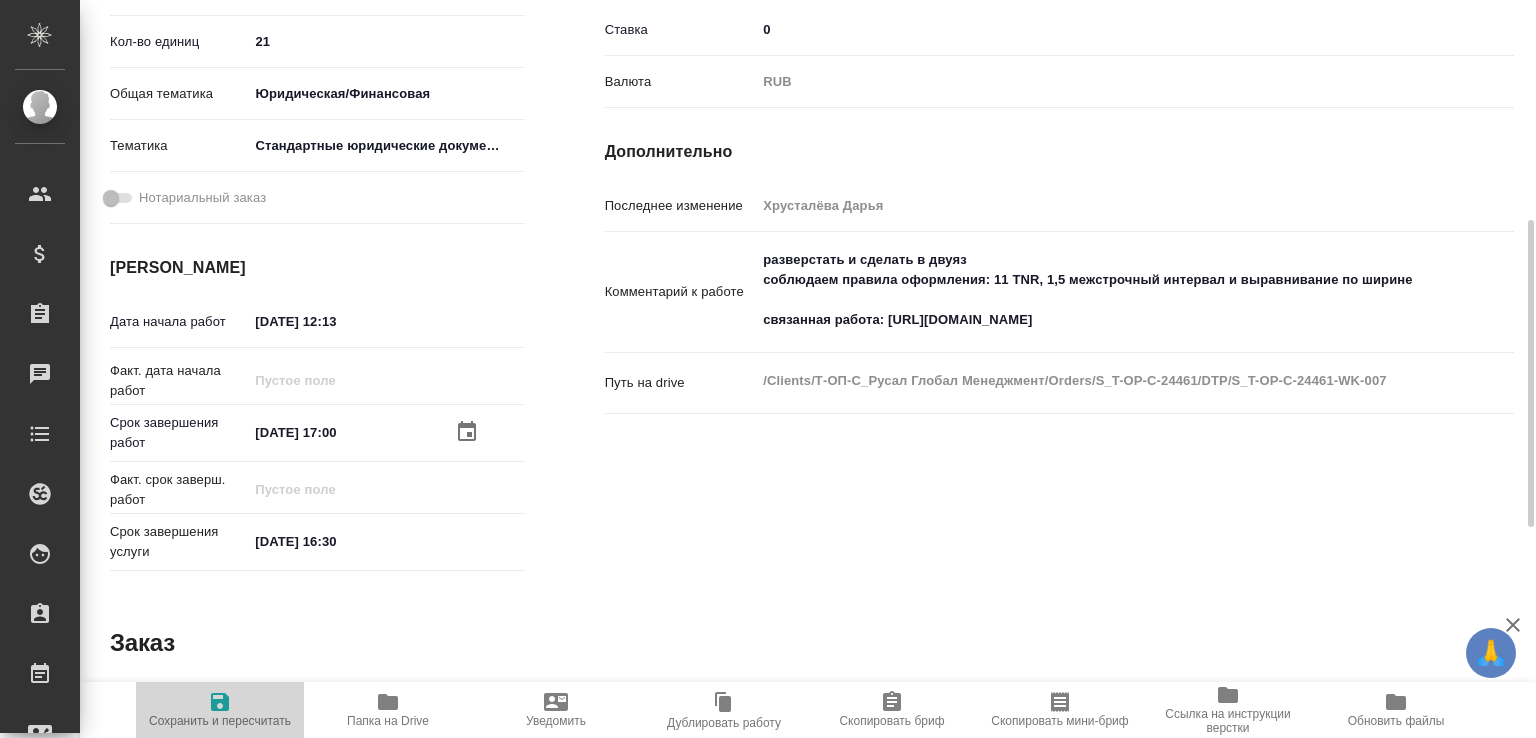 click on "Сохранить и пересчитать" at bounding box center (220, 721) 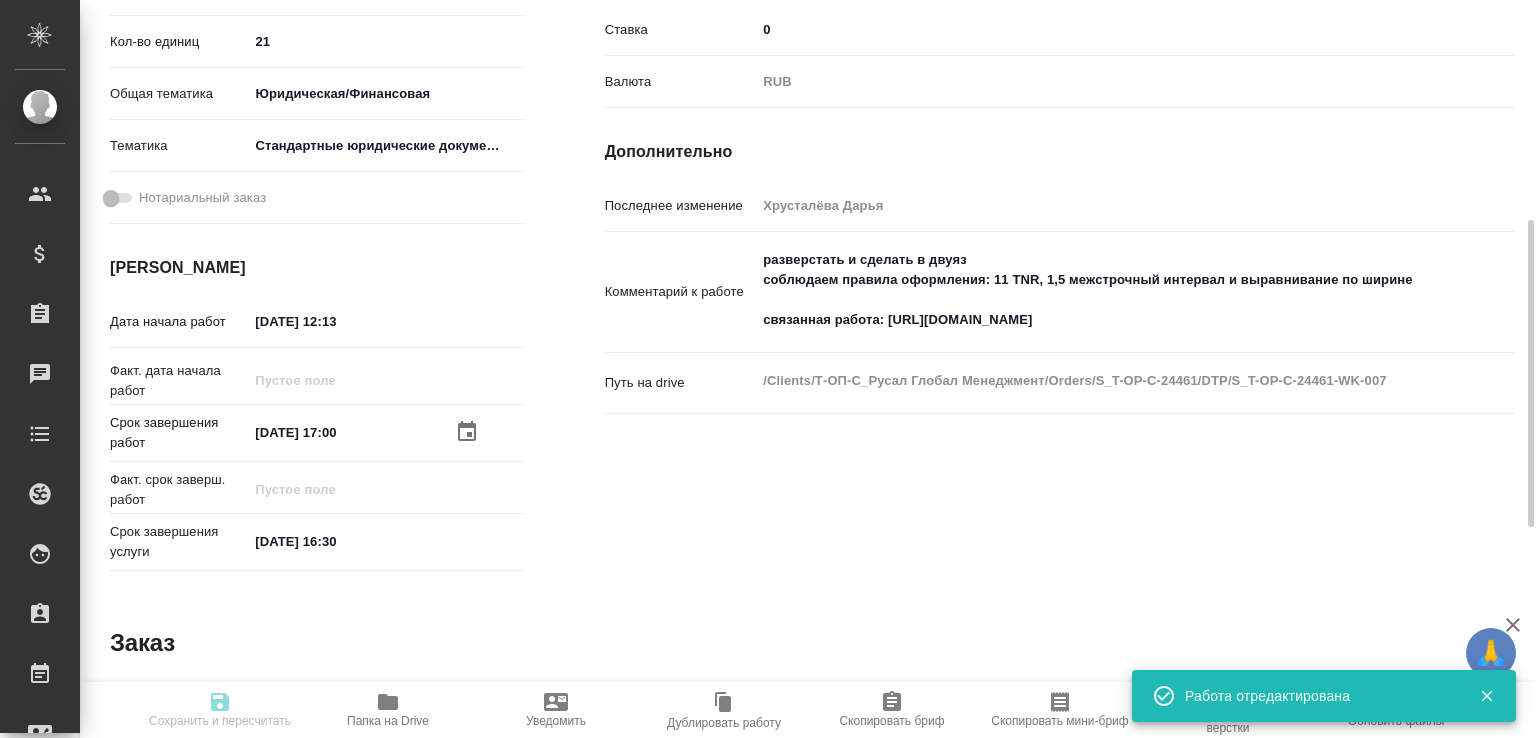 type on "recruiting" 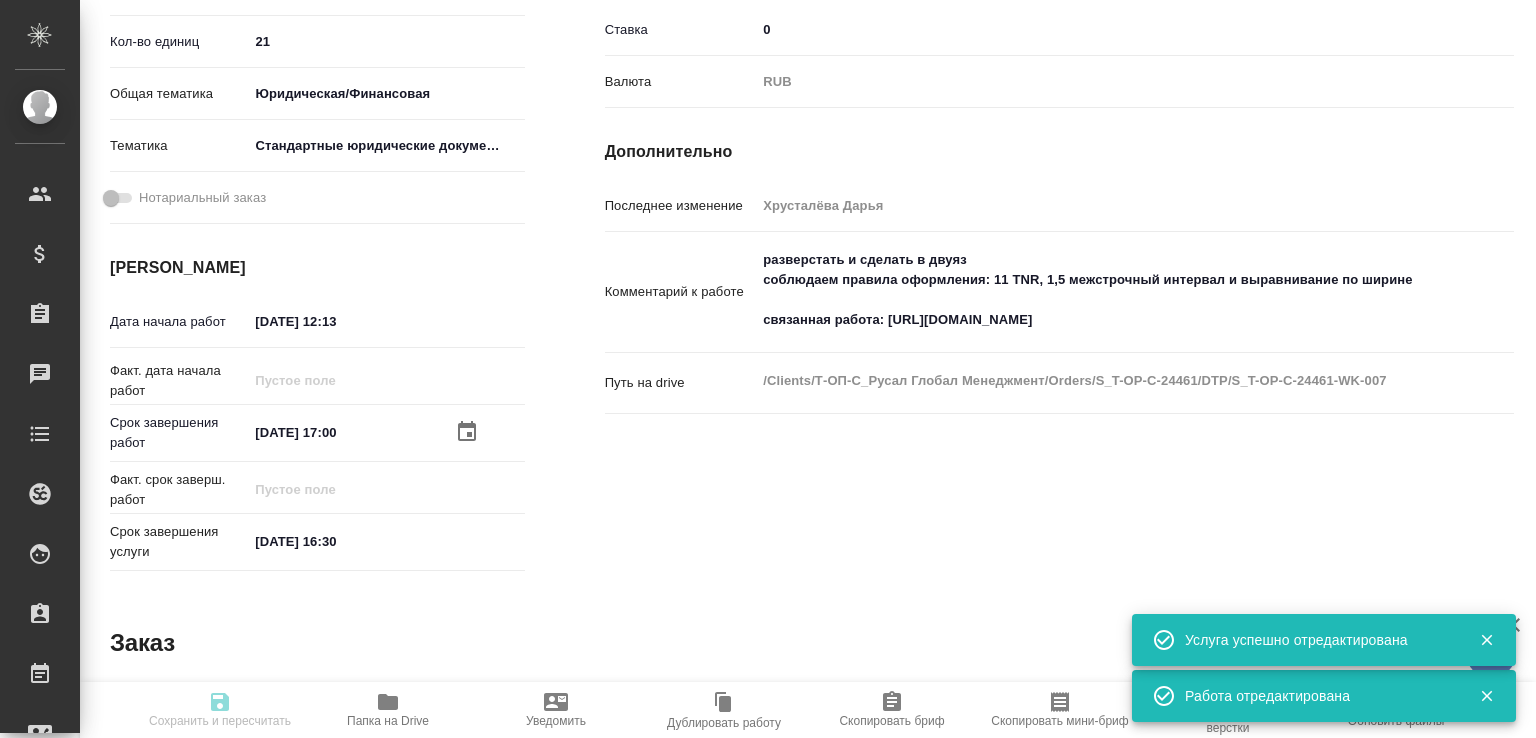 scroll, scrollTop: 0, scrollLeft: 0, axis: both 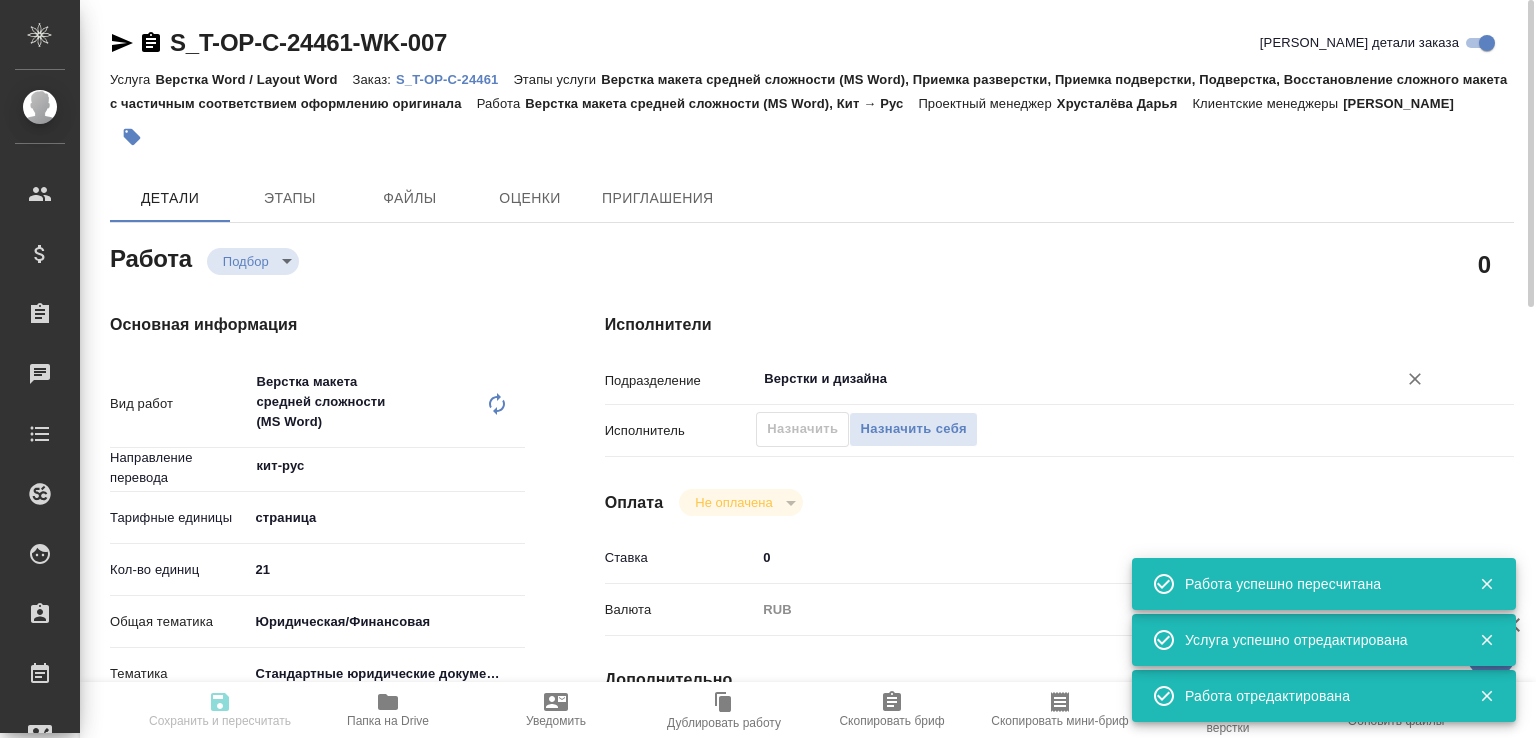 type on "recruiting" 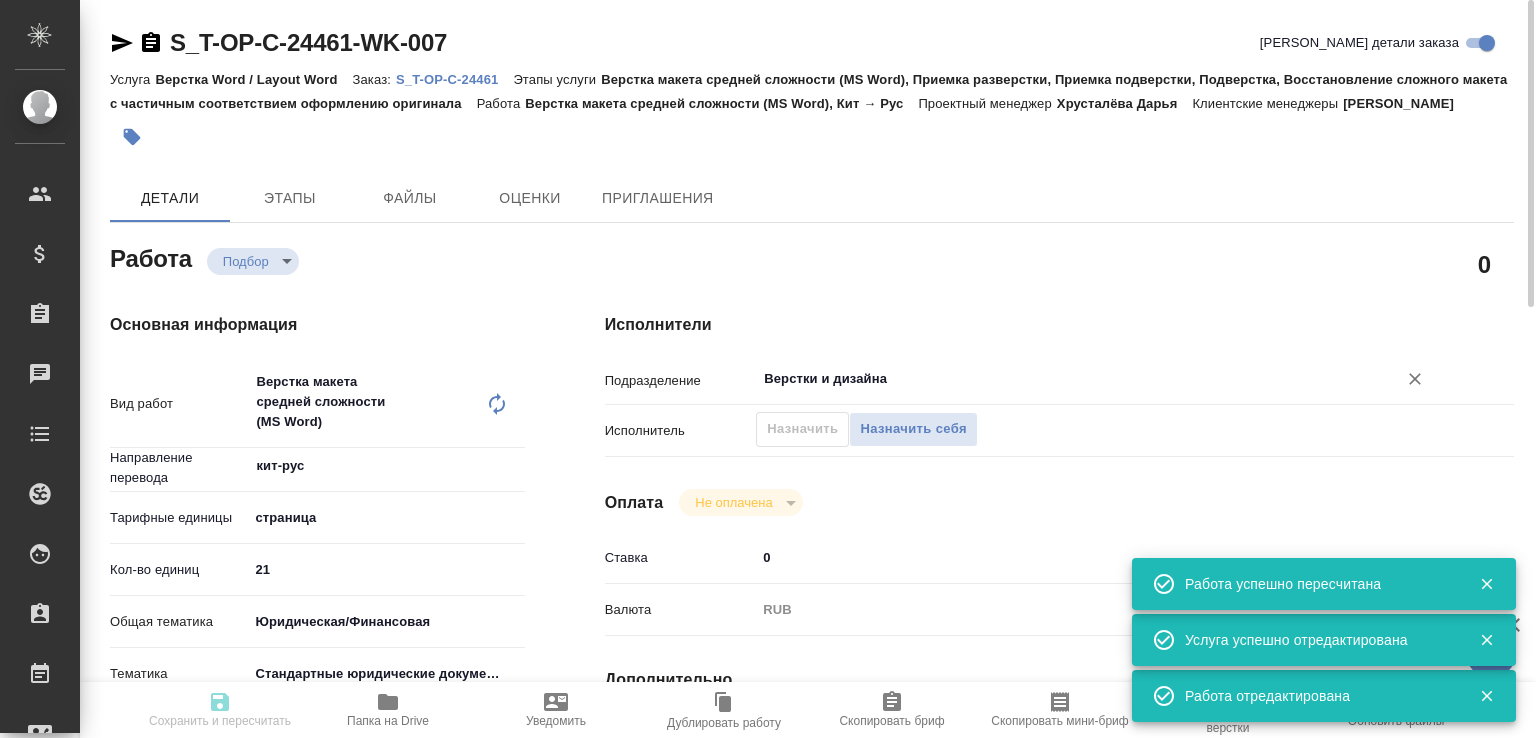 type on "кит-рус" 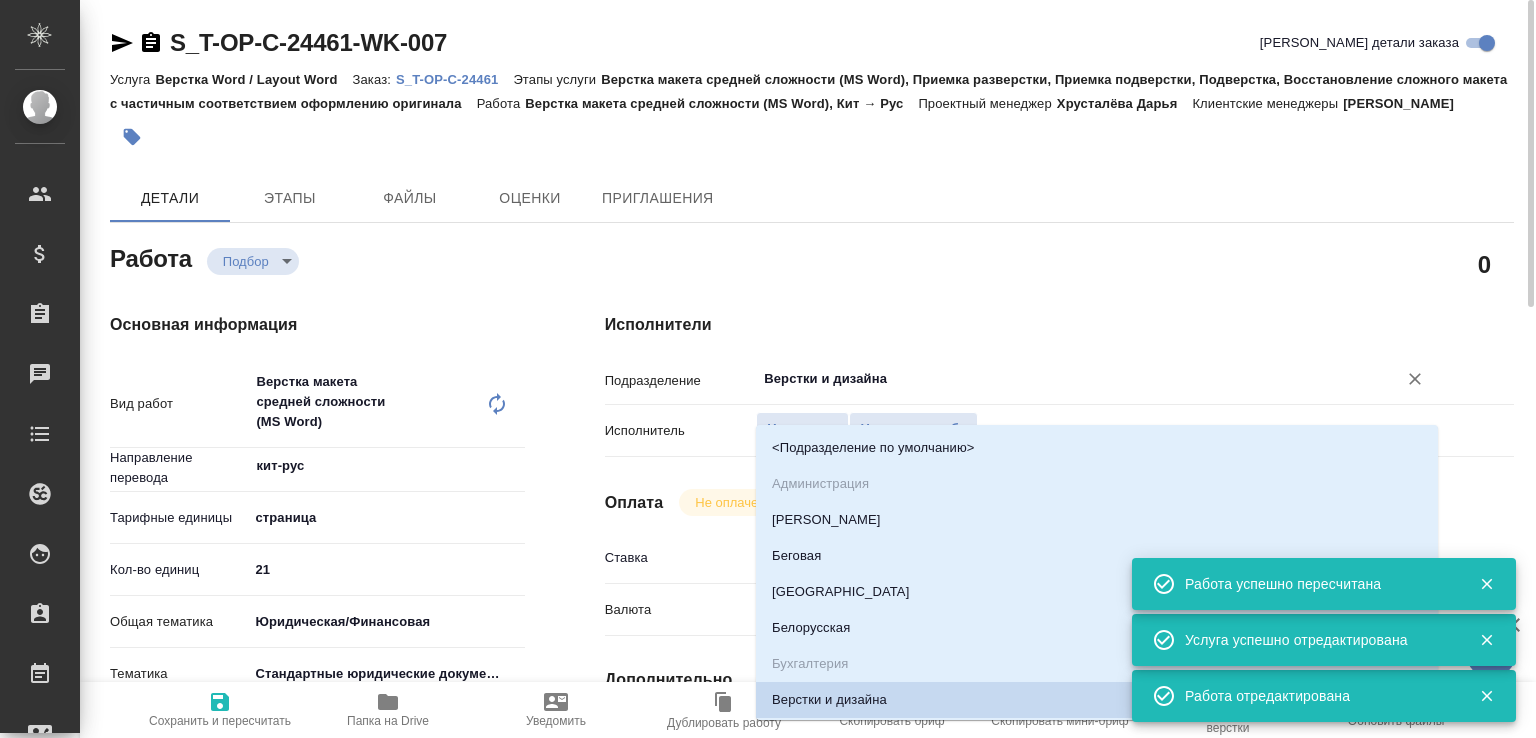 click on "Верстки и дизайна" at bounding box center (1063, 379) 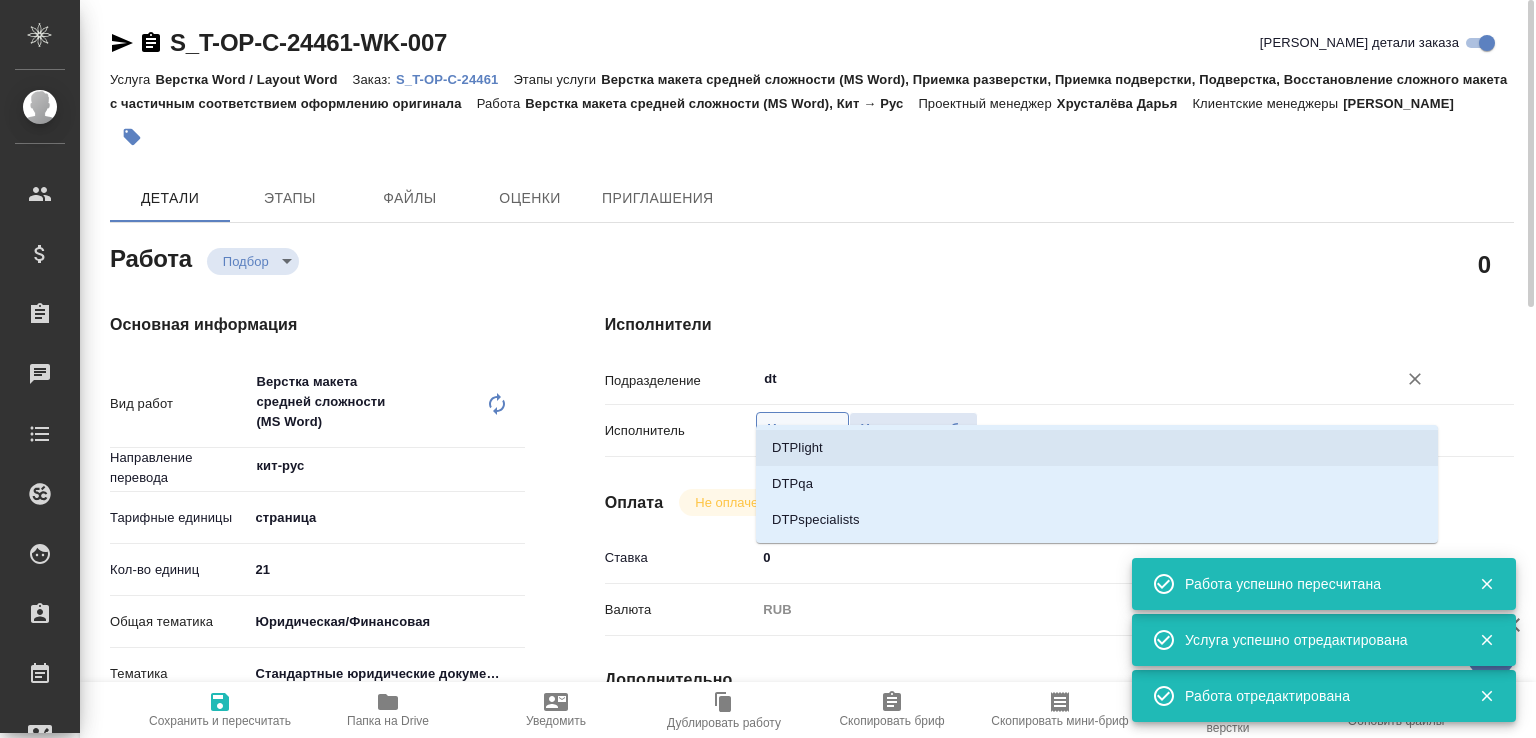 click on "DTPlight" at bounding box center (1097, 448) 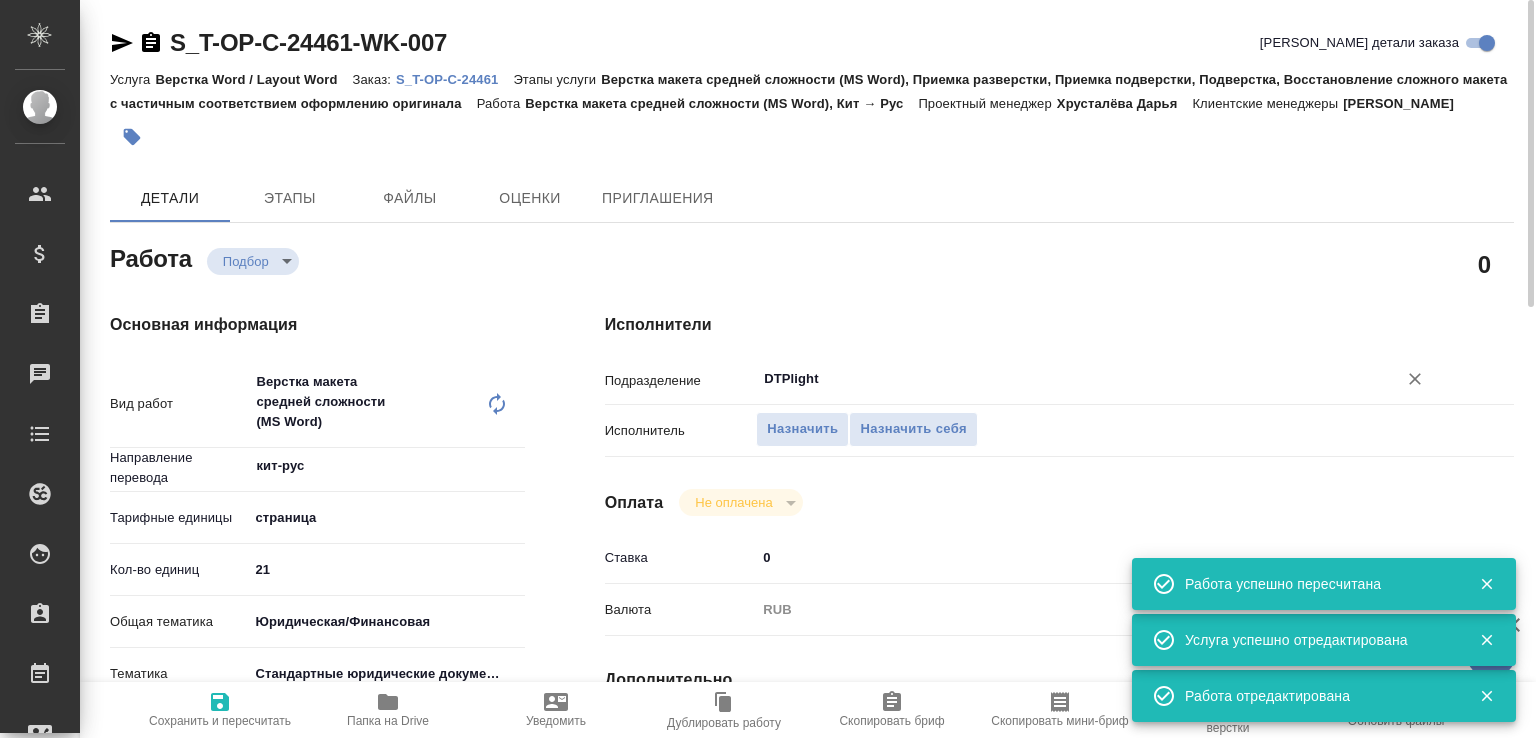 type on "DTPlight" 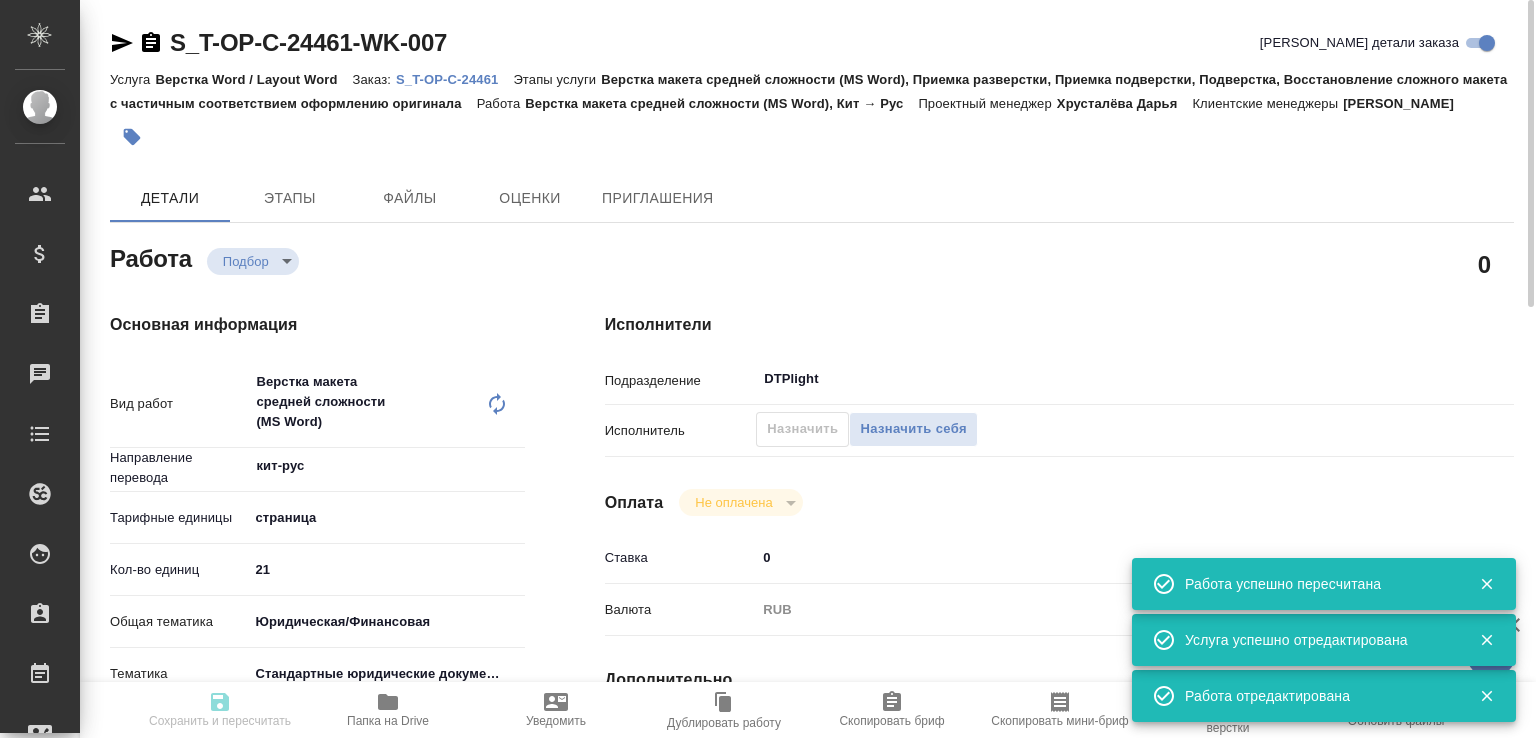 type on "recruiting" 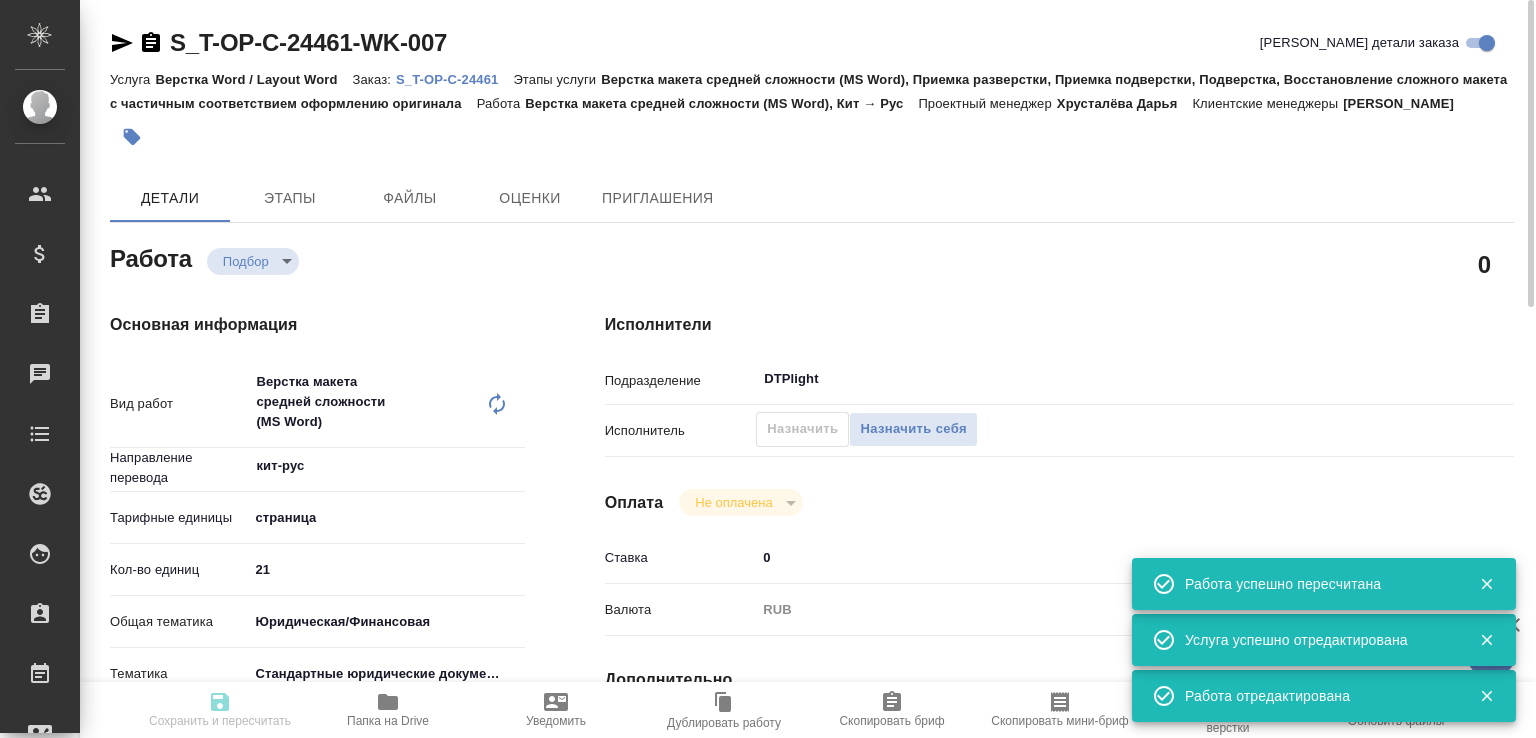 type on "кит-рус" 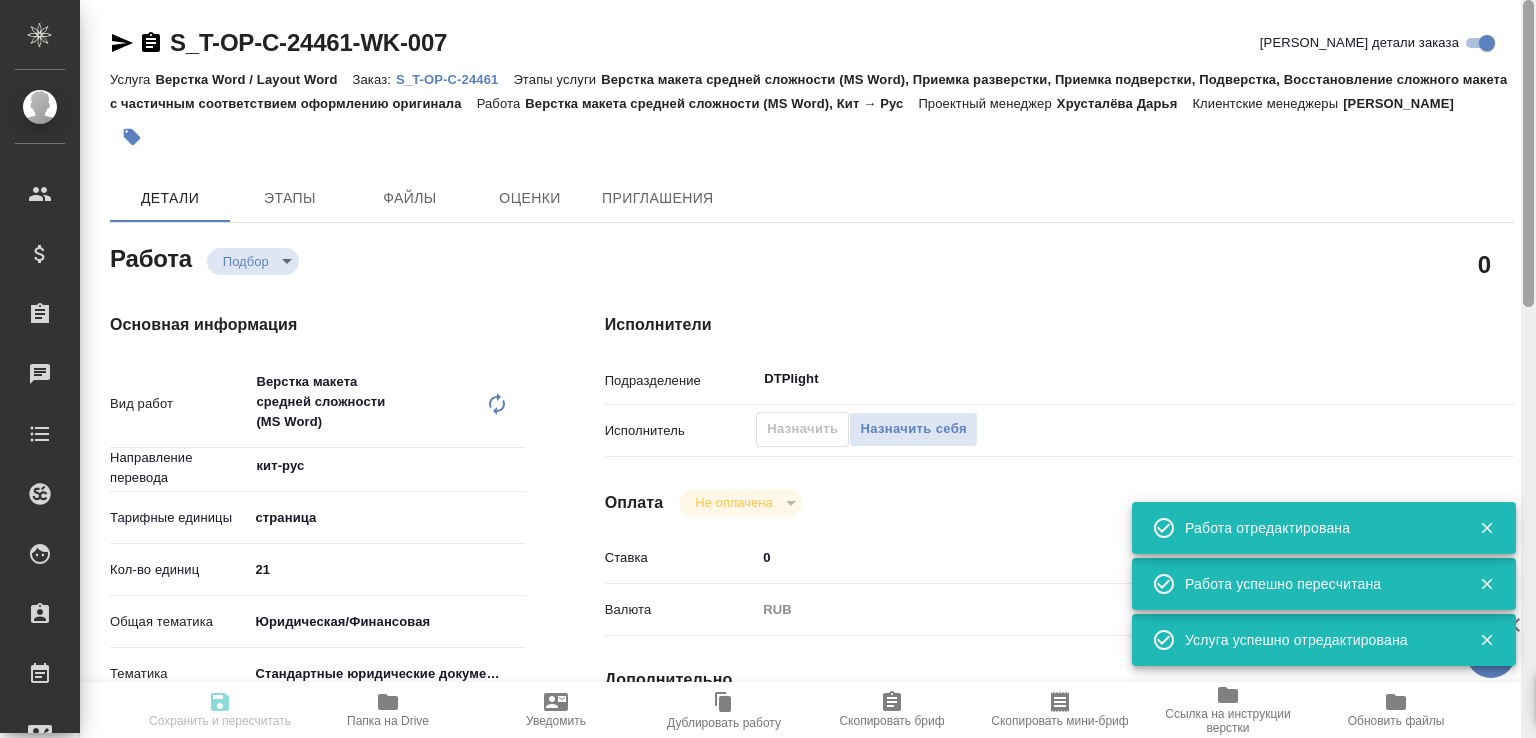 type on "recruiting" 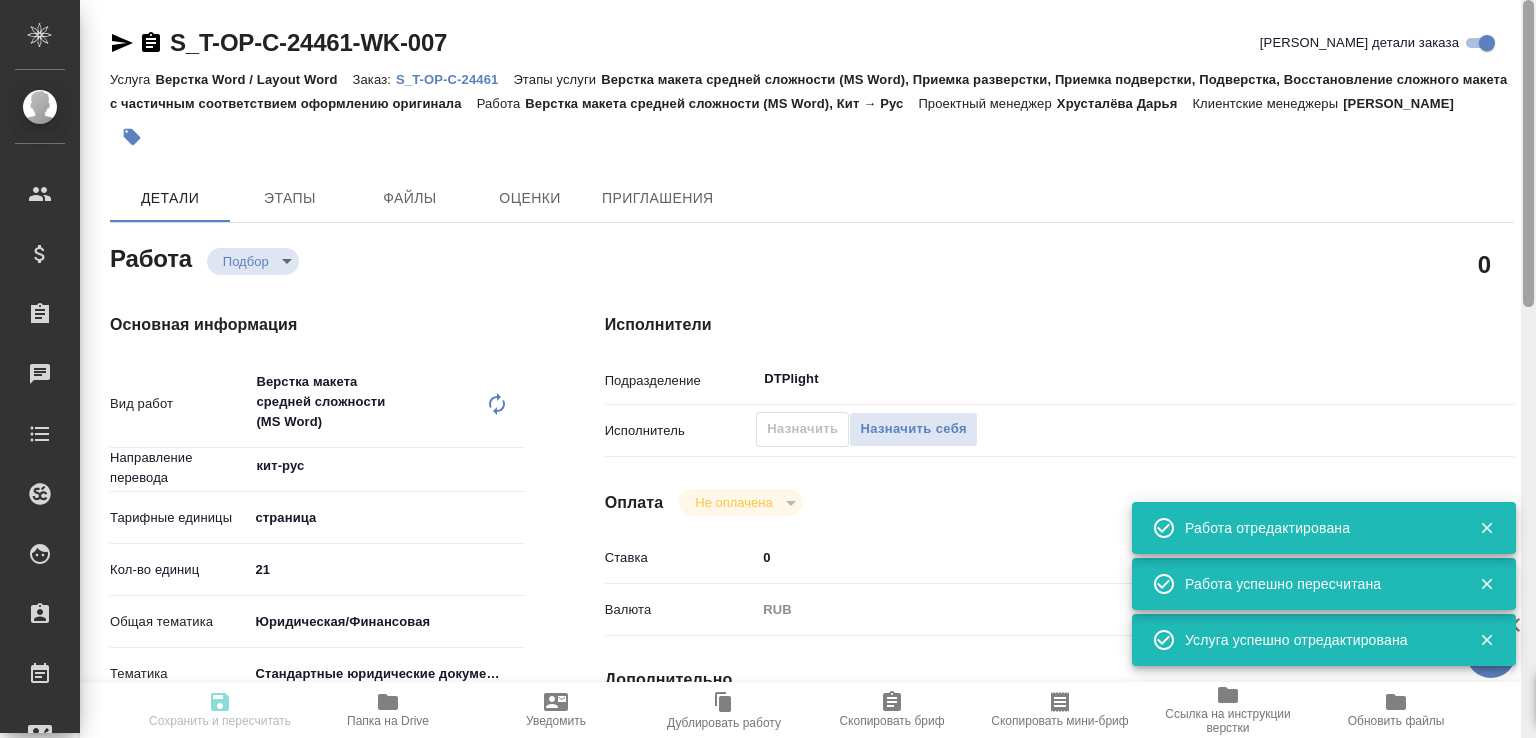 type on "кит-рус" 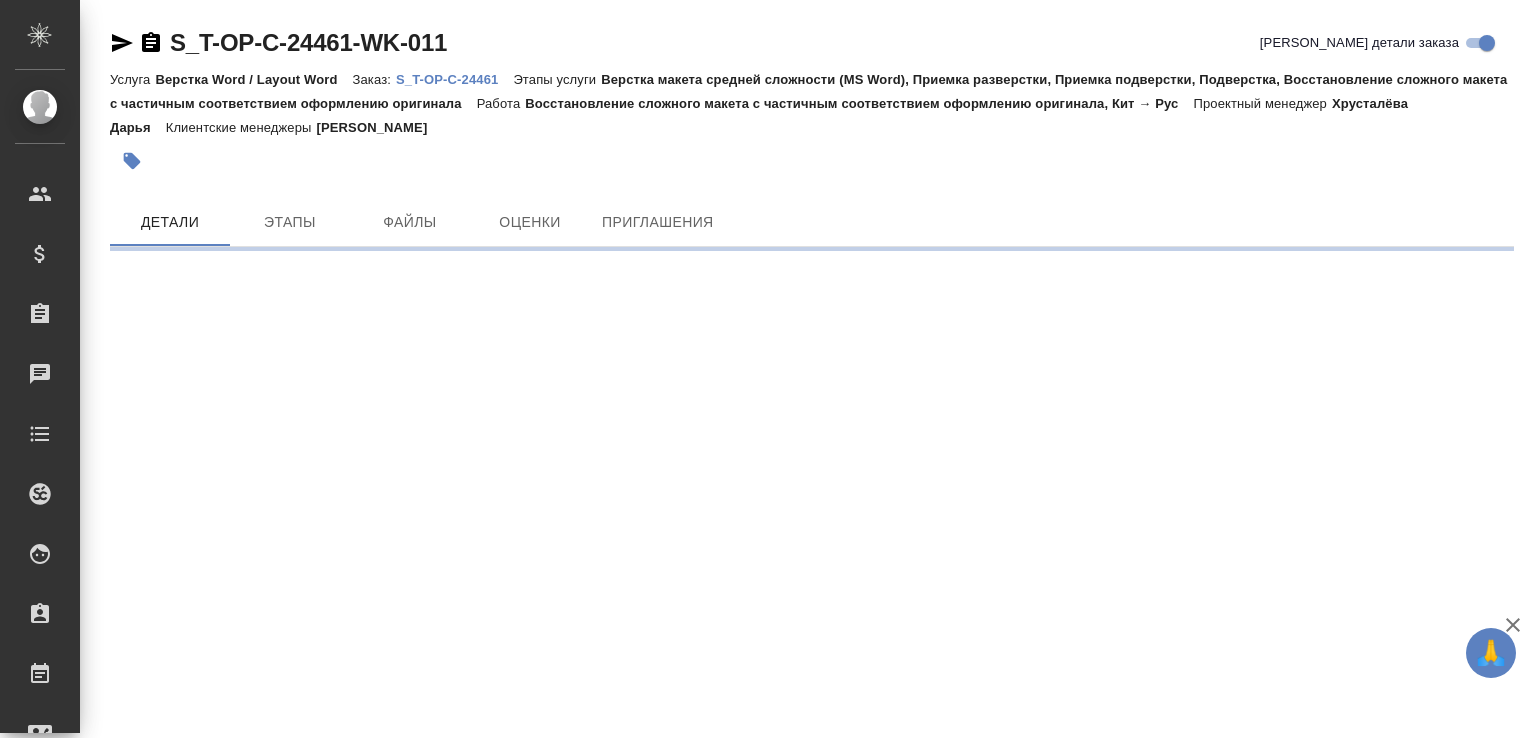 scroll, scrollTop: 0, scrollLeft: 0, axis: both 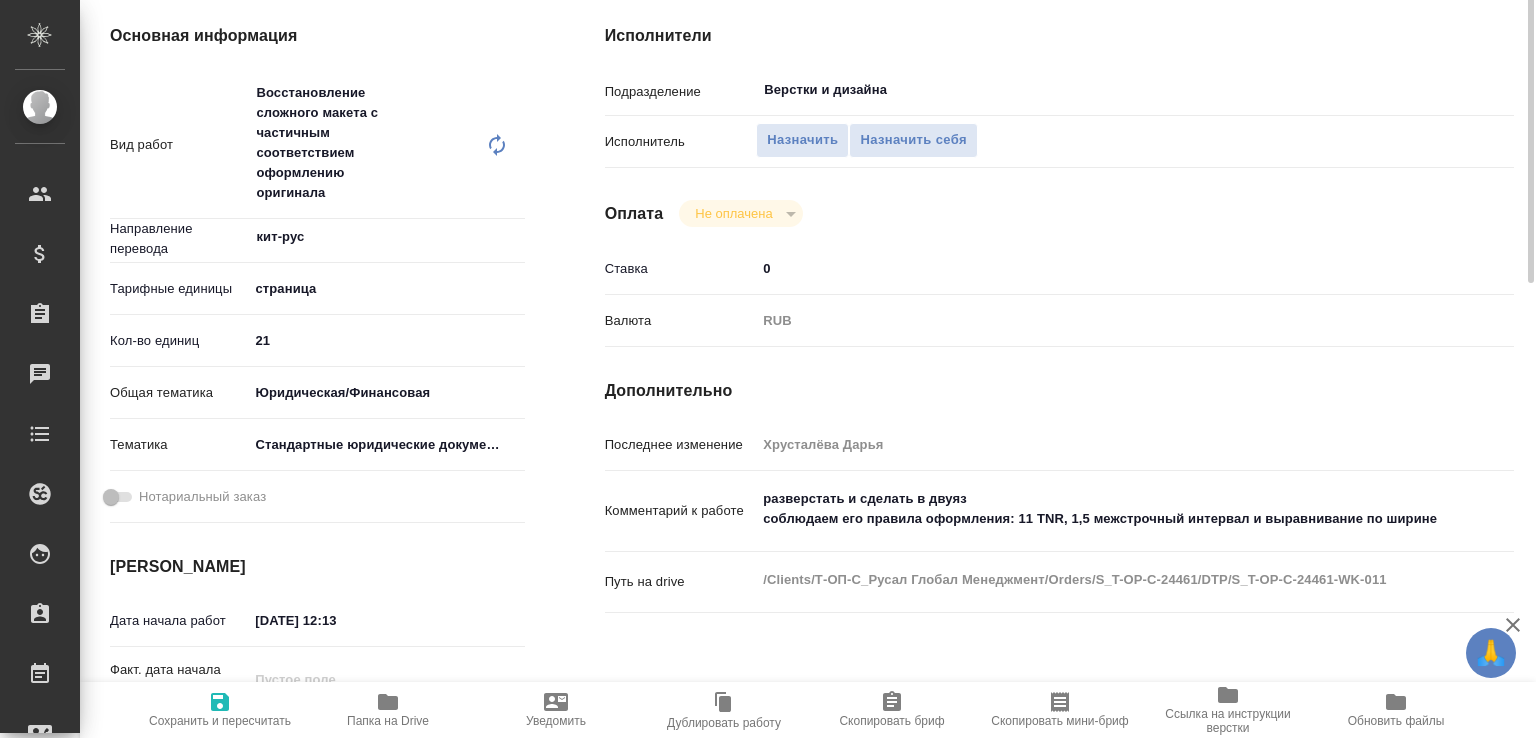type on "x" 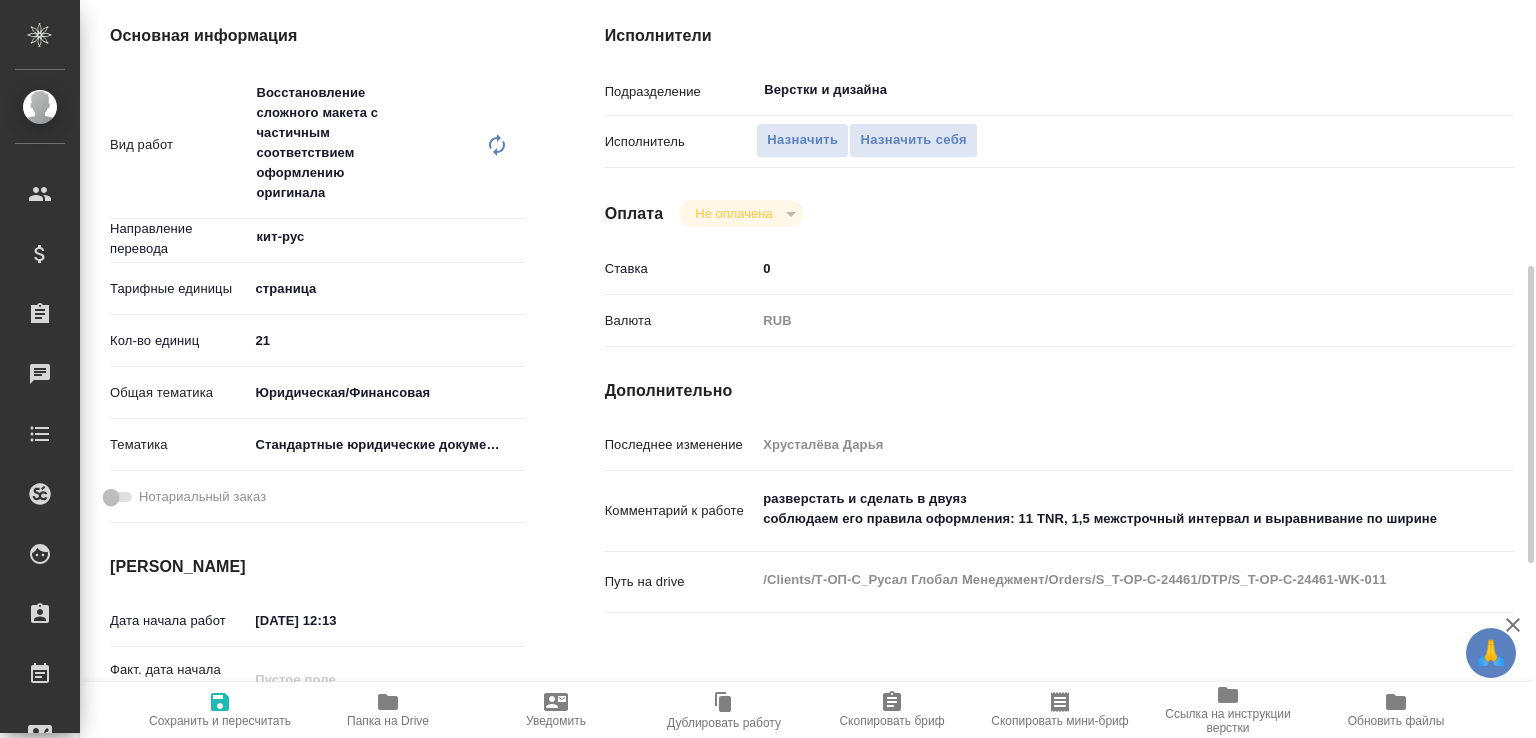 scroll, scrollTop: 413, scrollLeft: 0, axis: vertical 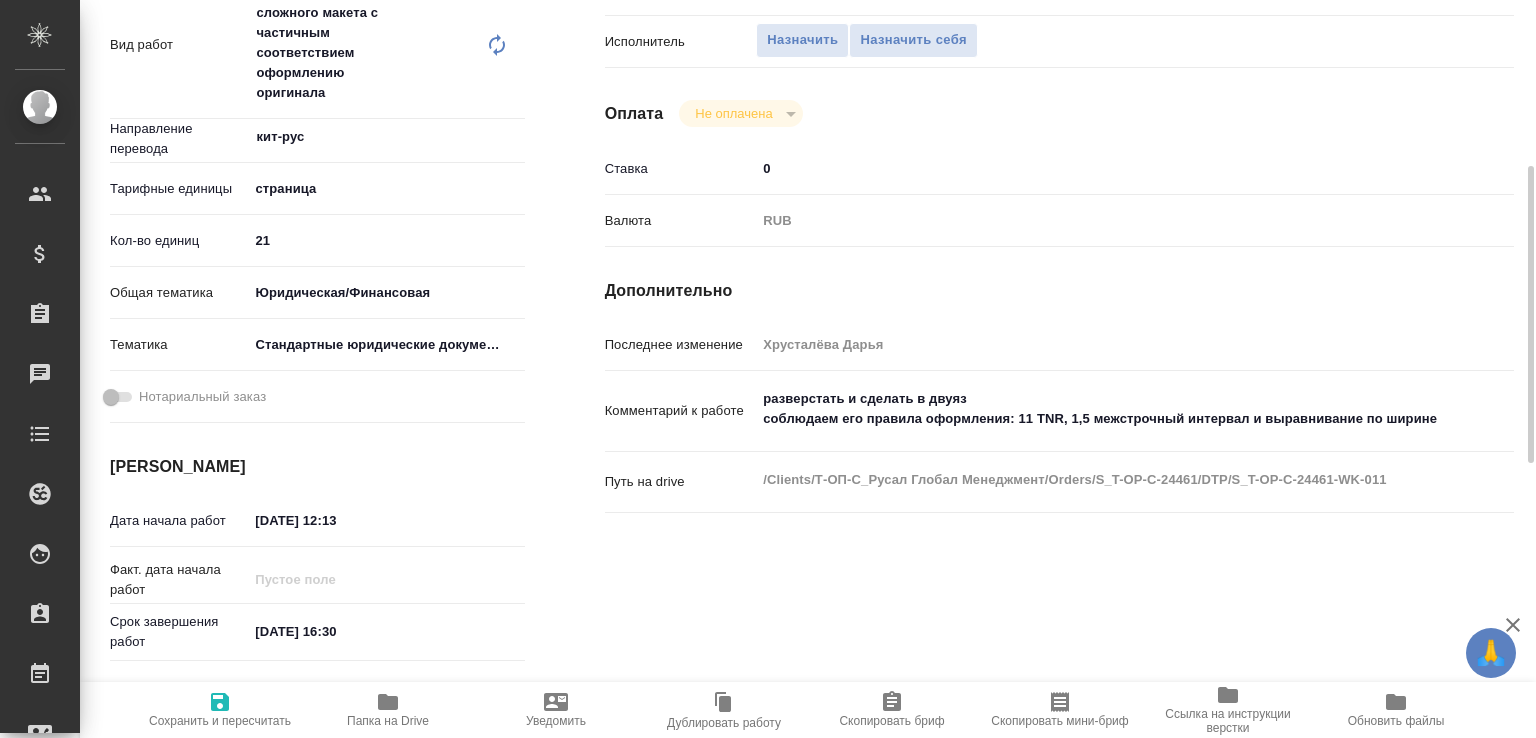 type on "x" 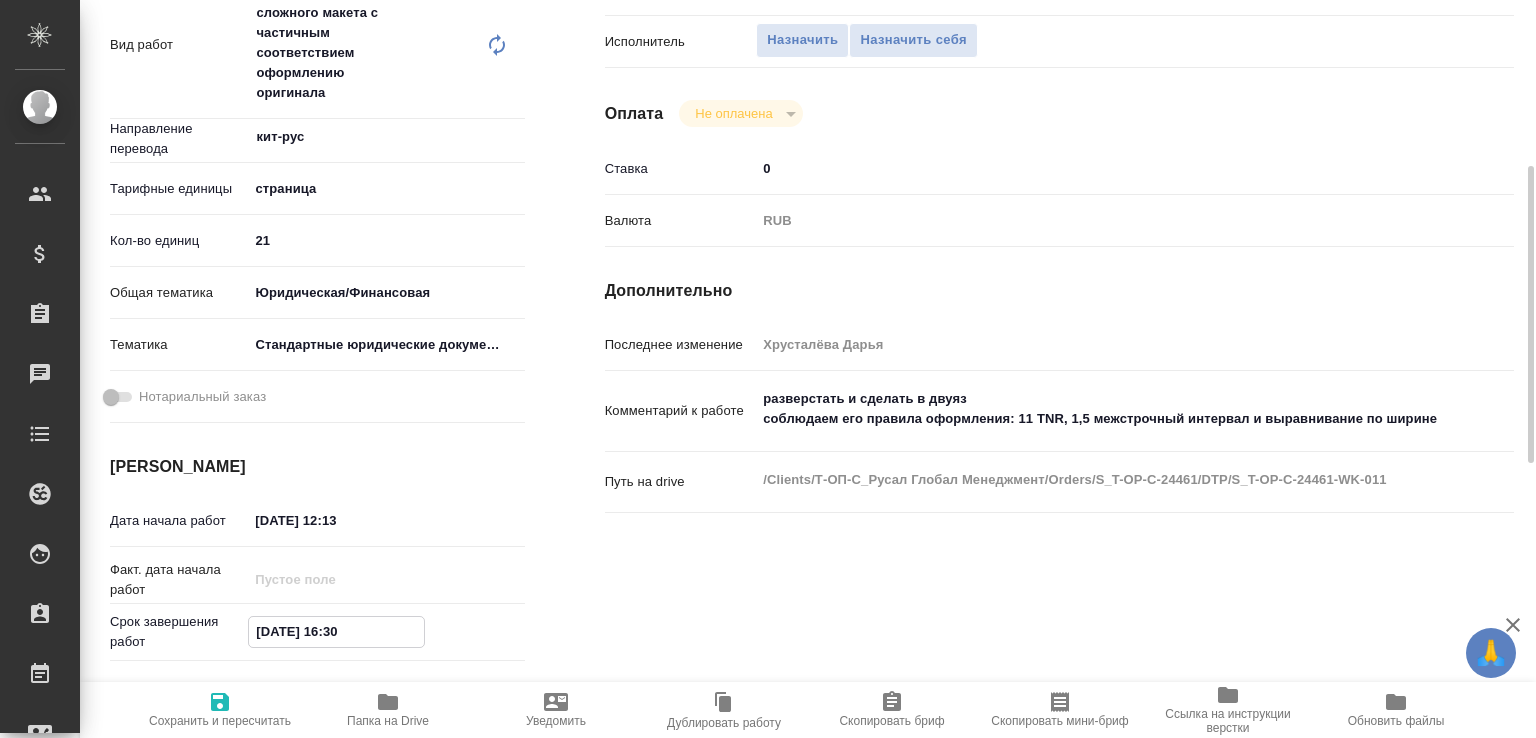 click on "[DATE] 16:30" at bounding box center [336, 631] 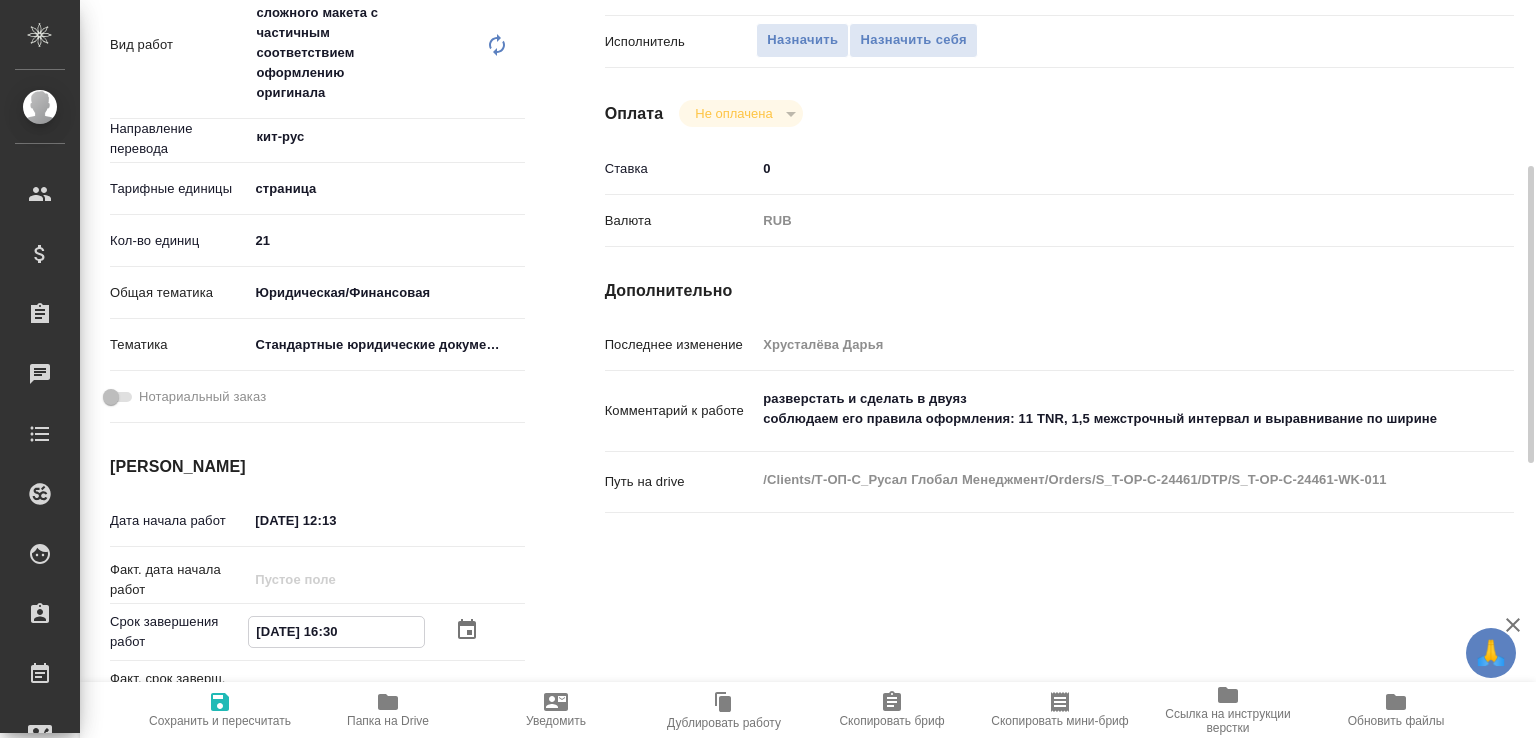 type on "x" 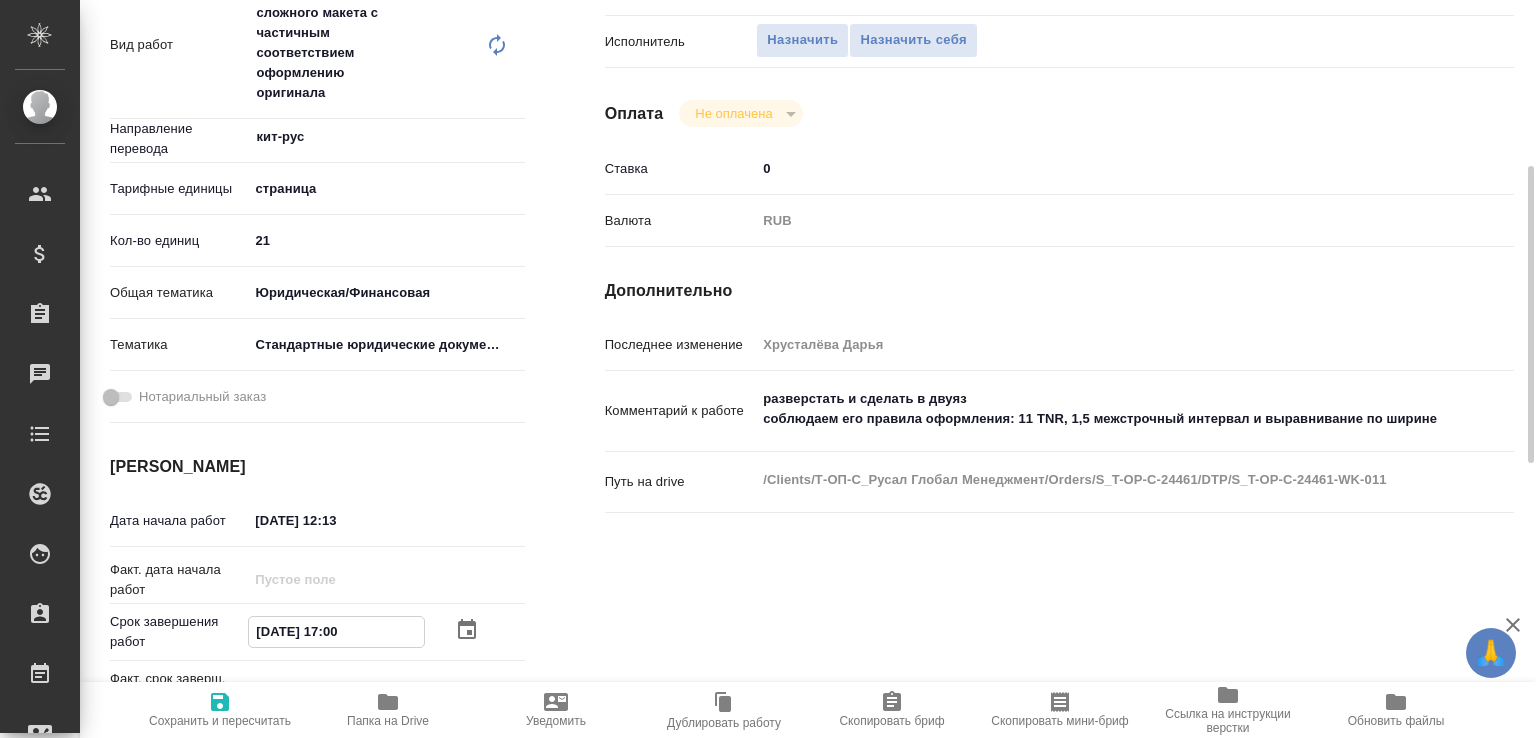 type on "[DATE] 17:00" 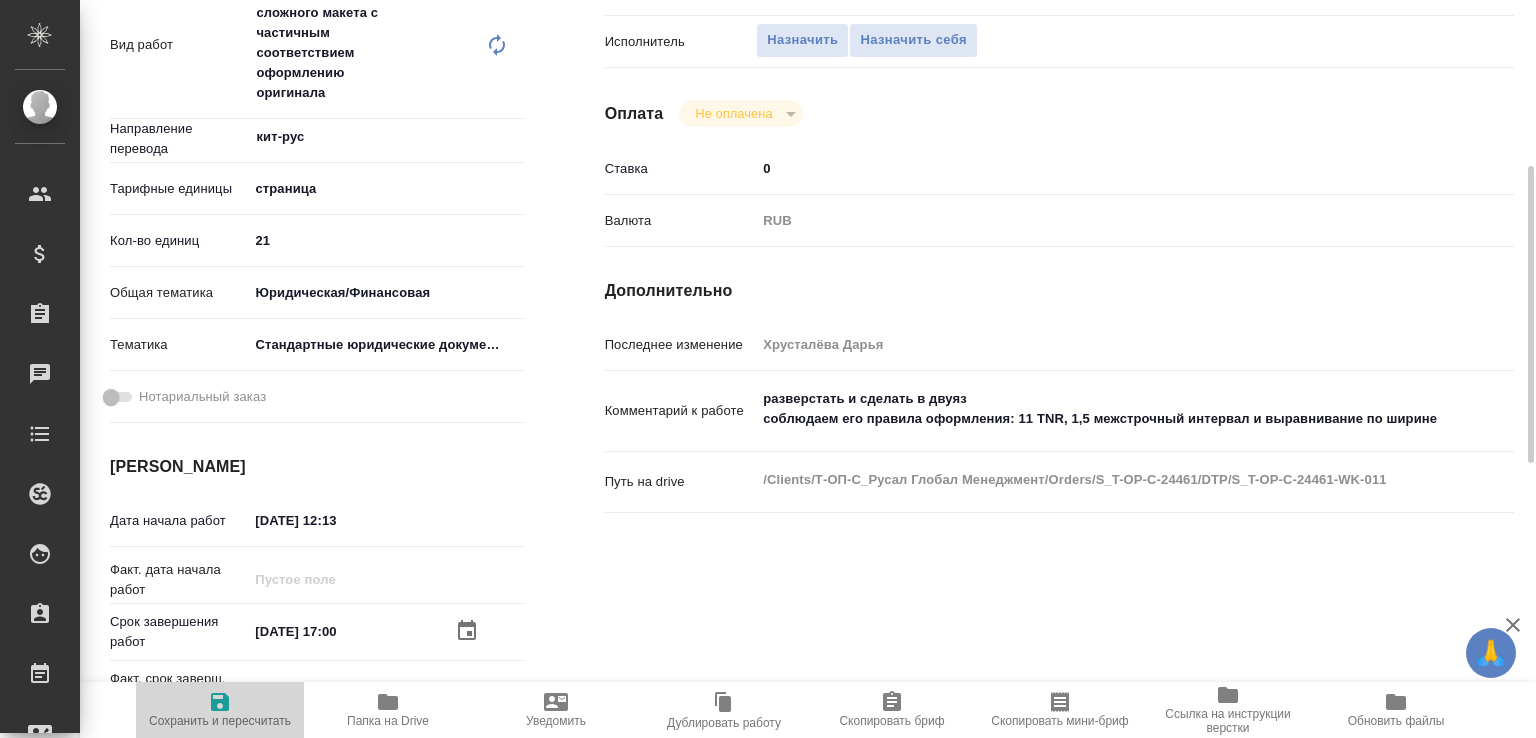 click on "Сохранить и пересчитать" at bounding box center (220, 721) 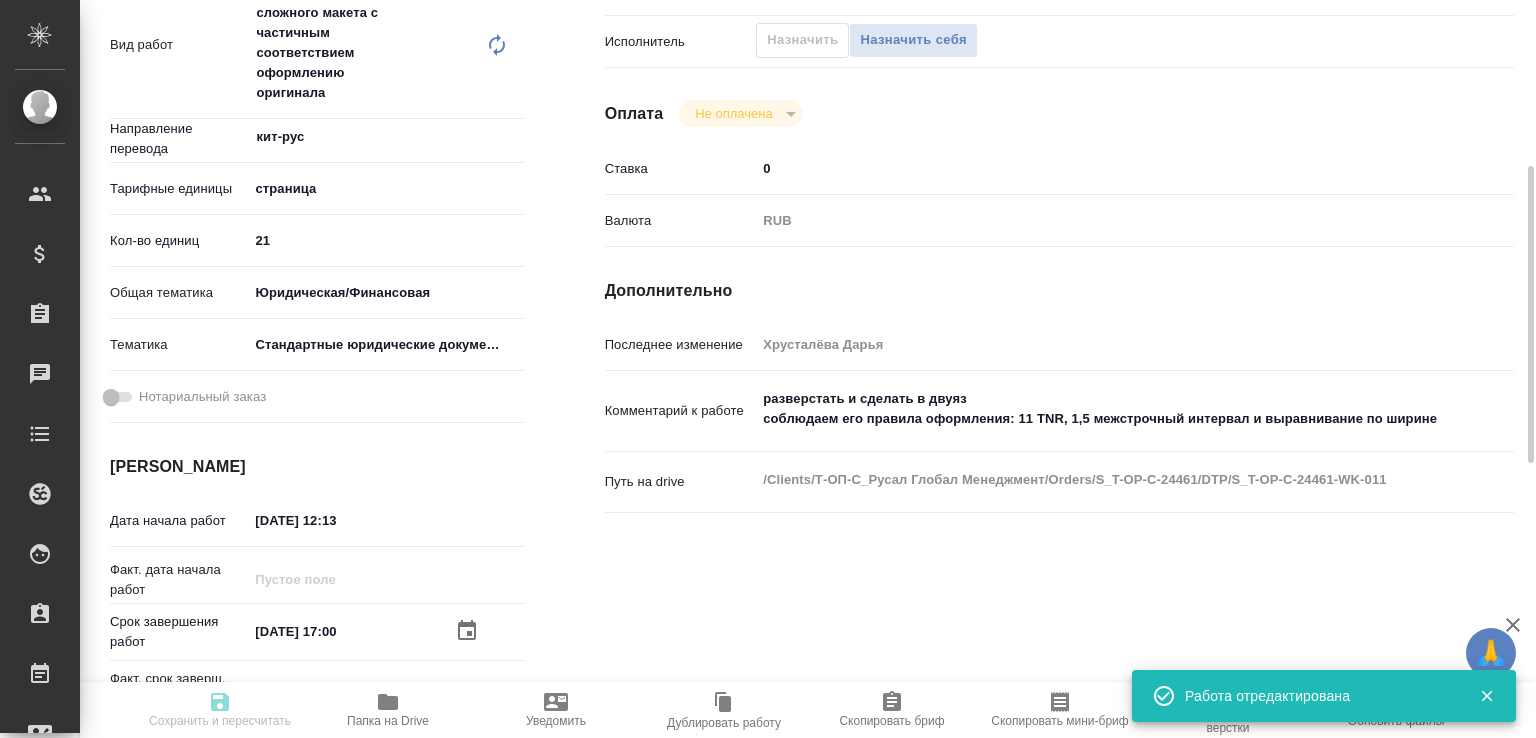 type on "recruiting" 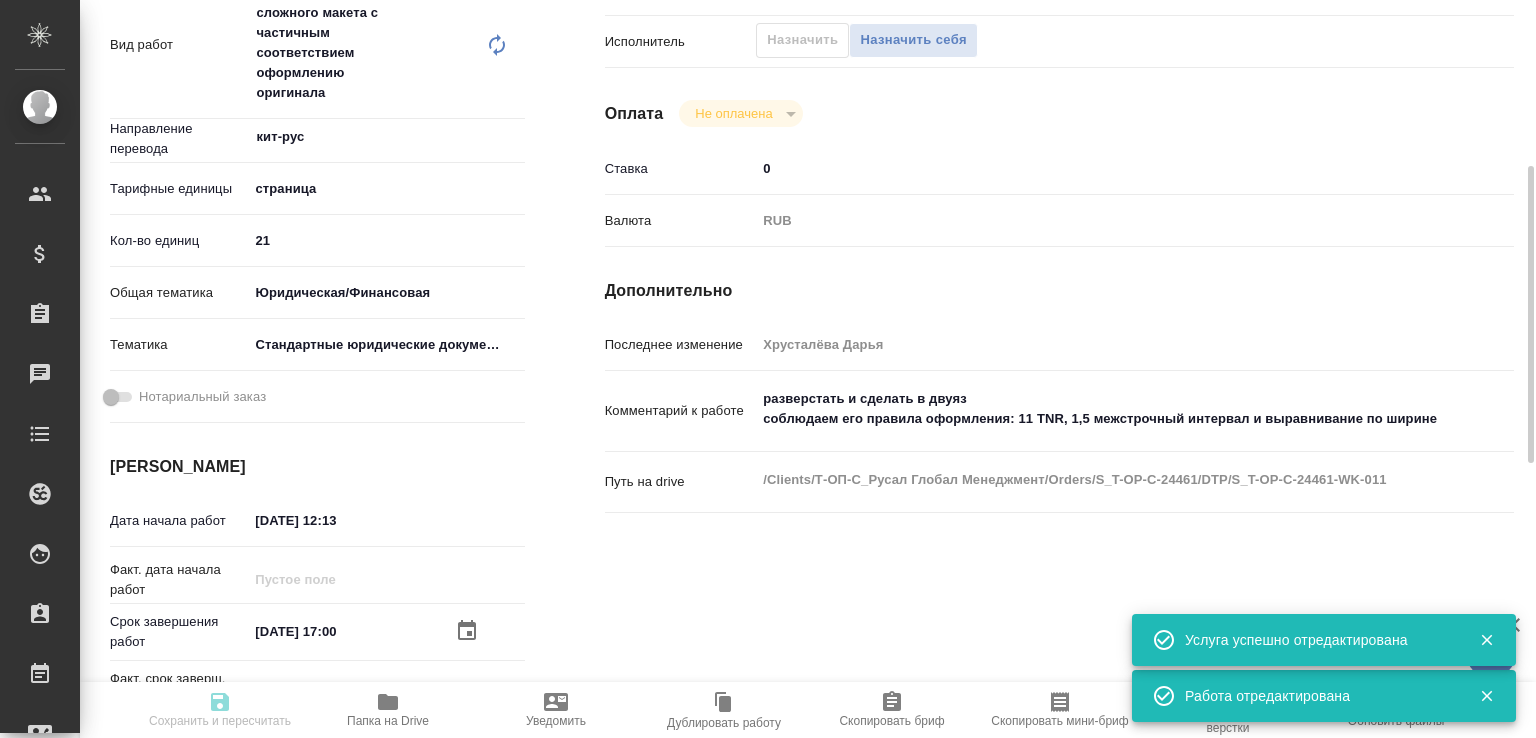 type on "x" 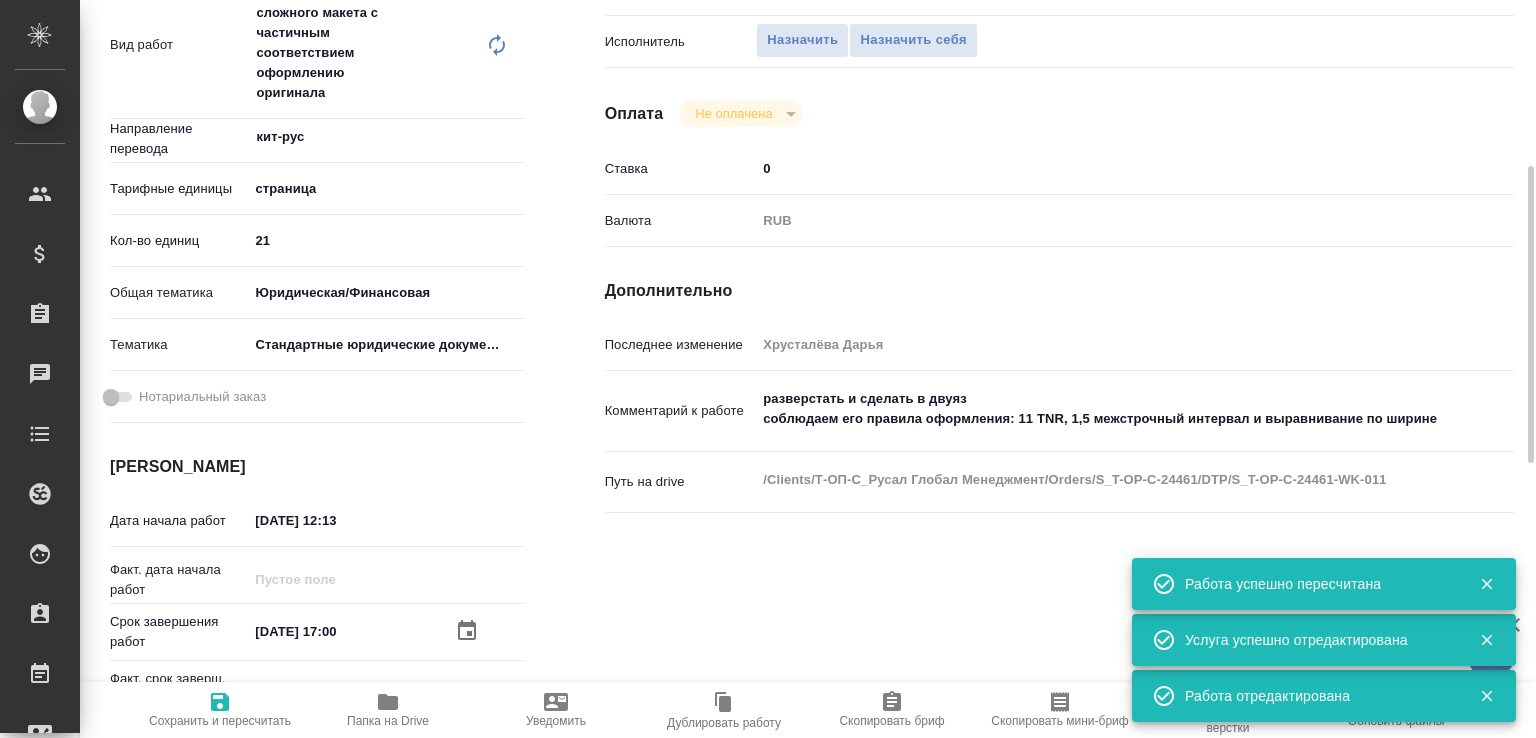 type on "x" 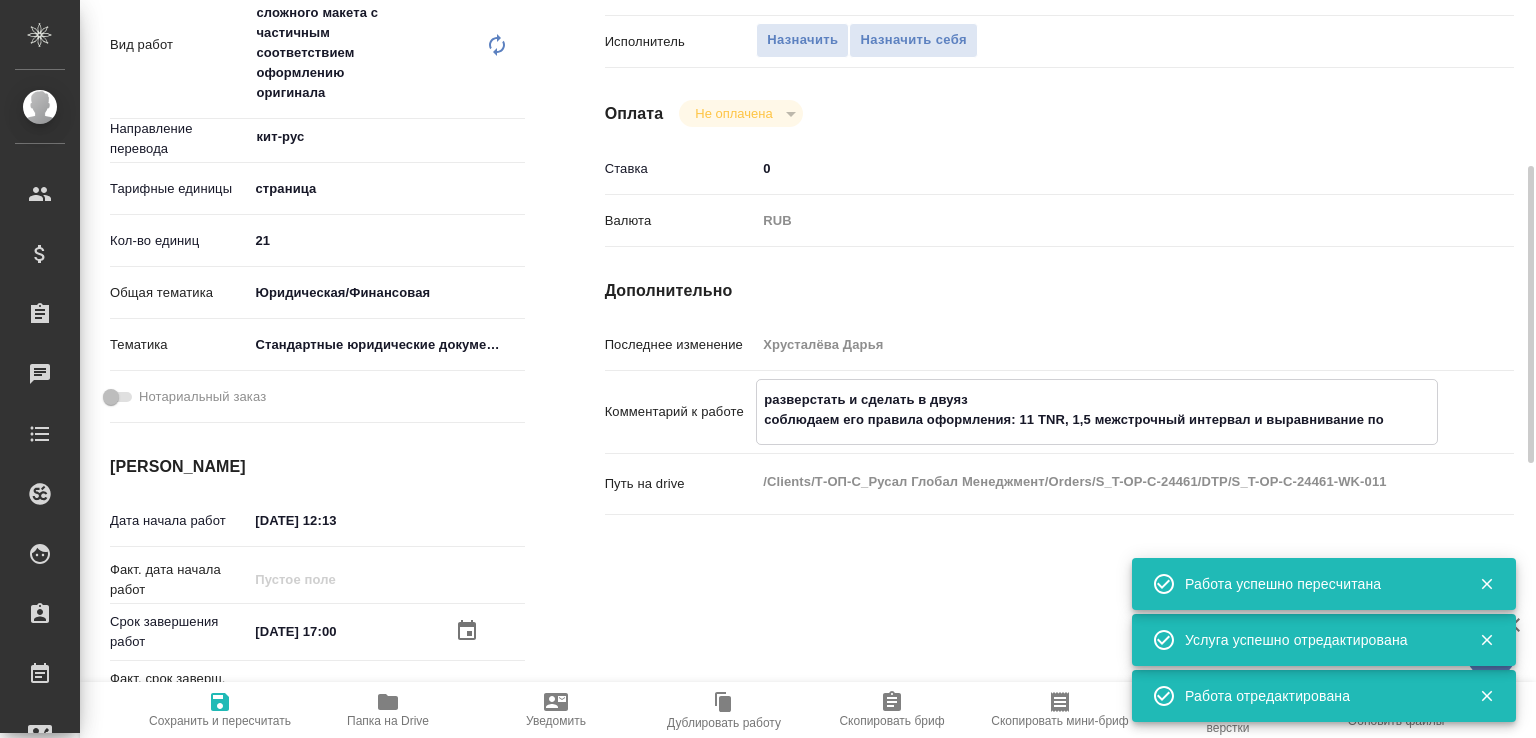 type on "x" 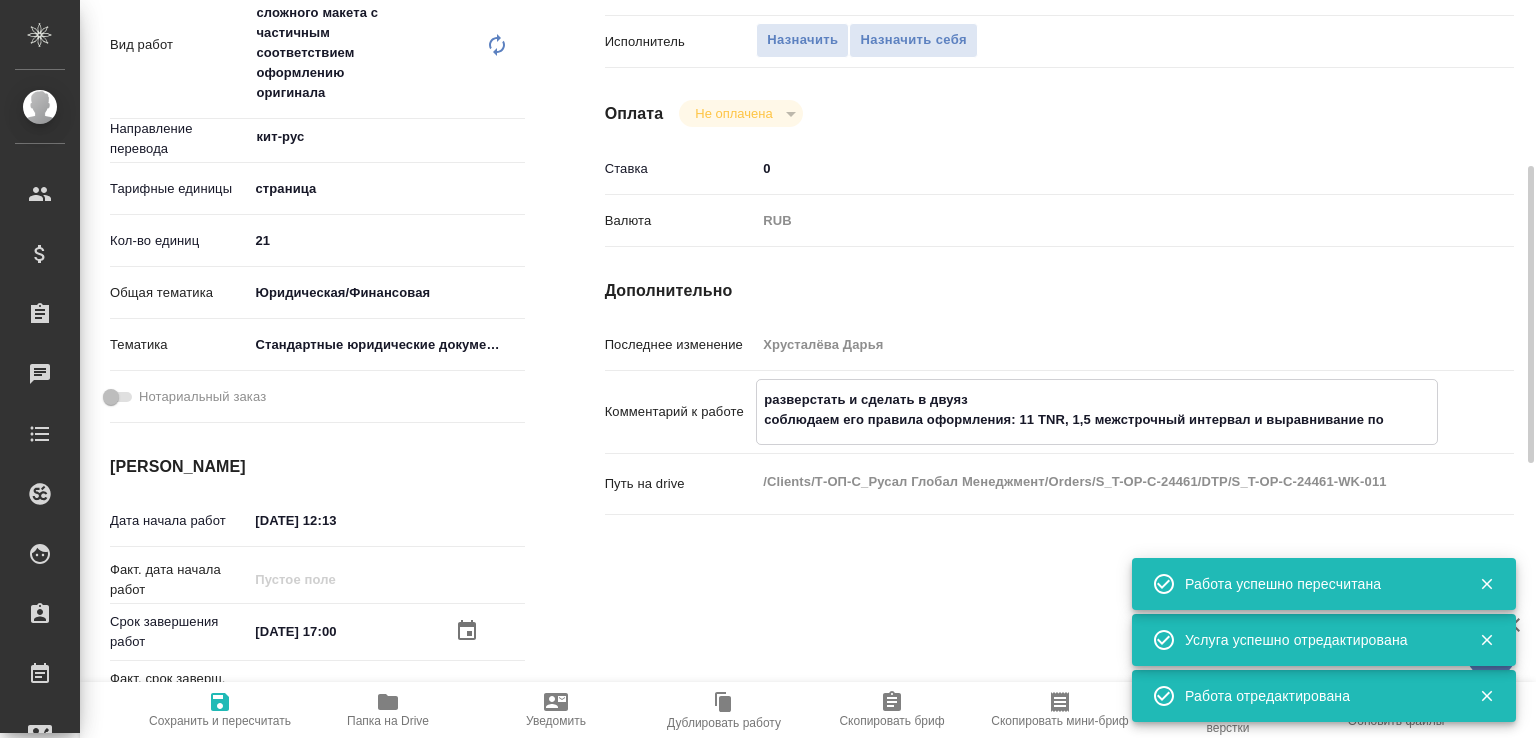 type on "x" 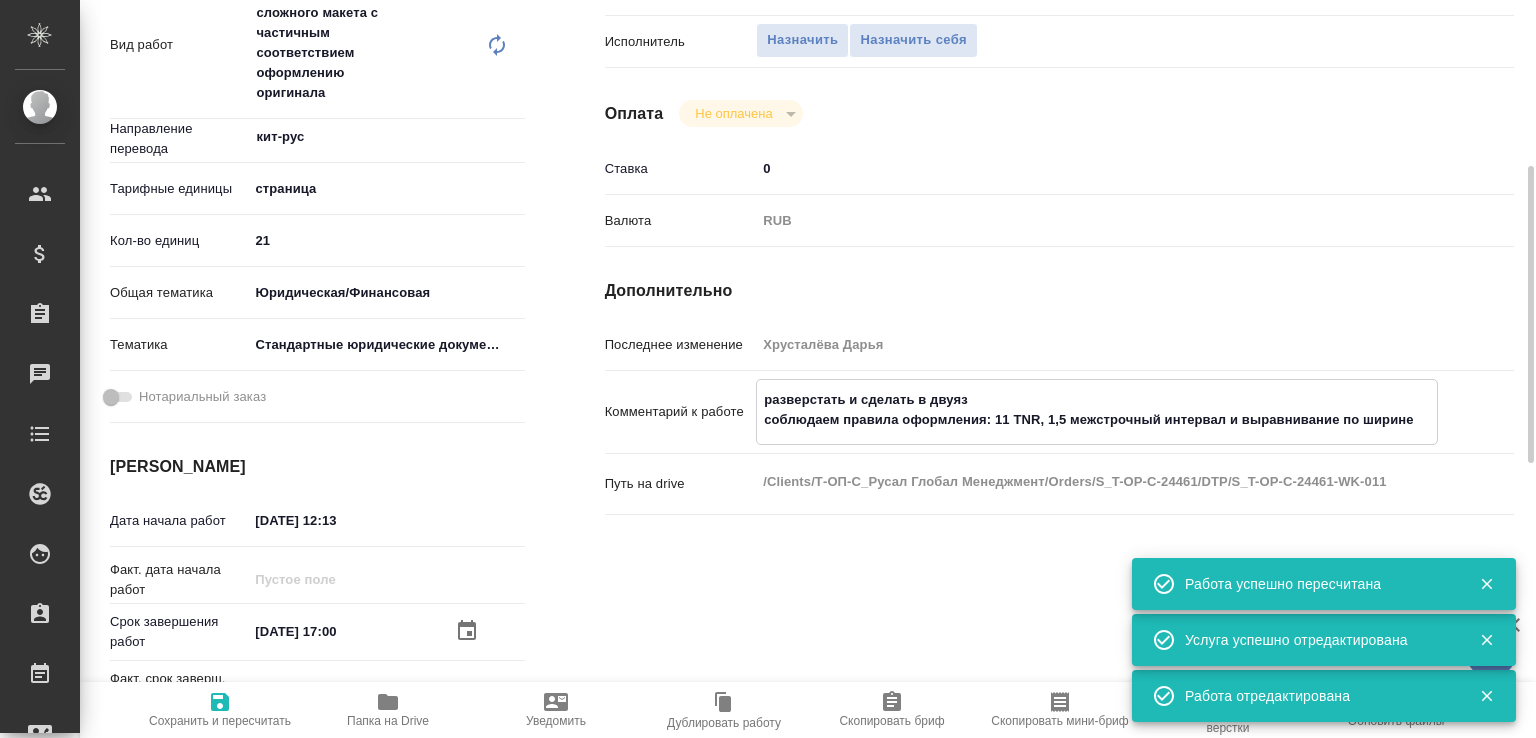 type on "x" 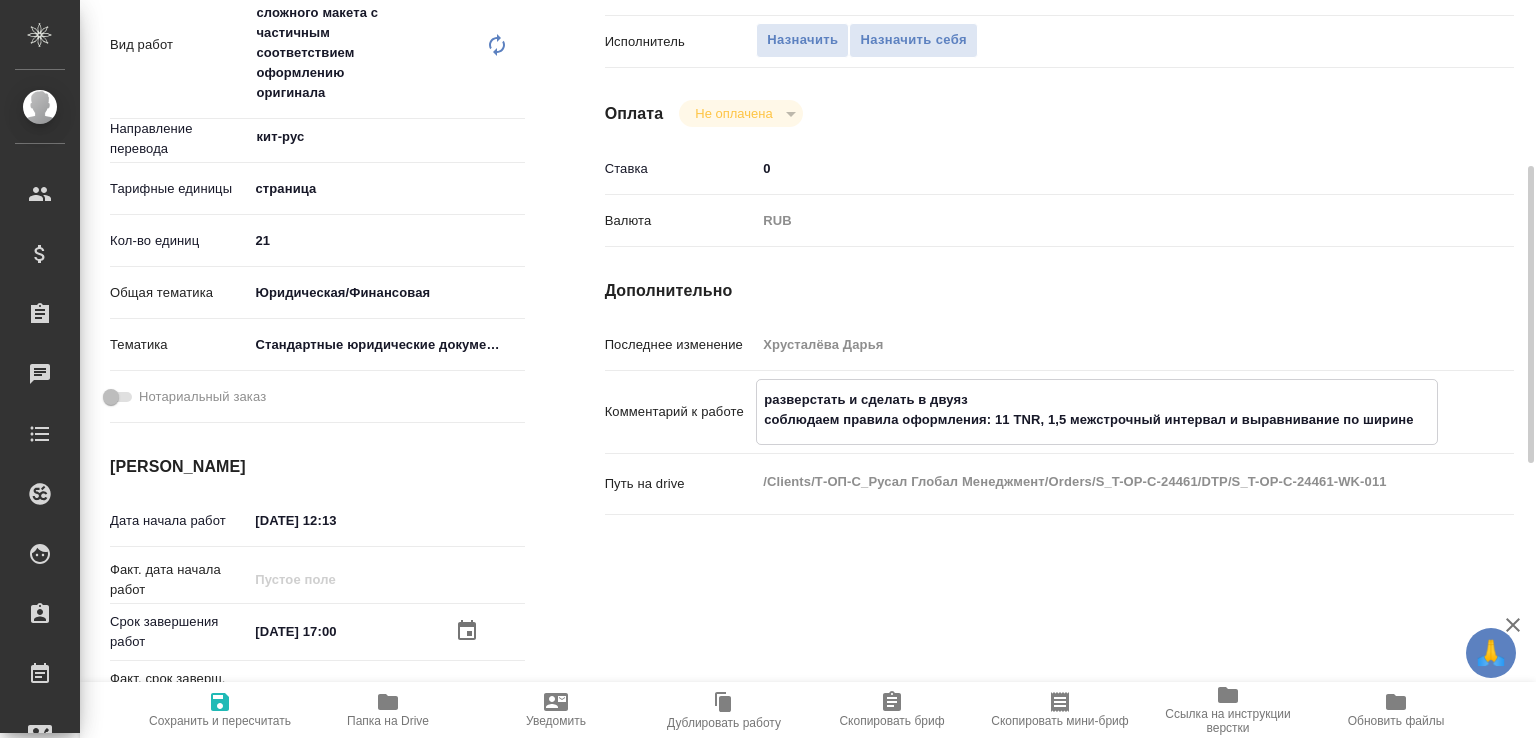 click on "разверстать и сделать в двуяз
соблюдаем правила оформления: 11 TNR, 1,5 межстрочный интервал и выравнивание по ширине" at bounding box center [1097, 410] 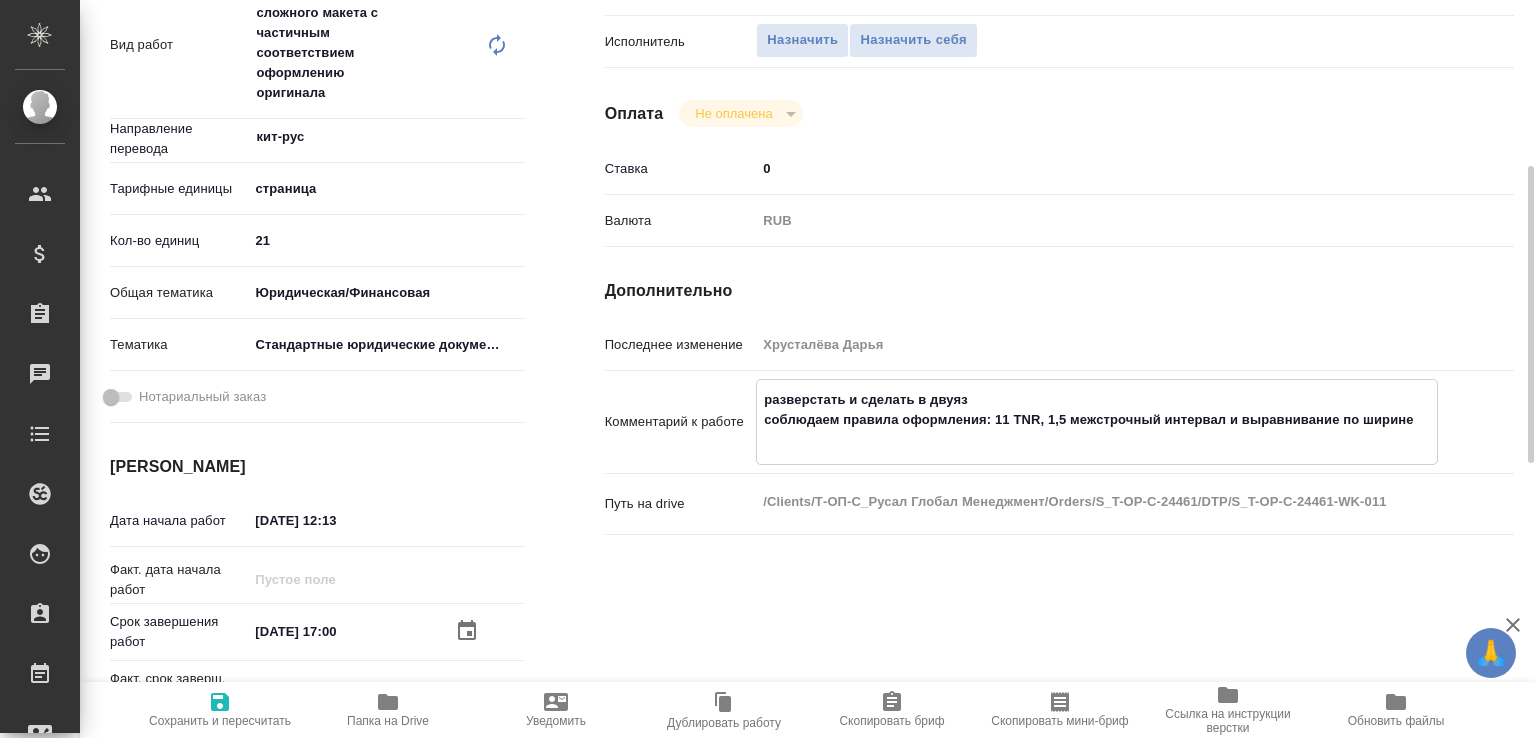 type on "x" 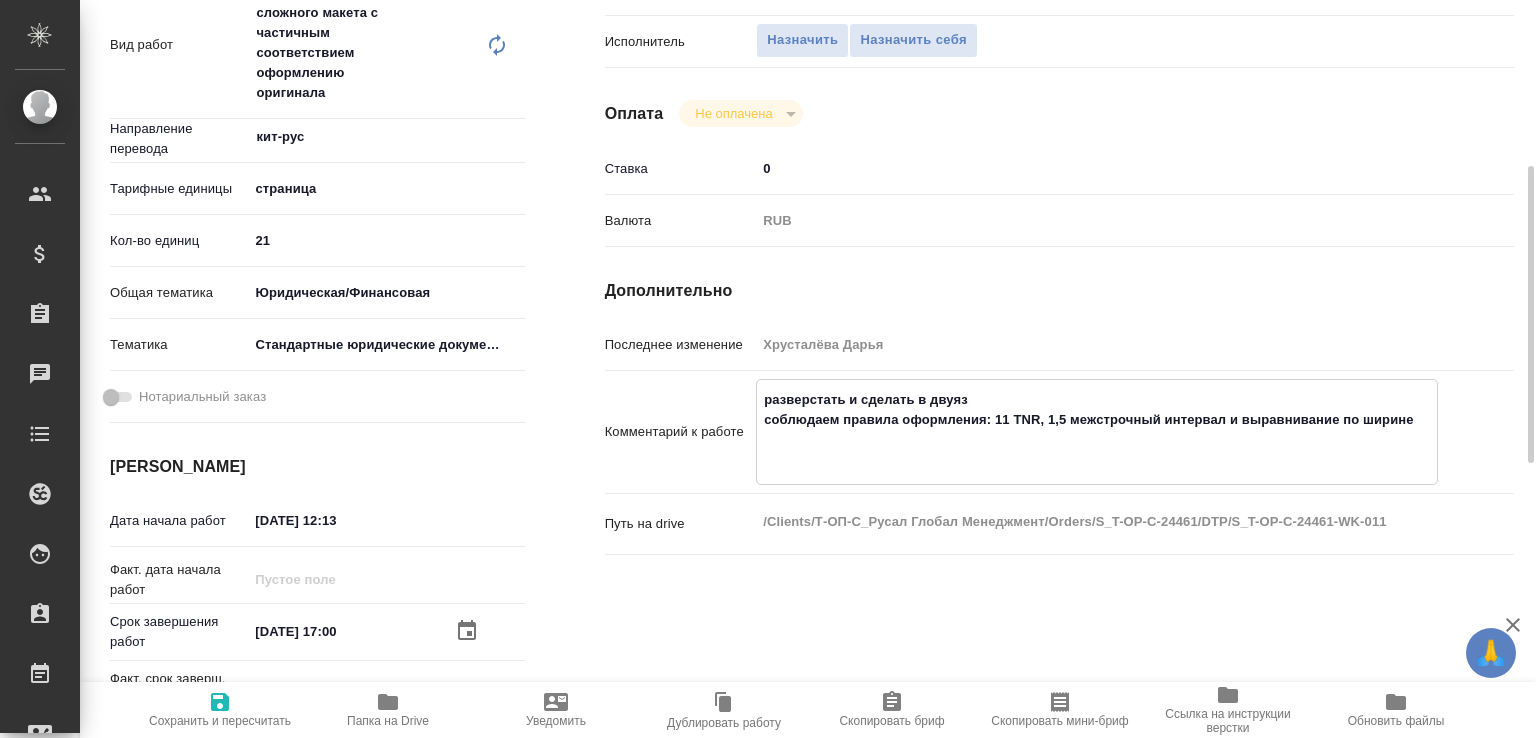 type on "x" 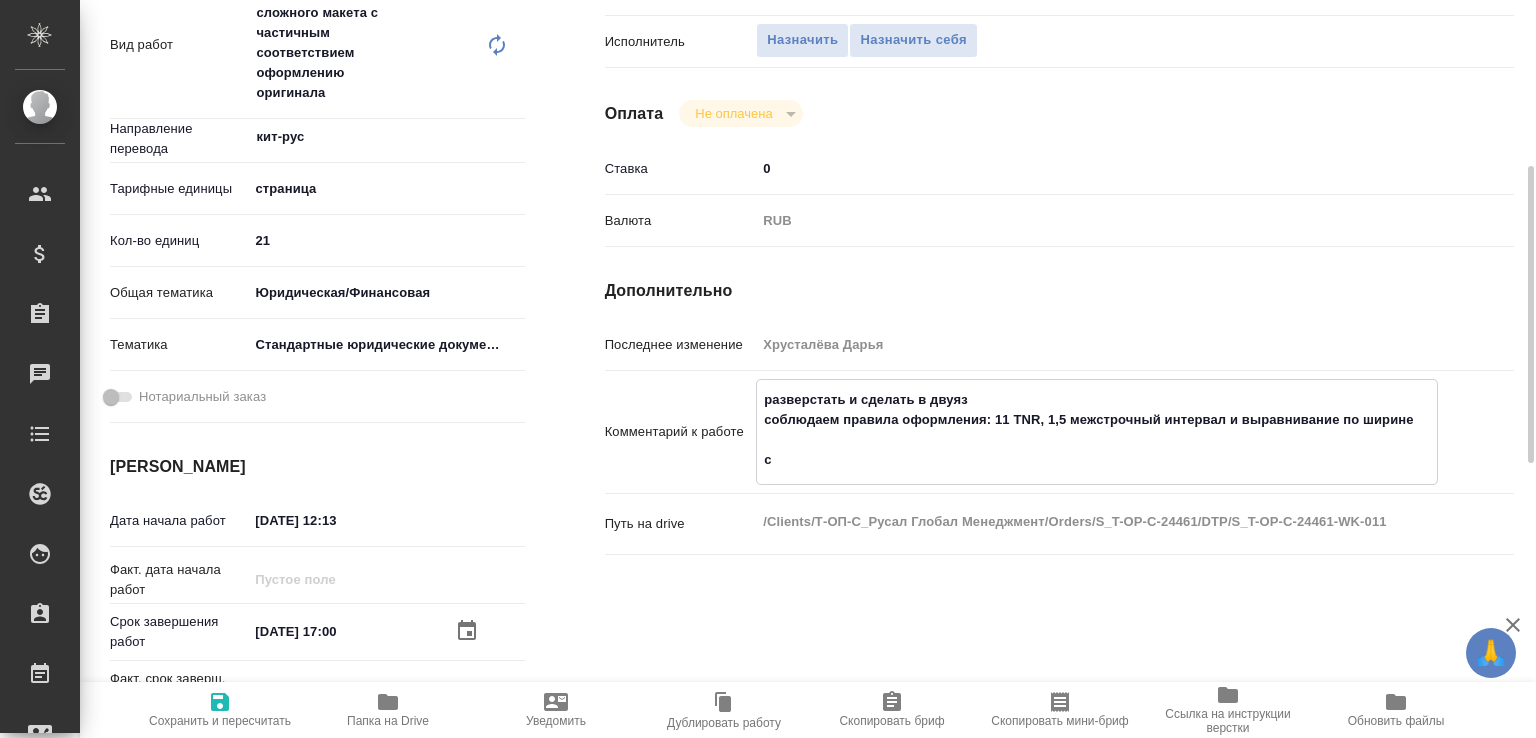 type on "x" 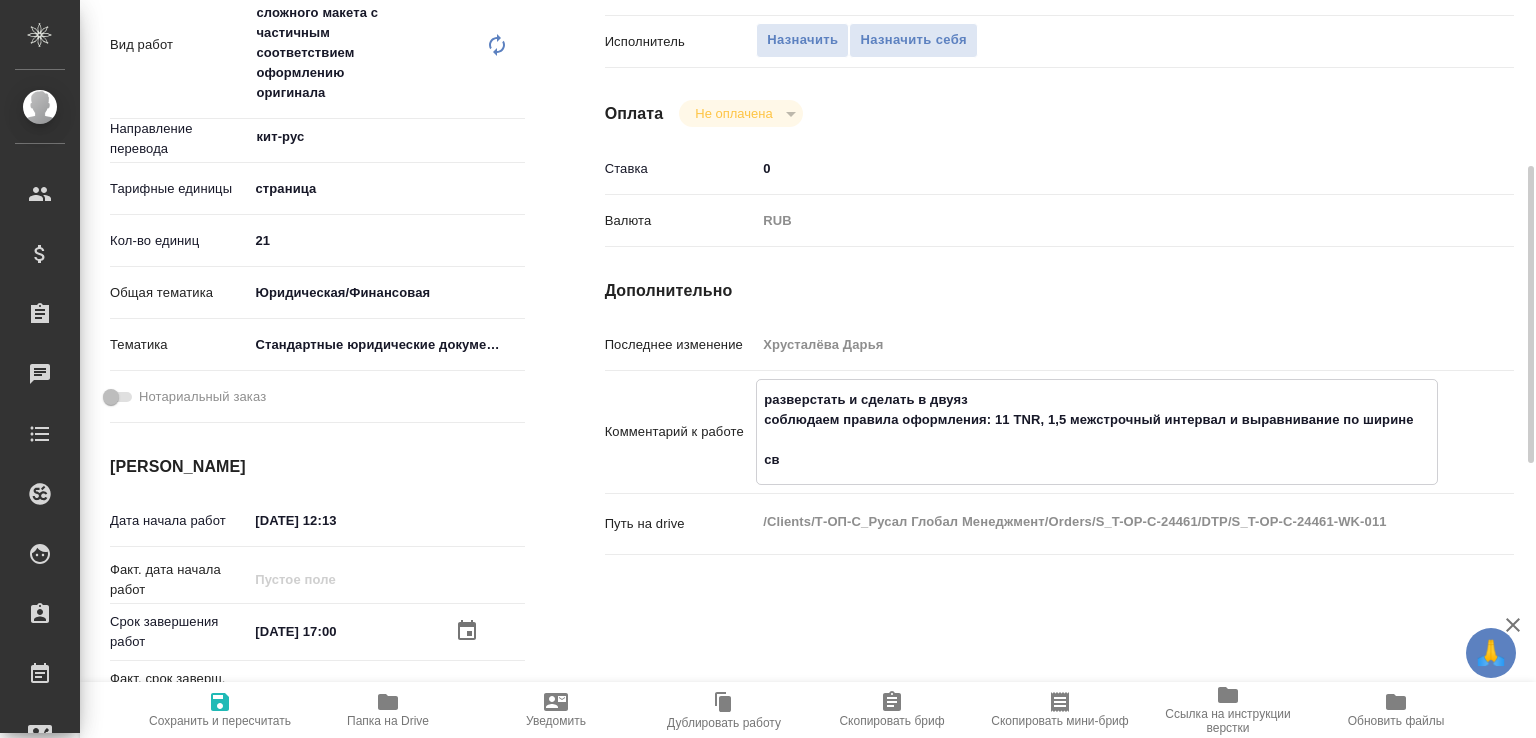type on "x" 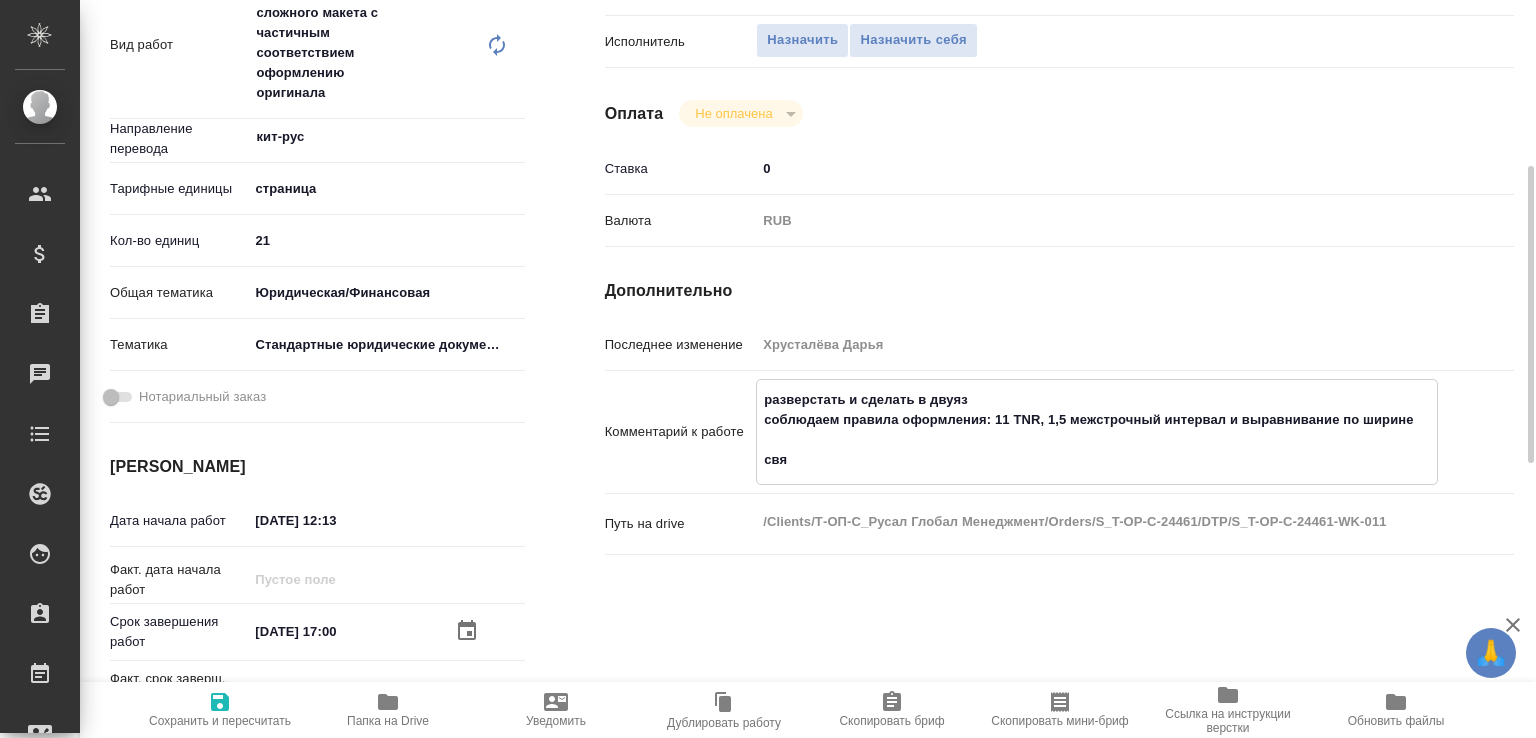 type on "x" 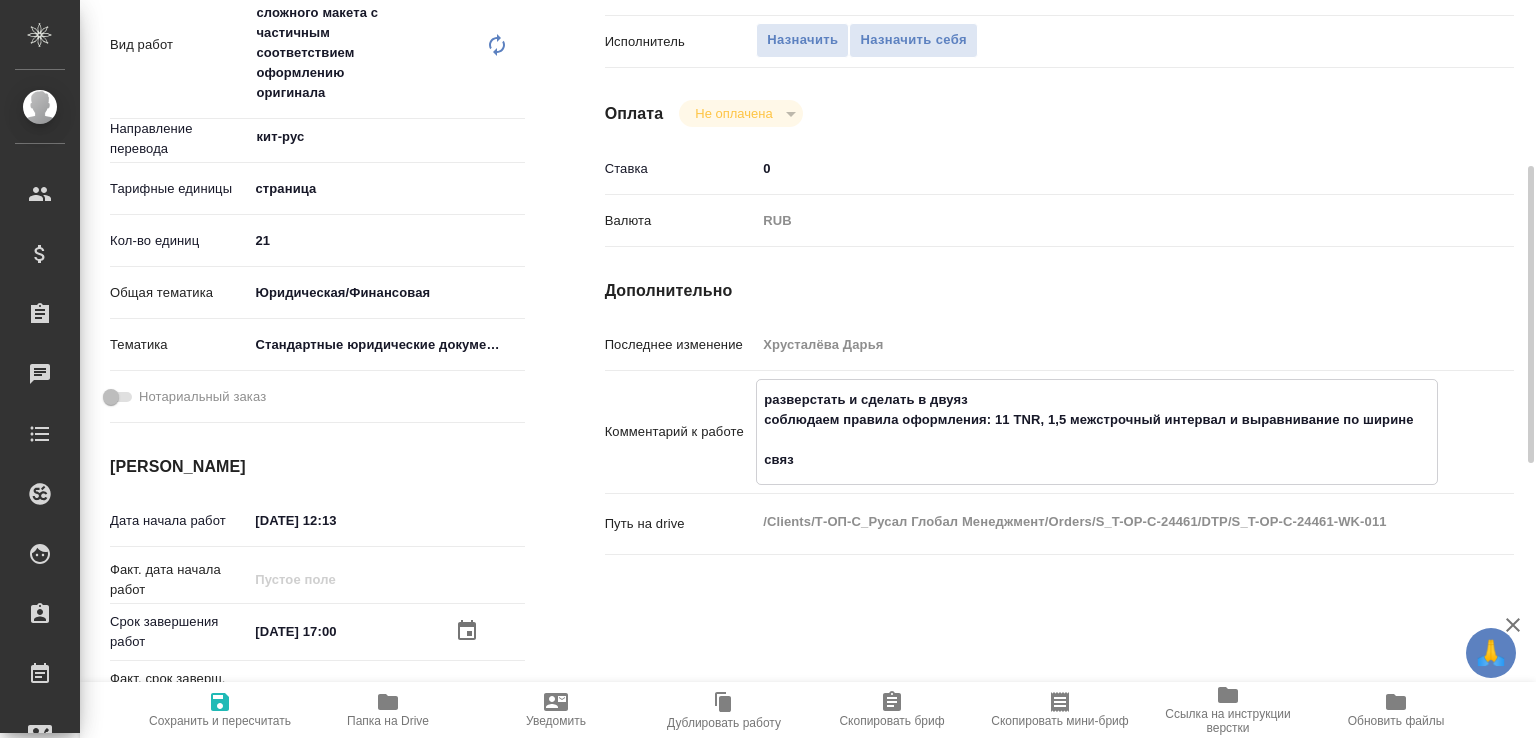 type on "x" 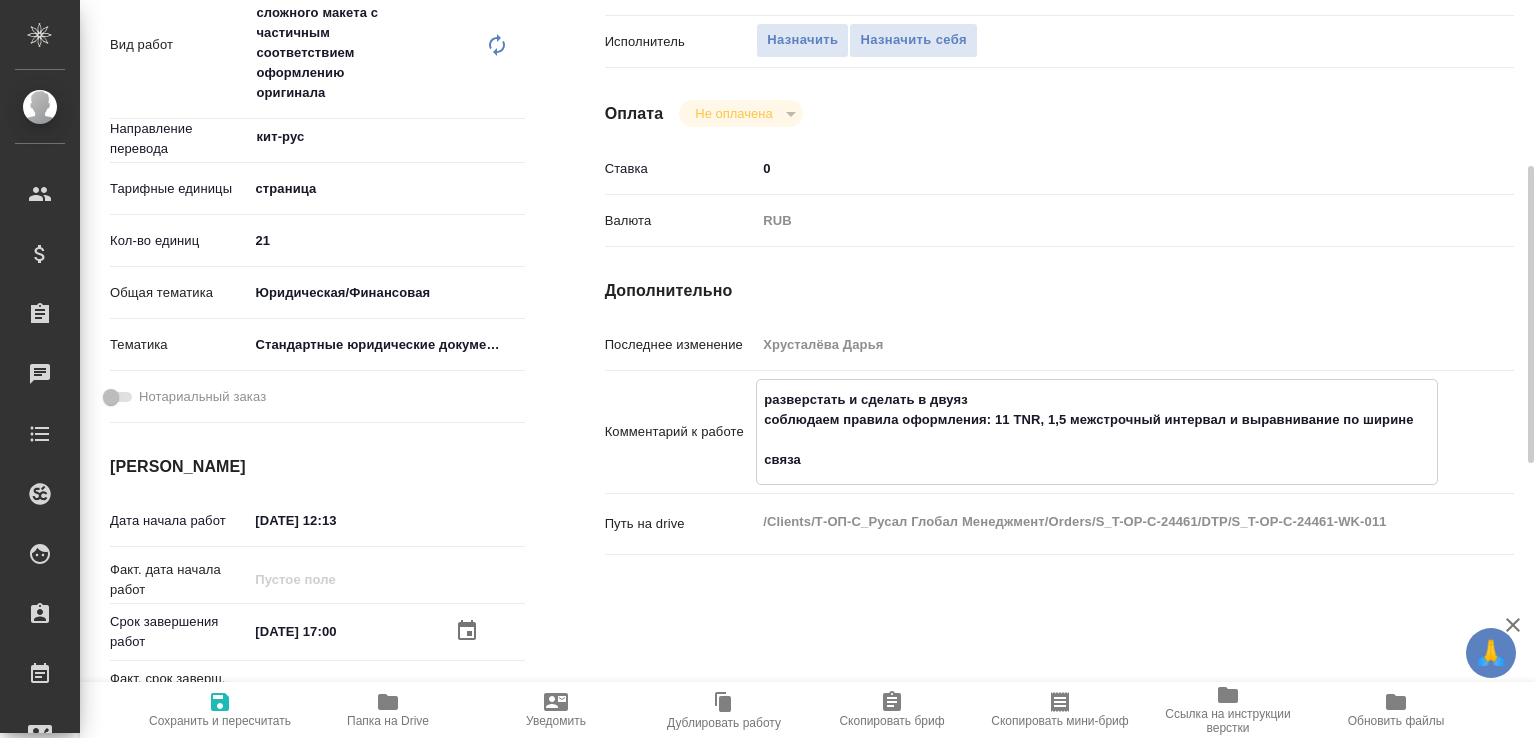 type on "x" 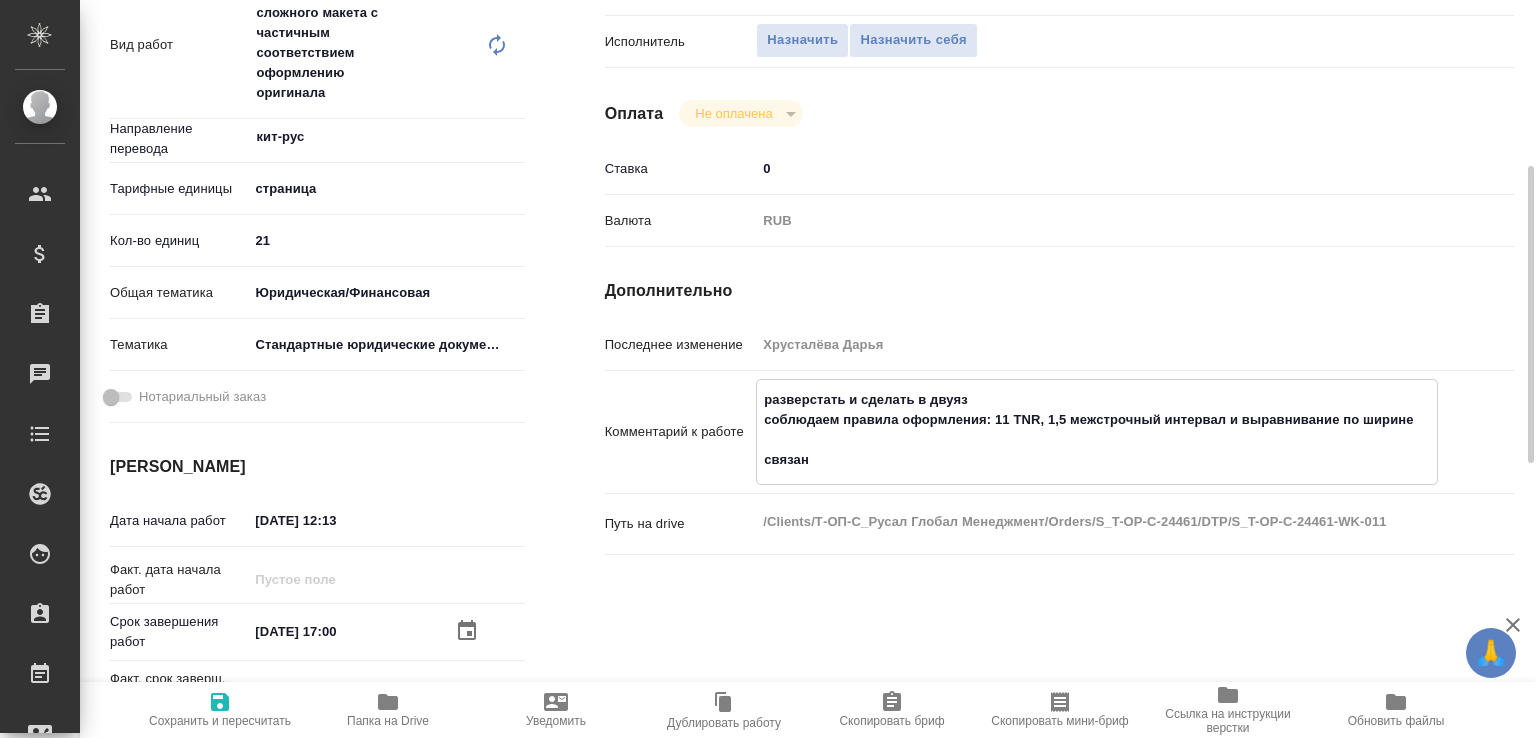 type on "x" 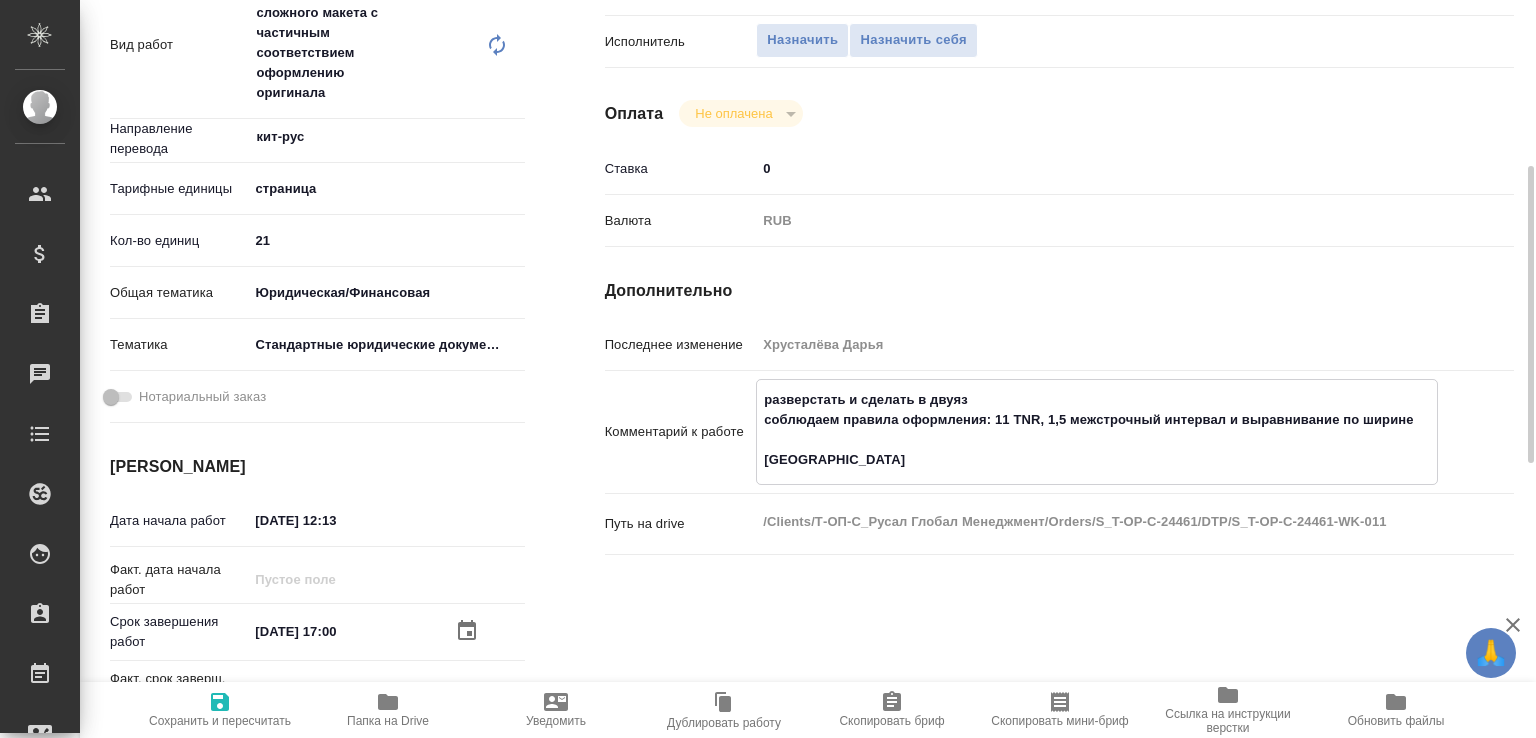 type on "x" 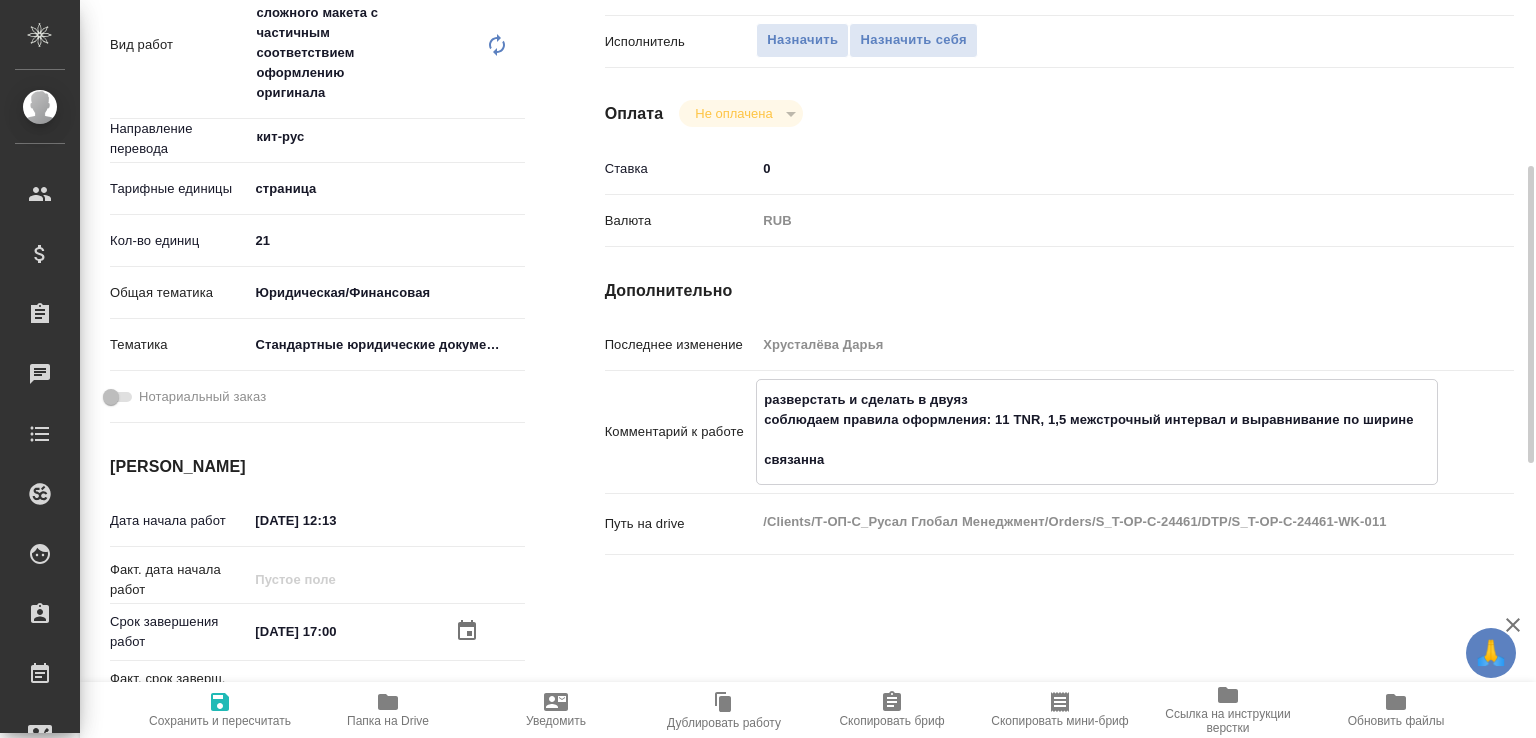 type on "x" 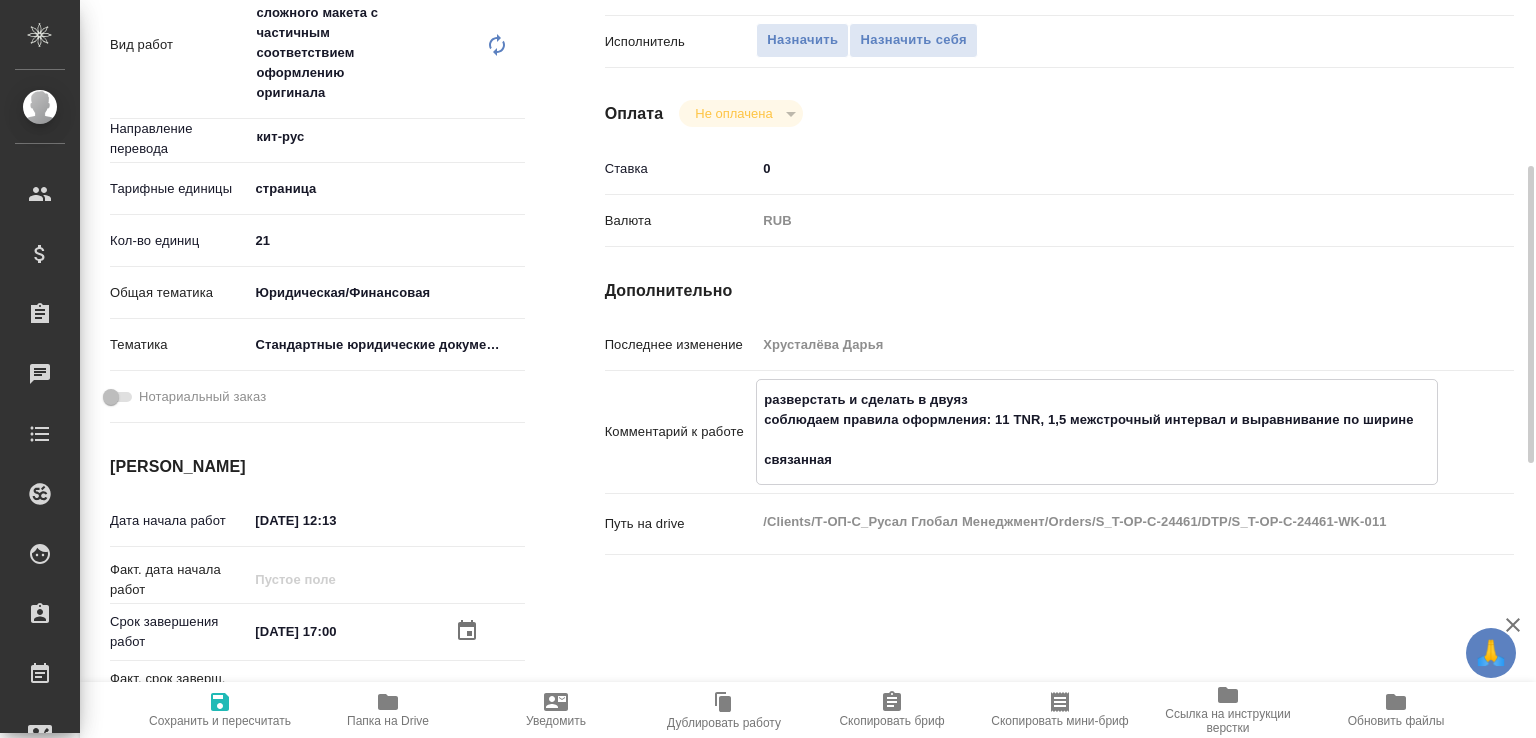type 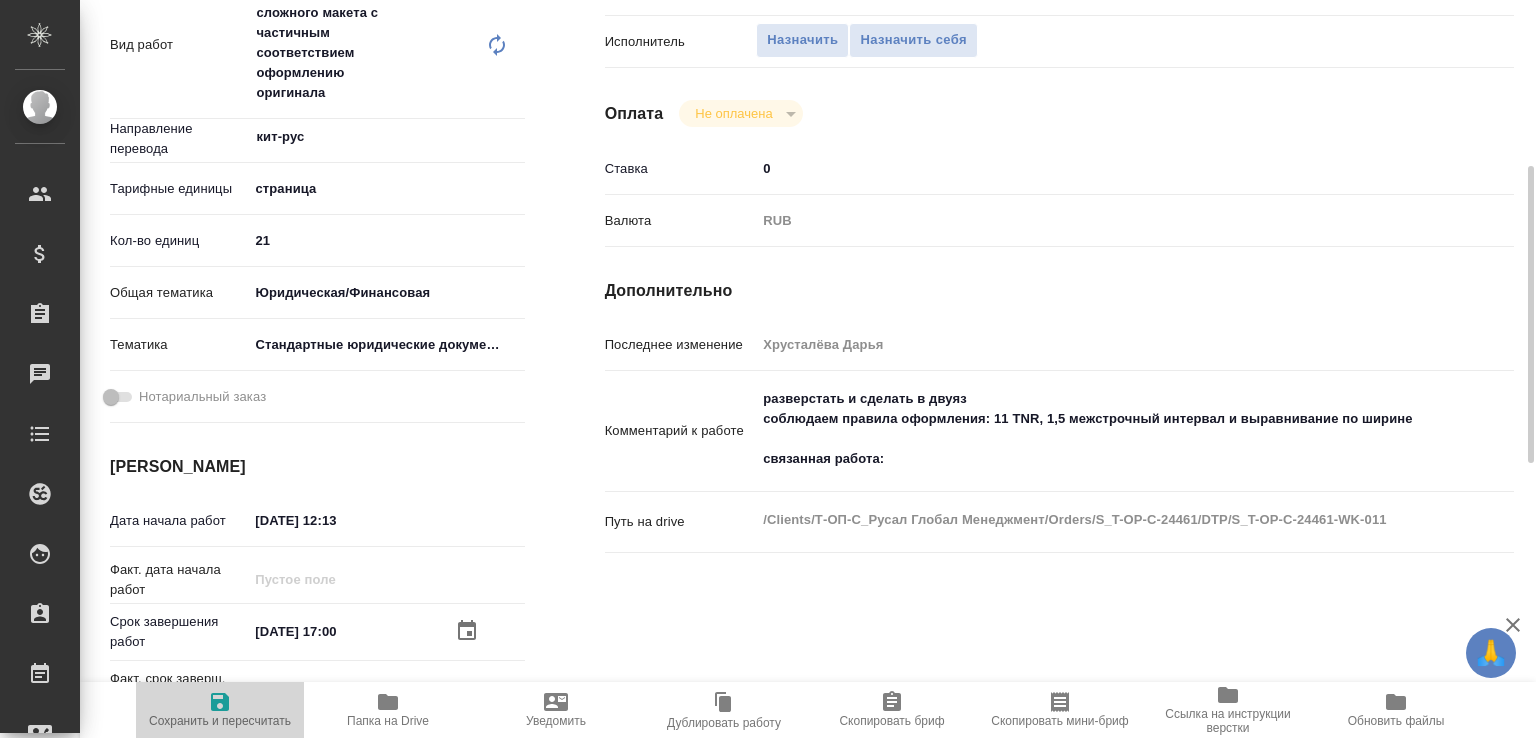 click 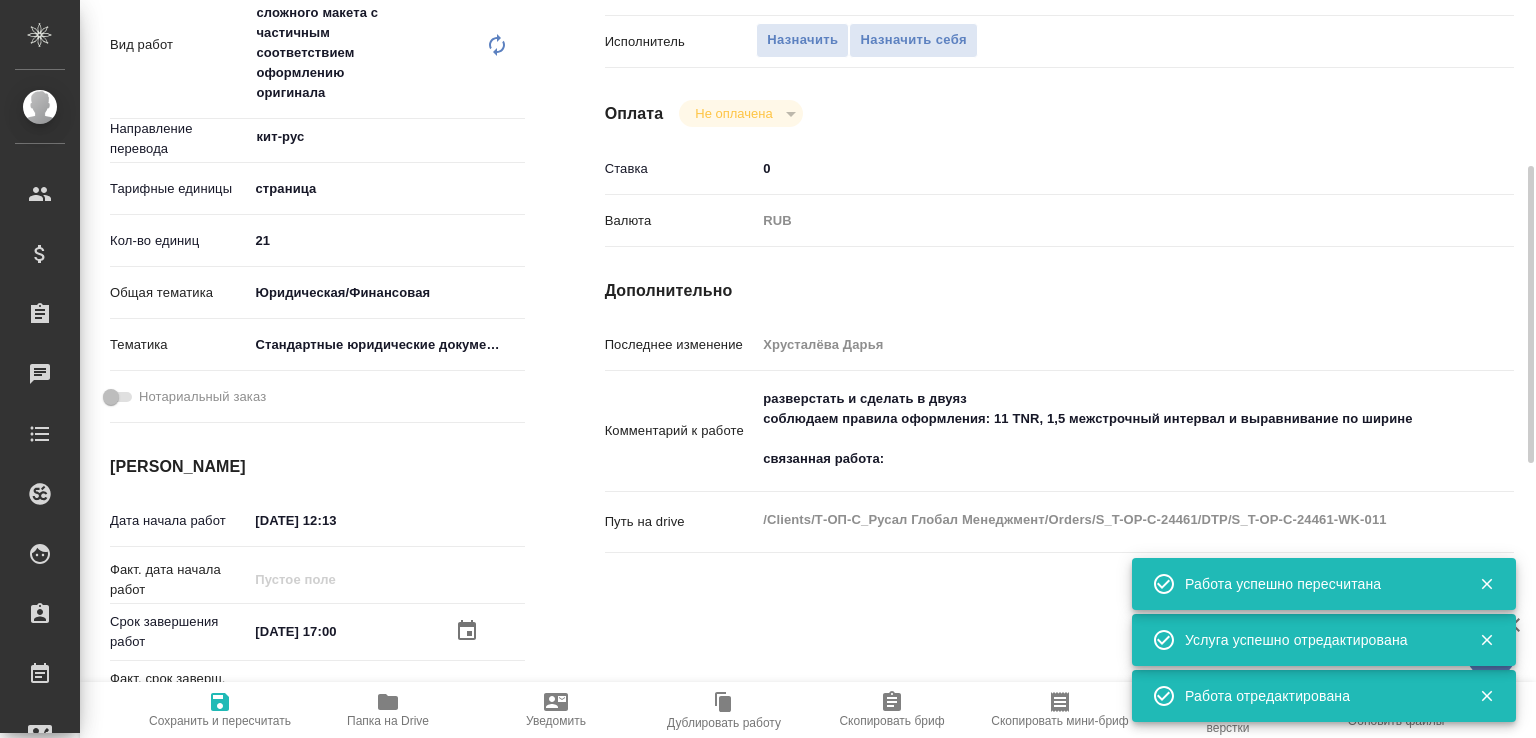 click on "разверстать и сделать в двуяз
соблюдаем правила оформления: 11 TNR, 1,5 межстрочный интервал и выравнивание по ширине
связанная работа:" at bounding box center (1097, 429) 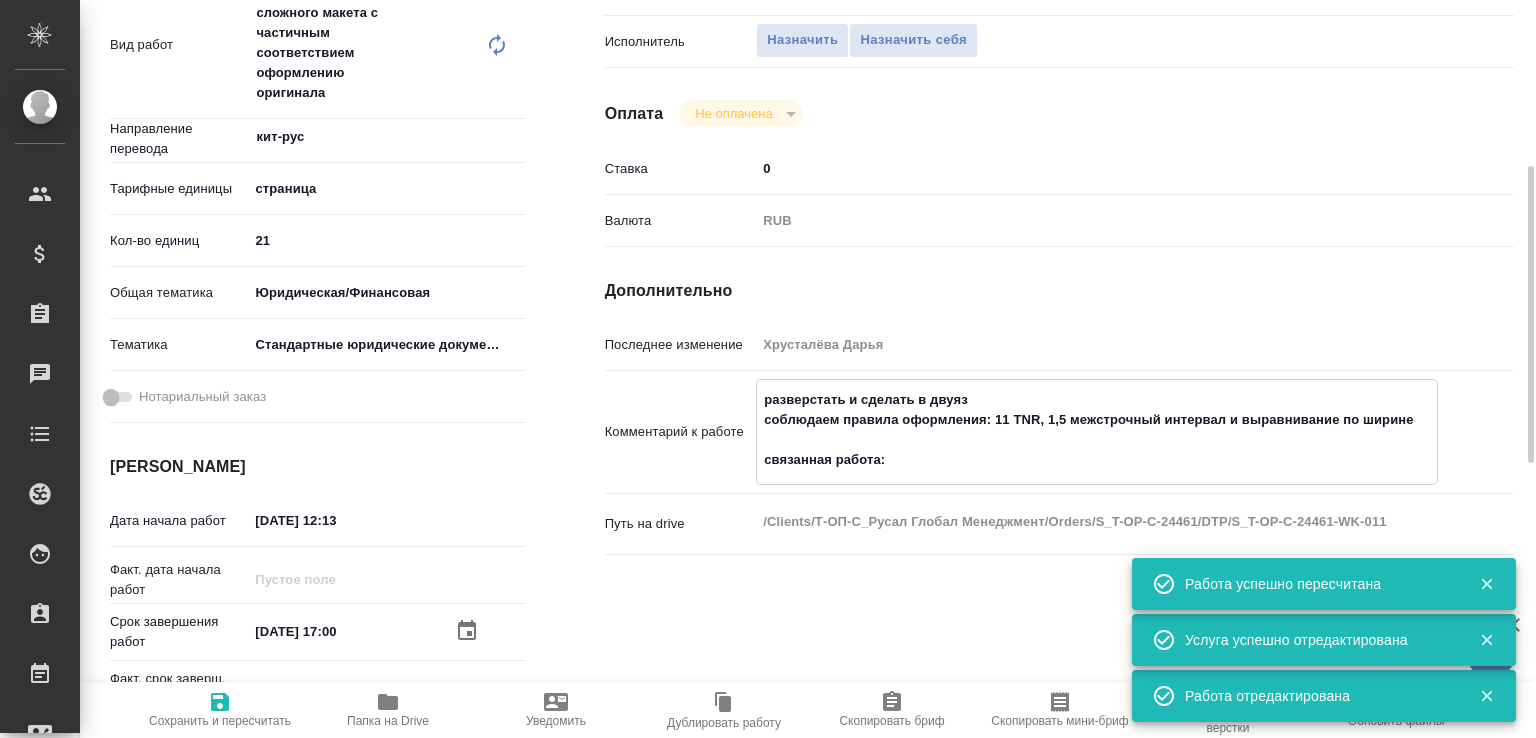 paste on "https://tera.awatera.com/Work/6877679e80e89832b4167f85/" 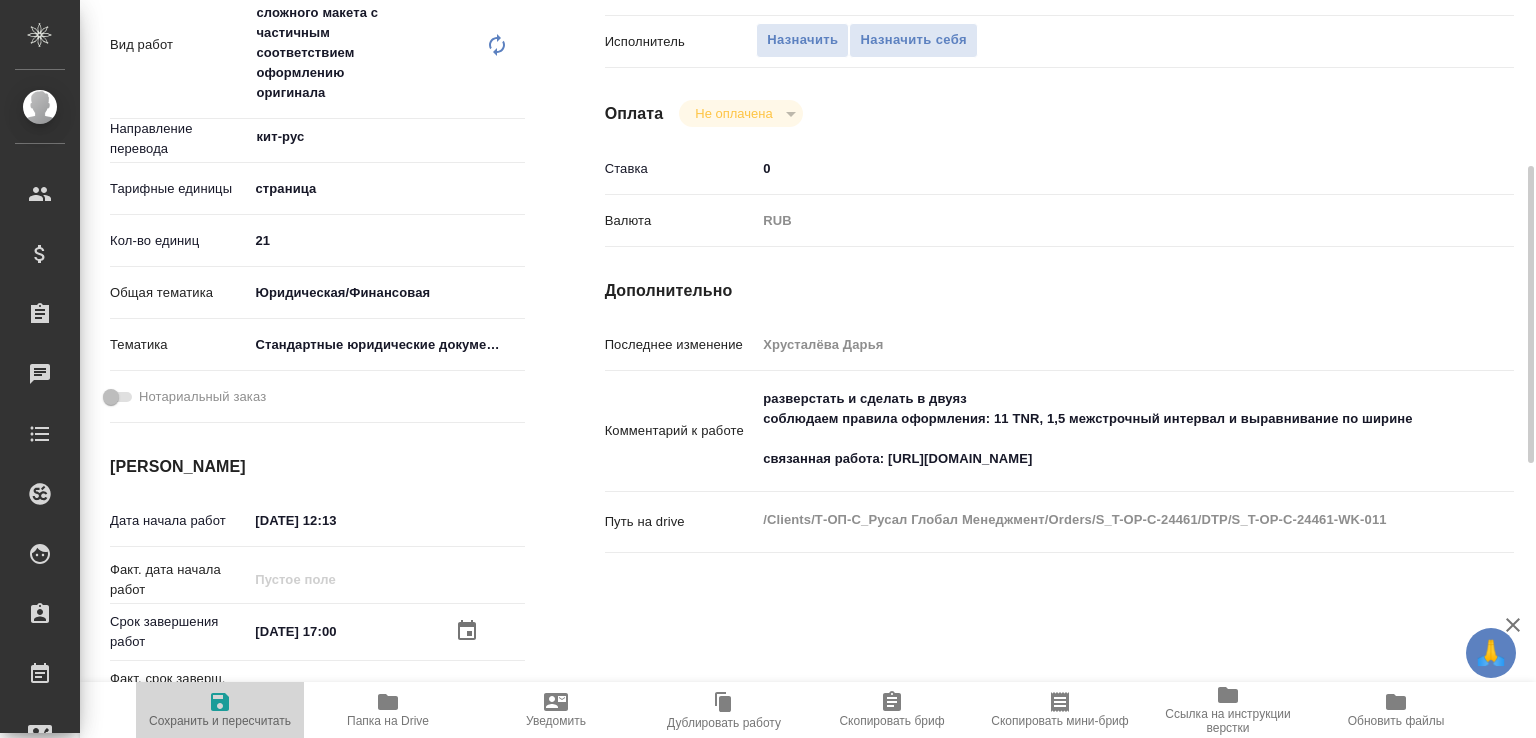 click on "Сохранить и пересчитать" at bounding box center [220, 721] 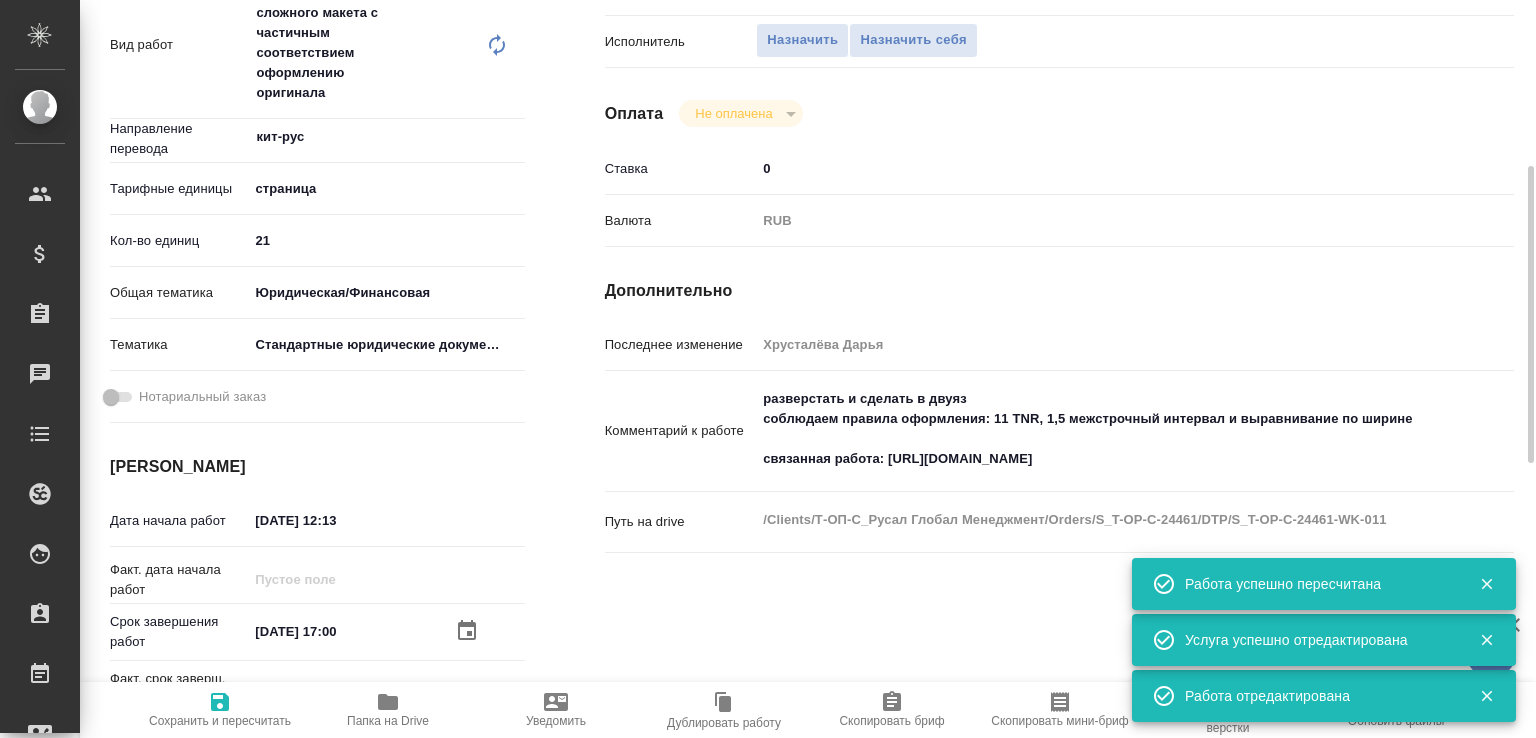 scroll, scrollTop: 101, scrollLeft: 0, axis: vertical 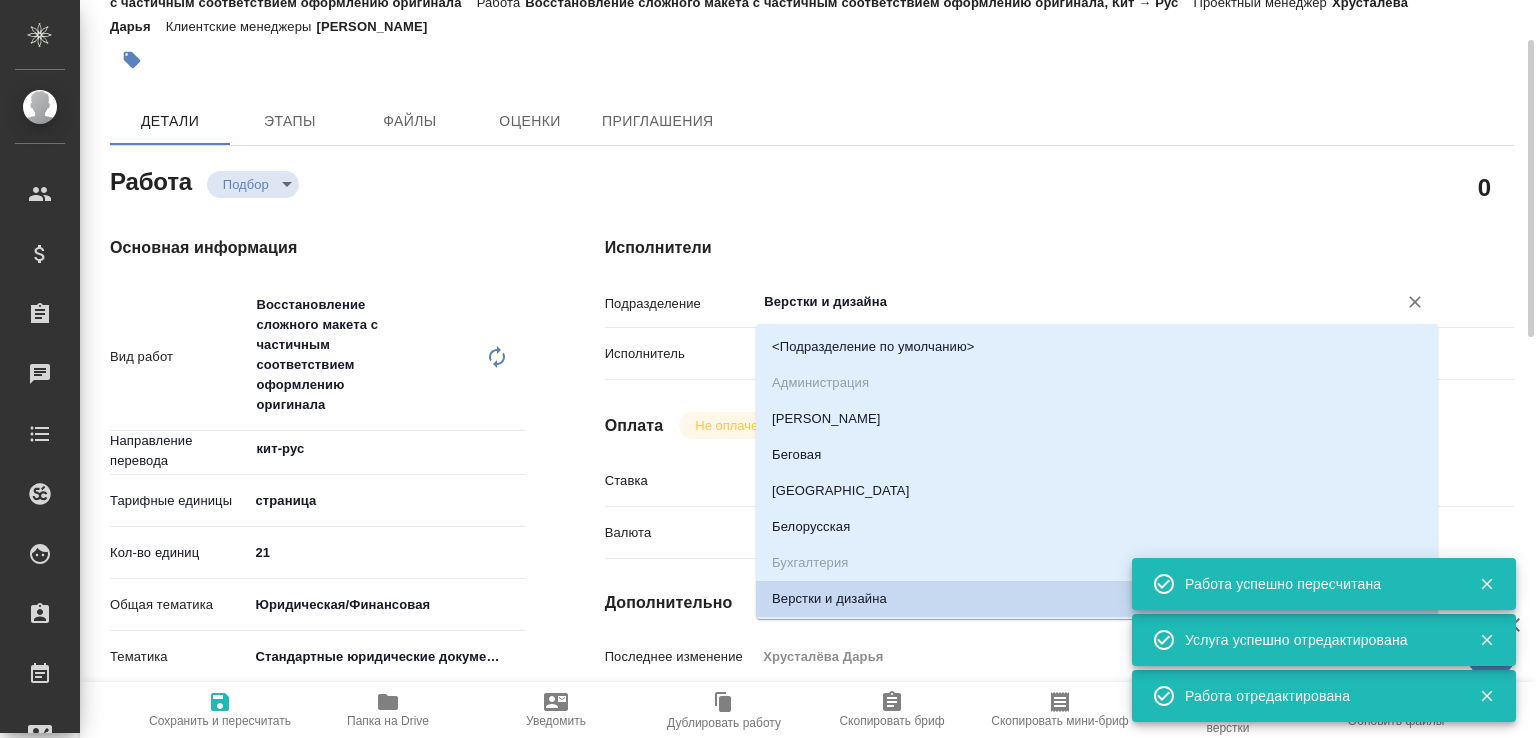 click on "Верстки и дизайна" at bounding box center [1063, 302] 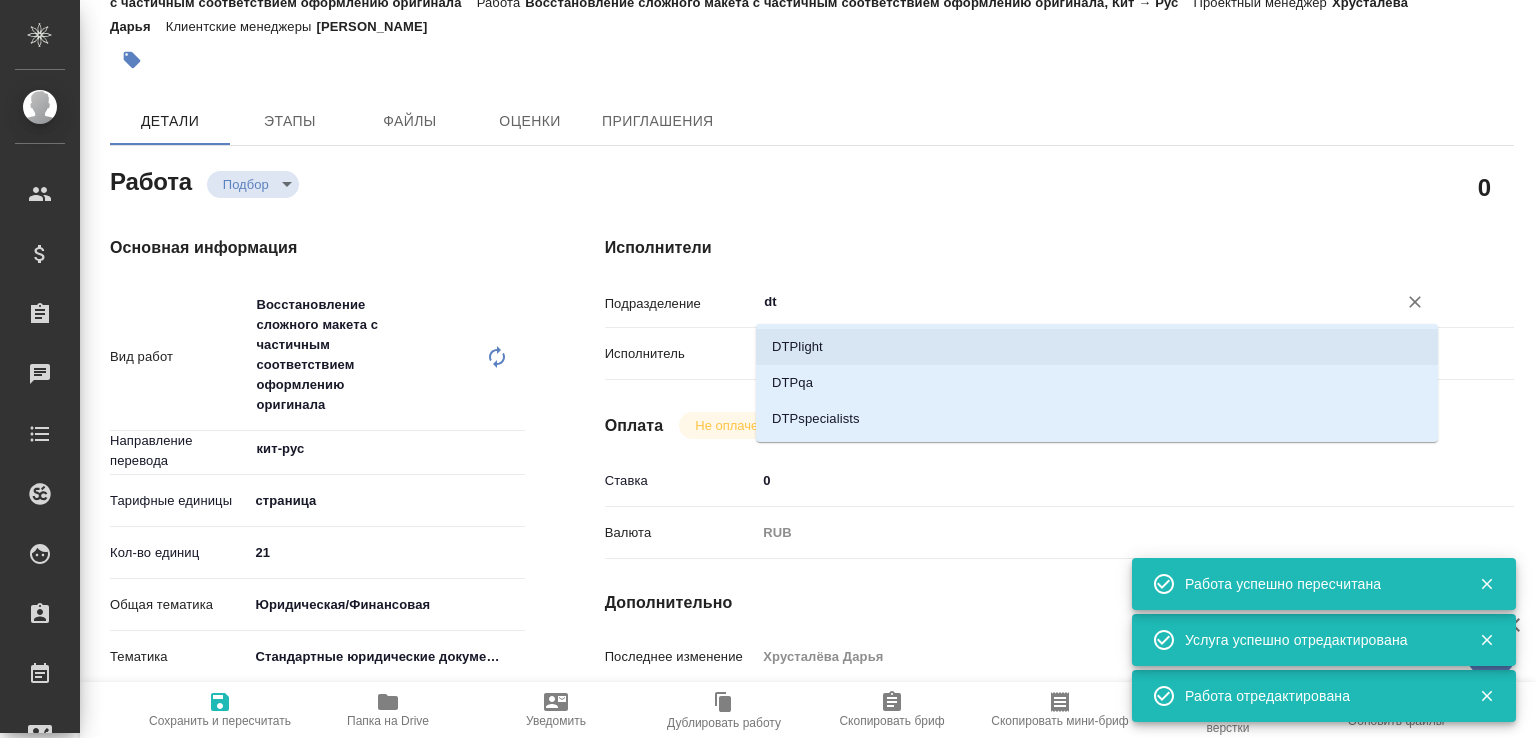 click on "DTPlight" at bounding box center [1097, 347] 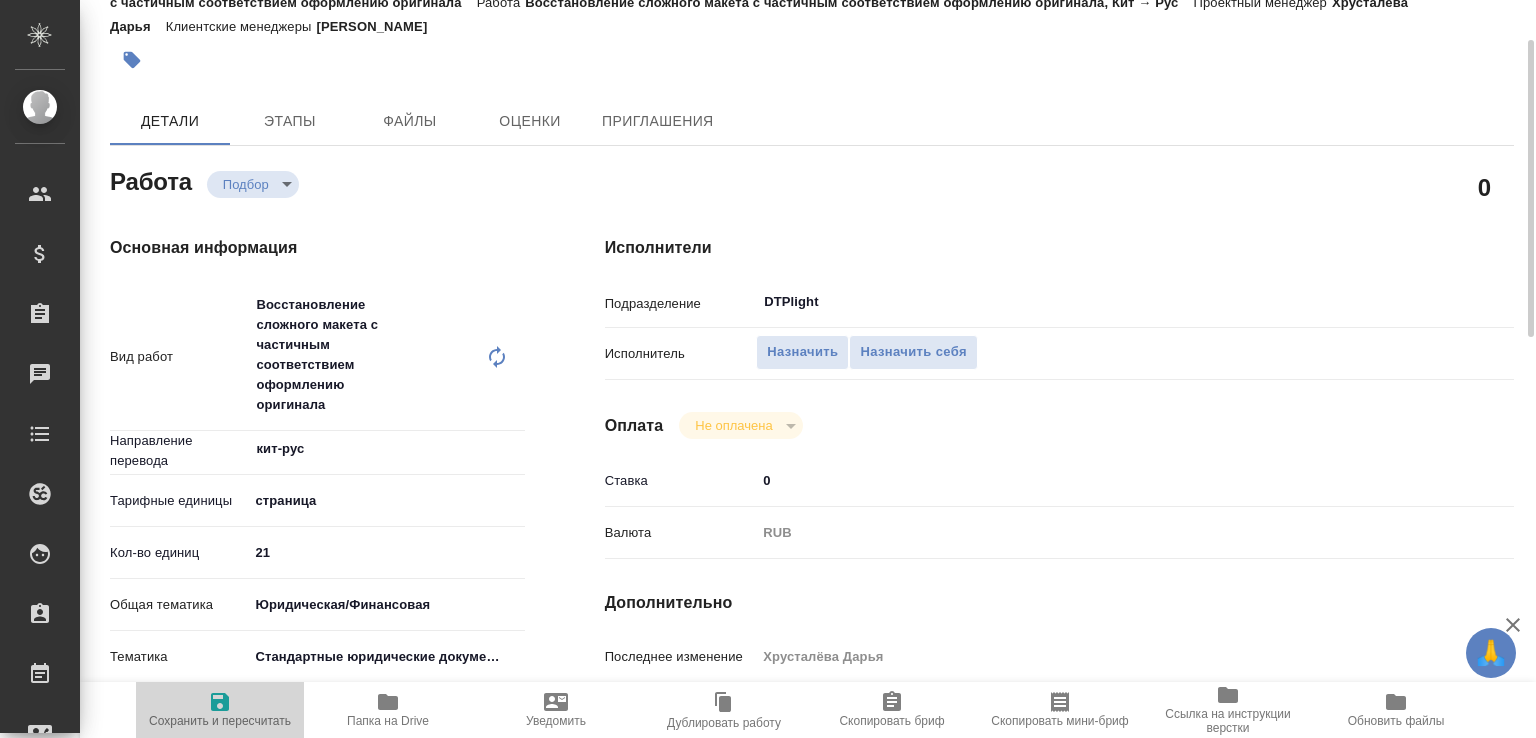click on "Сохранить и пересчитать" at bounding box center [220, 721] 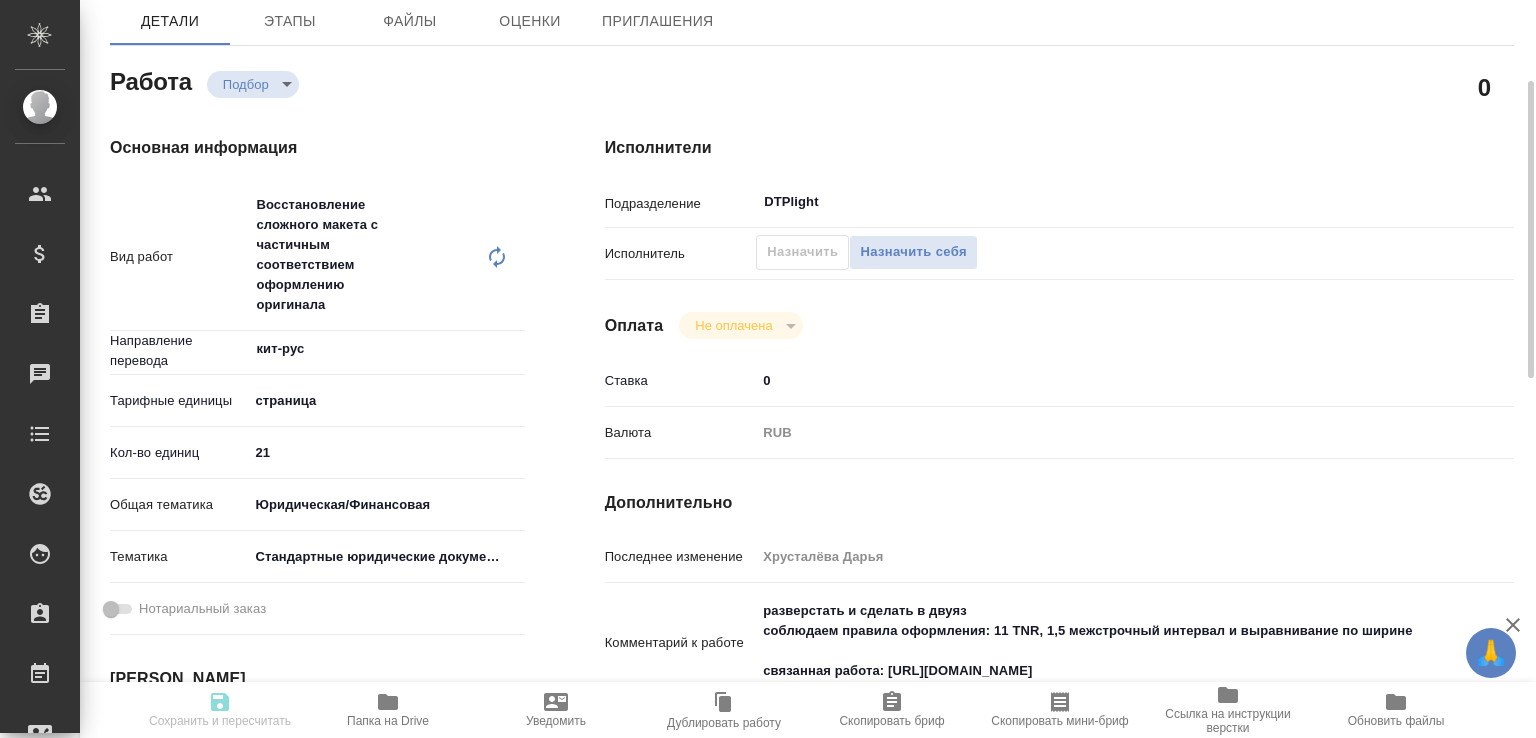 scroll, scrollTop: 615, scrollLeft: 0, axis: vertical 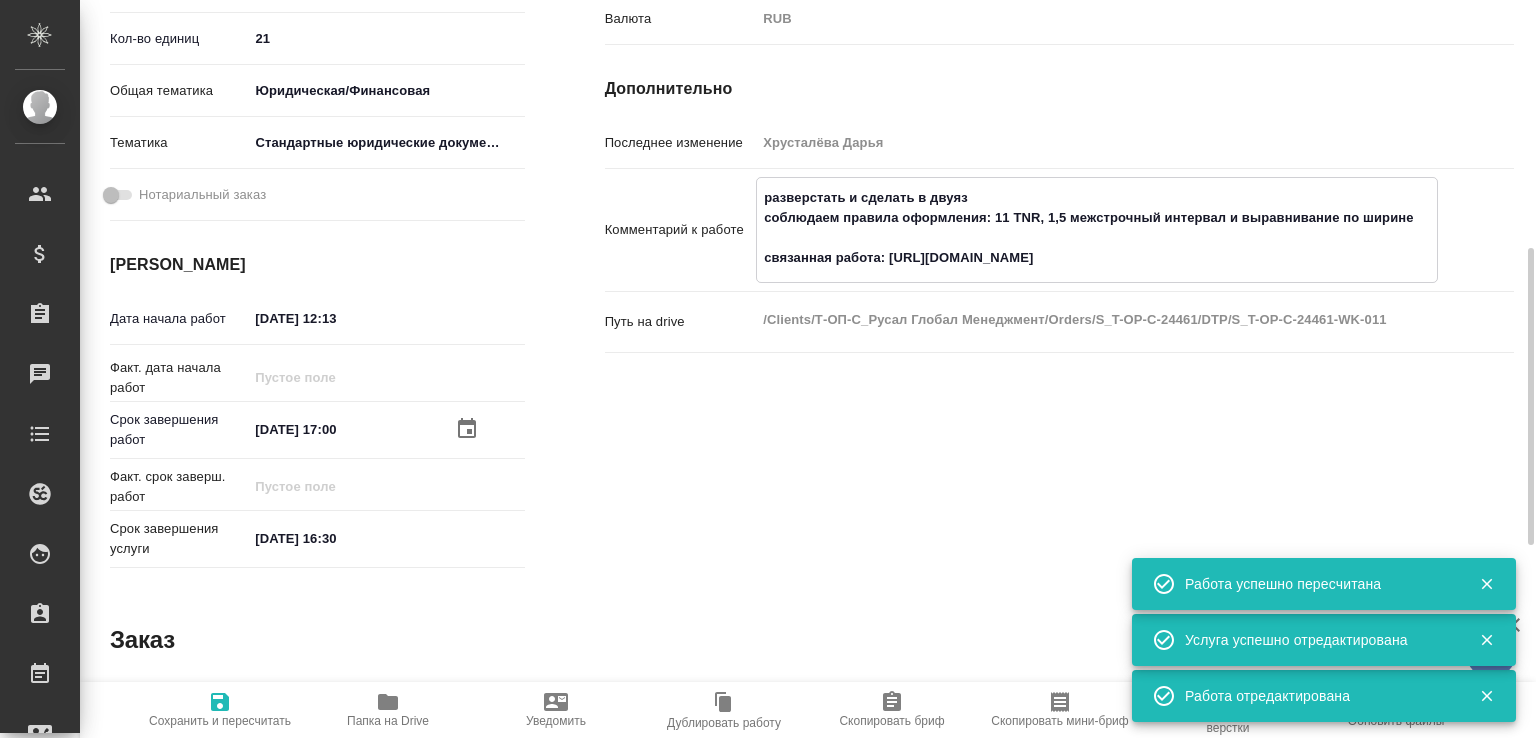 drag, startPoint x: 888, startPoint y: 253, endPoint x: 718, endPoint y: 170, distance: 189.17981 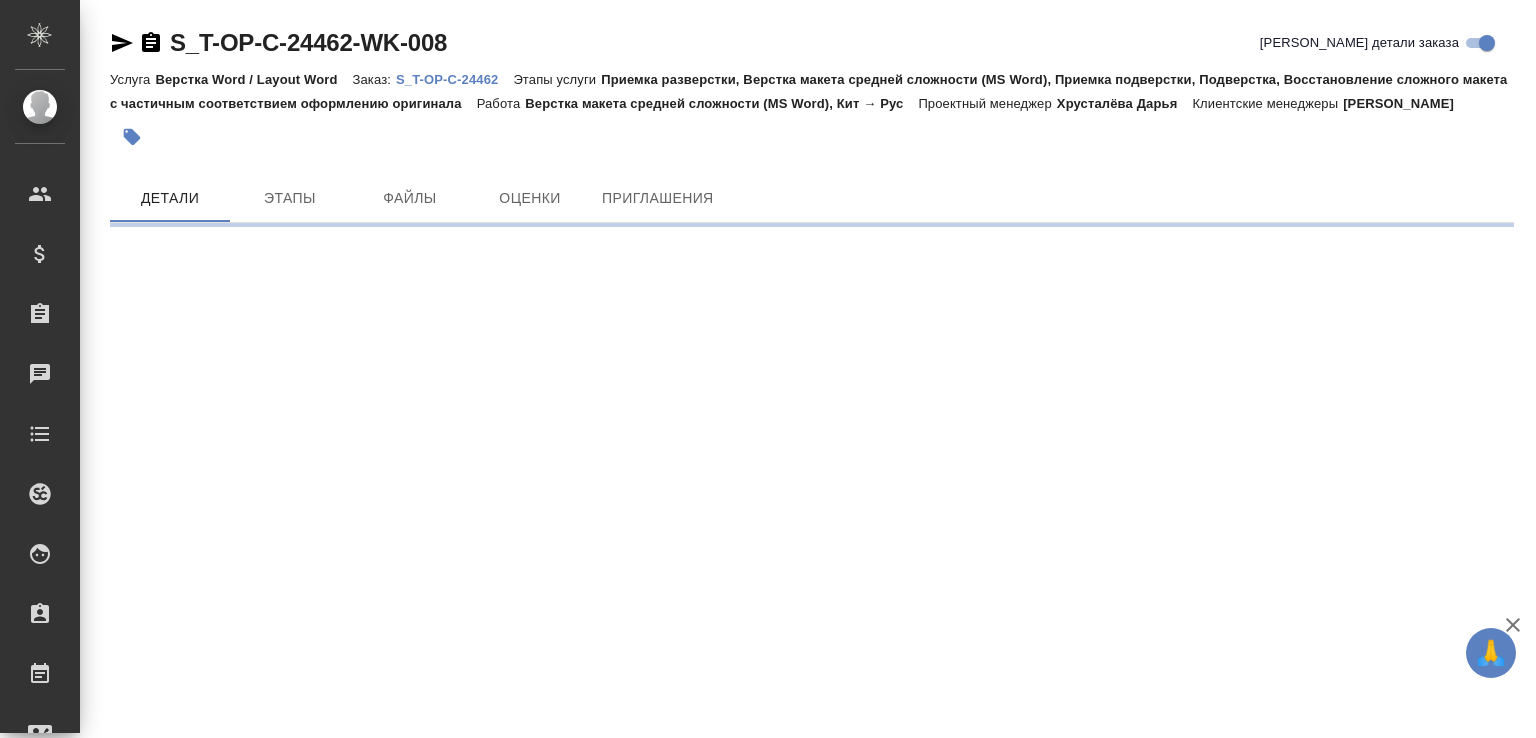 scroll, scrollTop: 0, scrollLeft: 0, axis: both 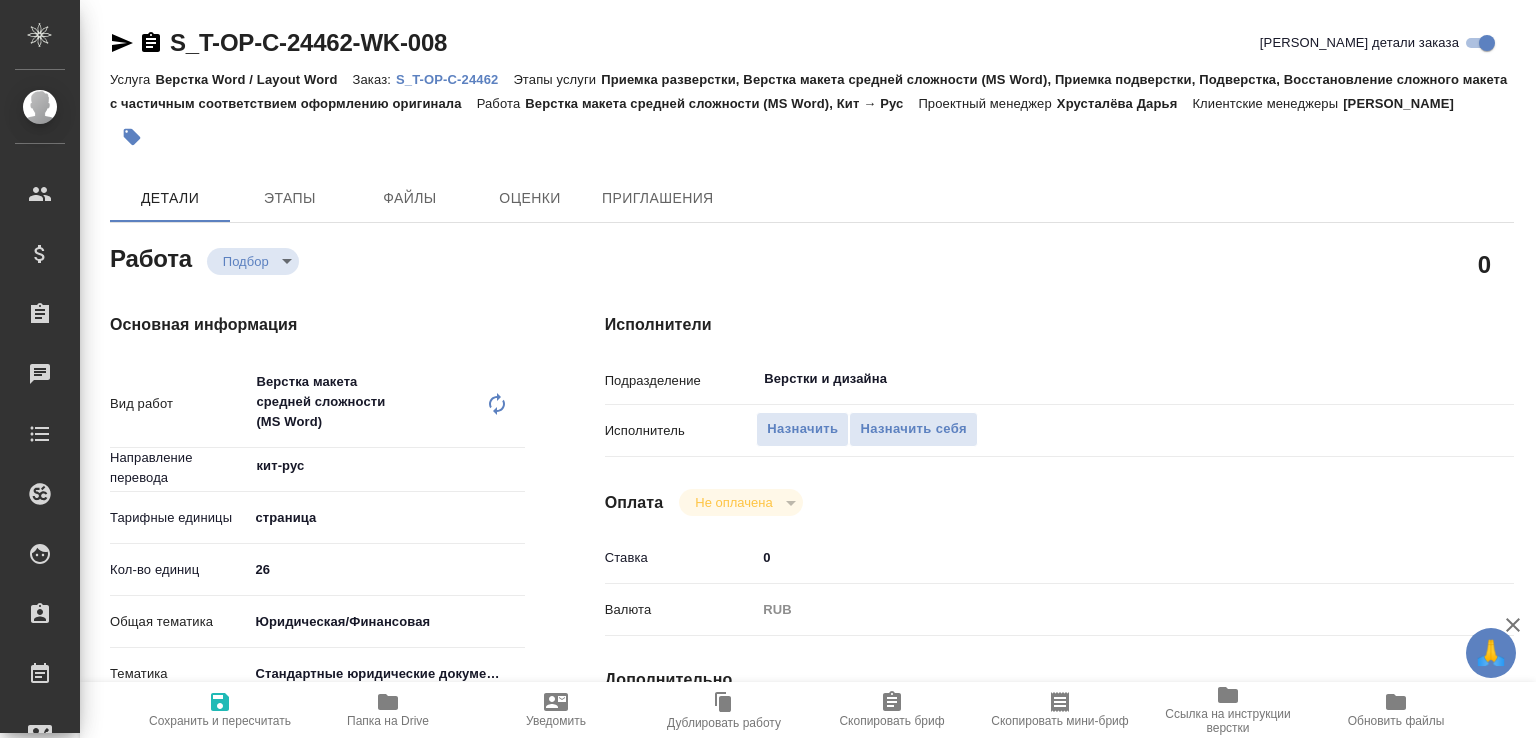 type on "x" 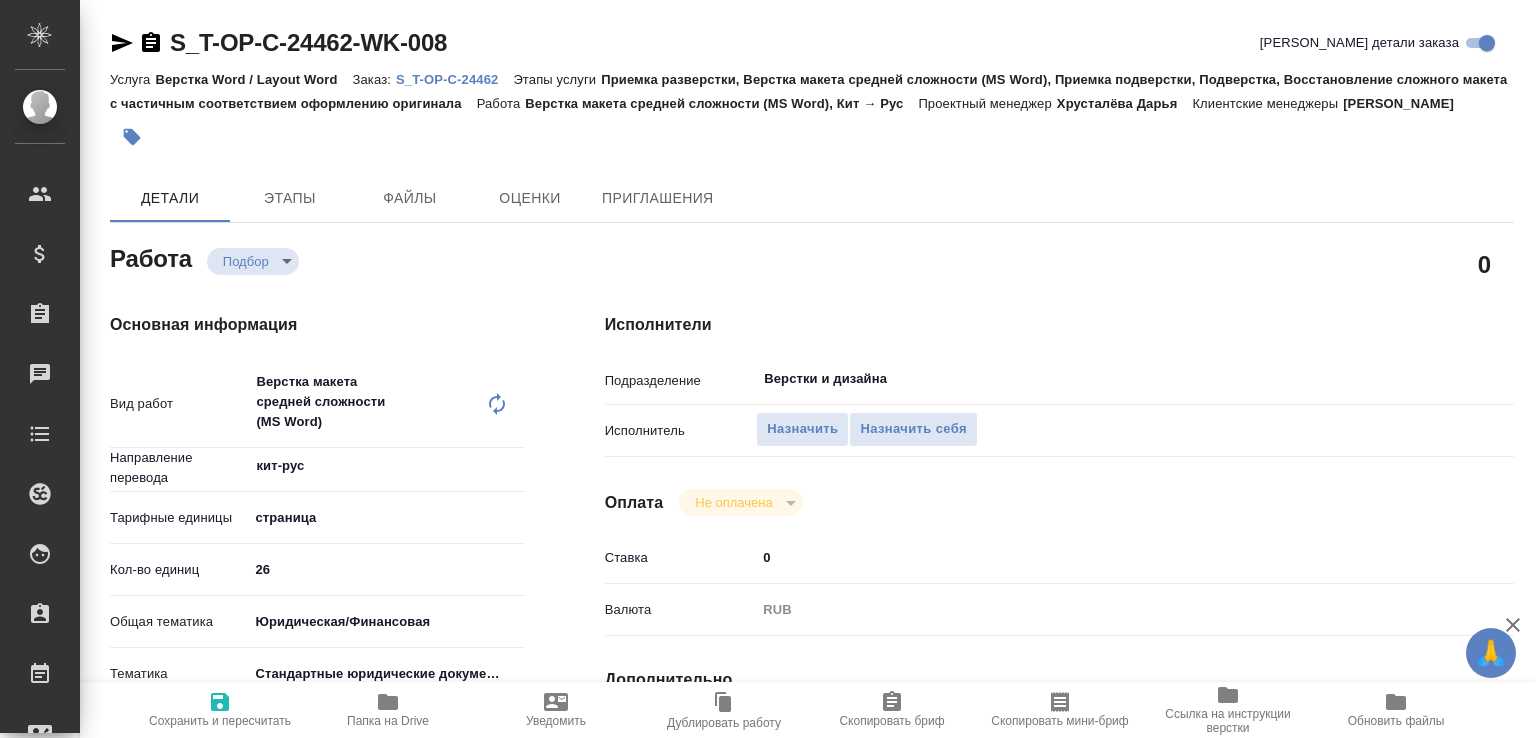 type on "x" 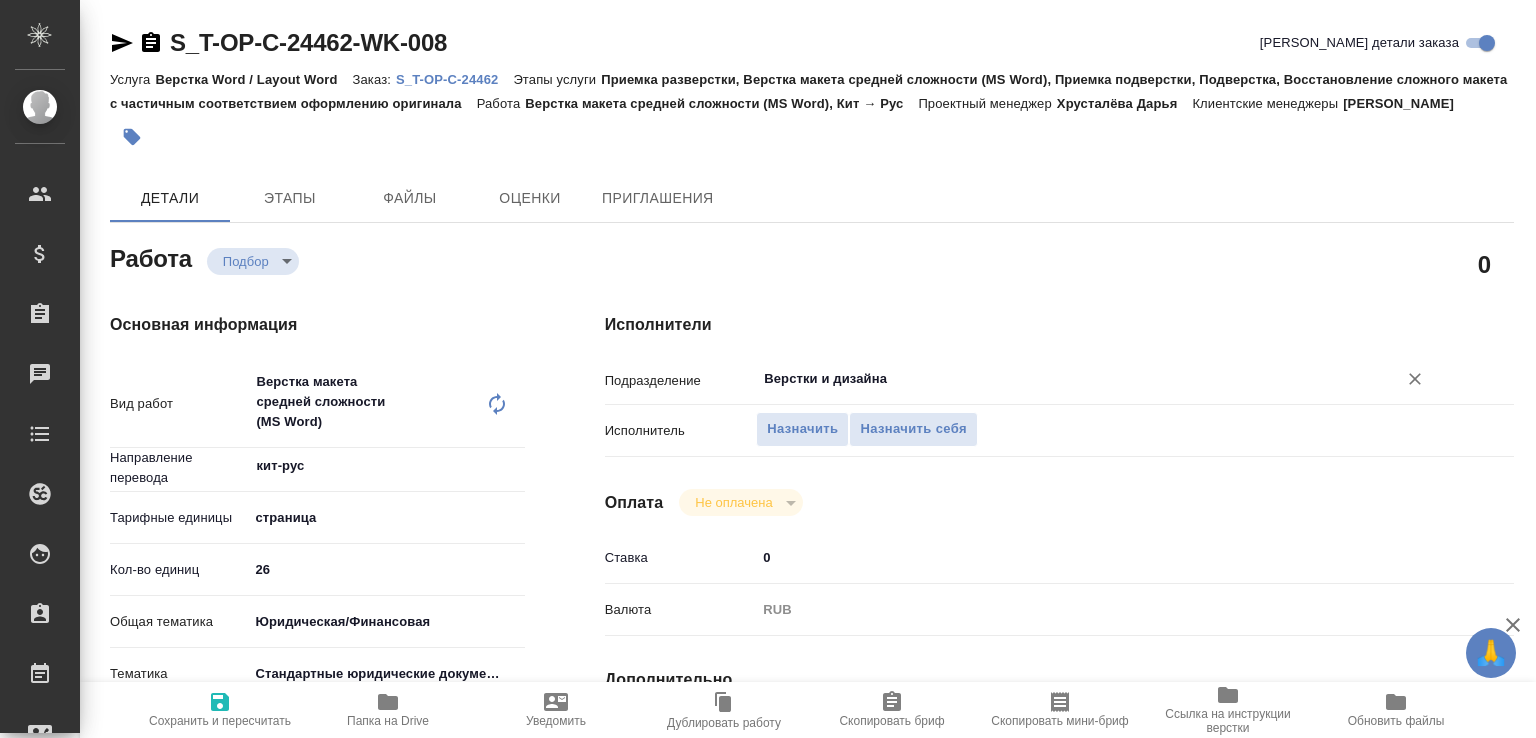 click on "Верстки и дизайна" at bounding box center (1063, 379) 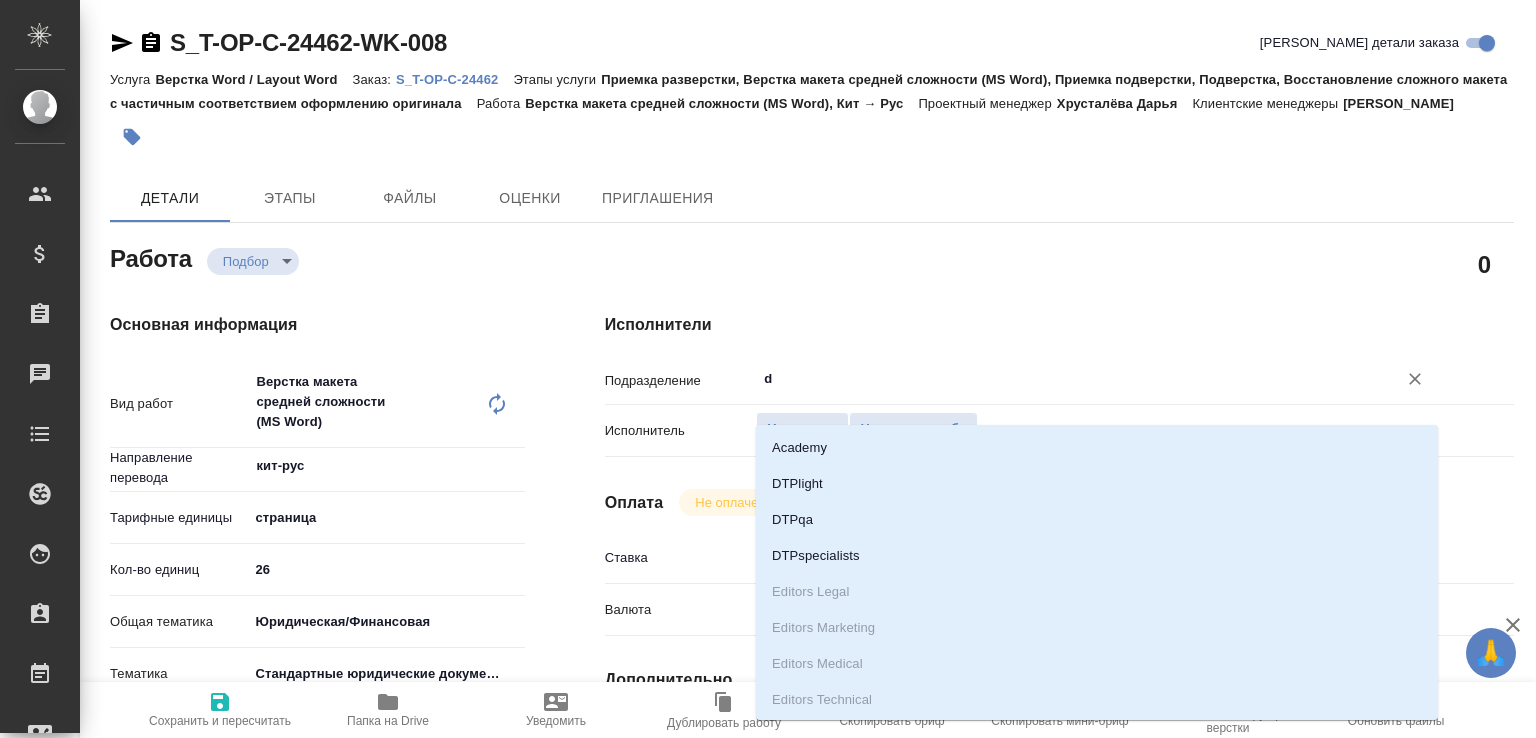 type on "dt" 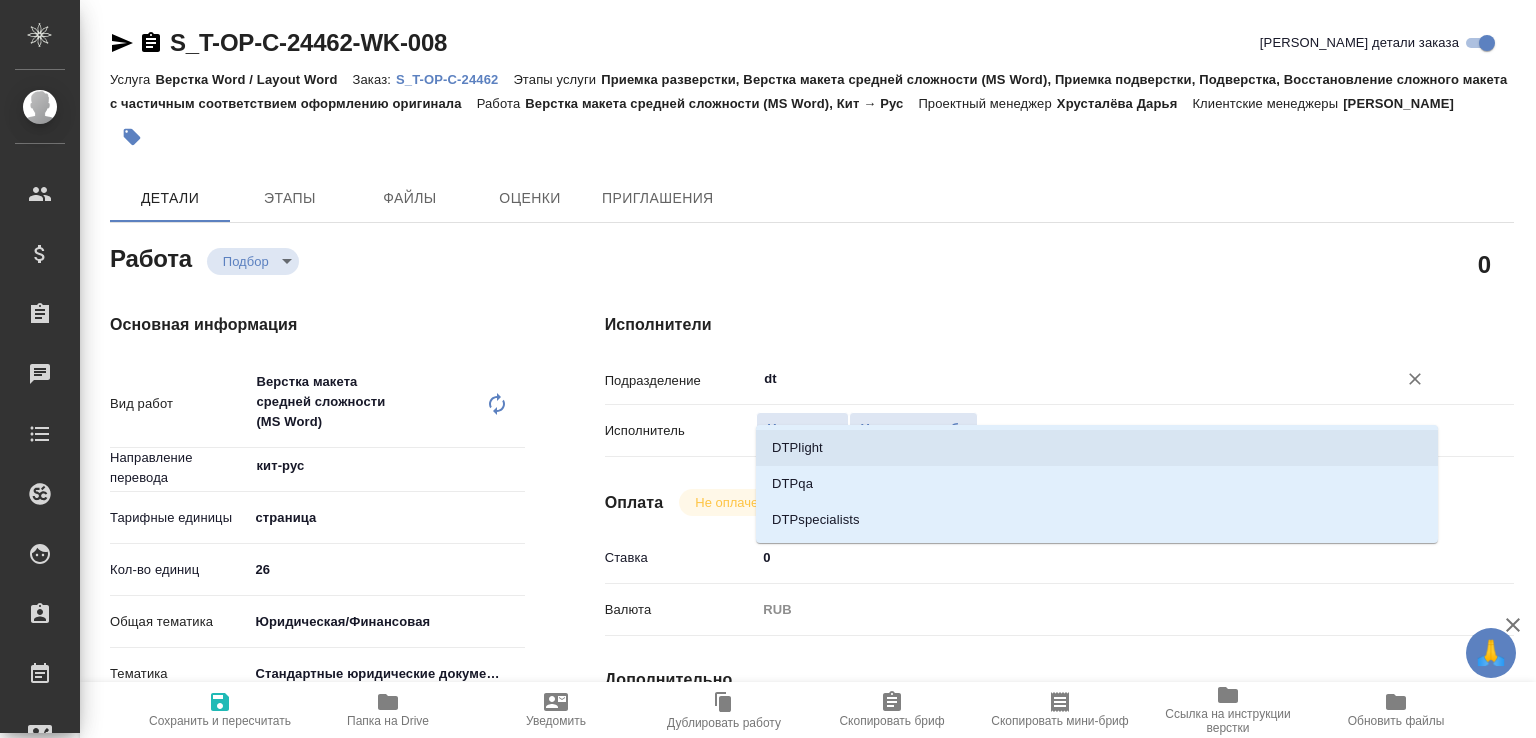 click on "DTPlight" at bounding box center [1097, 448] 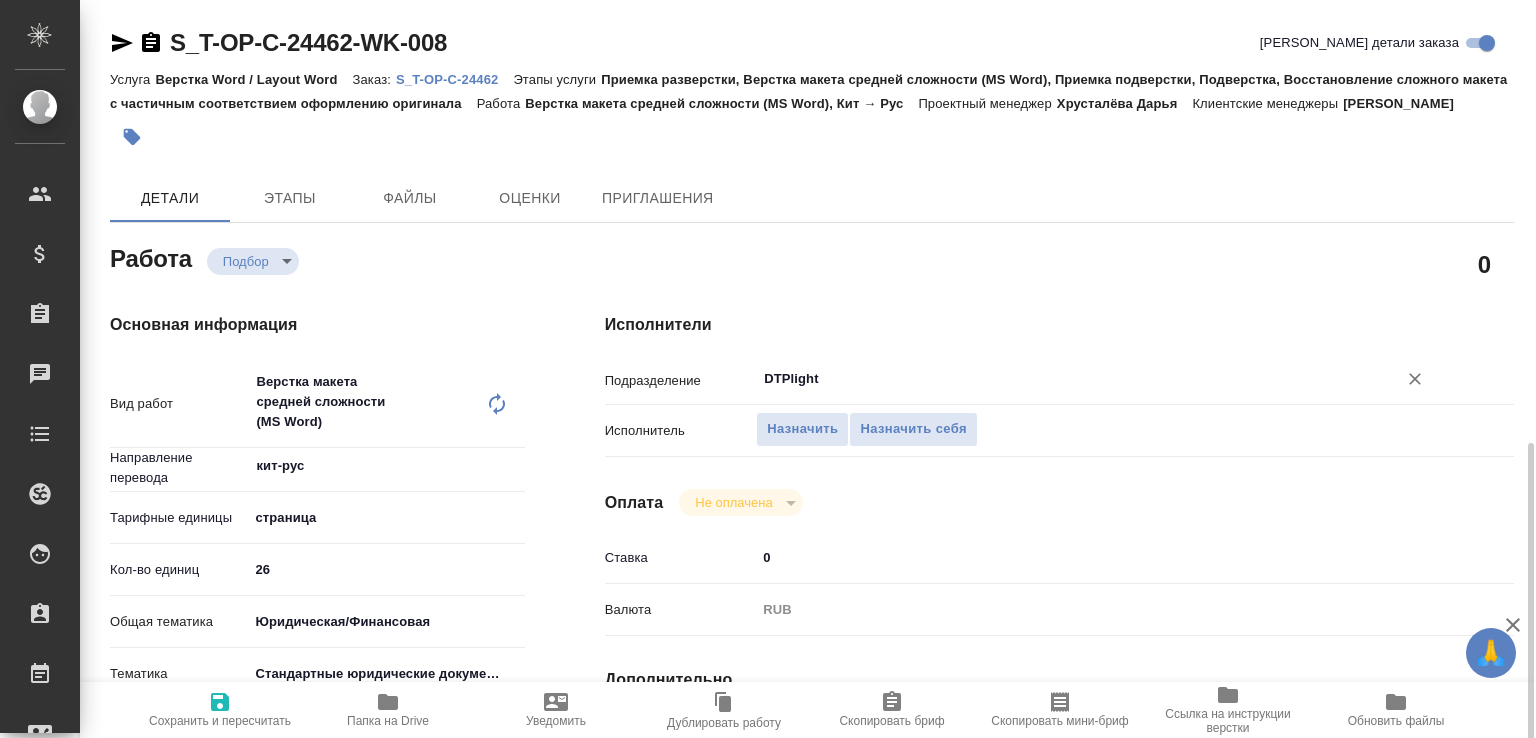 scroll, scrollTop: 313, scrollLeft: 0, axis: vertical 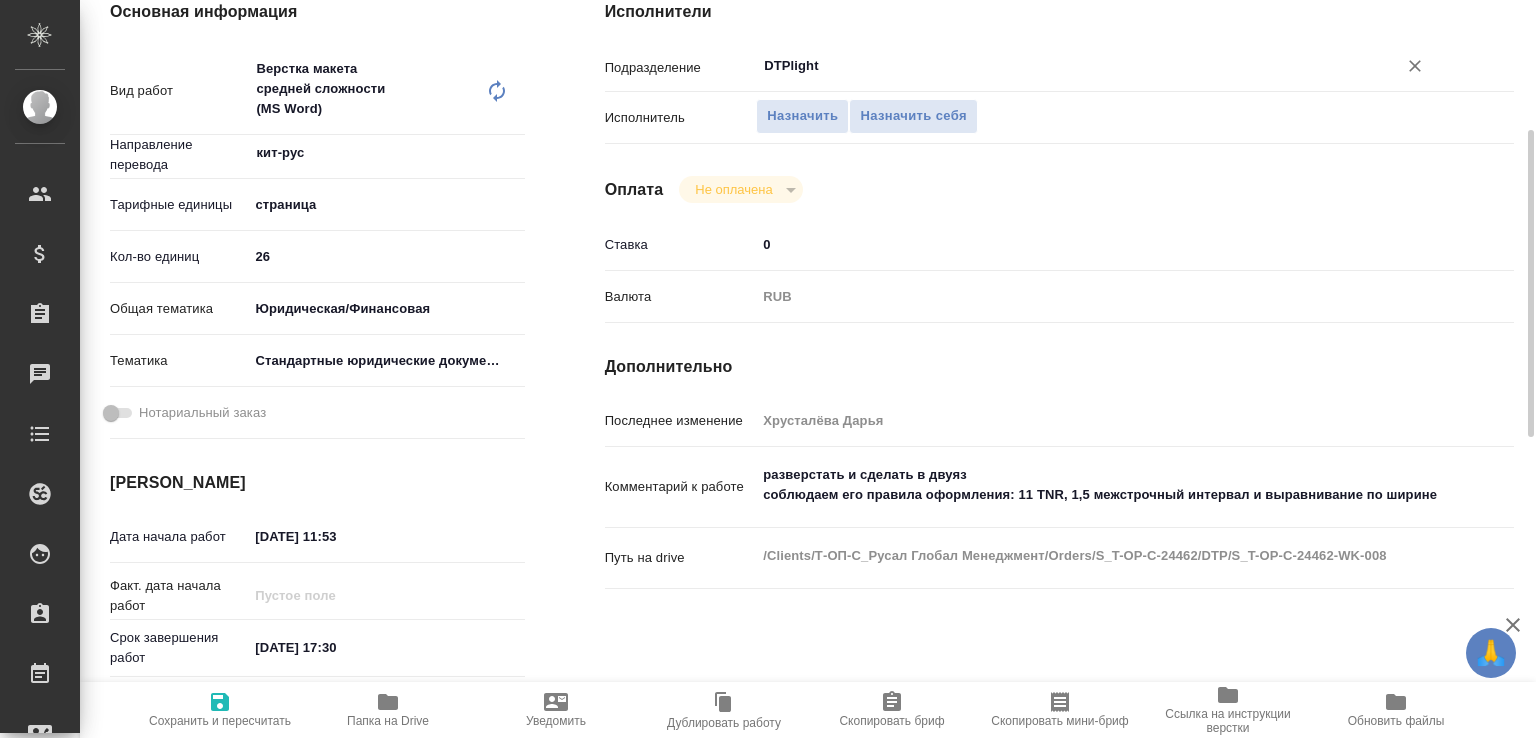 type on "DTPlight" 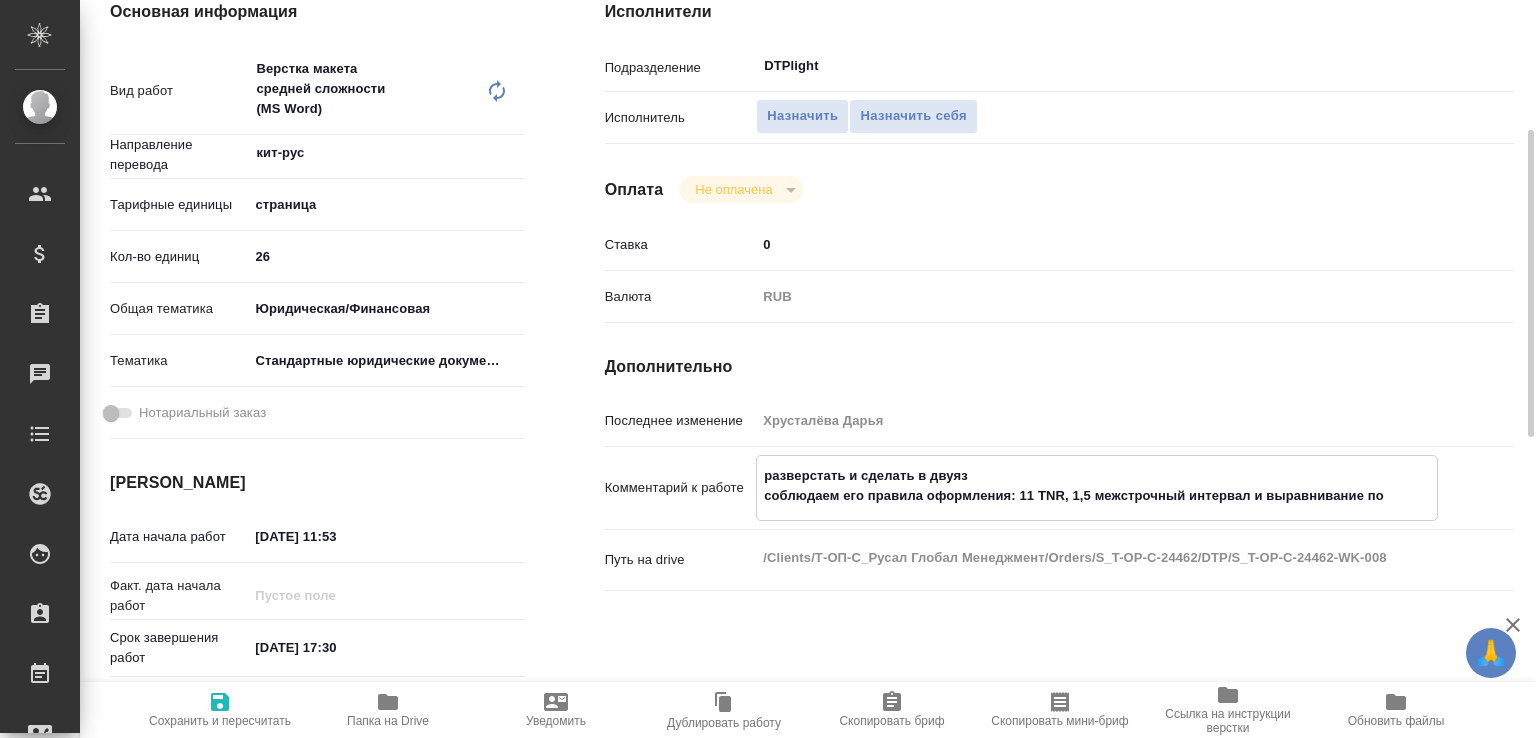 paste on "равила оформления: 11 TNR, 1,5 межстрочный интервал и выравнивание по ширине
связанная работа:" 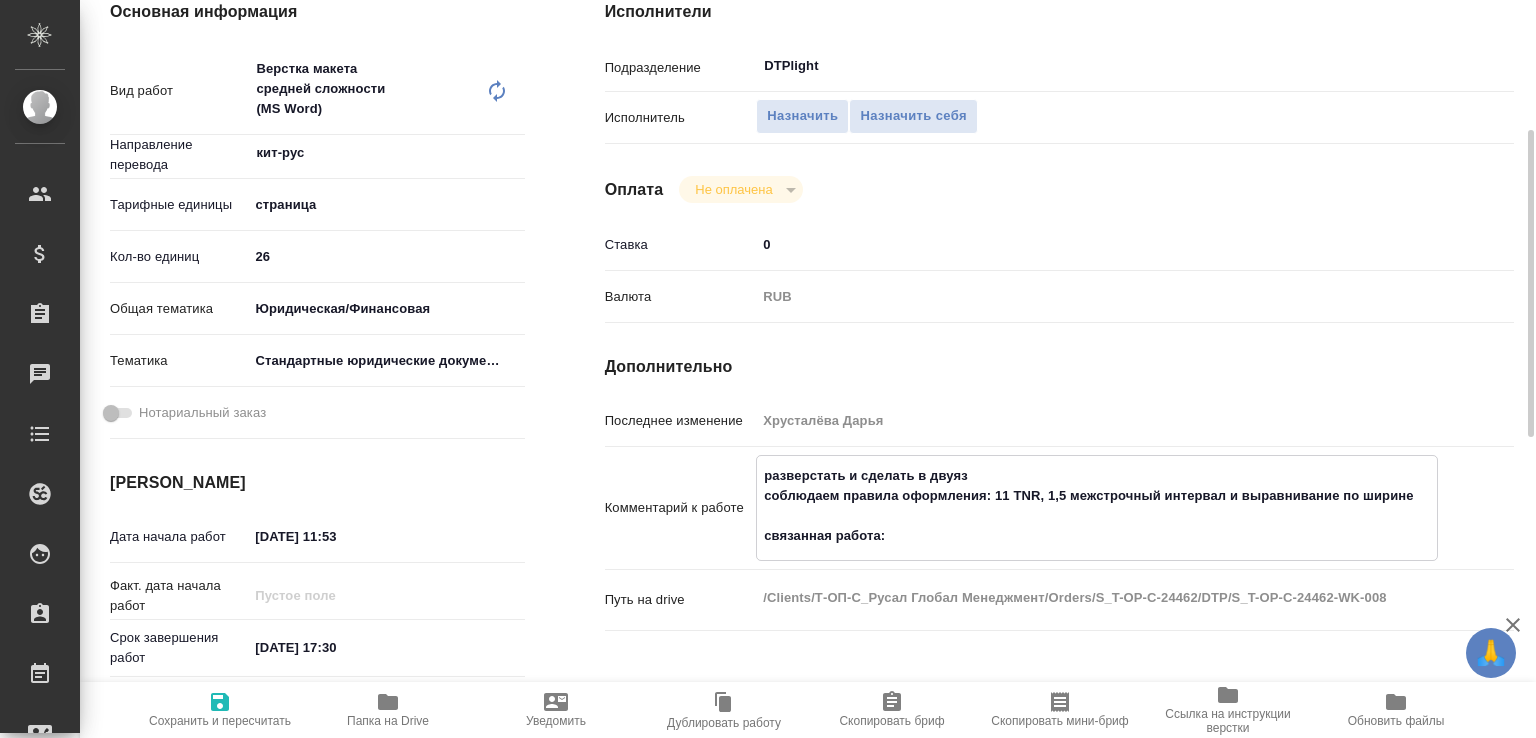 type on "разверстать и сделать в двуяз
соблюдаем правила оформления: 11 TNR, 1,5 межстрочный интервал и выравнивание по ширине
связанная работа:" 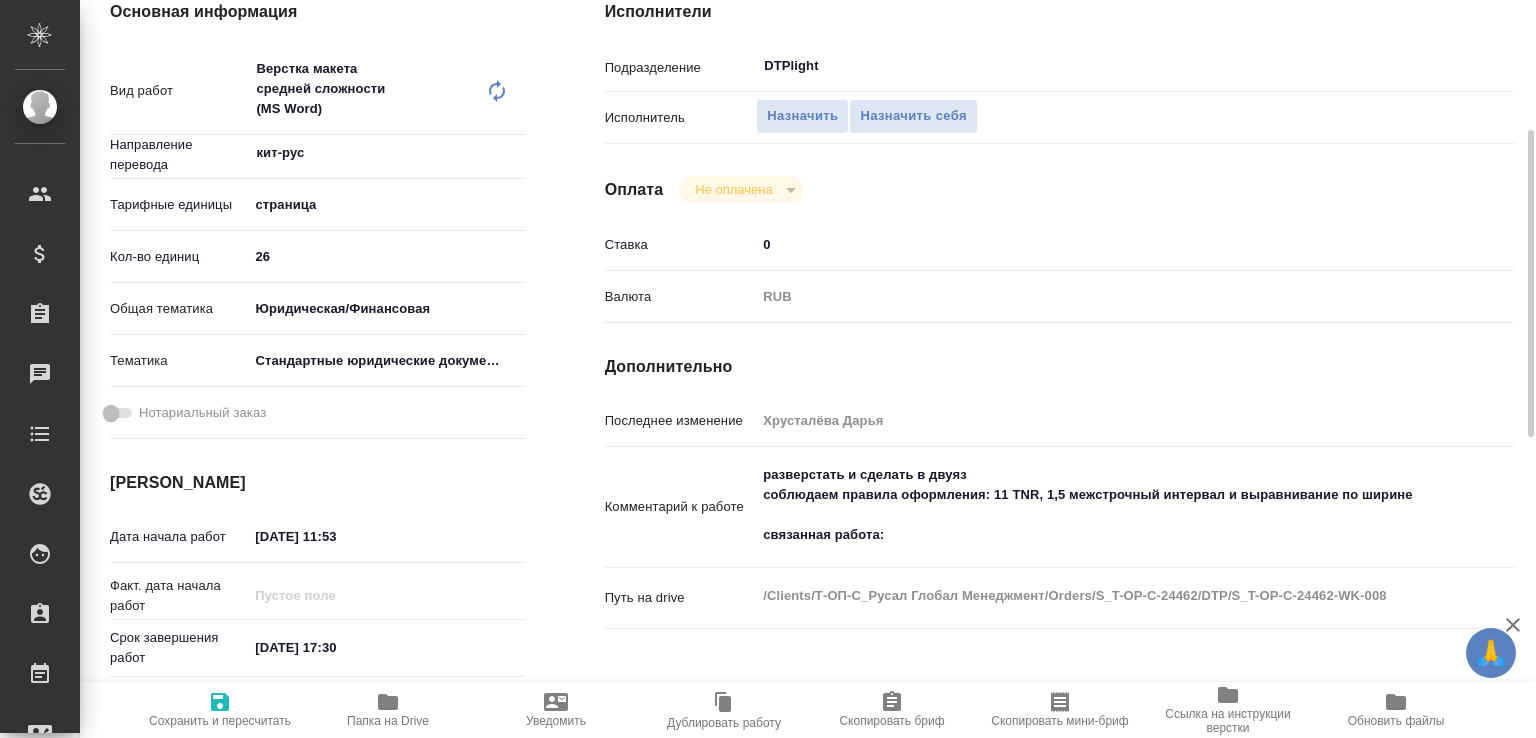 type on "x" 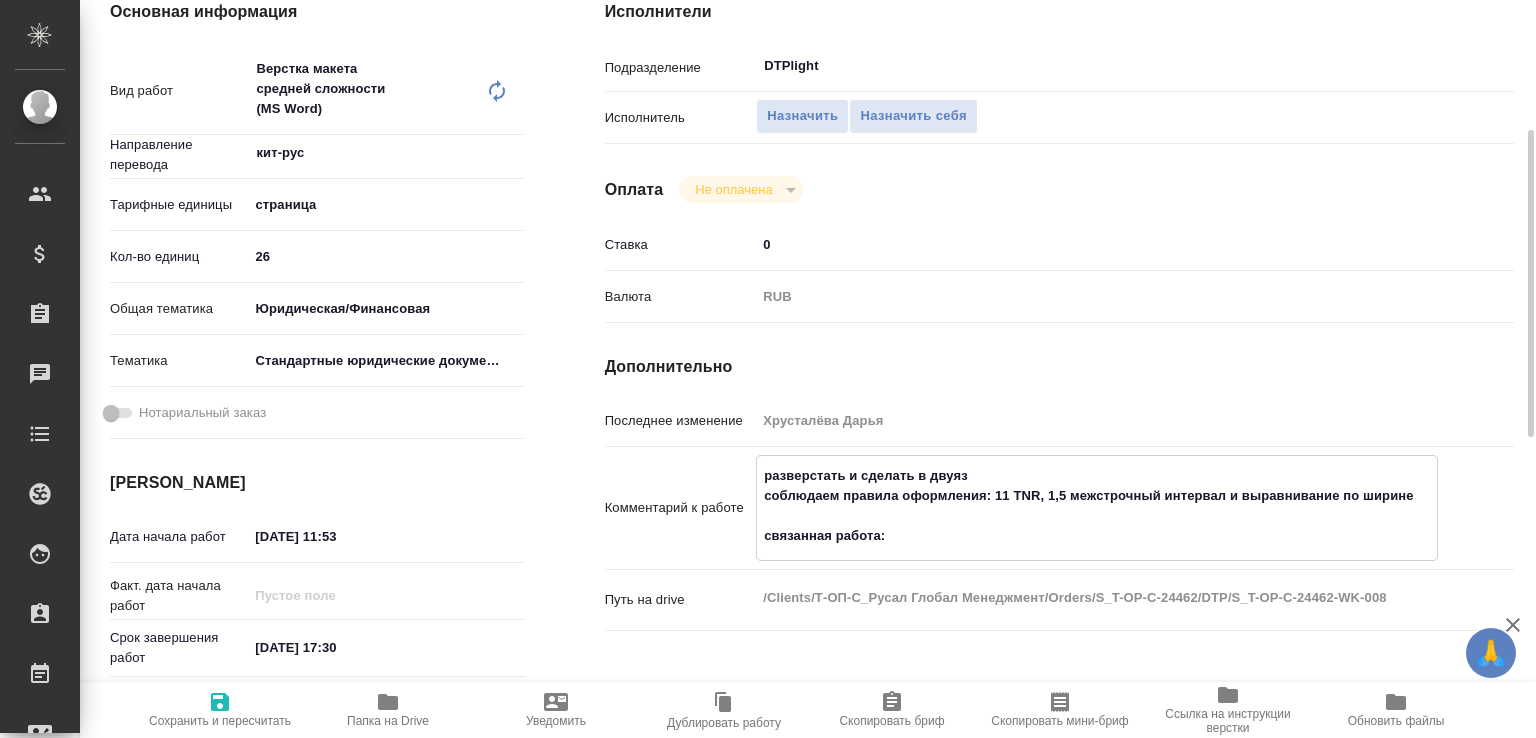 paste on "https://tera.awatera.com/Work/68777b742d22da47c361c4fe/" 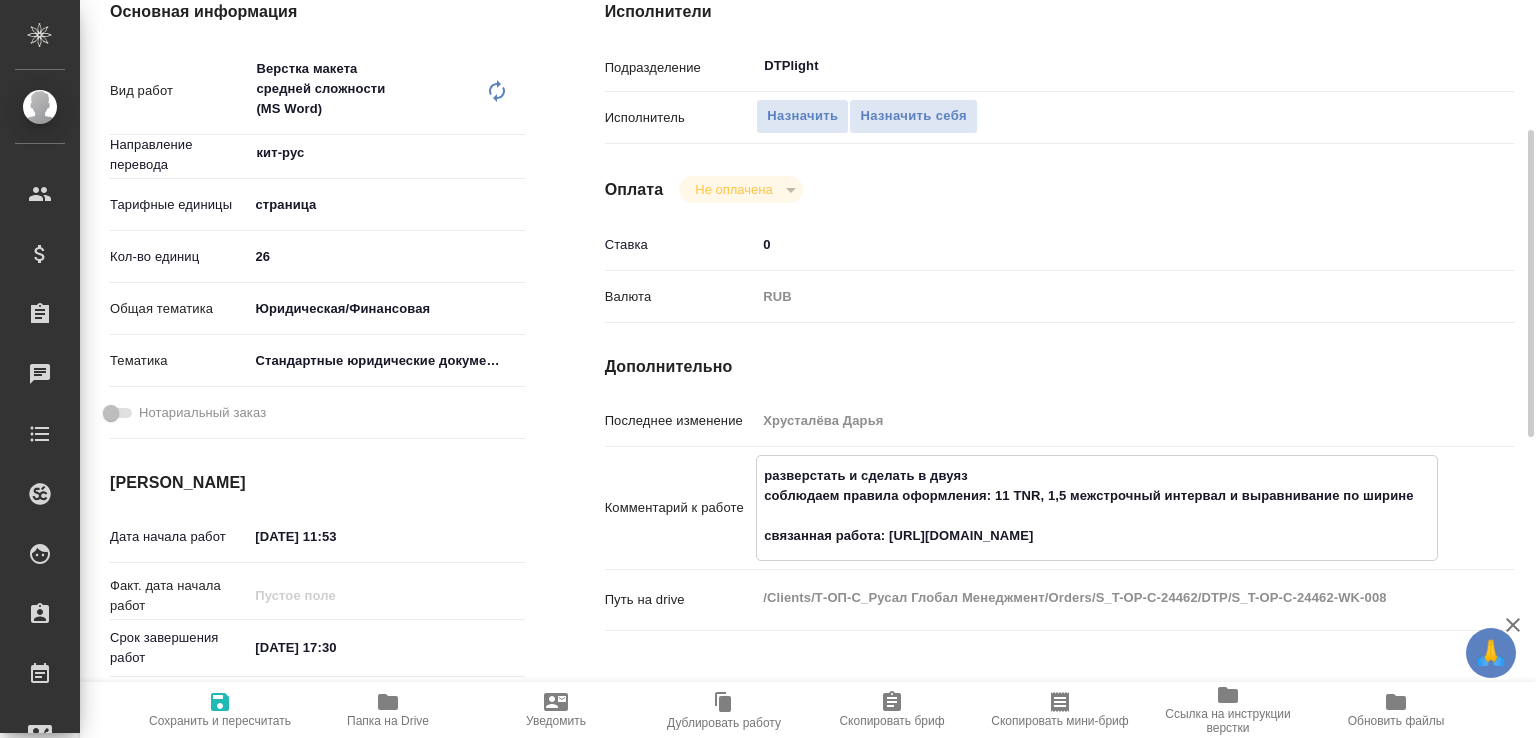 type on "x" 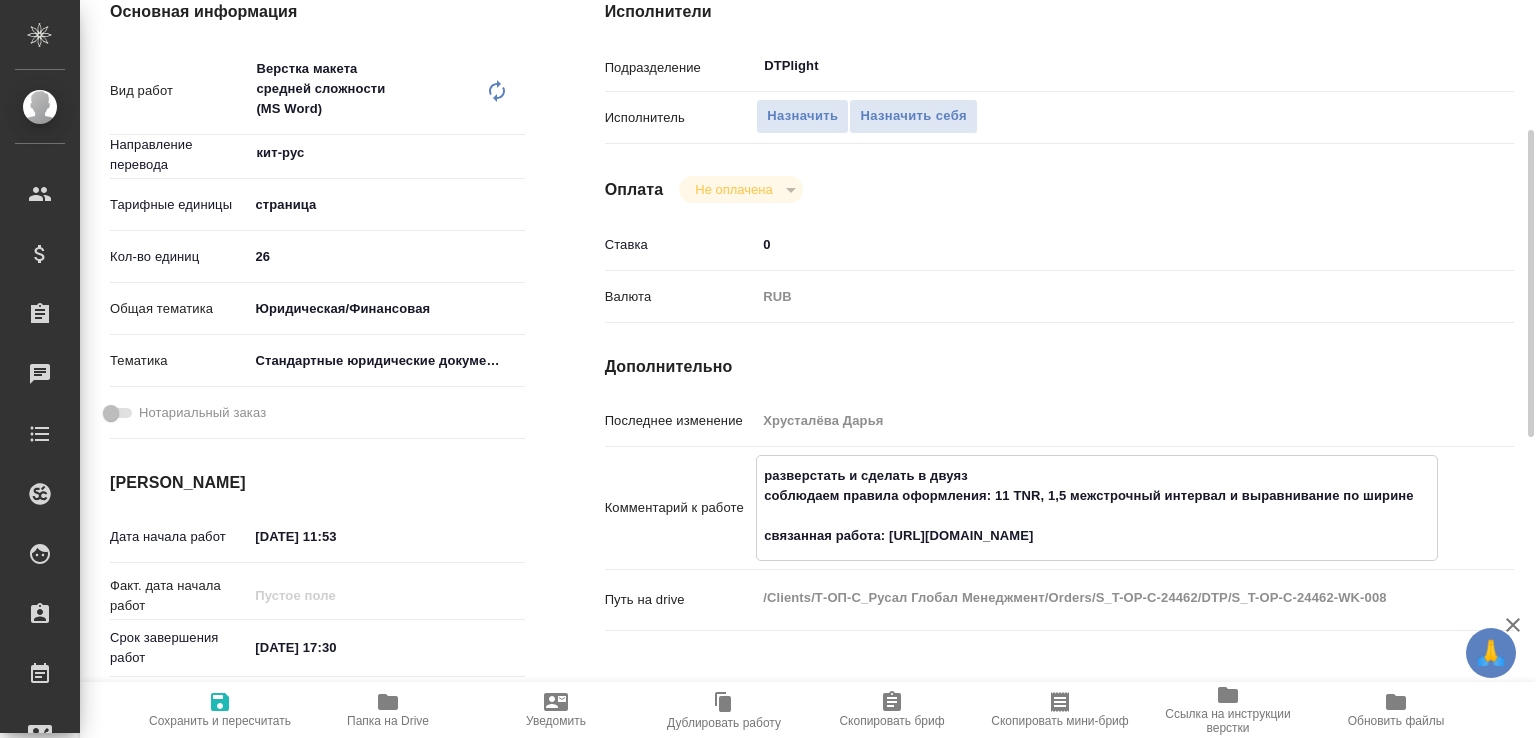 type on "разверстать и сделать в двуяз
соблюдаем правила оформления: 11 TNR, 1,5 межстрочный интервал и выравнивание по ширине
связанная работа: https://tera.awatera.com/Work/68777b742d22da47c361c4fe/" 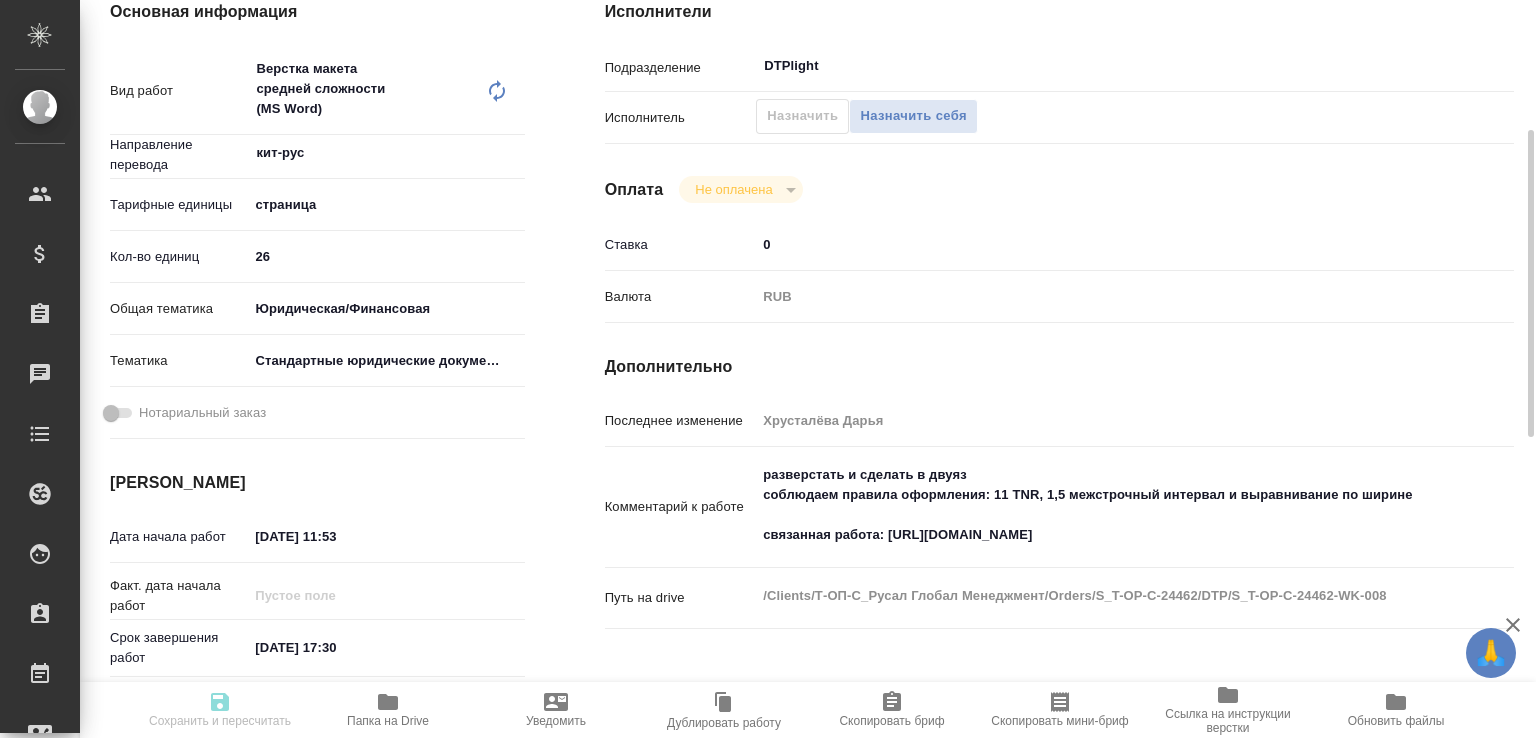 type on "x" 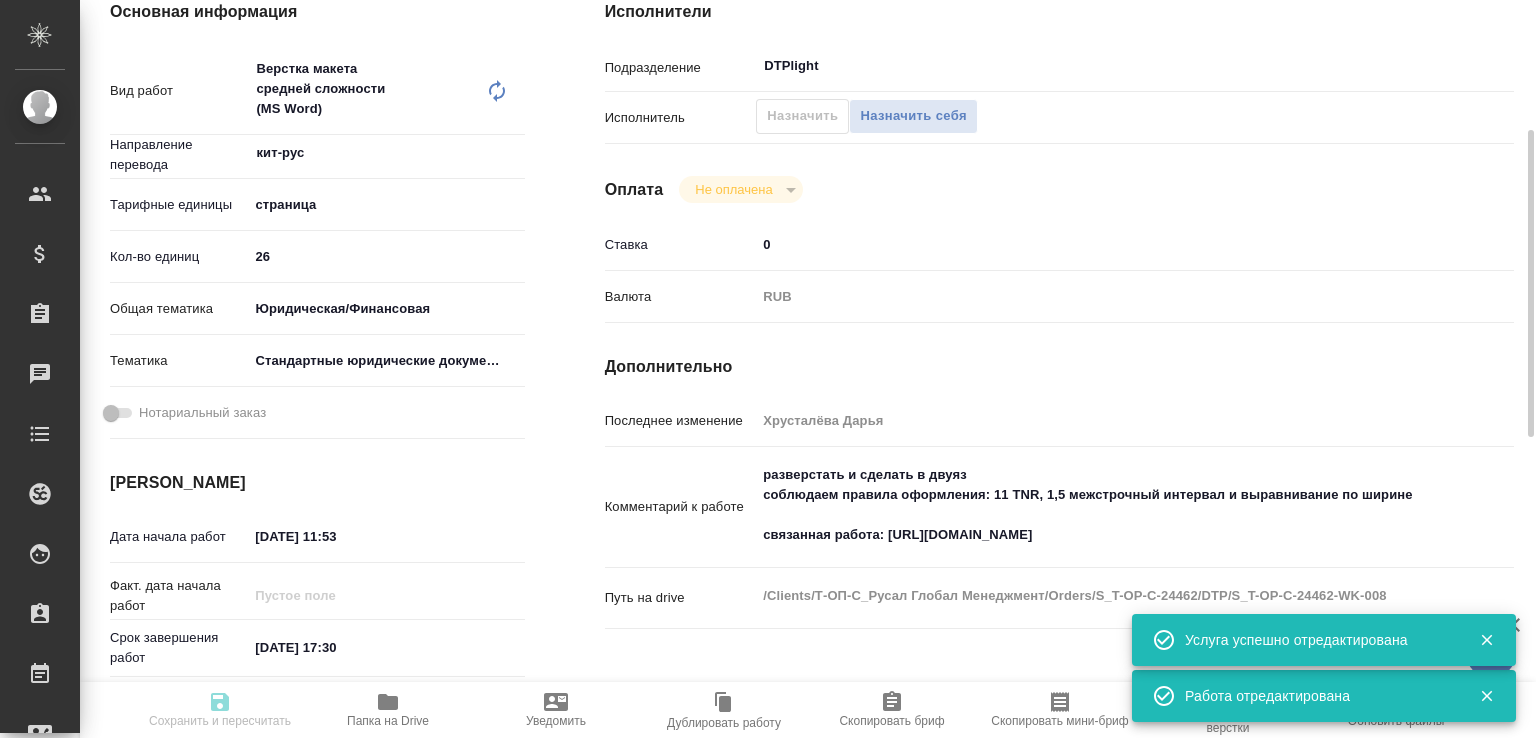 type on "x" 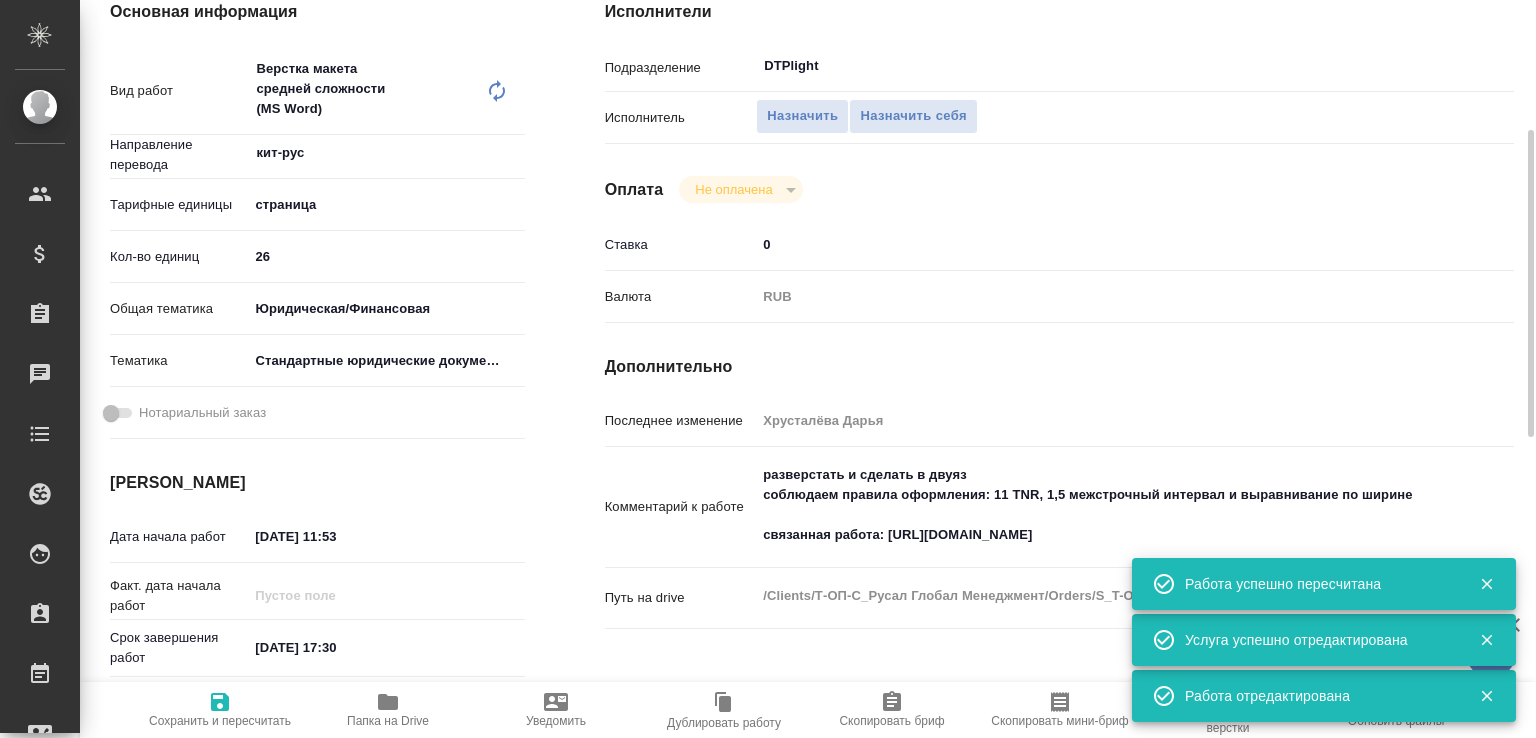 type on "x" 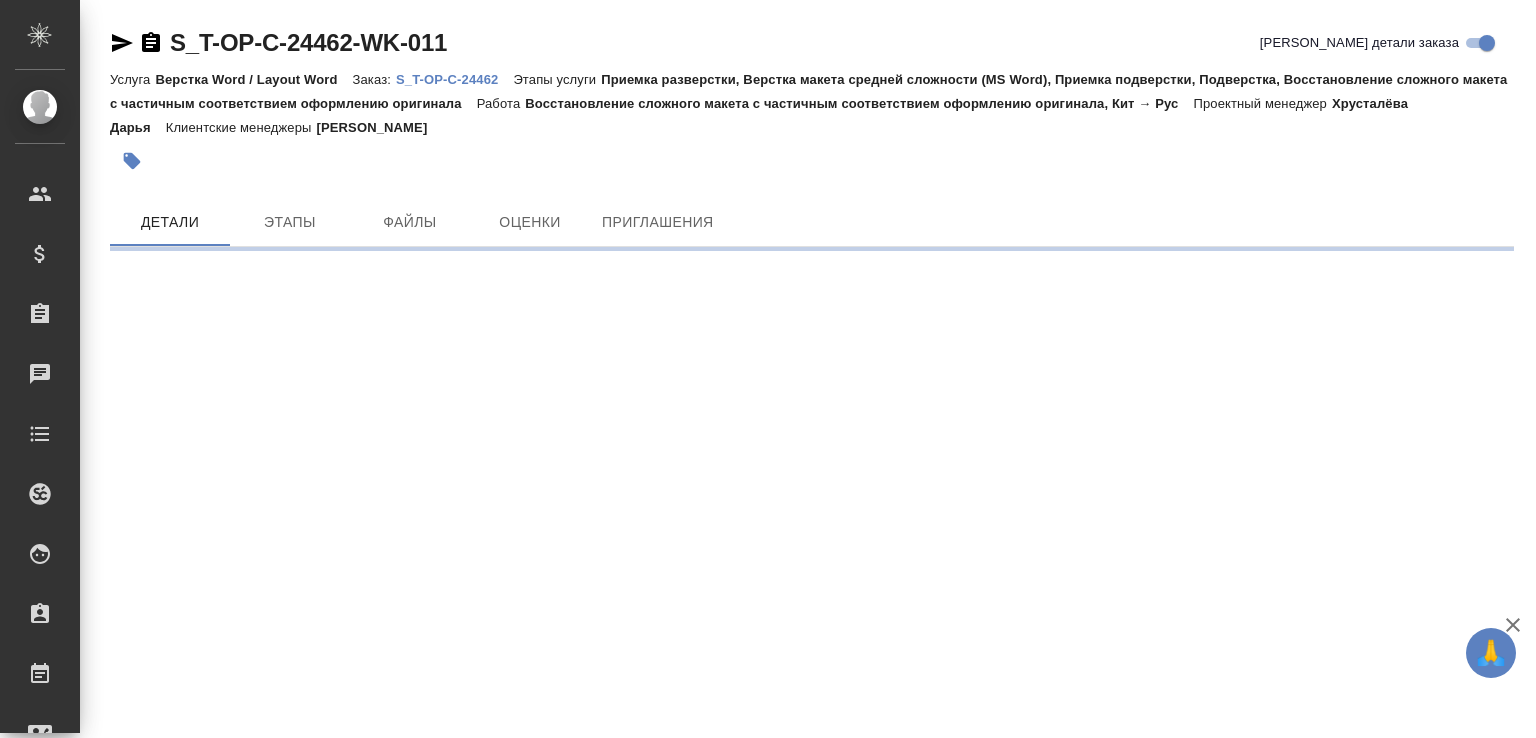 scroll, scrollTop: 0, scrollLeft: 0, axis: both 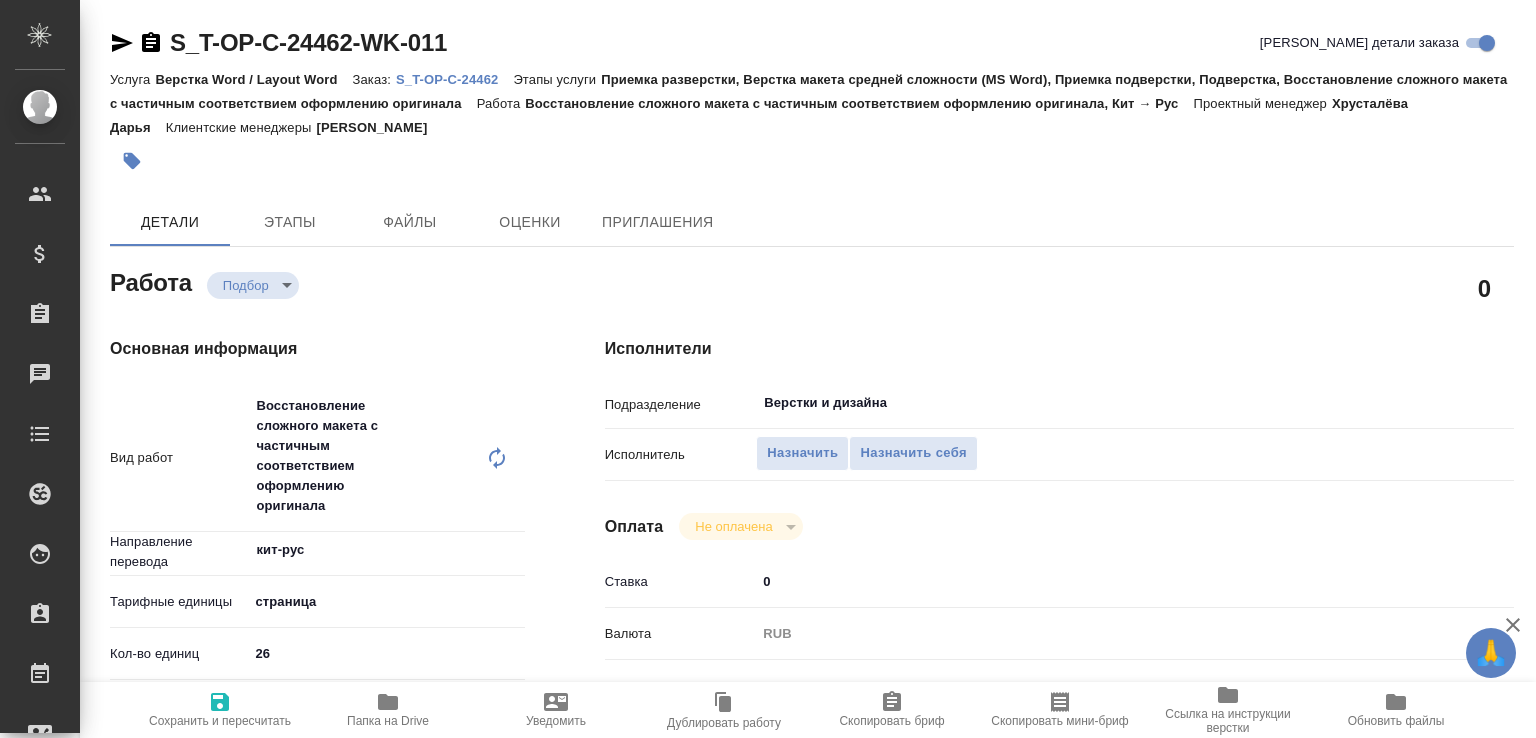 type on "x" 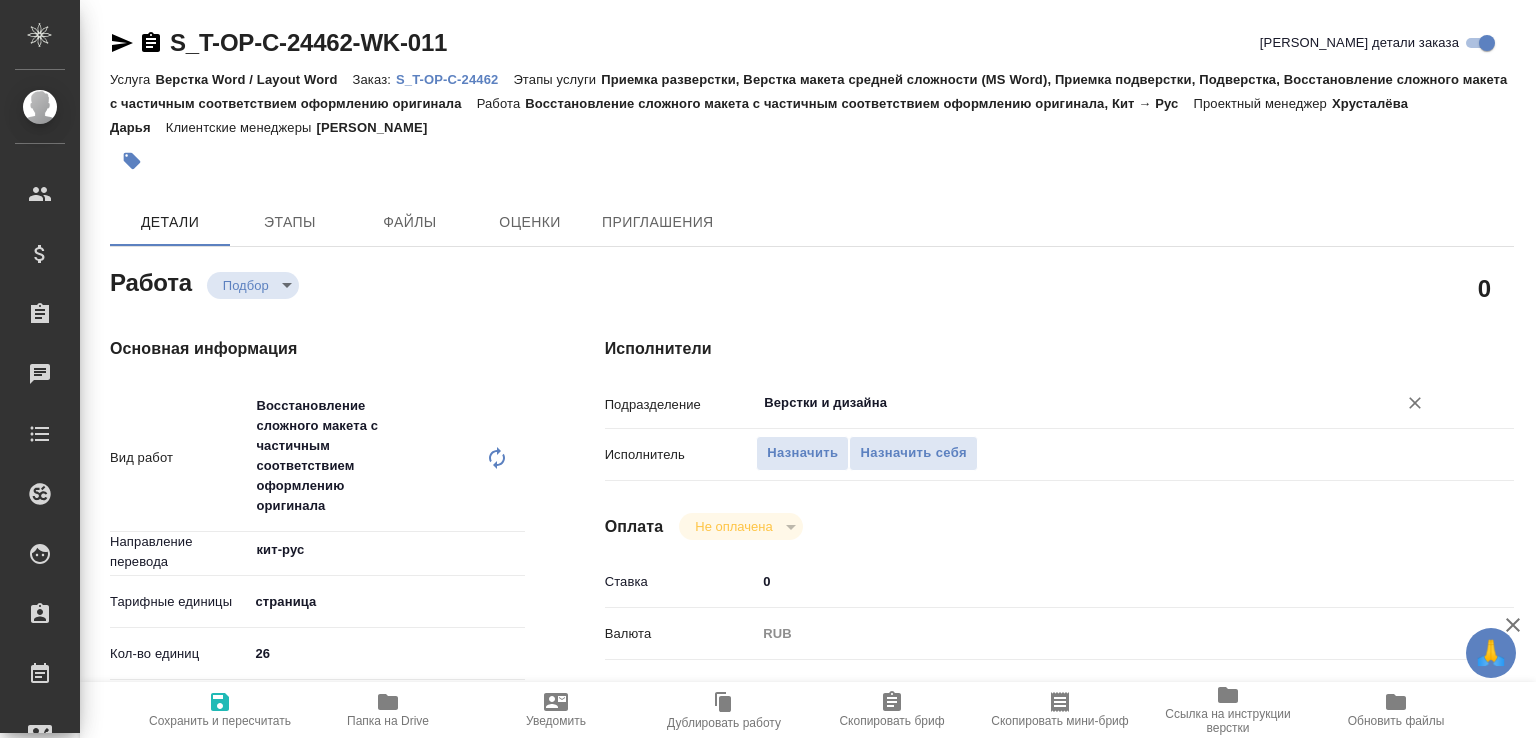 type on "x" 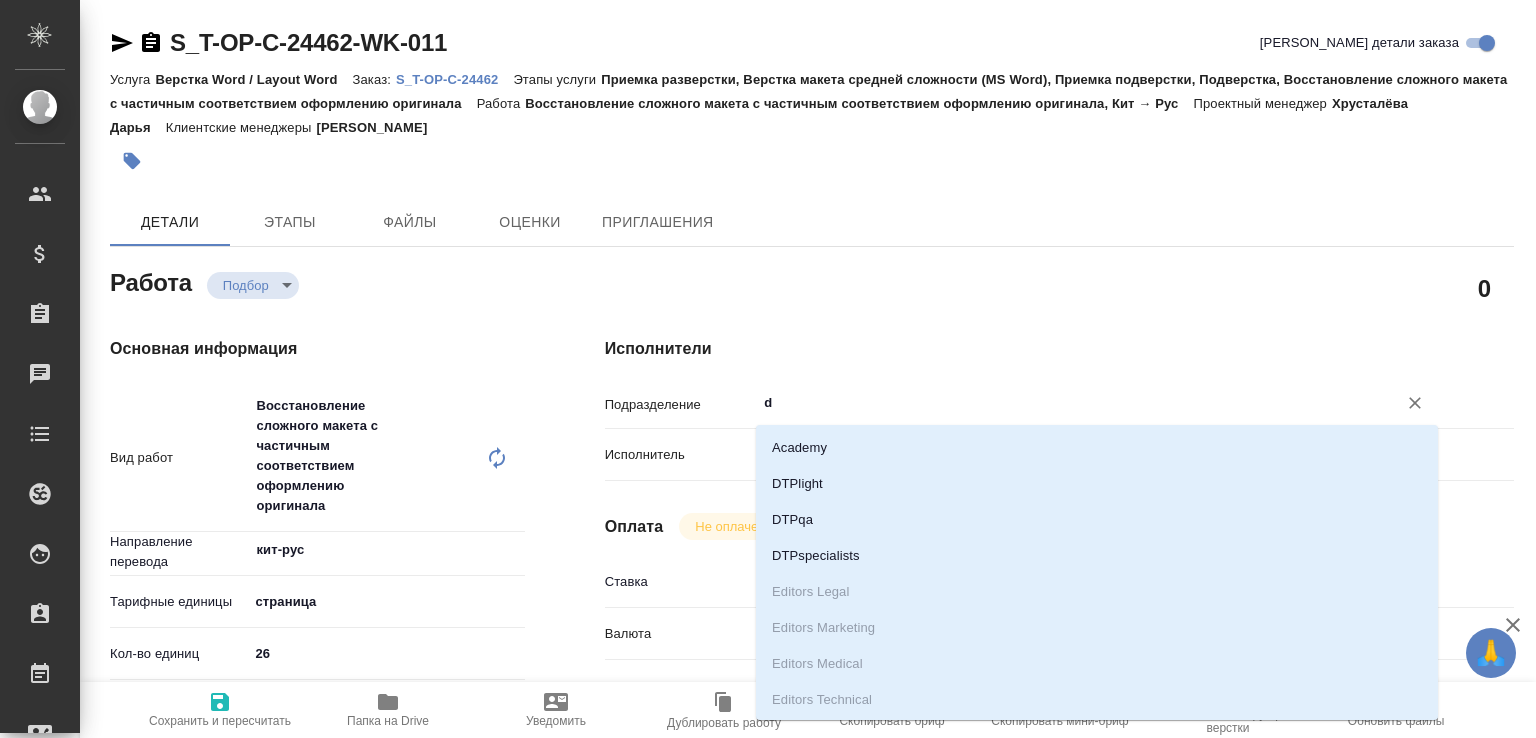type on "dt" 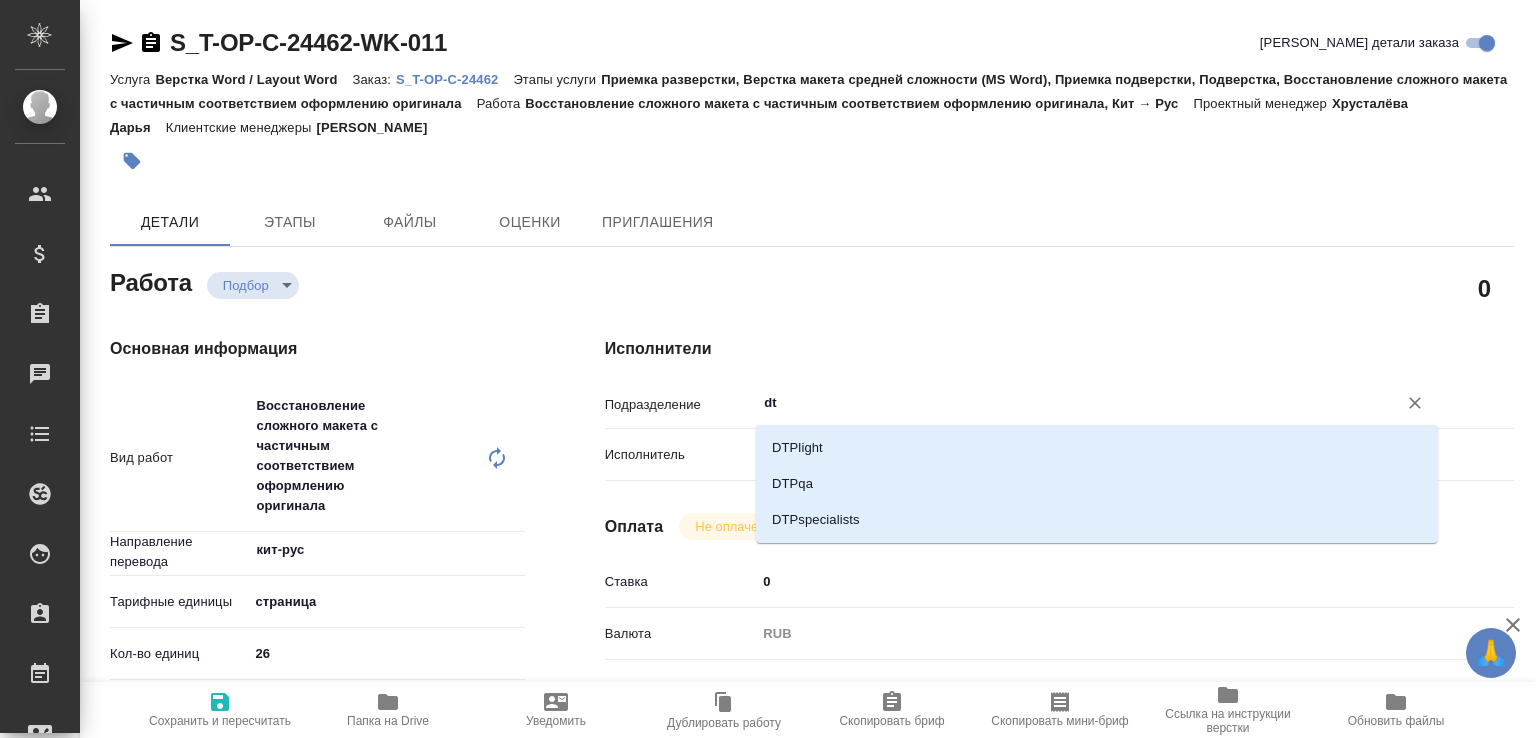 type on "x" 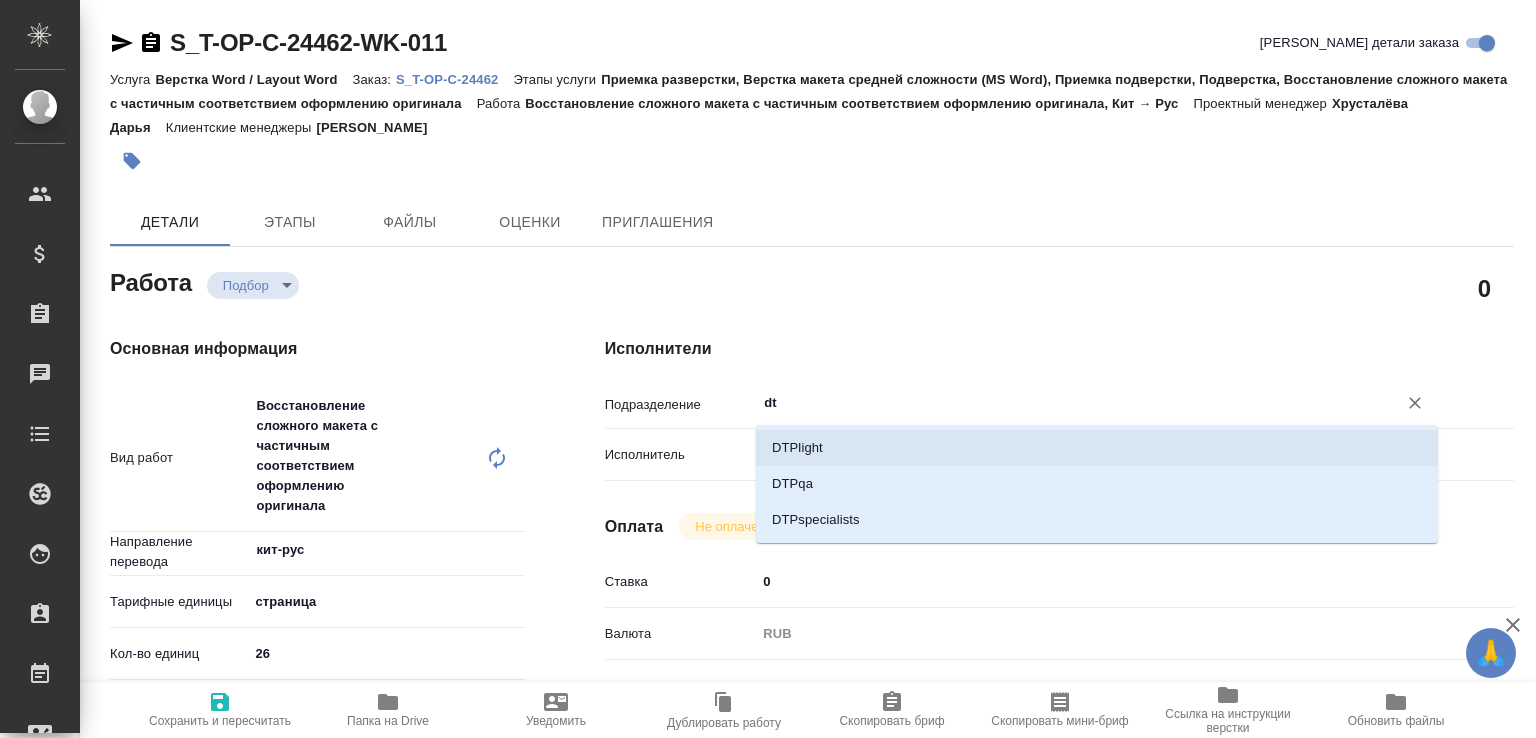 click on "DTPlight" at bounding box center [1097, 448] 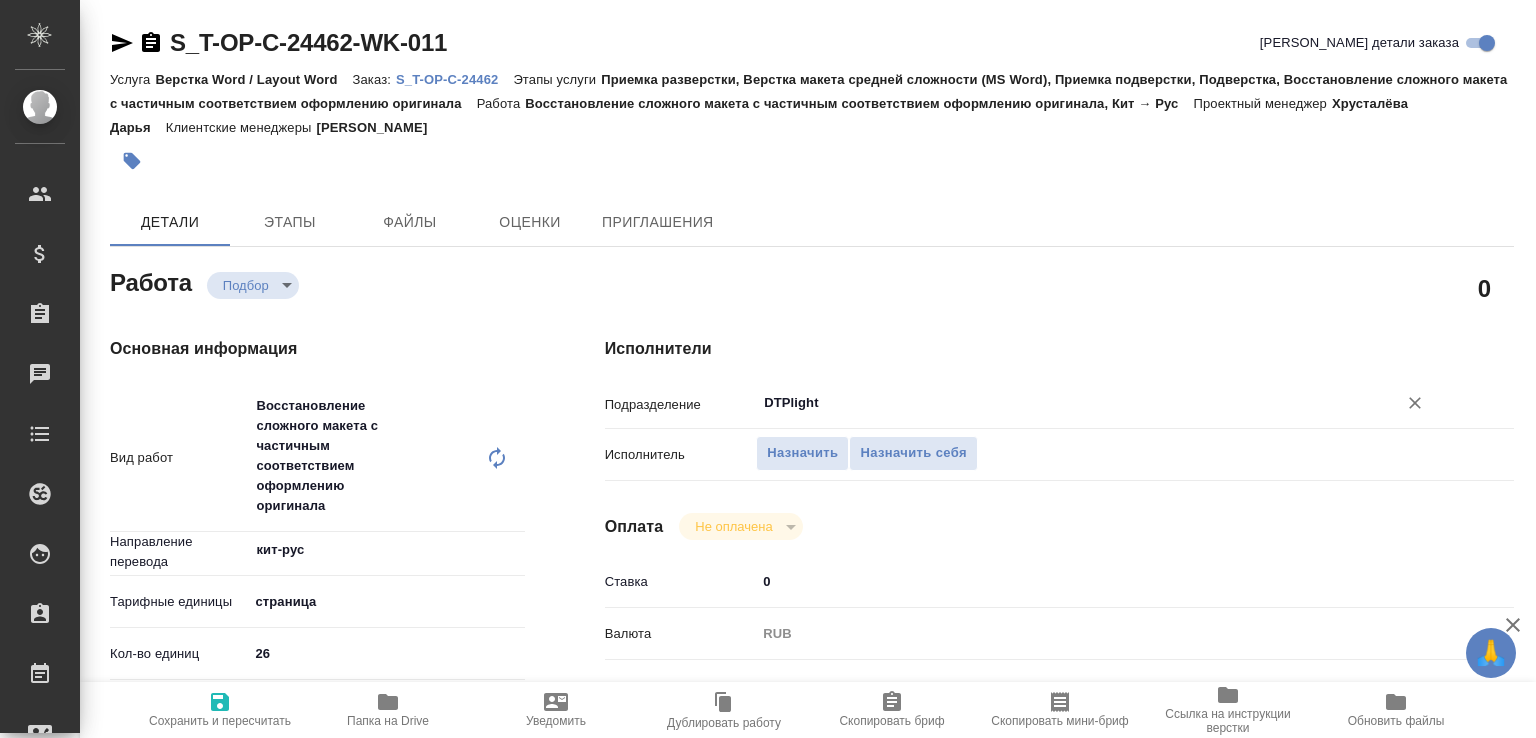 type on "DTPlight" 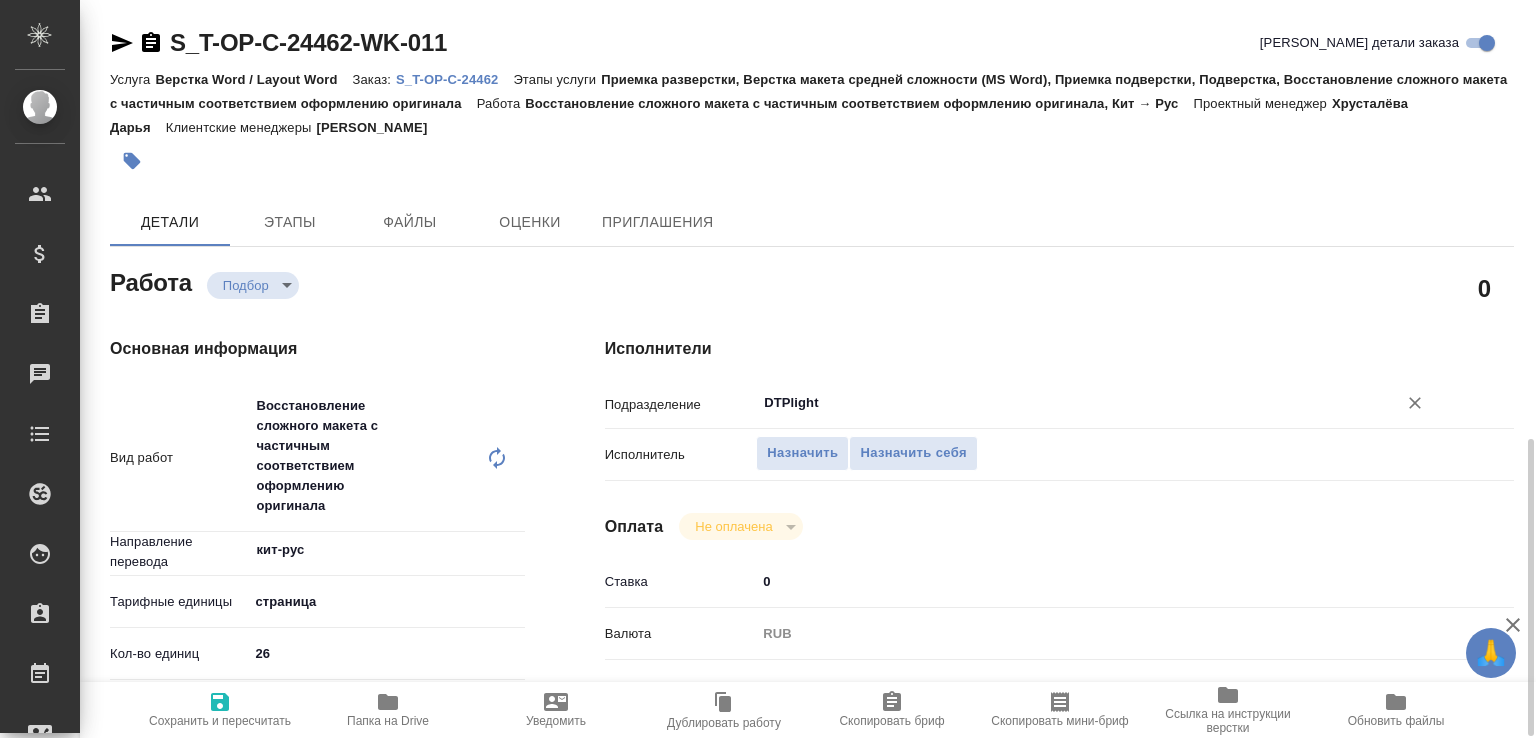 scroll, scrollTop: 413, scrollLeft: 0, axis: vertical 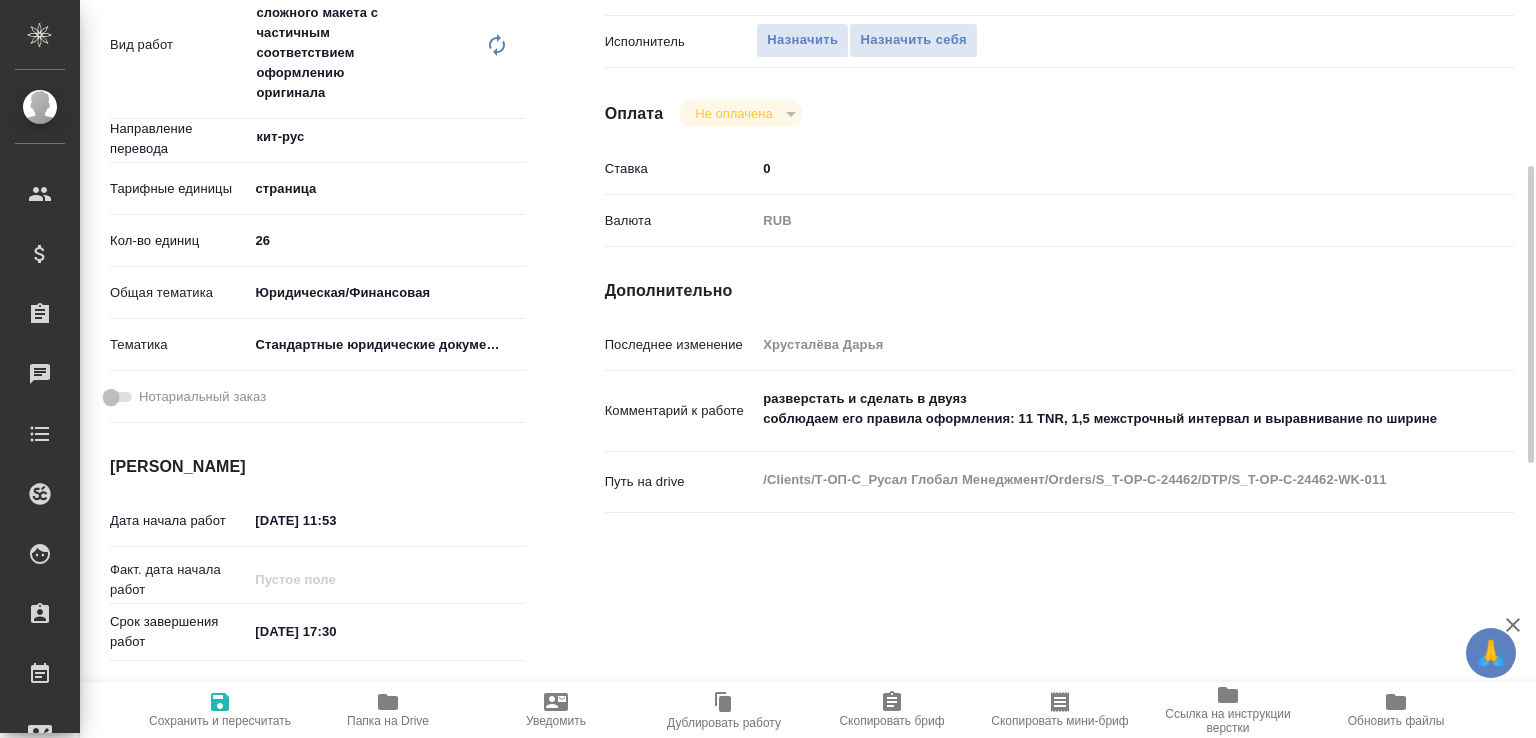 type on "x" 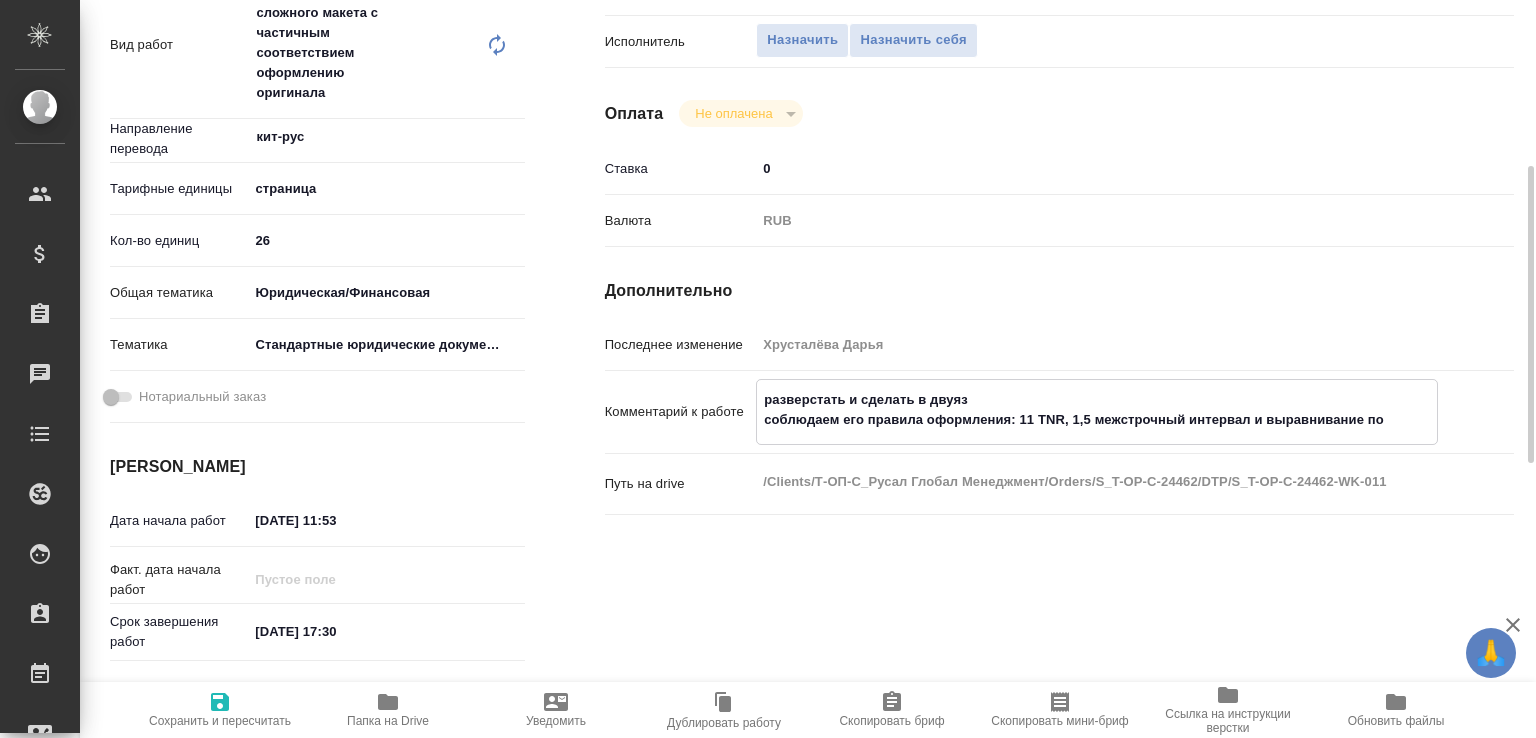 paste on "равила оформления: 11 TNR, 1,5 межстрочный интервал и выравнивание по ширине
связанная работа:" 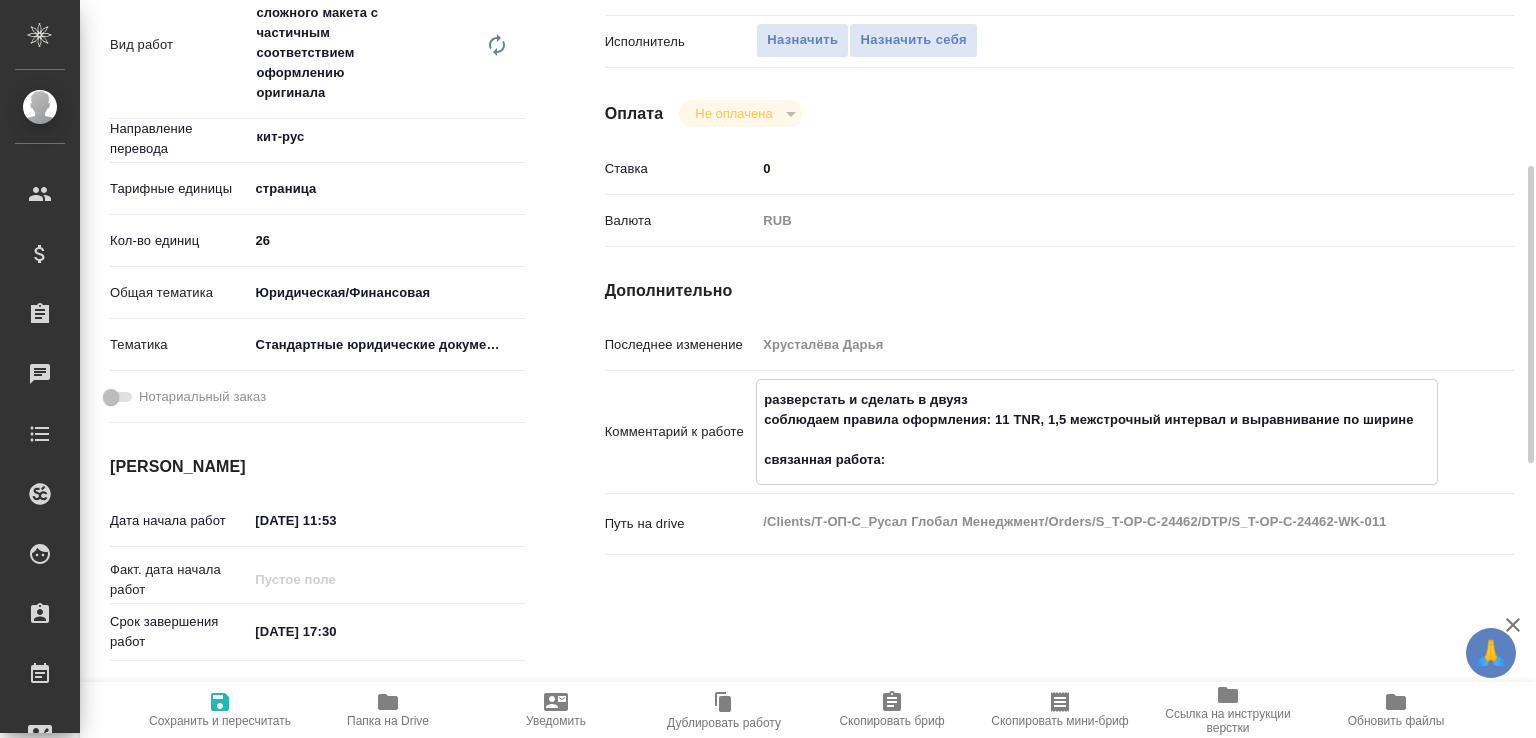 type on "разверстать и сделать в двуяз
соблюдаем правила оформления: 11 TNR, 1,5 межстрочный интервал и выравнивание по ширине
связанная работа:" 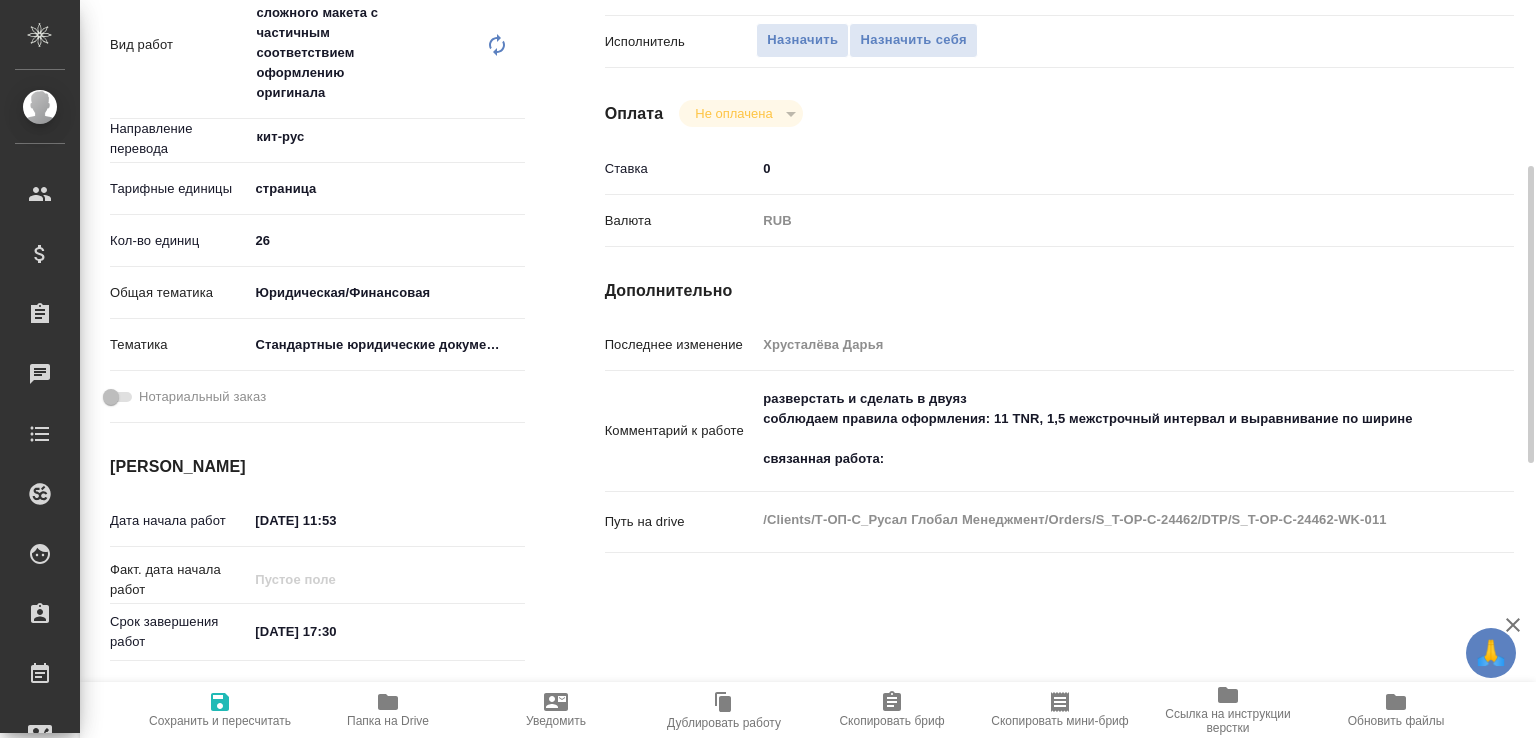 type on "x" 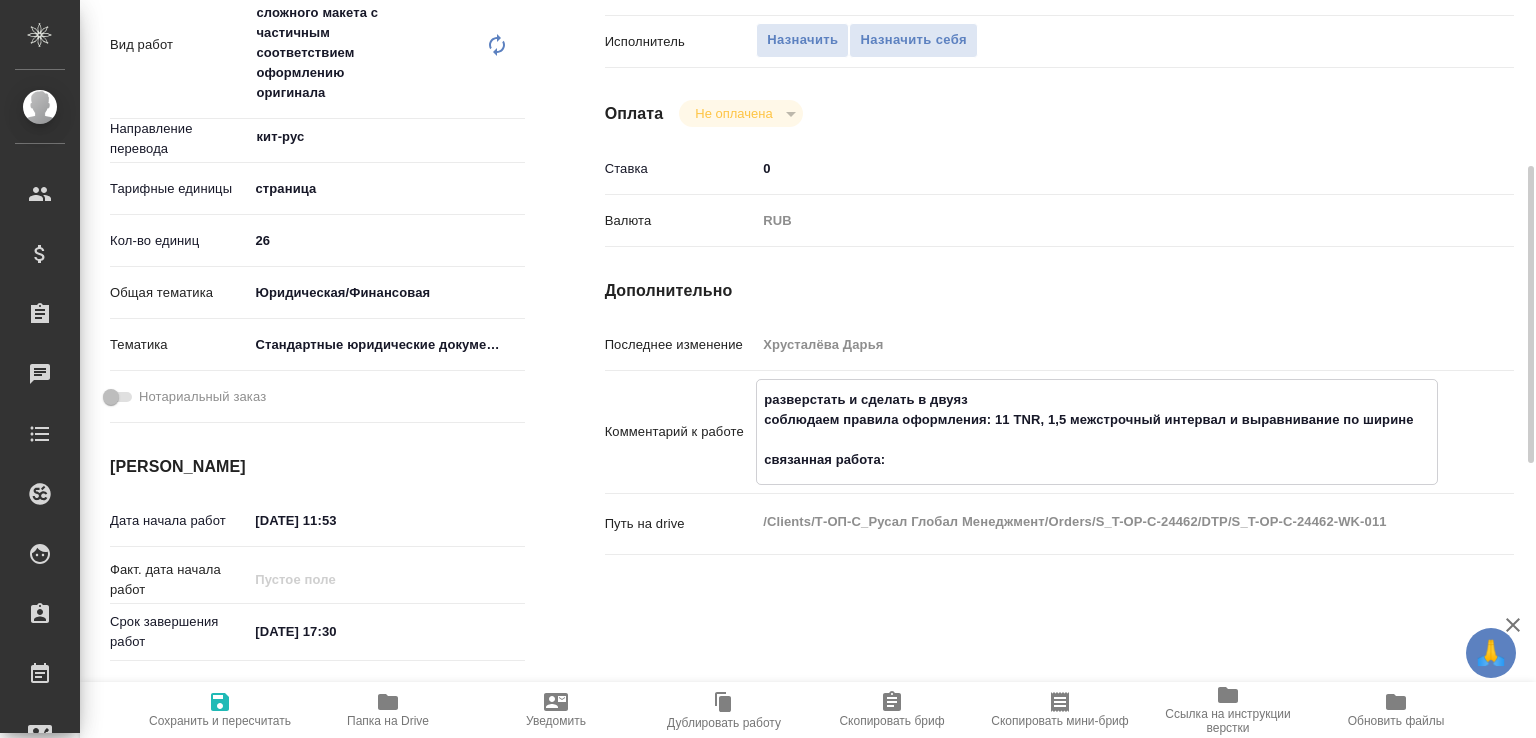 click on "разверстать и сделать в двуяз
соблюдаем правила оформления: 11 TNR, 1,5 межстрочный интервал и выравнивание по ширине
связанная работа:" at bounding box center [1097, 430] 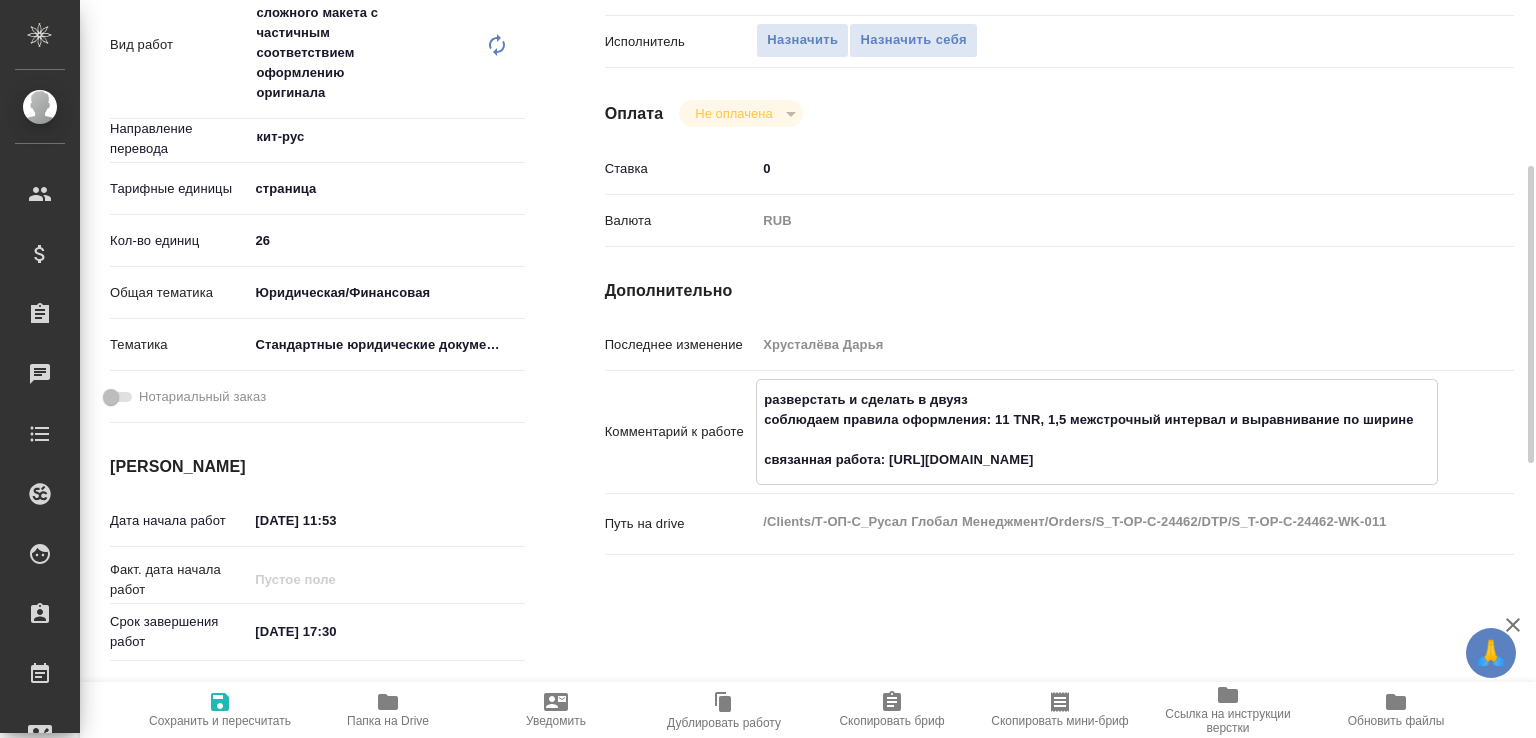 type on "разверстать и сделать в двуяз
соблюдаем правила оформления: 11 TNR, 1,5 межстрочный интервал и выравнивание по ширине
связанная работа: https://tera.awatera.com/Work/6877687443a1b443d9c97d42/" 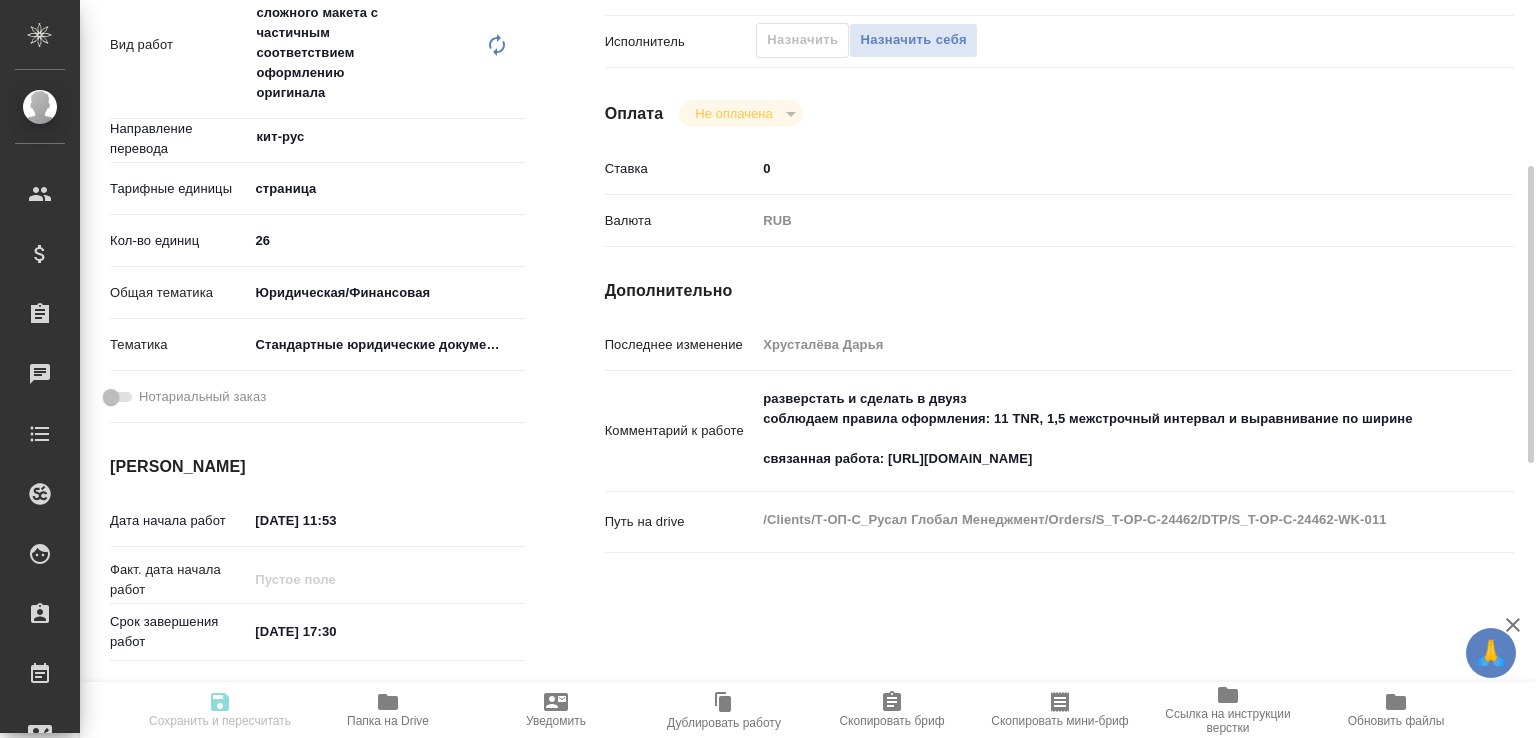 type on "x" 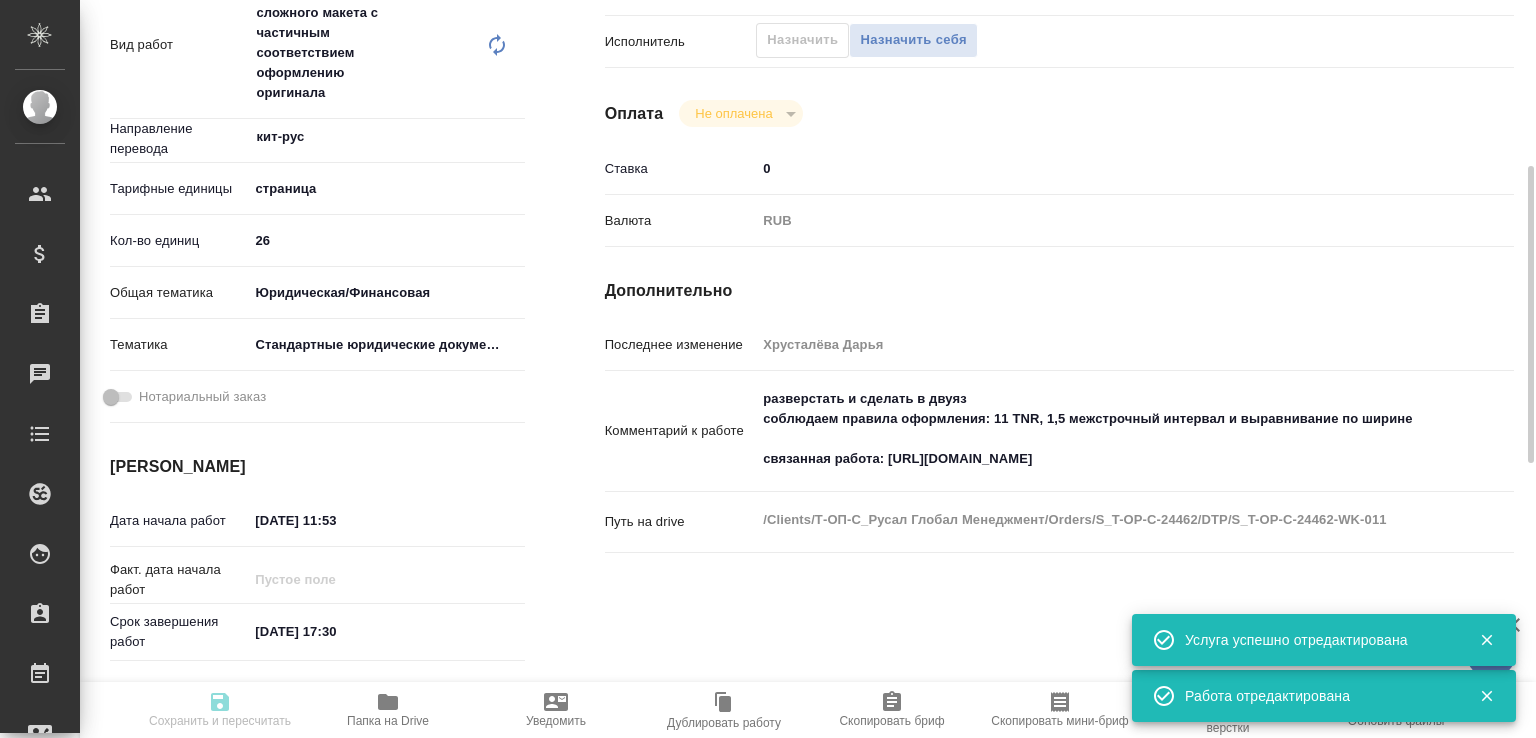 type on "recruiting" 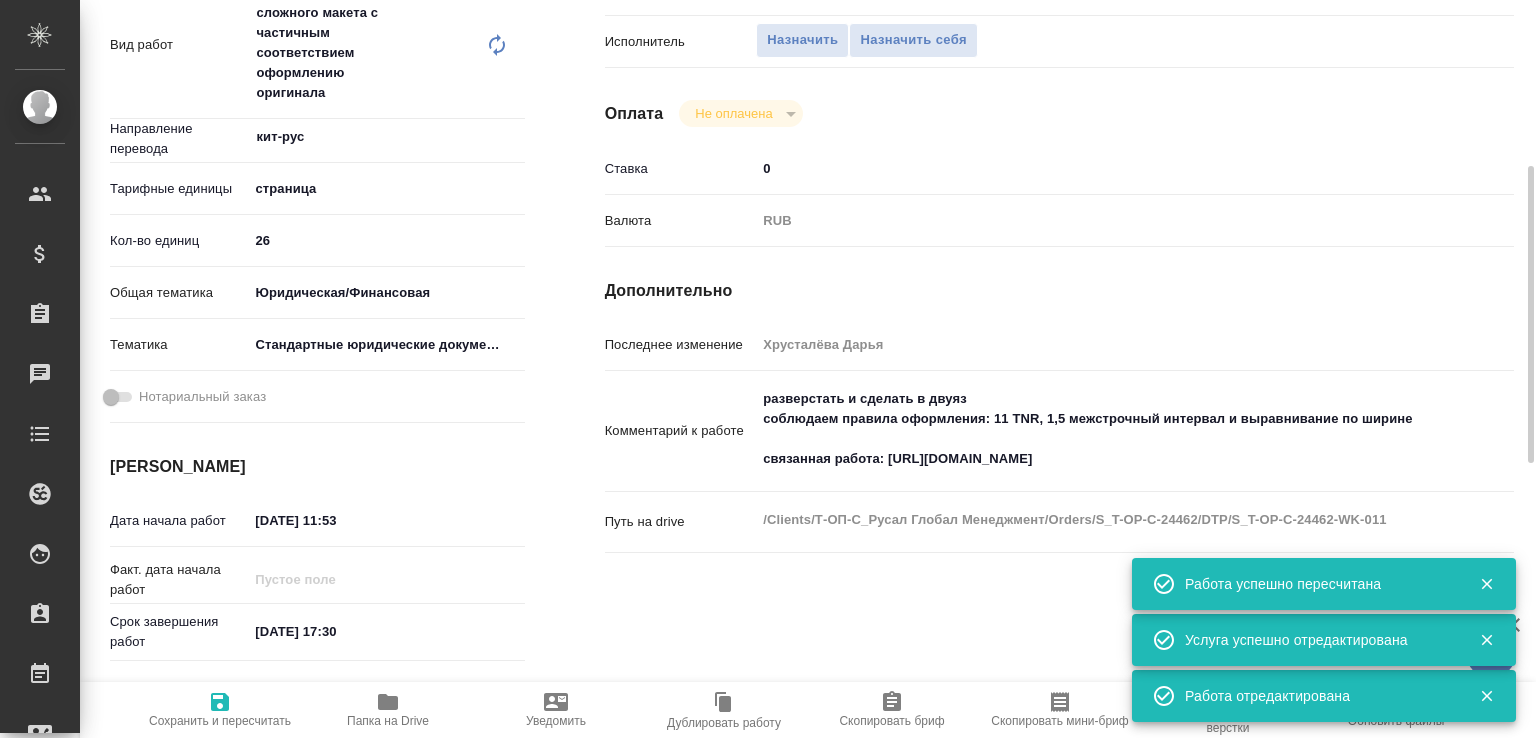 type on "x" 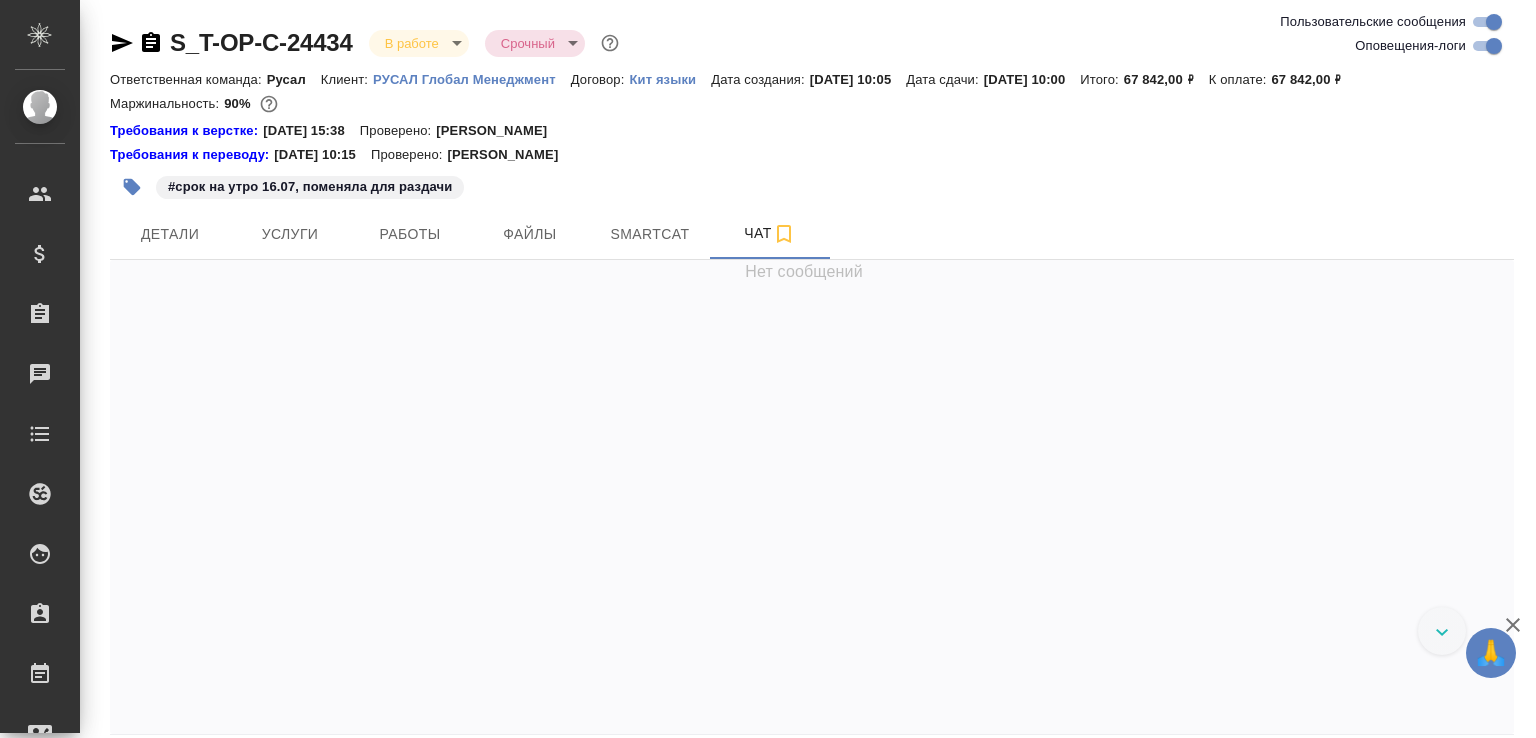 scroll, scrollTop: 0, scrollLeft: 0, axis: both 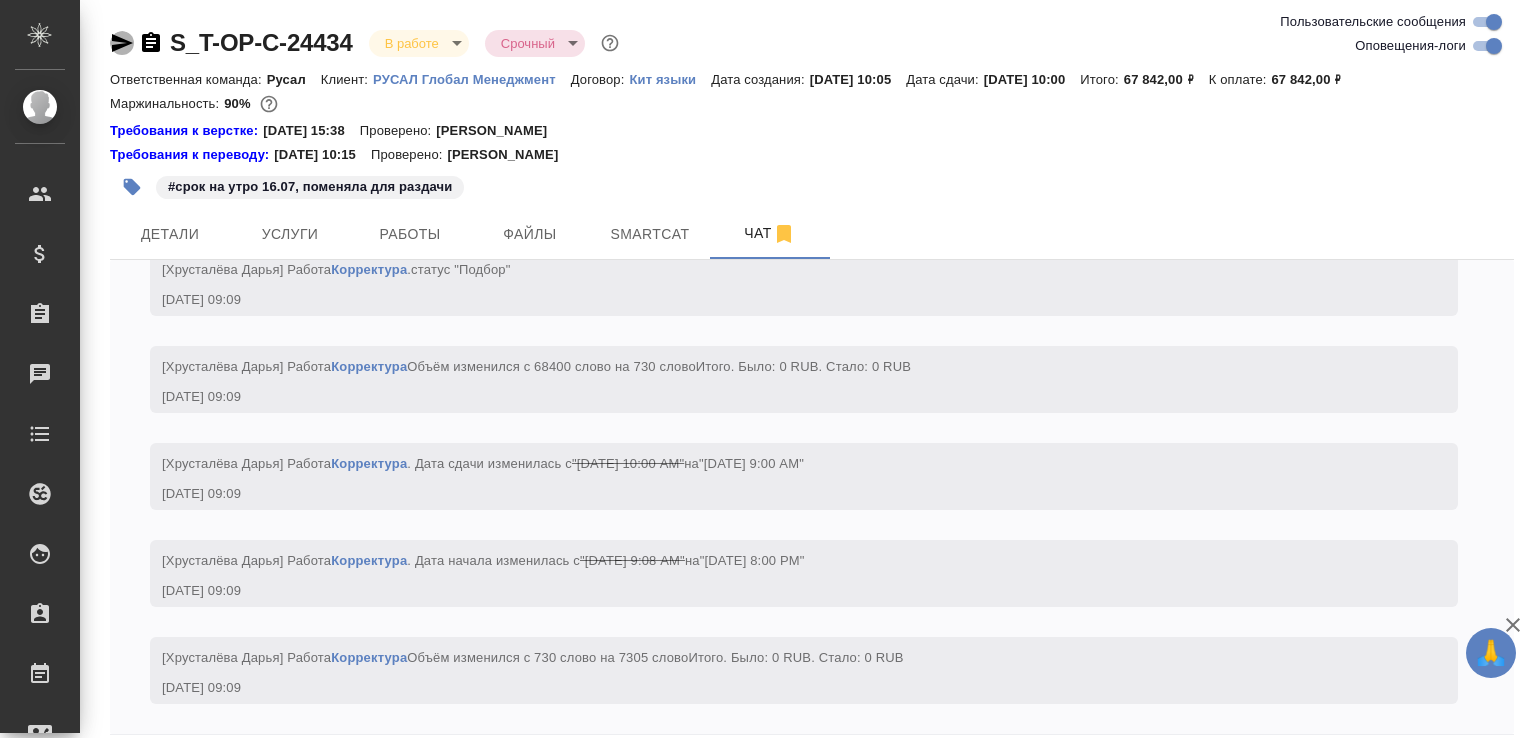 click 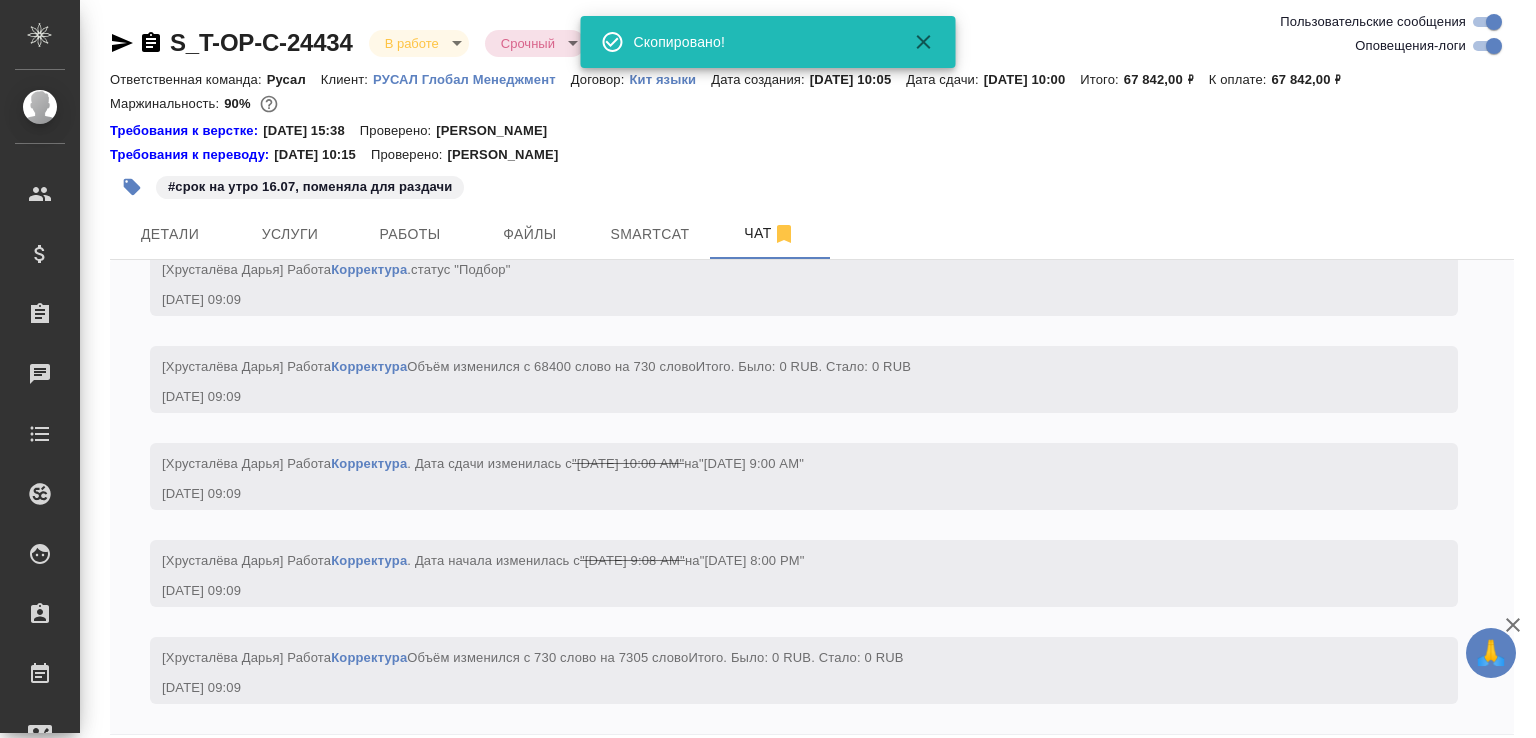 scroll, scrollTop: 8136, scrollLeft: 0, axis: vertical 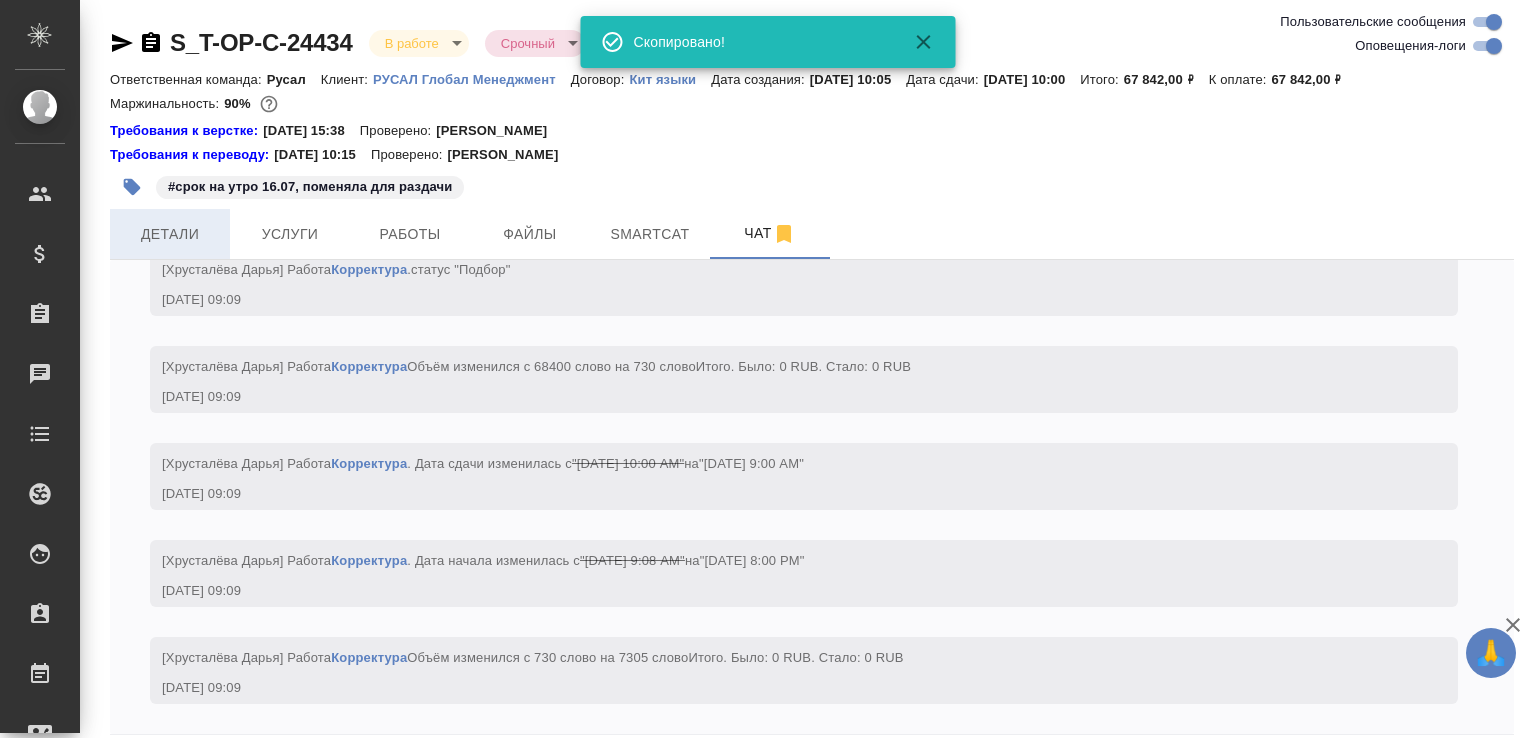 click on "Детали" at bounding box center [170, 234] 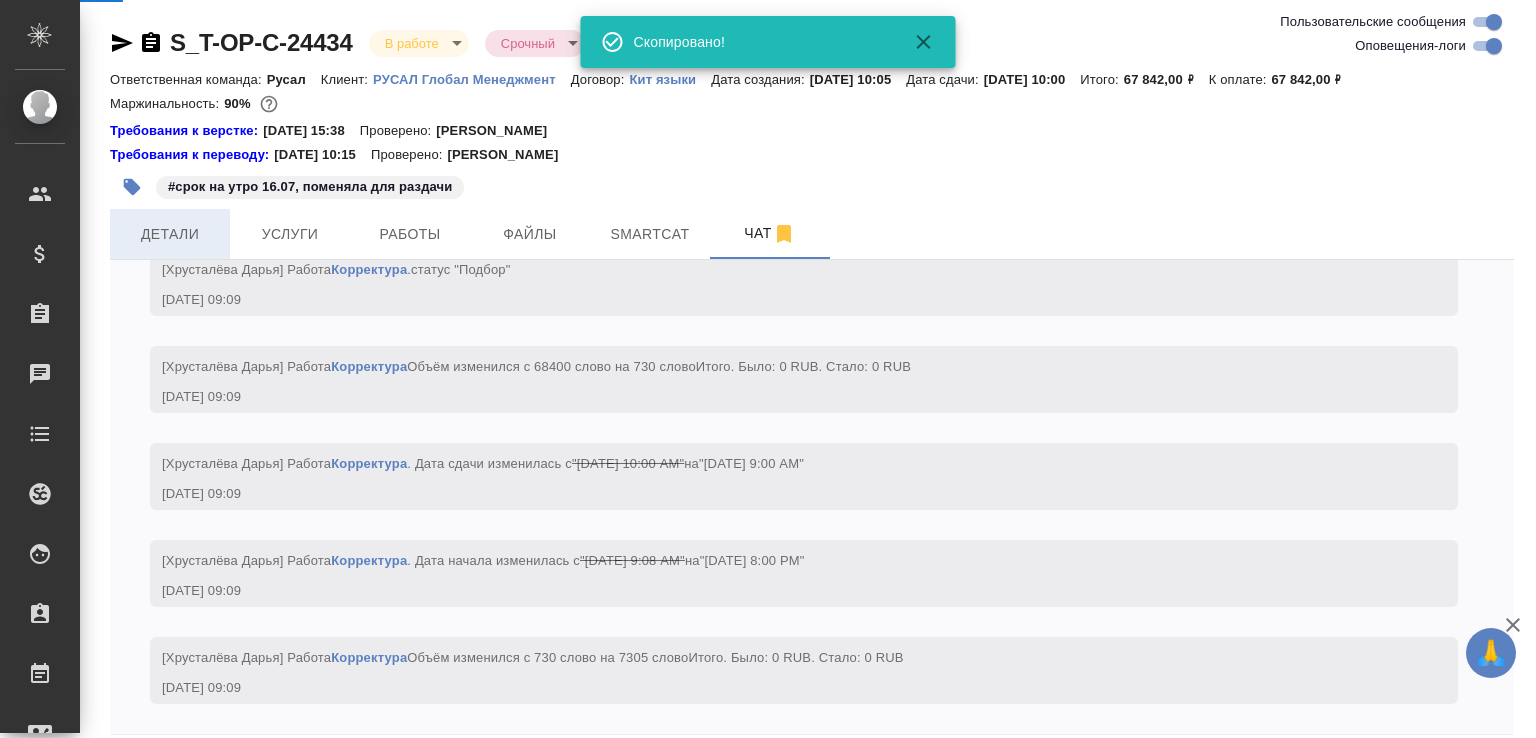 select on "RU" 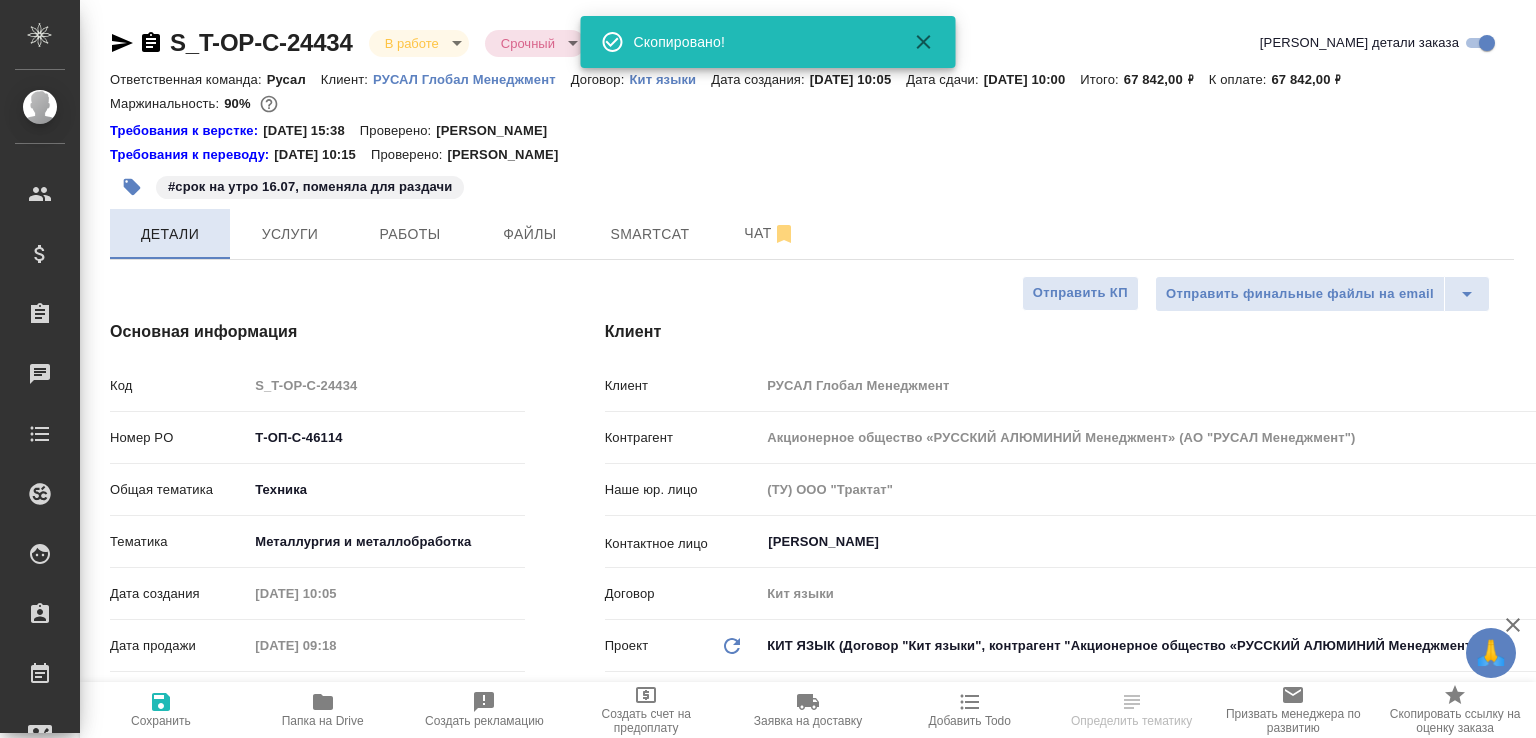 type on "x" 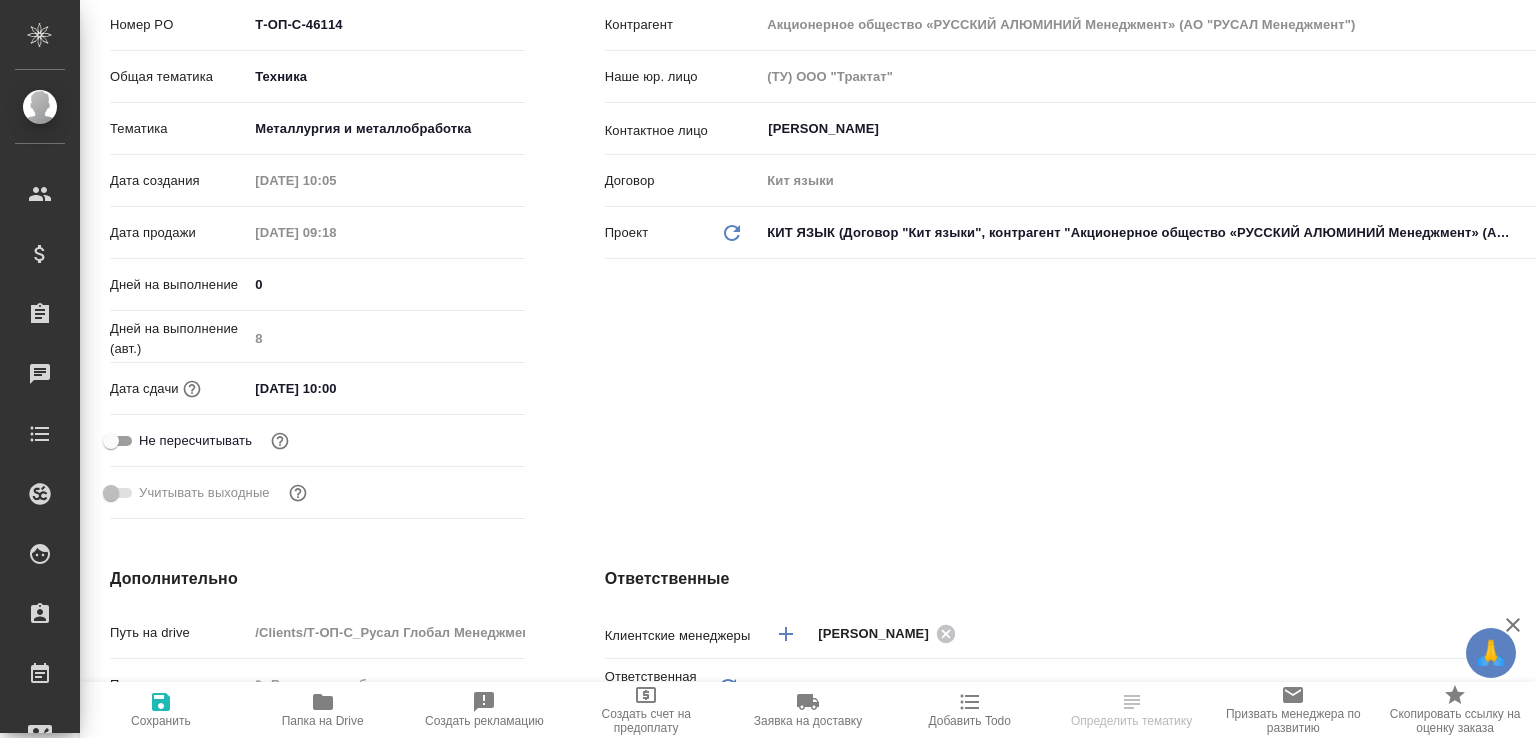 scroll, scrollTop: 0, scrollLeft: 0, axis: both 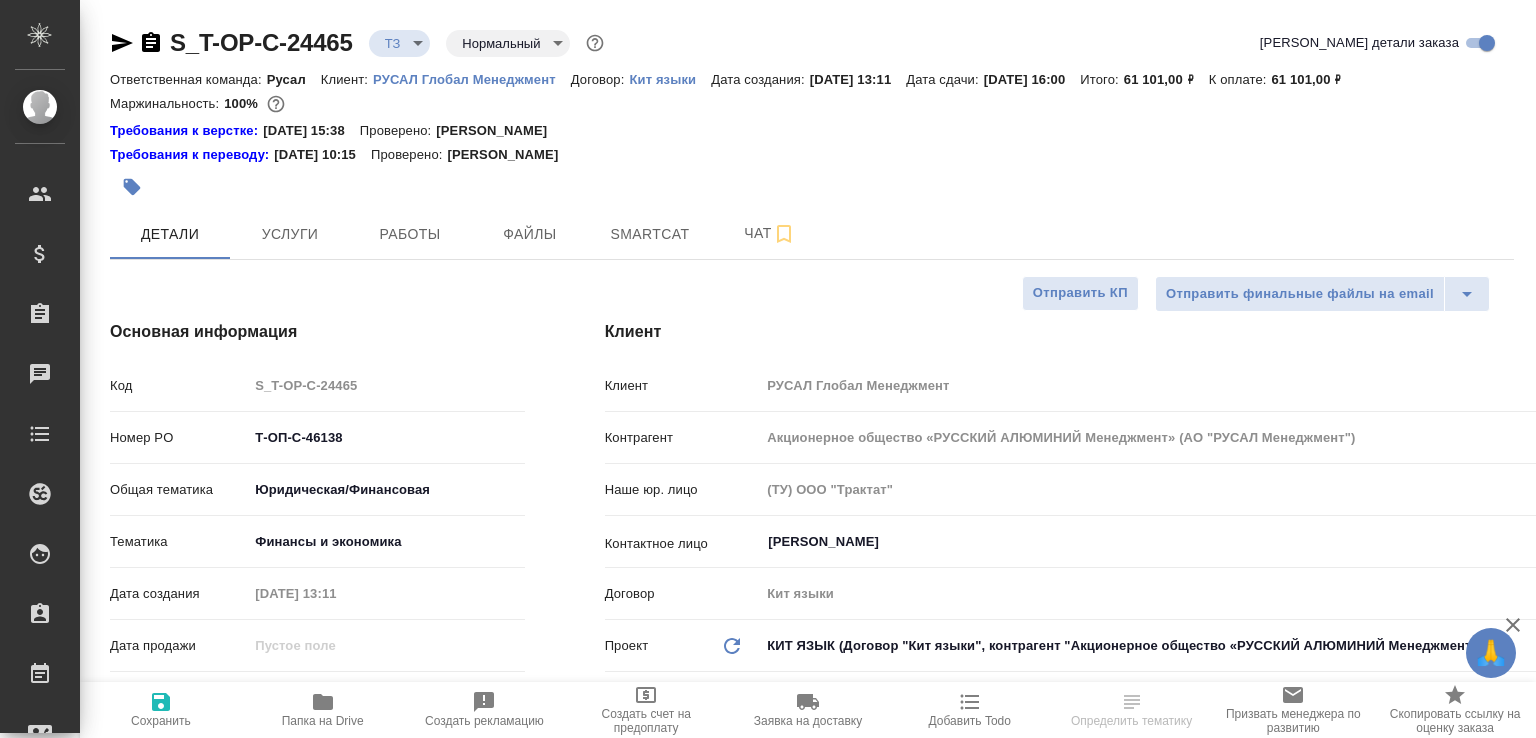 select on "RU" 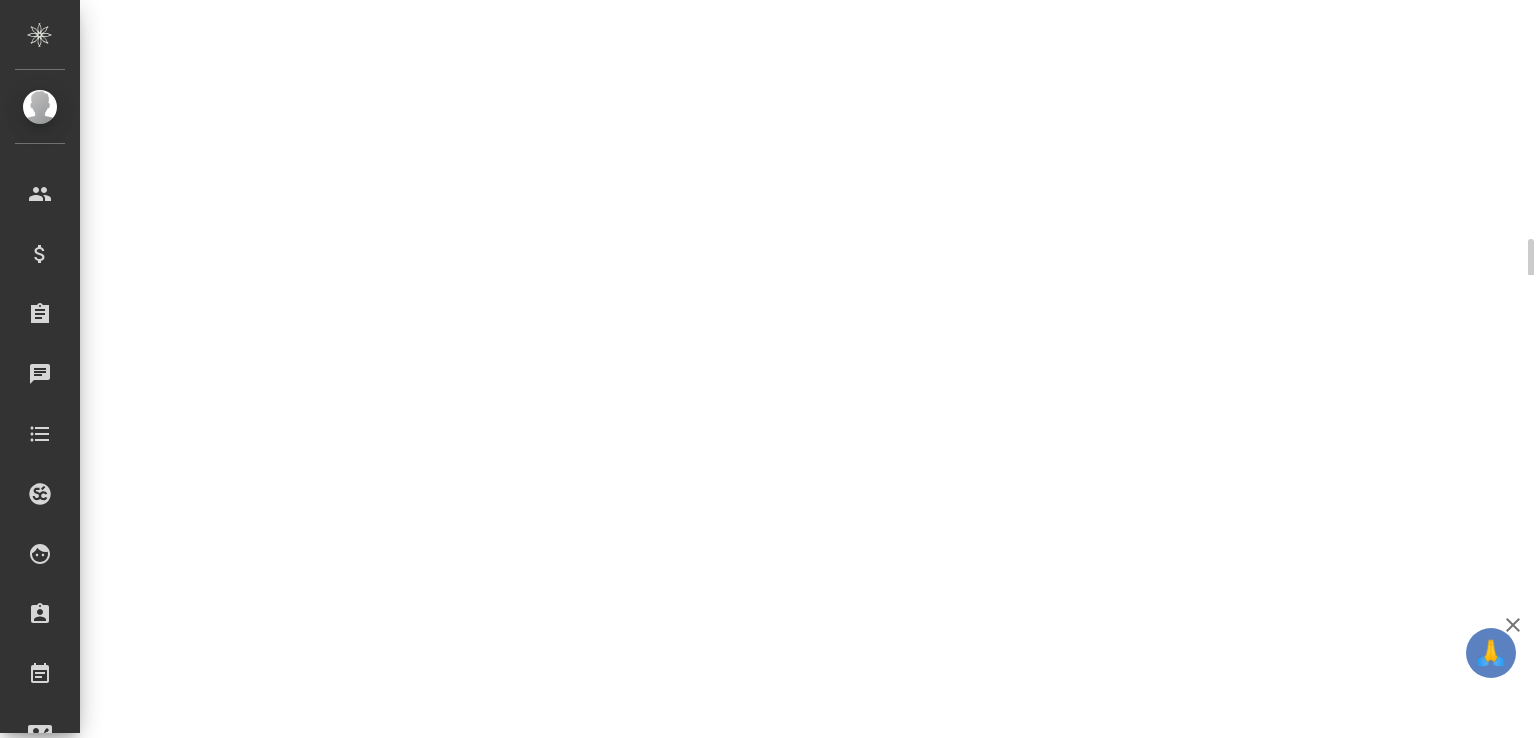 select on "RU" 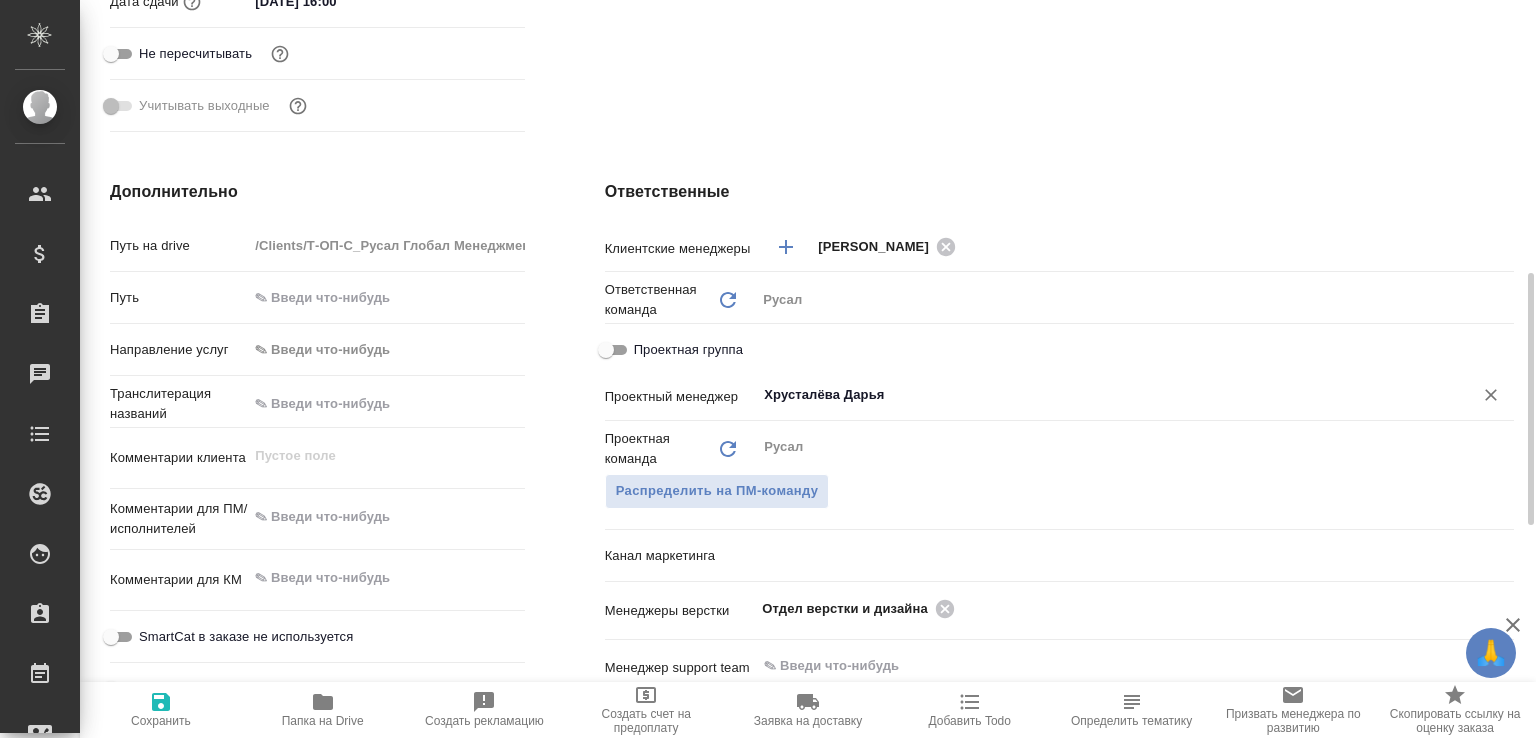 scroll, scrollTop: 900, scrollLeft: 0, axis: vertical 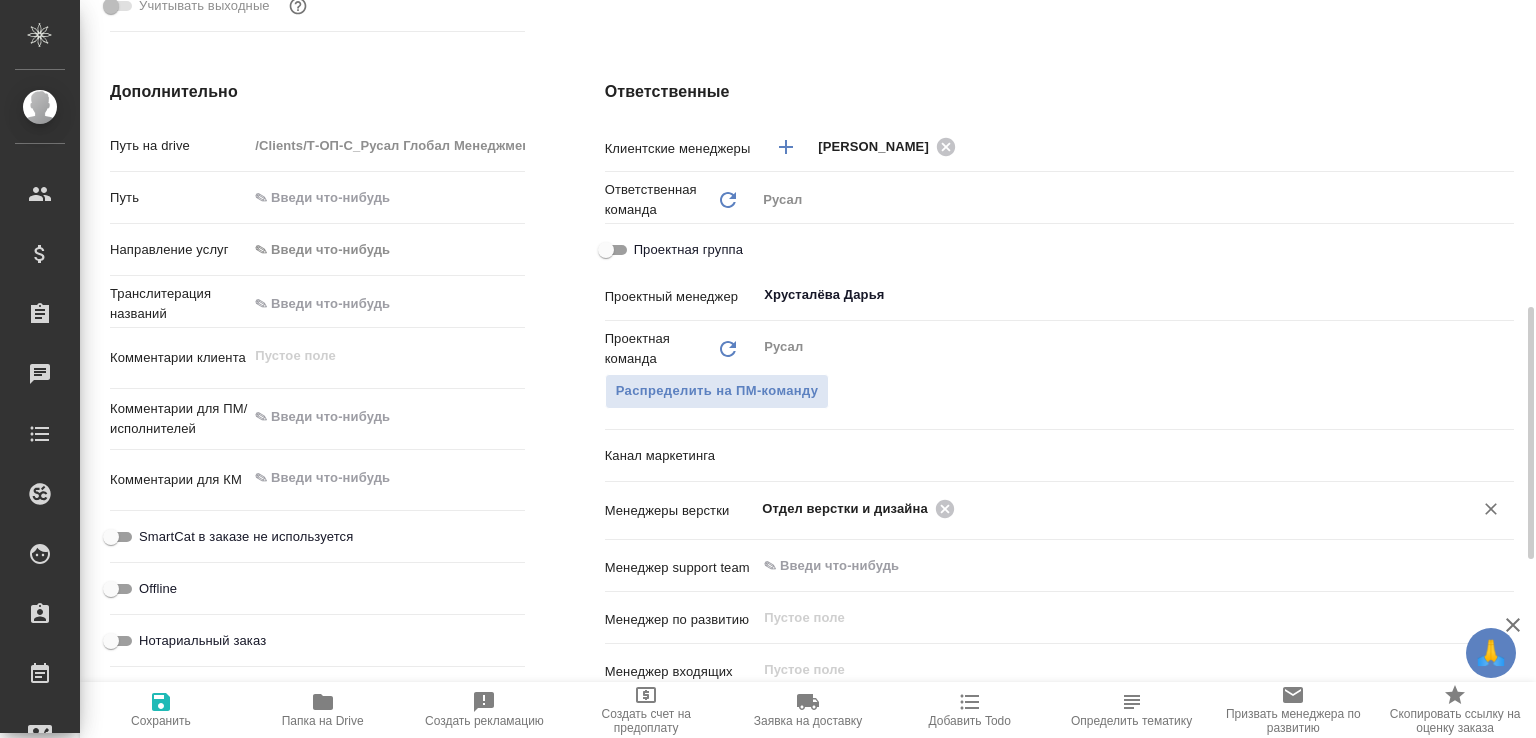 click 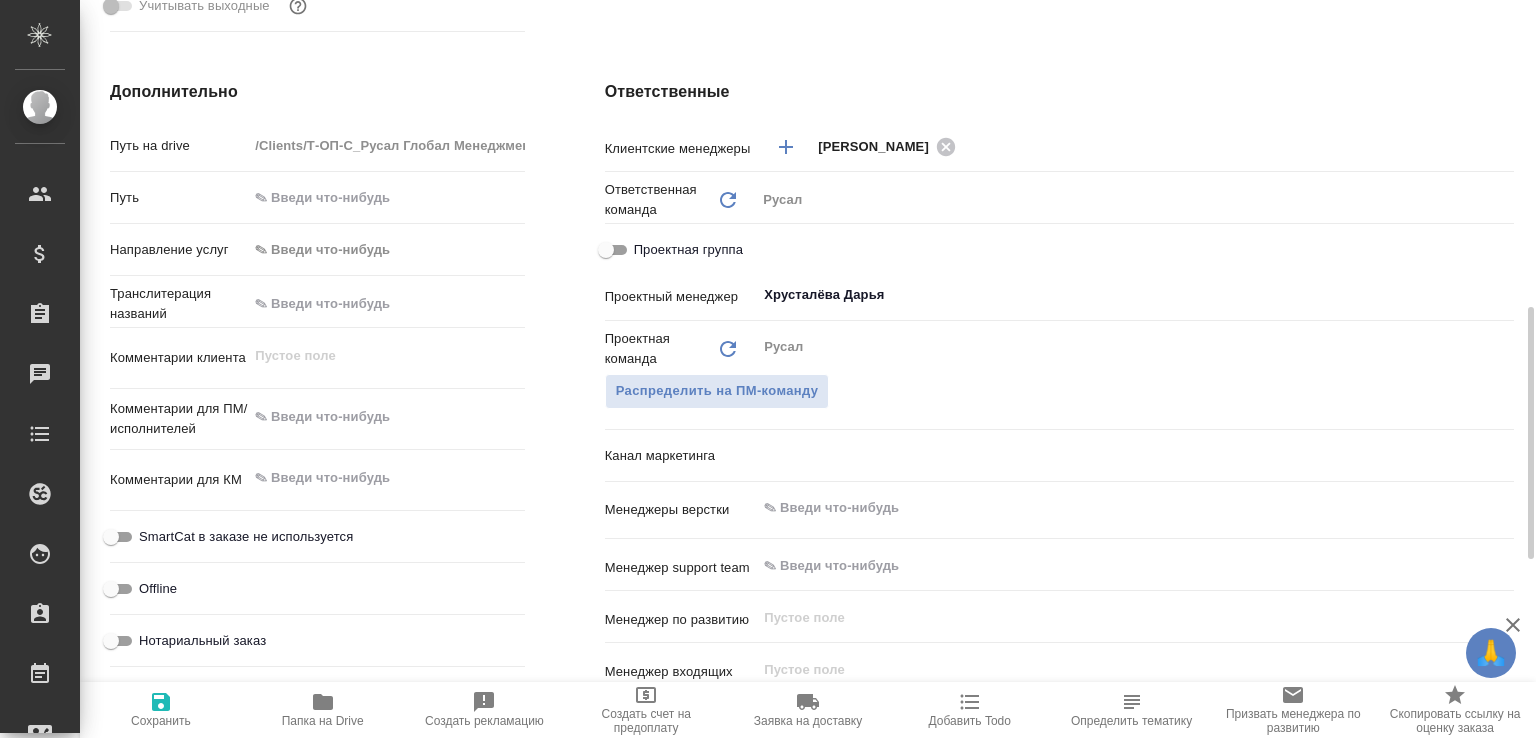 click at bounding box center (1101, 508) 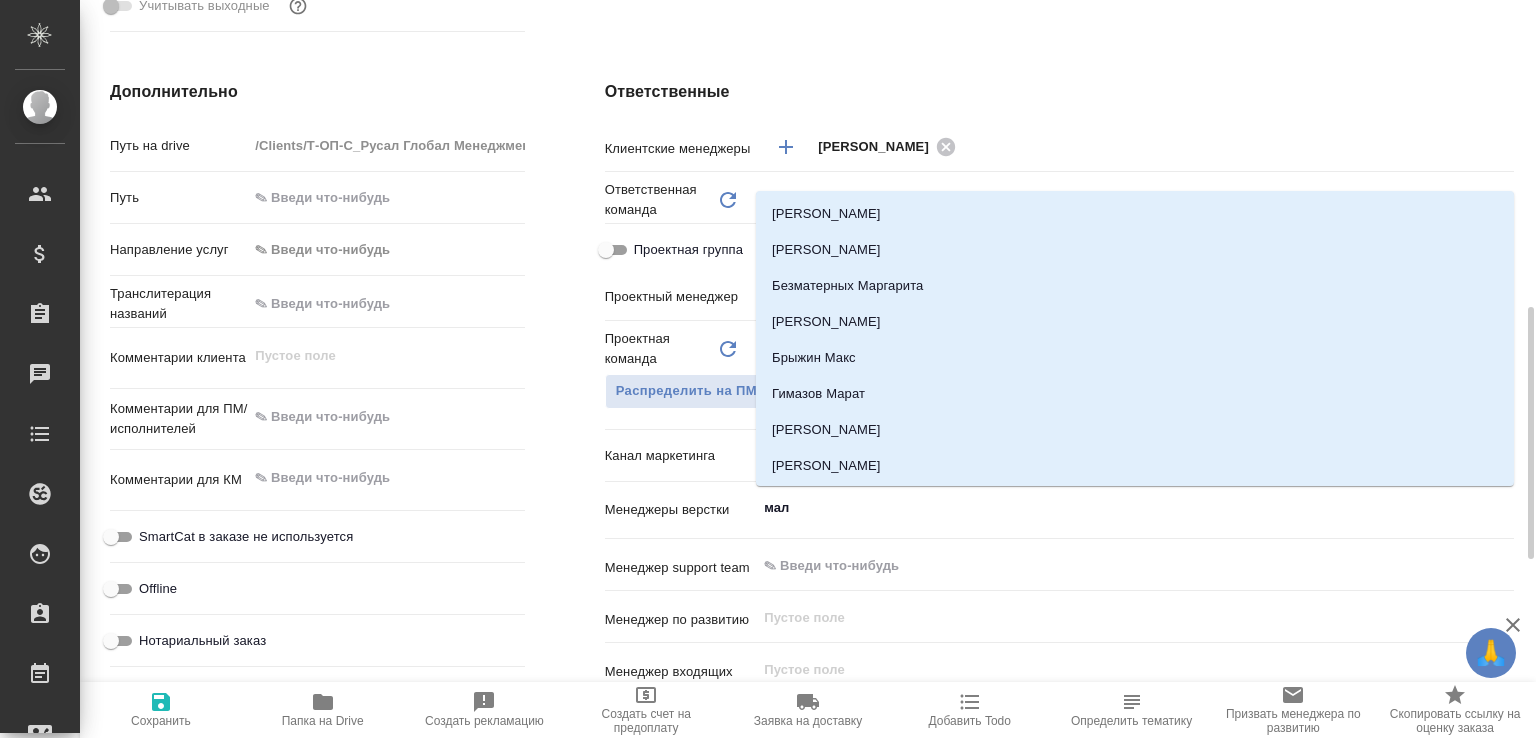 type on "мало" 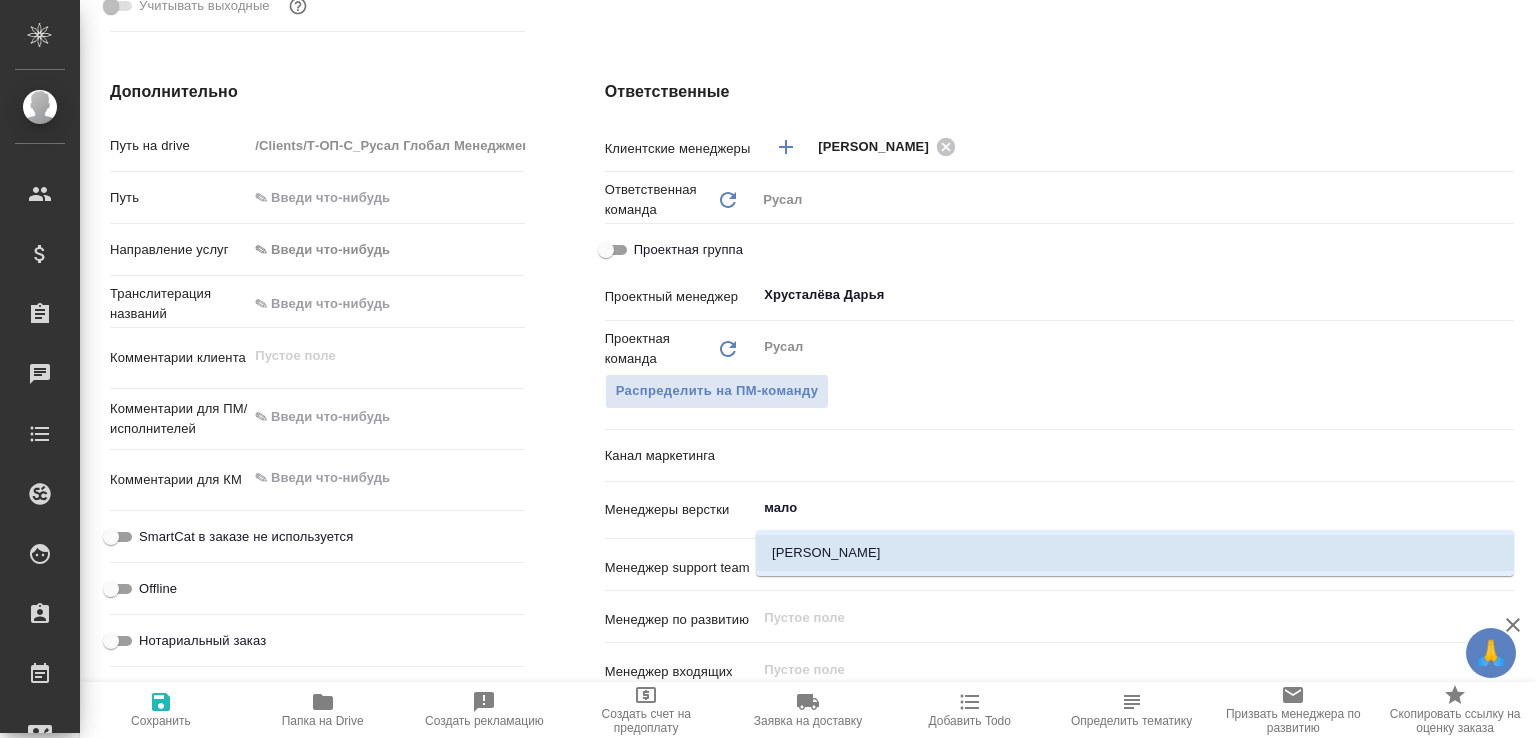 click on "[PERSON_NAME]" at bounding box center [1135, 553] 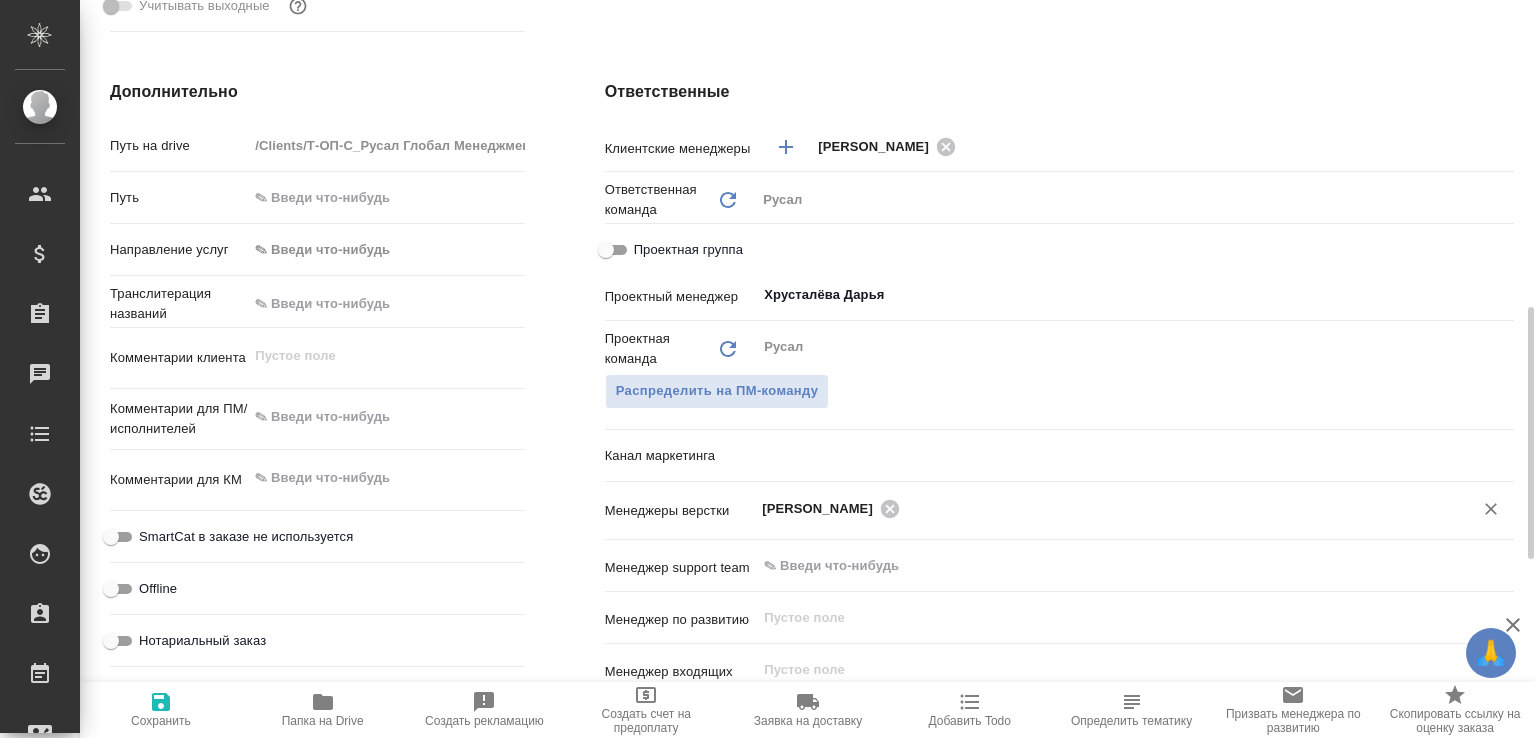 click on "Сохранить" at bounding box center [161, 709] 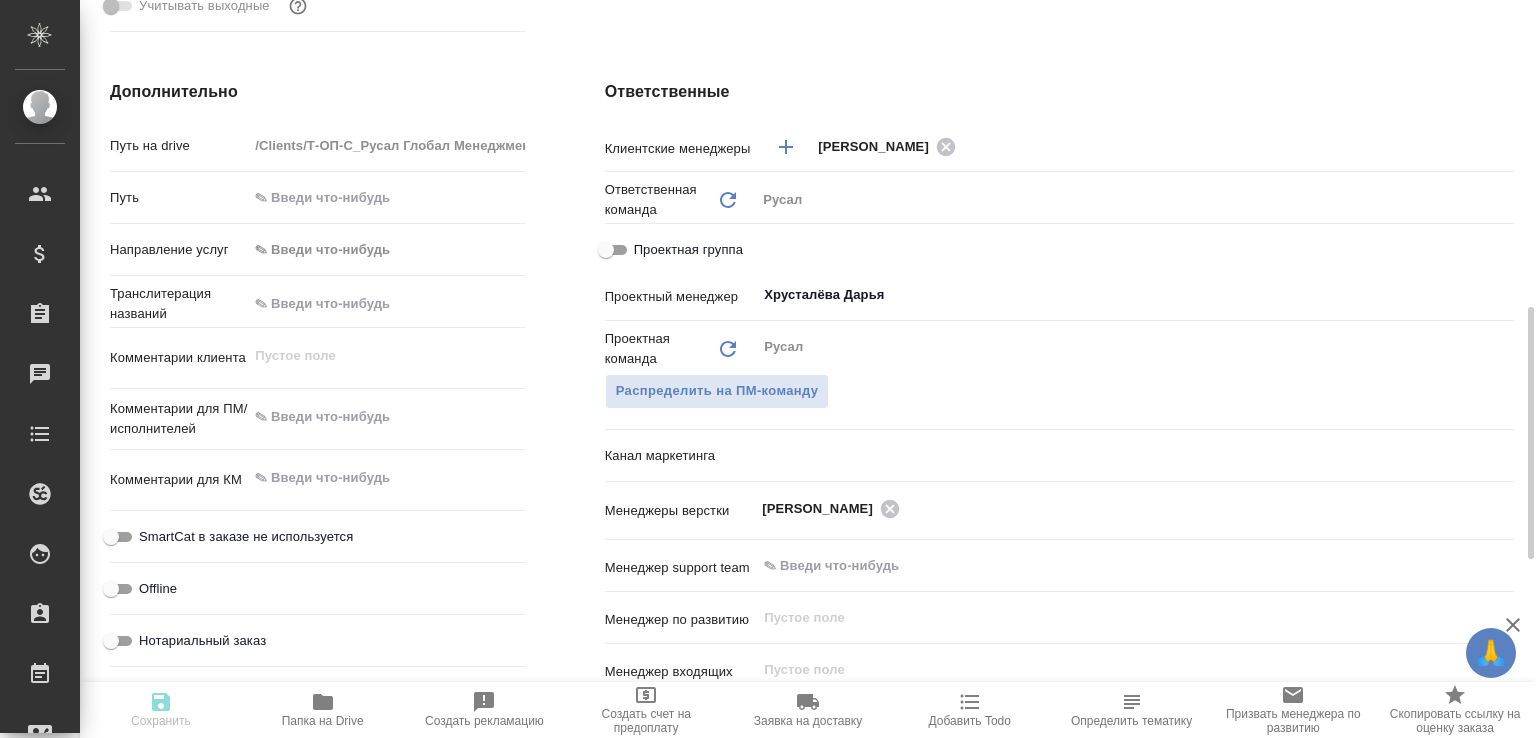 type on "x" 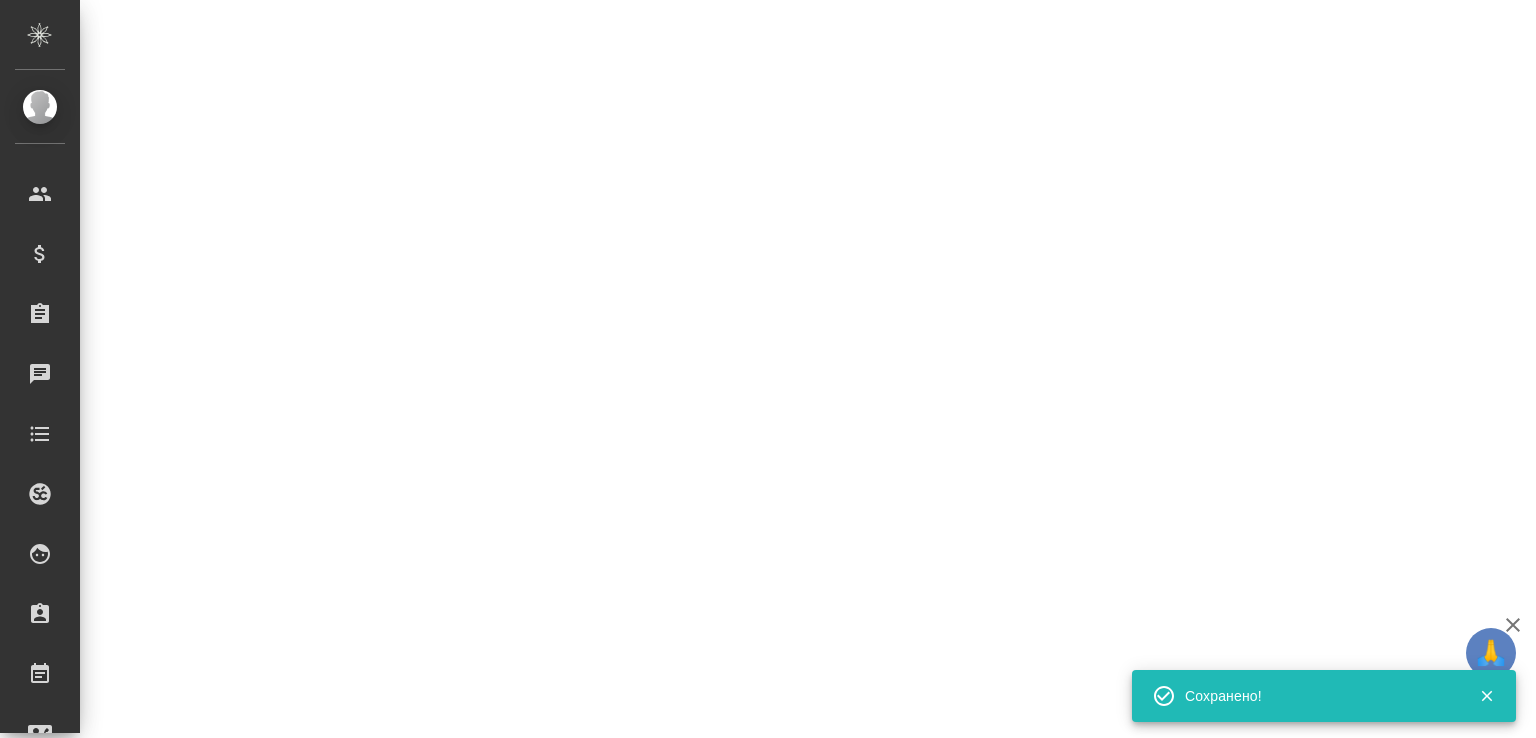 select on "RU" 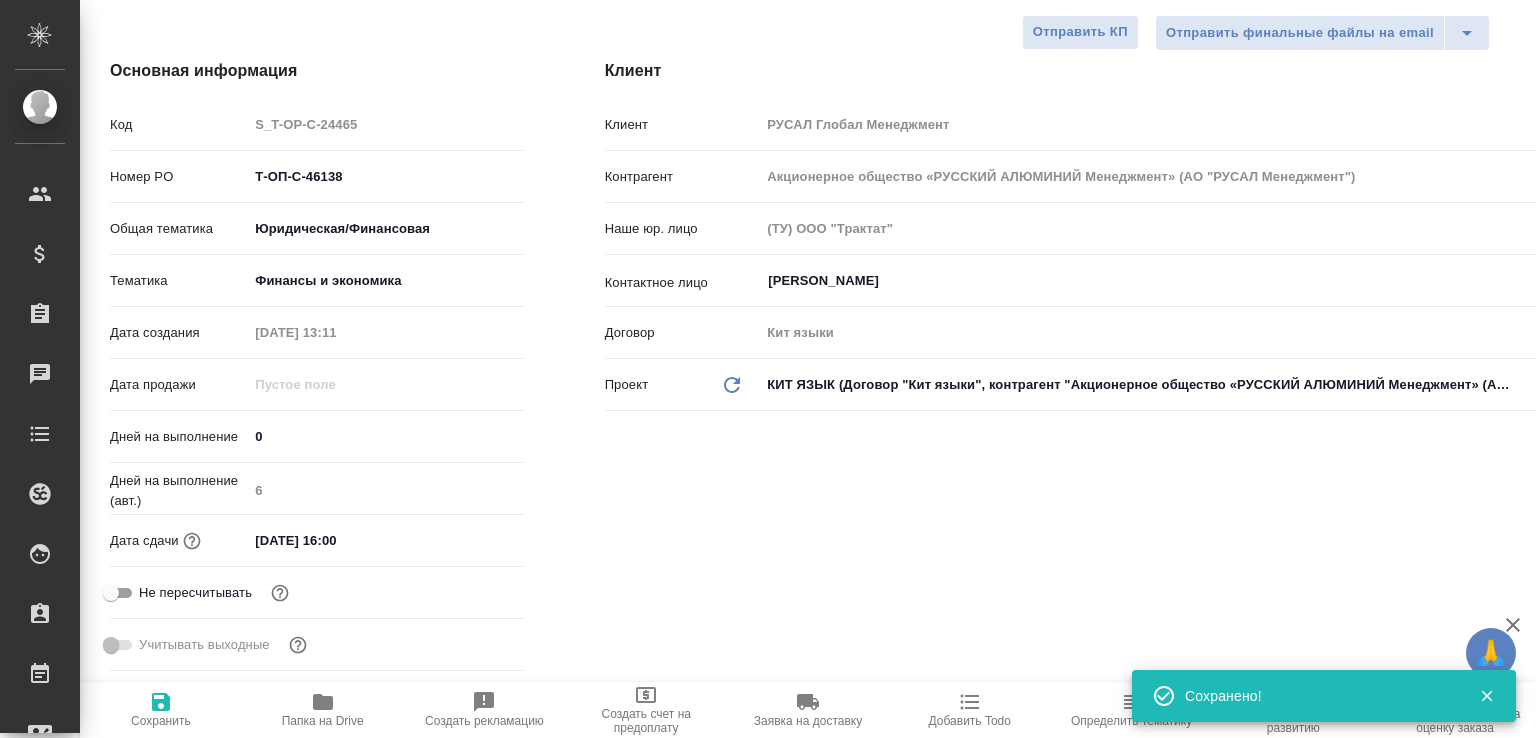 scroll, scrollTop: 0, scrollLeft: 0, axis: both 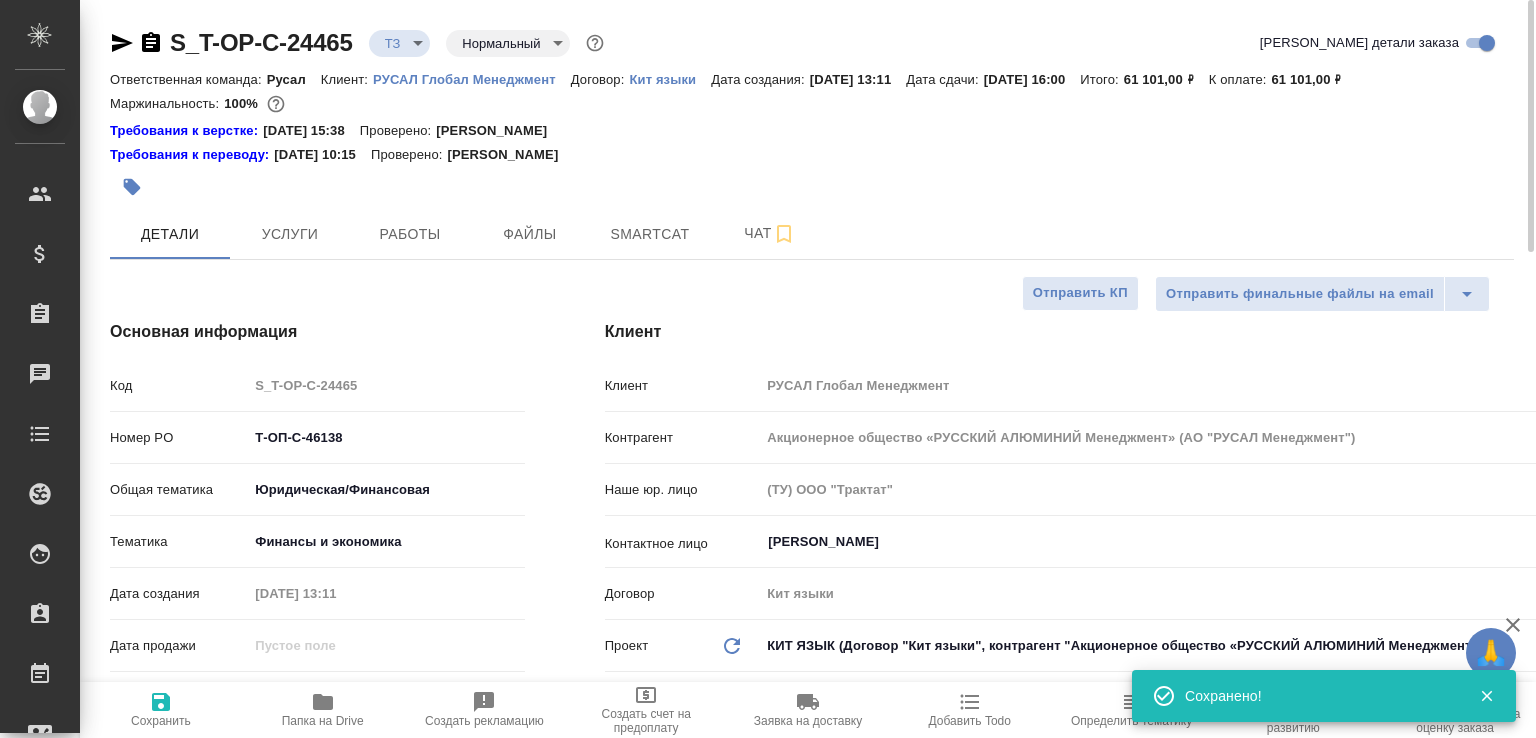 click 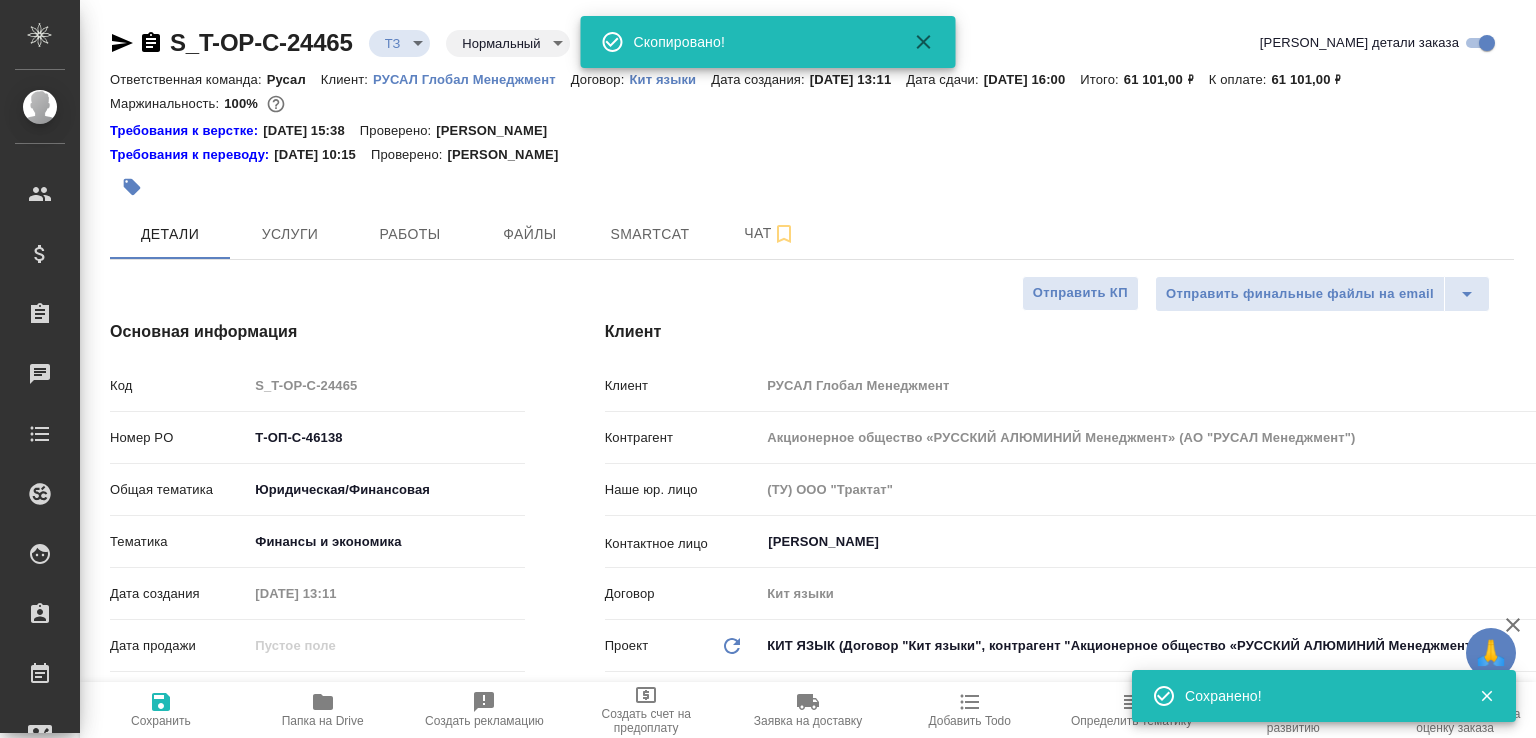 click on "Папка на Drive" at bounding box center [323, 721] 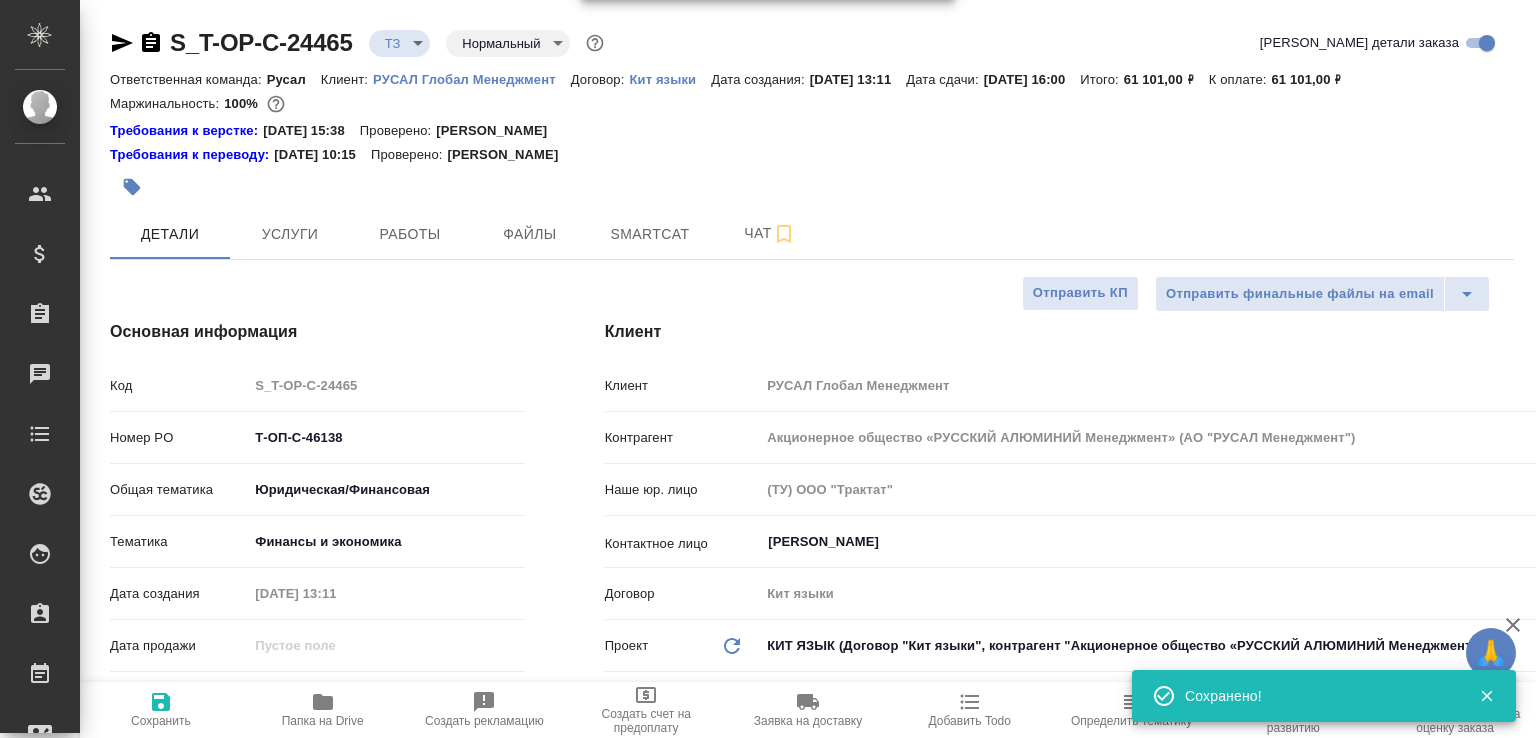 click 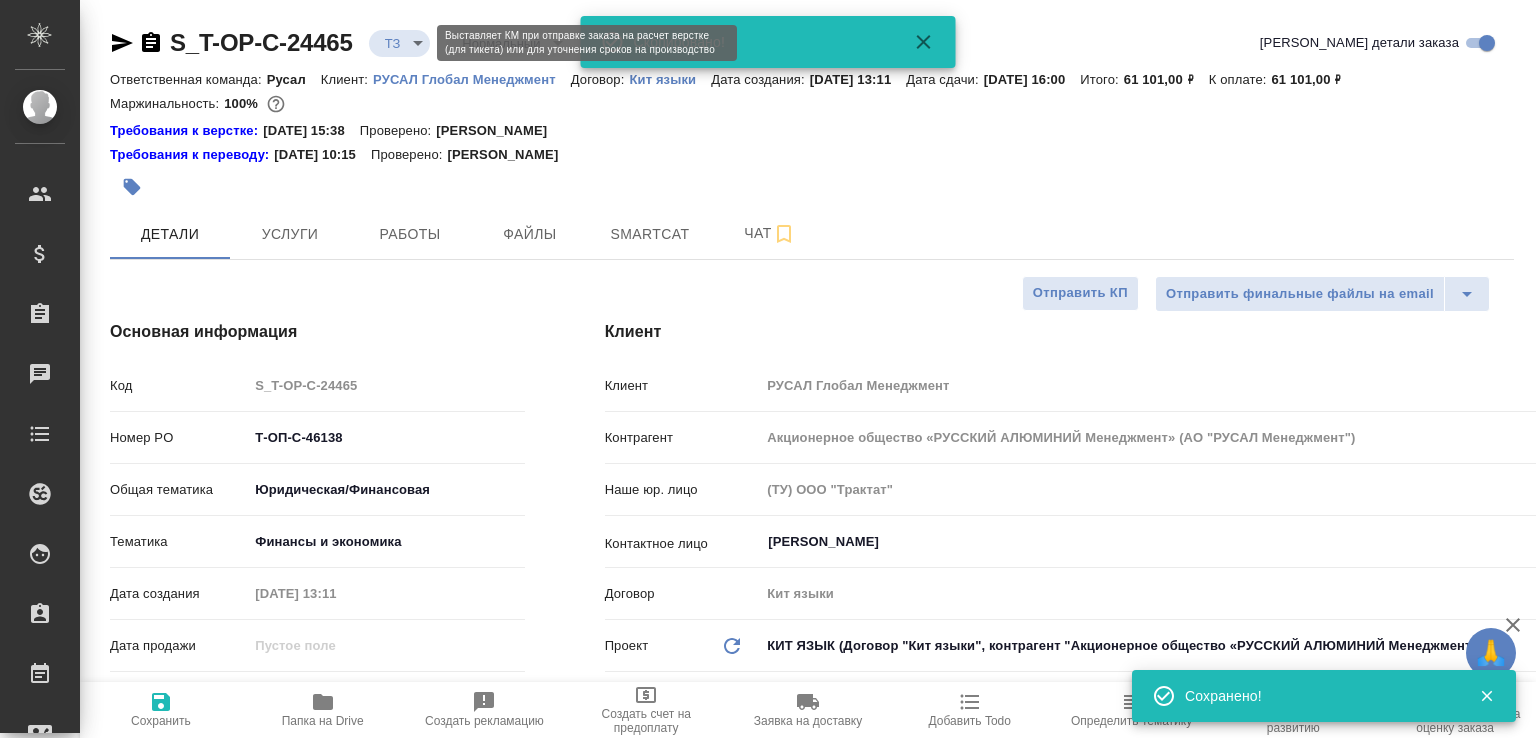 click on "🙏 .cls-1
fill:#fff;
AWATERA [PERSON_NAME]malofeeva Клиенты Спецификации Заказы 0 Чаты Todo Проекты SC Исполнители Кандидаты Работы Входящие заявки Заявки на доставку Рекламации Проекты процессинга Конференции Выйти S_T-OP-C-24465 ТЗ tz Нормальный normal Кратко детали заказа Ответственная команда: Русал Клиент: РУСАЛ Глобал Менеджмент Договор: Кит языки Дата создания: [DATE] 13:11 Дата сдачи: [DATE] 16:00 Итого: 61 101,00 ₽ К оплате: 61 101,00 ₽ Маржинальность: 100% Требования к верстке: [DATE] 15:38 Проверено: [PERSON_NAME] к переводу: [DATE] 10:15 Проверено: Детали 0 6" at bounding box center (768, 369) 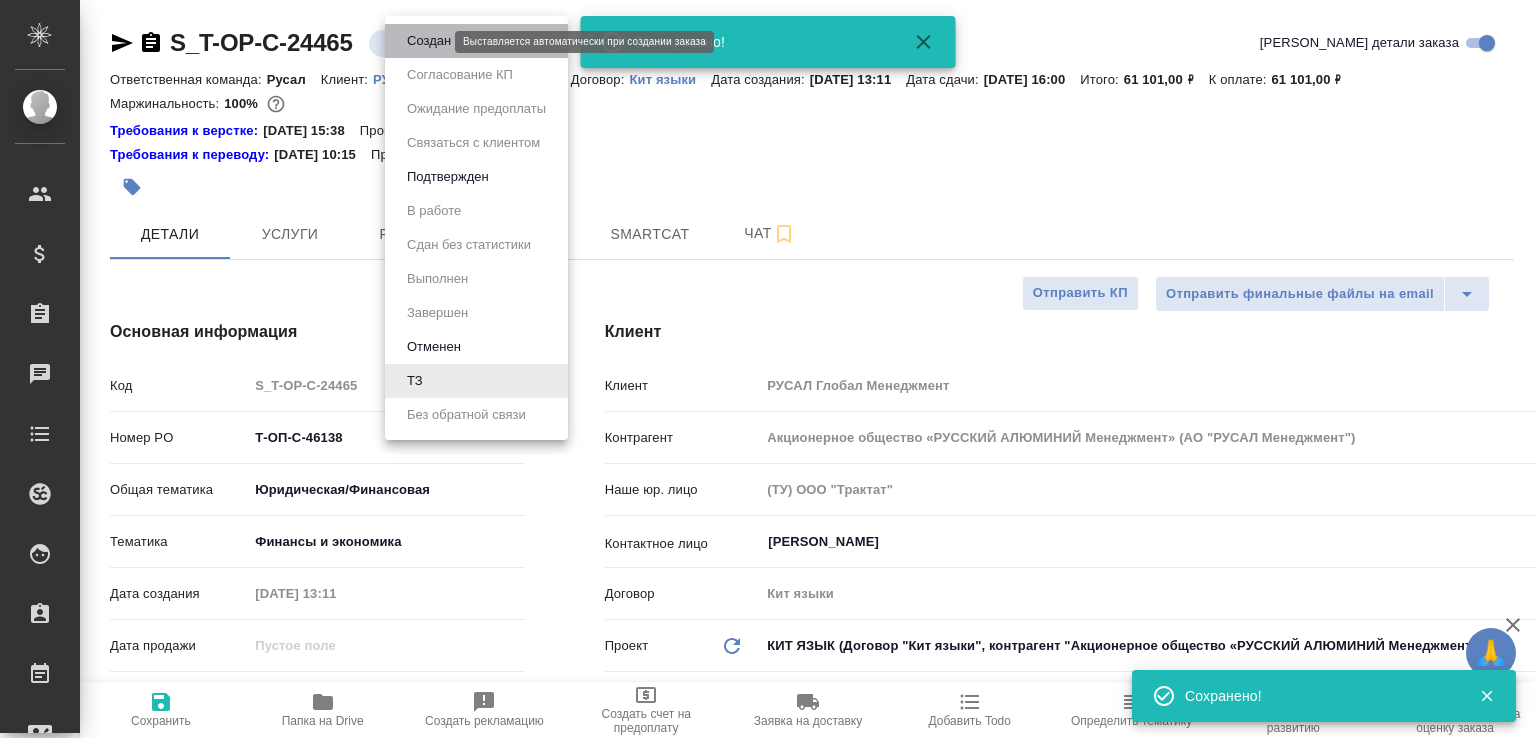 click on "Создан" at bounding box center [476, 41] 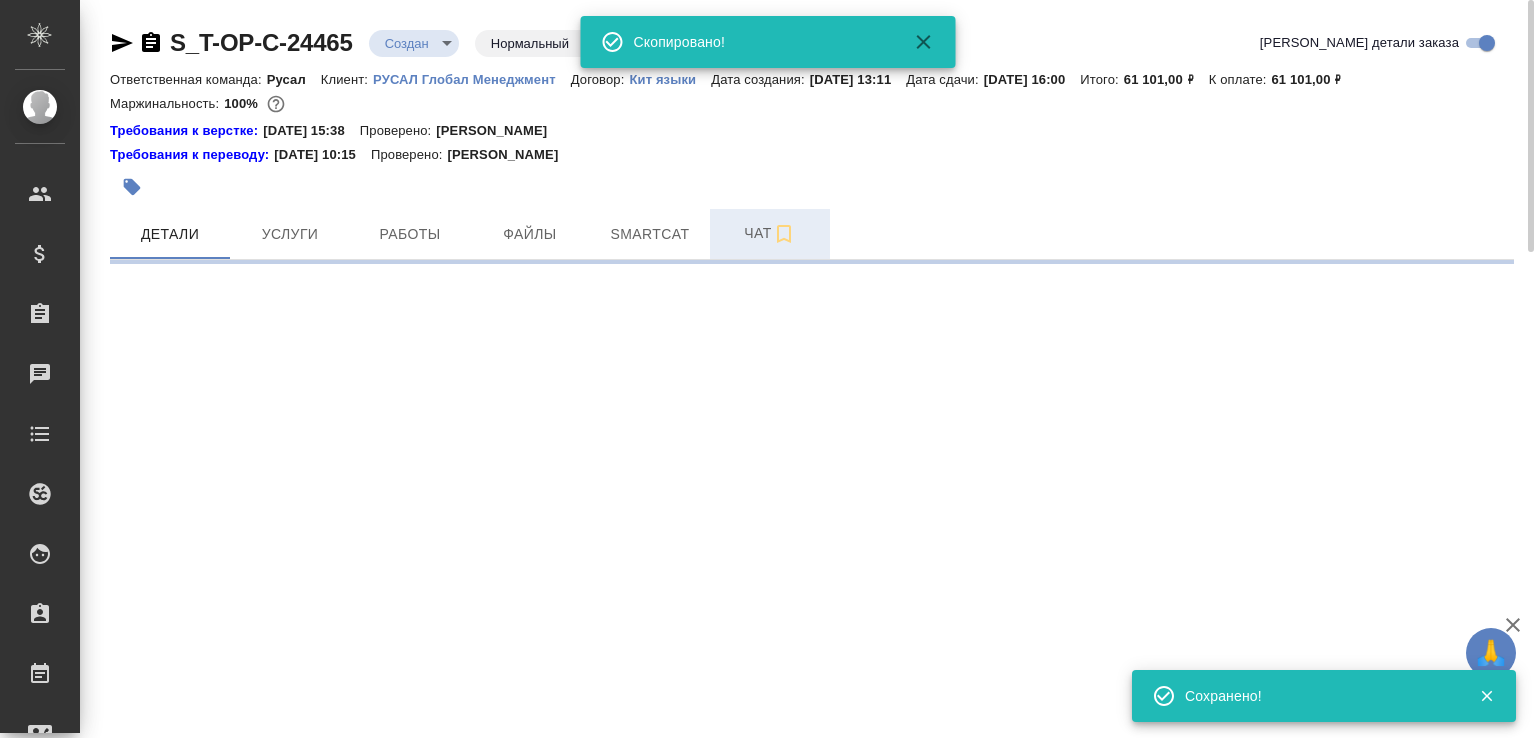 select on "RU" 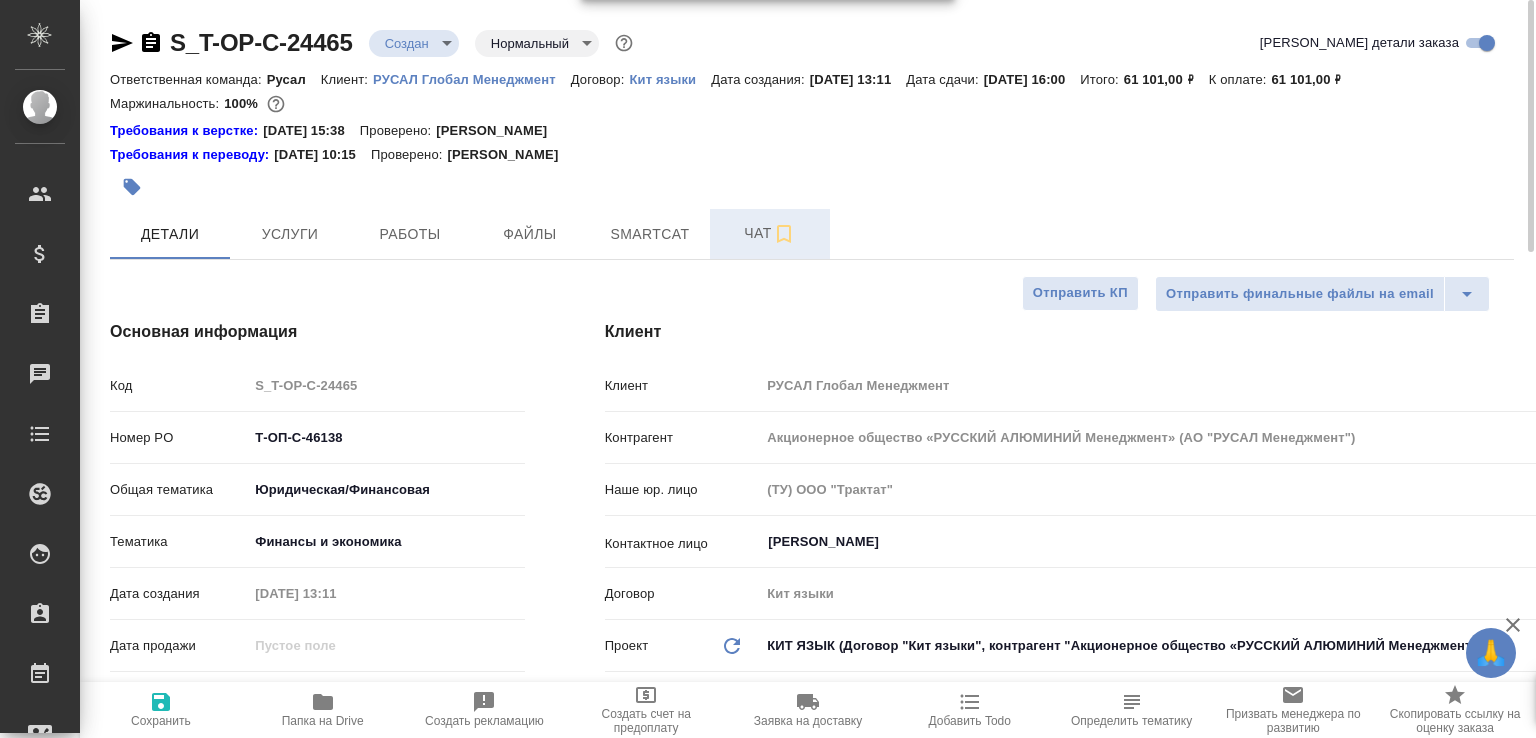 type on "x" 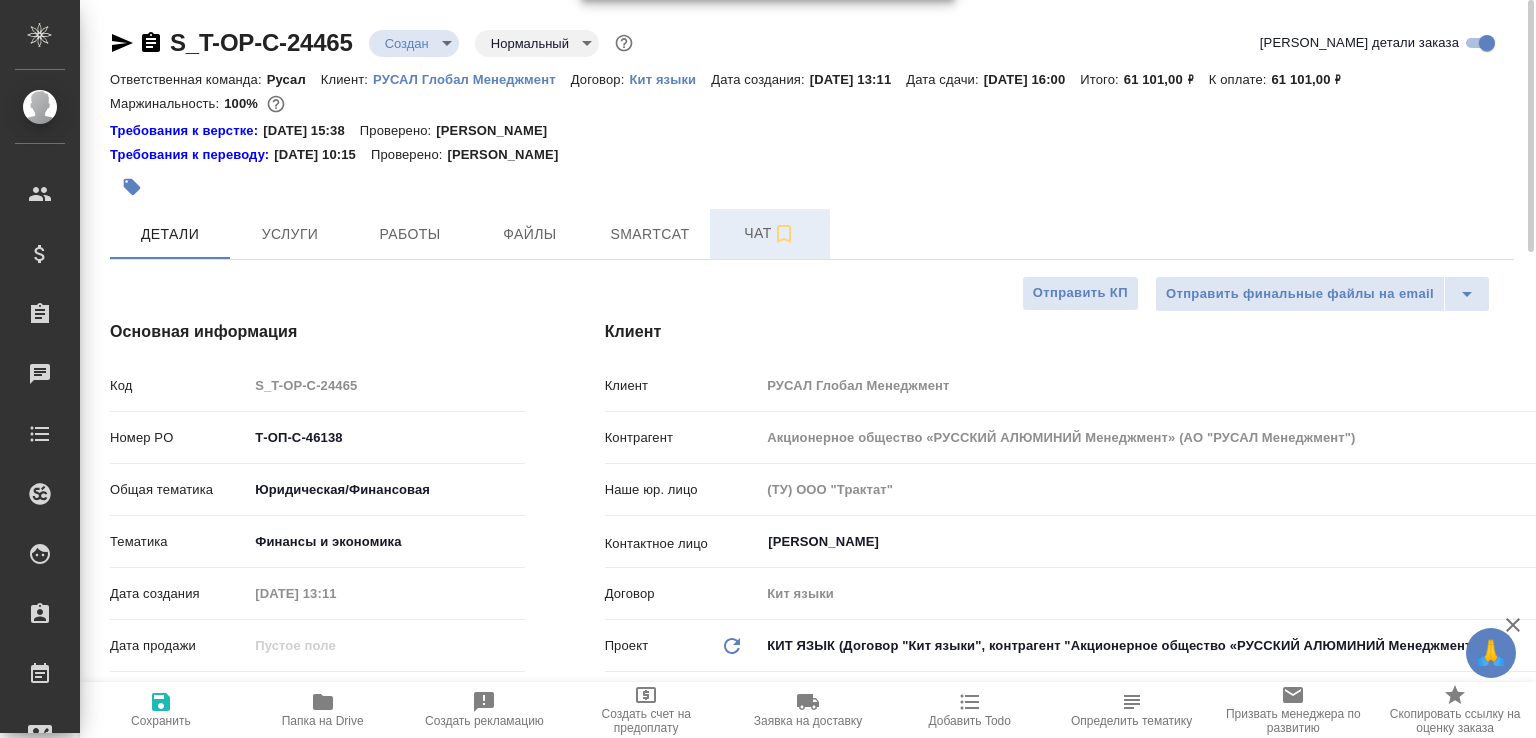 click on "Чат" at bounding box center [770, 233] 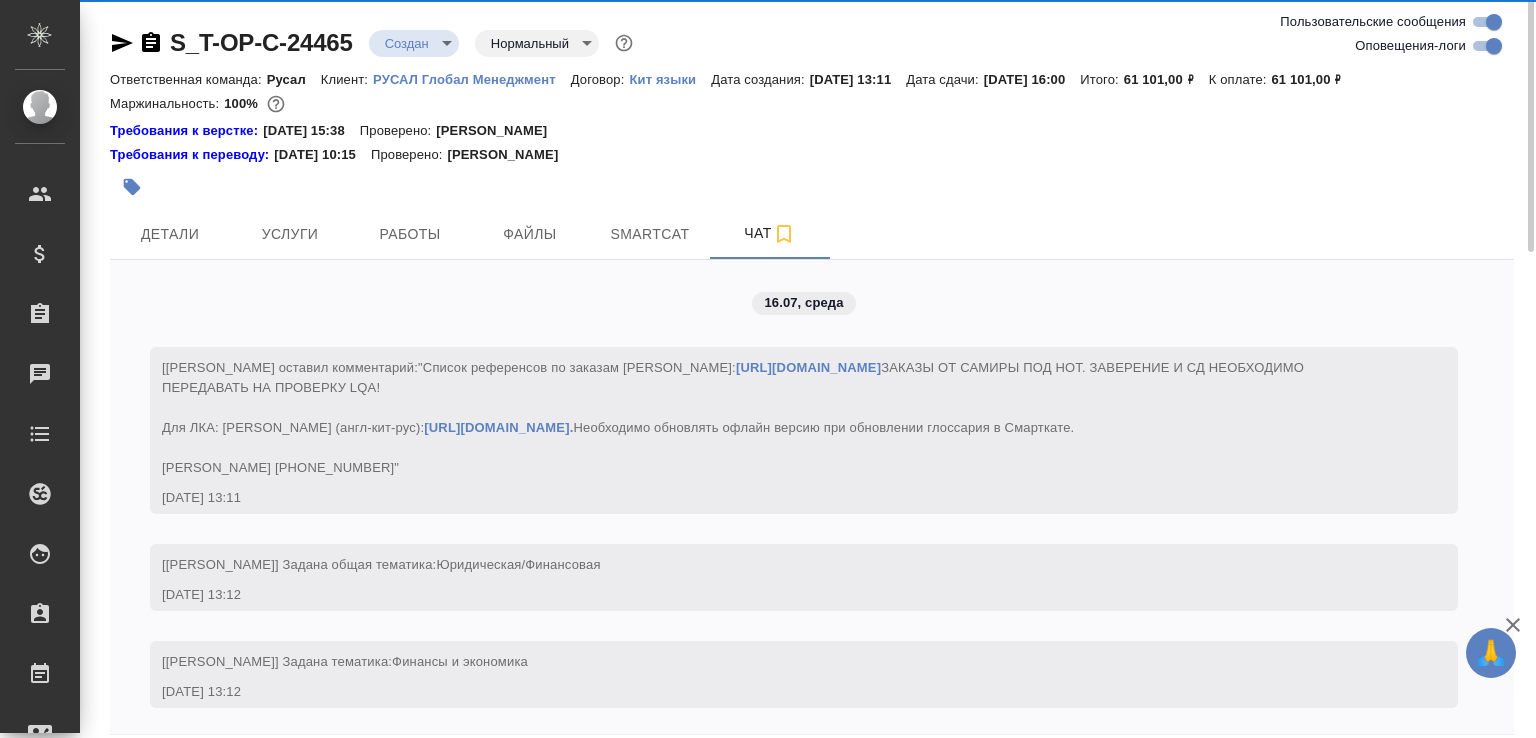 scroll, scrollTop: 335, scrollLeft: 0, axis: vertical 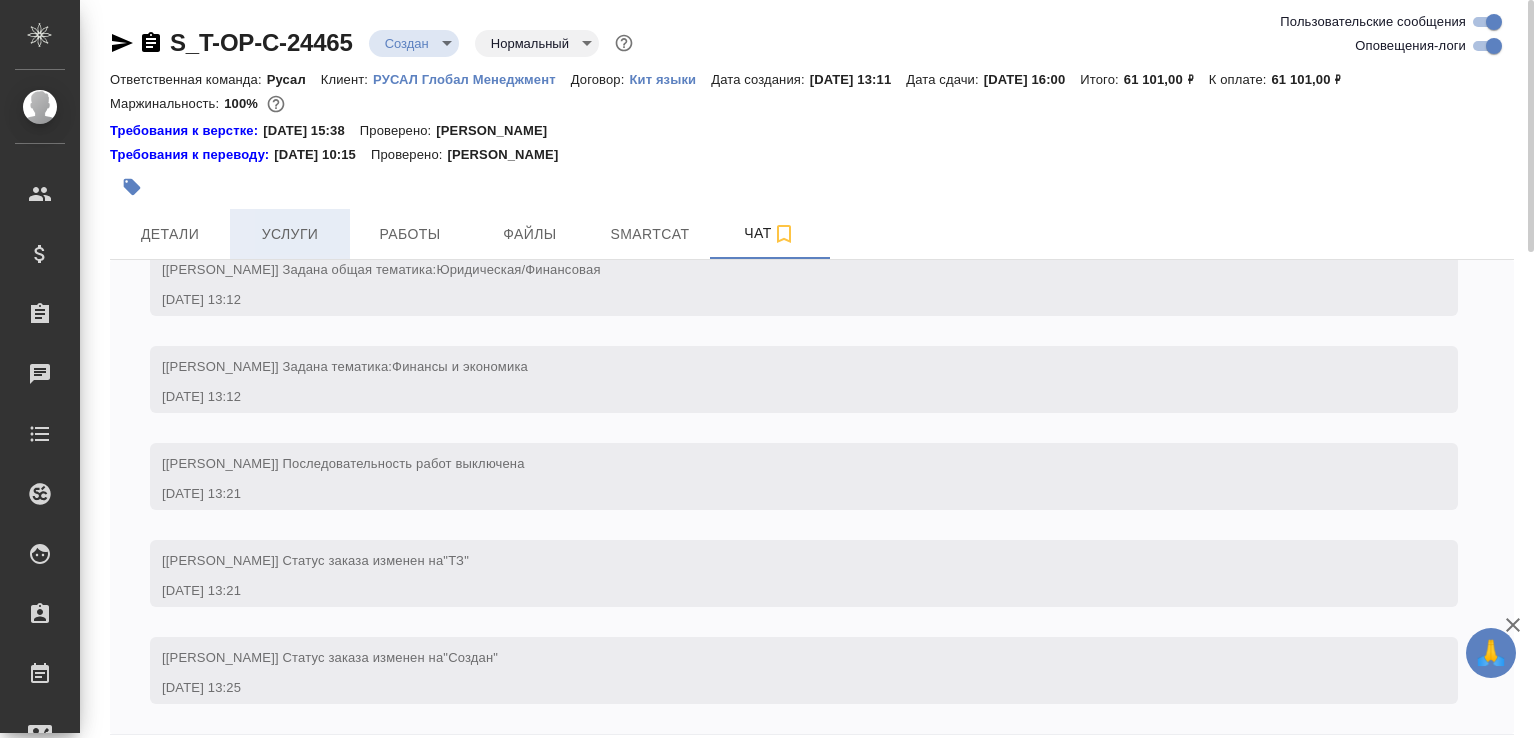 click on "Услуги" at bounding box center (290, 234) 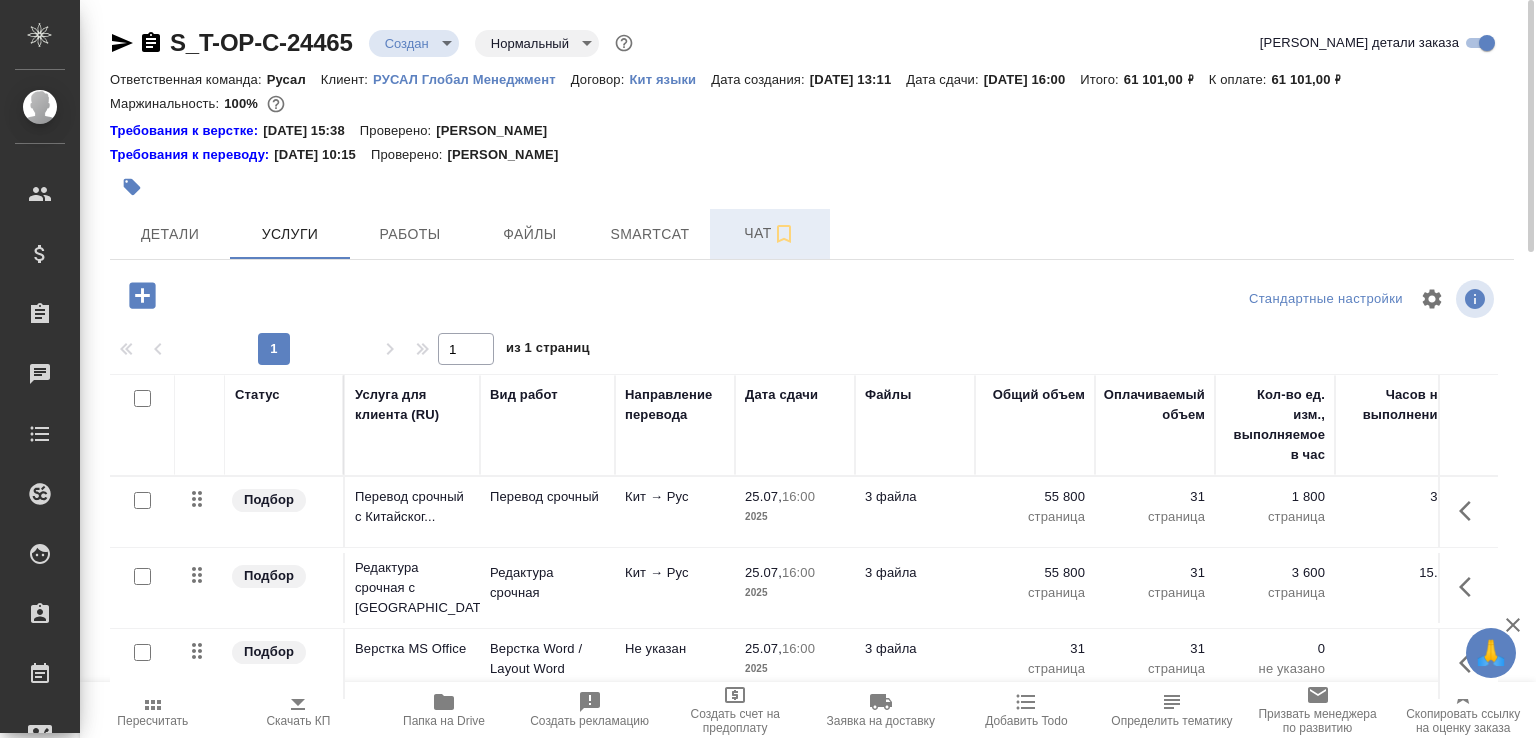 click on "Чат" at bounding box center (770, 233) 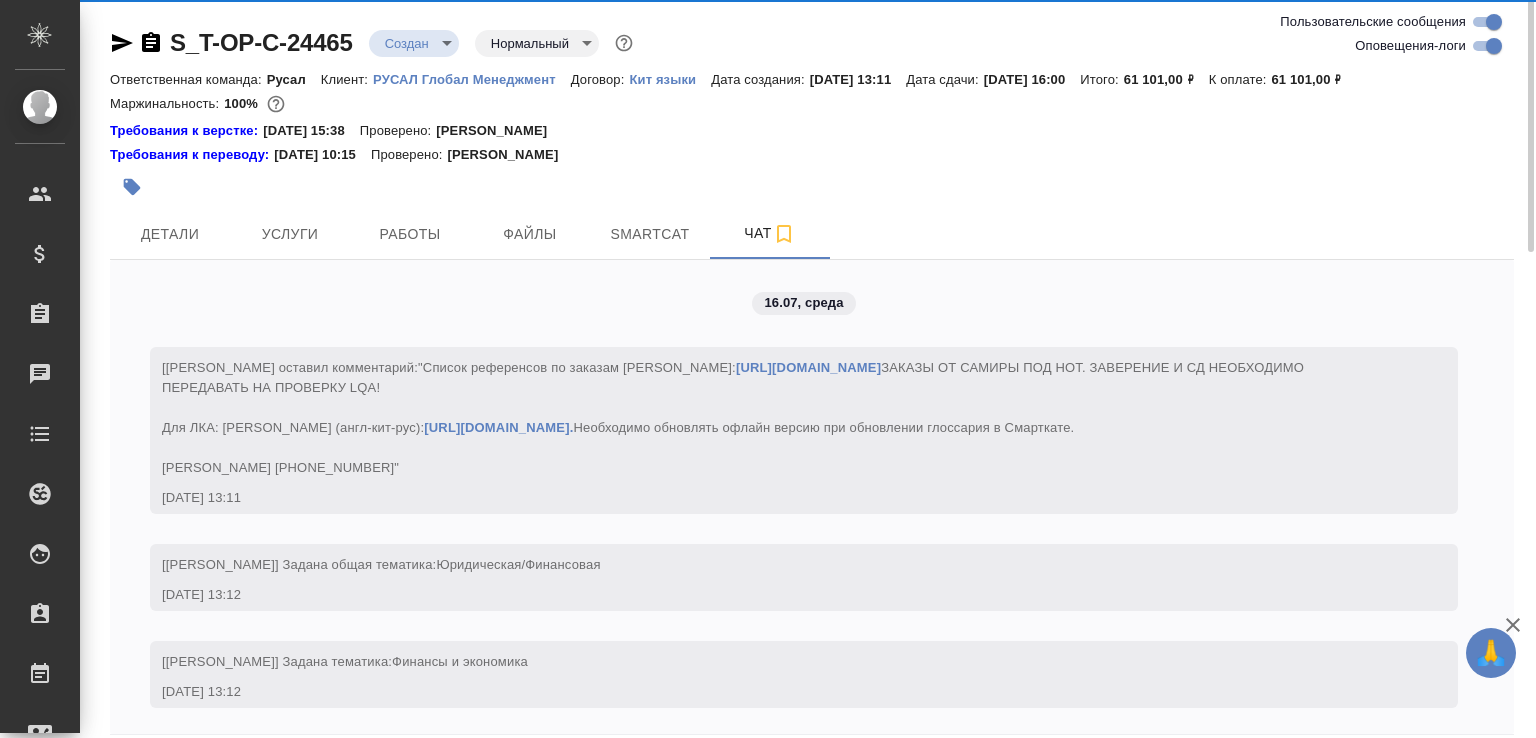 scroll, scrollTop: 335, scrollLeft: 0, axis: vertical 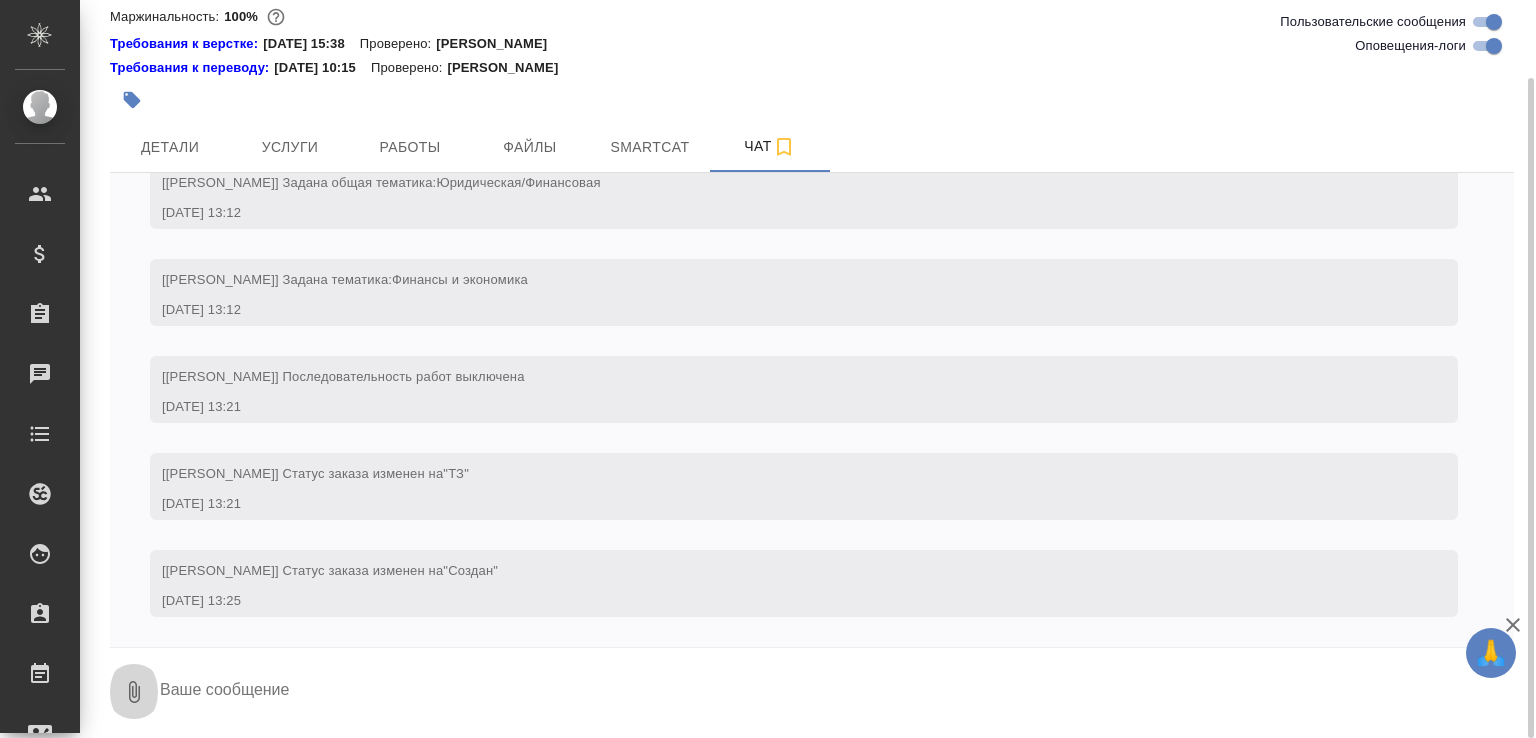 click on "0" at bounding box center [134, 692] 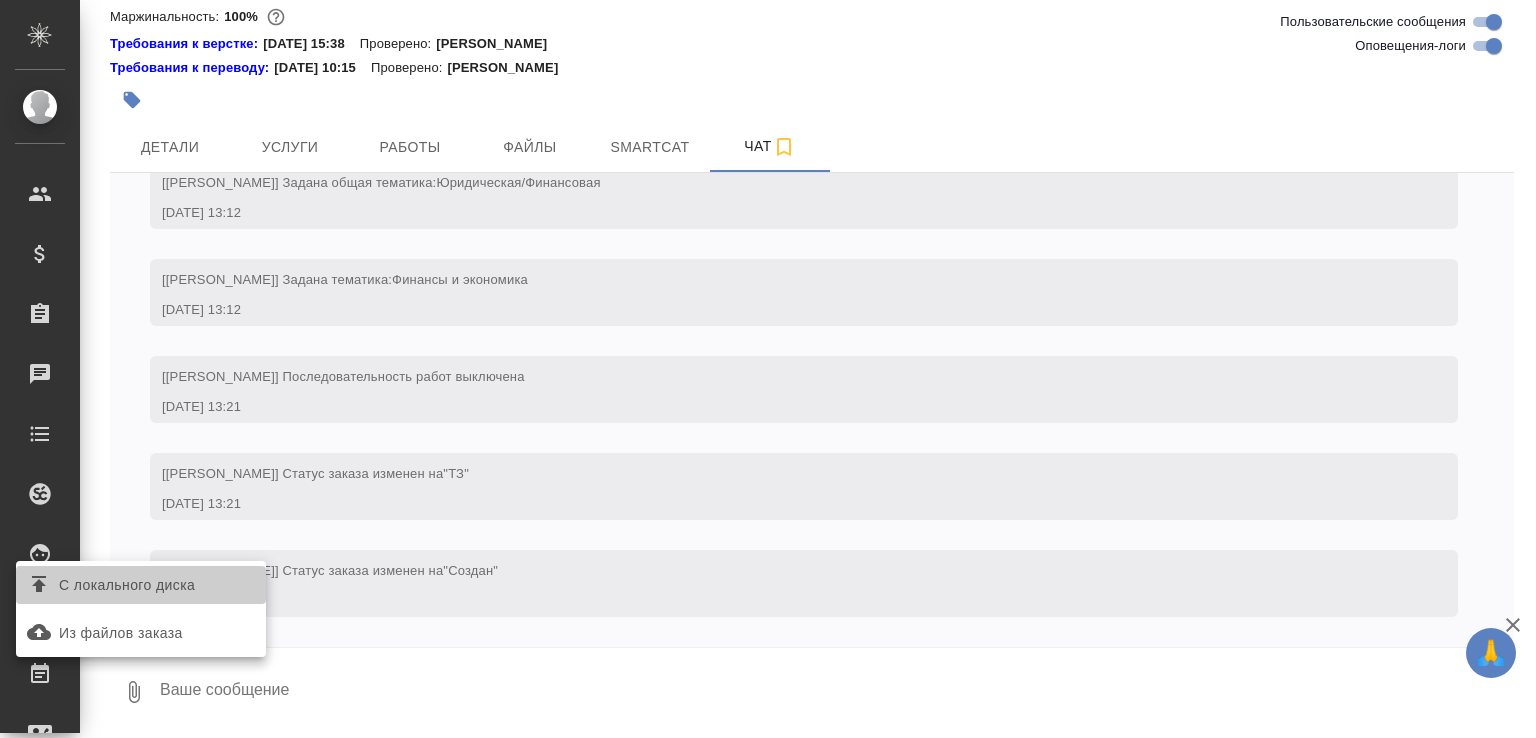 click on "С локального диска" at bounding box center [127, 585] 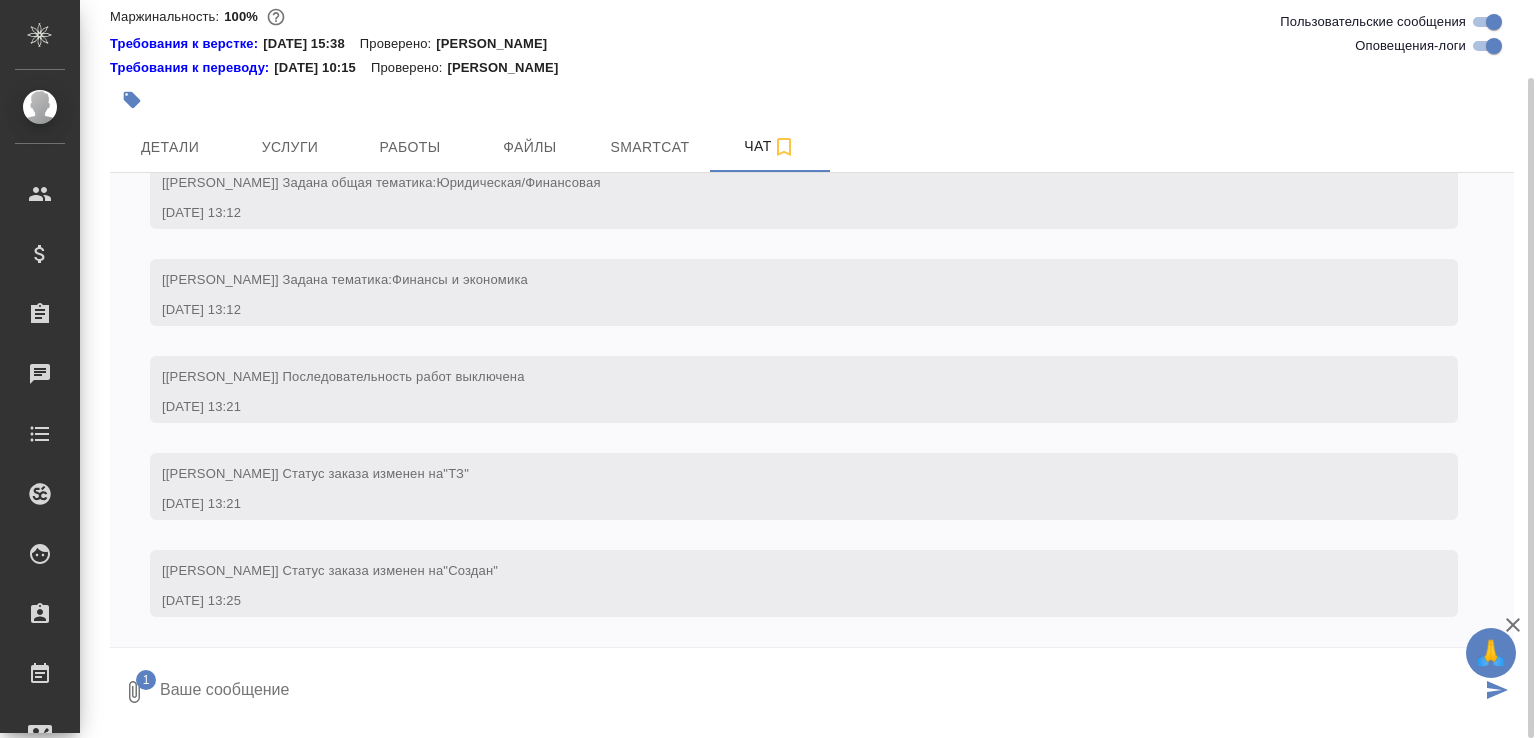 click at bounding box center (819, 692) 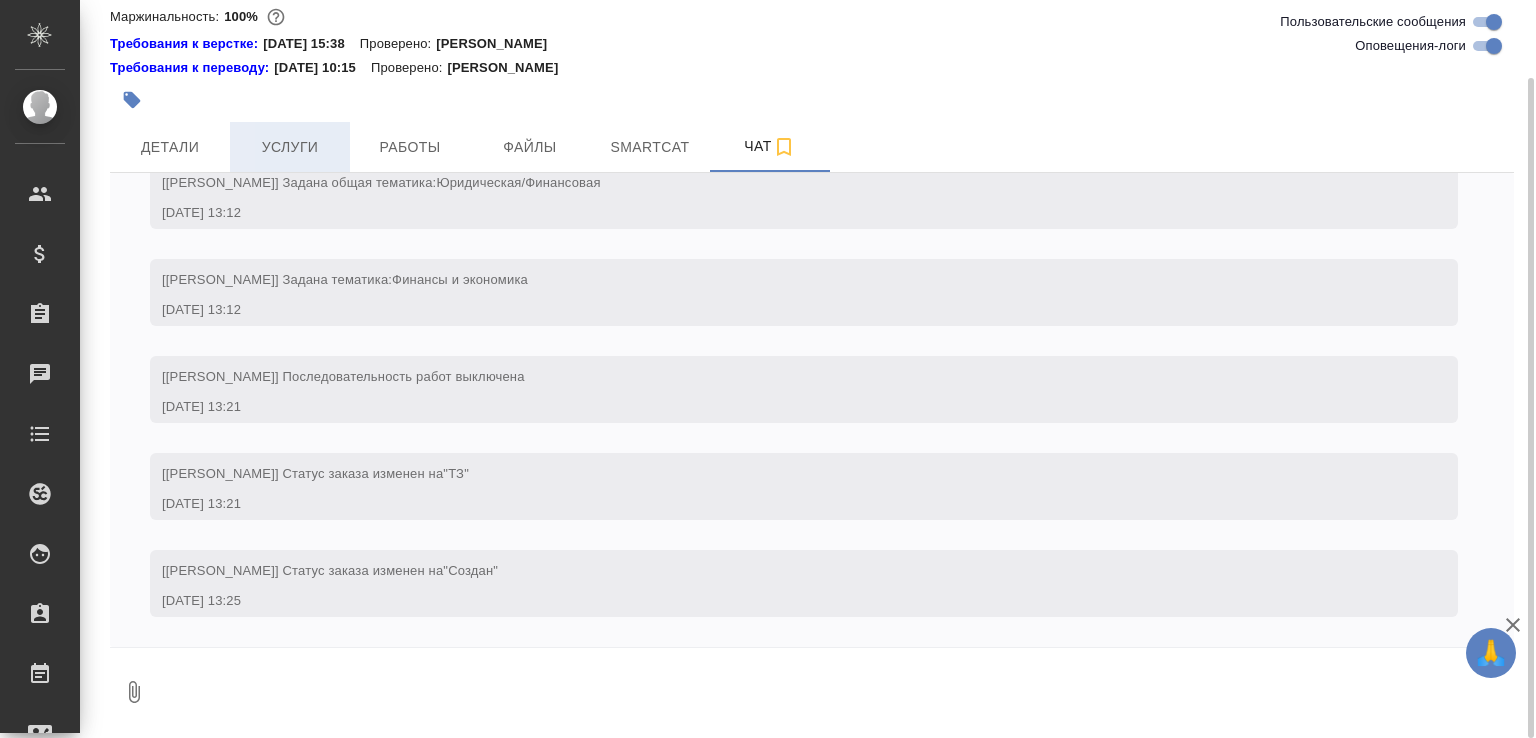 scroll, scrollTop: 472, scrollLeft: 0, axis: vertical 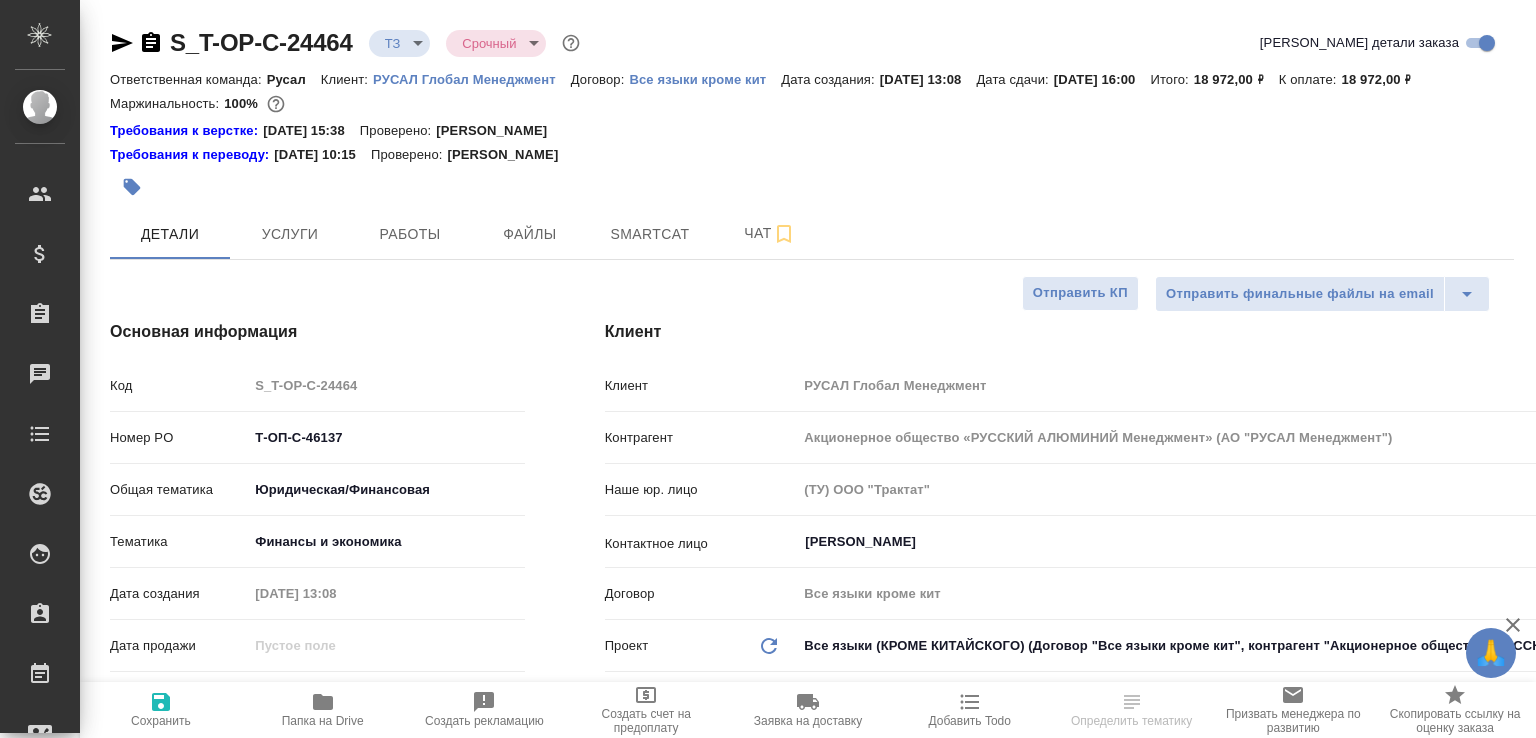 select on "RU" 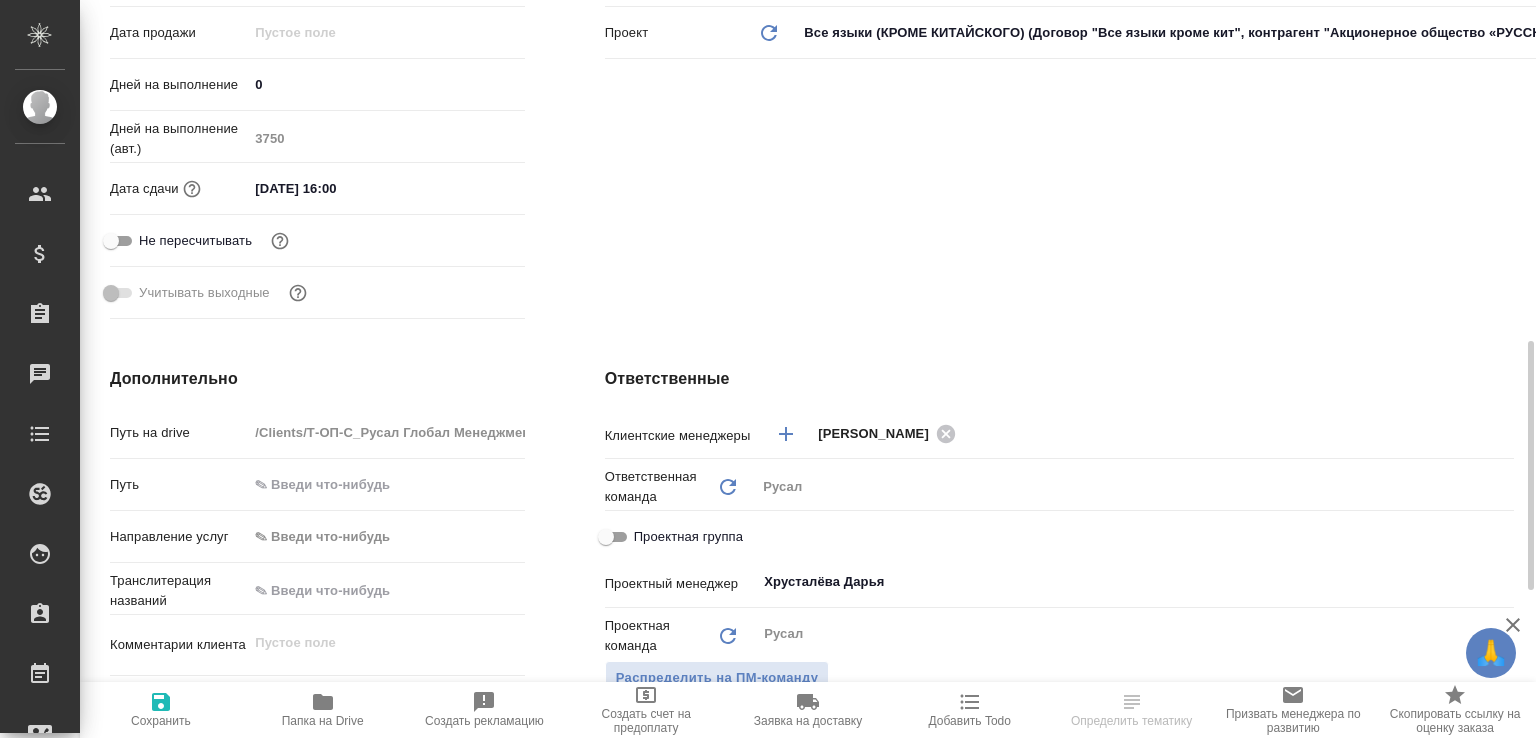 scroll, scrollTop: 813, scrollLeft: 0, axis: vertical 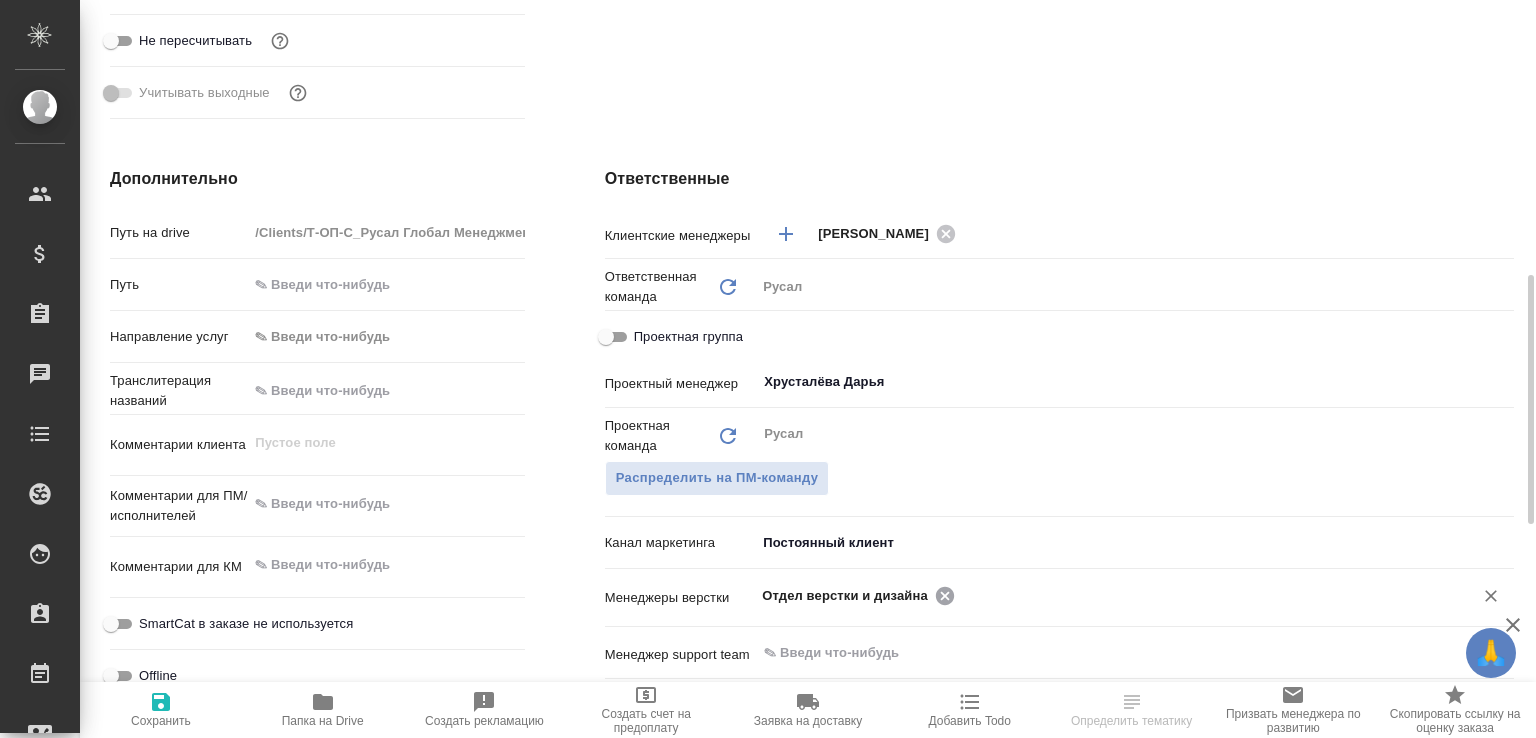 click 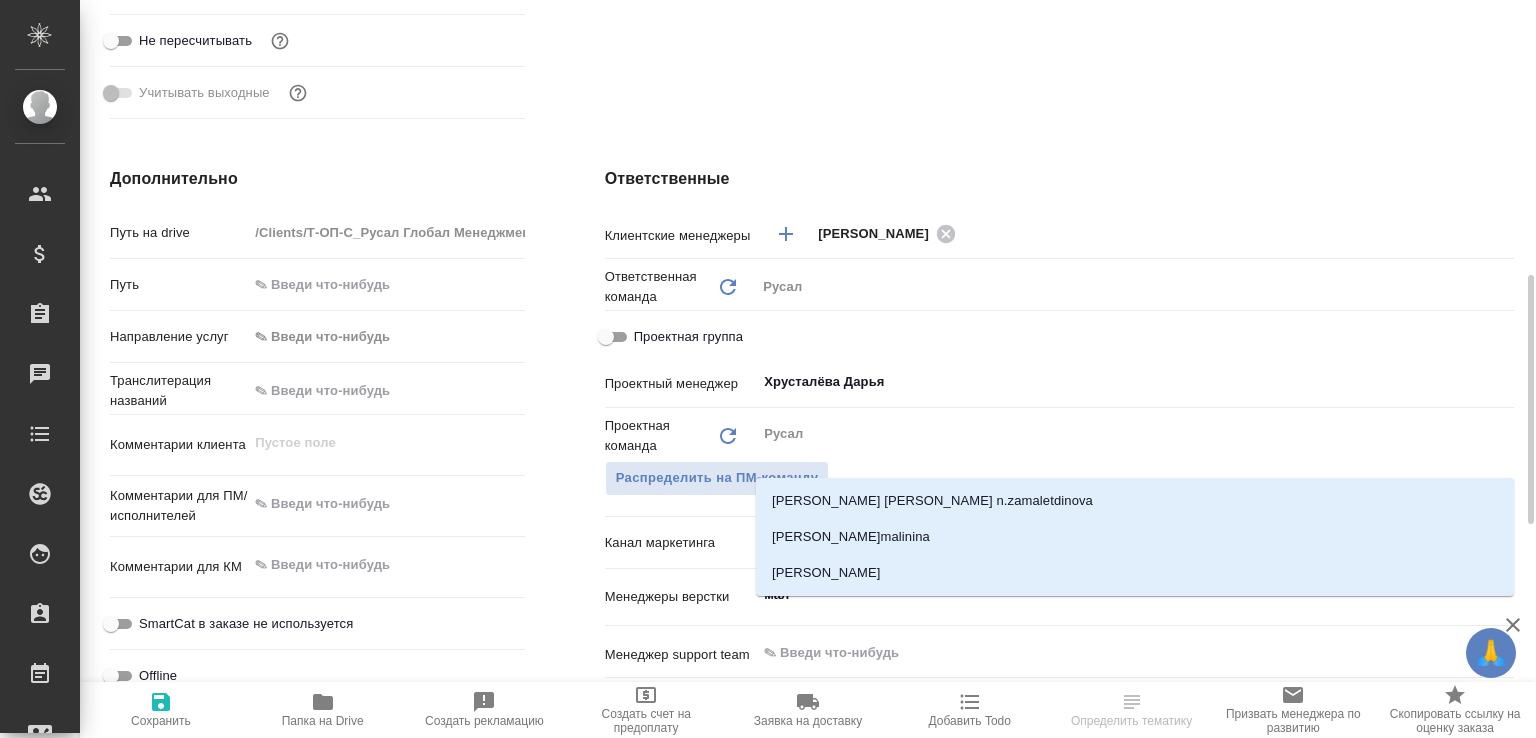 type on "мало" 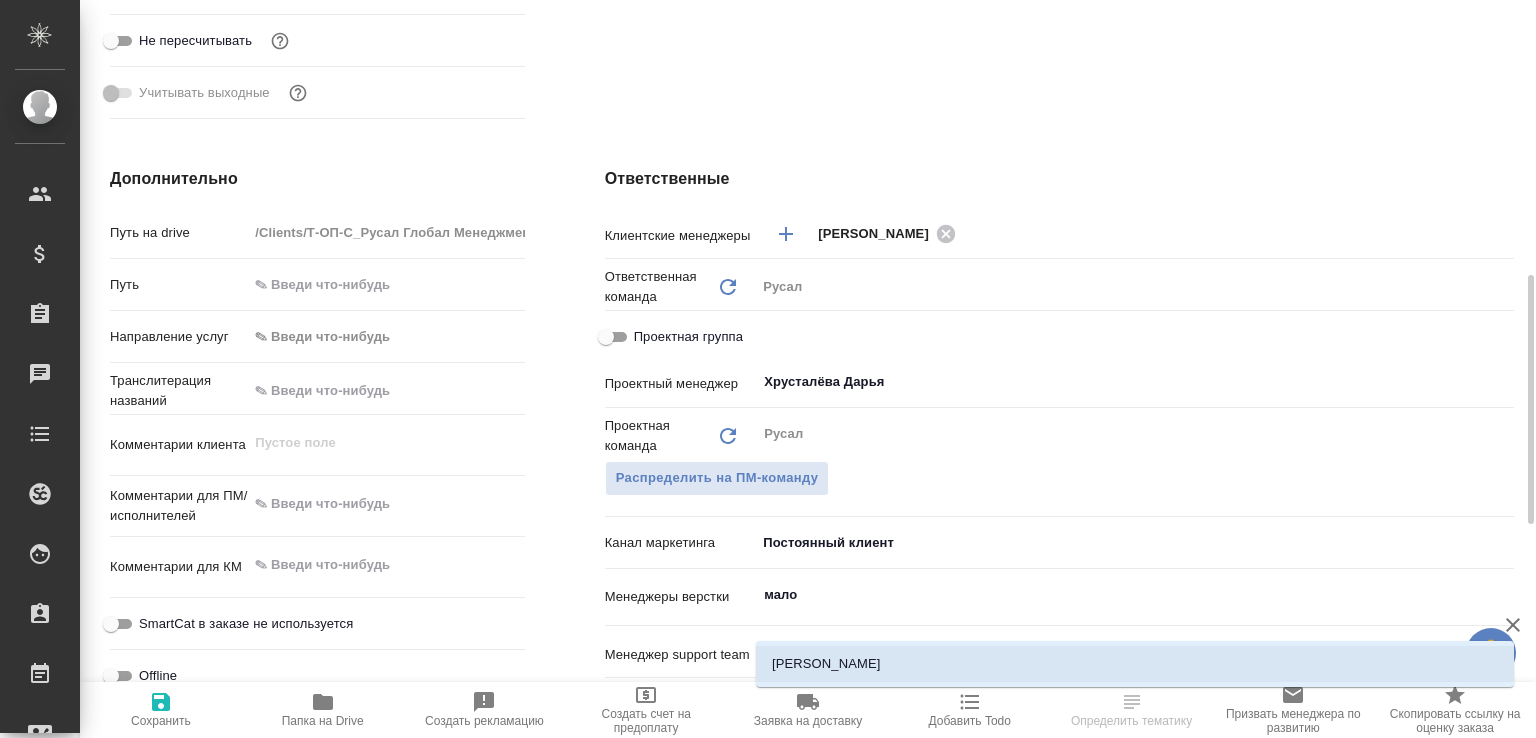 click on "[PERSON_NAME]" at bounding box center [1135, 664] 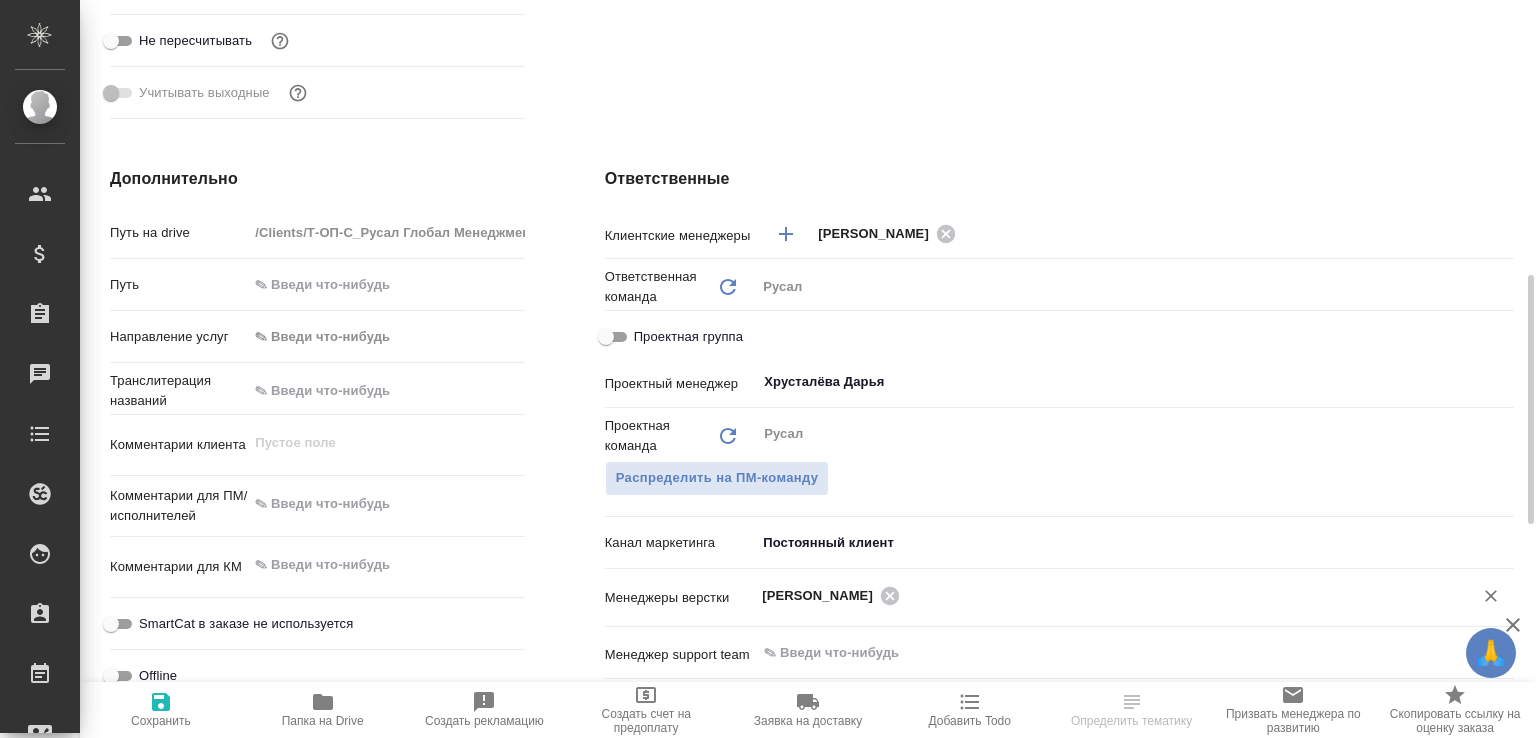 click on "Сохранить" at bounding box center (161, 709) 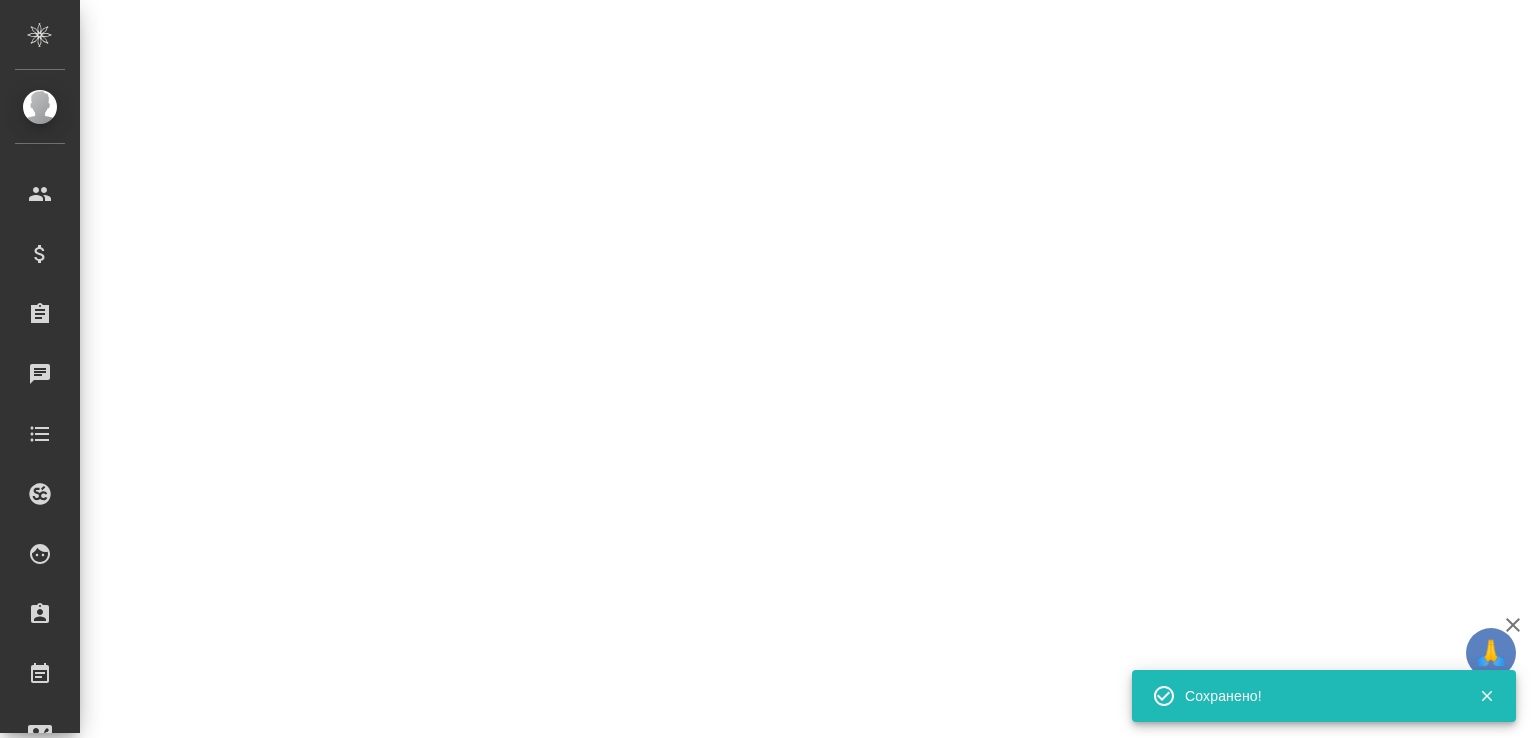 select on "RU" 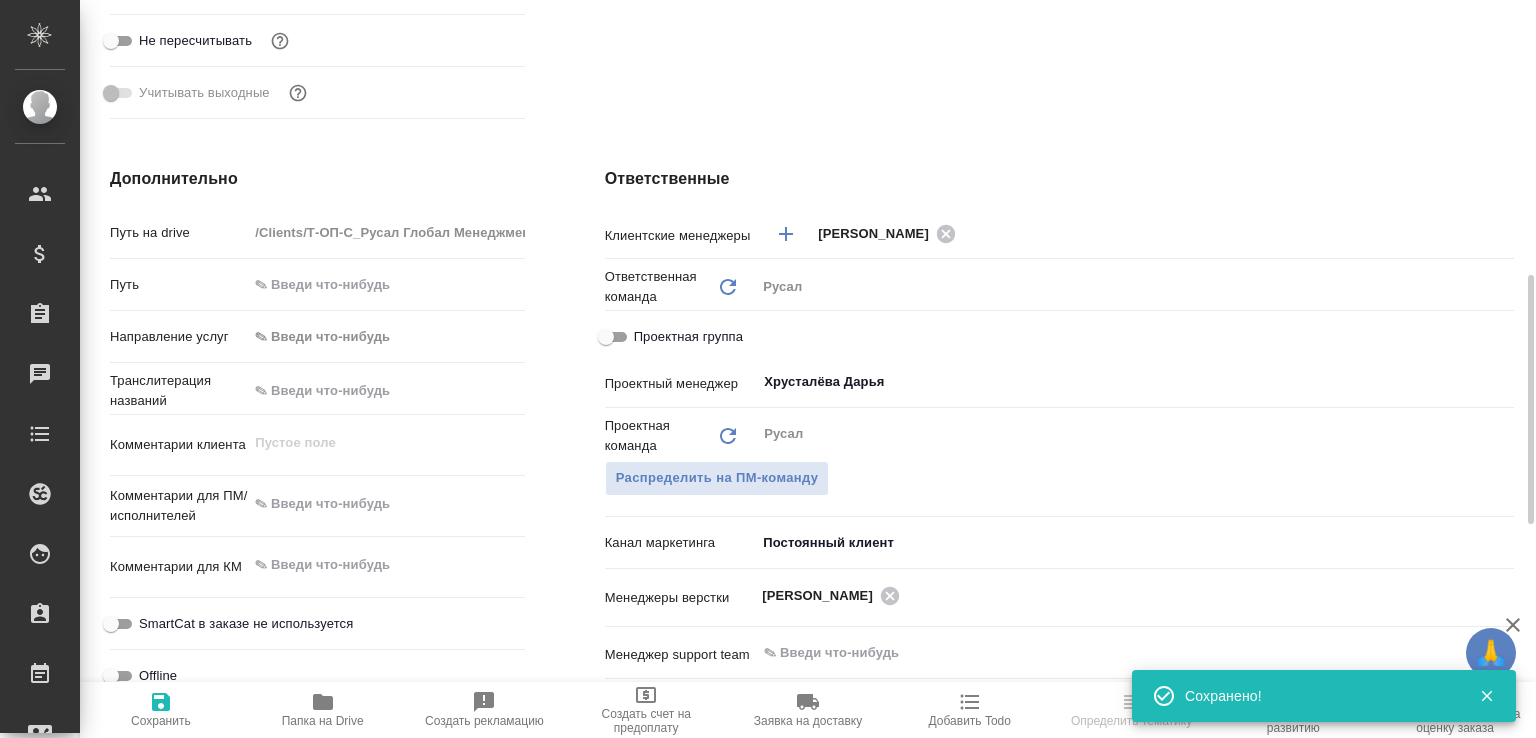 type on "x" 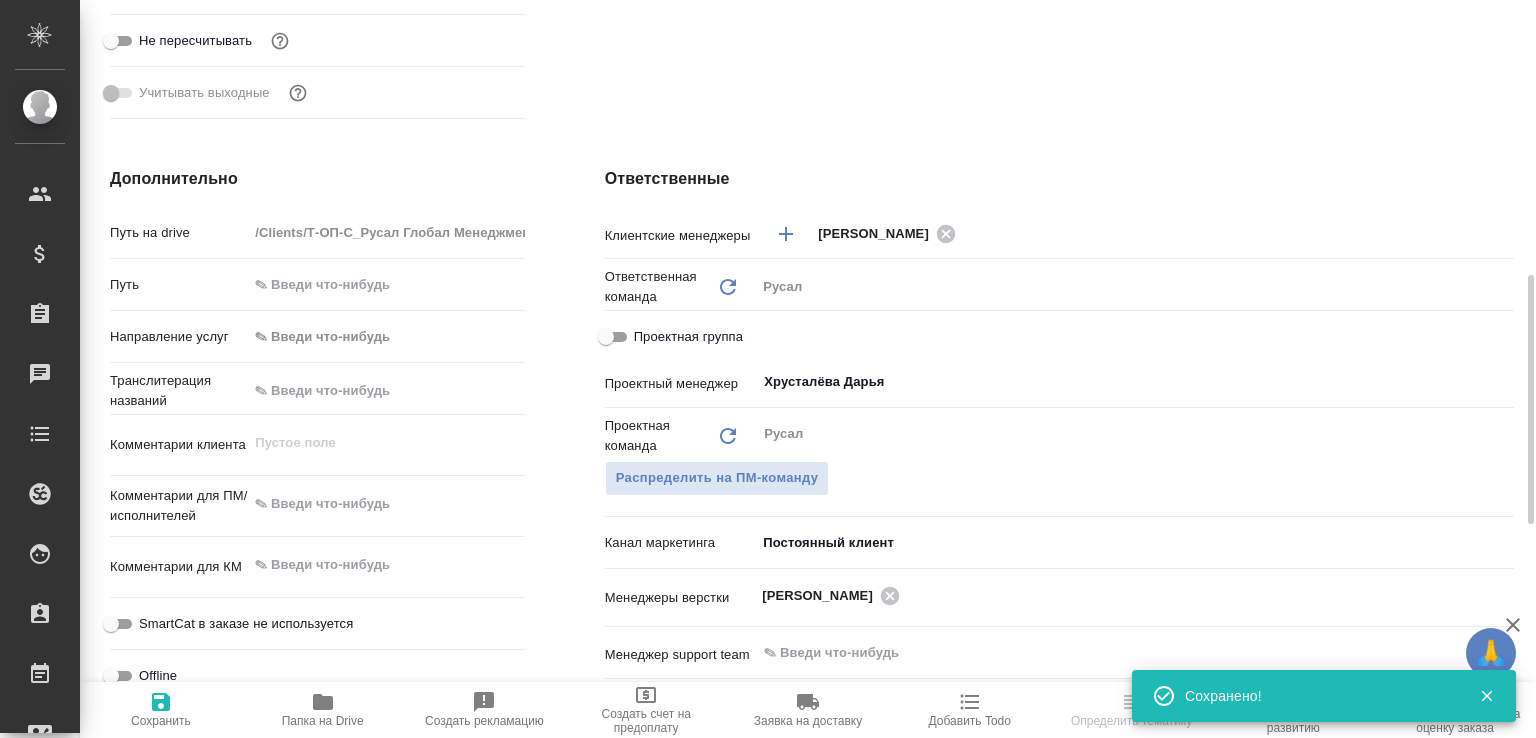 scroll, scrollTop: 400, scrollLeft: 0, axis: vertical 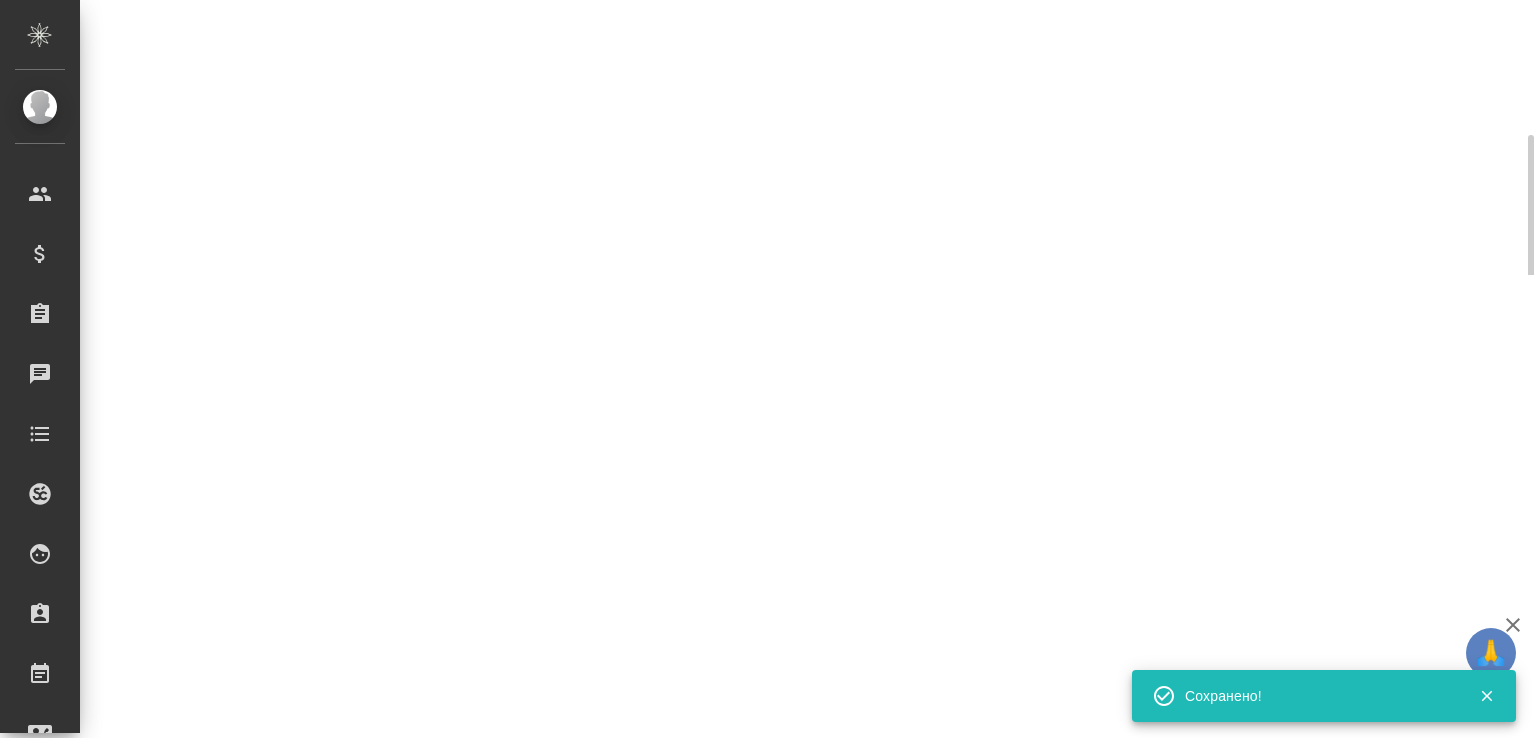 select on "RU" 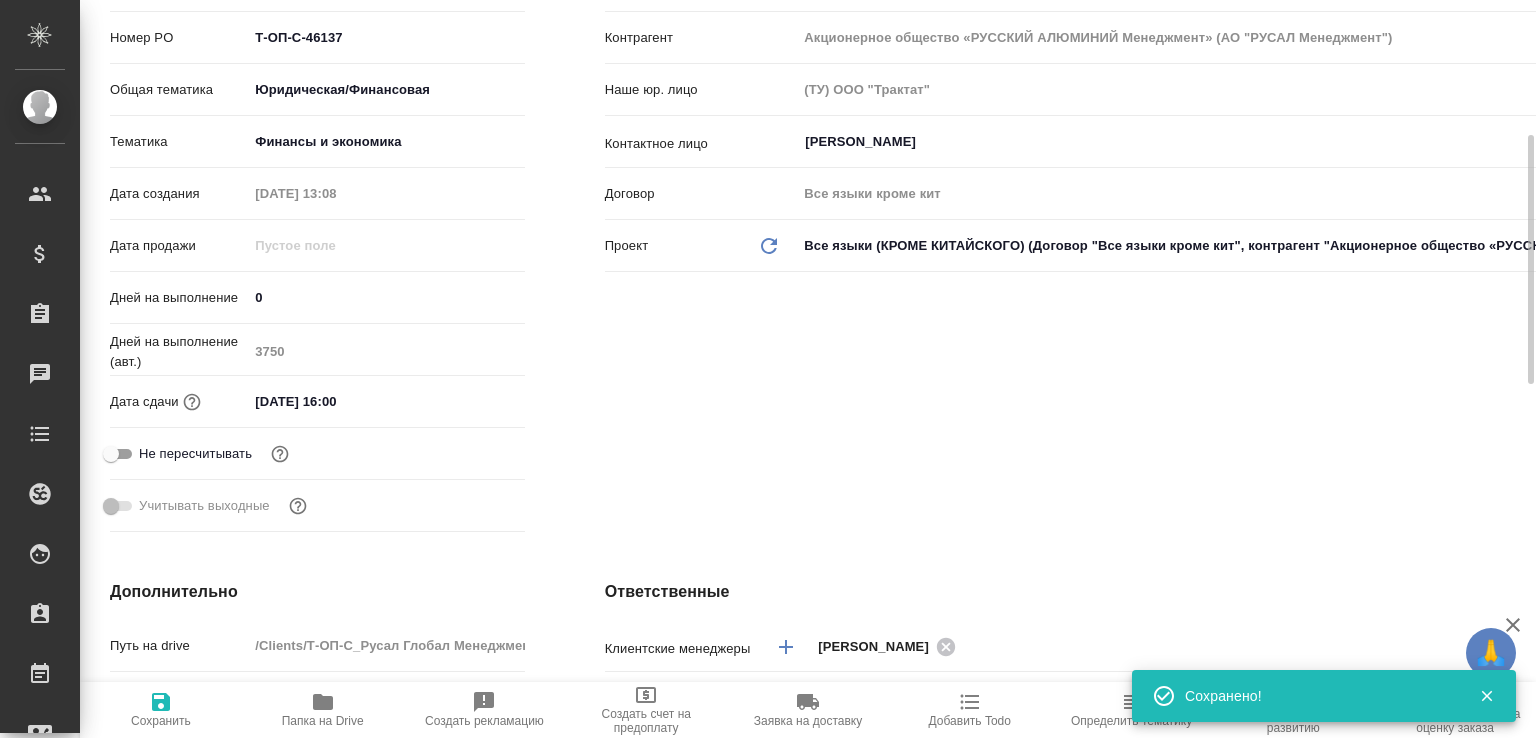 type on "x" 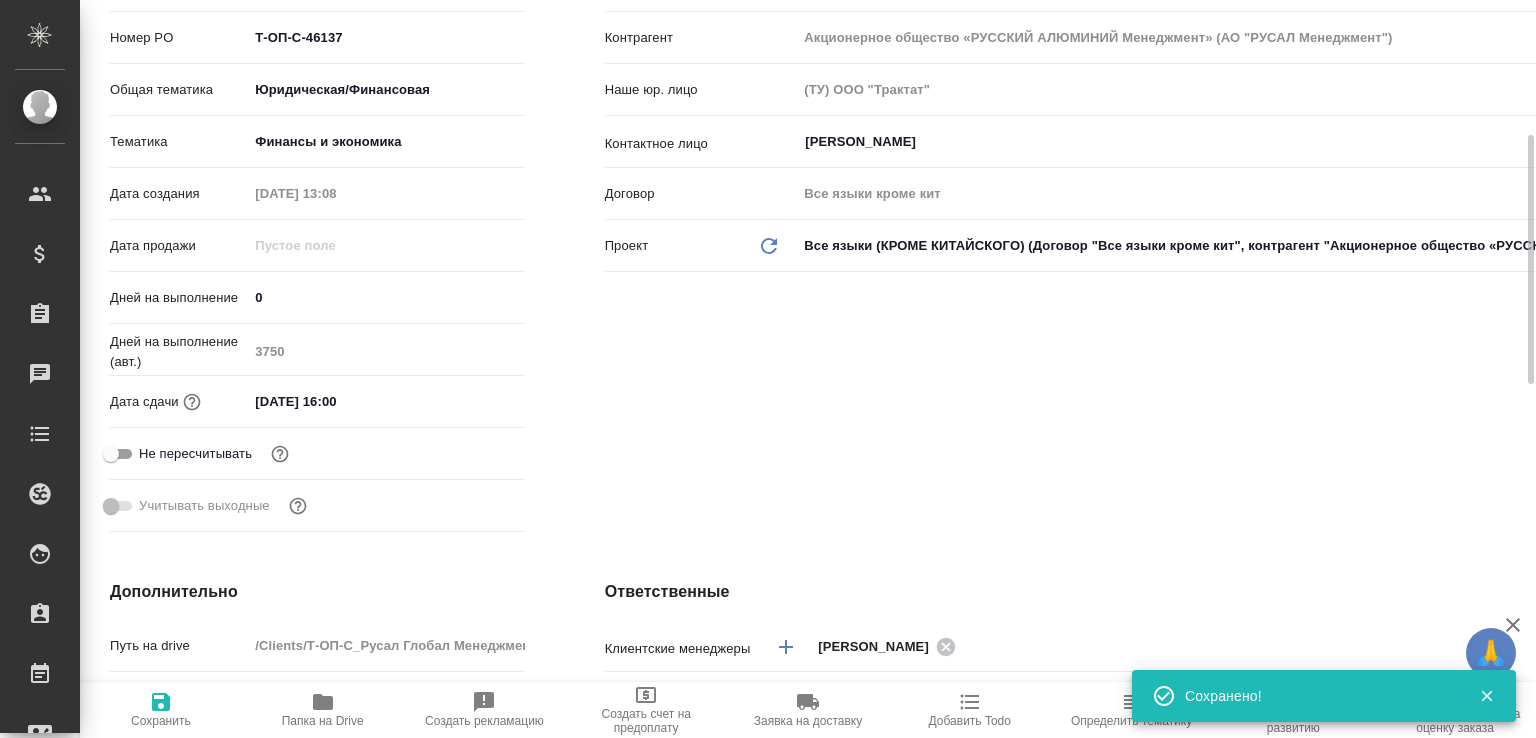 scroll, scrollTop: 0, scrollLeft: 0, axis: both 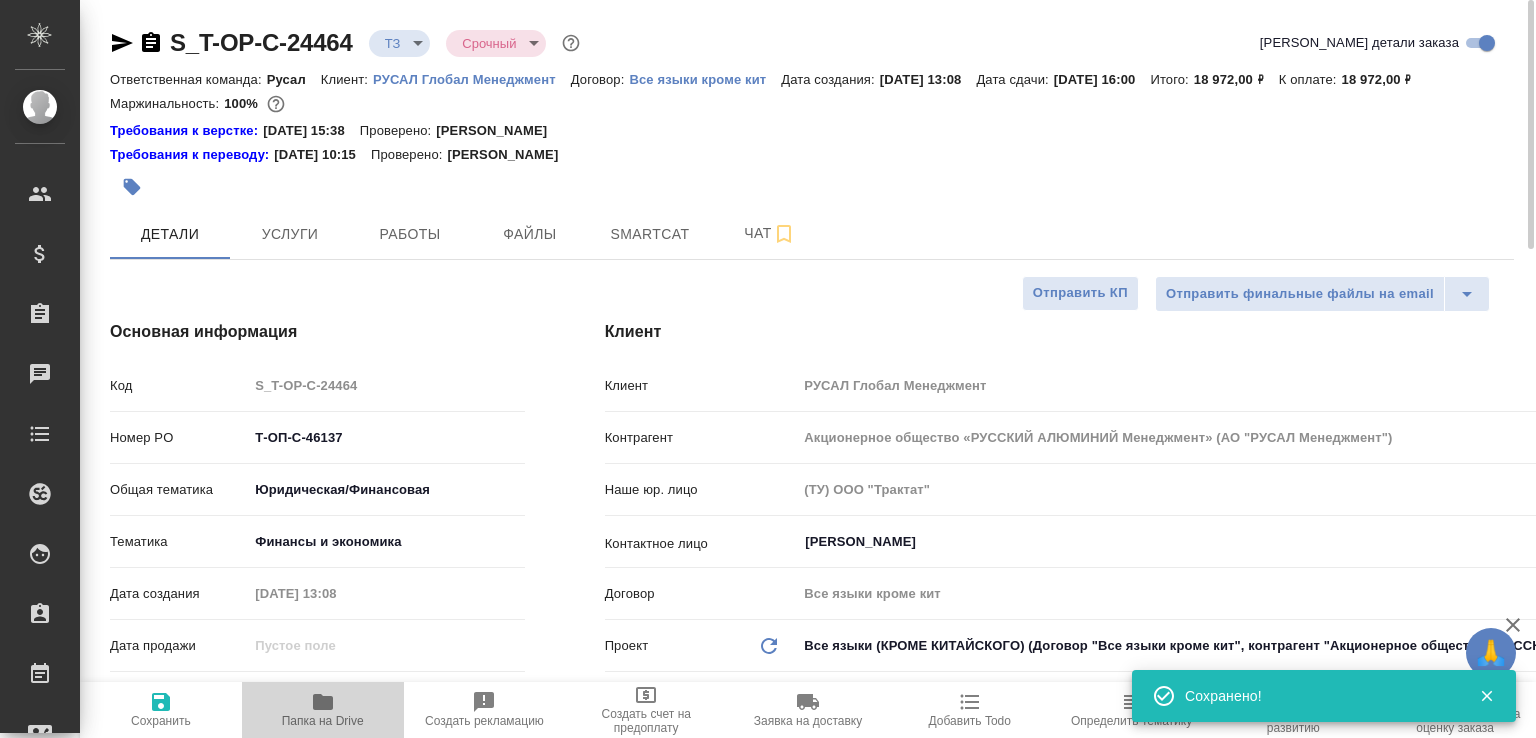 click on "Папка на Drive" at bounding box center [323, 721] 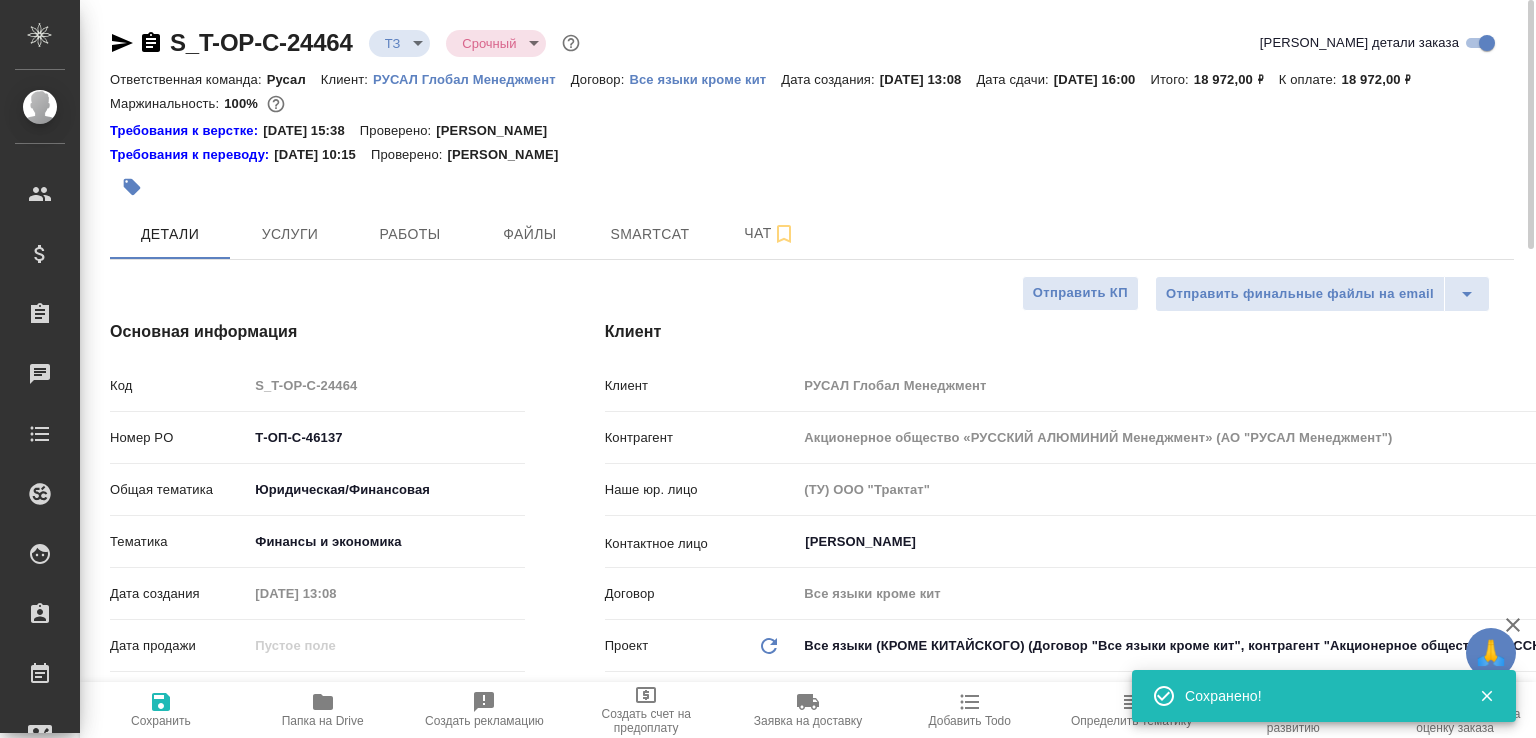type on "x" 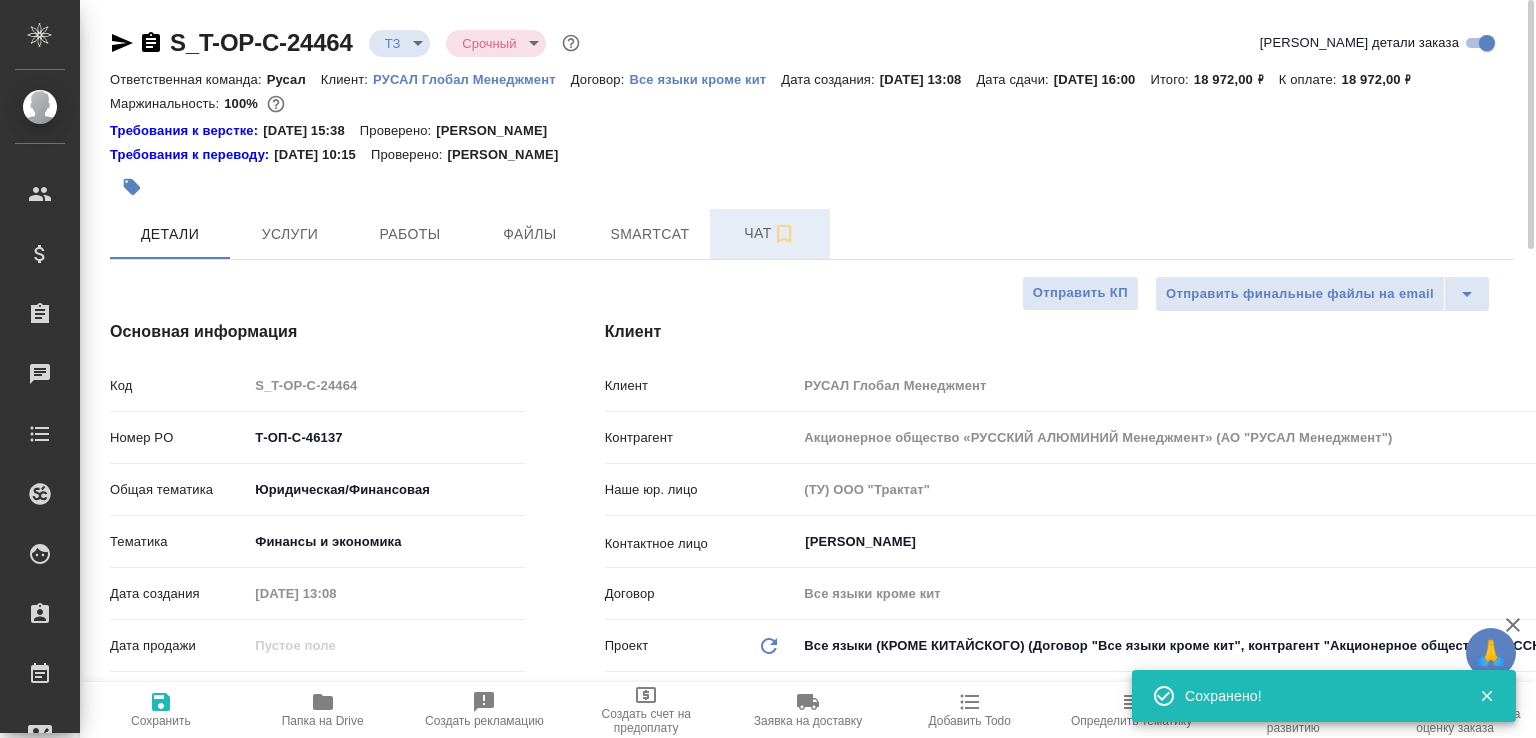 click on "Чат" at bounding box center (770, 233) 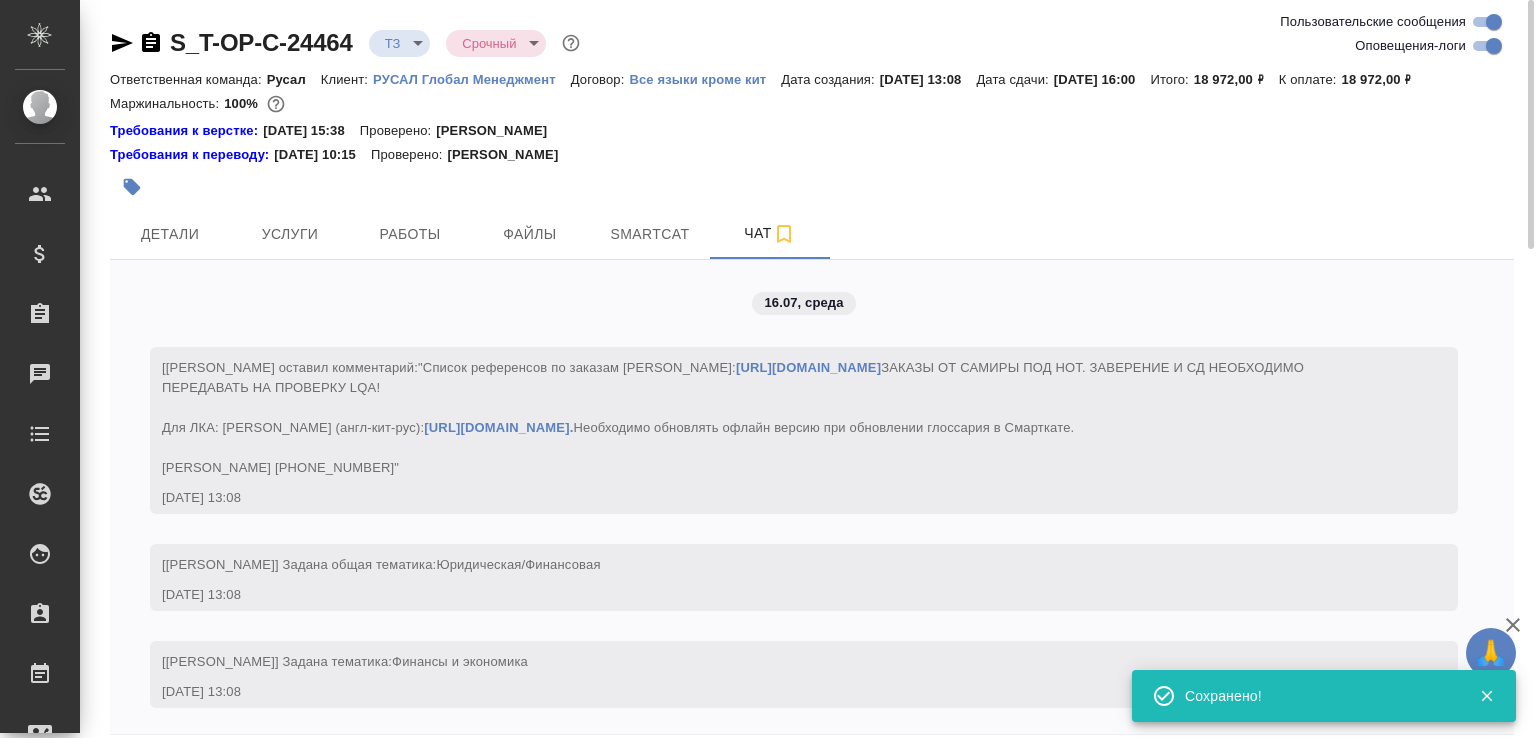 scroll, scrollTop: 238, scrollLeft: 0, axis: vertical 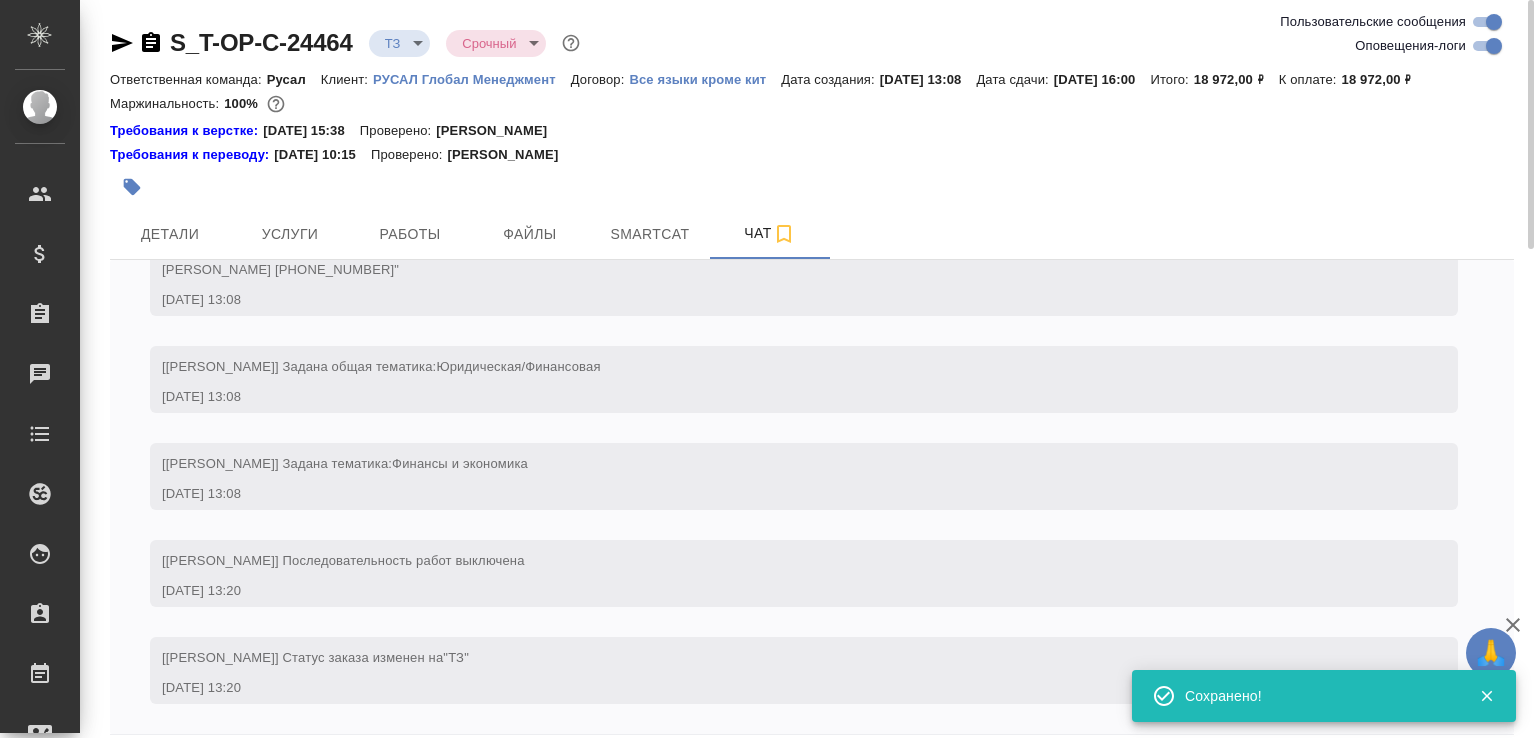 click 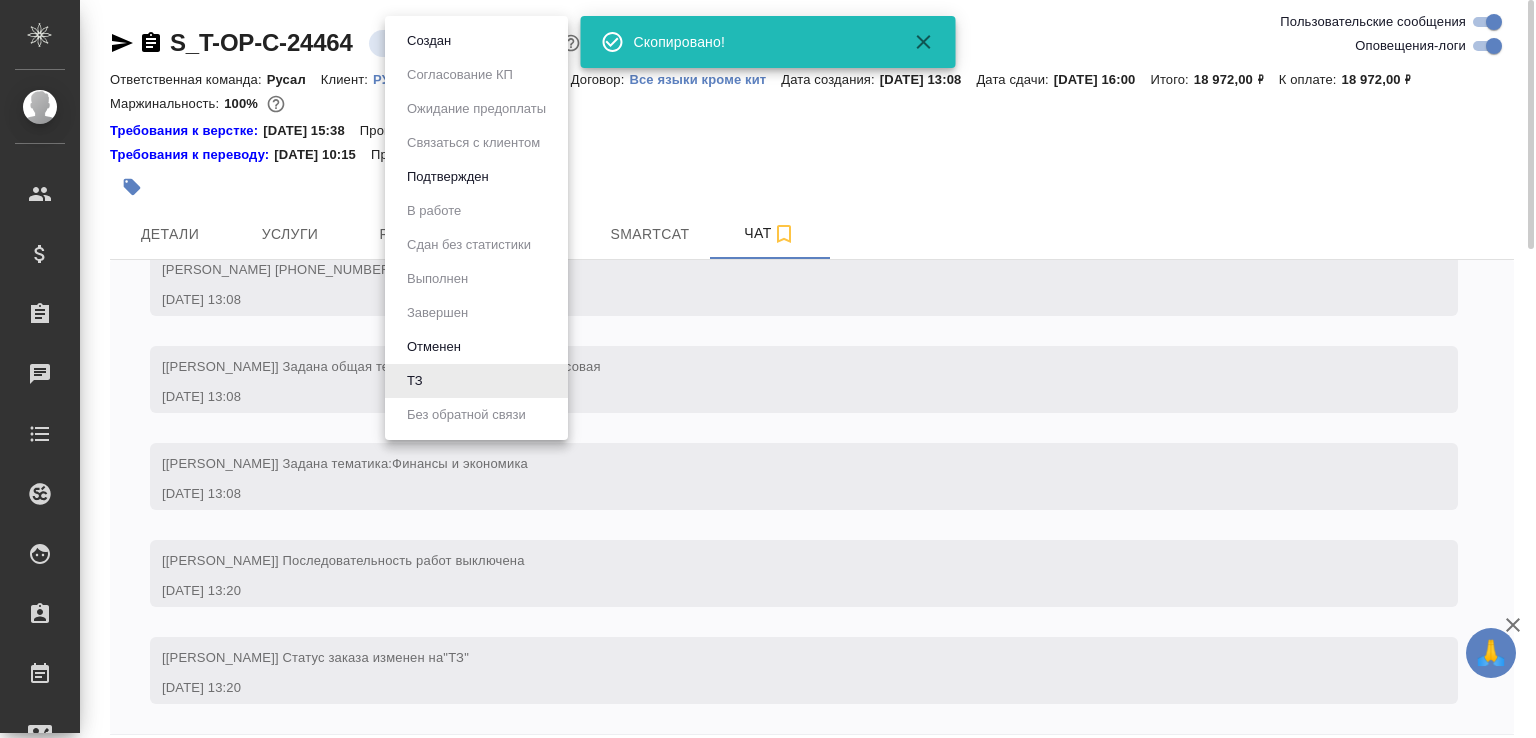 click on "🙏 .cls-1
fill:#fff;
AWATERA Малофеева Екатерина e.malofeeva Клиенты Спецификации Заказы 0 Чаты Todo Проекты SC Исполнители Кандидаты Работы Входящие заявки Заявки на доставку Рекламации Проекты процессинга Конференции Выйти S_T-OP-C-24464 ТЗ tz Срочный urgent Ответственная команда: Русал Клиент: РУСАЛ Глобал Менеджмент Договор: Все языки кроме кит Дата создания: 16.07.2025, 13:08 Дата сдачи: 23.07.2025, 16:00 Итого: 18 972,00 ₽ К оплате: 18 972,00 ₽ Маржинальность: 100% Требования к верстке: 06.06.2024 15:38 Проверено: Зверева Анна  Требования к переводу: 04.09.2024 10:15 Проверено: Мухин Павел Детали Smartcat" at bounding box center (768, 369) 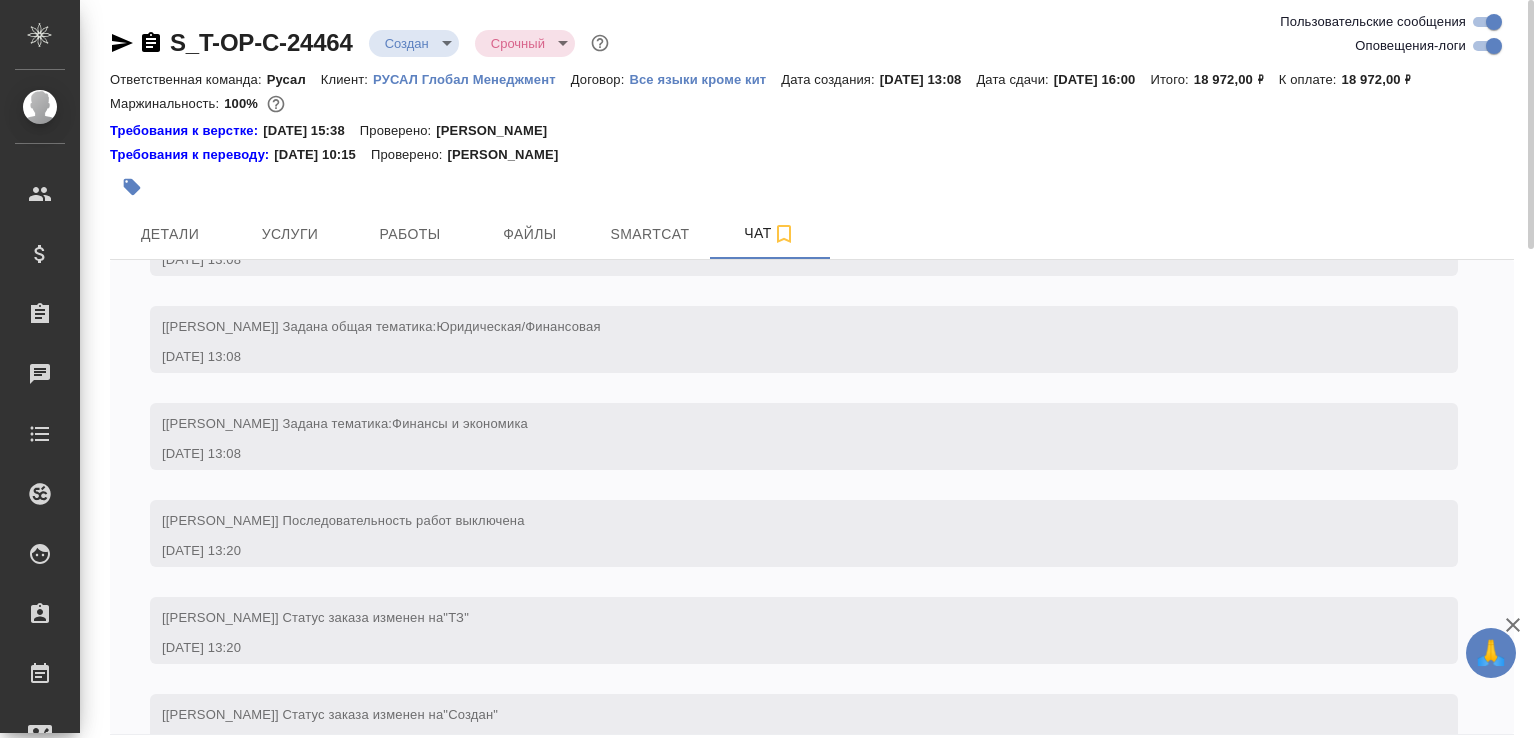 scroll, scrollTop: 335, scrollLeft: 0, axis: vertical 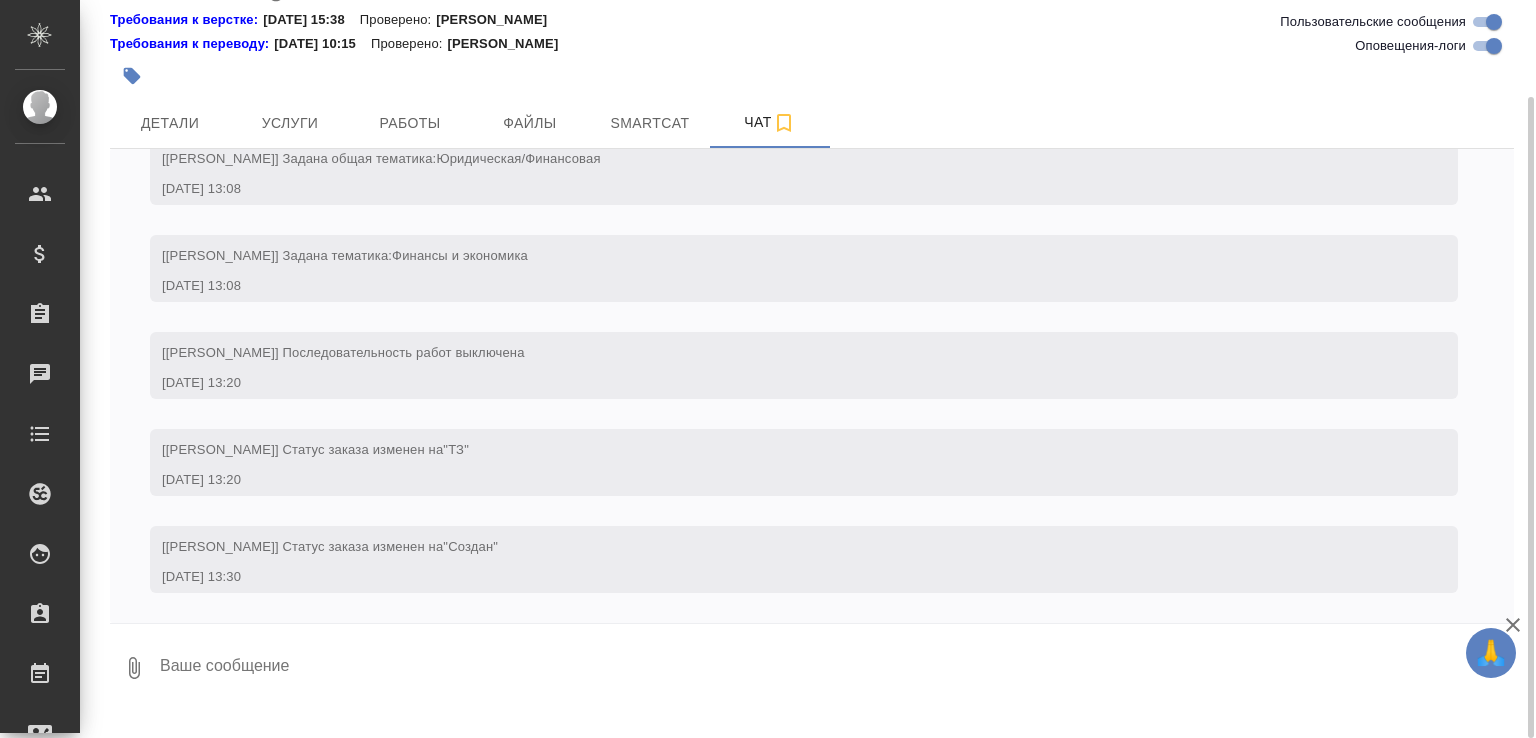 click on "0" at bounding box center (134, 668) 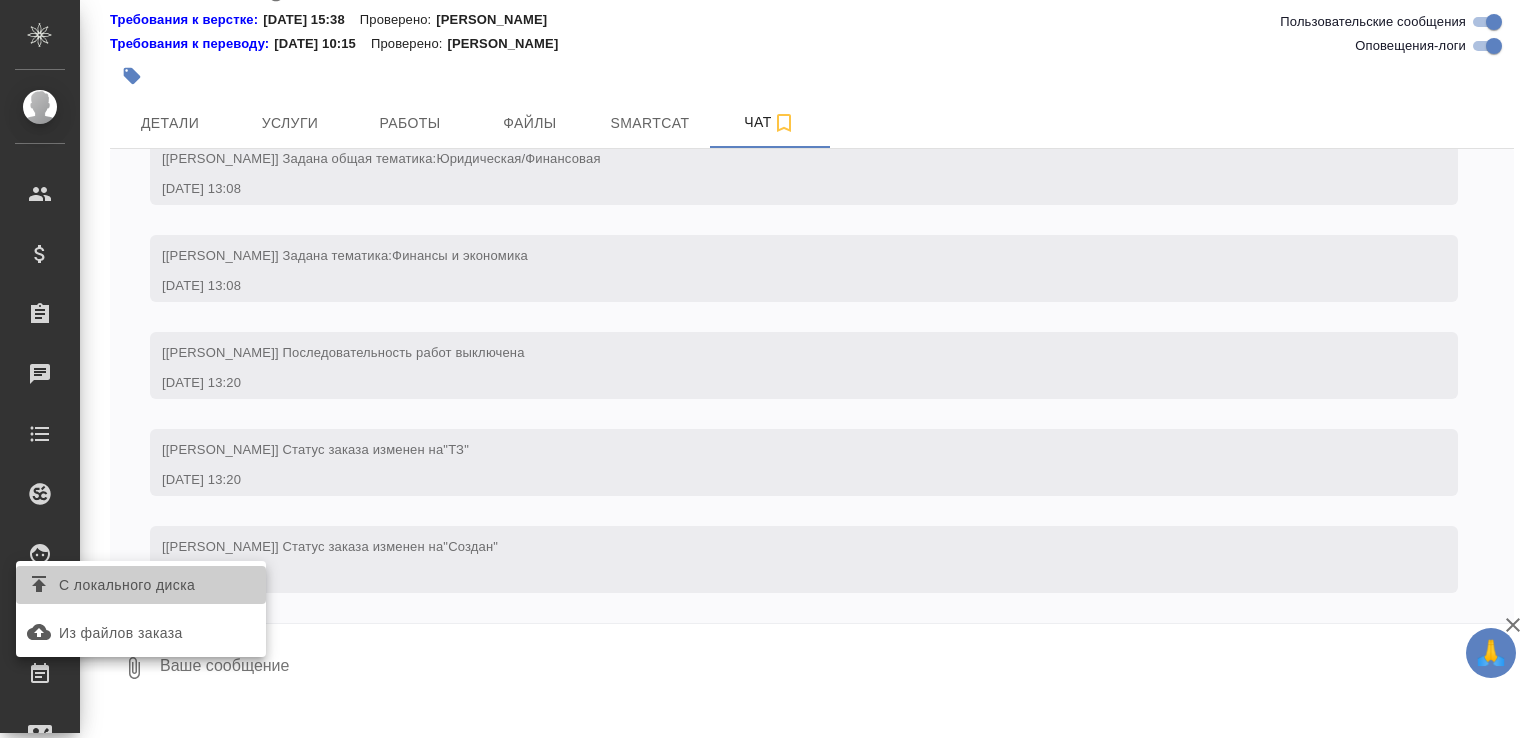 click on "С локального диска" at bounding box center (127, 585) 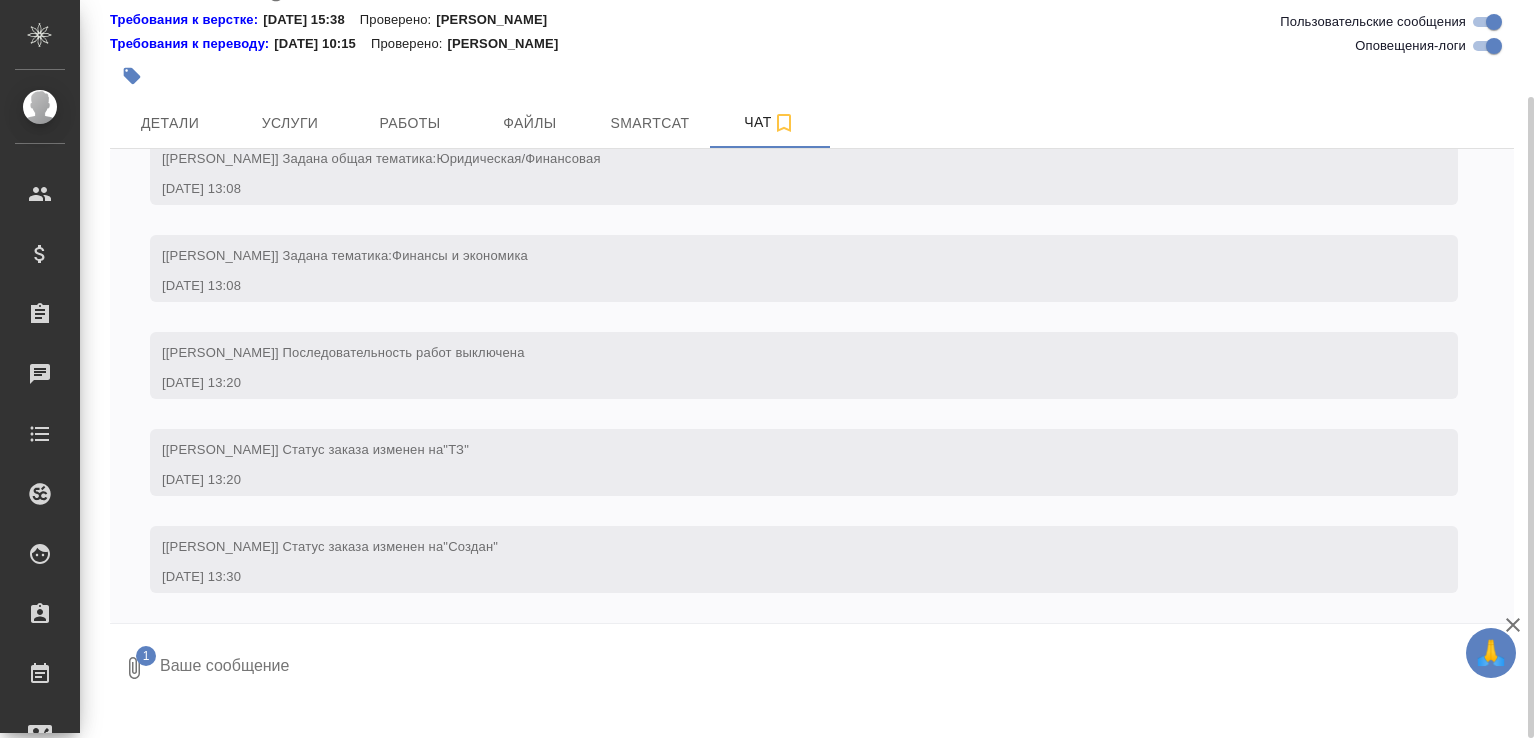 click at bounding box center (819, 668) 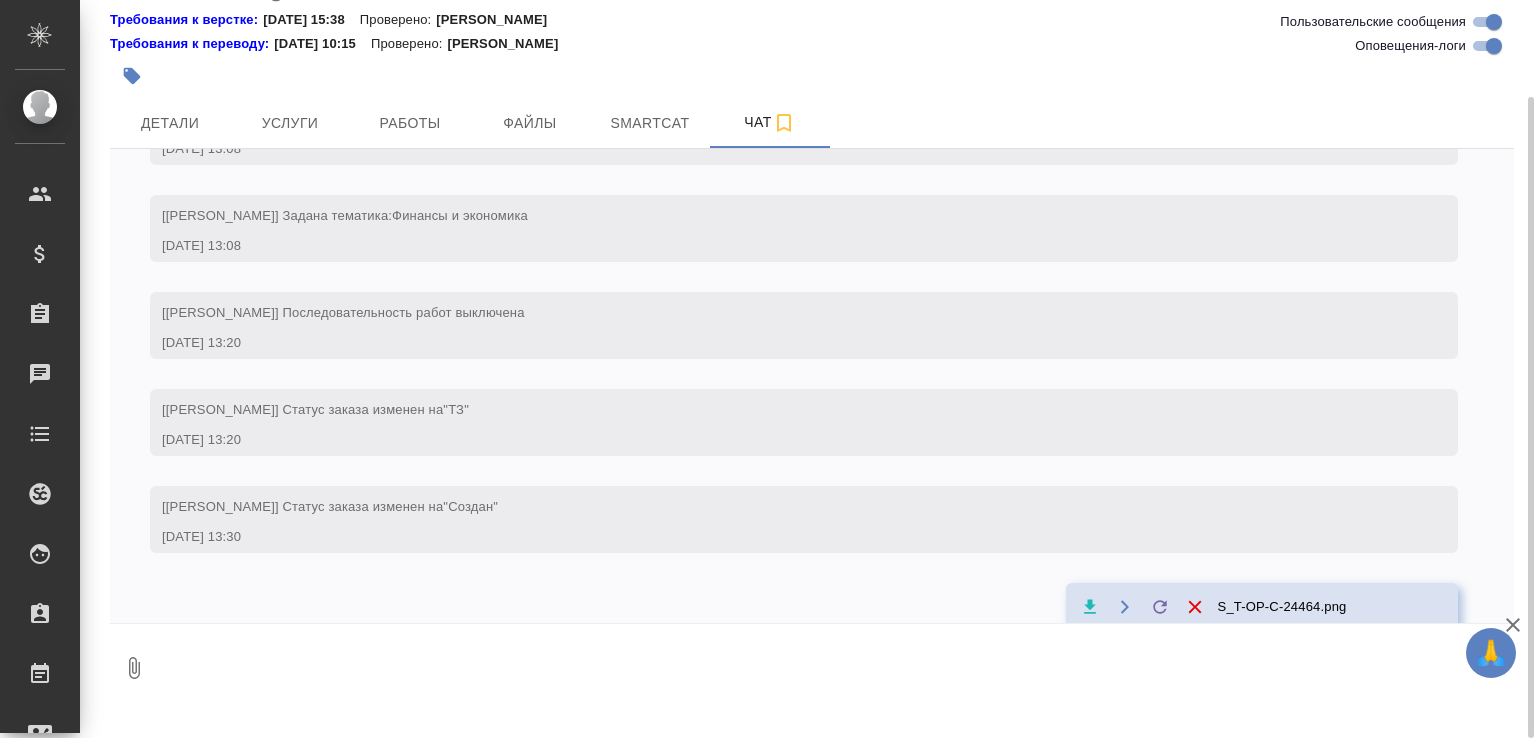 scroll, scrollTop: 472, scrollLeft: 0, axis: vertical 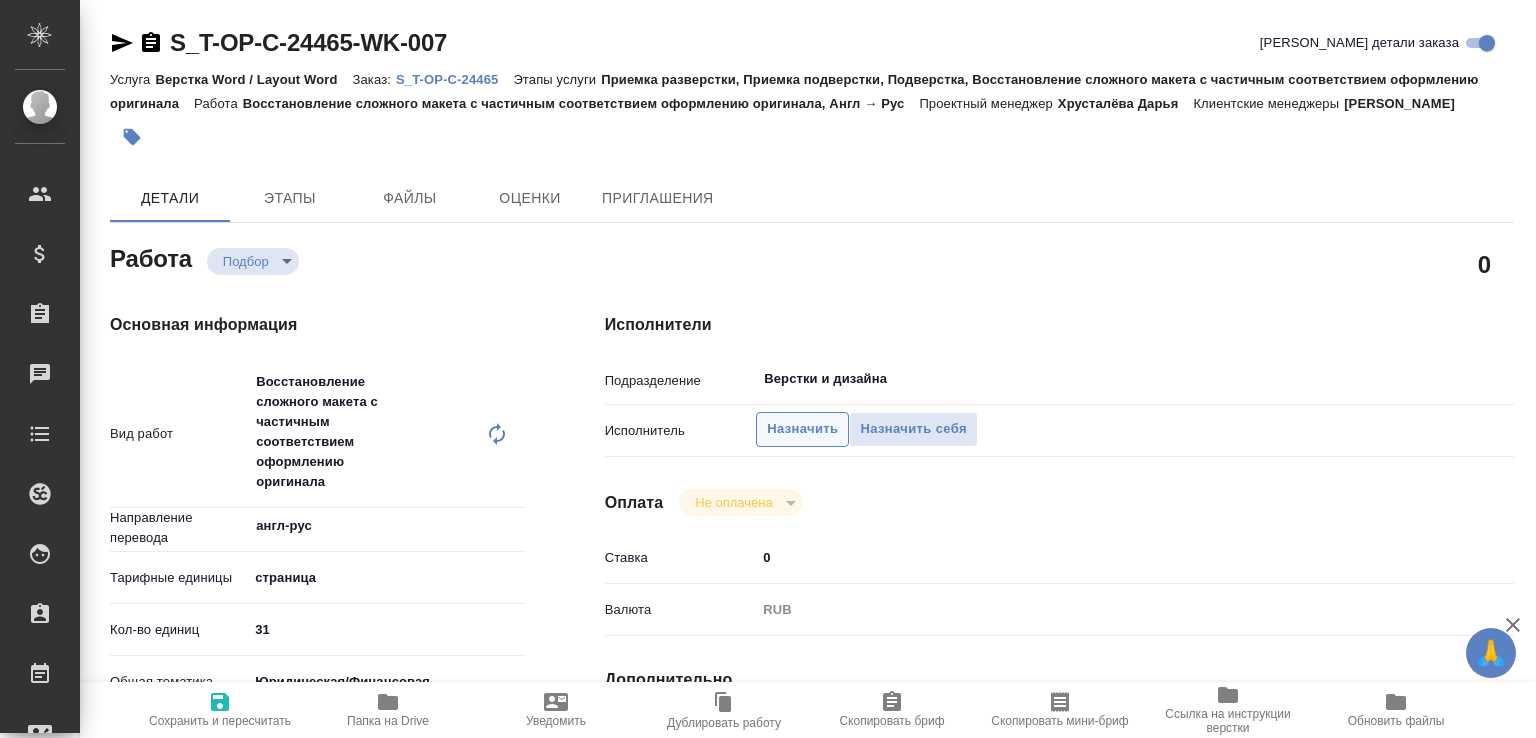 click on "Назначить" at bounding box center [802, 429] 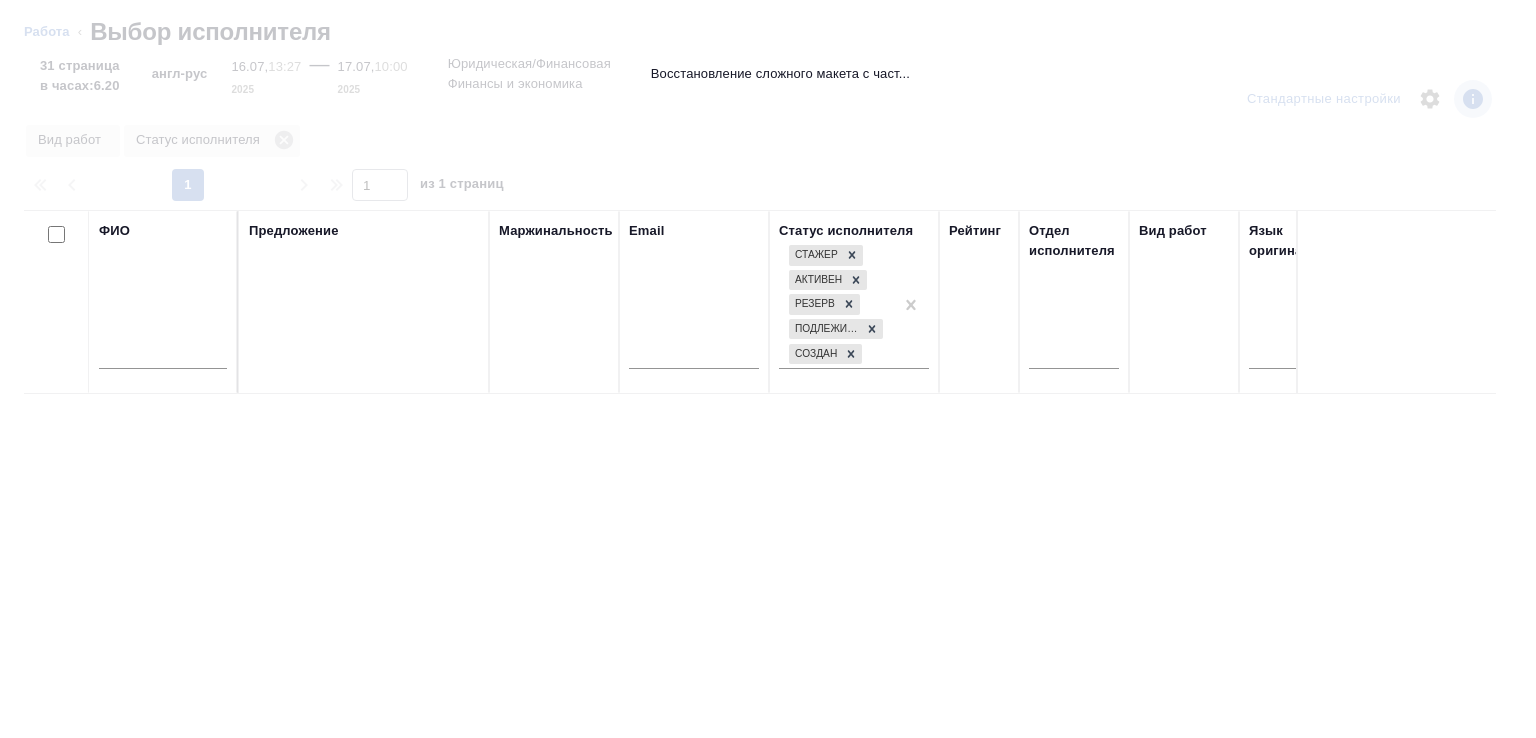 click at bounding box center [163, 356] 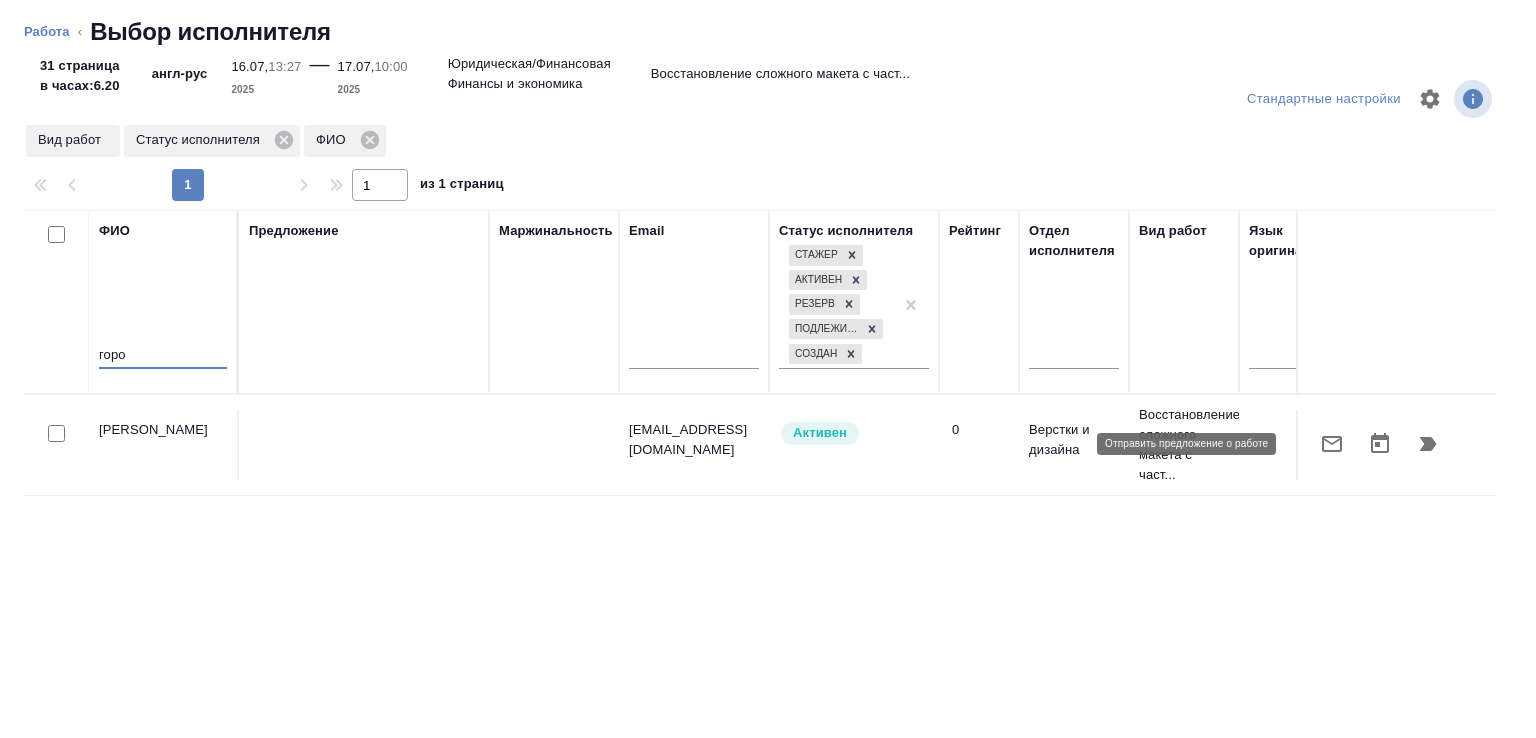 type on "горо" 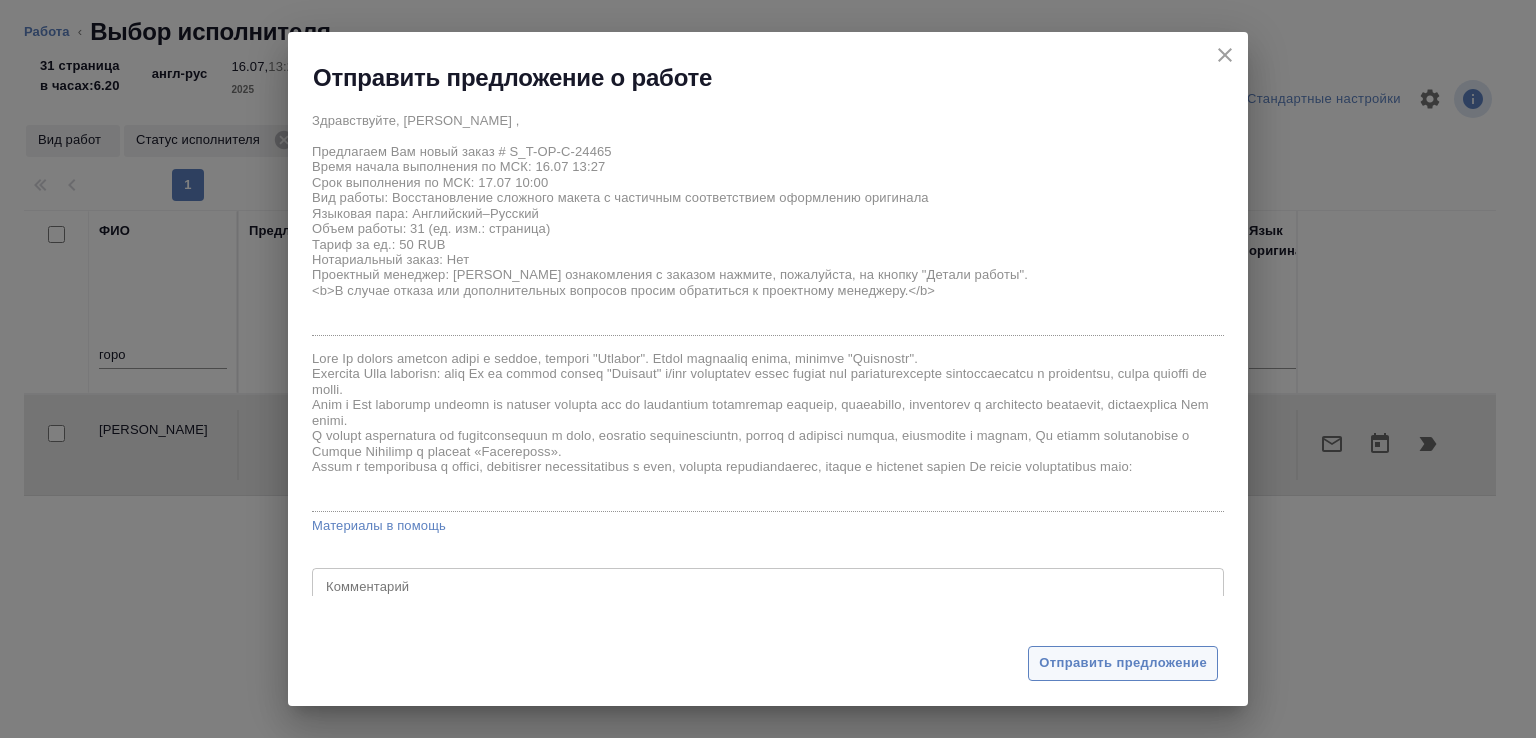 click on "Отправить предложение" at bounding box center (1123, 663) 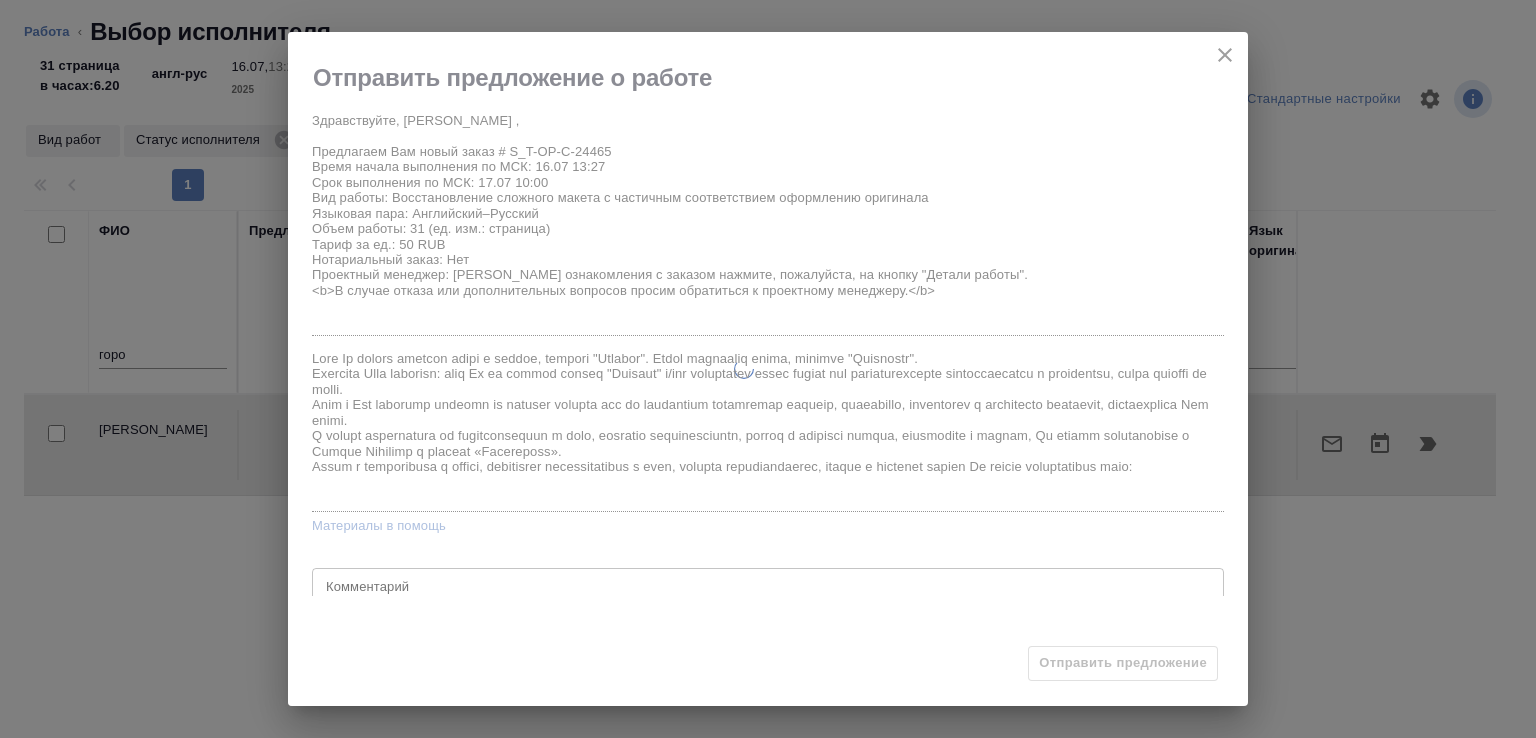 type on "recruiting" 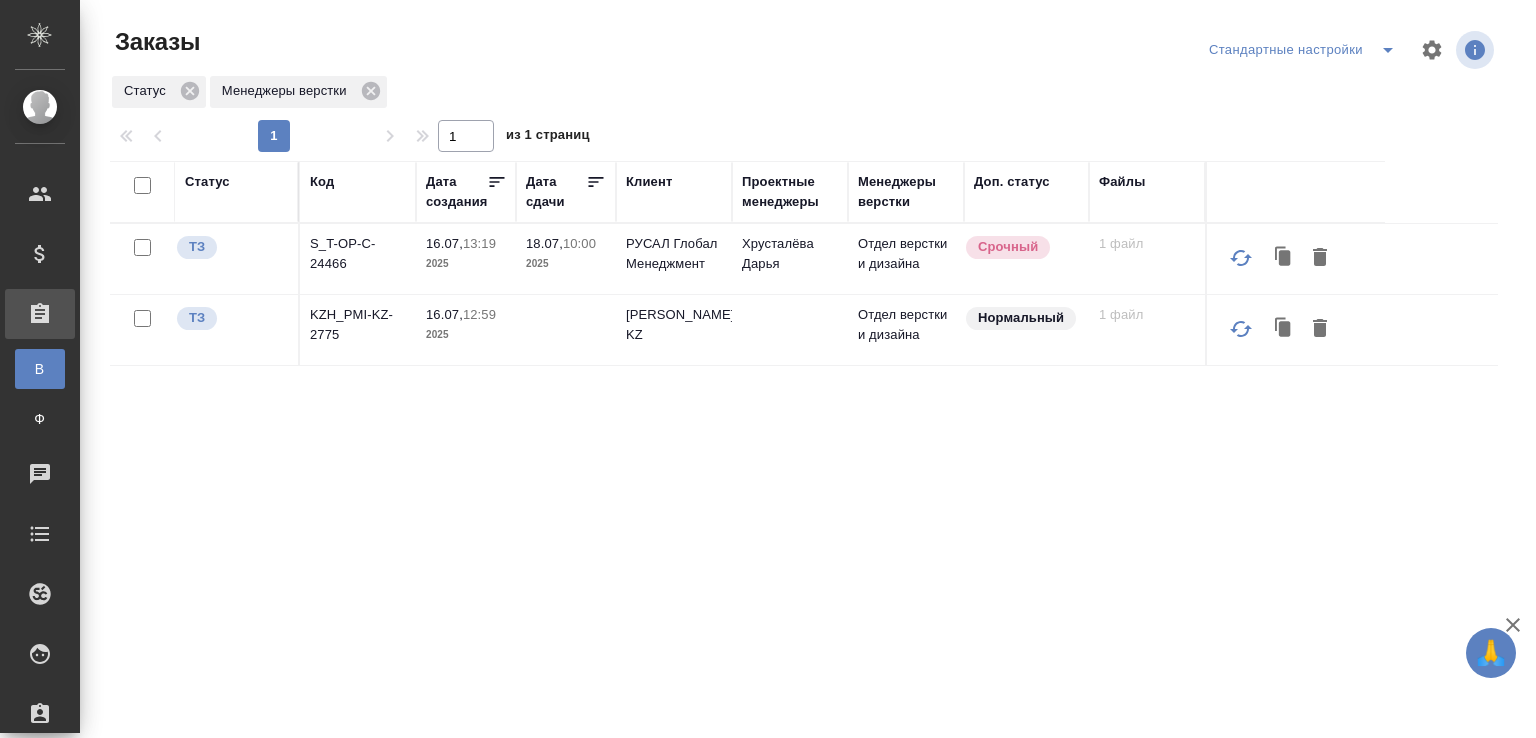 scroll, scrollTop: 0, scrollLeft: 0, axis: both 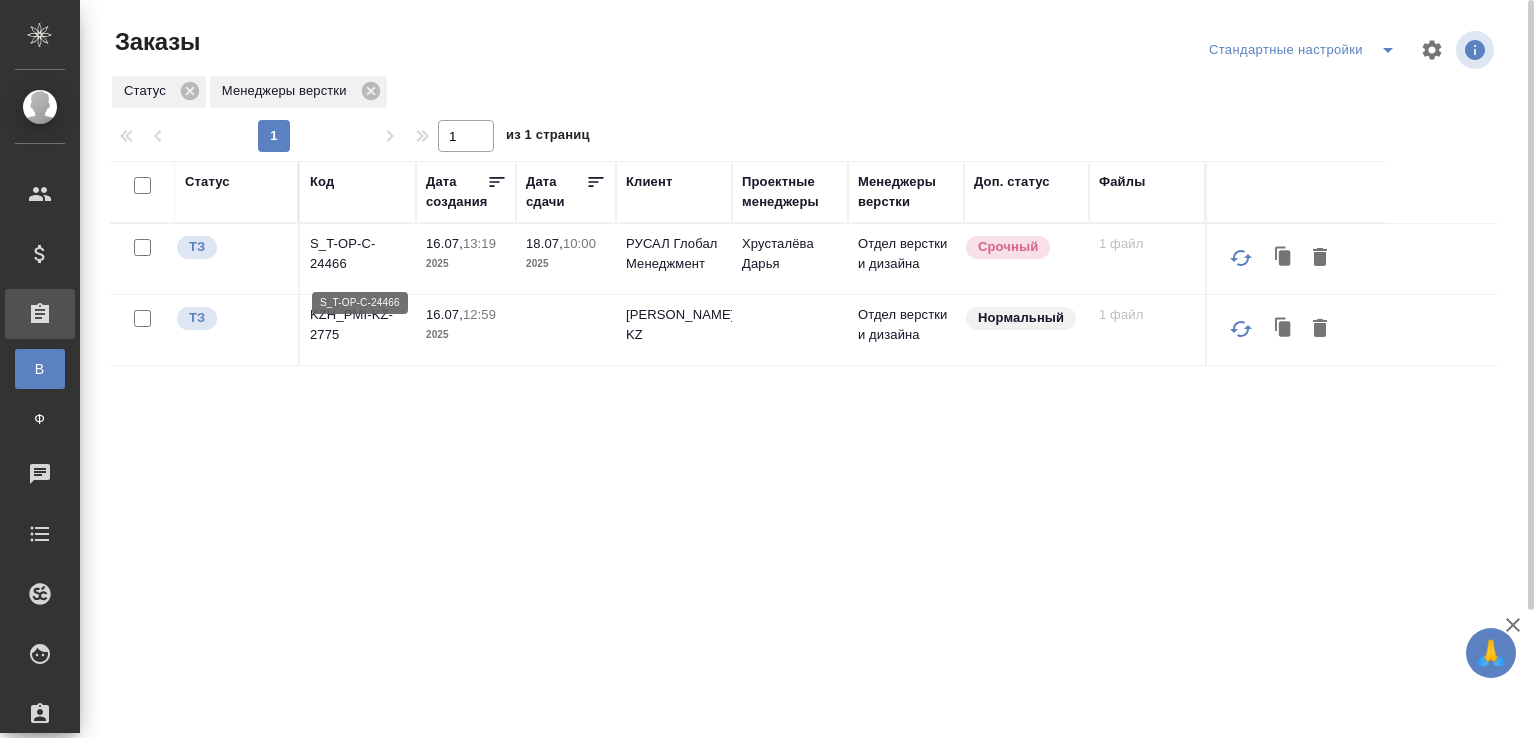 click on "S_T-OP-C-24466" at bounding box center (358, 254) 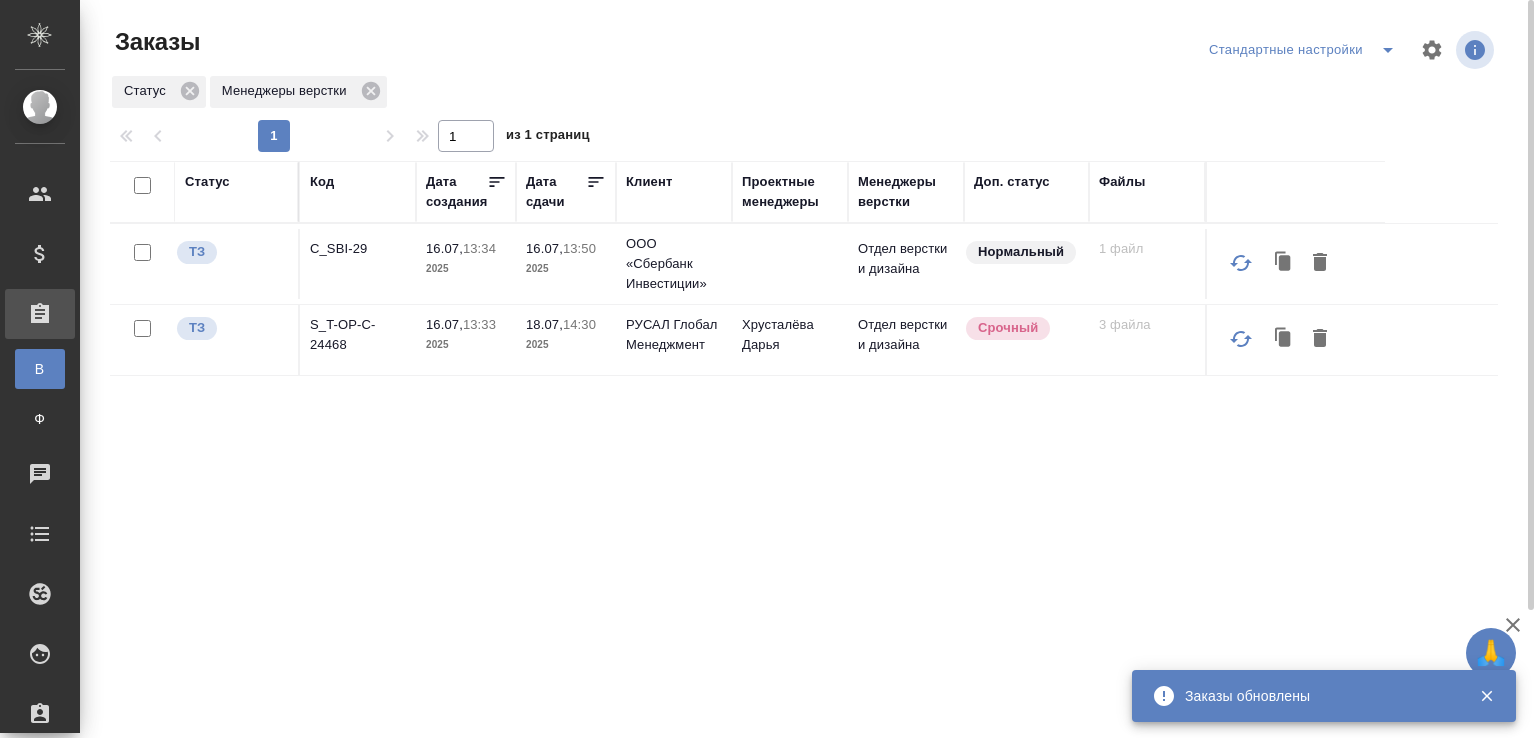 click on "S_T-OP-C-24468" at bounding box center [358, 335] 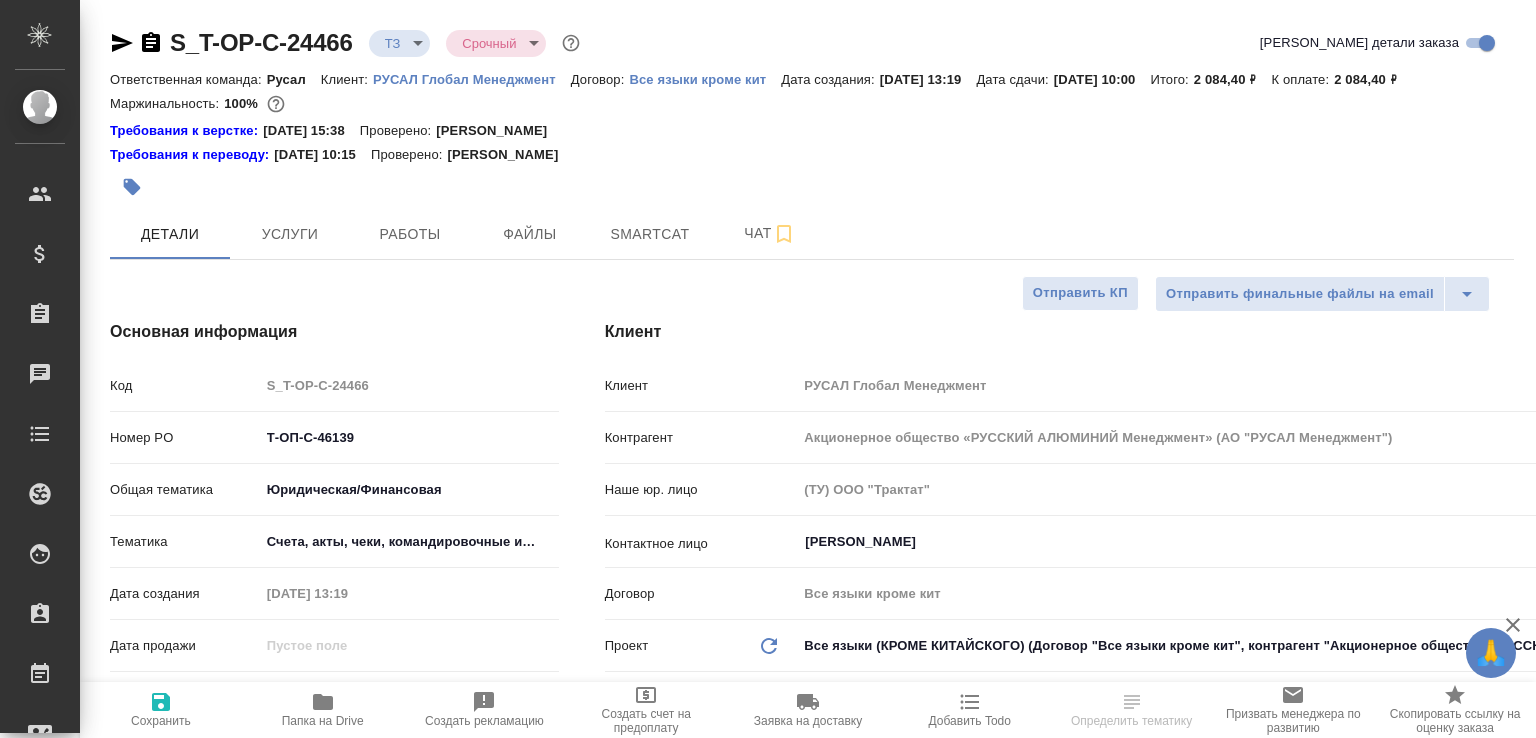 select on "RU" 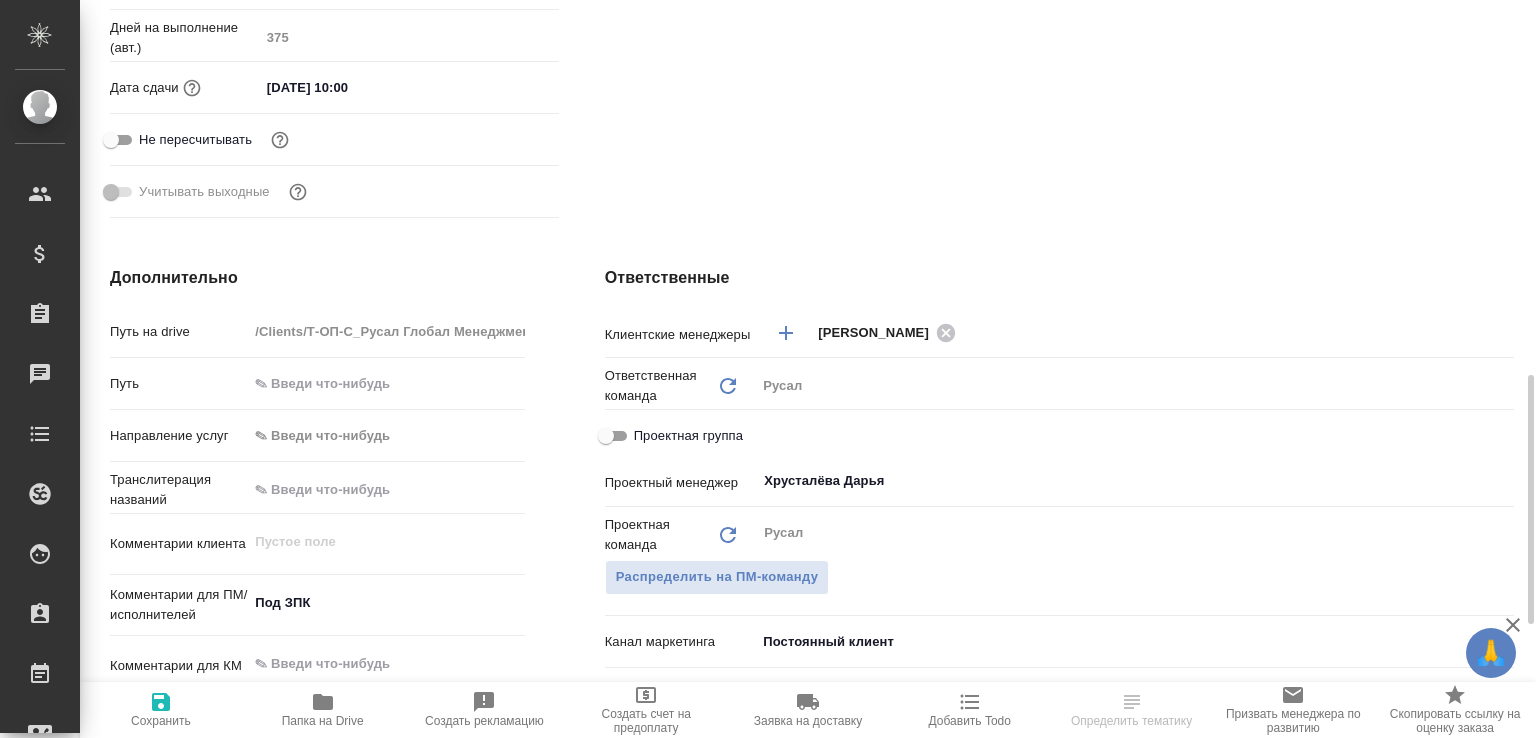scroll, scrollTop: 914, scrollLeft: 0, axis: vertical 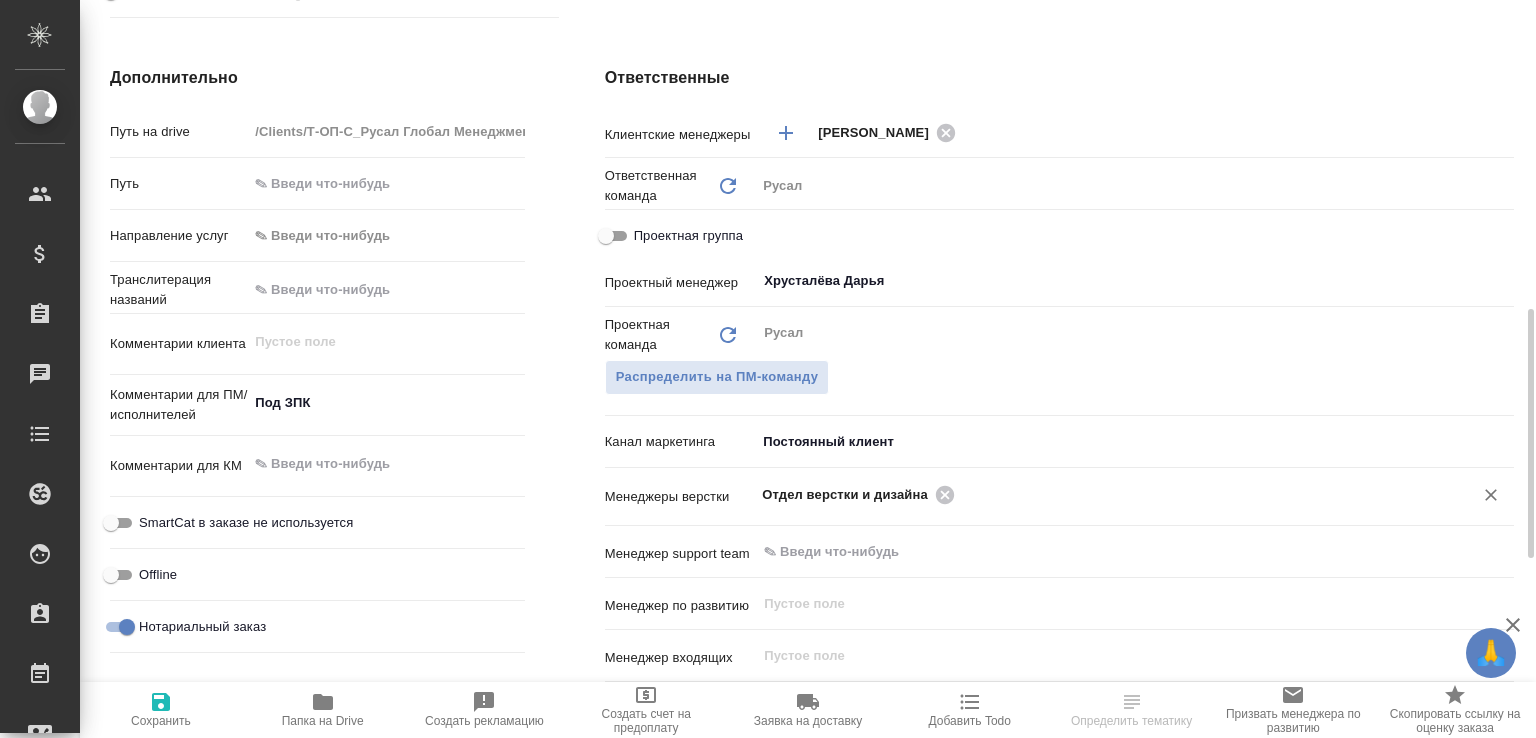 click 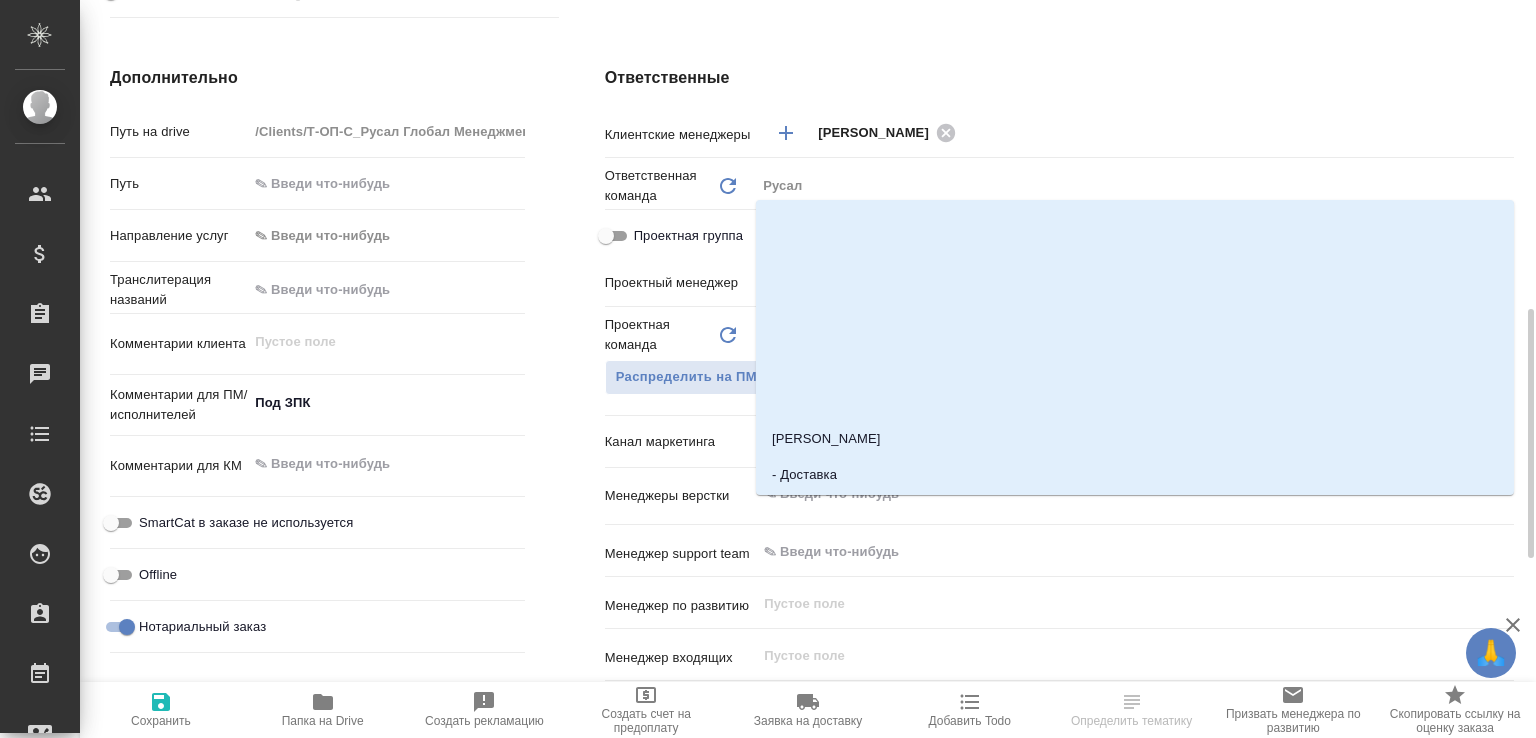 click at bounding box center [1101, 494] 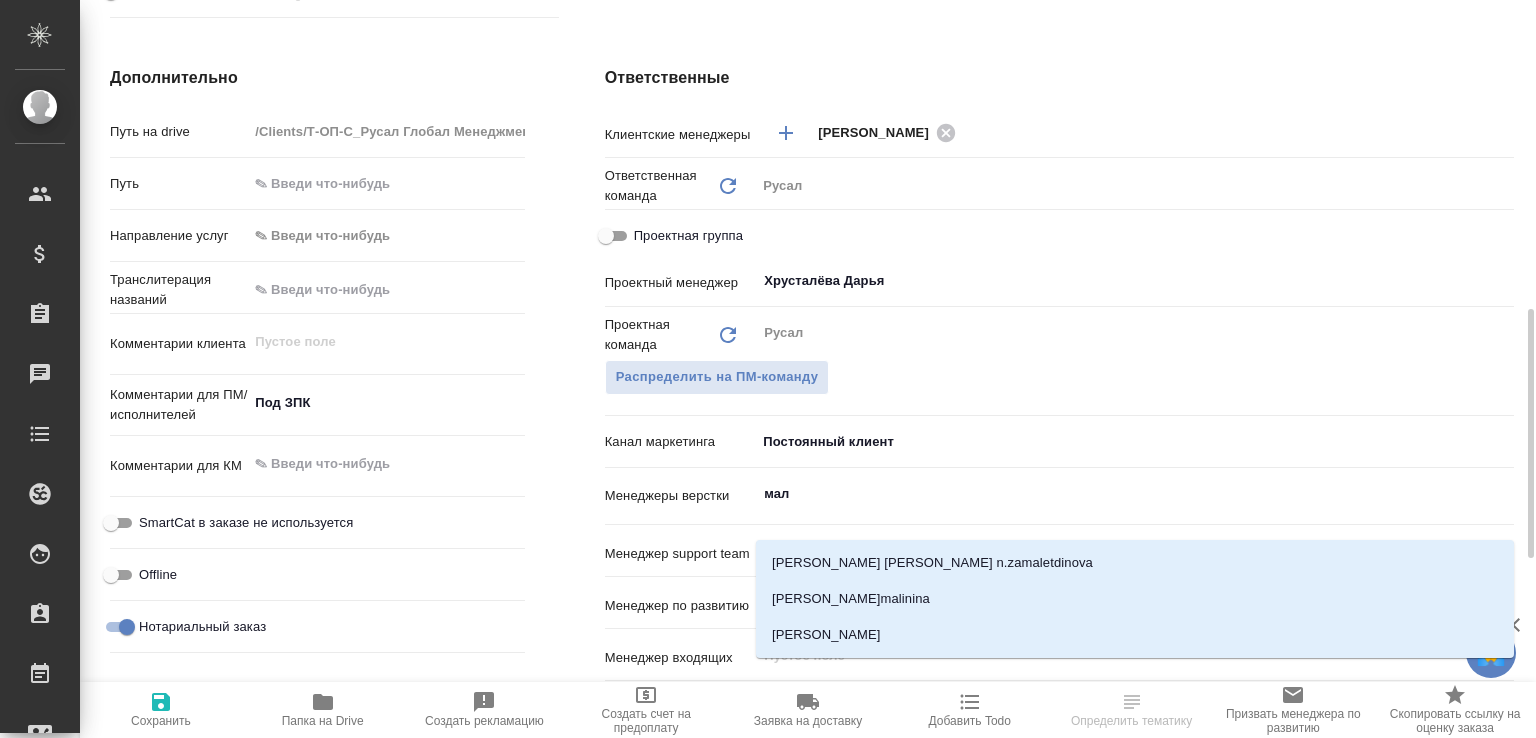 type on "мало" 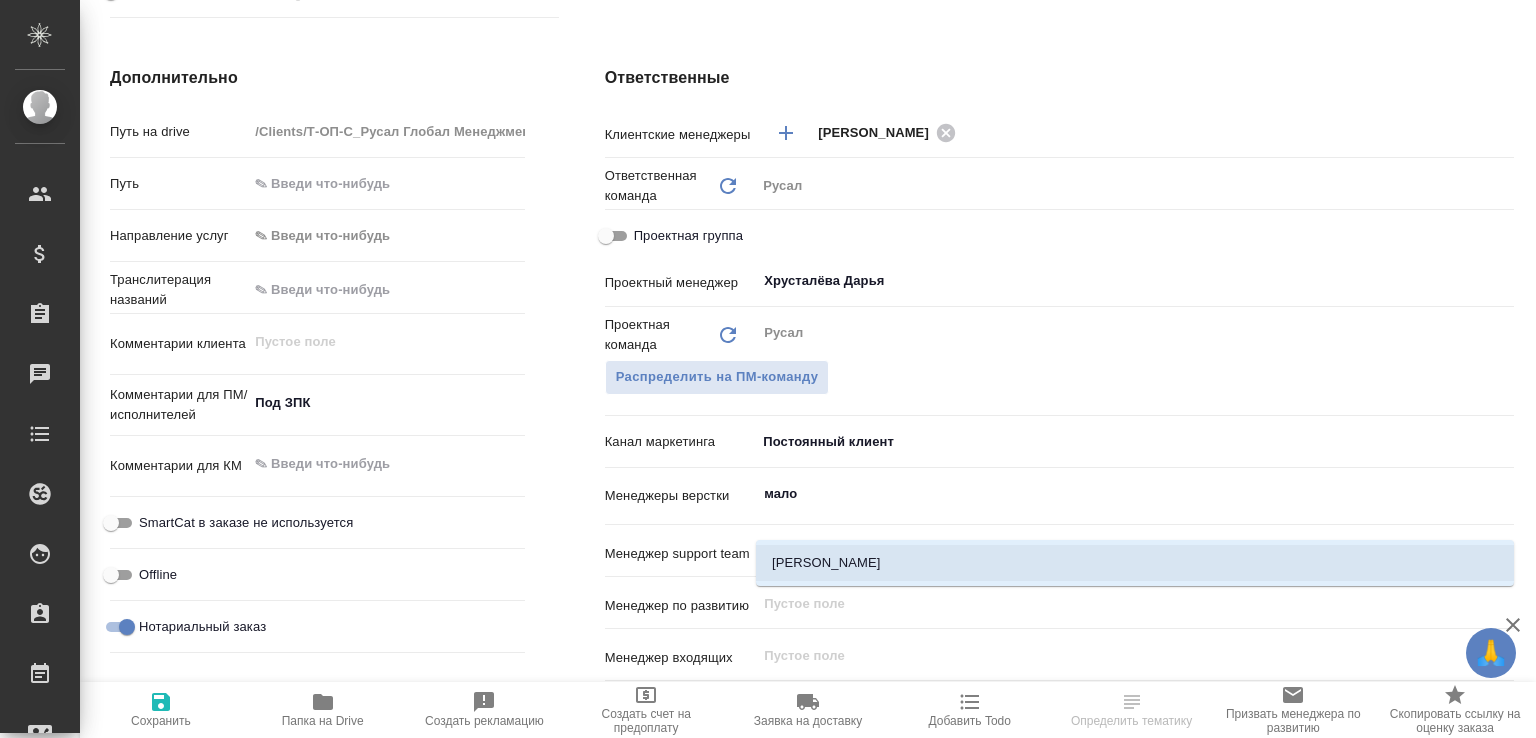 click on "[PERSON_NAME]" at bounding box center [1135, 563] 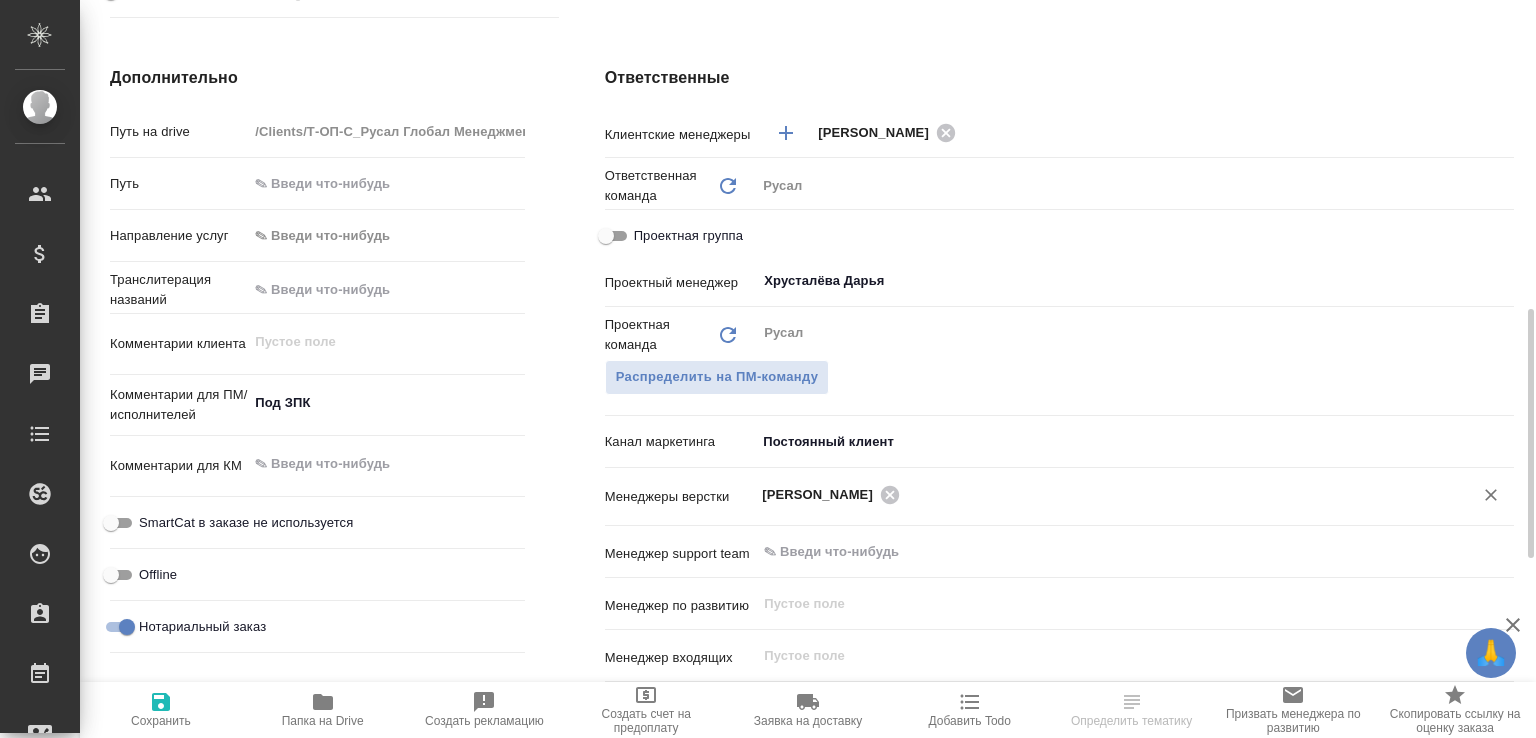 click on "Сохранить" at bounding box center (161, 721) 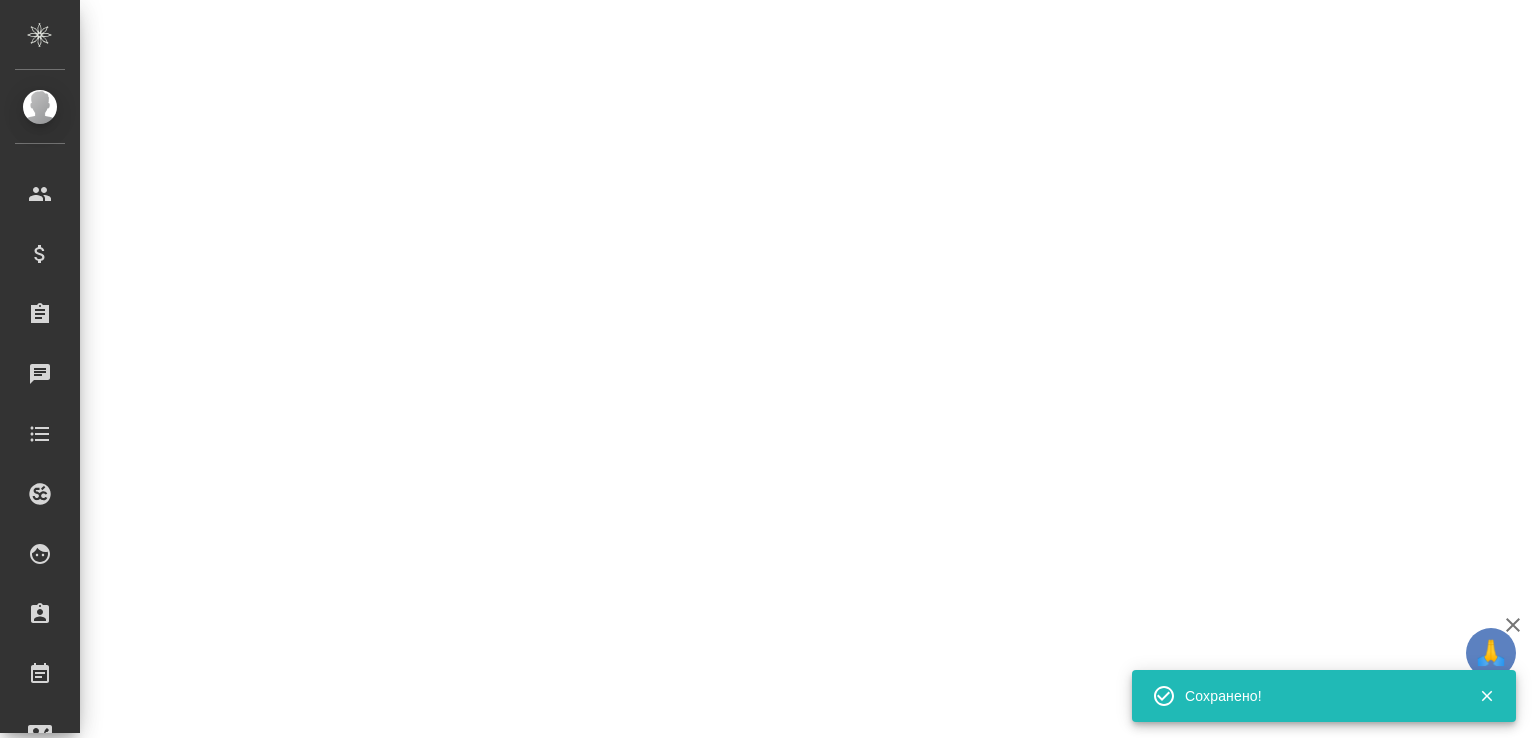 select on "RU" 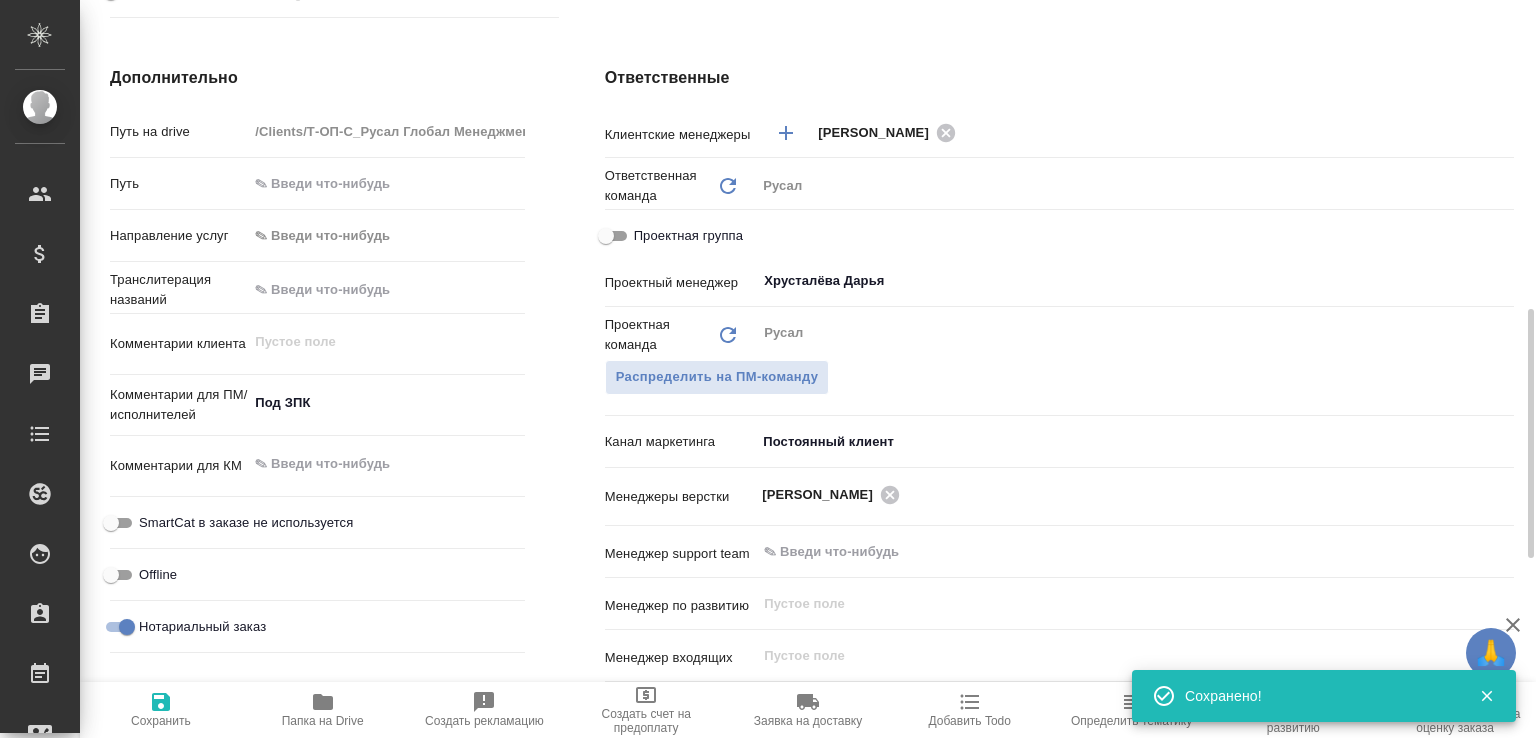 type on "x" 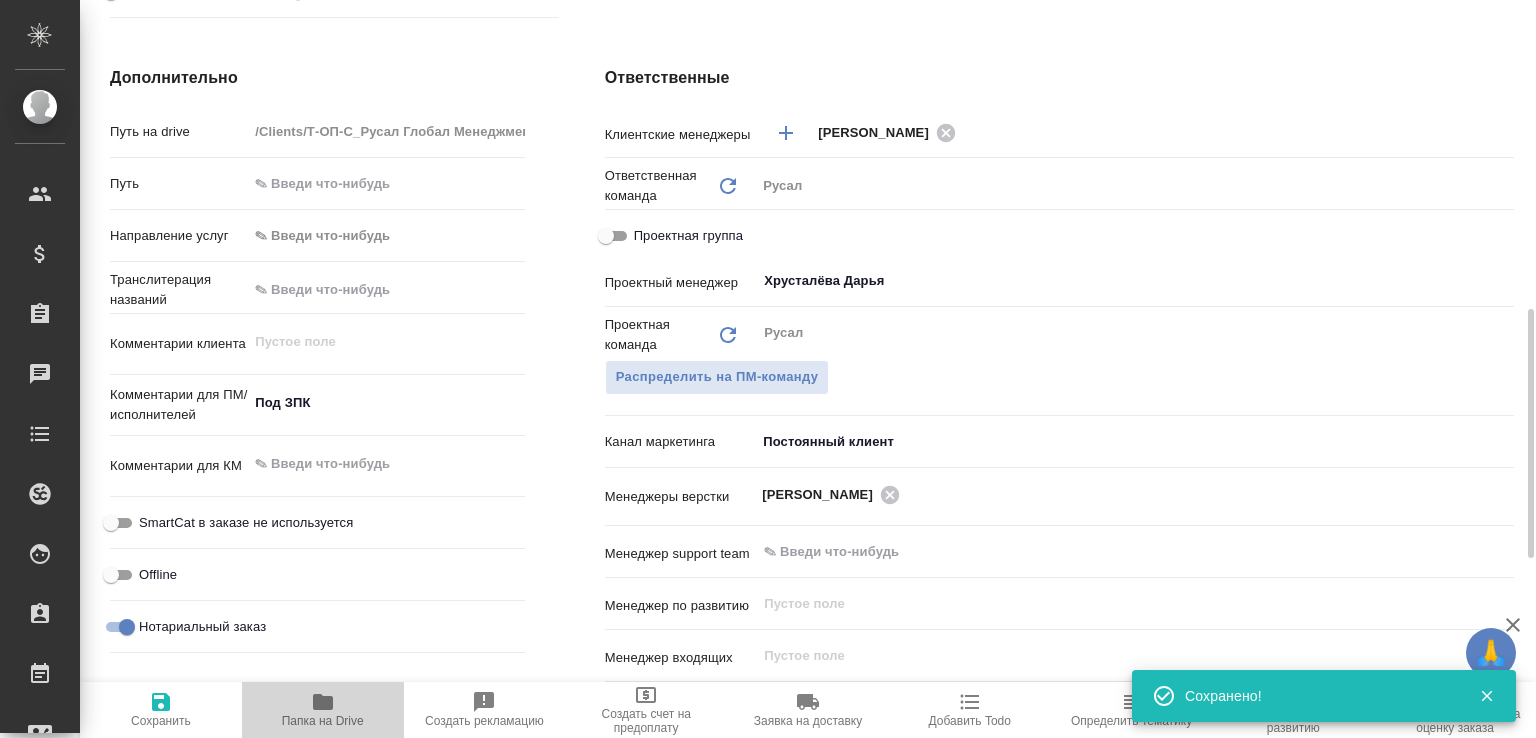 click 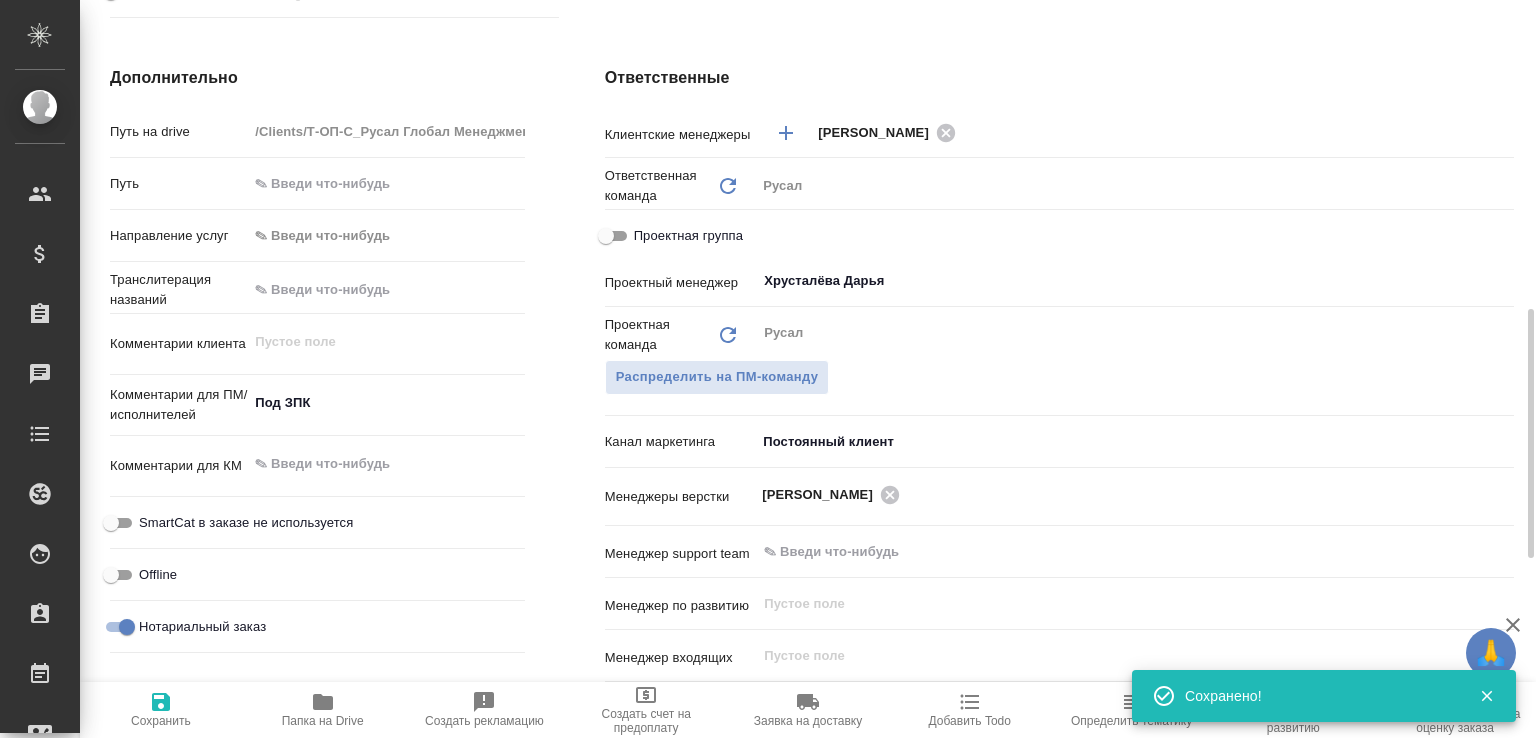 type on "x" 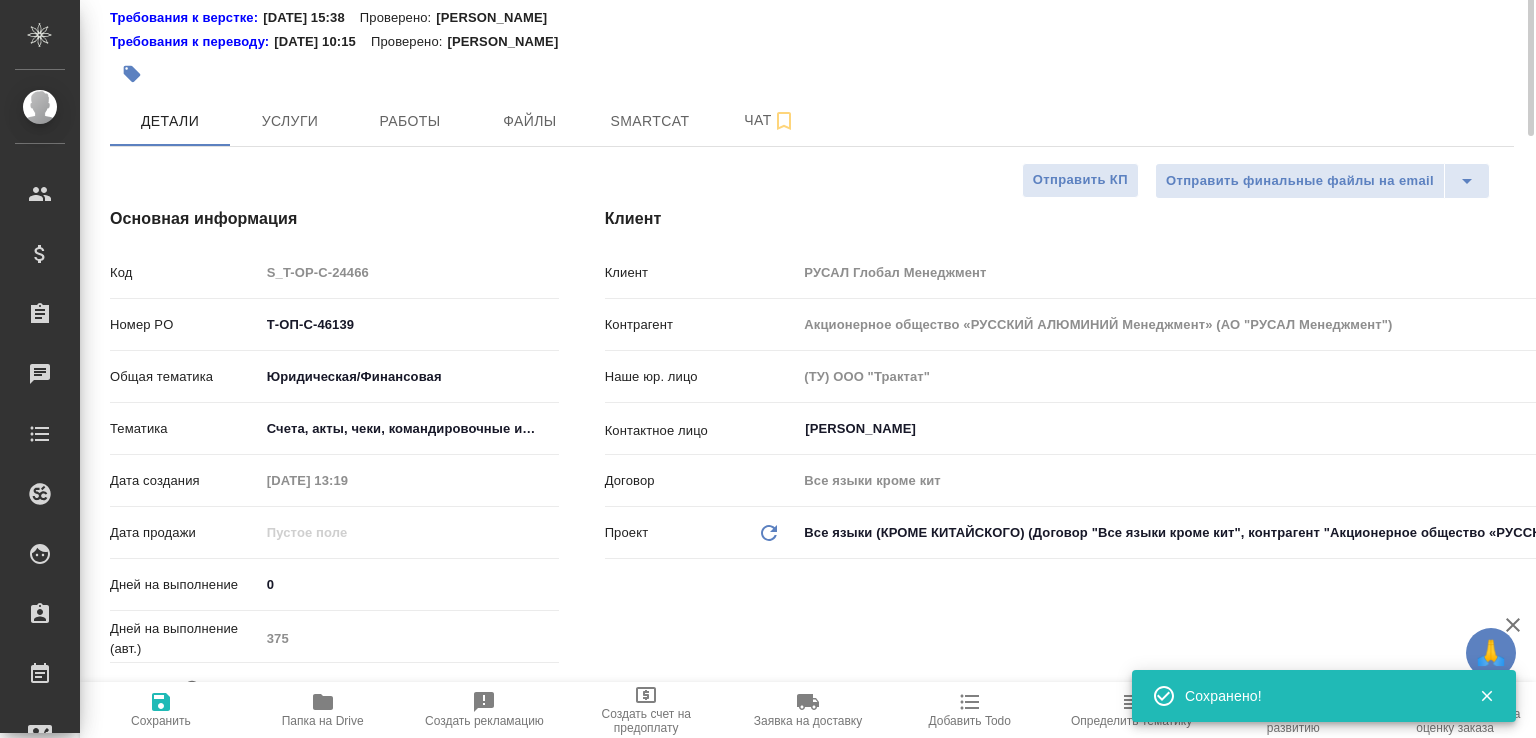 scroll, scrollTop: 0, scrollLeft: 0, axis: both 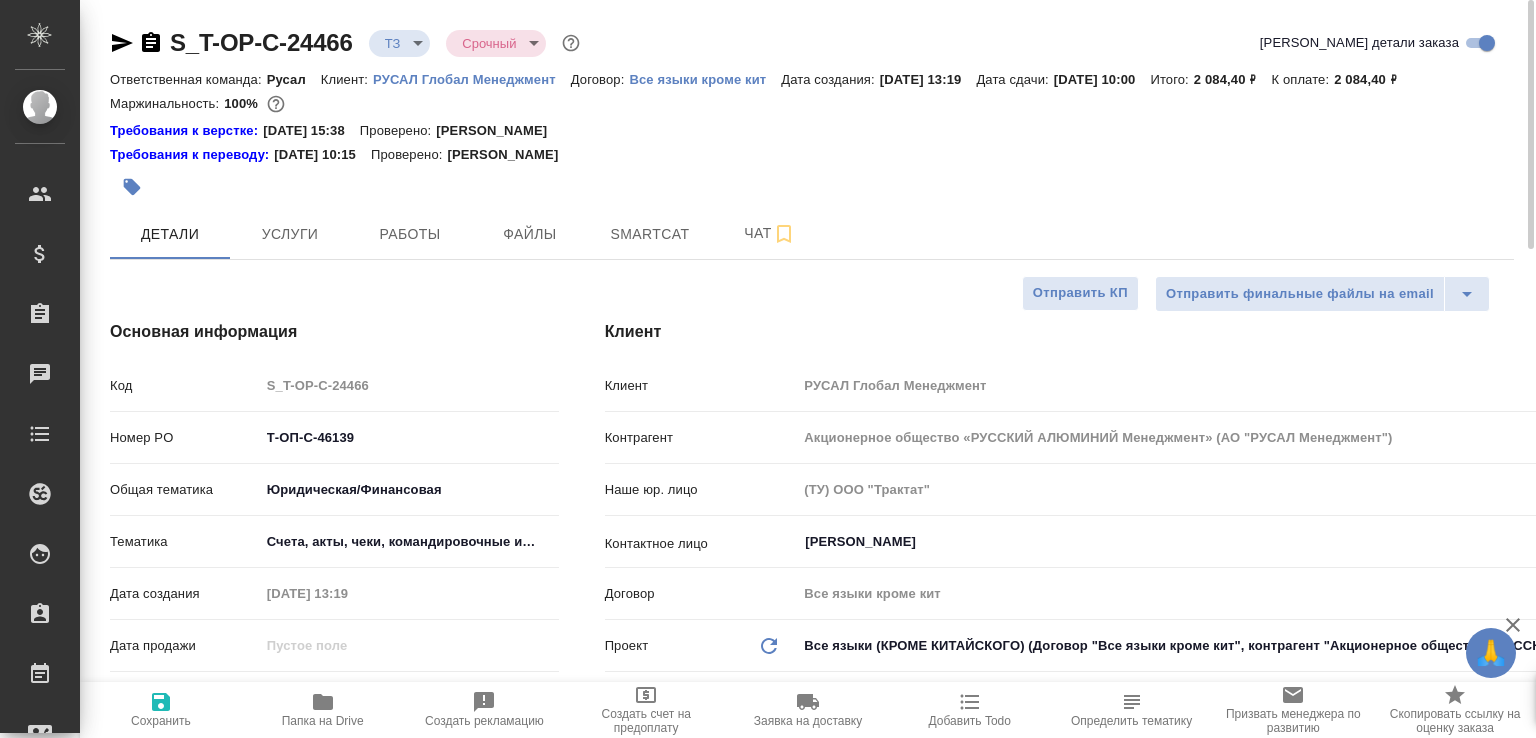 click 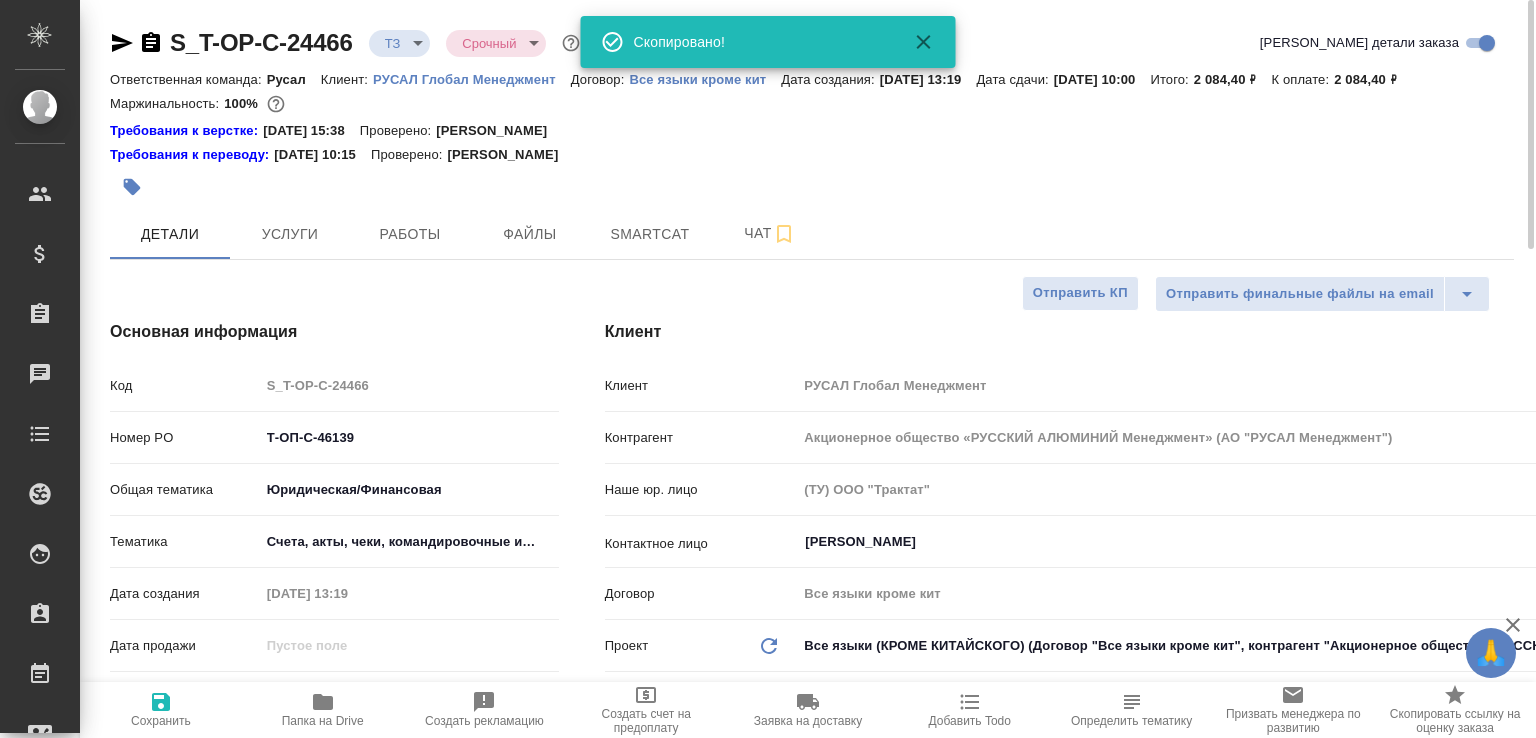 type on "x" 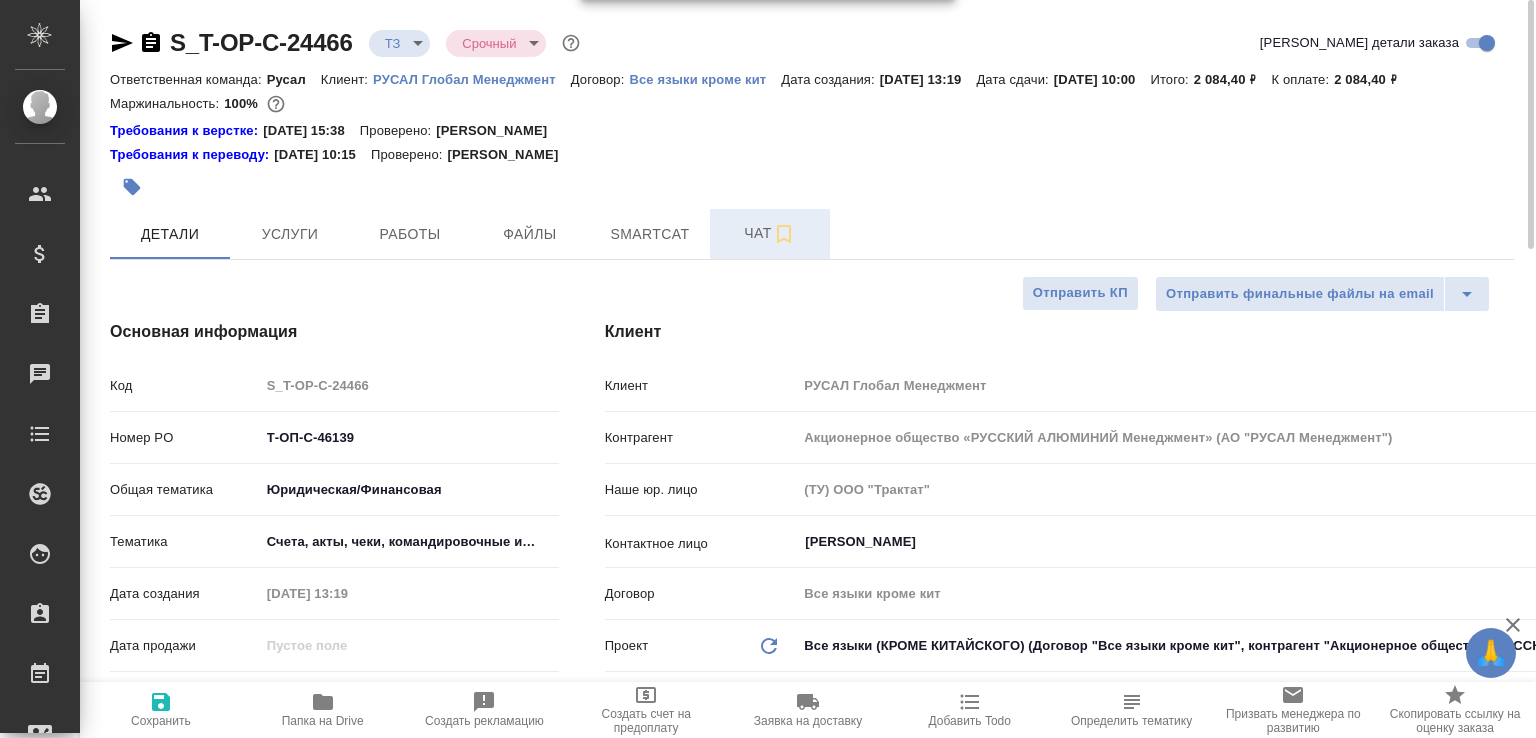 click on "Чат" at bounding box center (770, 234) 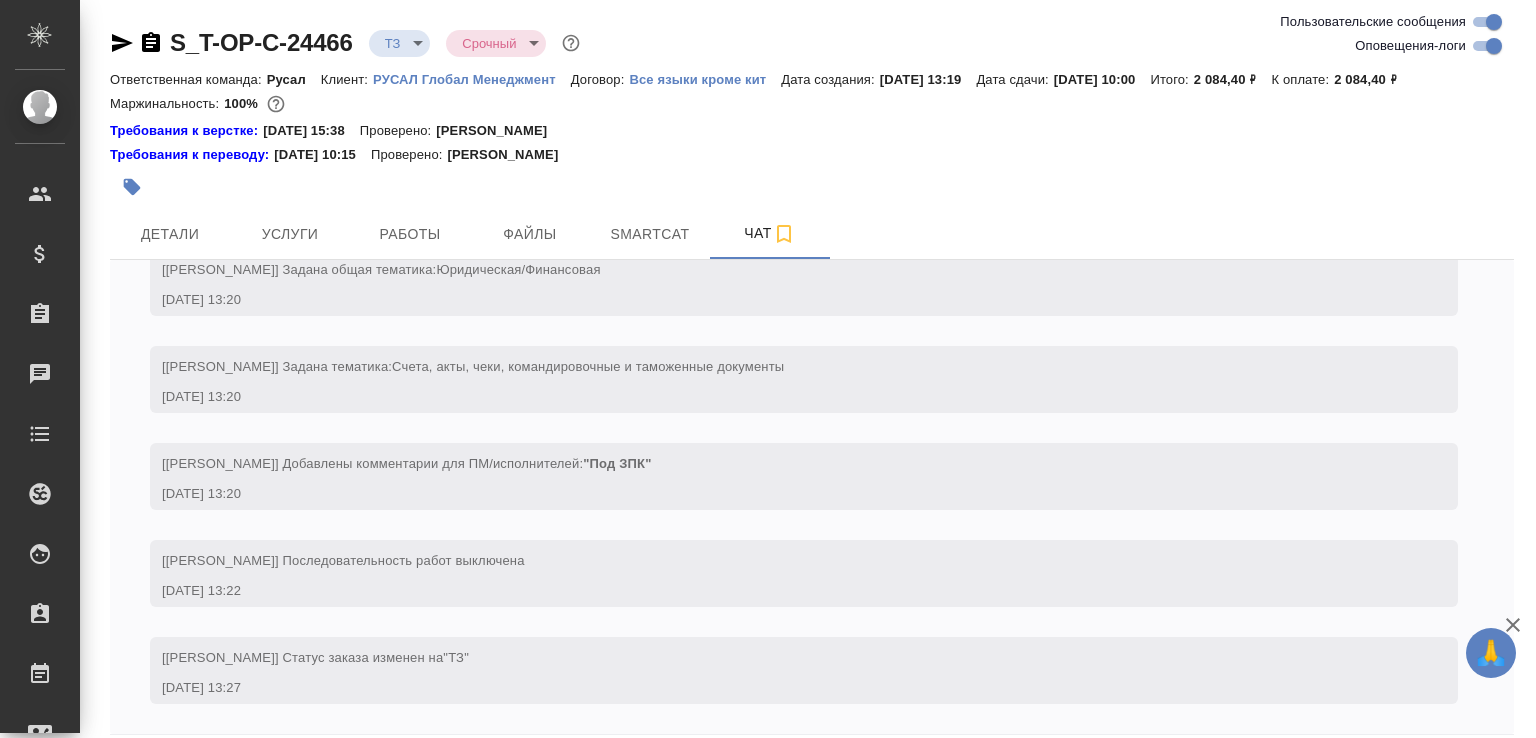 scroll, scrollTop: 335, scrollLeft: 0, axis: vertical 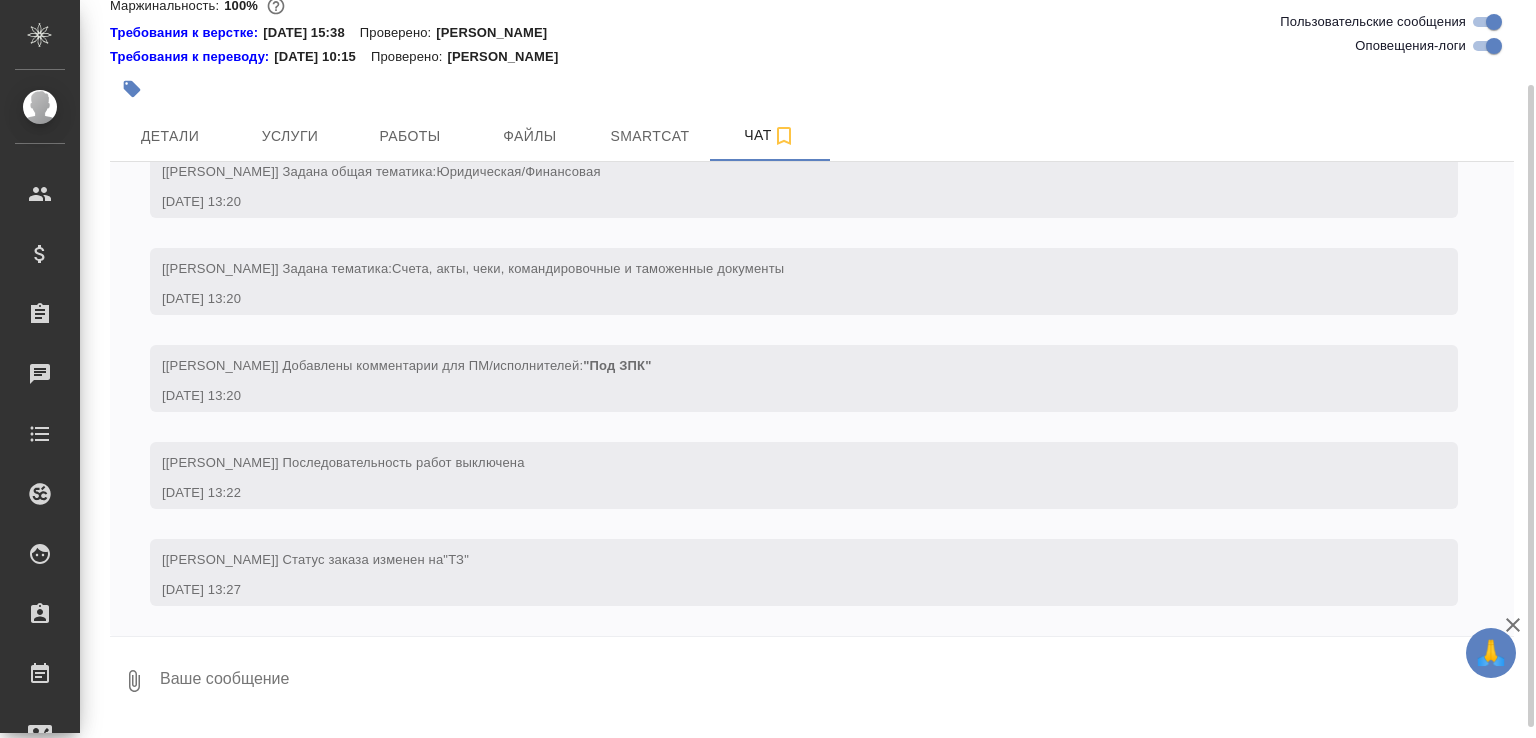 click at bounding box center [812, 642] 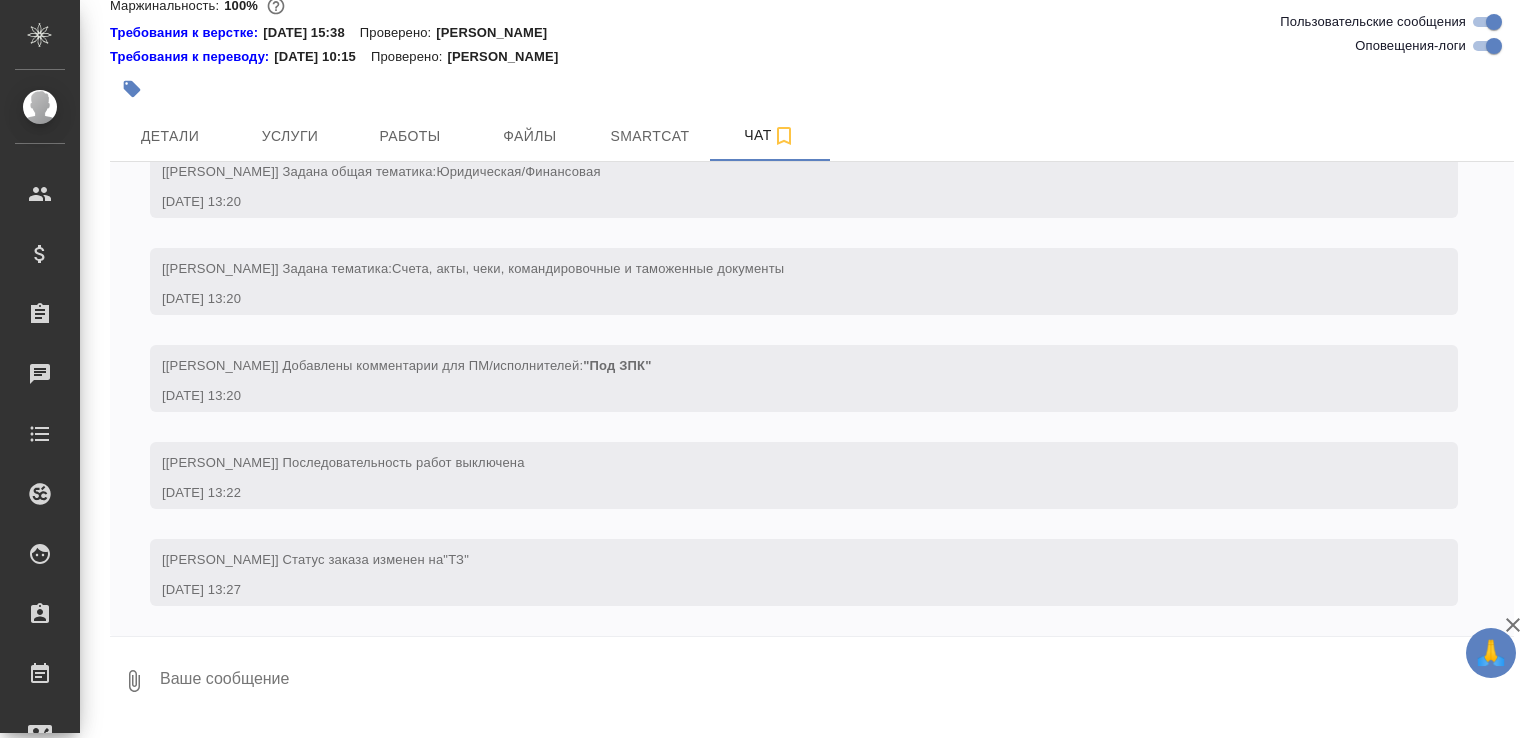 click at bounding box center (836, 681) 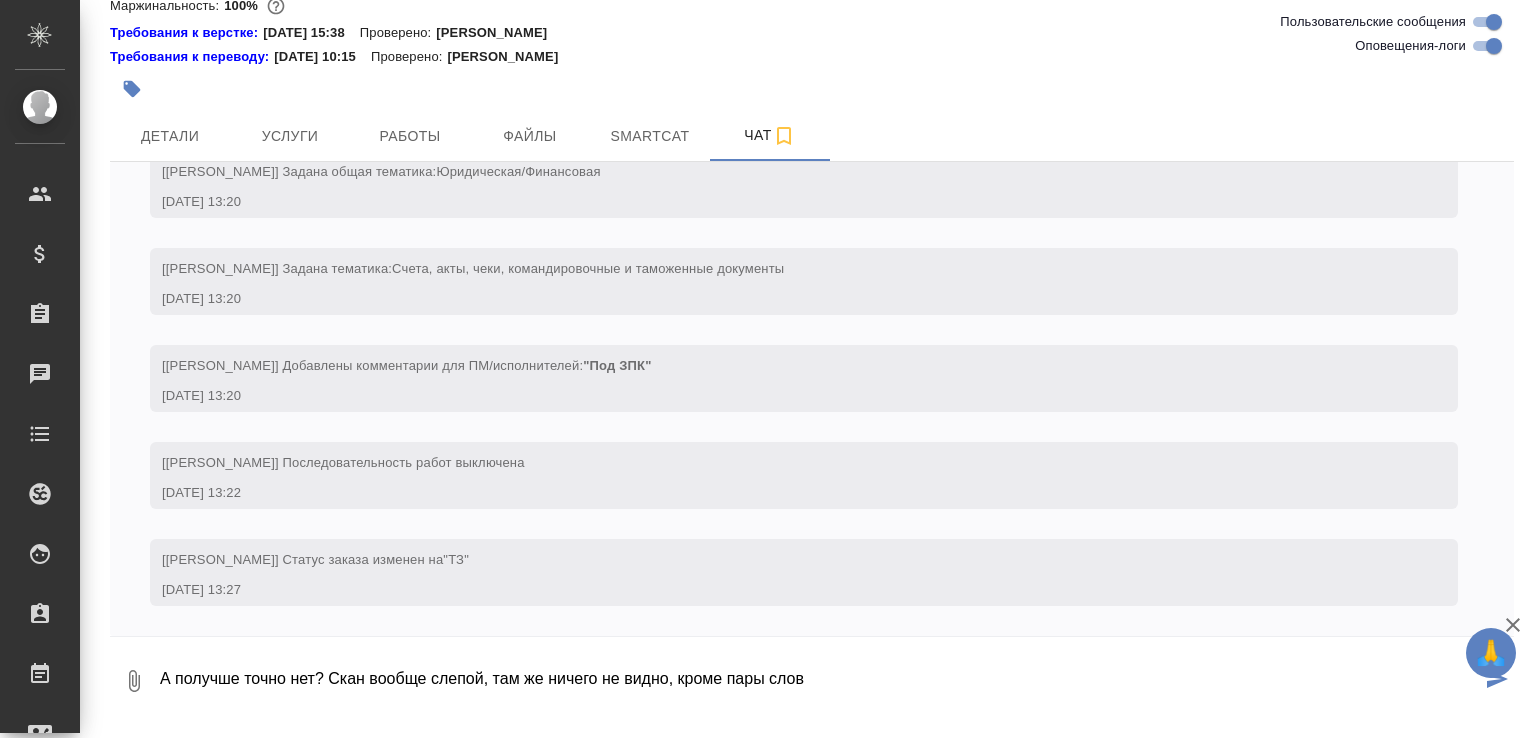 type on "А получше точно нет? Скан вообще слепой, там же ничего не видно, кроме пары слов" 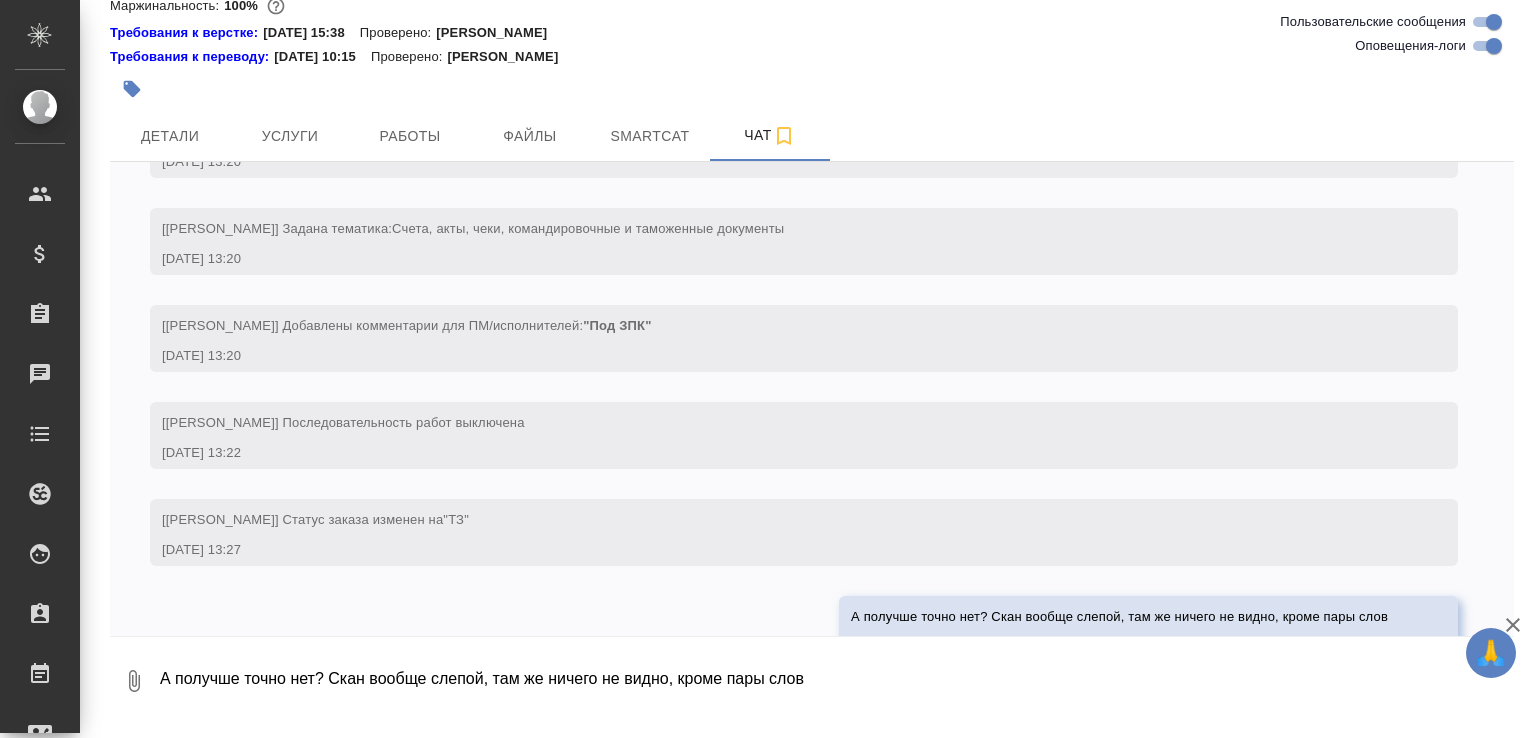 scroll, scrollTop: 432, scrollLeft: 0, axis: vertical 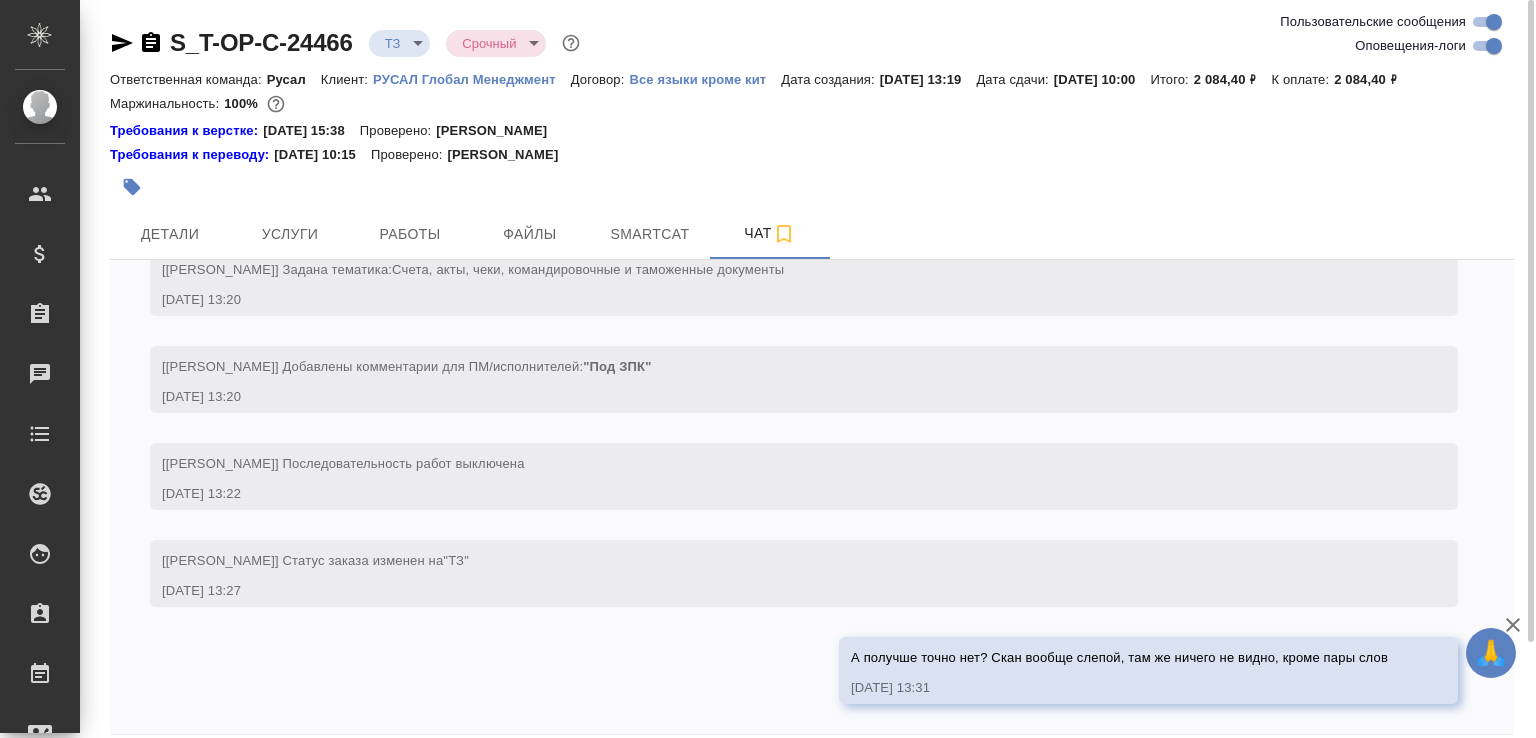 click on "🙏 .cls-1
fill:#fff;
AWATERA Малофеева Екатерина e.malofeeva Клиенты Спецификации Заказы 0 Чаты Todo Проекты SC Исполнители Кандидаты Работы Входящие заявки Заявки на доставку Рекламации Проекты процессинга Конференции Выйти S_T-OP-C-24466 ТЗ tz Срочный urgent Ответственная команда: Русал Клиент: РУСАЛ Глобал Менеджмент Договор: Все языки кроме кит Дата создания: 16.07.2025, 13:19 Дата сдачи: 18.07.2025, 10:00 Итого: 2 084,40 ₽ К оплате: 2 084,40 ₽ Маржинальность: 100% Требования к верстке: 06.06.2024 15:38 Проверено: Зверева Анна  Требования к переводу: 04.09.2024 10:15 Проверено: Мухин Павел Детали Файлы" at bounding box center (768, 369) 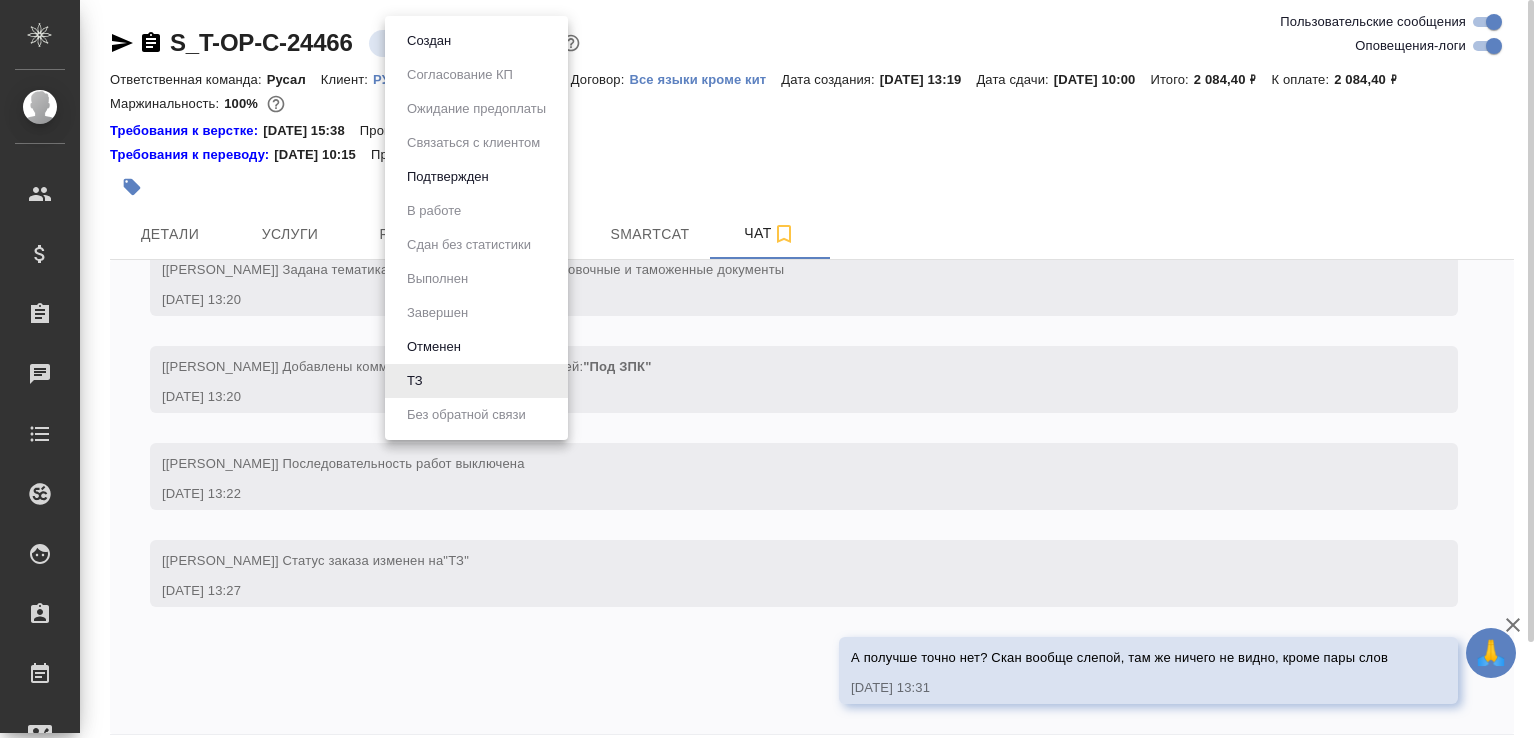click on "Создан" at bounding box center (476, 41) 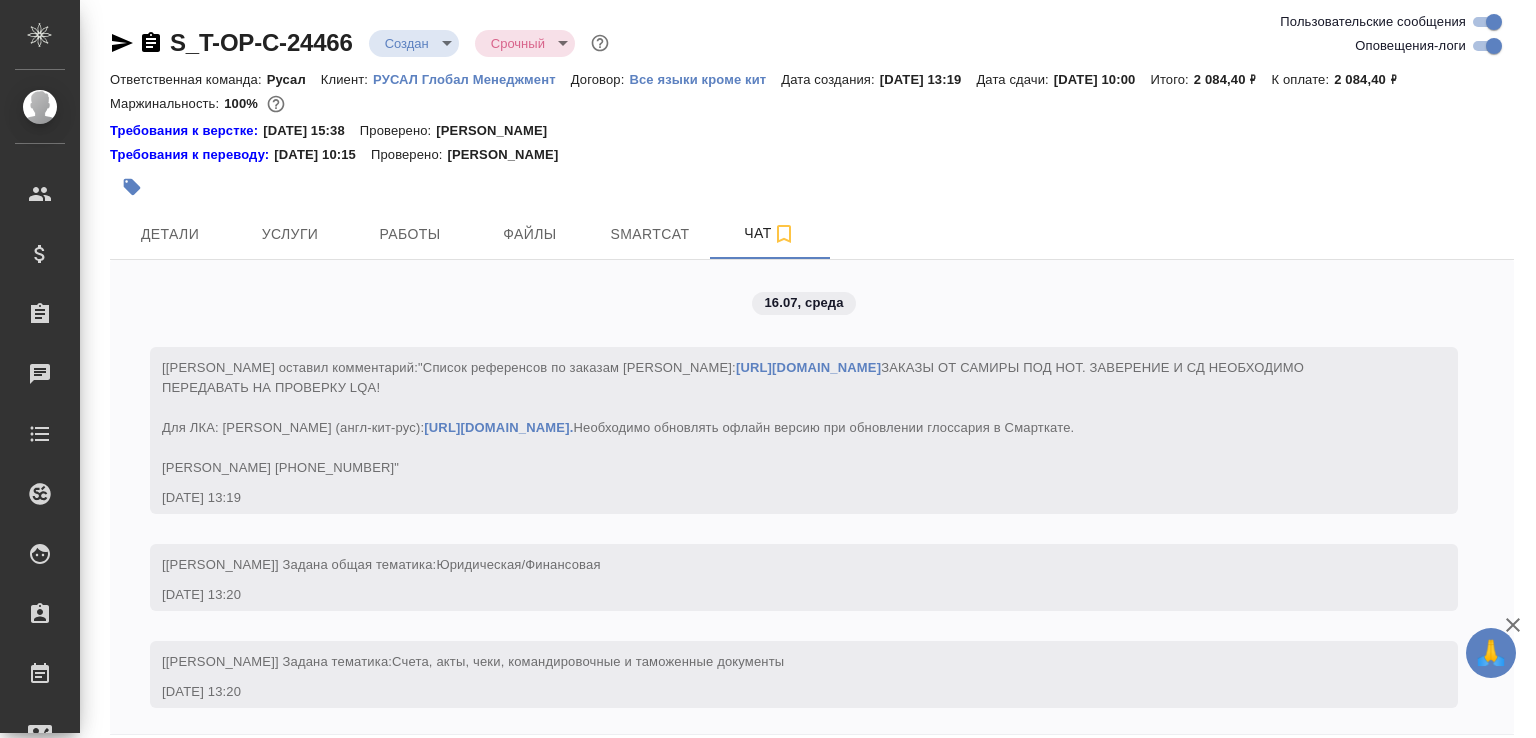 scroll, scrollTop: 529, scrollLeft: 0, axis: vertical 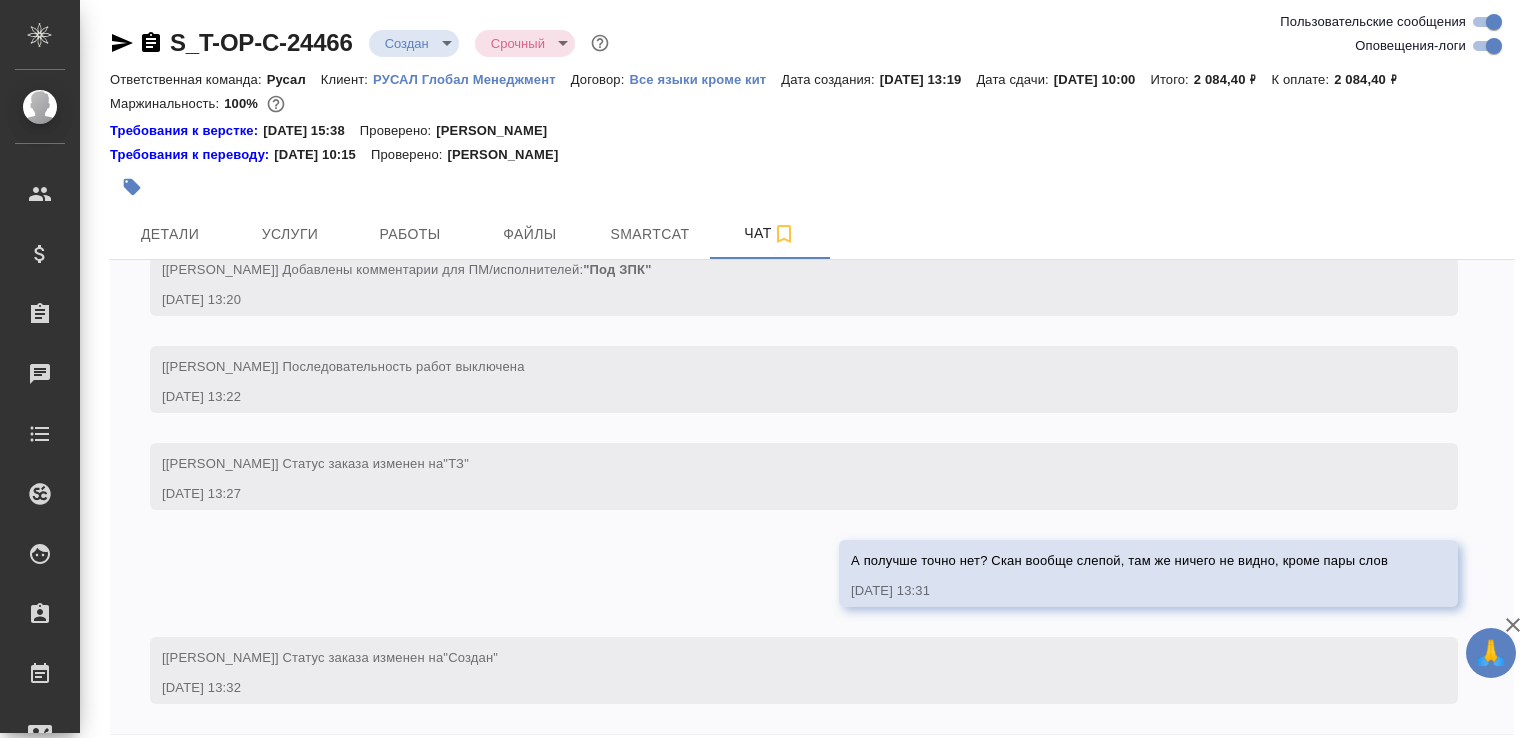 click 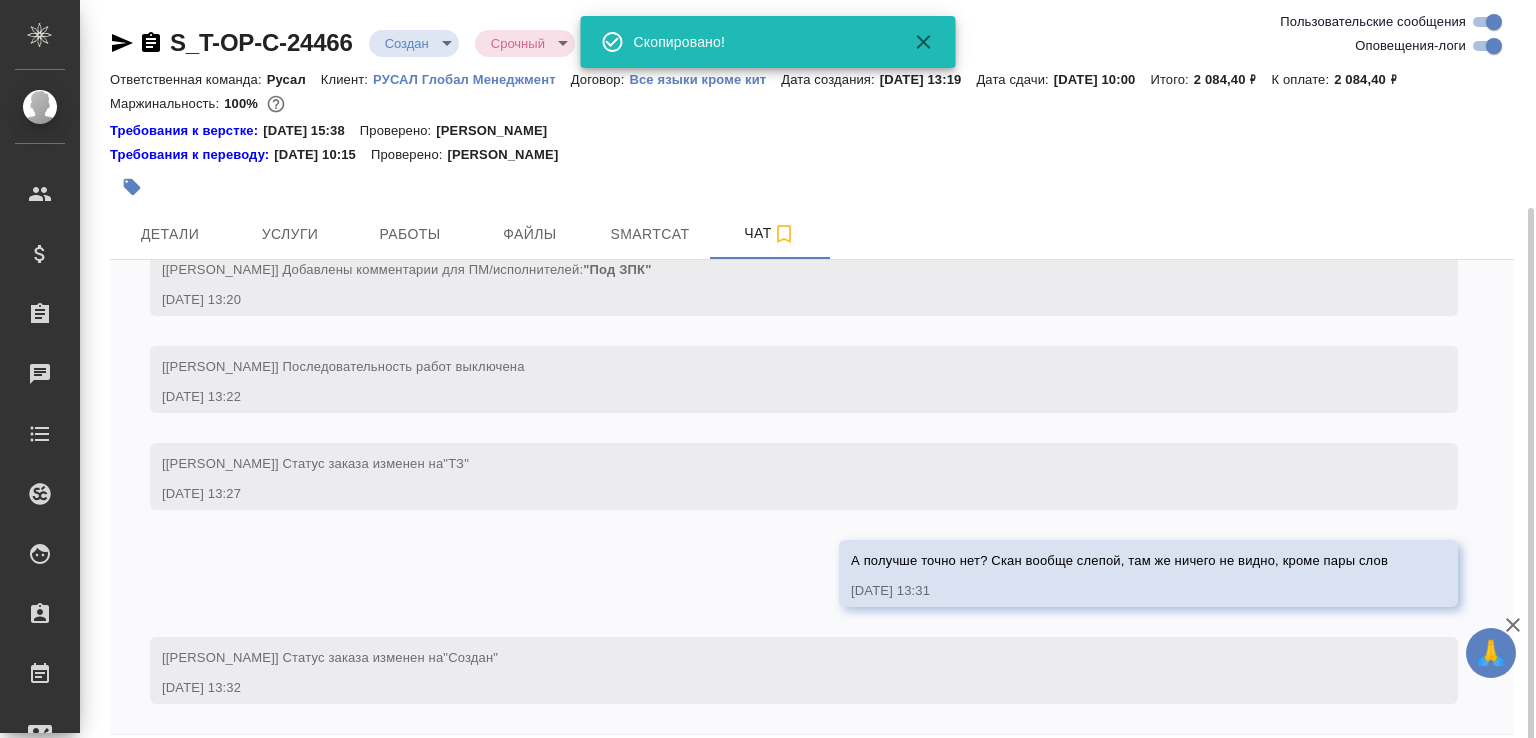 scroll, scrollTop: 111, scrollLeft: 0, axis: vertical 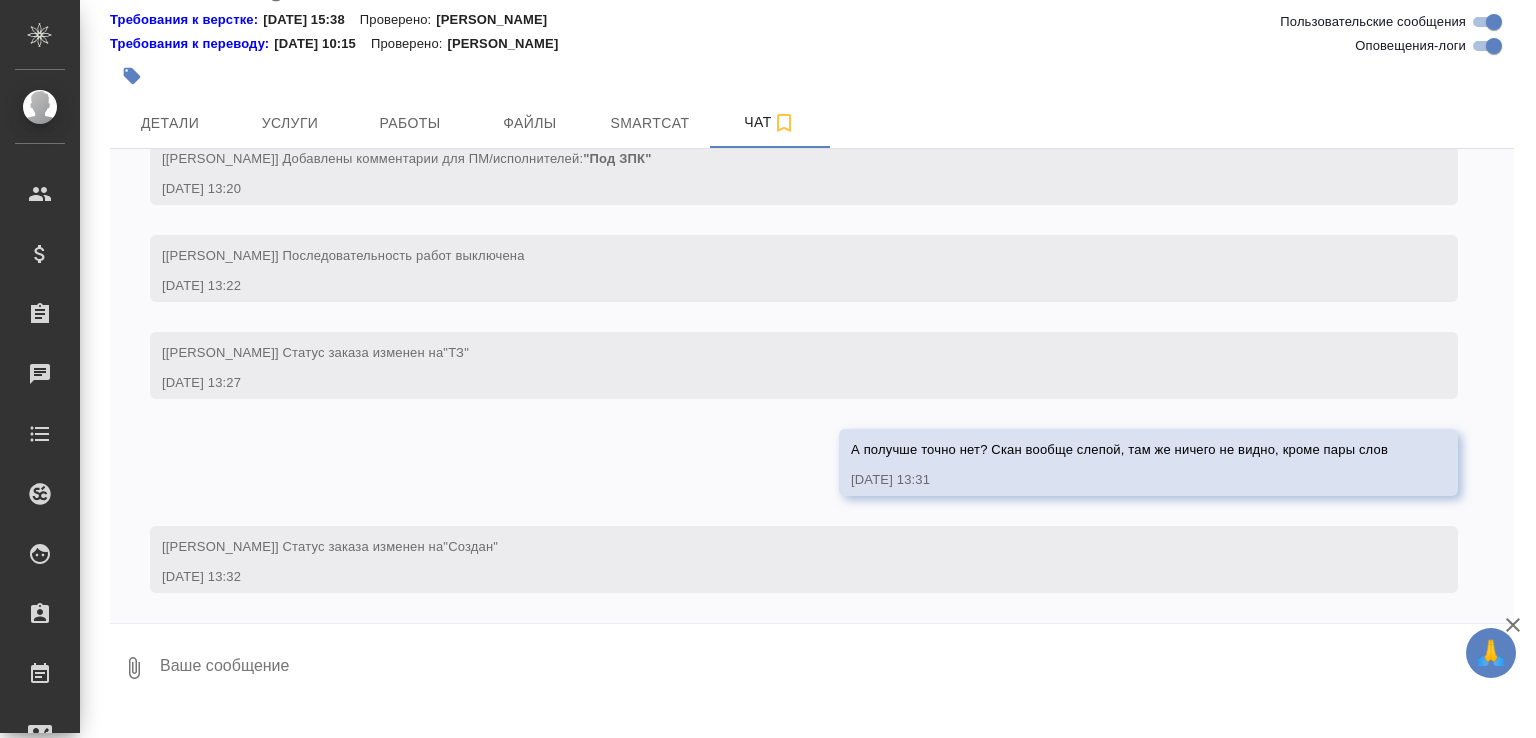 click 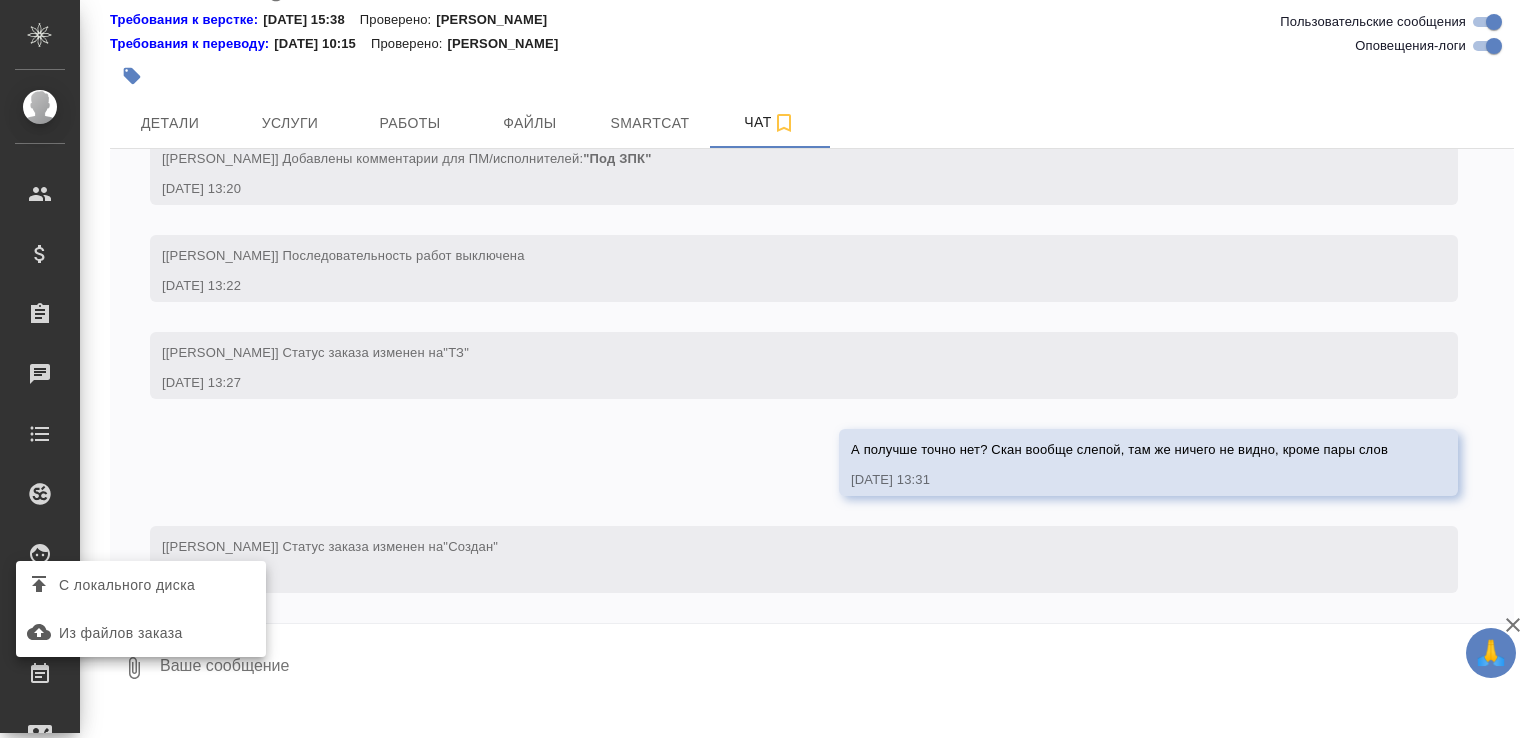 click on "С локального диска" at bounding box center [141, 585] 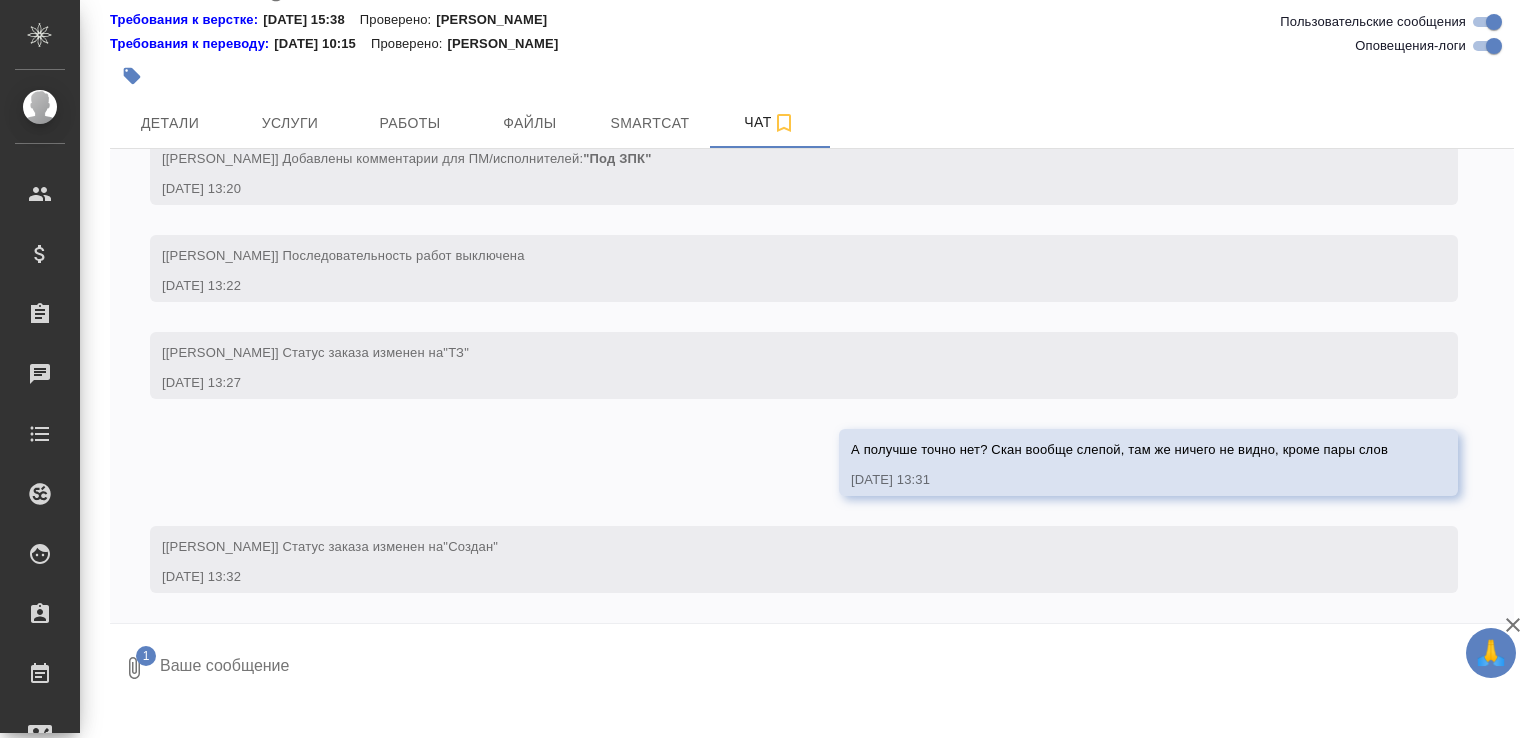 click at bounding box center [819, 668] 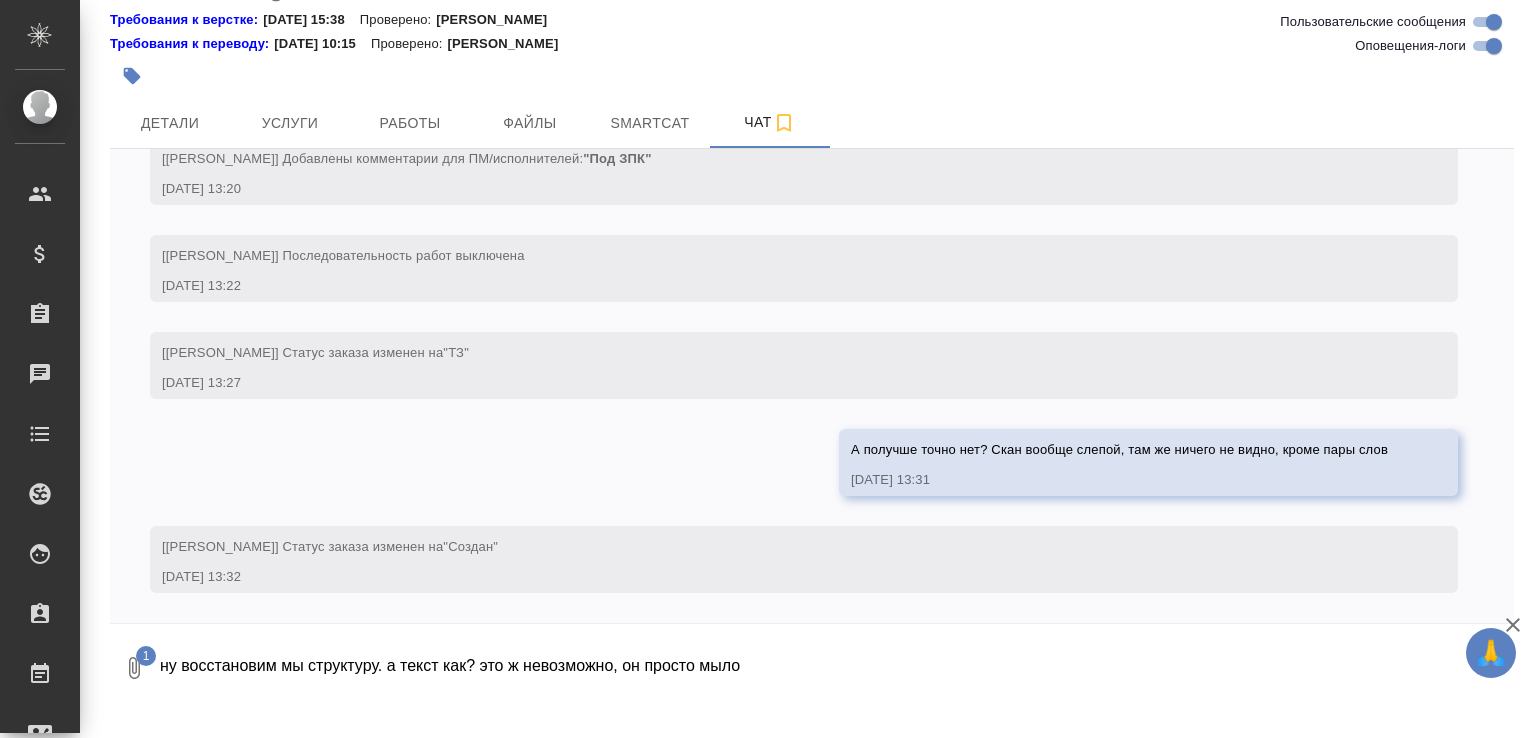 type on "ну восстановим мы структуру. а текст как? это ж невозможно, он просто мыло" 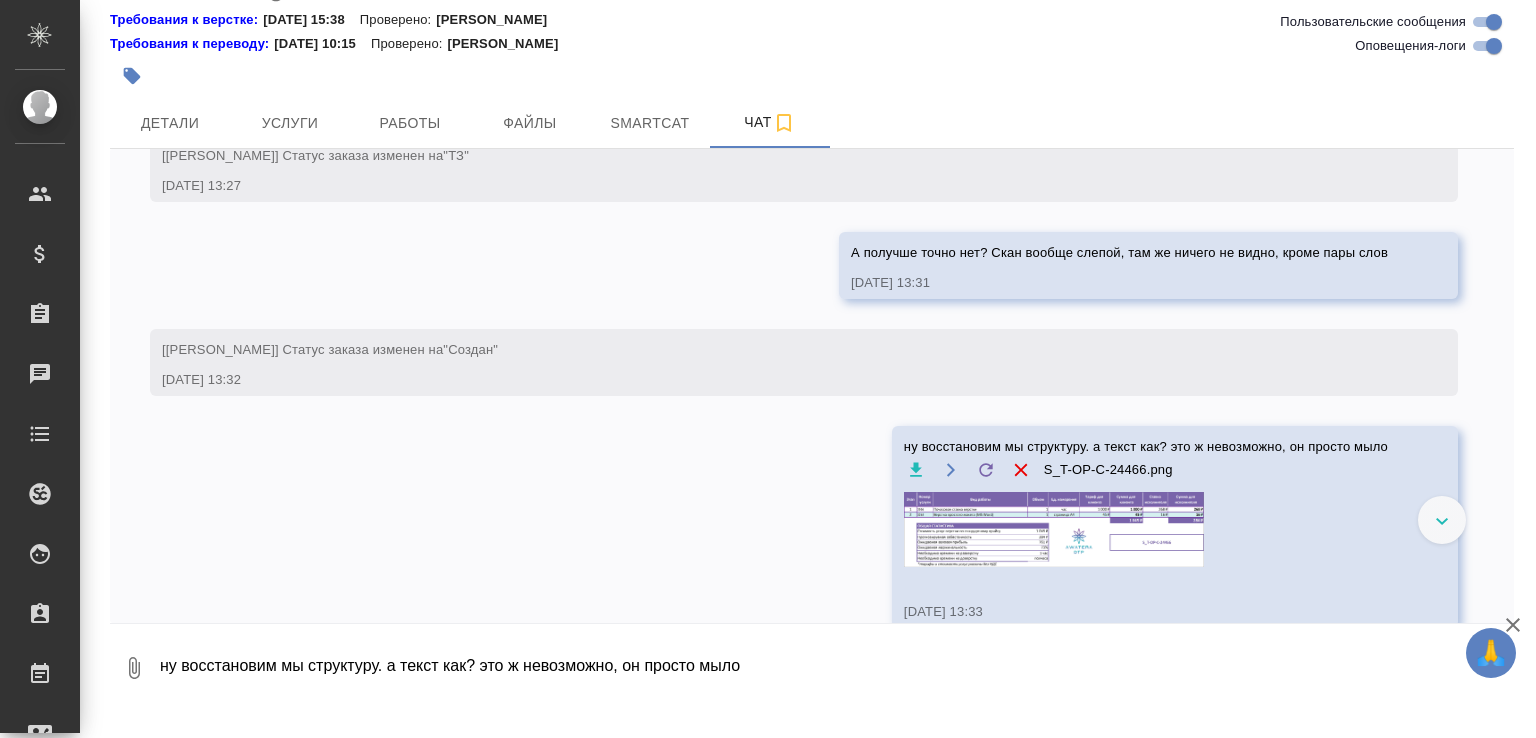 scroll, scrollTop: 760, scrollLeft: 0, axis: vertical 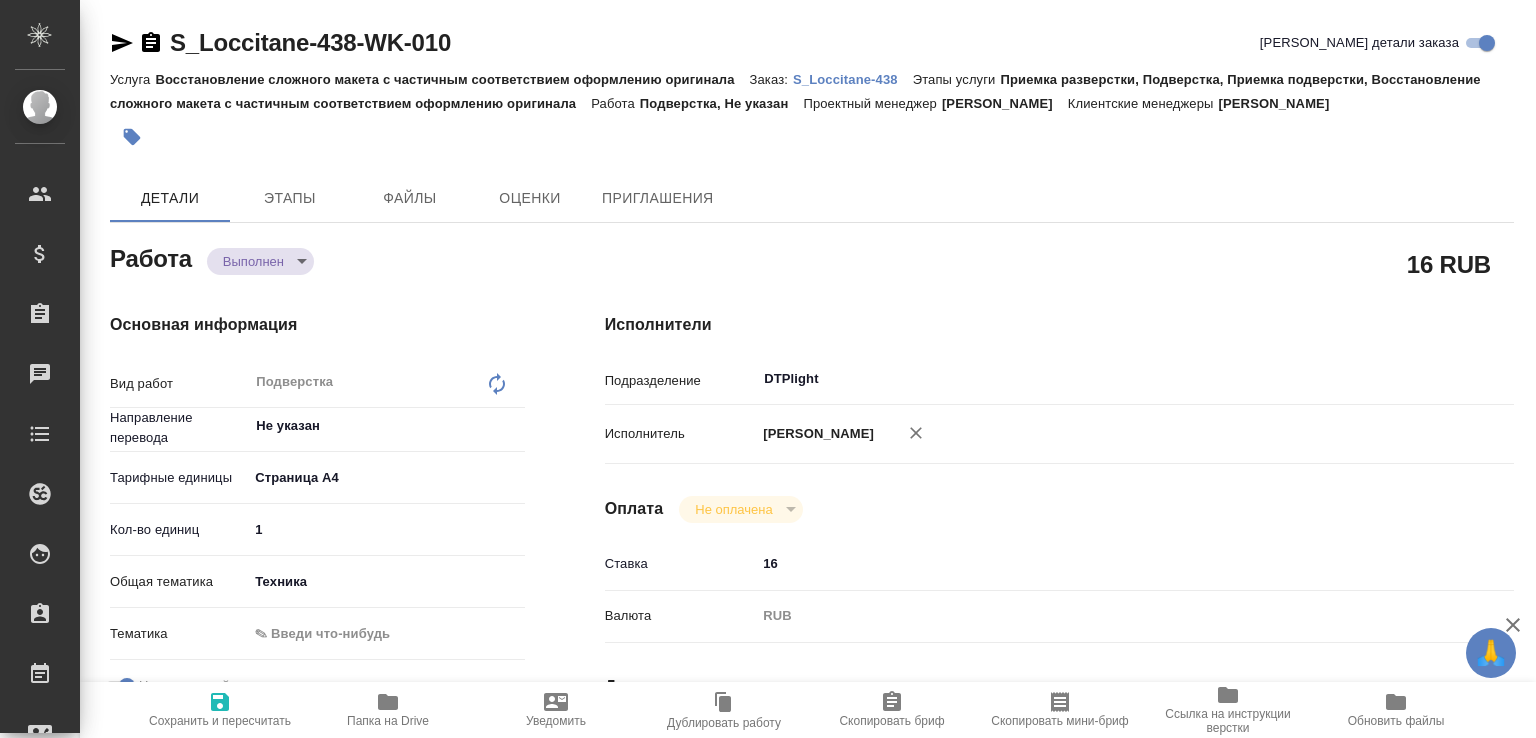 click on "🙏 .cls-1
fill:#fff;
AWATERA [PERSON_NAME]malofeeva Клиенты Спецификации Заказы Чаты Todo Проекты SC Исполнители Кандидаты Работы Входящие заявки Заявки на доставку Рекламации Проекты процессинга Конференции Выйти S_Loccitane-438-WK-010 Кратко детали заказа Услуга Восстановление сложного макета с частичным соответствием оформлению оригинала Заказ: S_Loccitane-438 Этапы услуги Приемка разверстки, Подверстка, Приемка подверстки, Восстановление сложного макета с частичным соответствием оформлению оригинала Работа Подверстка, Не указан Проектный менеджер completed" at bounding box center (768, 369) 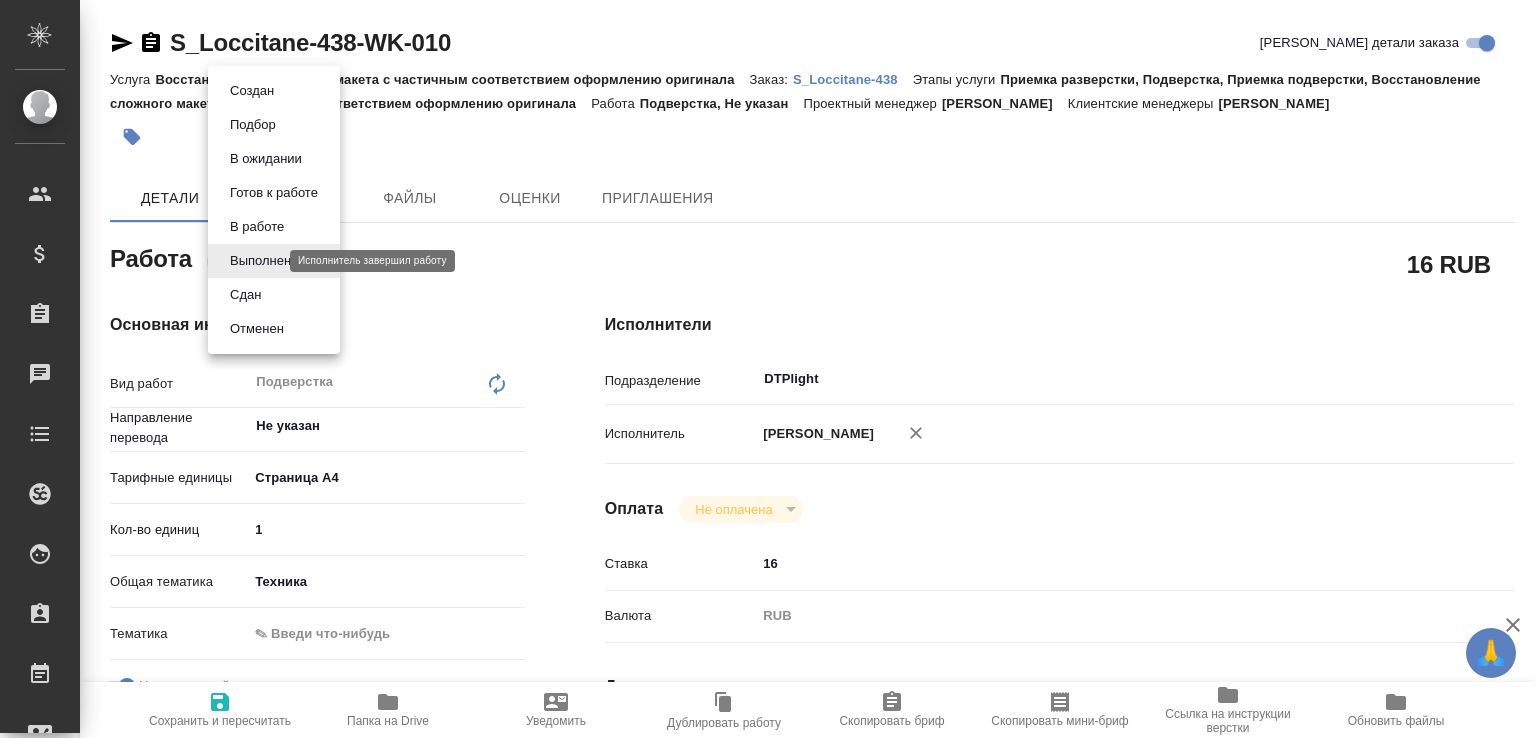 type on "x" 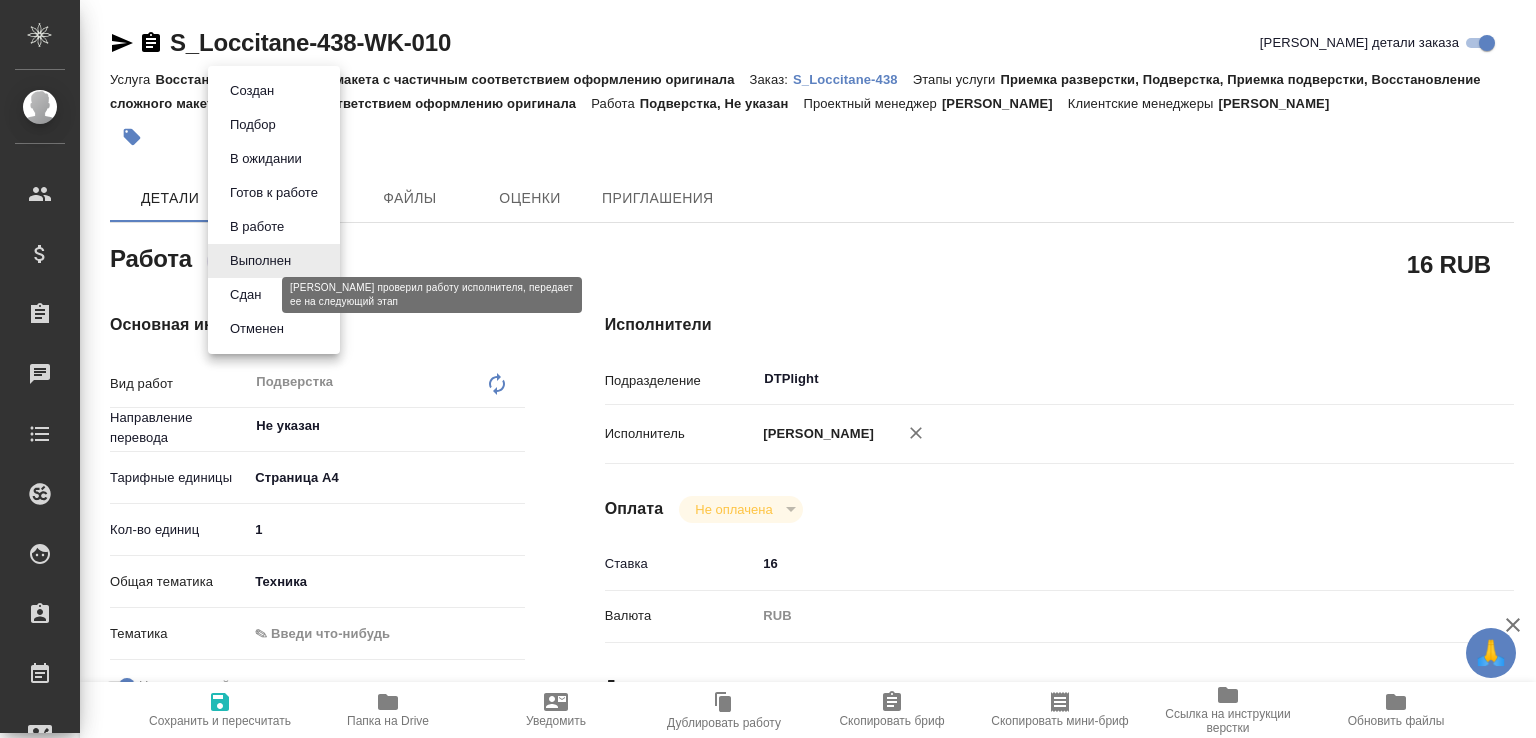 click on "Сдан" at bounding box center [245, 295] 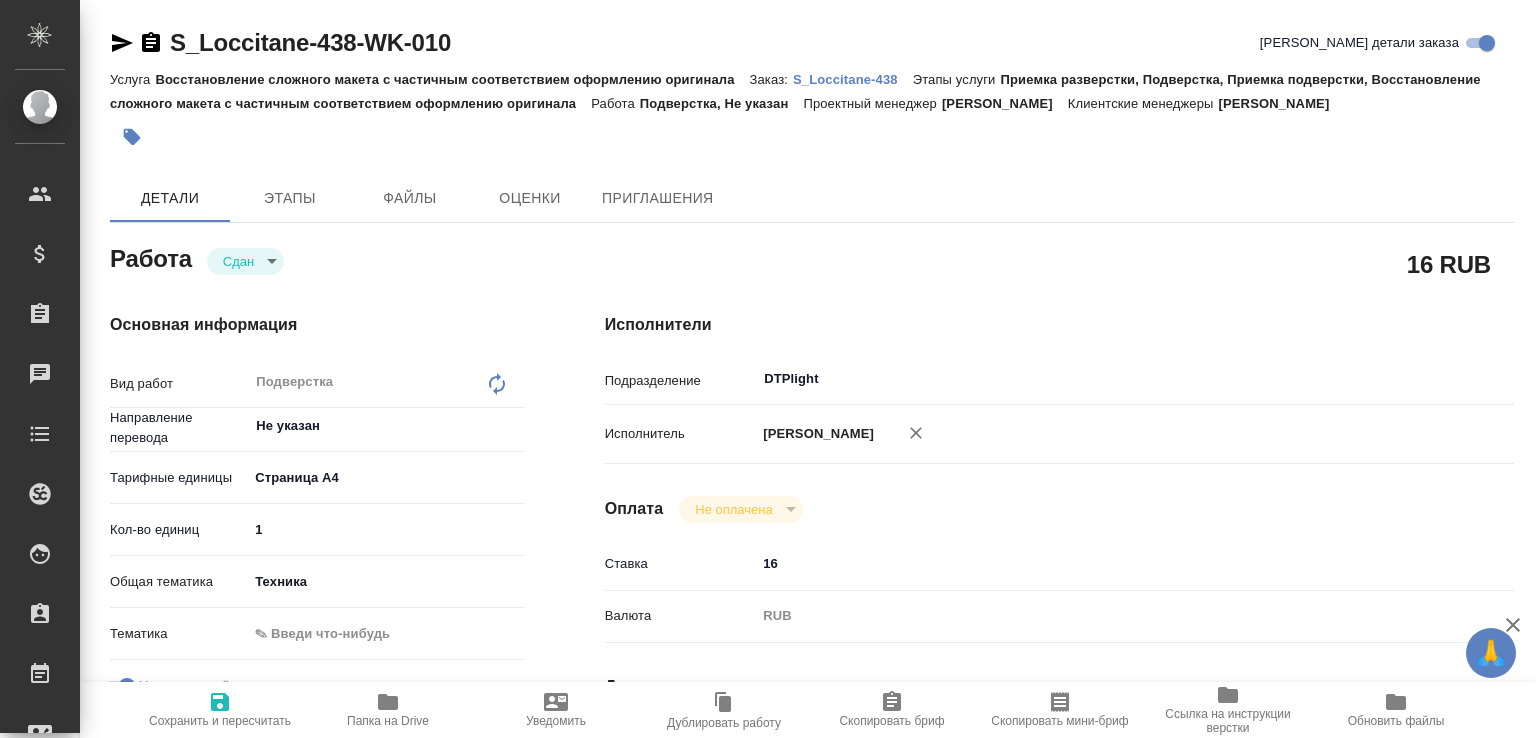 type on "x" 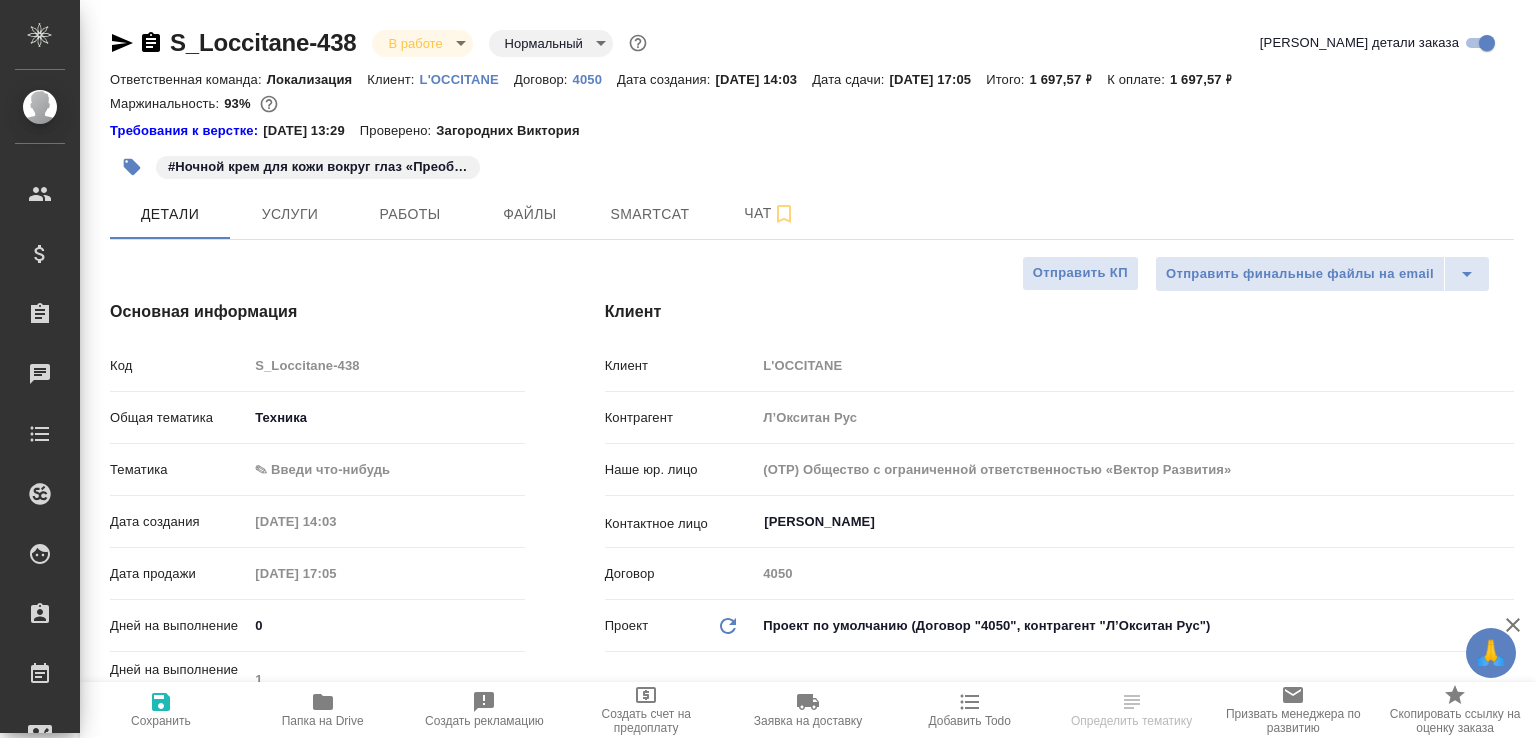 select on "RU" 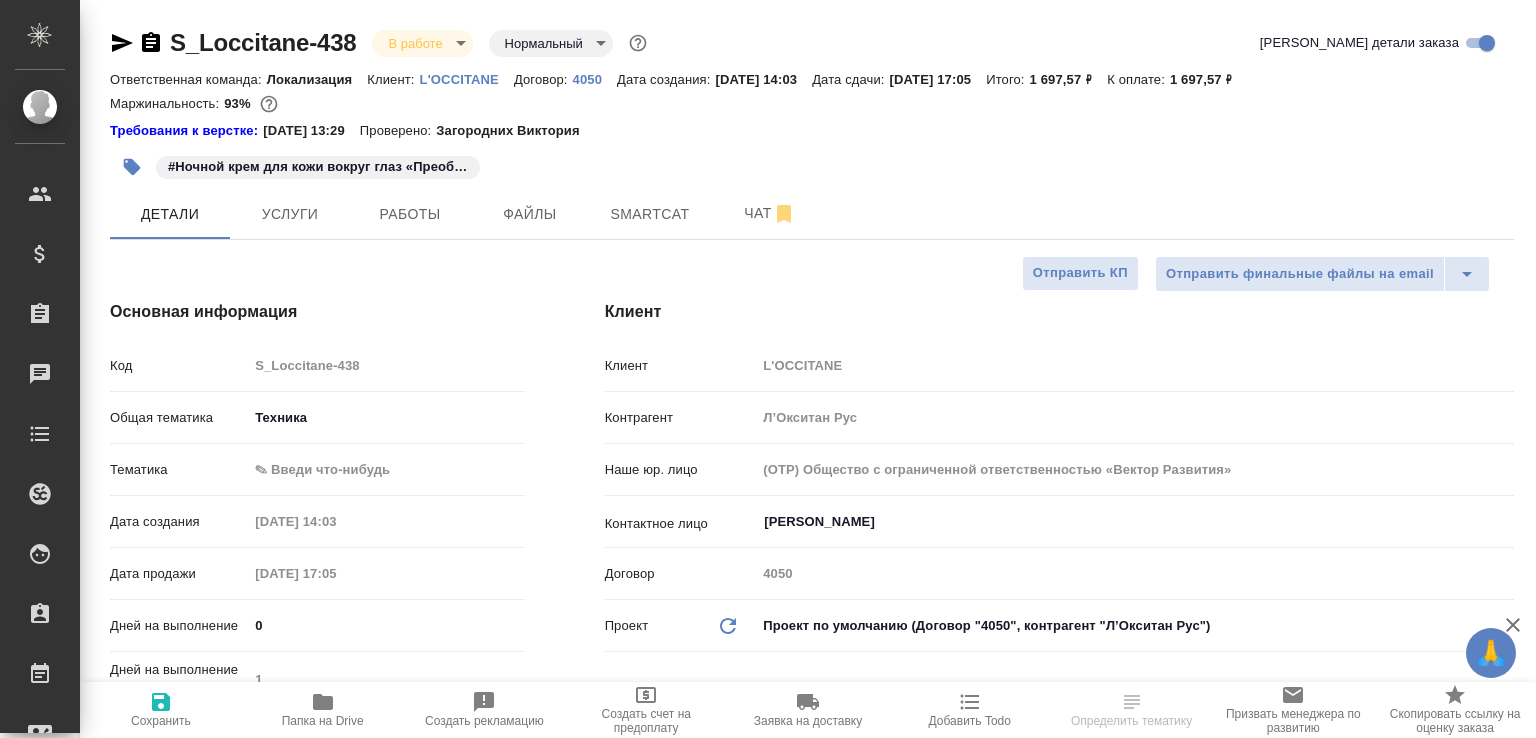 select on "RU" 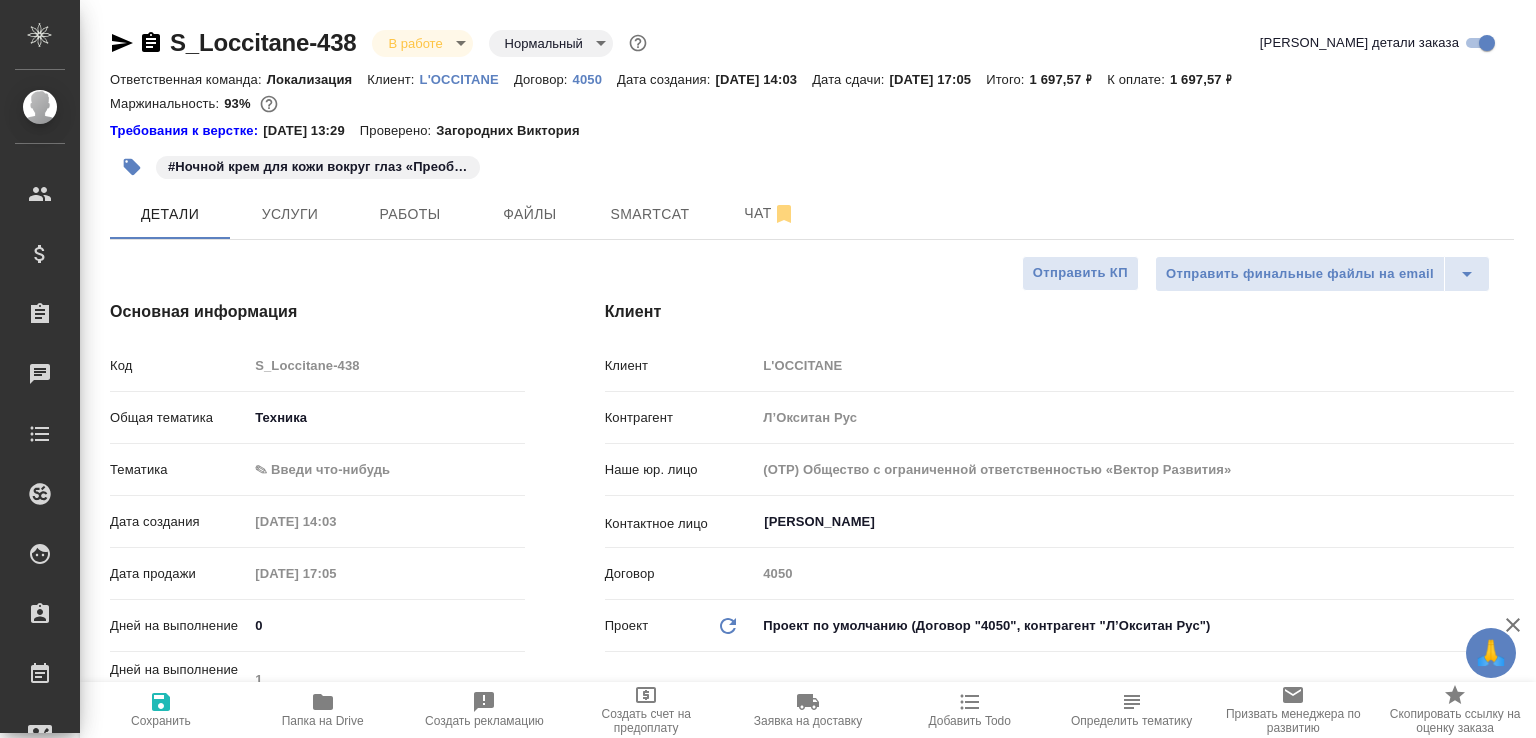 type on "x" 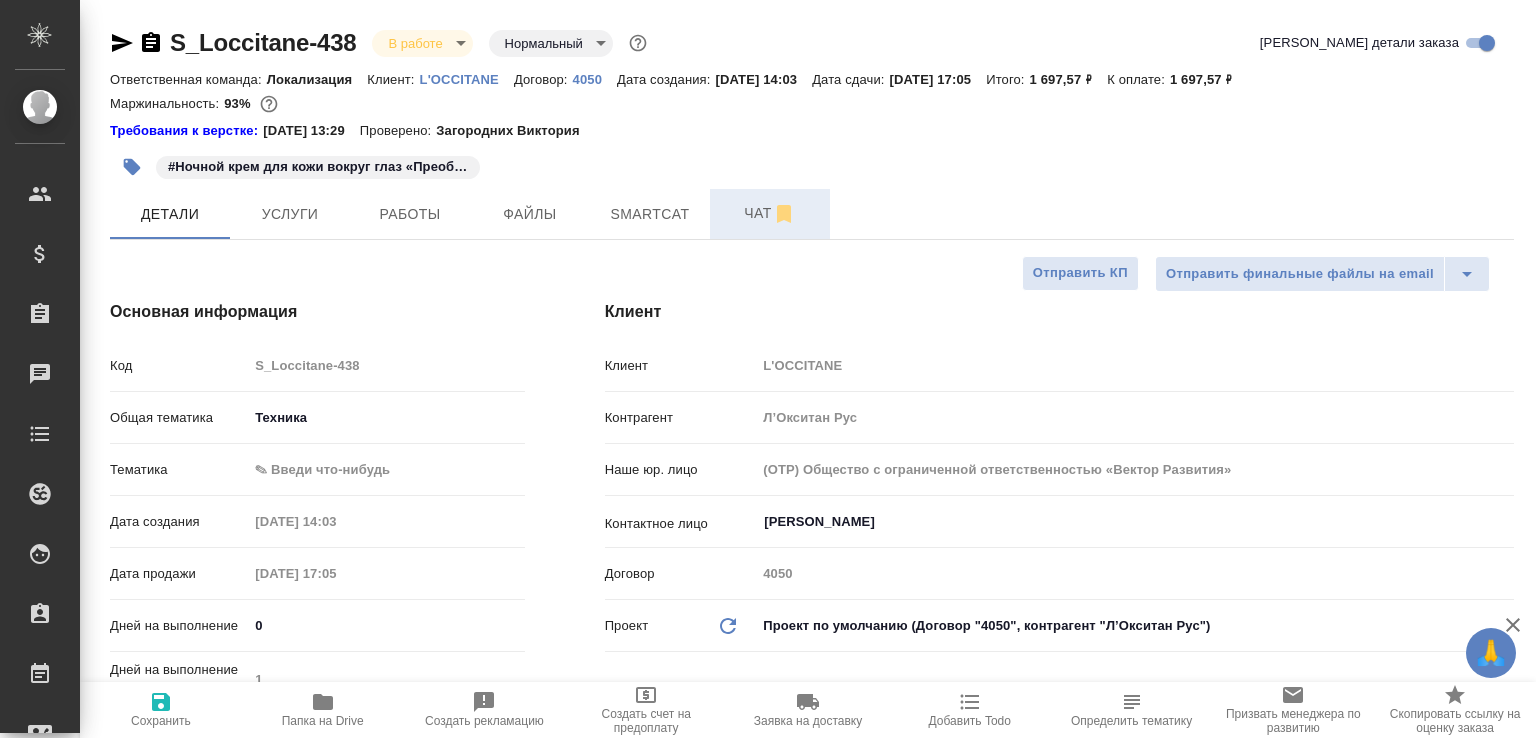 click on "Чат" at bounding box center [770, 213] 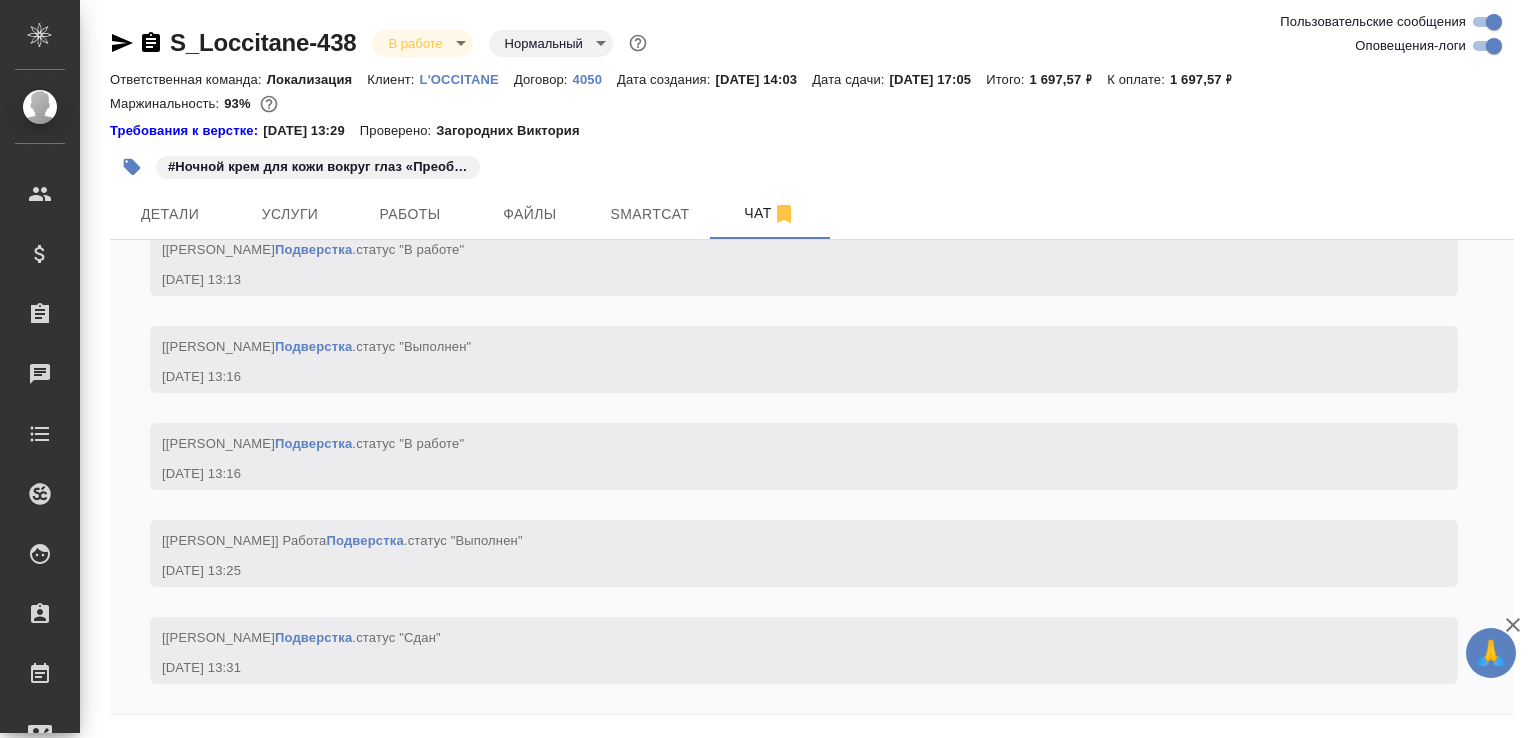 scroll, scrollTop: 6779, scrollLeft: 0, axis: vertical 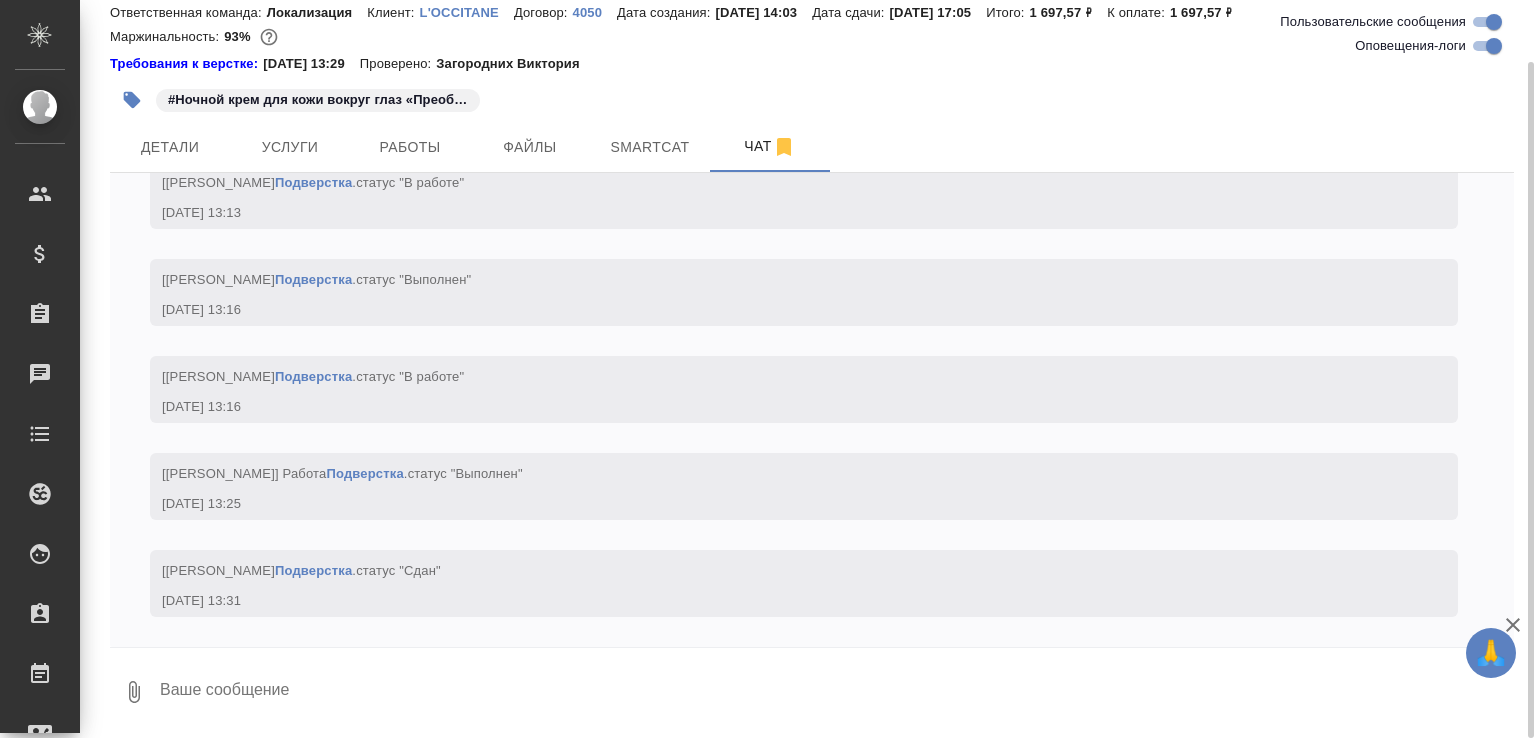 click at bounding box center (836, 692) 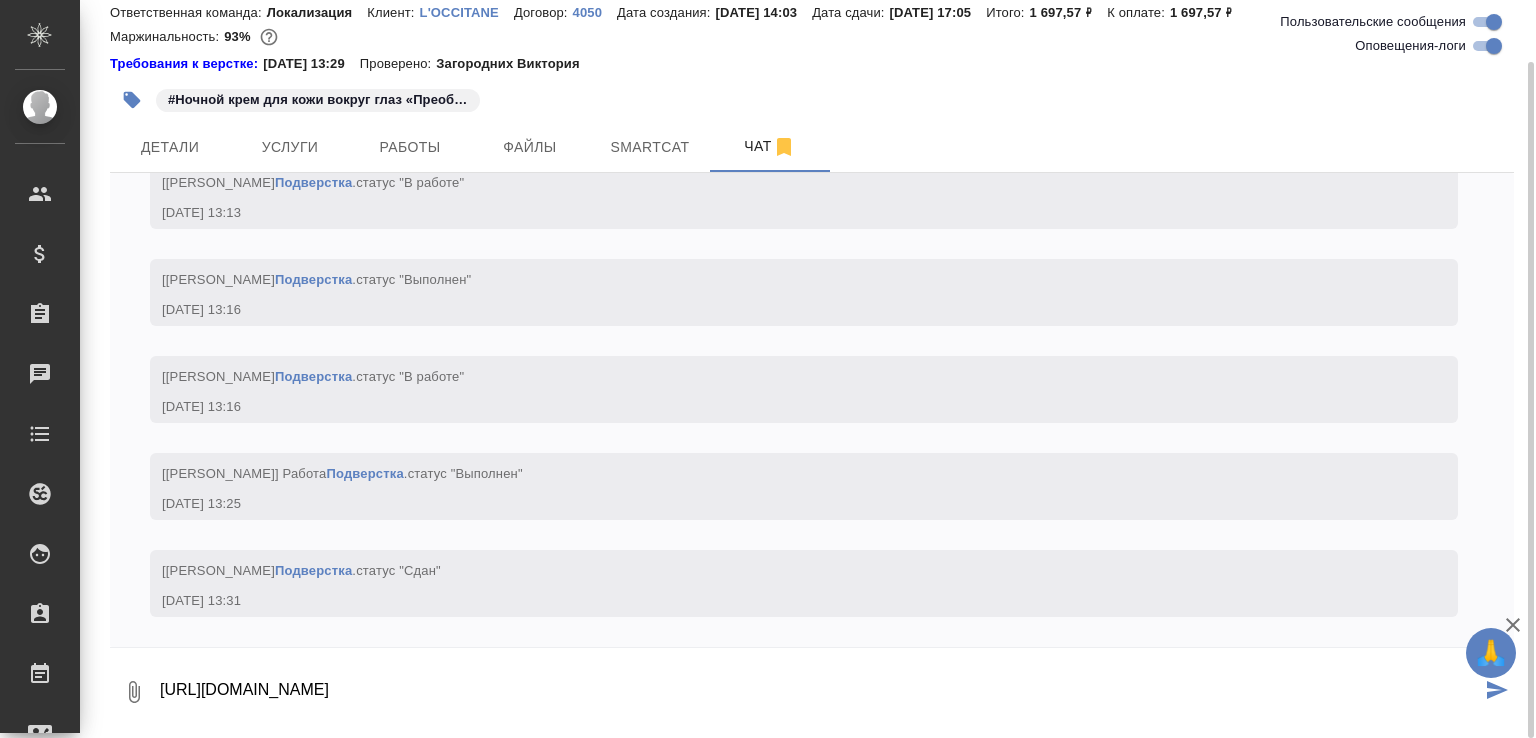 type on "[URL][DOMAIN_NAME]" 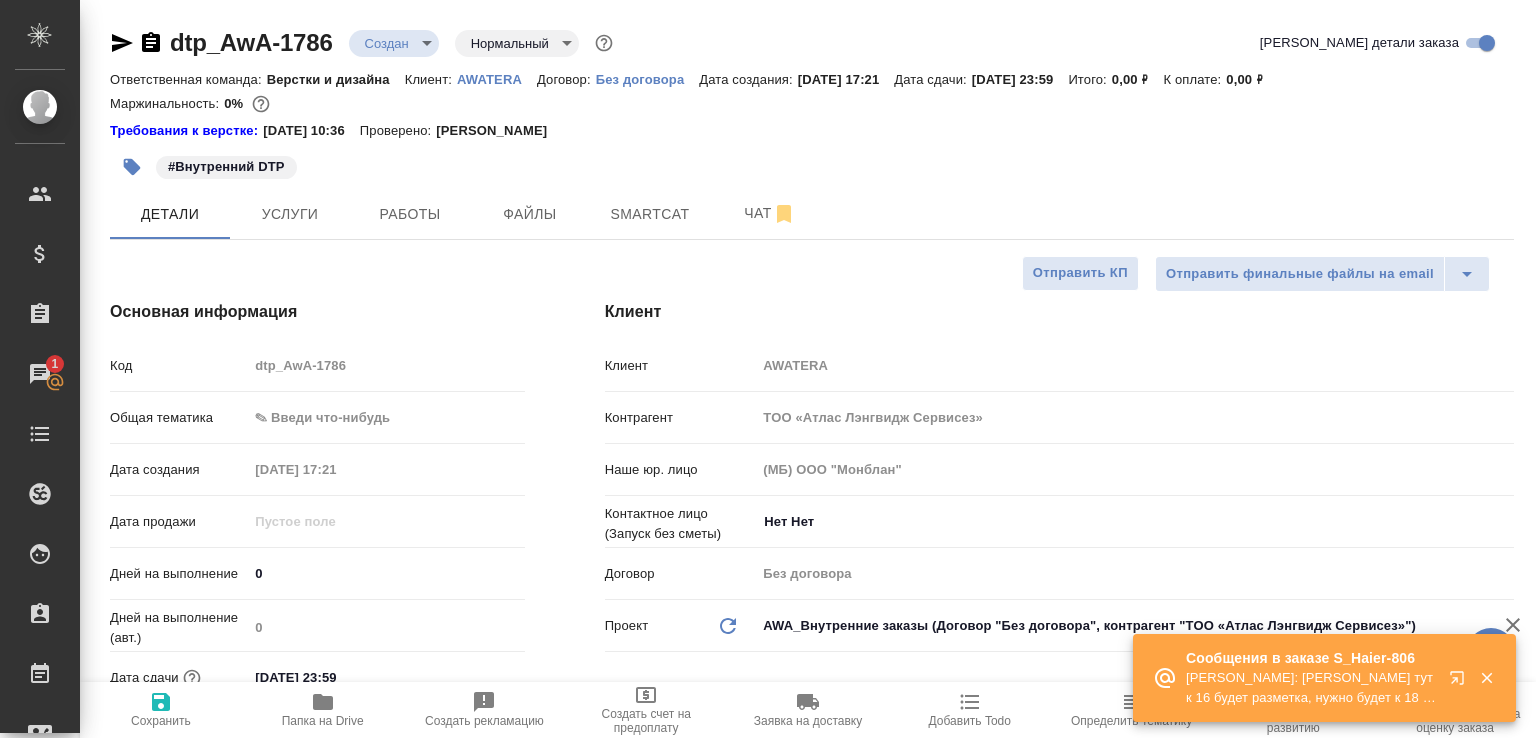 select on "RU" 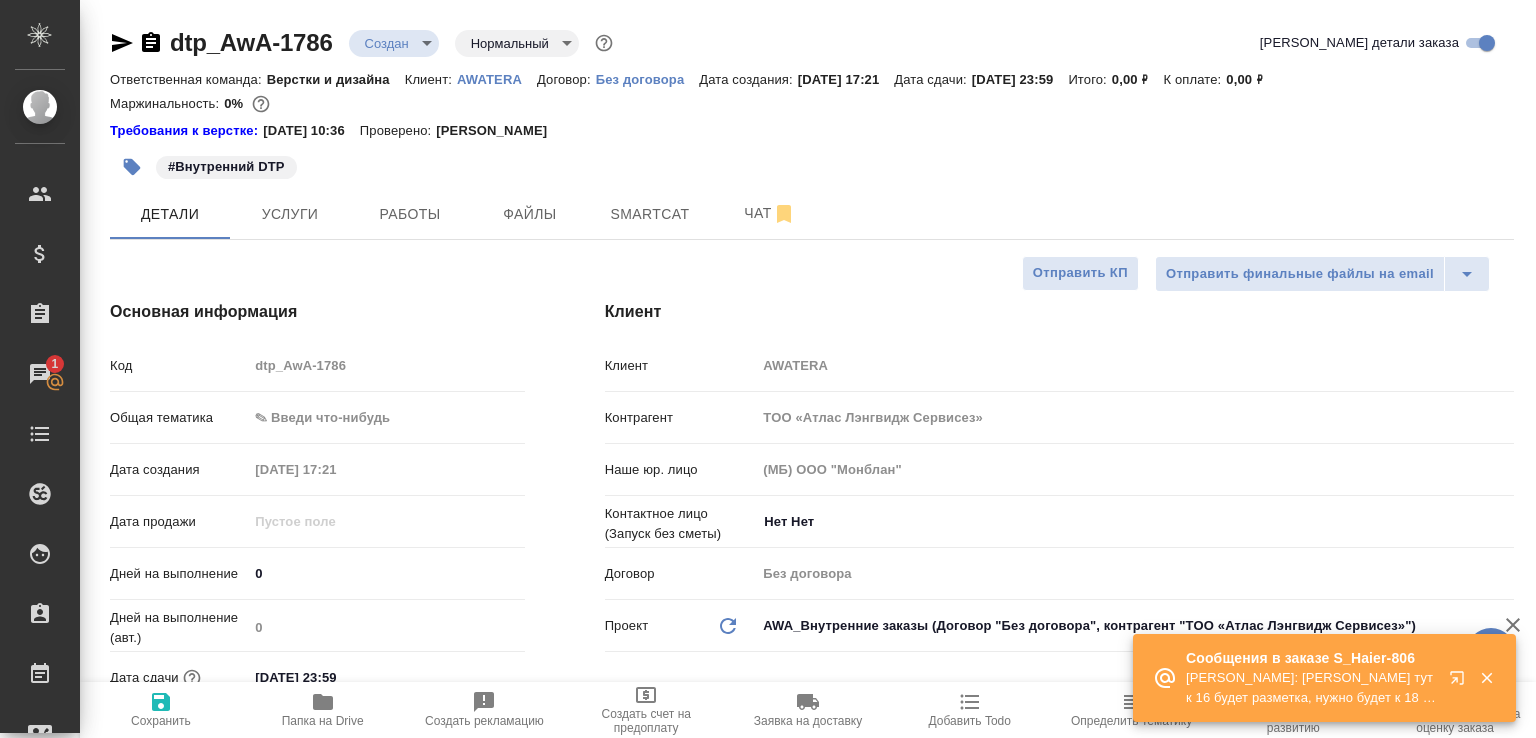 click on "[PERSON_NAME]: [PERSON_NAME] тут к 16 будет разметка, нужно будет к 18 внести всё, запланируй время, хорошо?
если нужно могу работу провести" at bounding box center [1311, 688] 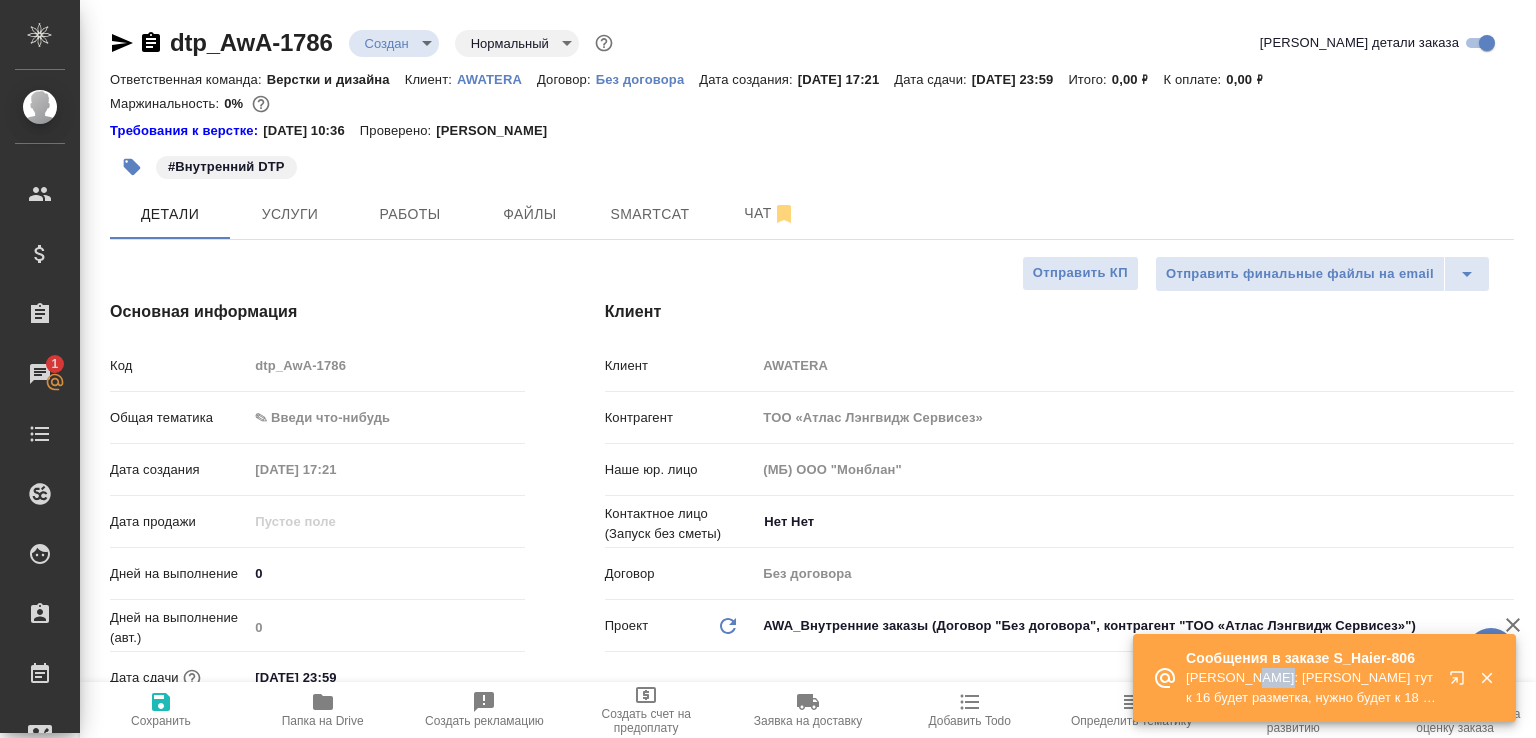click on "[PERSON_NAME]: [PERSON_NAME] тут к 16 будет разметка, нужно будет к 18 внести всё, запланируй время, хорошо?
если нужно могу работу провести" at bounding box center (1311, 688) 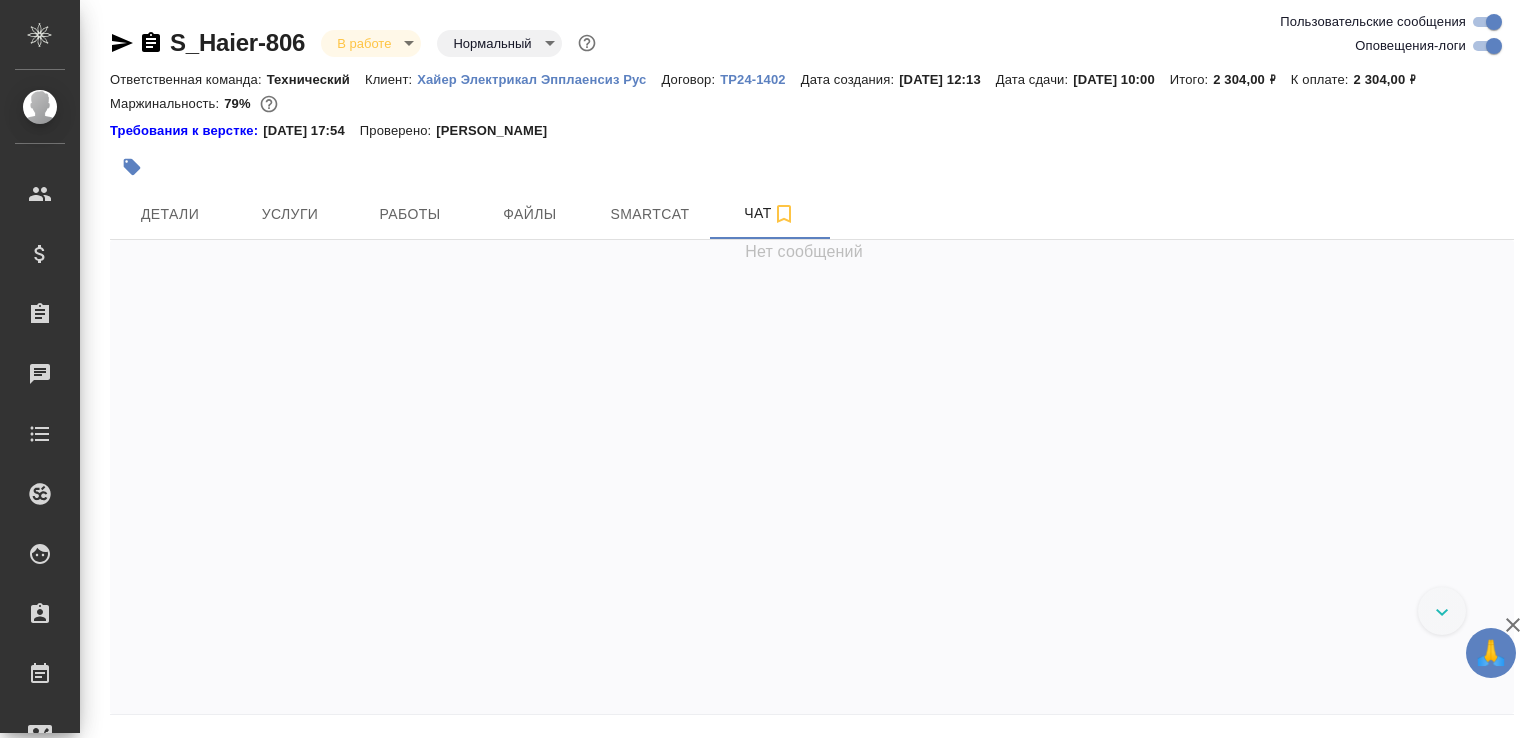 scroll, scrollTop: 0, scrollLeft: 0, axis: both 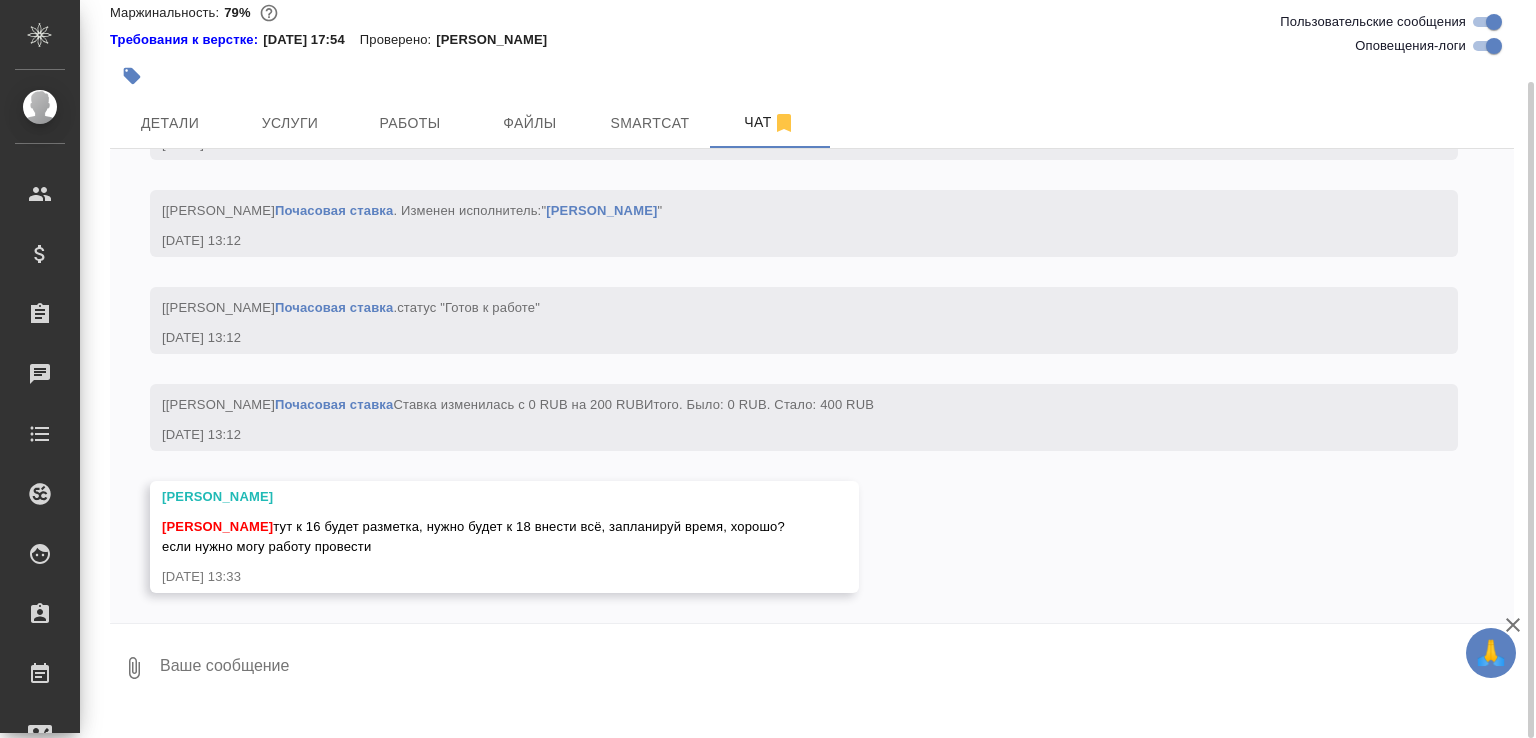 click at bounding box center [836, 668] 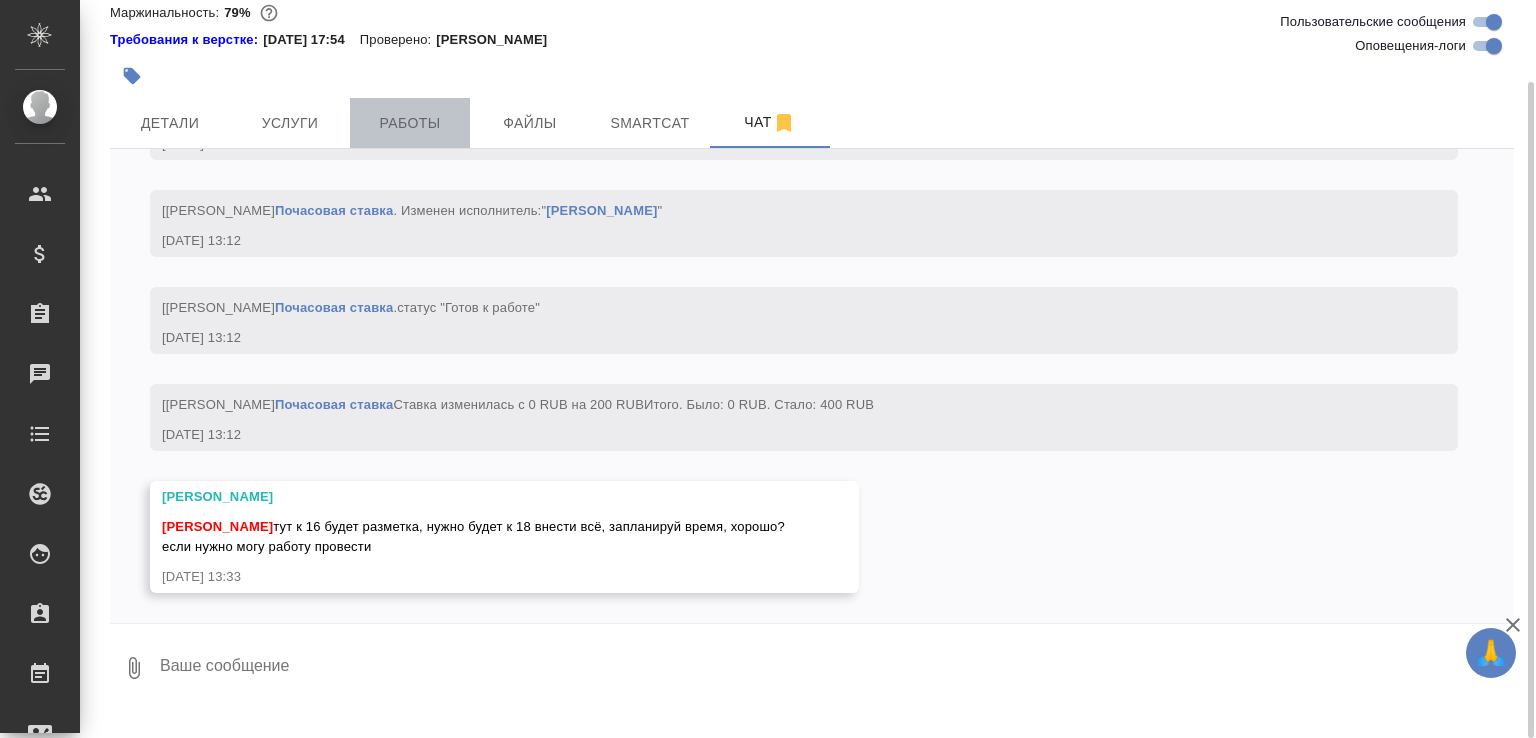 click on "Работы" at bounding box center [410, 123] 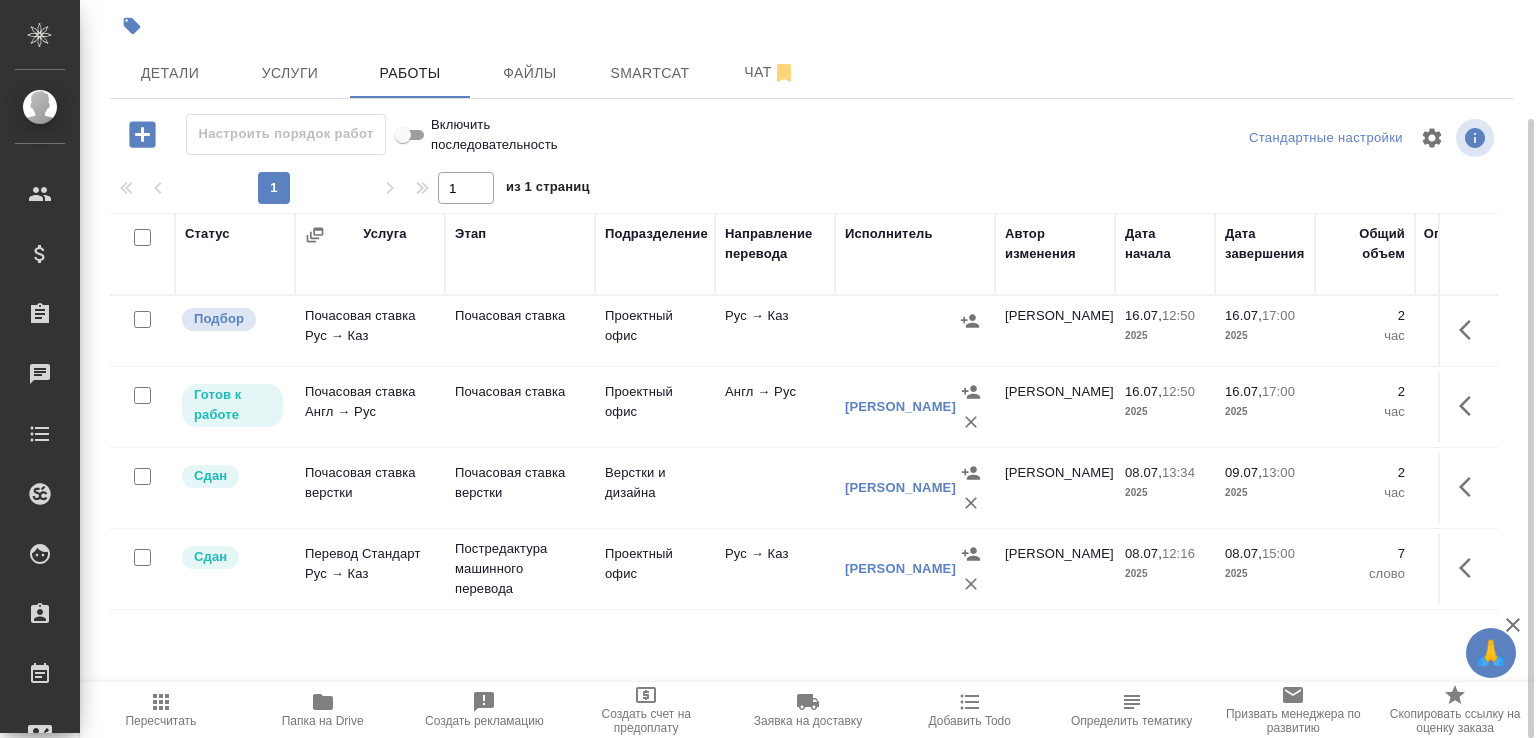 scroll, scrollTop: 0, scrollLeft: 0, axis: both 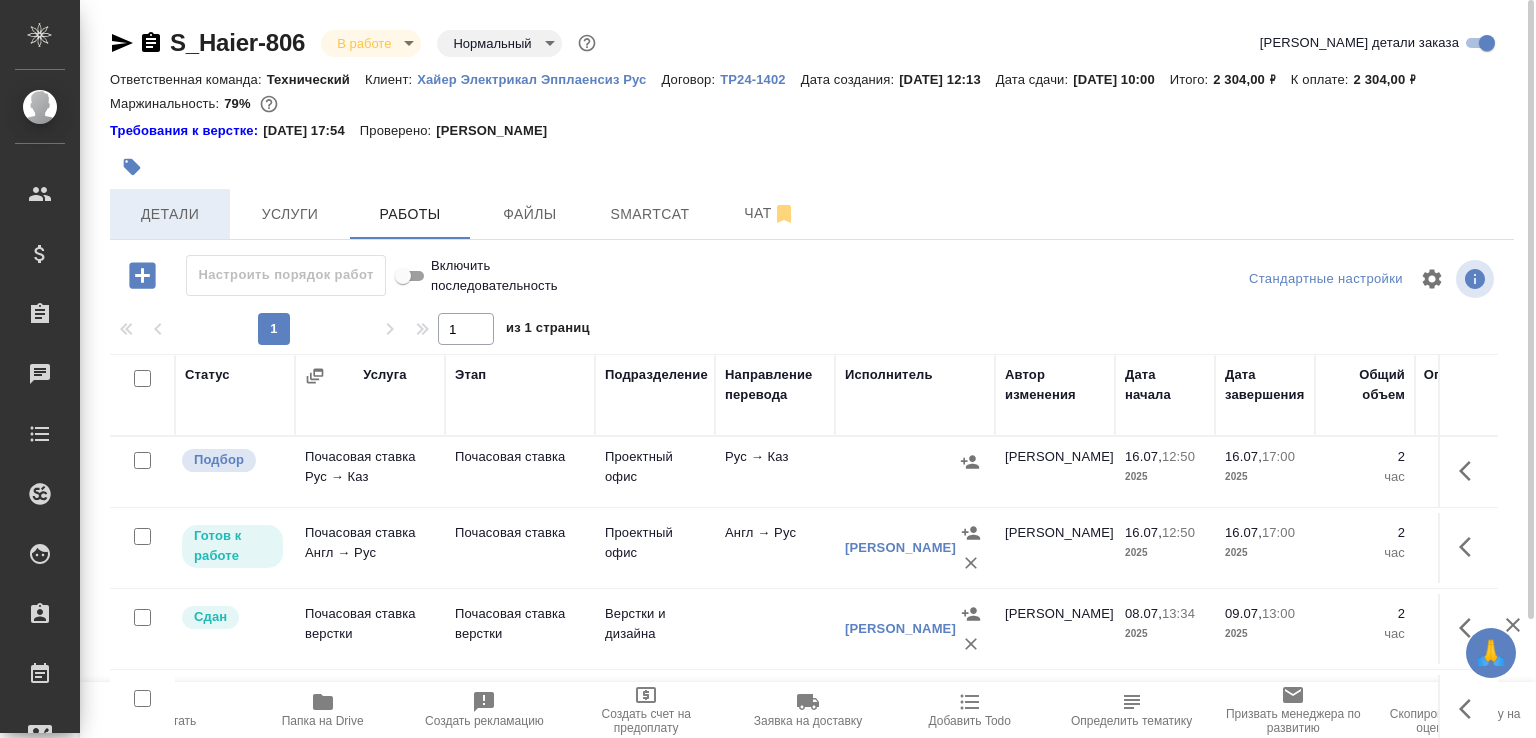 click on "Детали" at bounding box center (170, 214) 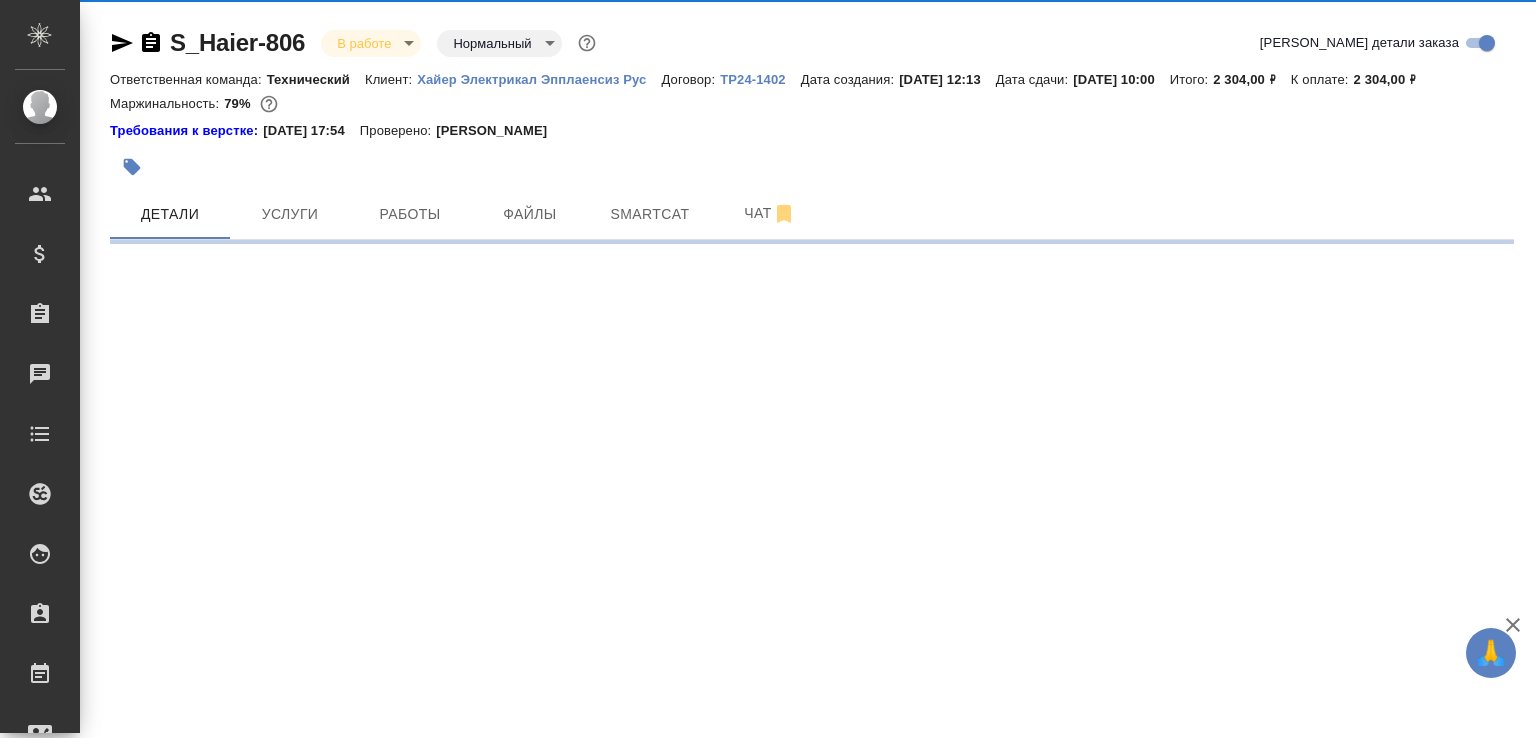 select on "RU" 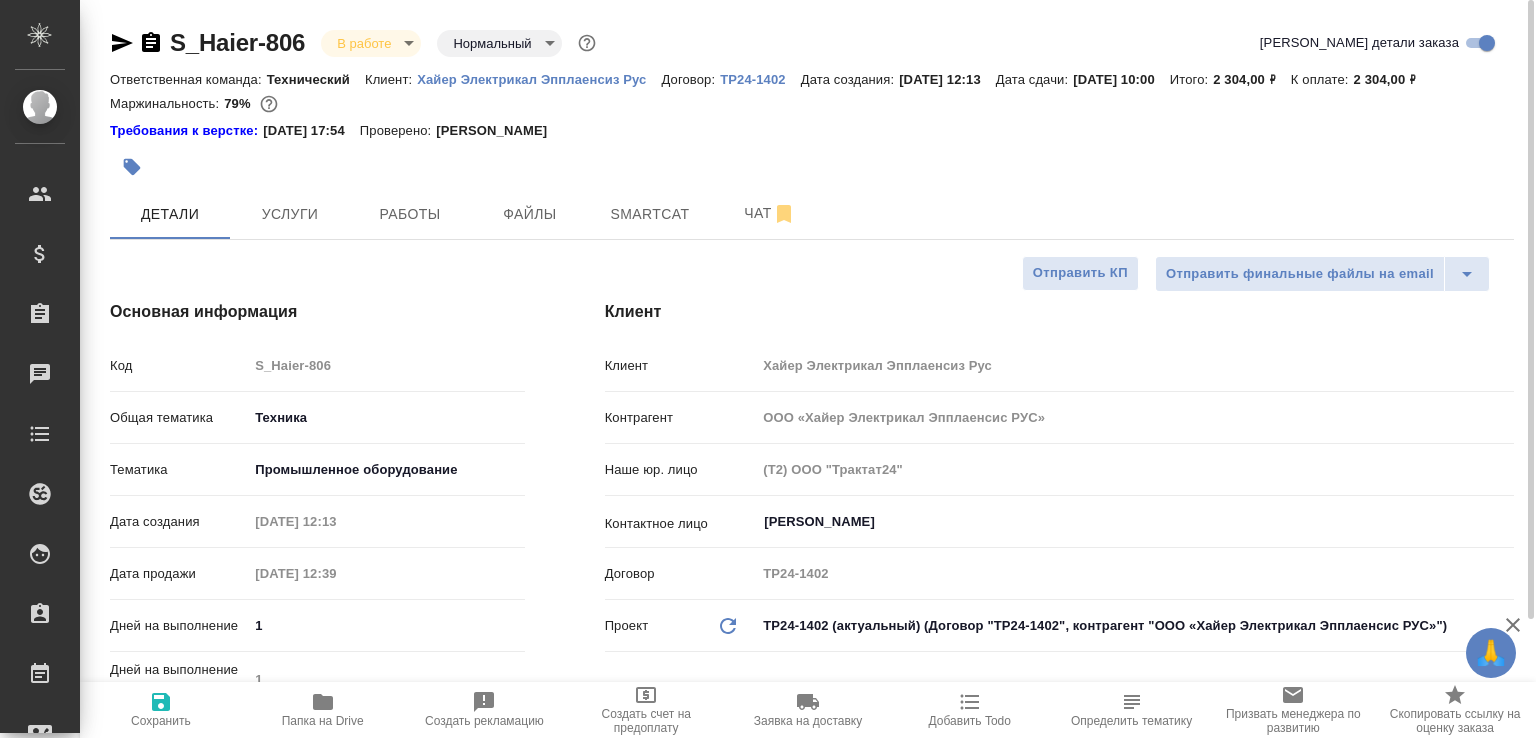 type on "x" 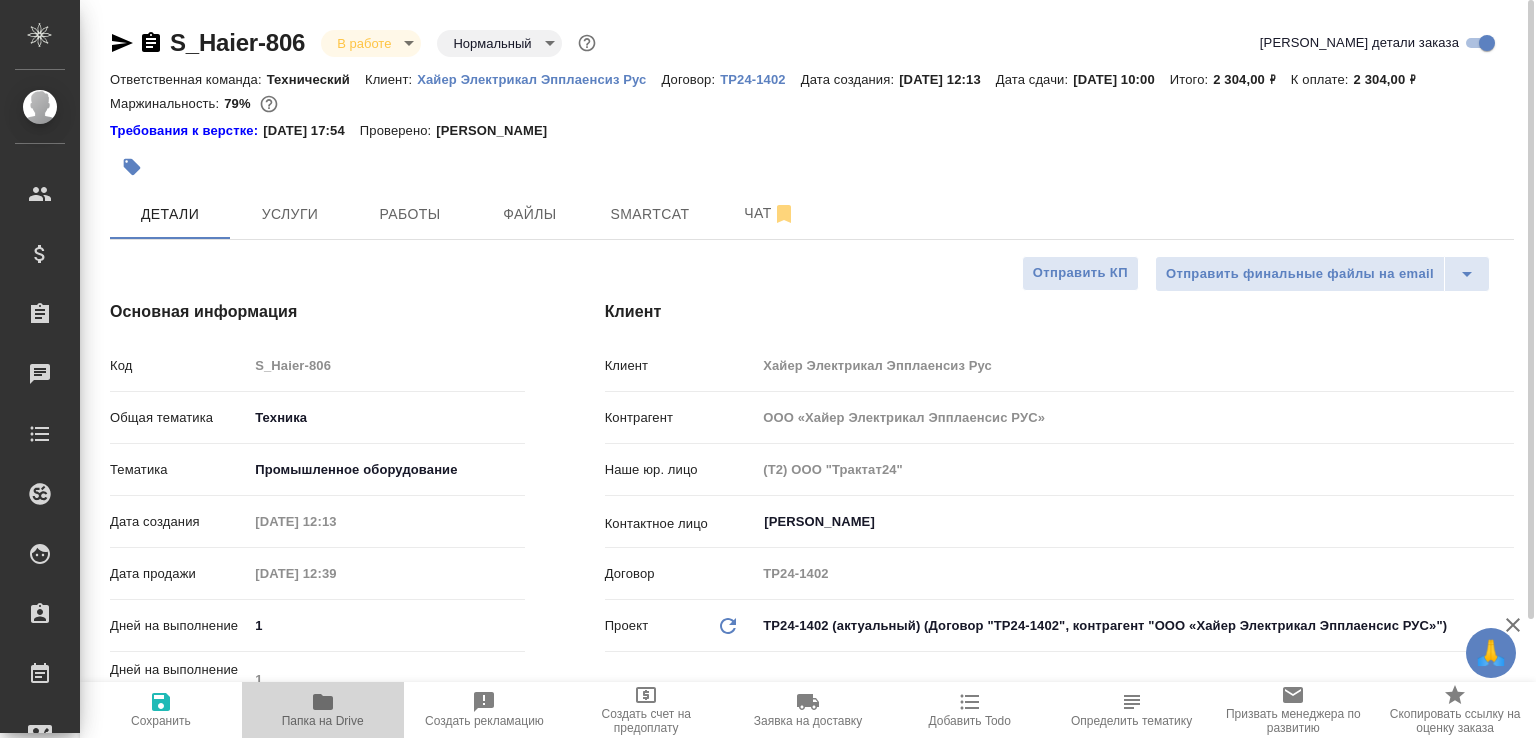 click on "Папка на Drive" at bounding box center (323, 721) 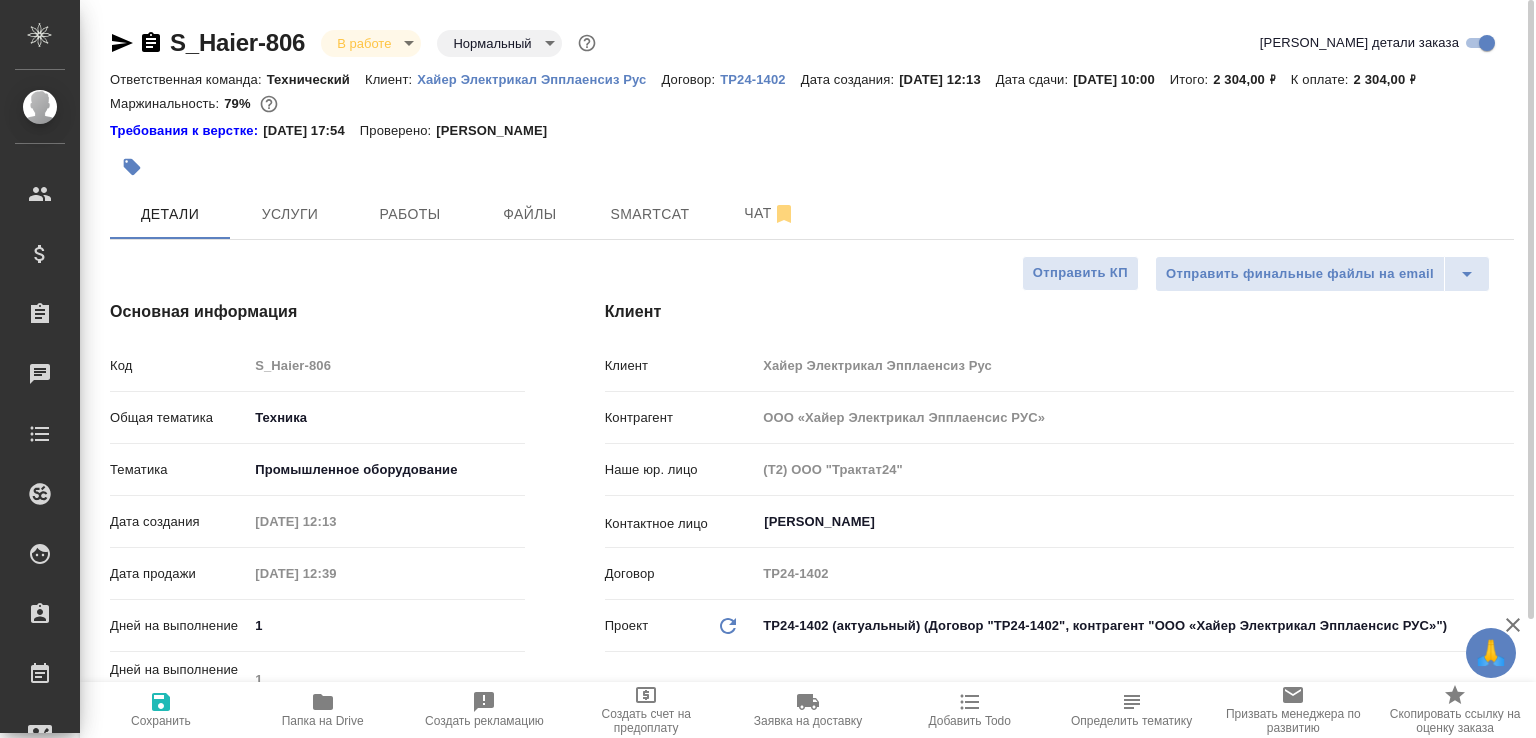 type on "x" 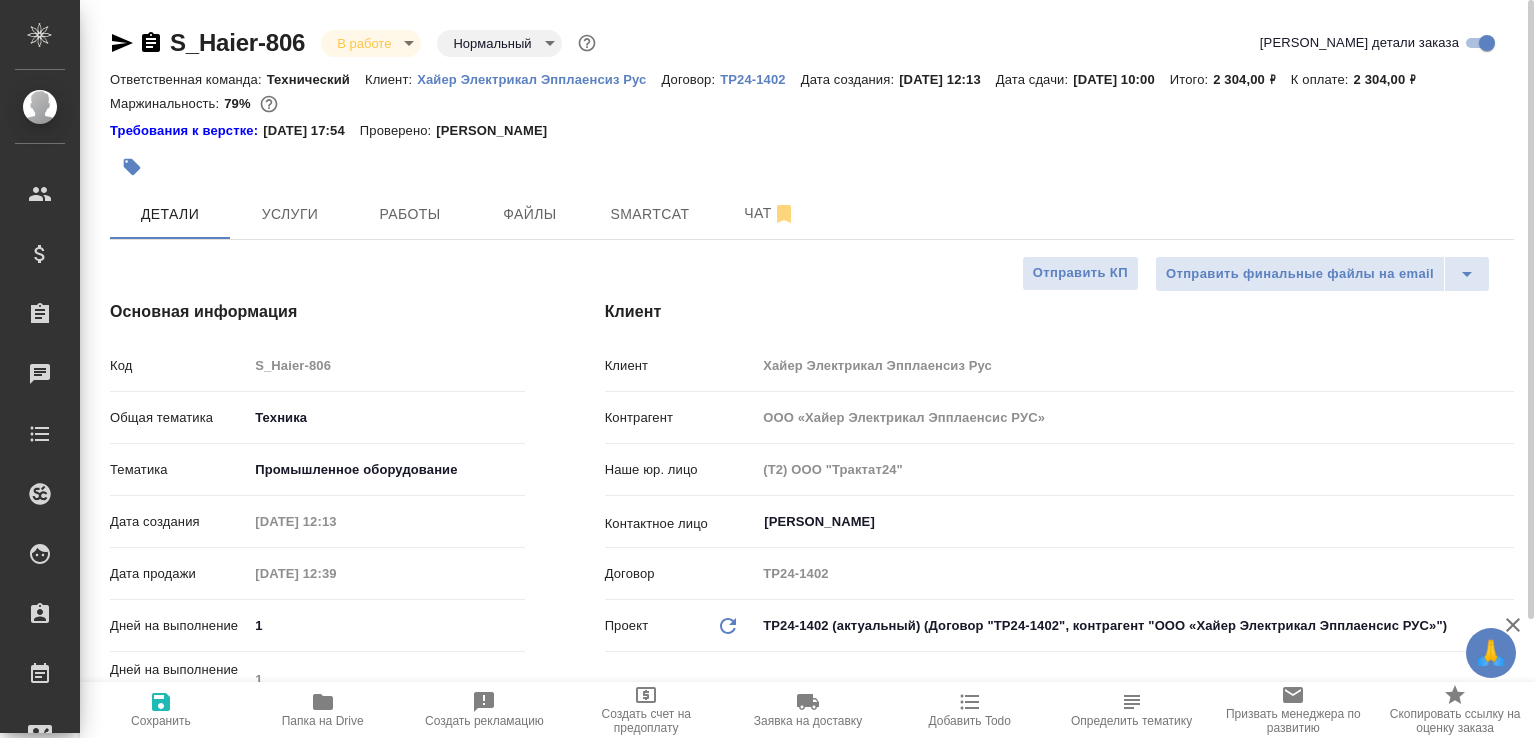 type on "x" 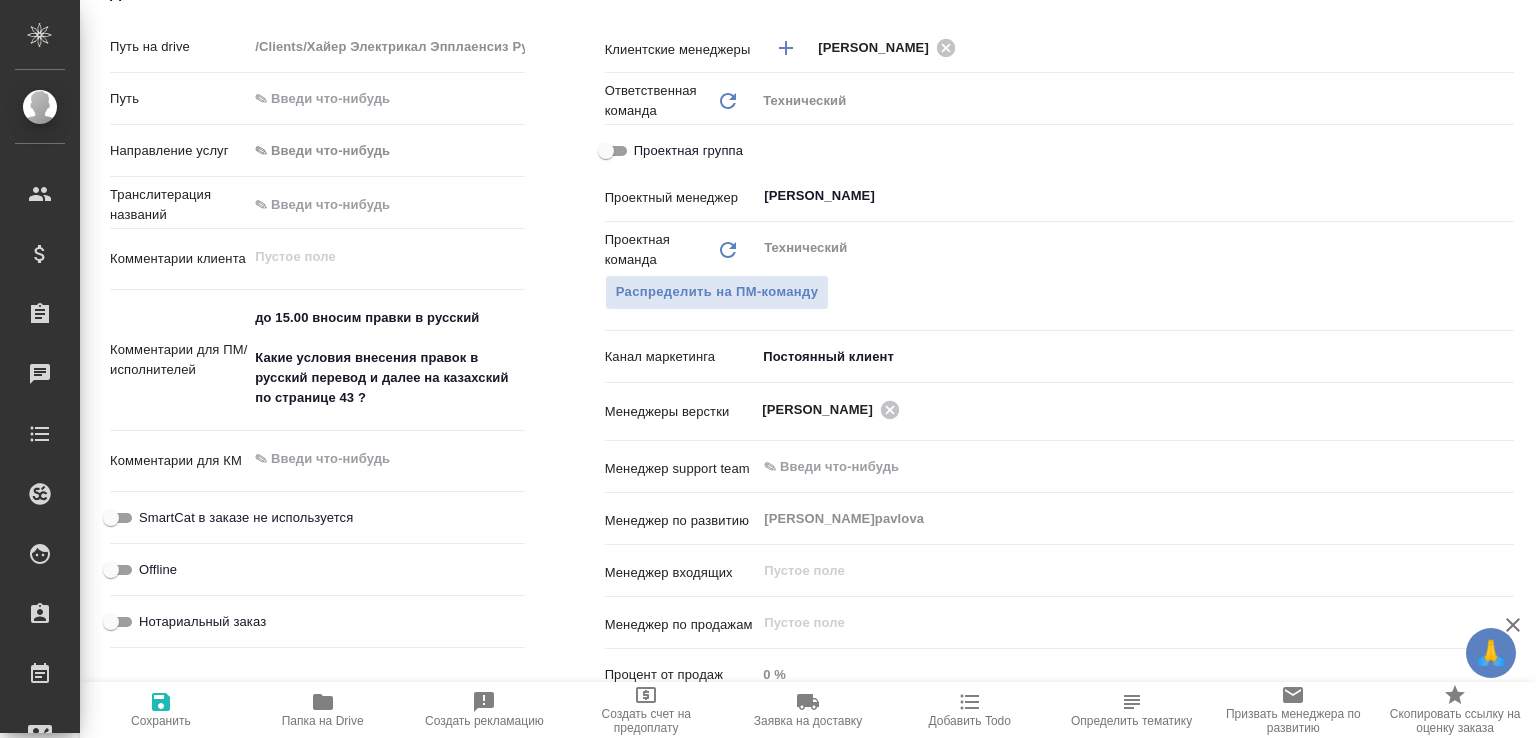 scroll, scrollTop: 0, scrollLeft: 0, axis: both 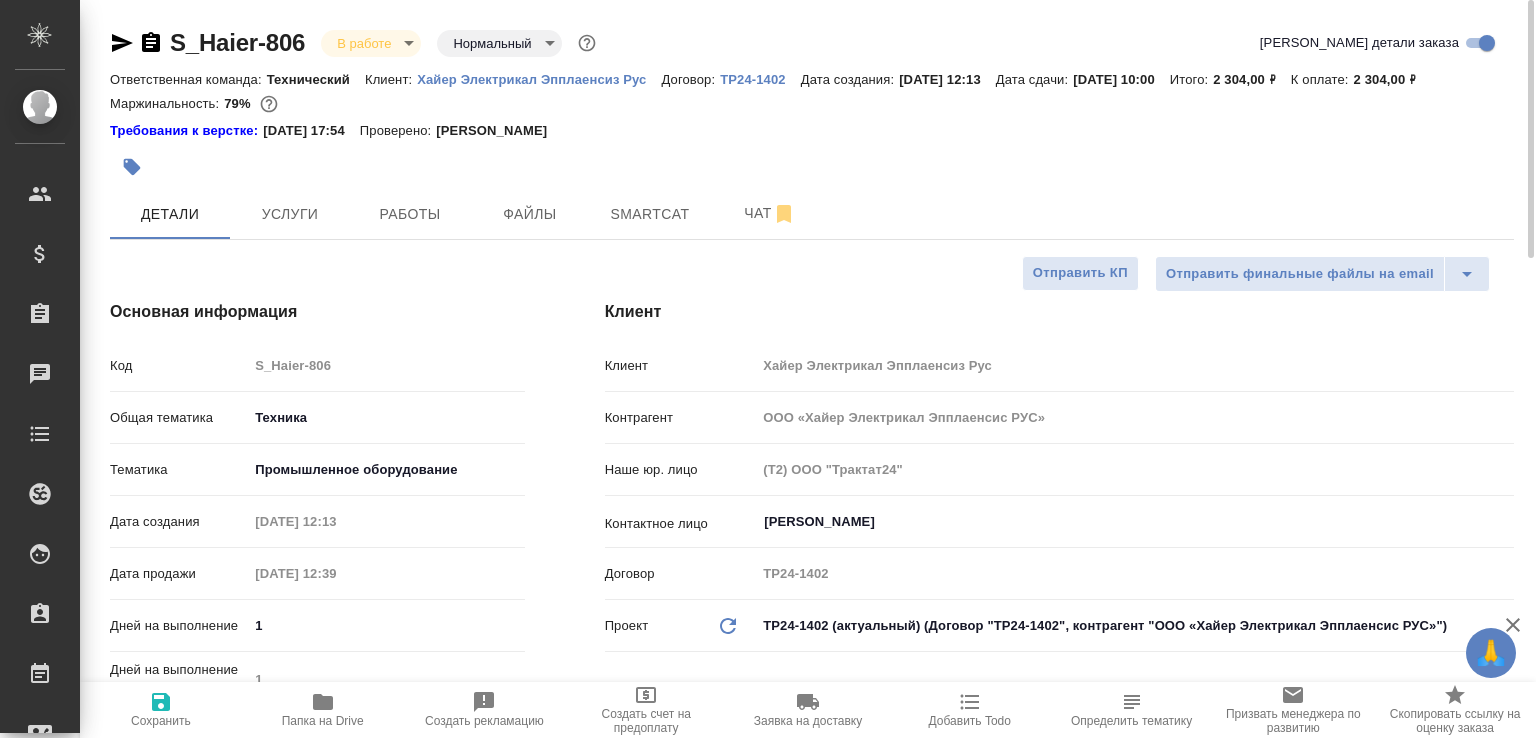 type on "x" 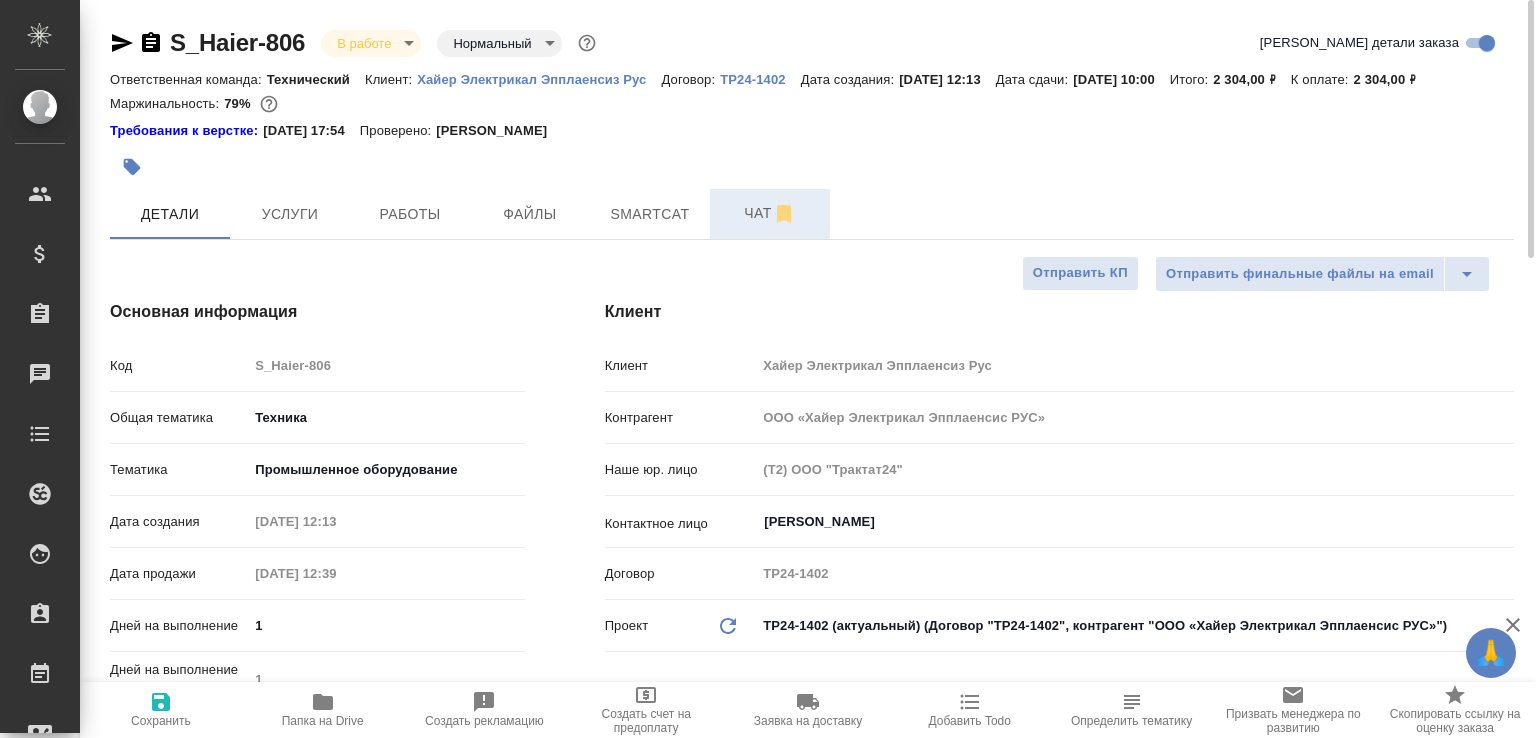 click on "Чат" at bounding box center (770, 213) 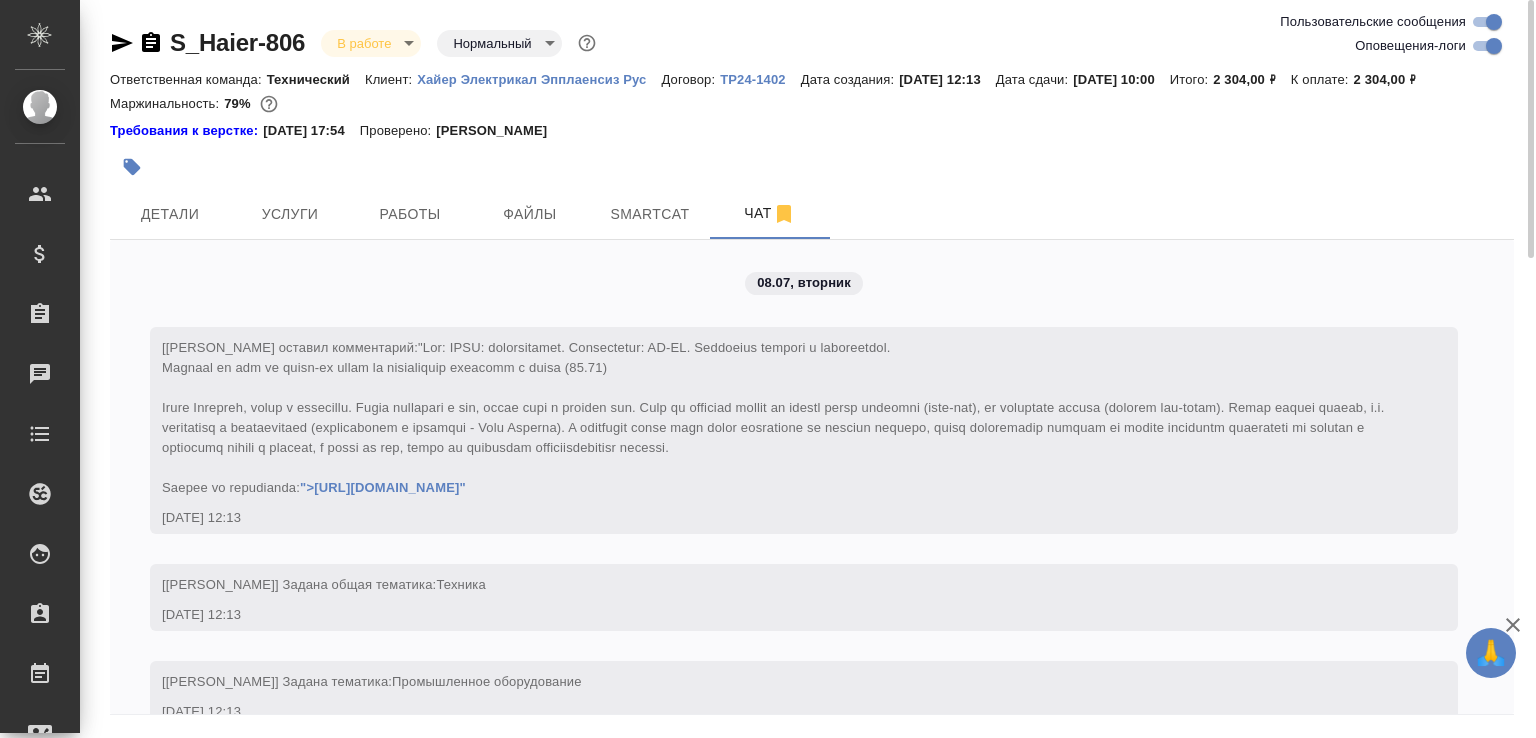 scroll, scrollTop: 9272, scrollLeft: 0, axis: vertical 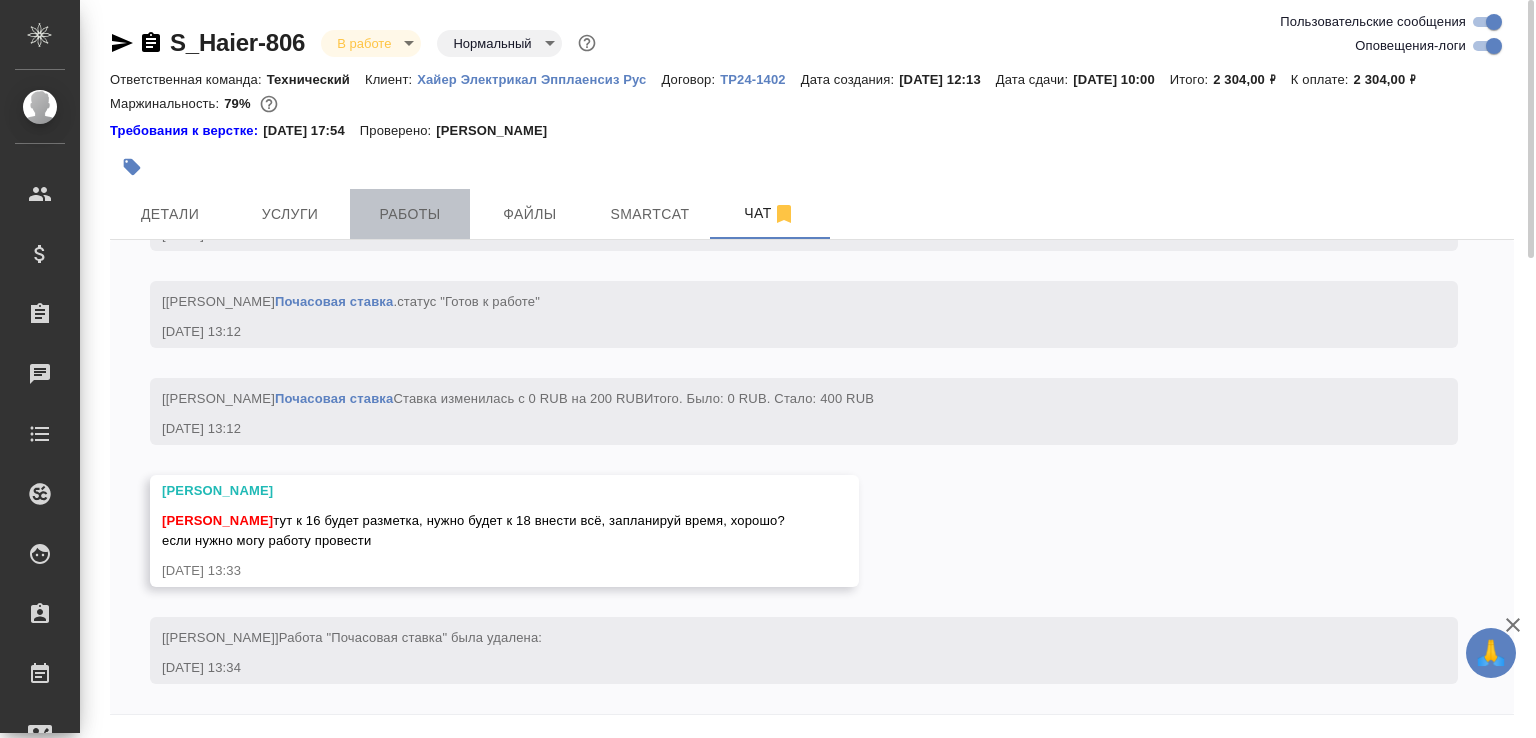 click on "Работы" at bounding box center [410, 214] 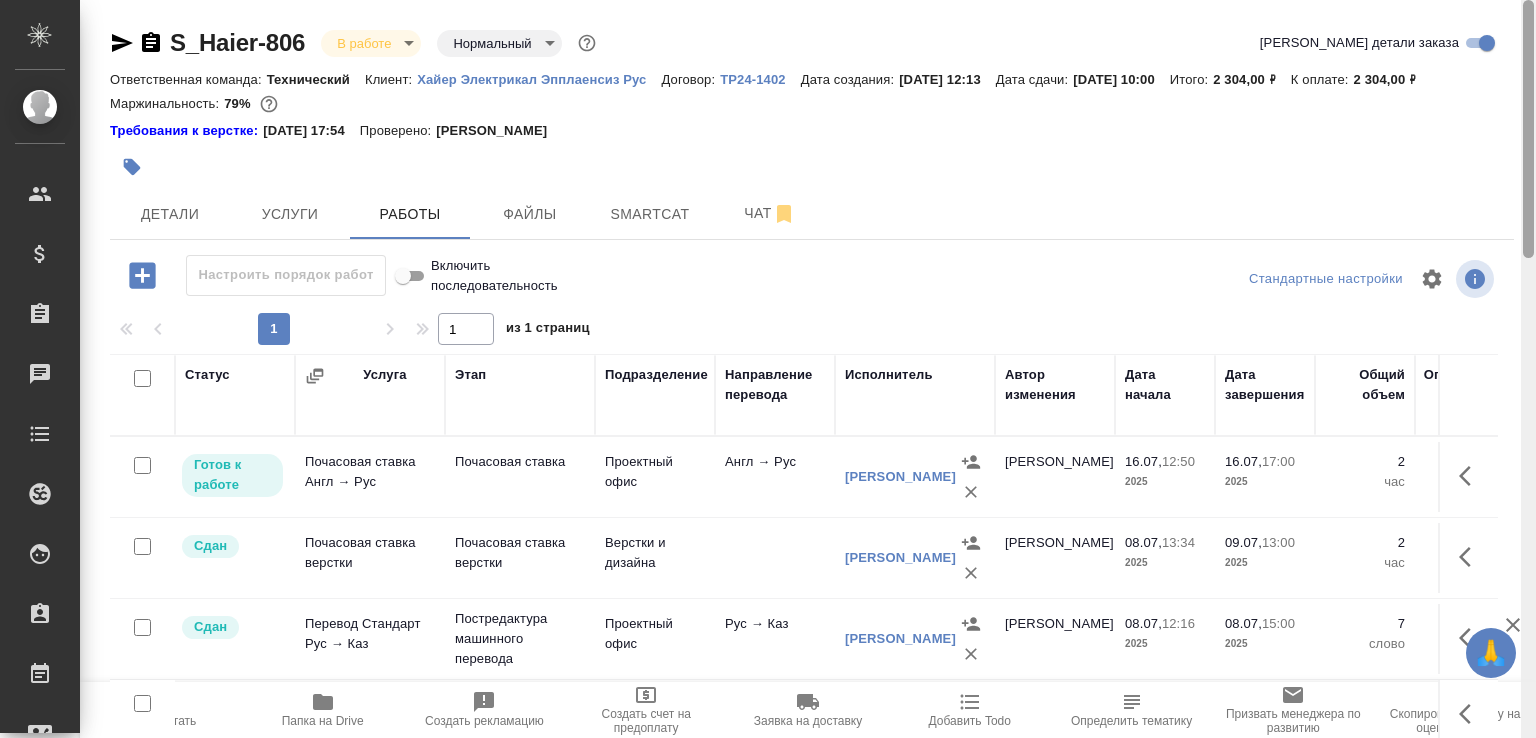 scroll, scrollTop: 141, scrollLeft: 0, axis: vertical 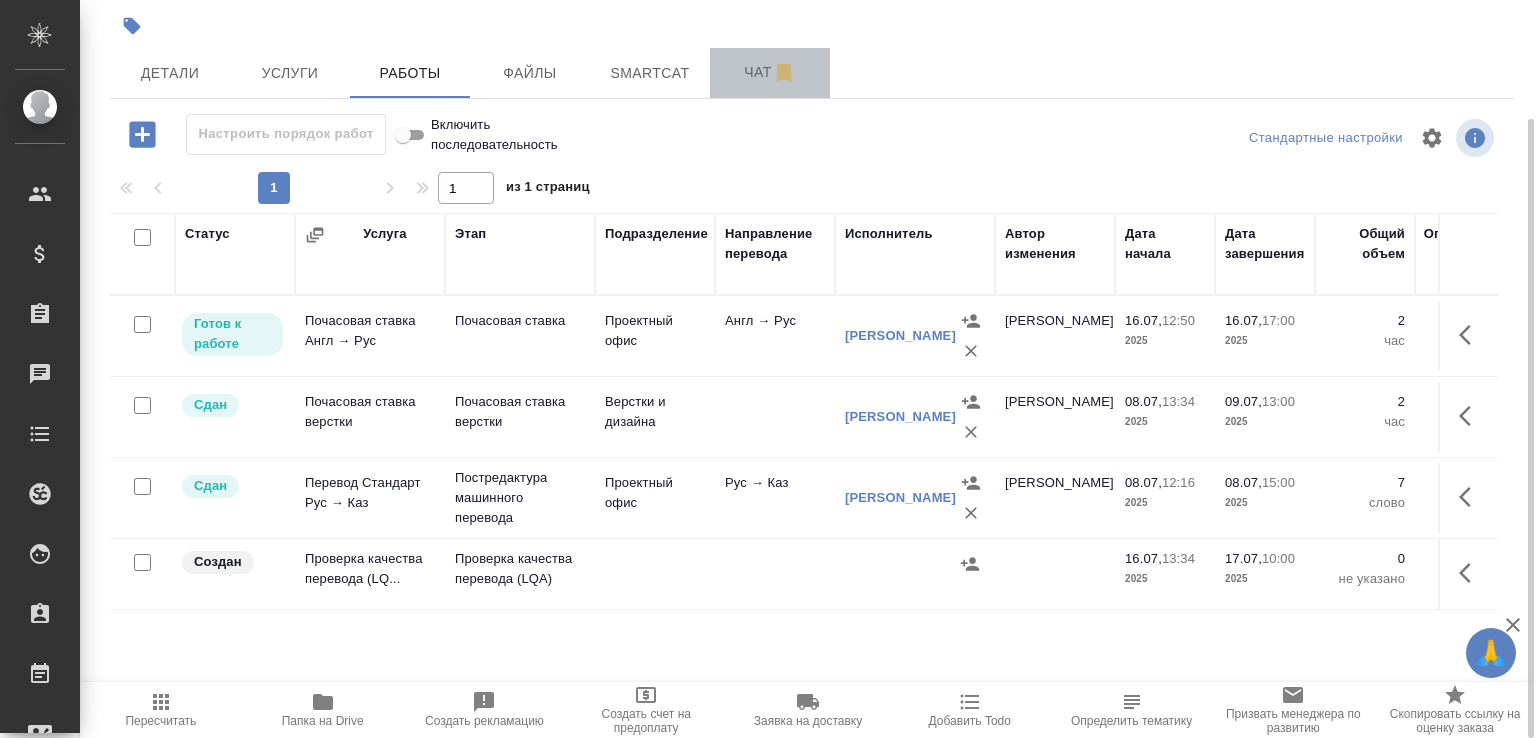 click on "Чат" at bounding box center (770, 72) 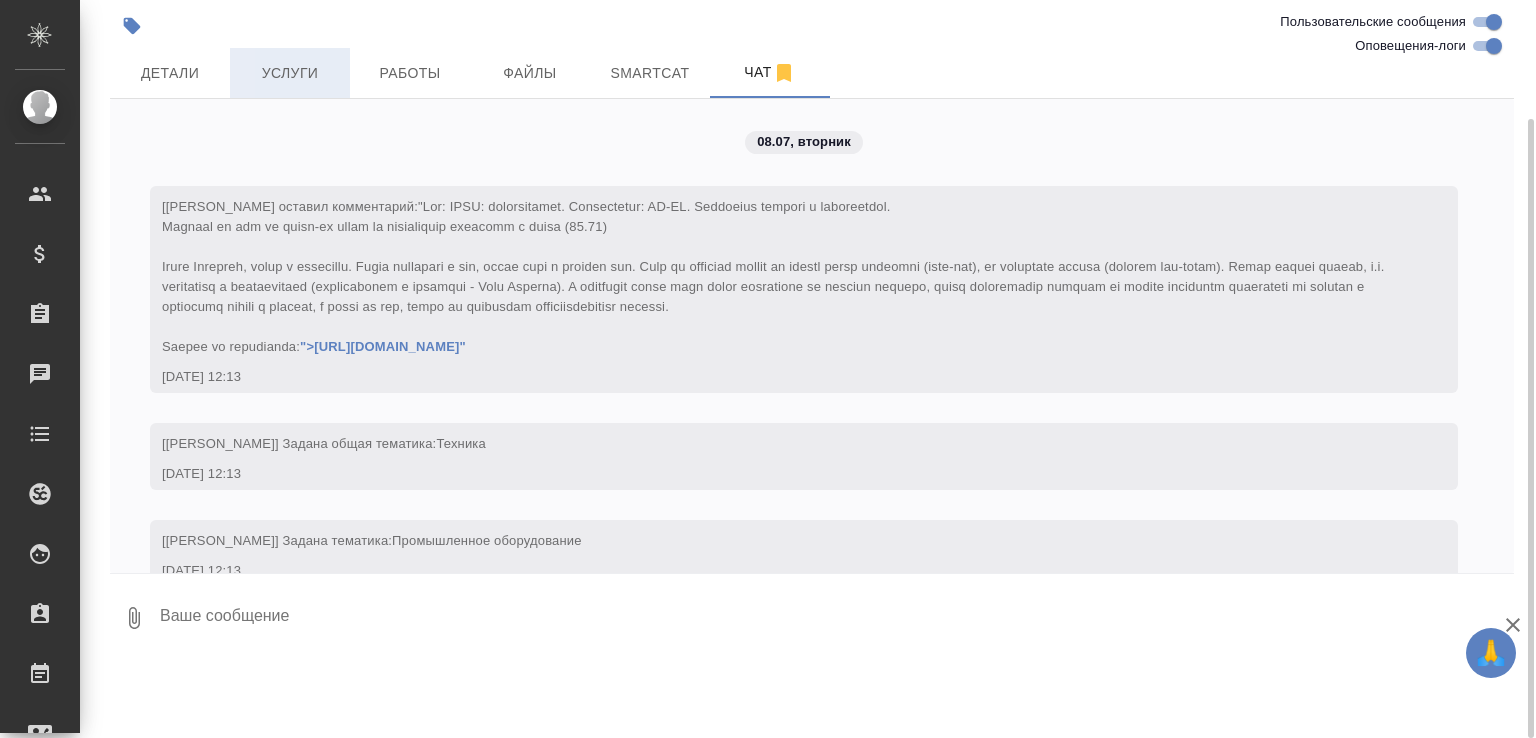 scroll, scrollTop: 9272, scrollLeft: 0, axis: vertical 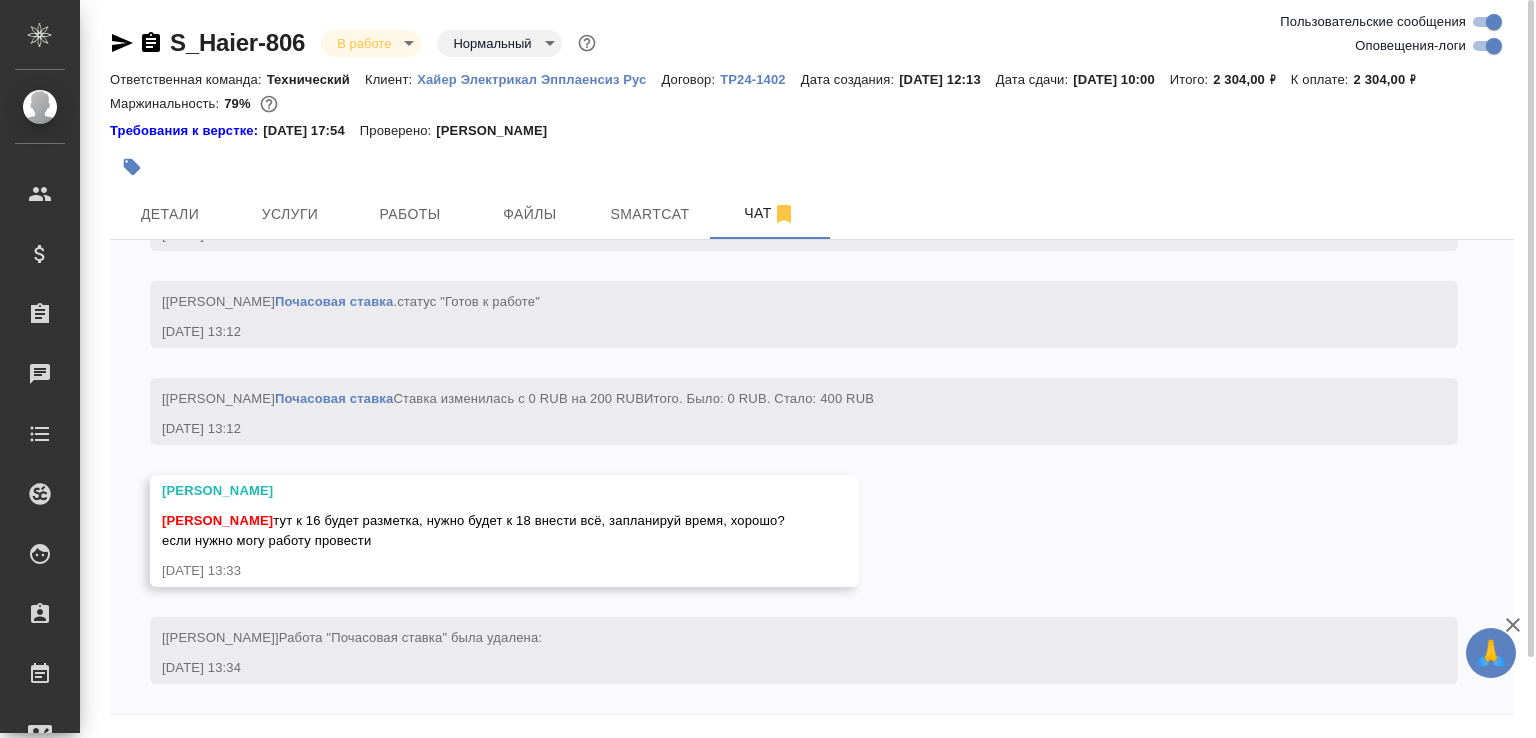 click 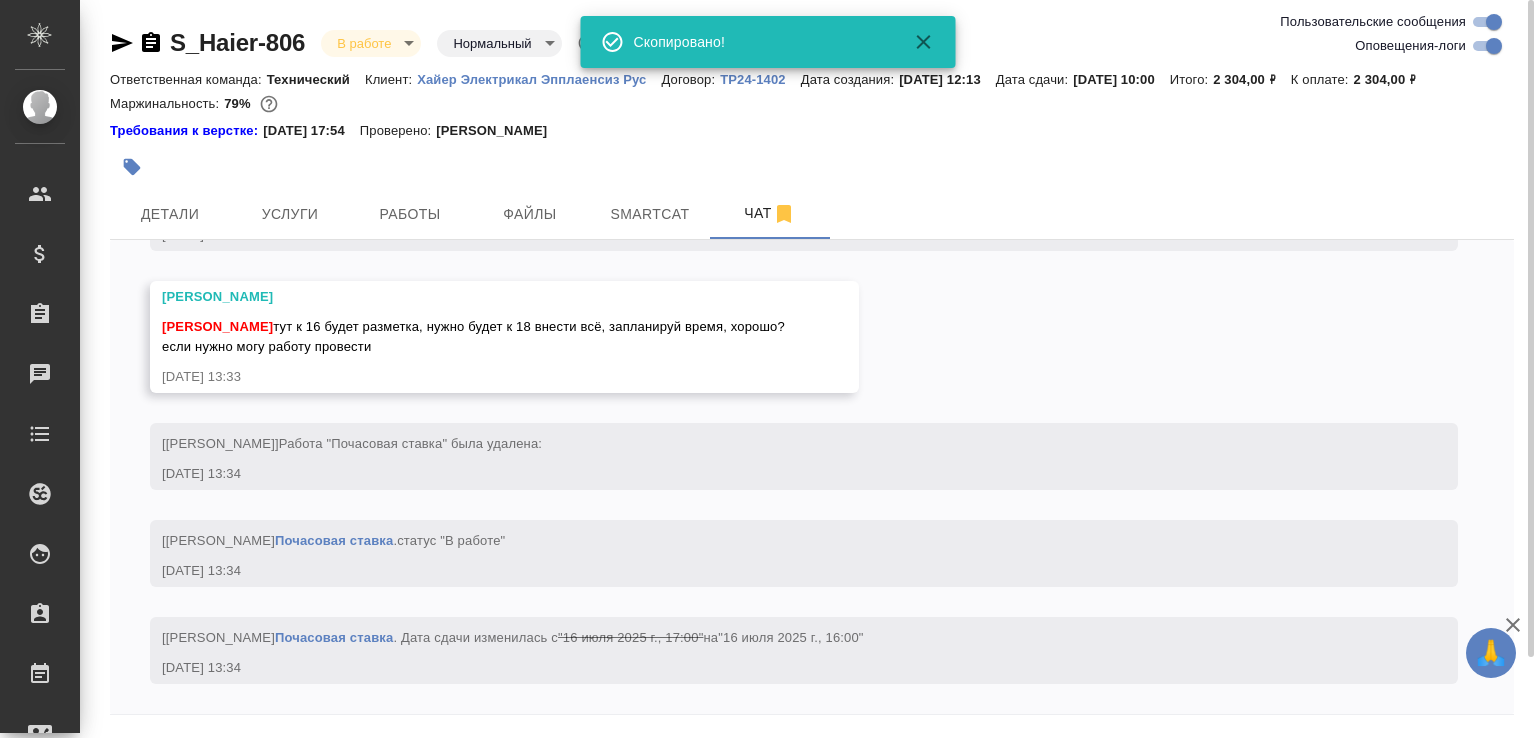 scroll, scrollTop: 9465, scrollLeft: 0, axis: vertical 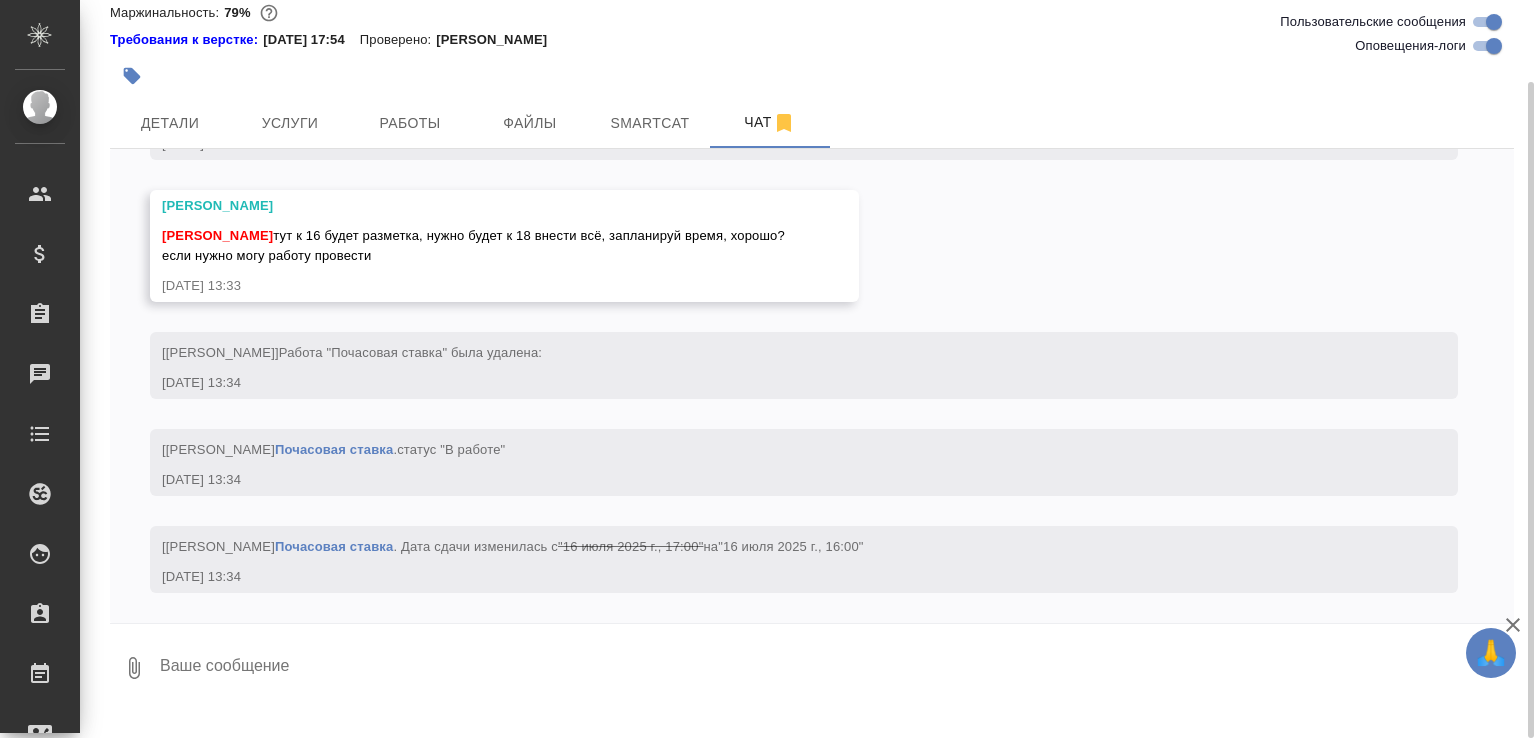 click 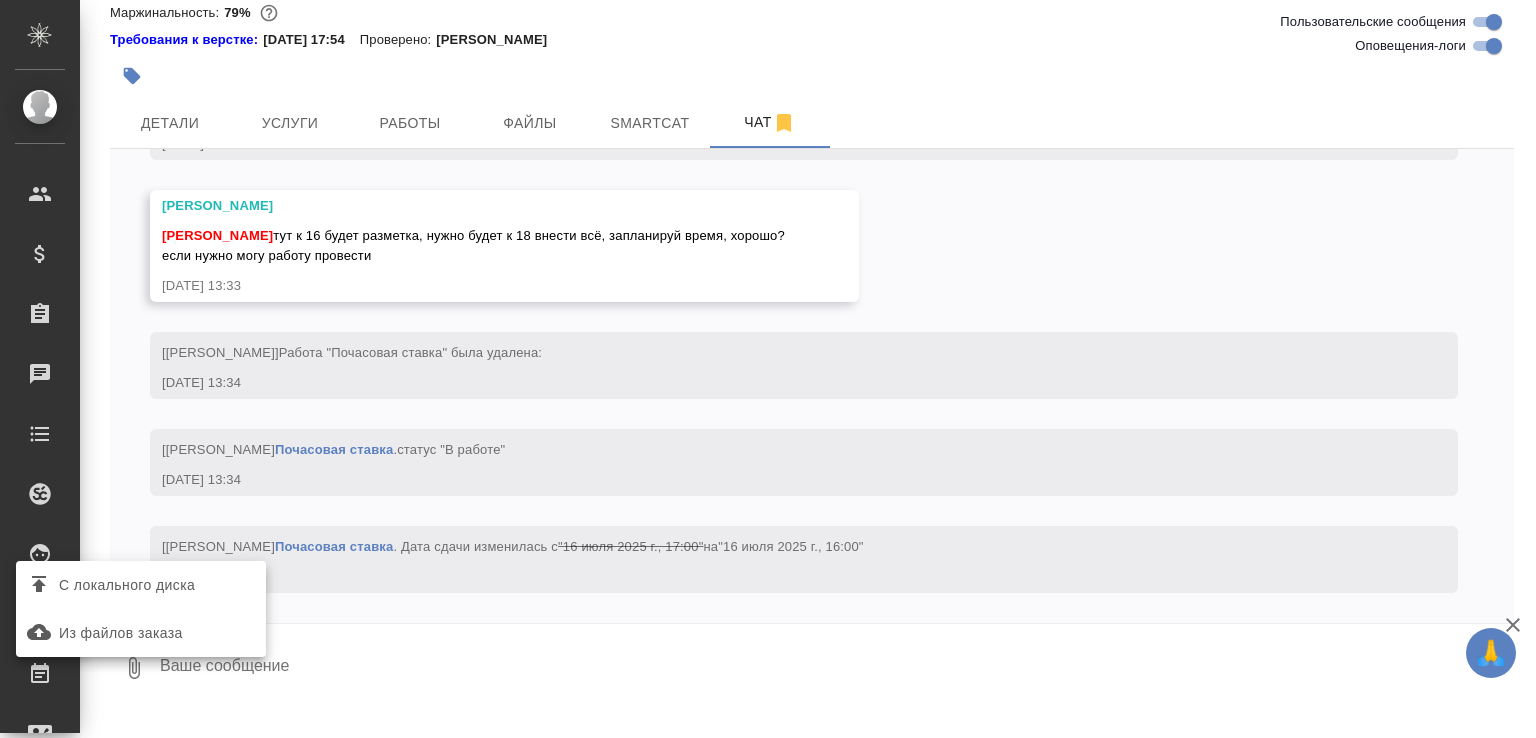 click on "С локального диска" at bounding box center (141, 585) 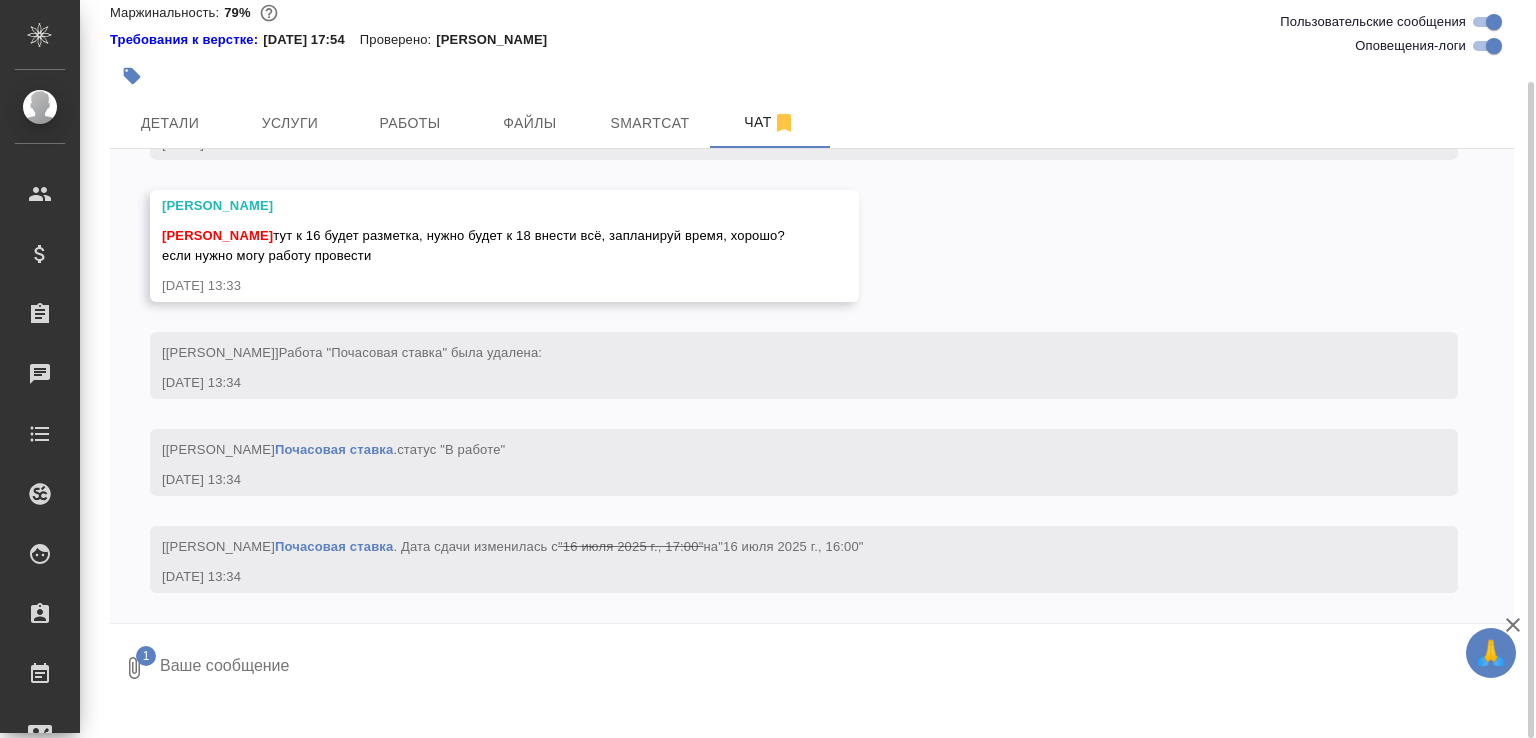 click at bounding box center (819, 668) 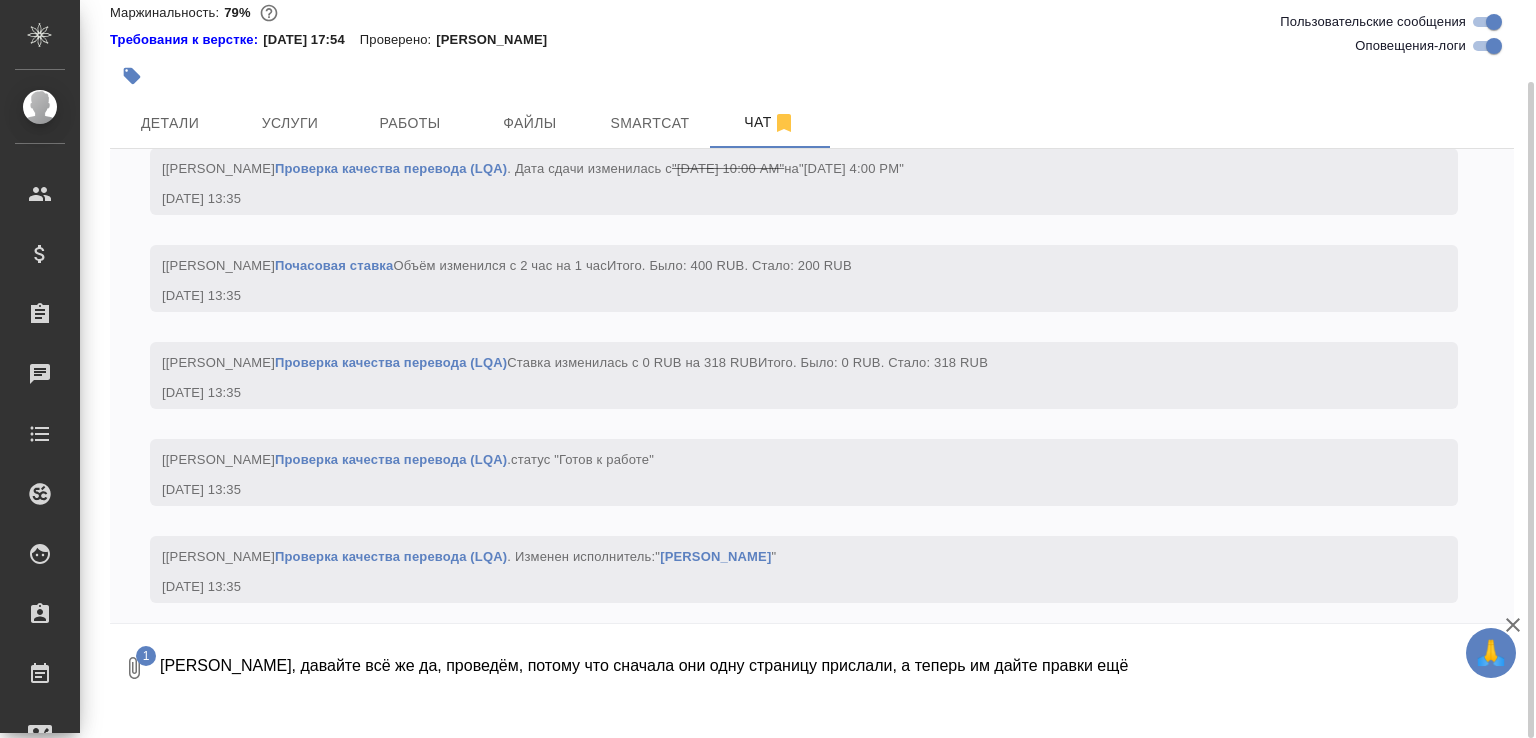 scroll, scrollTop: 10439, scrollLeft: 0, axis: vertical 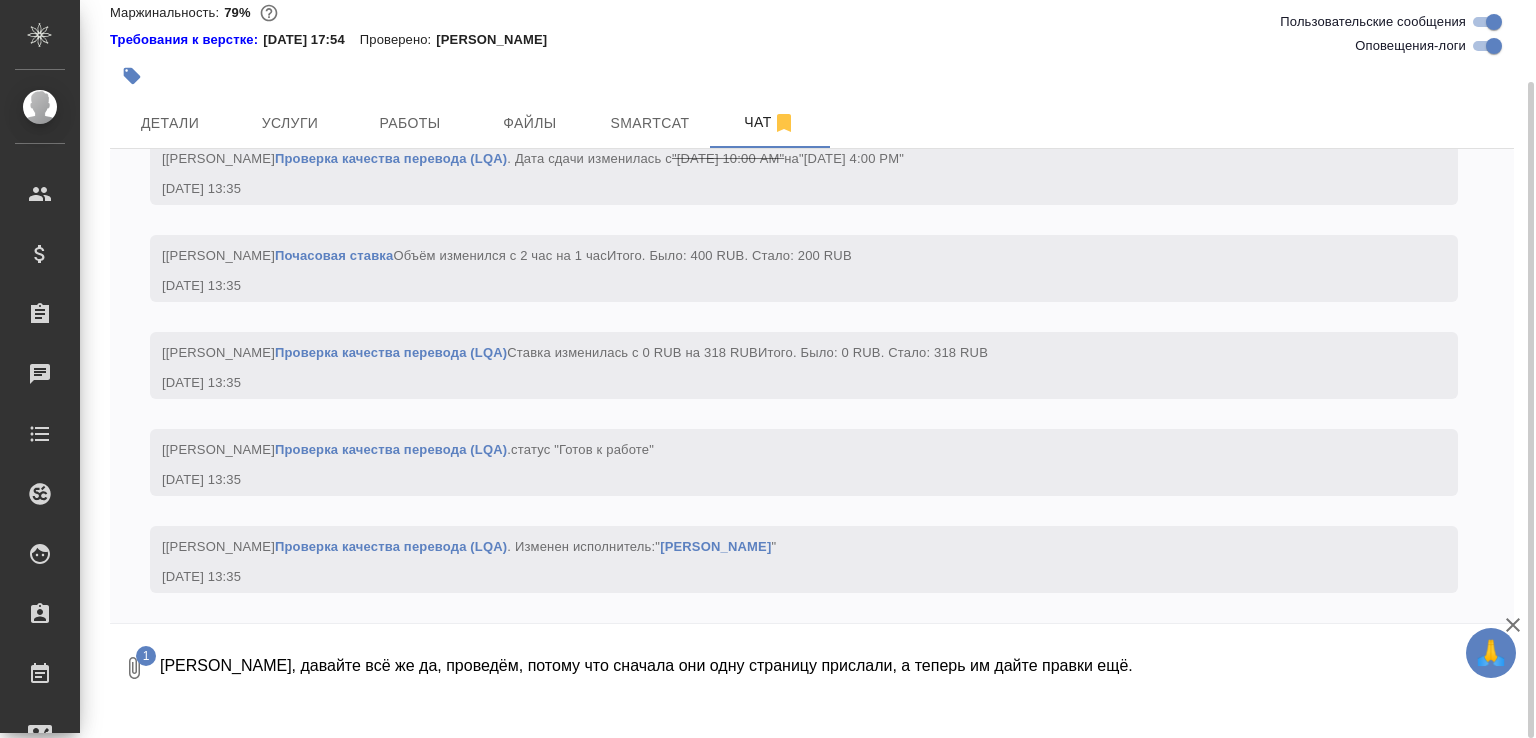 type on "Юля, давайте всё же да, проведём, потому что сначала они одну страницу прислали, а теперь им дайте правки ещё." 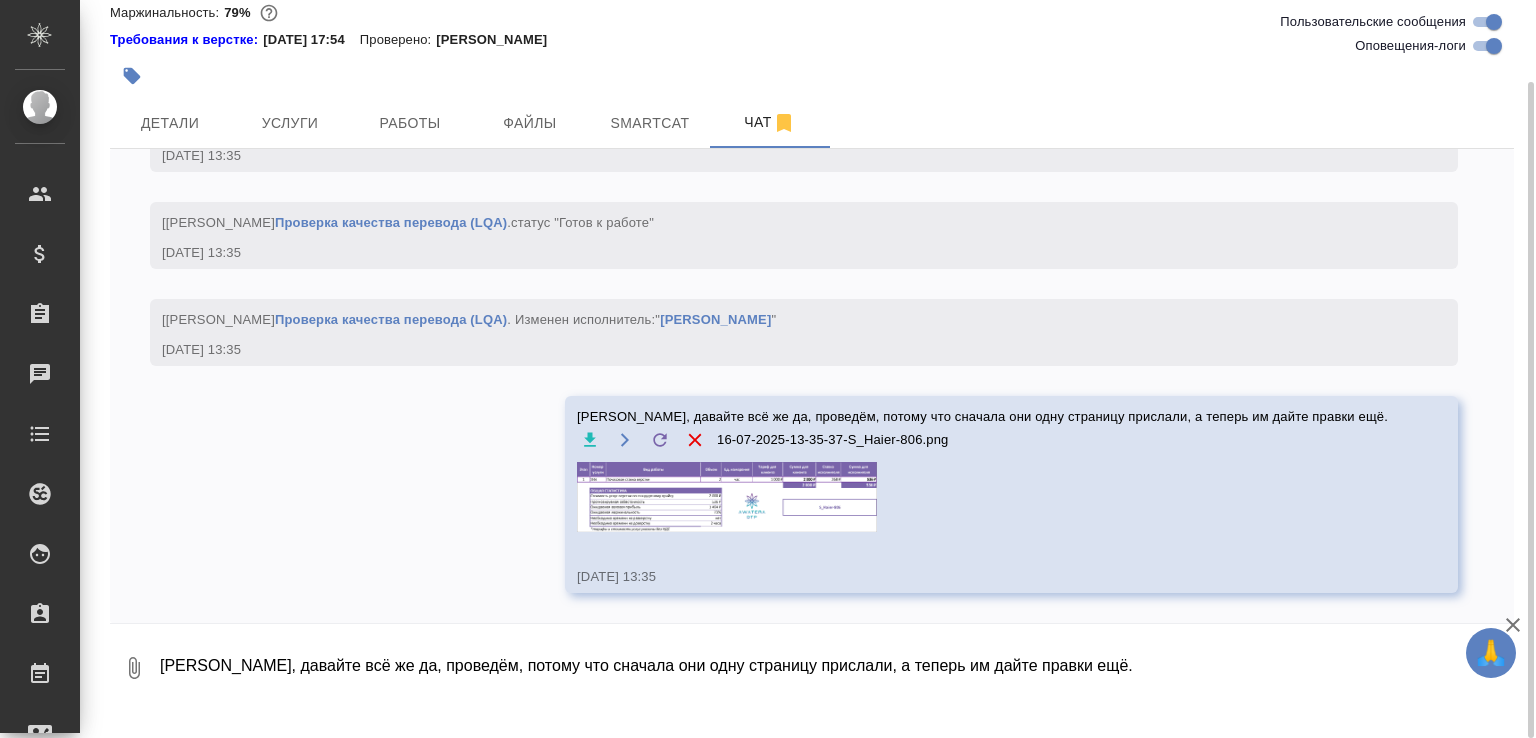 scroll, scrollTop: 10665, scrollLeft: 0, axis: vertical 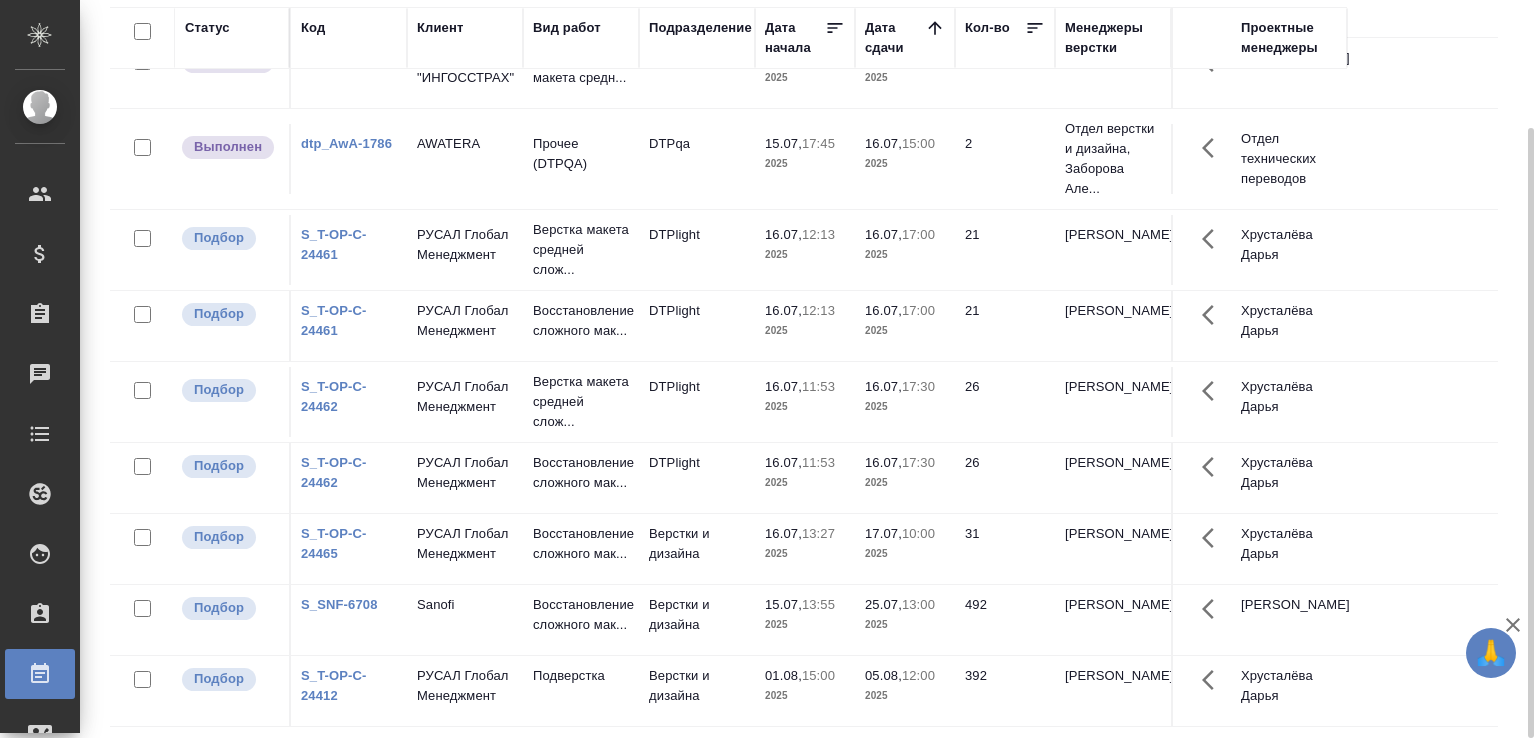 click on "Статус Код Клиент Вид работ Подразделение Дата начала Дата сдачи Кол-во Менеджеры верстки   Проектные менеджеры Подбор dtp_AwA-1786 AWATERA Почасовая ставка верстки DTPqa 10.07,  12:30 2025 10.07,  16:30 2025 2 Отдел верстки и дизайна, Заборова Але... Отдел технических переводов Подбор dtp_AwA-1786 AWATERA Почасовая ставка верстки DTPqa 10.07,  12:30 2025 10.07,  16:30 2025 2 Отдел верстки и дизайна, Заборова Але... Отдел технических переводов Подбор dtp_AwA-1786 AWATERA Почасовая ставка верстки DTPqa 10.07,  14:00 2025 10.07,  19:00 2025 3 Отдел верстки и дизайна, Заборова Але... Отдел технических переводов Выполнен D_INGS-1045 СПАО "ИНГОССТРАХ"" at bounding box center (812, 367) 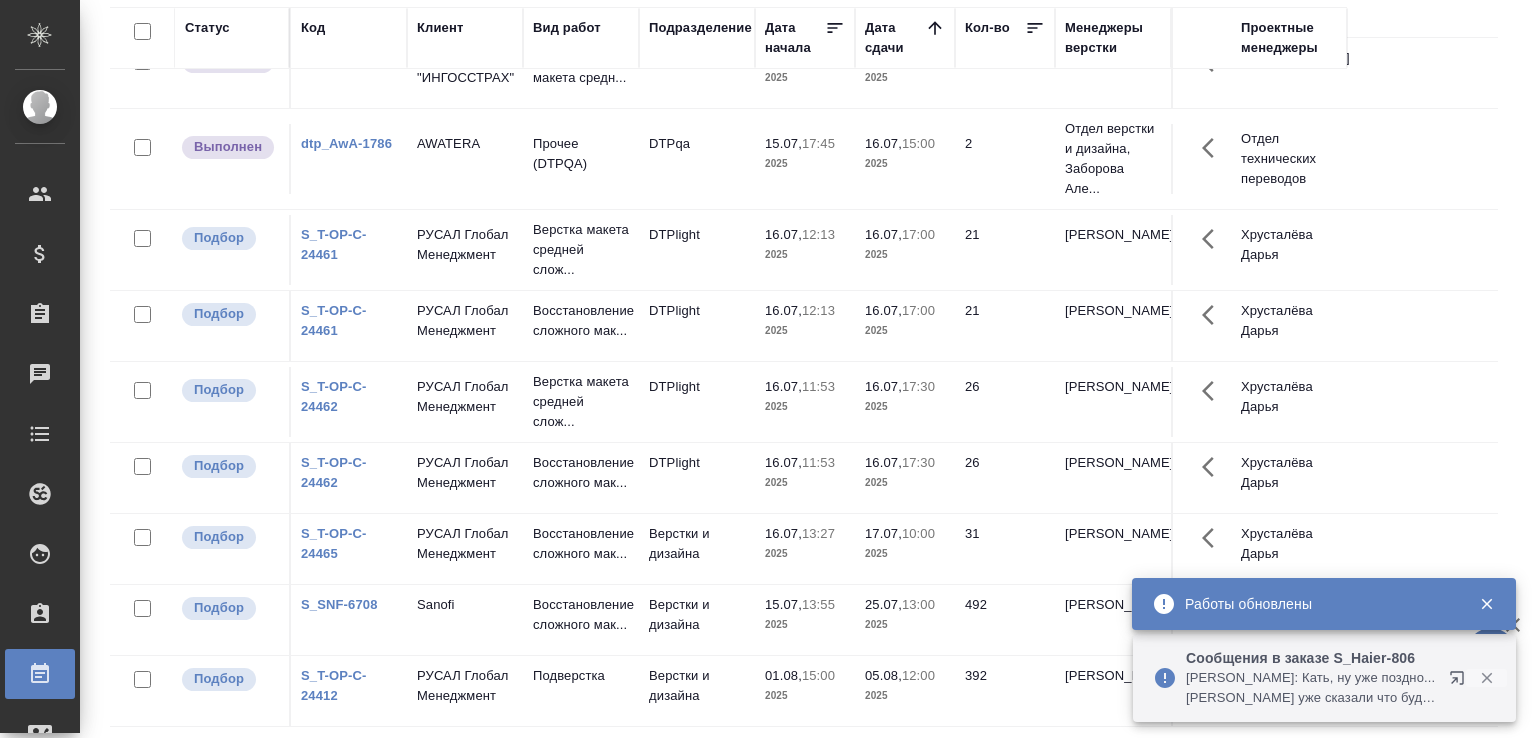 click 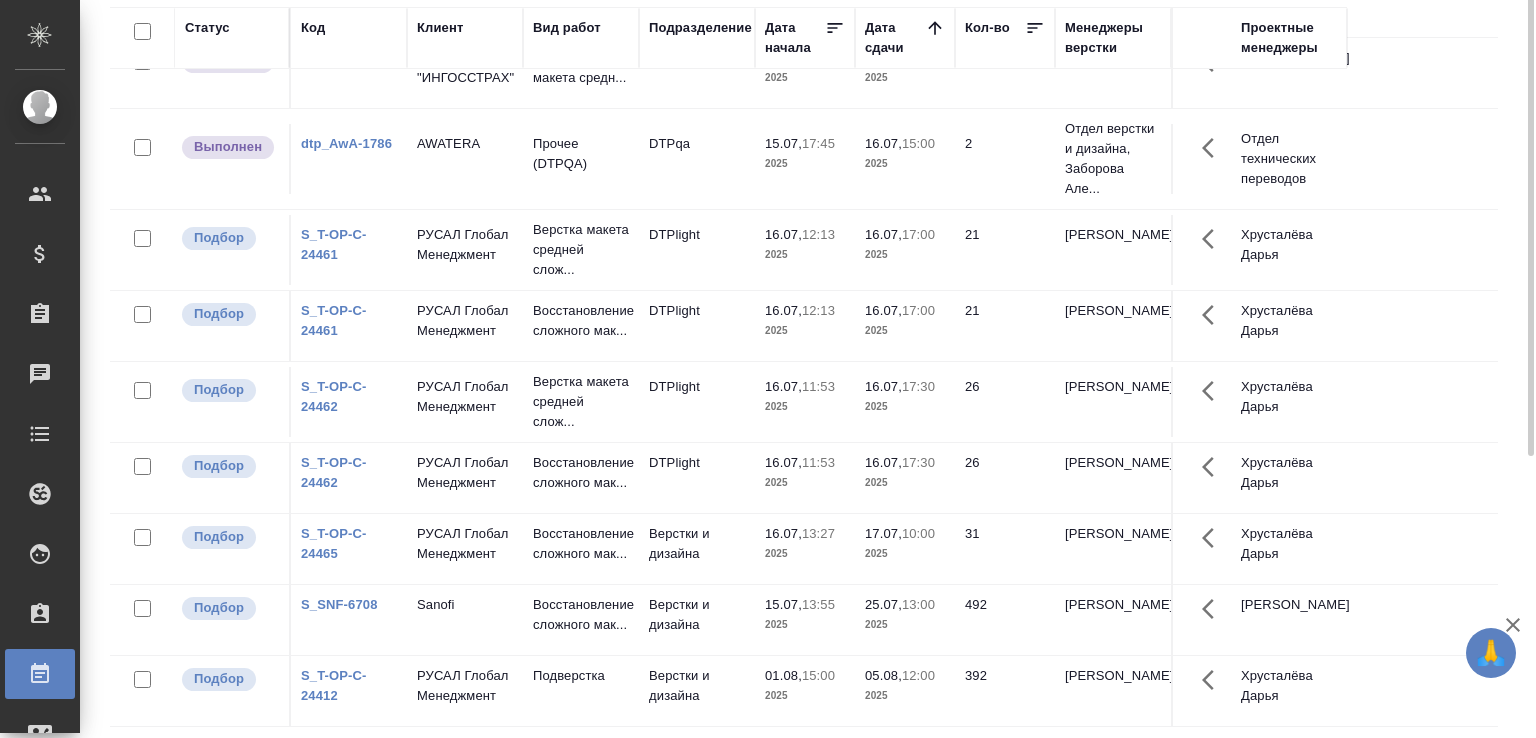 scroll, scrollTop: 0, scrollLeft: 0, axis: both 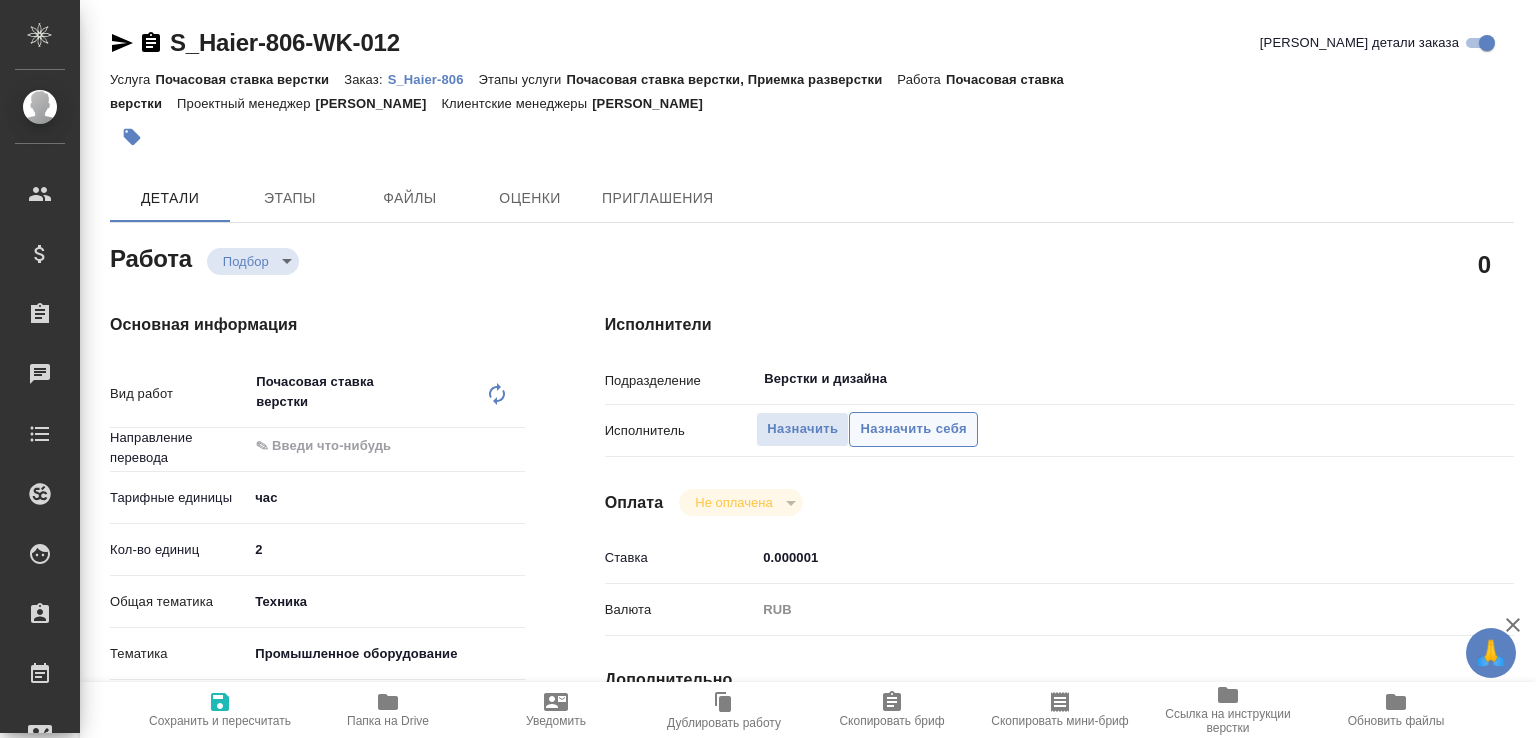 type on "recruiting" 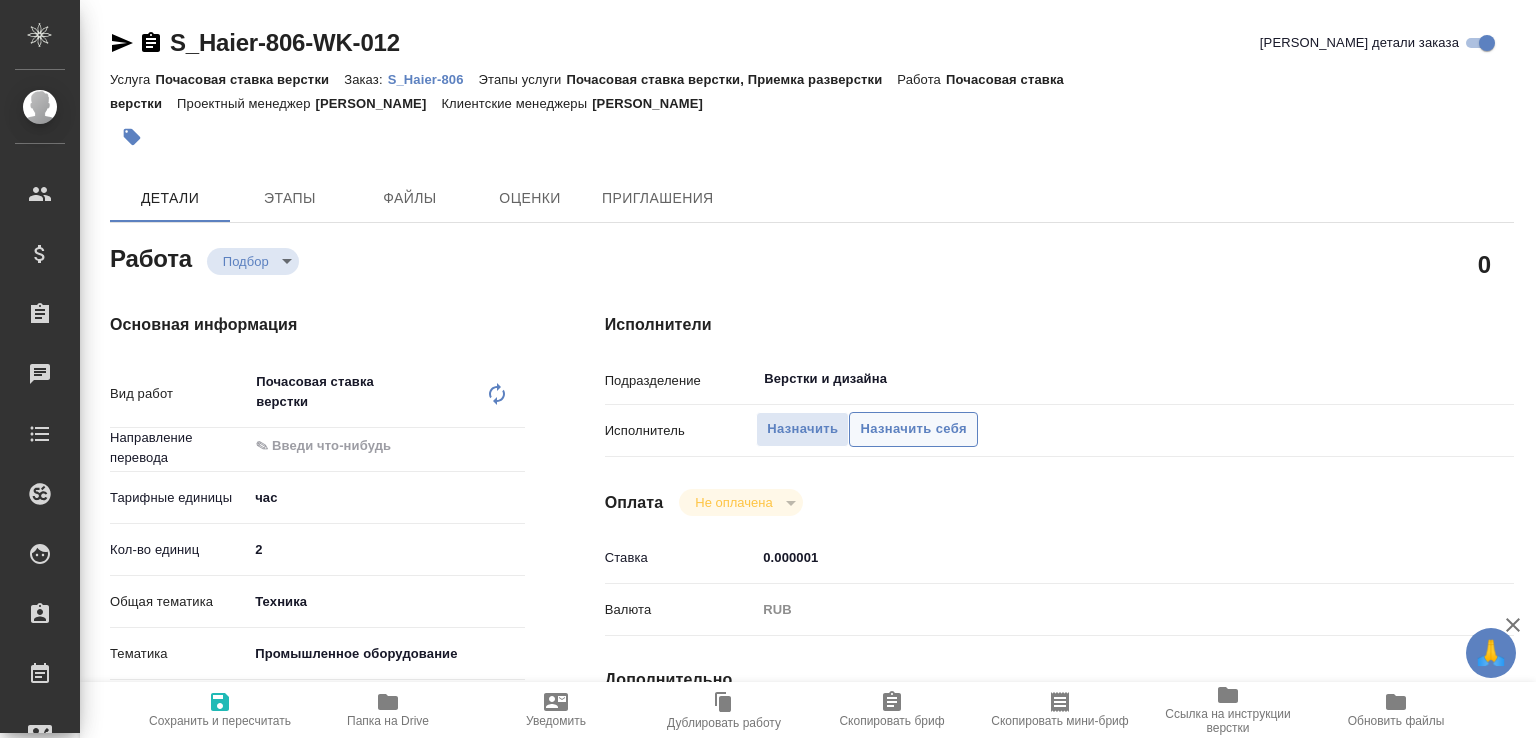 click on "Назначить себя" at bounding box center (913, 429) 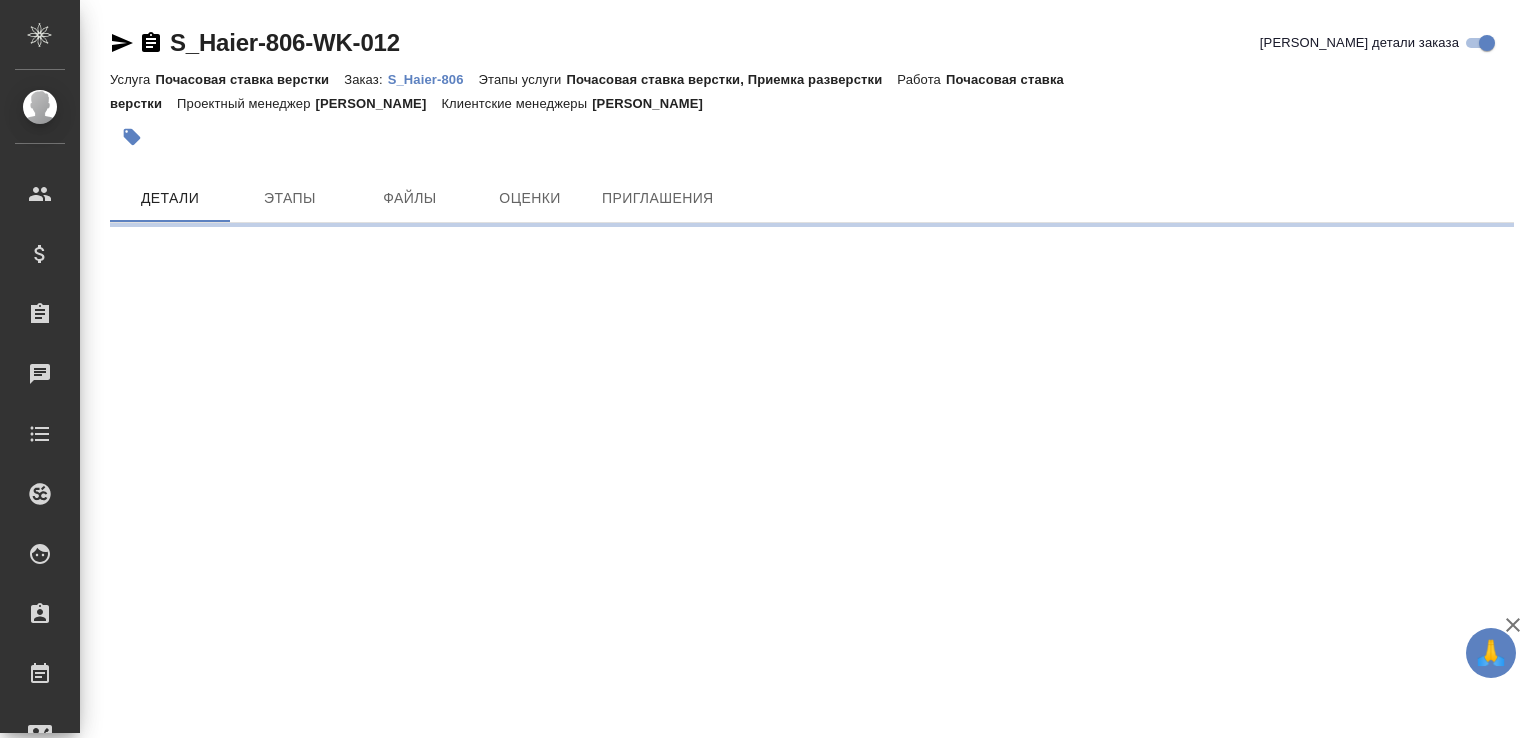 scroll, scrollTop: 0, scrollLeft: 0, axis: both 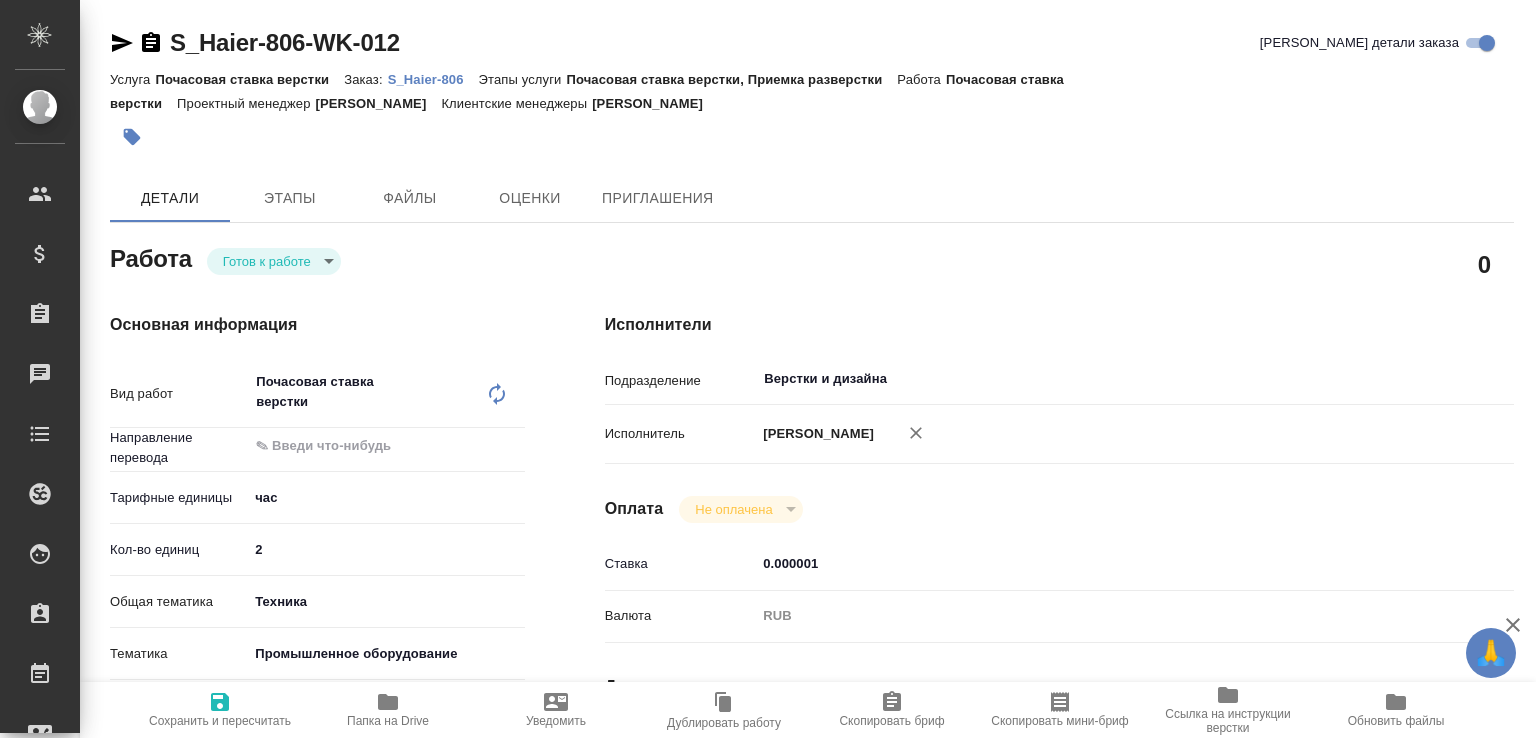 type on "x" 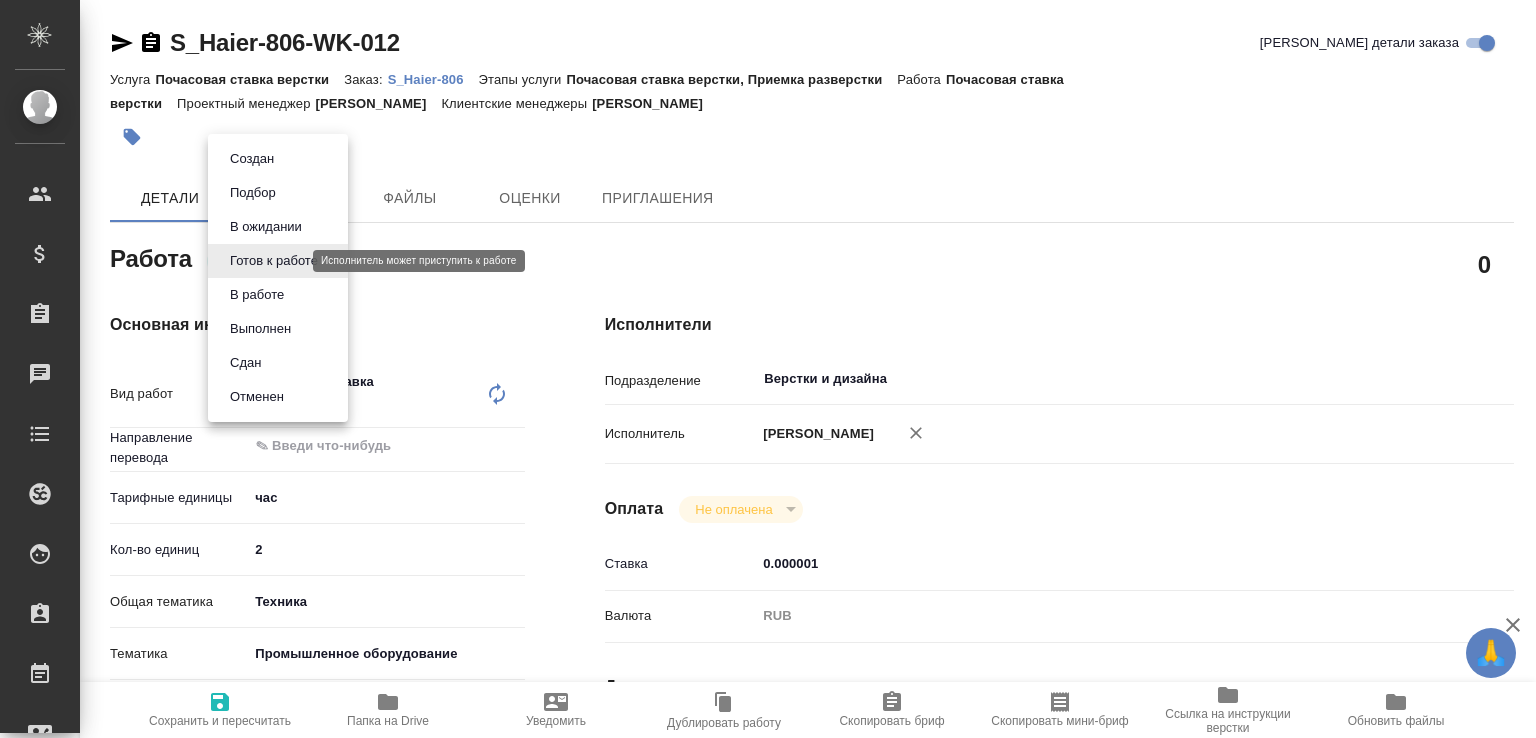 type on "x" 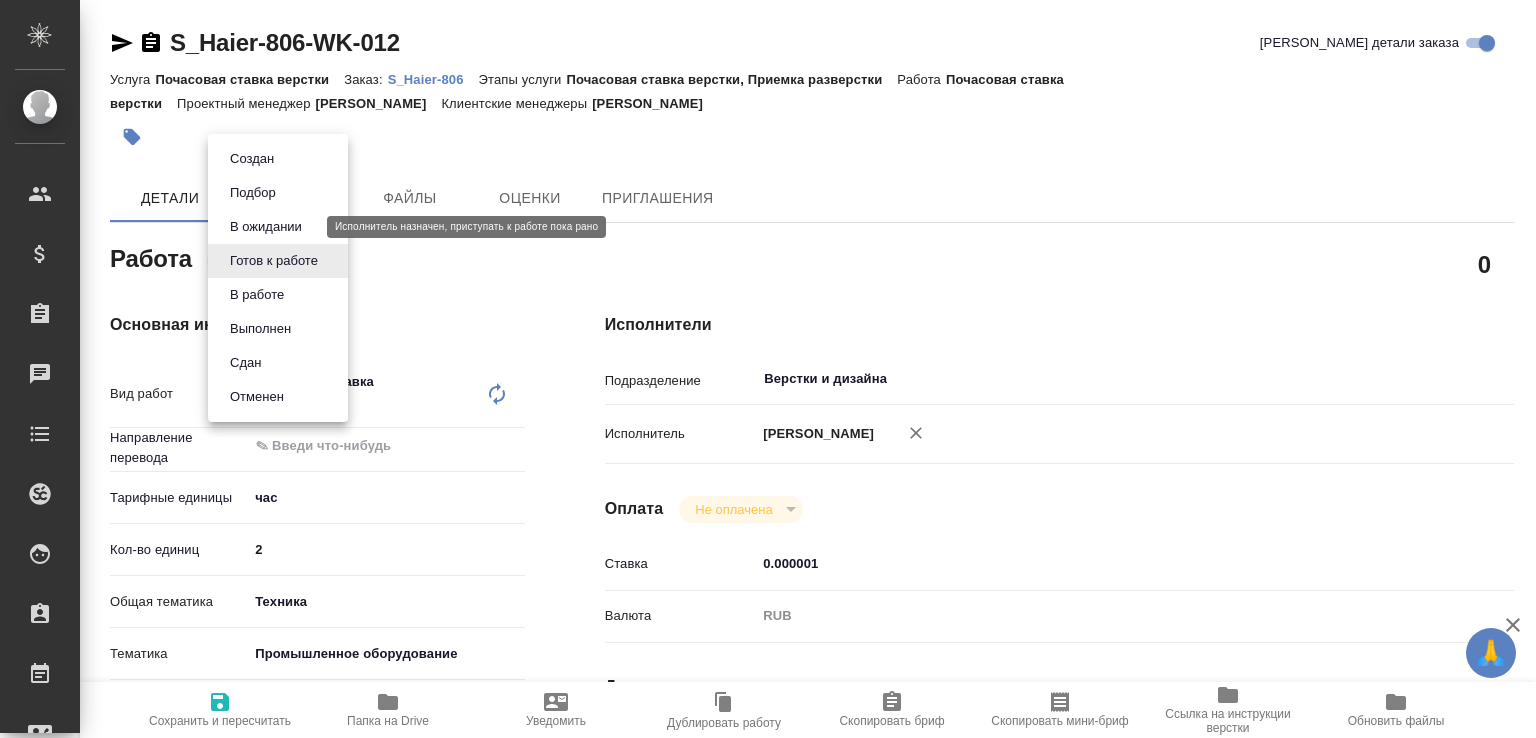 click on "В ожидании" at bounding box center [266, 227] 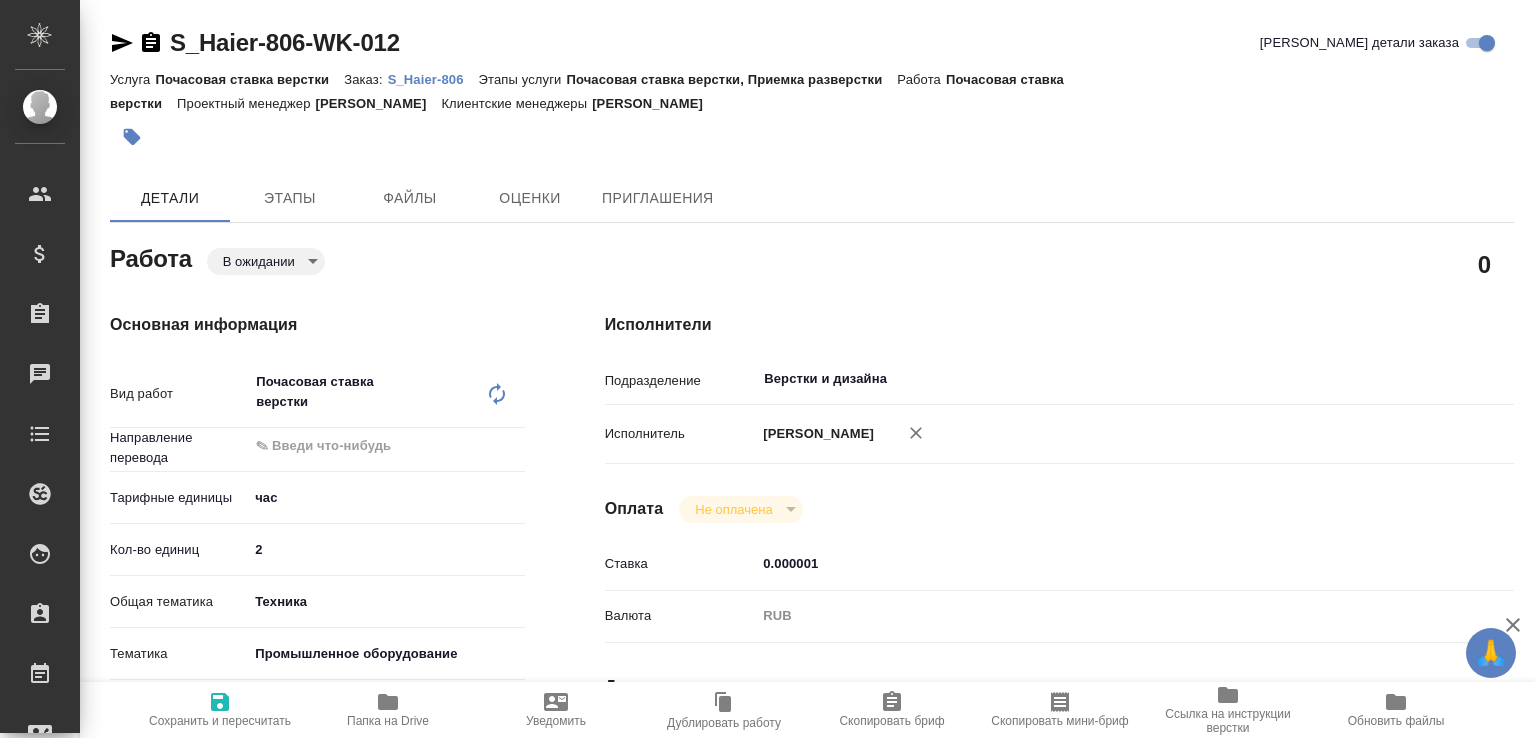 type on "x" 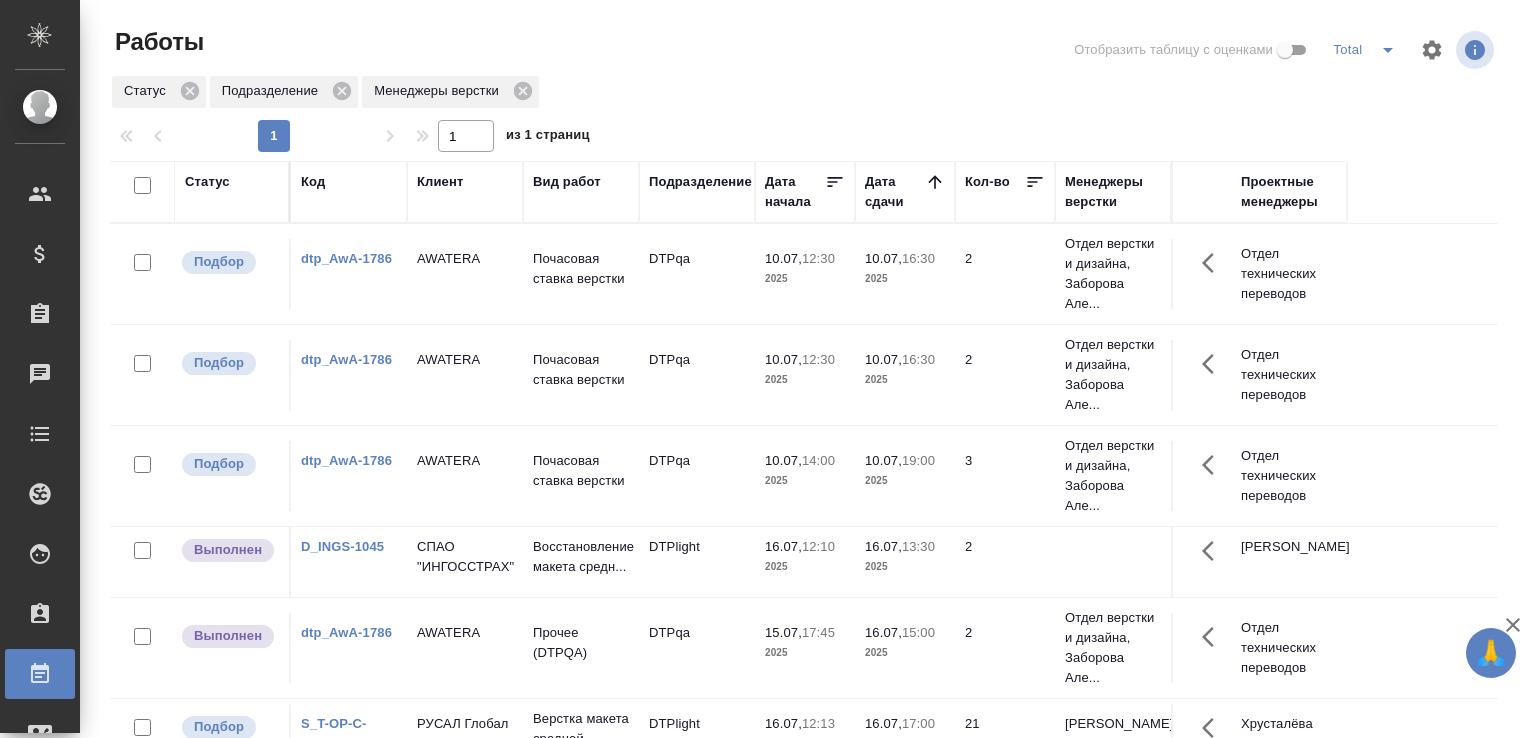 scroll, scrollTop: 0, scrollLeft: 0, axis: both 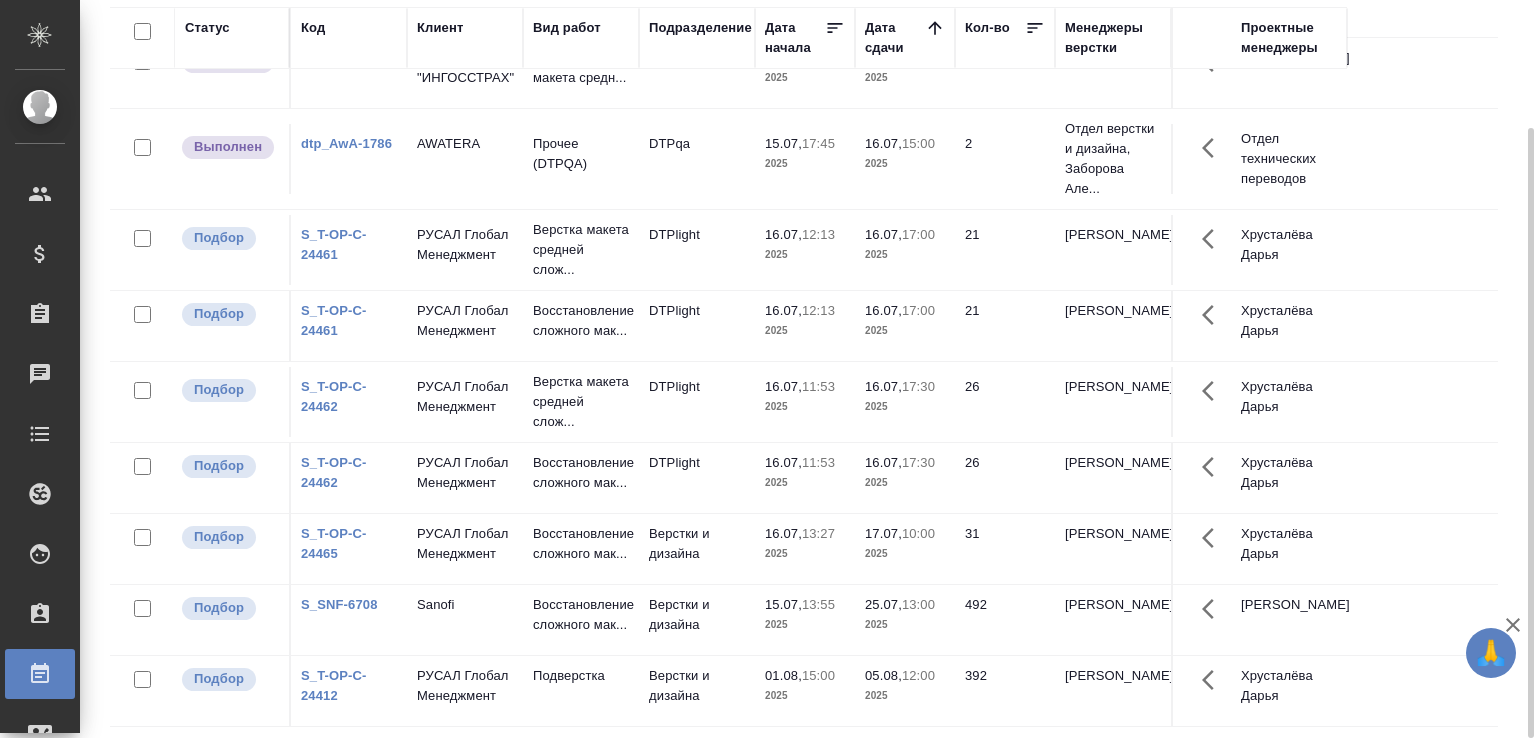 click on "16.07," at bounding box center [783, 533] 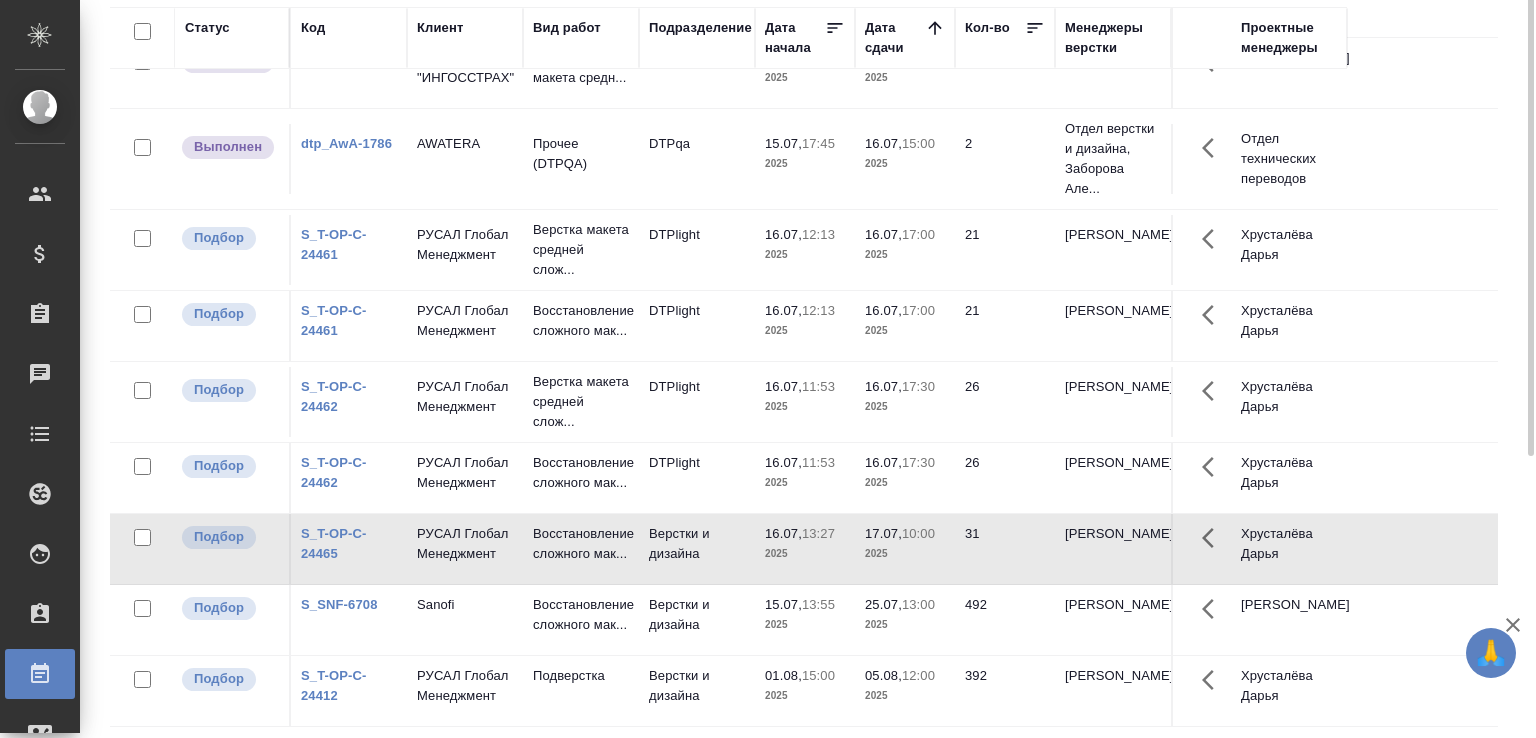 scroll, scrollTop: 0, scrollLeft: 0, axis: both 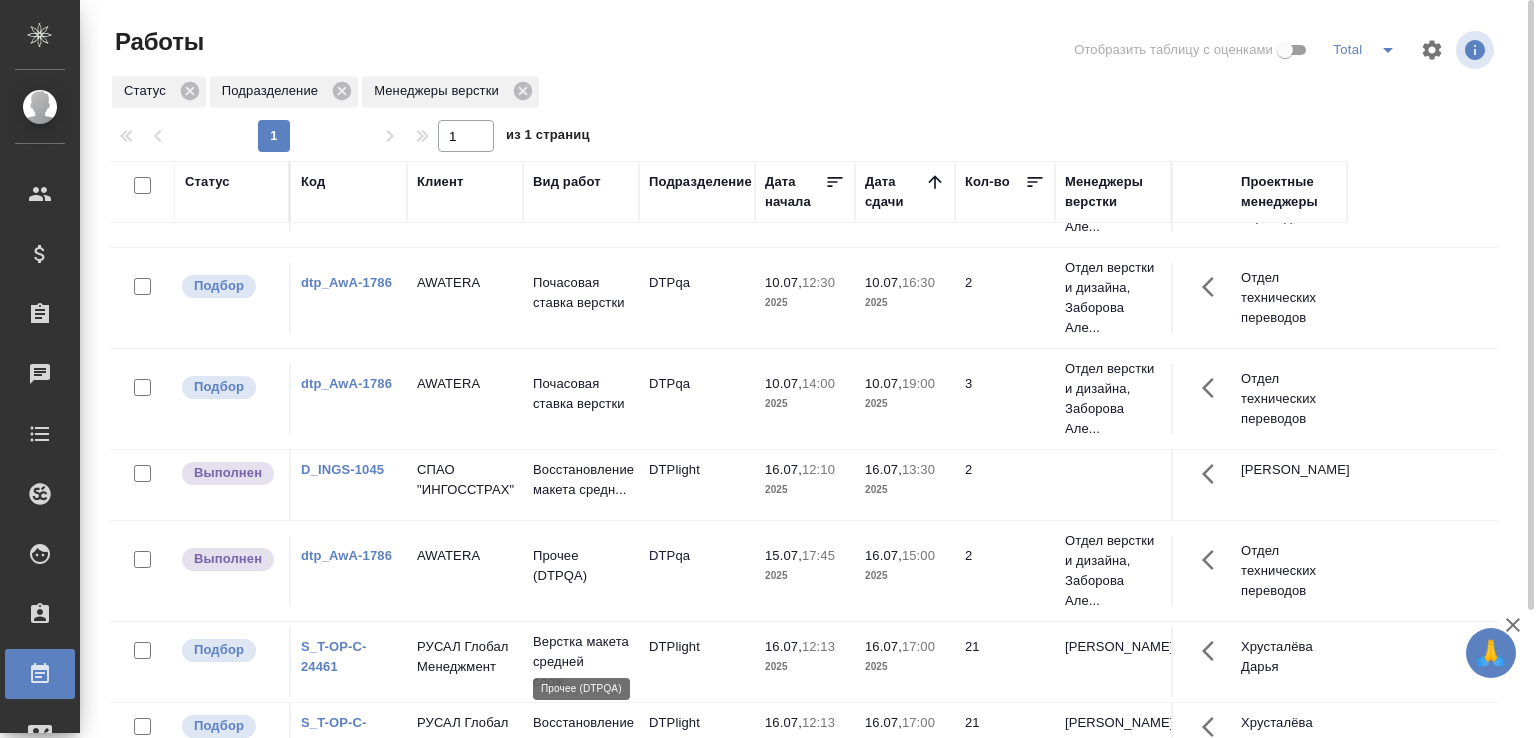 click on "Прочее (DTPQA)" at bounding box center [581, 566] 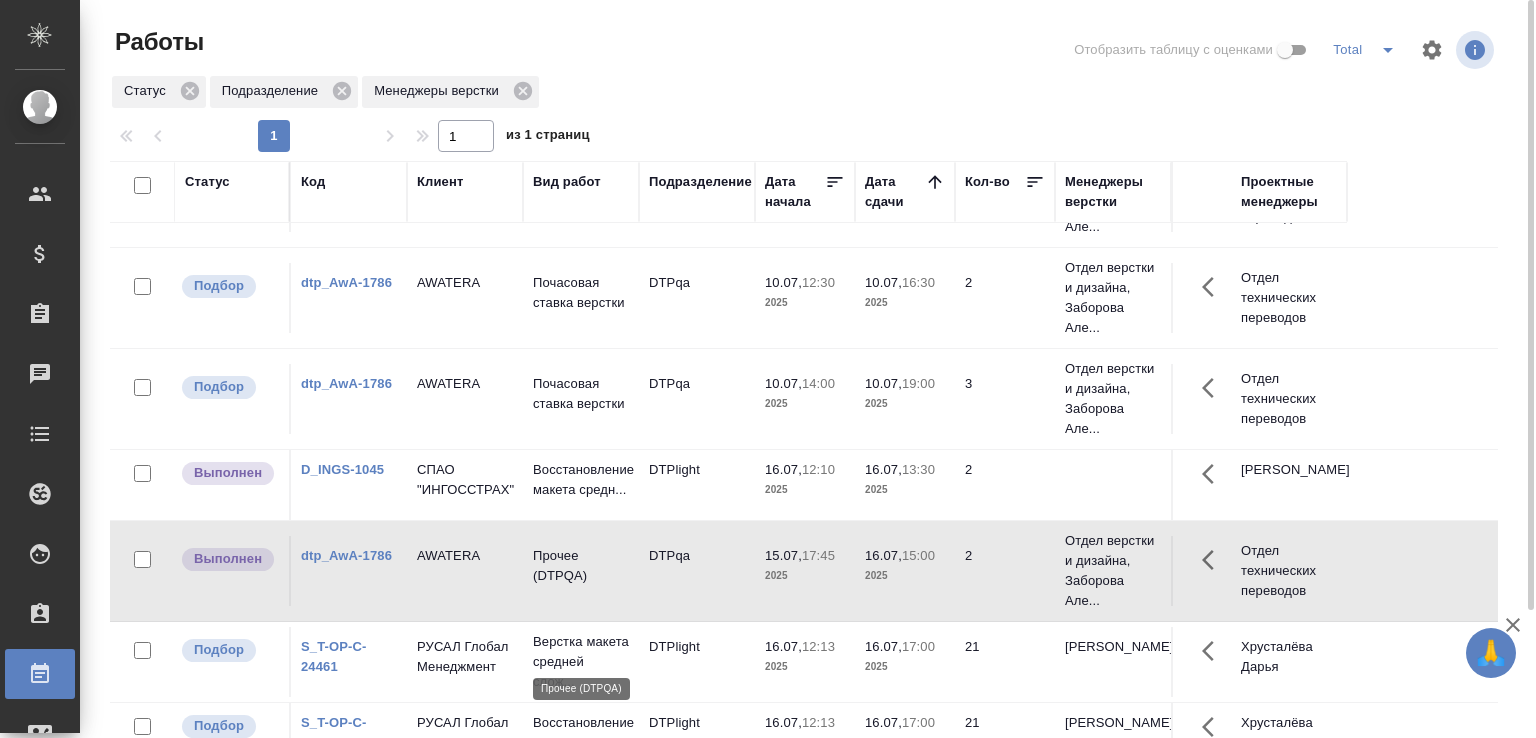 click on "Прочее (DTPQA)" at bounding box center (581, 566) 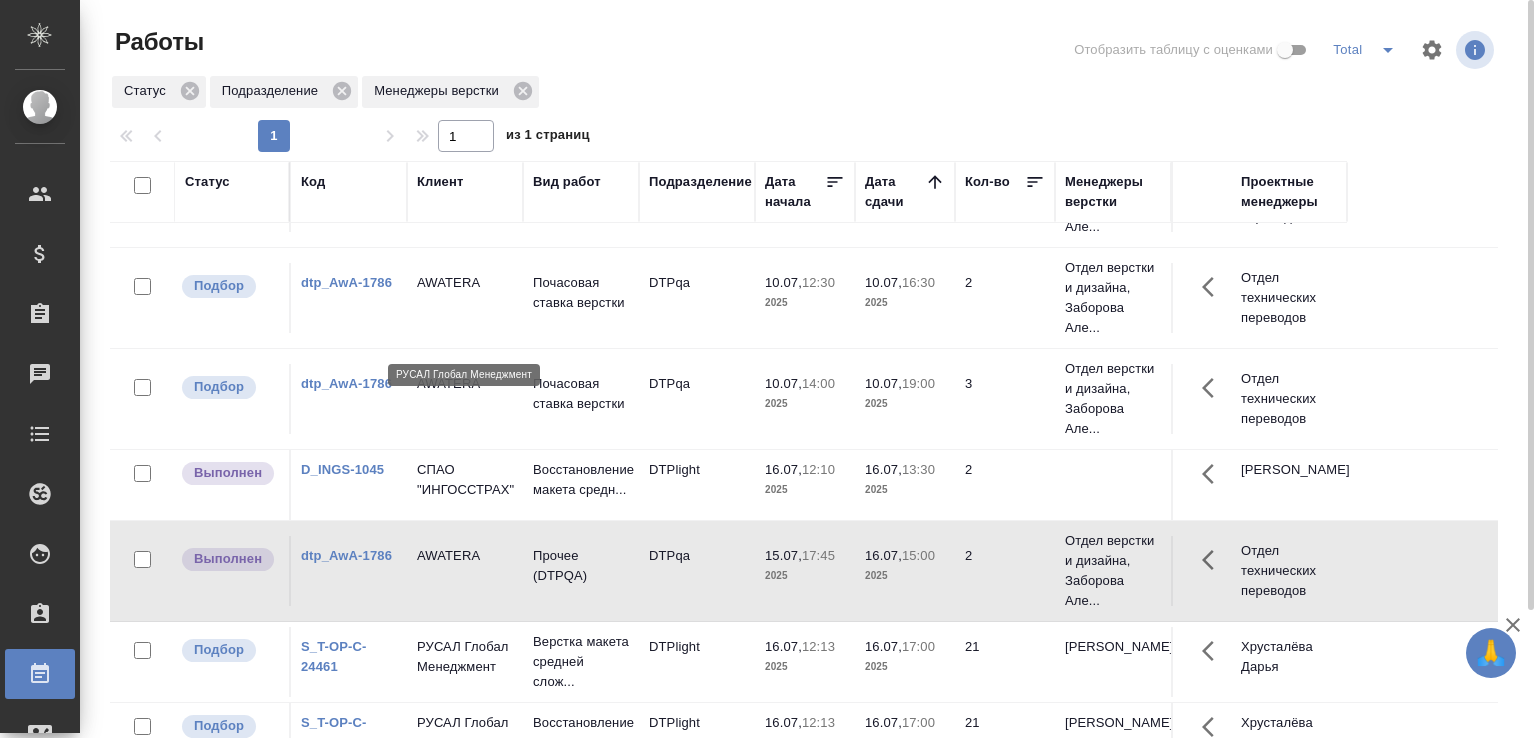 scroll, scrollTop: 502, scrollLeft: 0, axis: vertical 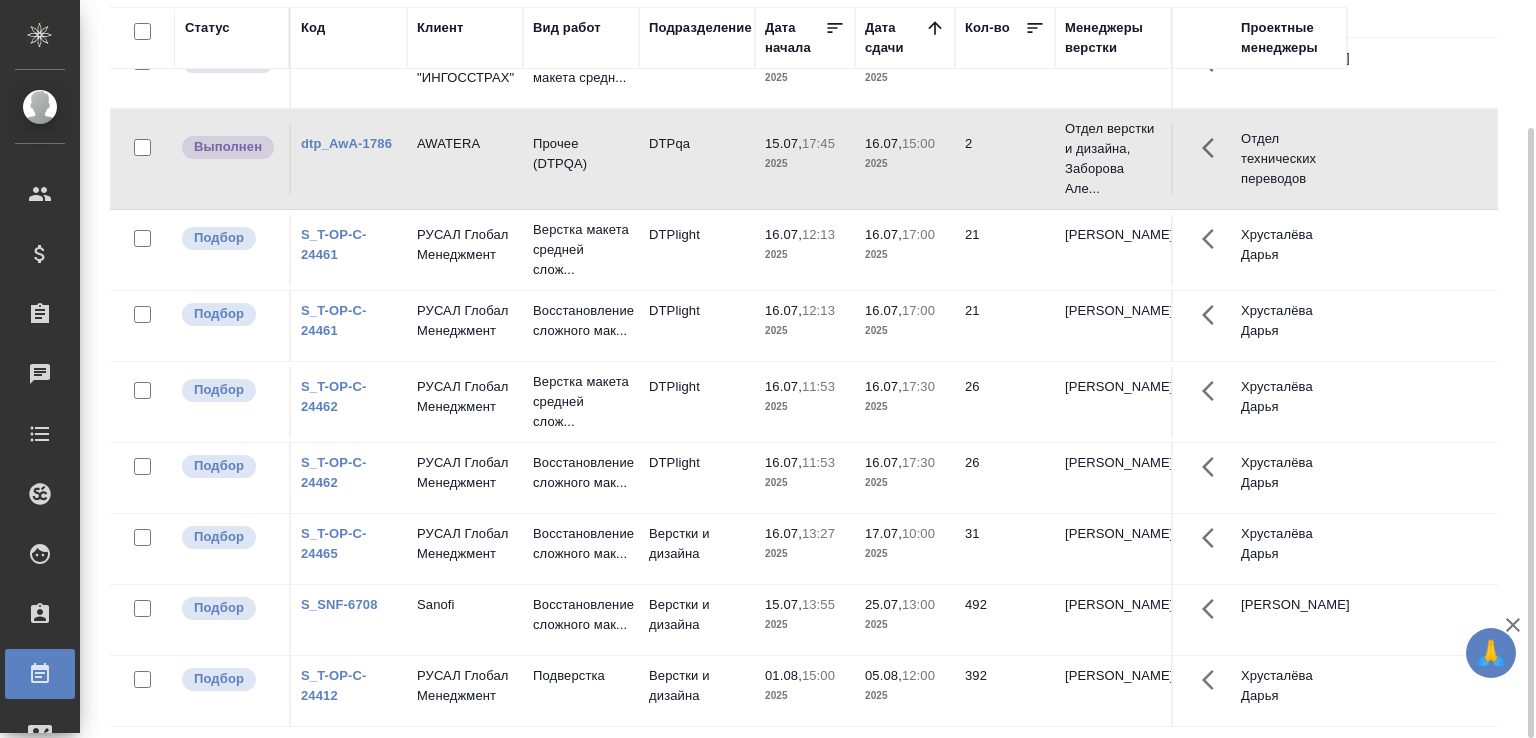 click on "Верстки и дизайна" at bounding box center (697, -215) 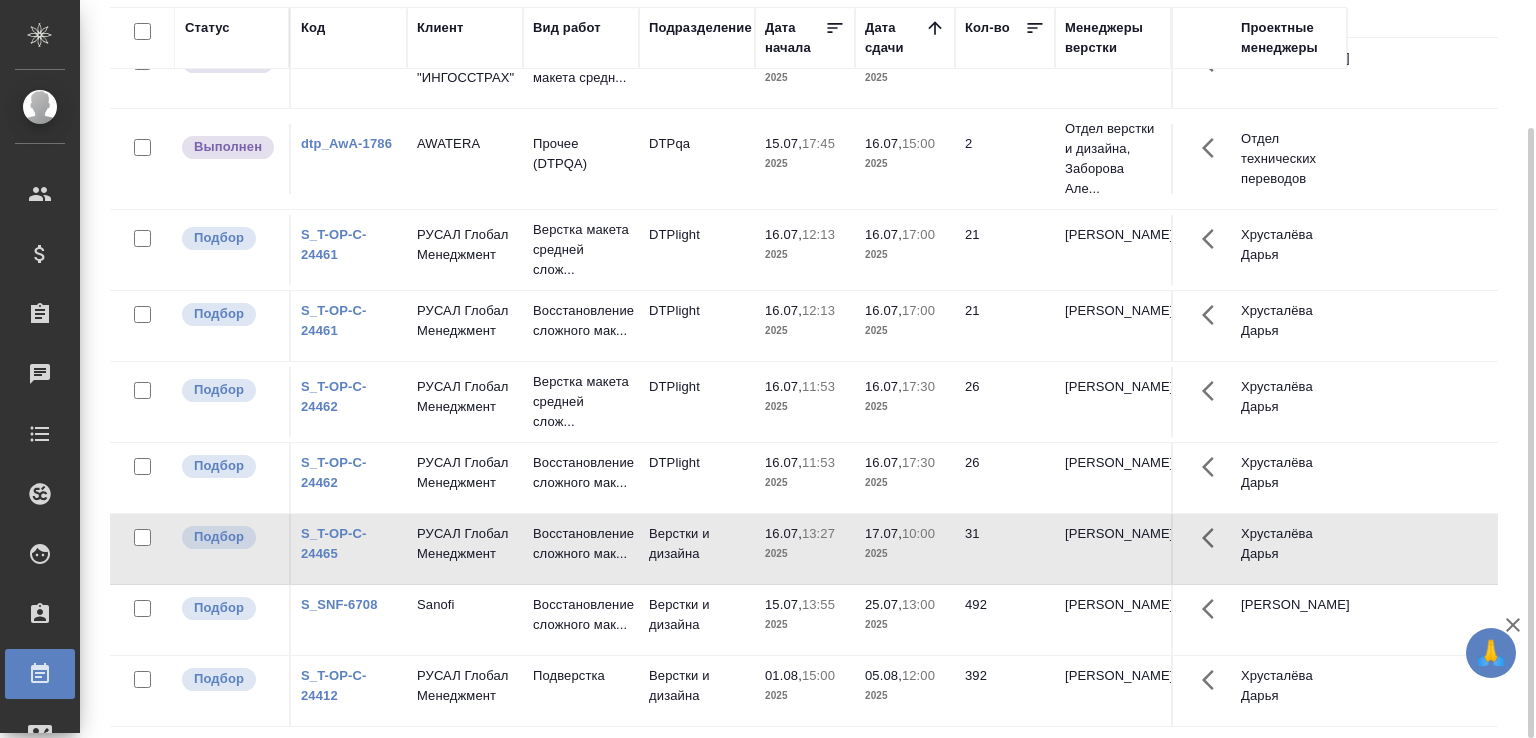 click on "Верстки и дизайна" at bounding box center [697, -215] 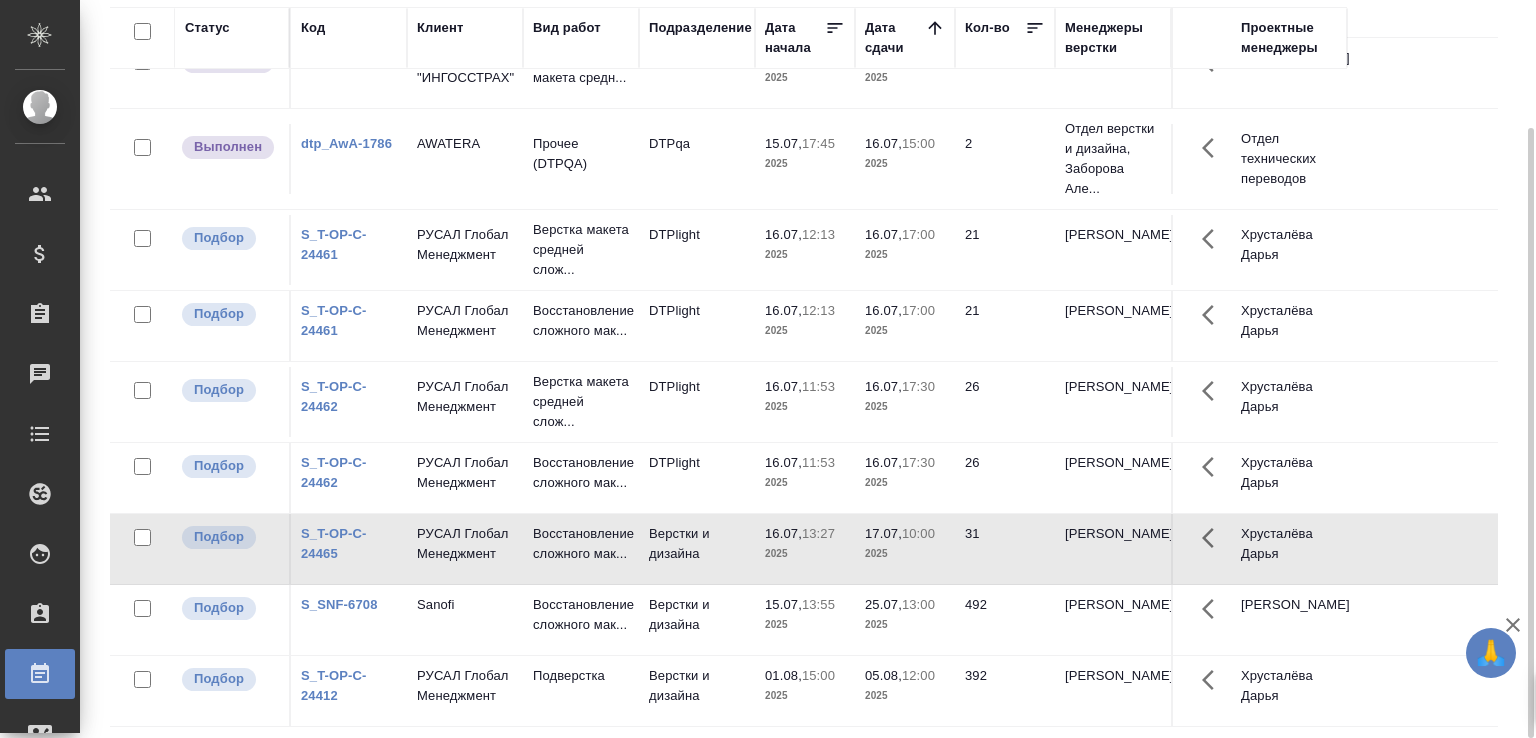 click on "S_T-OP-C-24461" at bounding box center [334, 244] 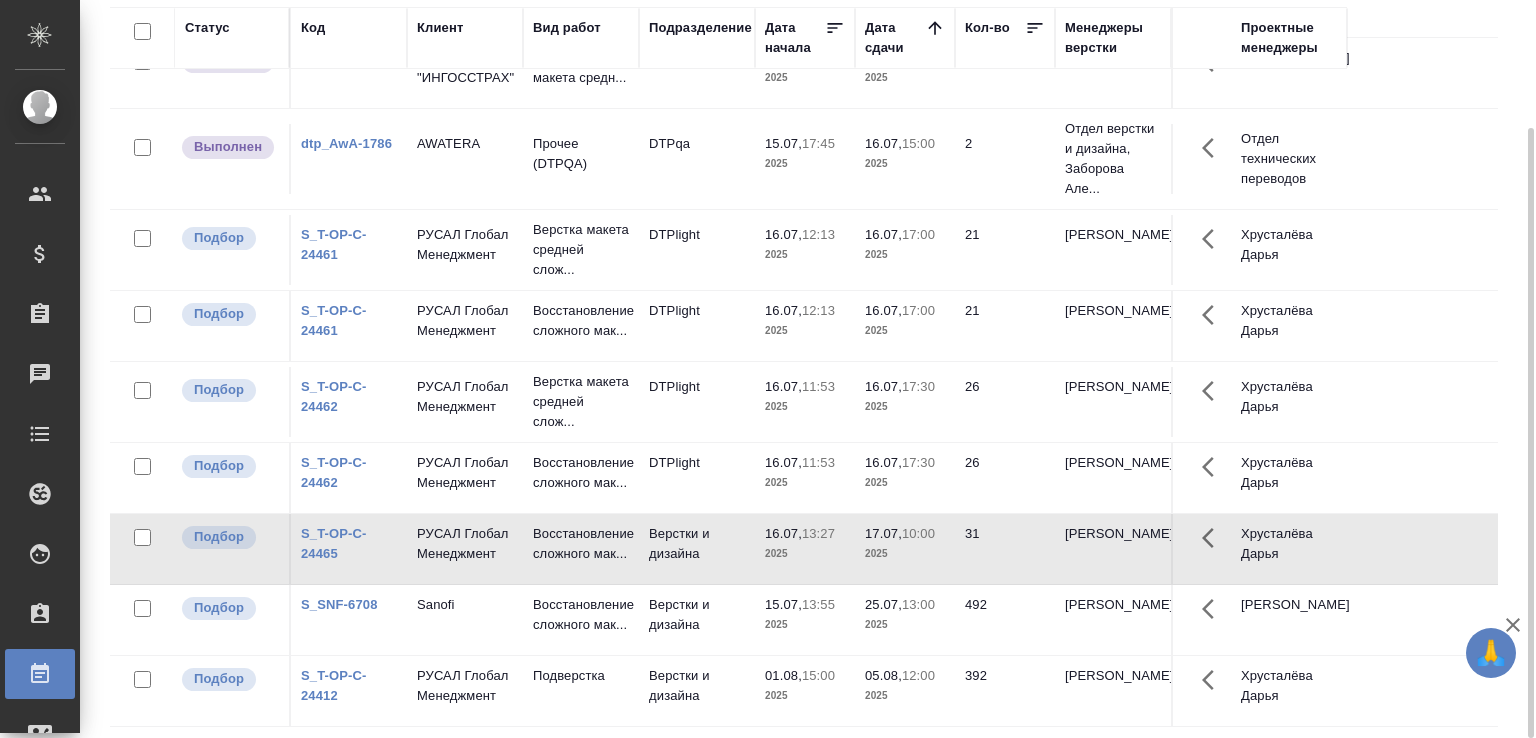 click on "S_T-OP-C-24462" at bounding box center (334, 396) 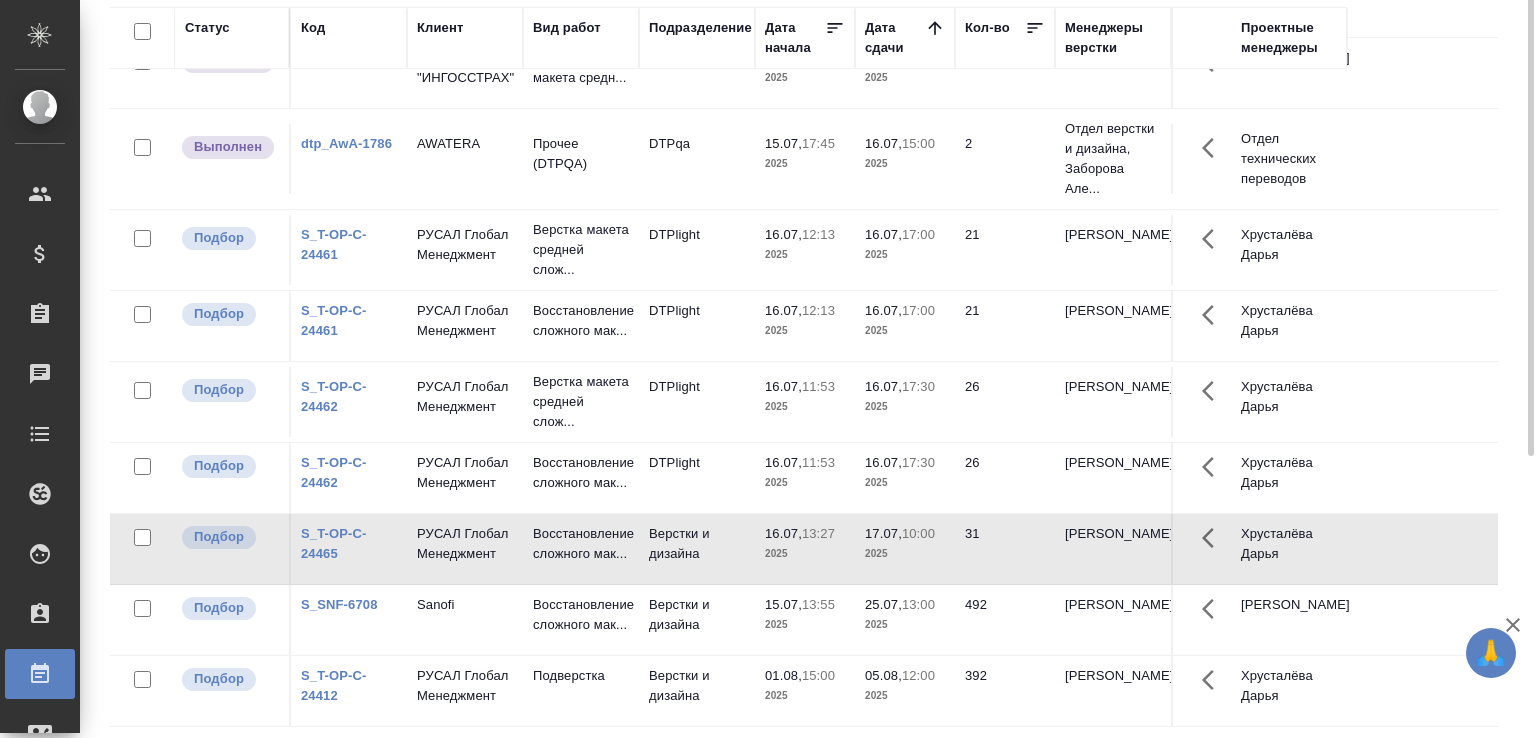 scroll, scrollTop: 0, scrollLeft: 0, axis: both 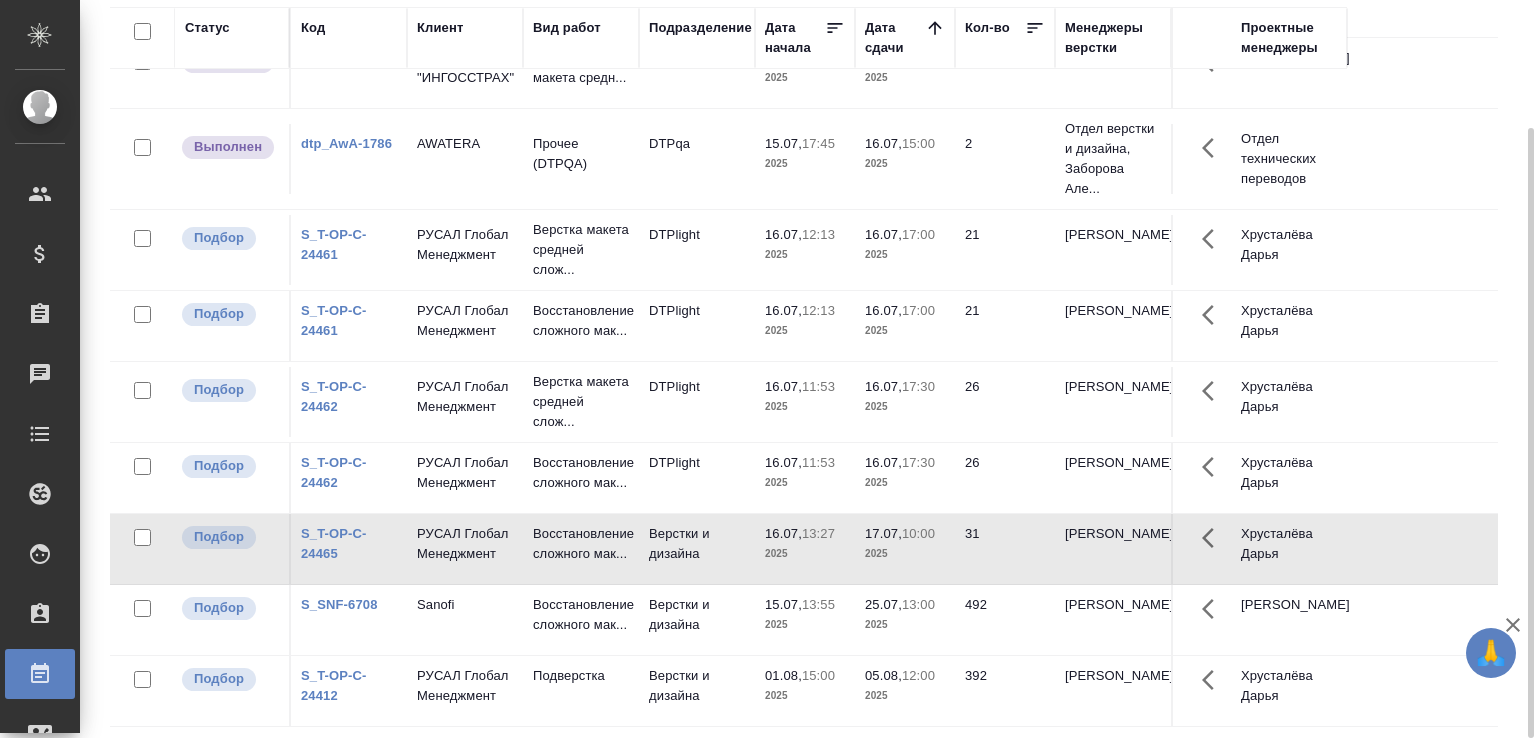 click on "Статус Код Клиент Вид работ Подразделение Дата начала Дата сдачи Кол-во Менеджеры верстки   Проектные менеджеры Подбор dtp_AwA-1786 AWATERA Почасовая ставка верстки DTPqa 10.07,  12:30 2025 10.07,  16:30 2025 2 Отдел верстки и дизайна, Заборова Але... Отдел технических переводов Подбор dtp_AwA-1786 AWATERA Почасовая ставка верстки DTPqa 10.07,  12:30 2025 10.07,  16:30 2025 2 Отдел верстки и дизайна, Заборова Але... Отдел технических переводов Подбор dtp_AwA-1786 AWATERA Почасовая ставка верстки DTPqa 10.07,  14:00 2025 10.07,  19:00 2025 3 Отдел верстки и дизайна, Заборова Але... Отдел технических переводов Выполнен D_INGS-1045 СПАО "ИНГОССТРАХ"" at bounding box center [812, 367] 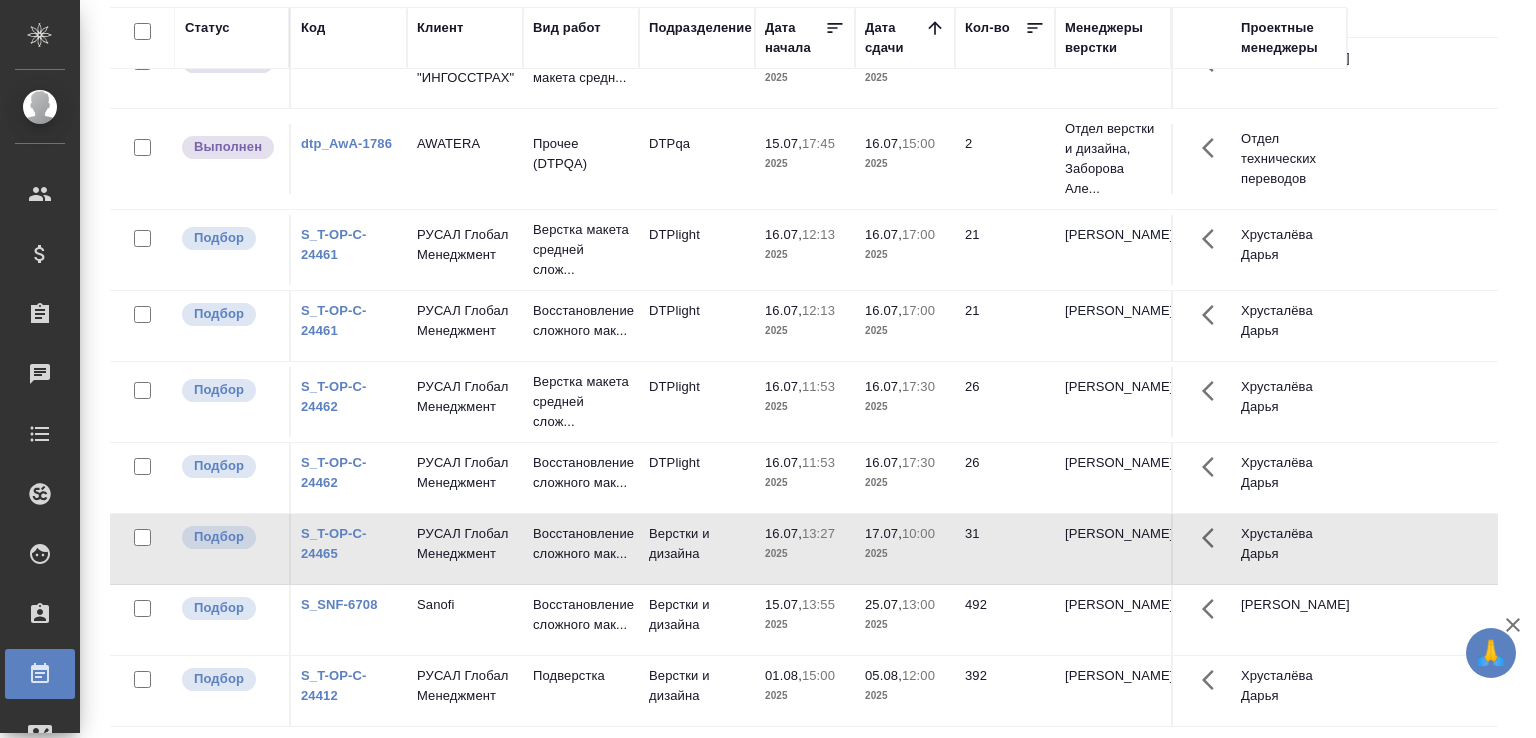 click 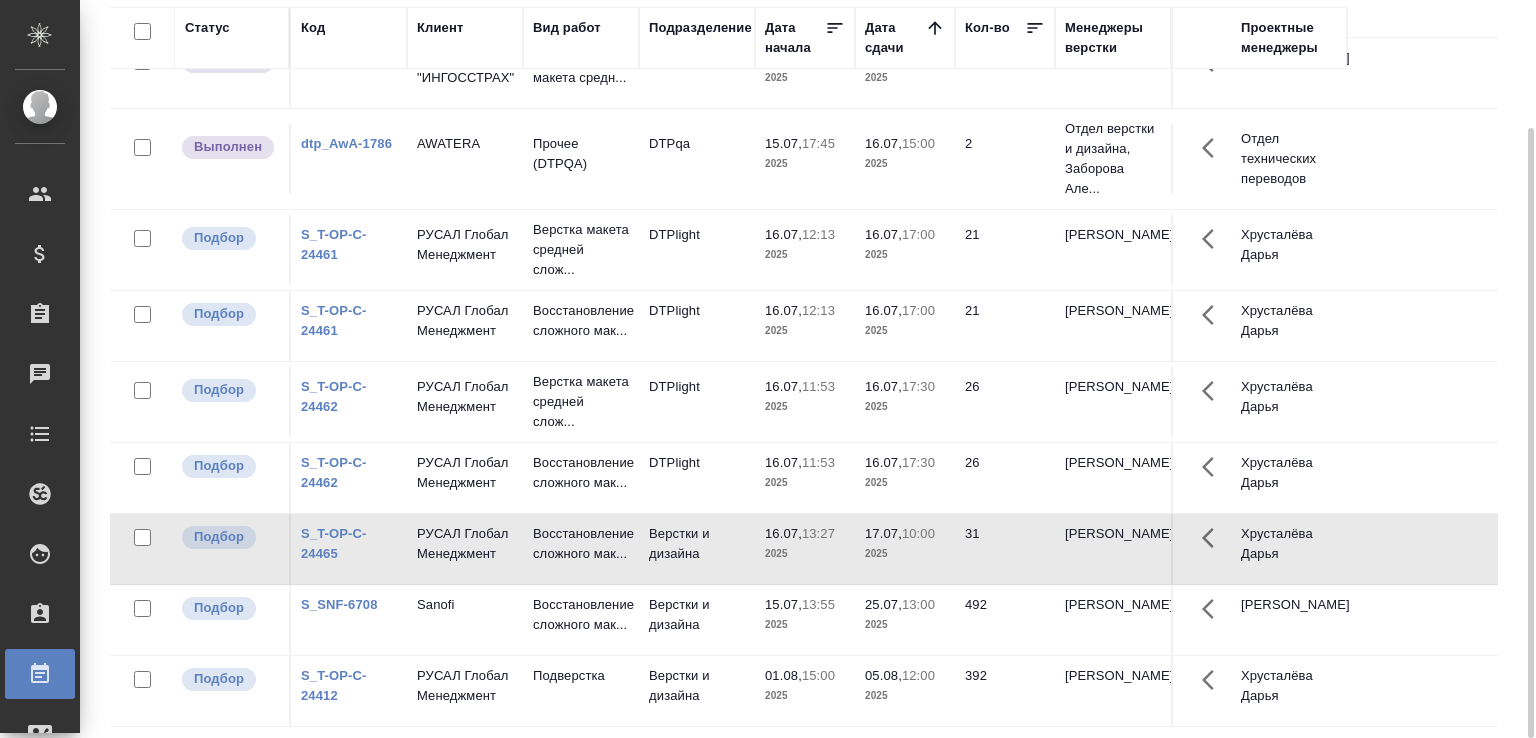 click on "Статус Код Клиент Вид работ Подразделение Дата начала Дата сдачи Кол-во Менеджеры верстки   Проектные менеджеры Подбор dtp_AwA-1786 AWATERA Почасовая ставка верстки DTPqa 10.07,  12:30 2025 10.07,  16:30 2025 2 Отдел верстки и дизайна, Заборова Але... Отдел технических переводов Подбор dtp_AwA-1786 AWATERA Почасовая ставка верстки DTPqa 10.07,  12:30 2025 10.07,  16:30 2025 2 Отдел верстки и дизайна, Заборова Але... Отдел технических переводов Подбор dtp_AwA-1786 AWATERA Почасовая ставка верстки DTPqa 10.07,  14:00 2025 10.07,  19:00 2025 3 Отдел верстки и дизайна, Заборова Але... Отдел технических переводов Выполнен D_INGS-1045 СПАО "ИНГОССТРАХ"" at bounding box center (812, 367) 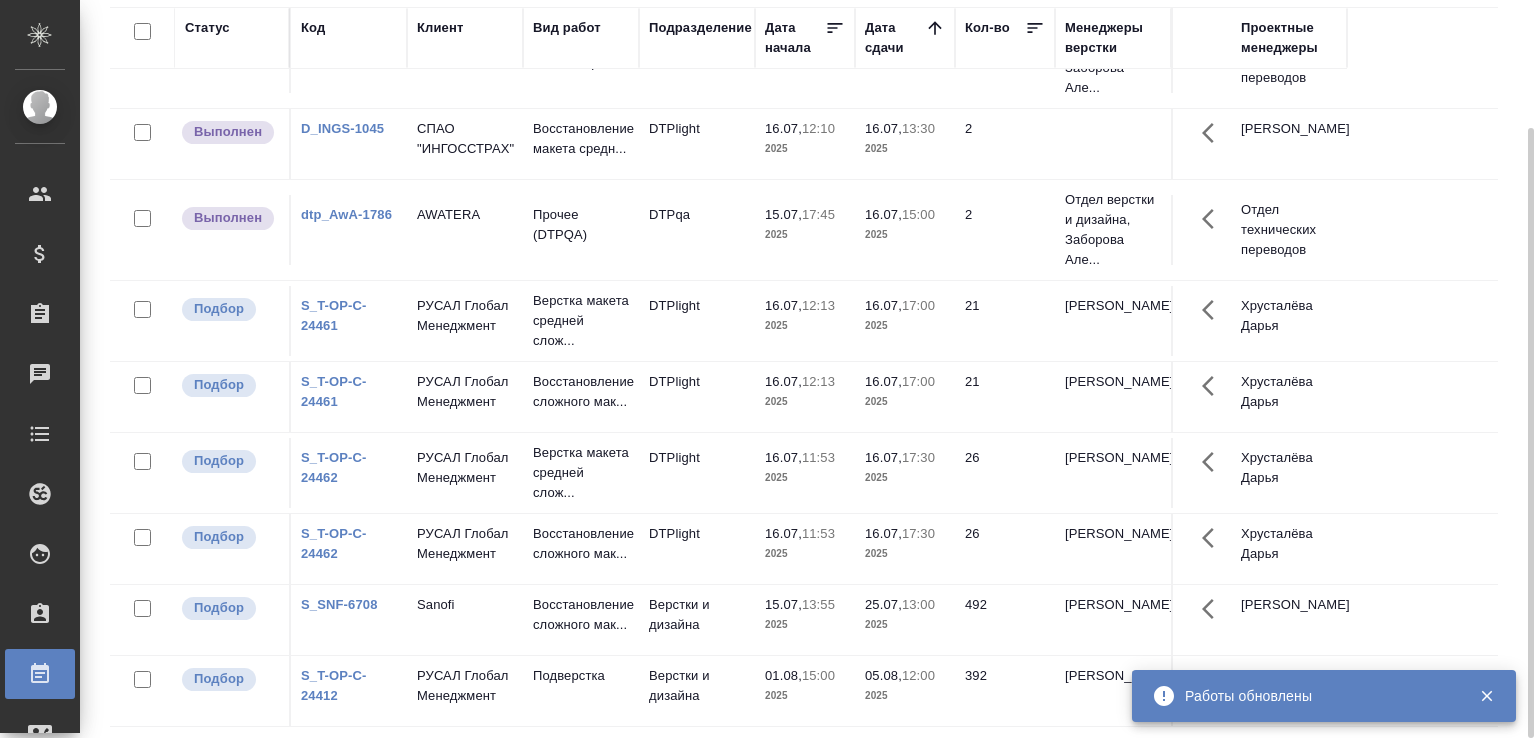 scroll, scrollTop: 421, scrollLeft: 0, axis: vertical 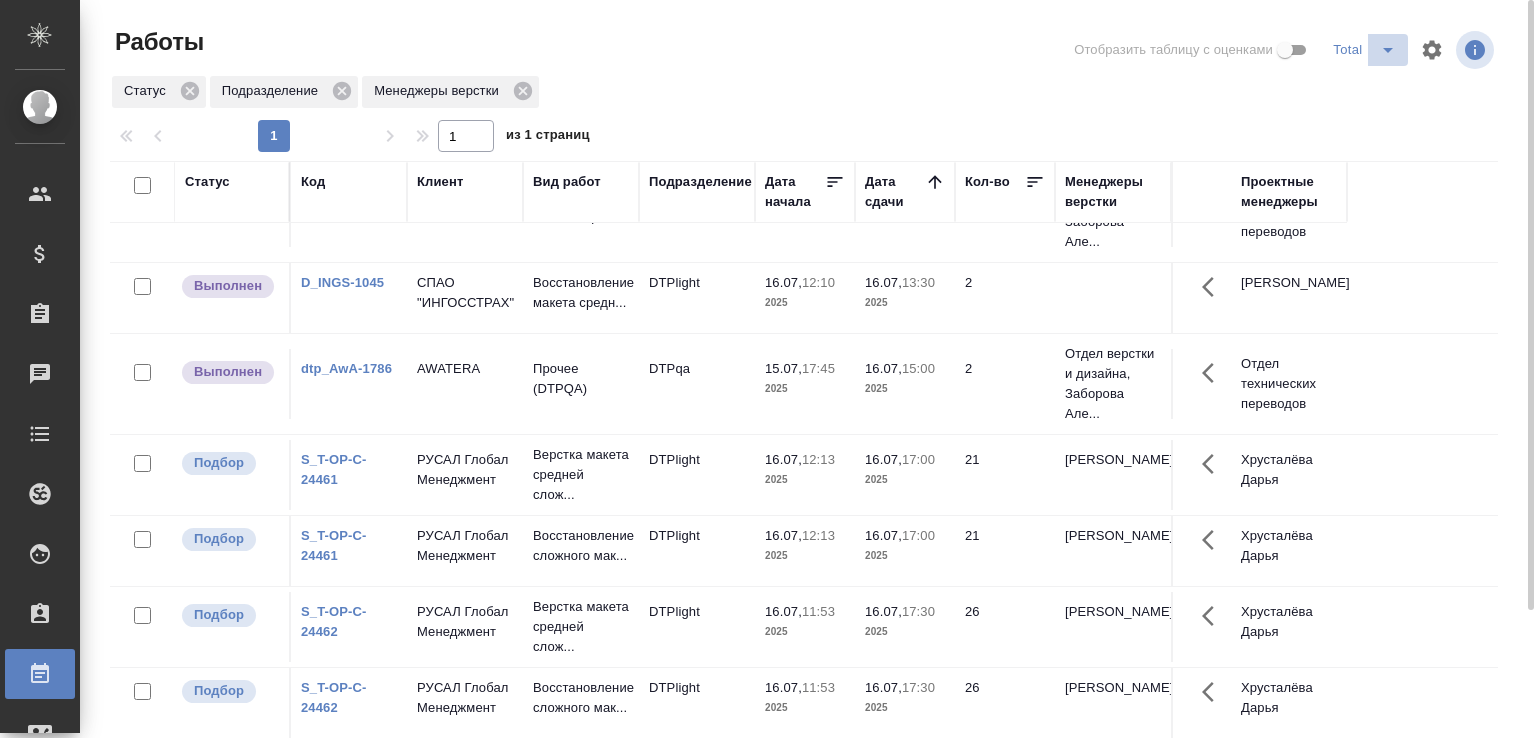 click 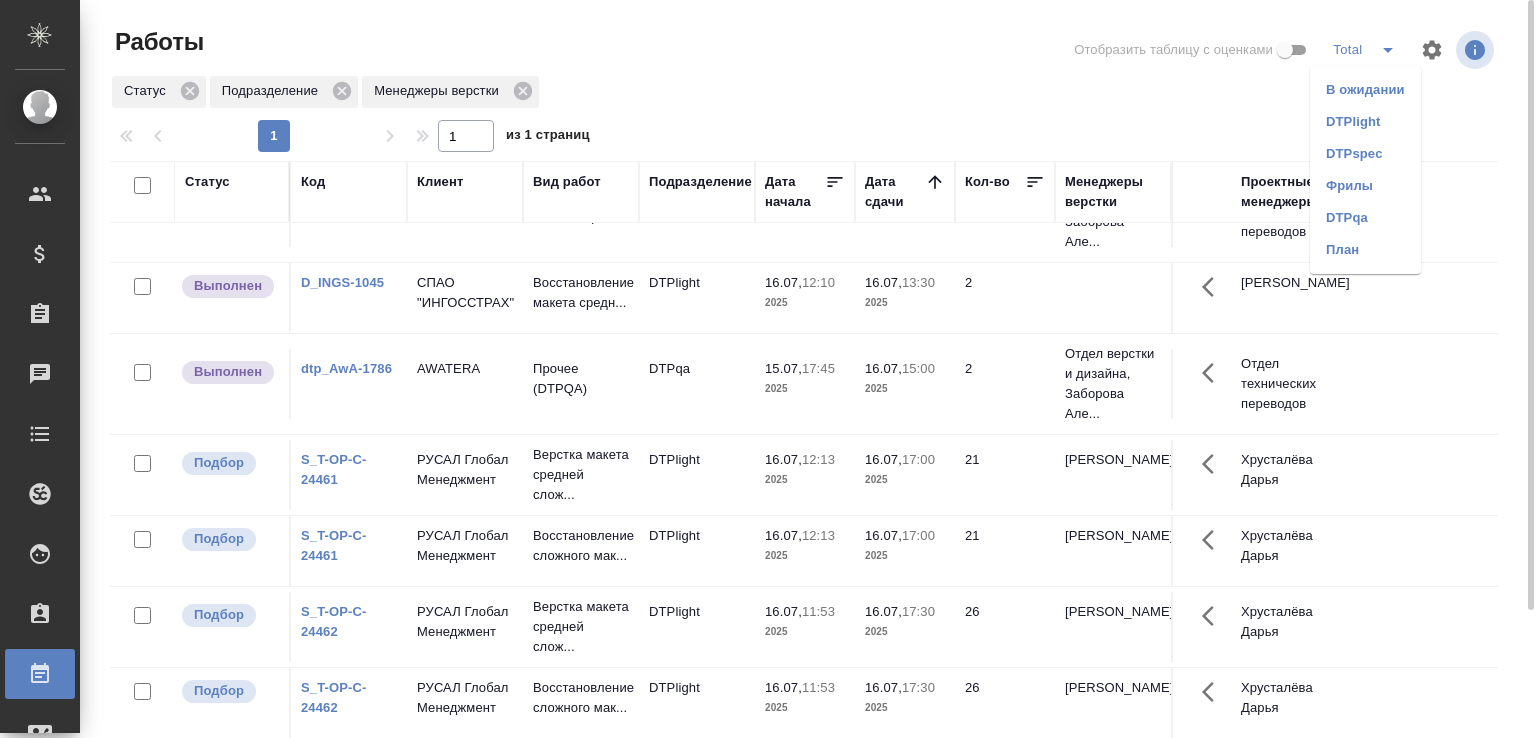 click on "Фрилы" at bounding box center [1365, 186] 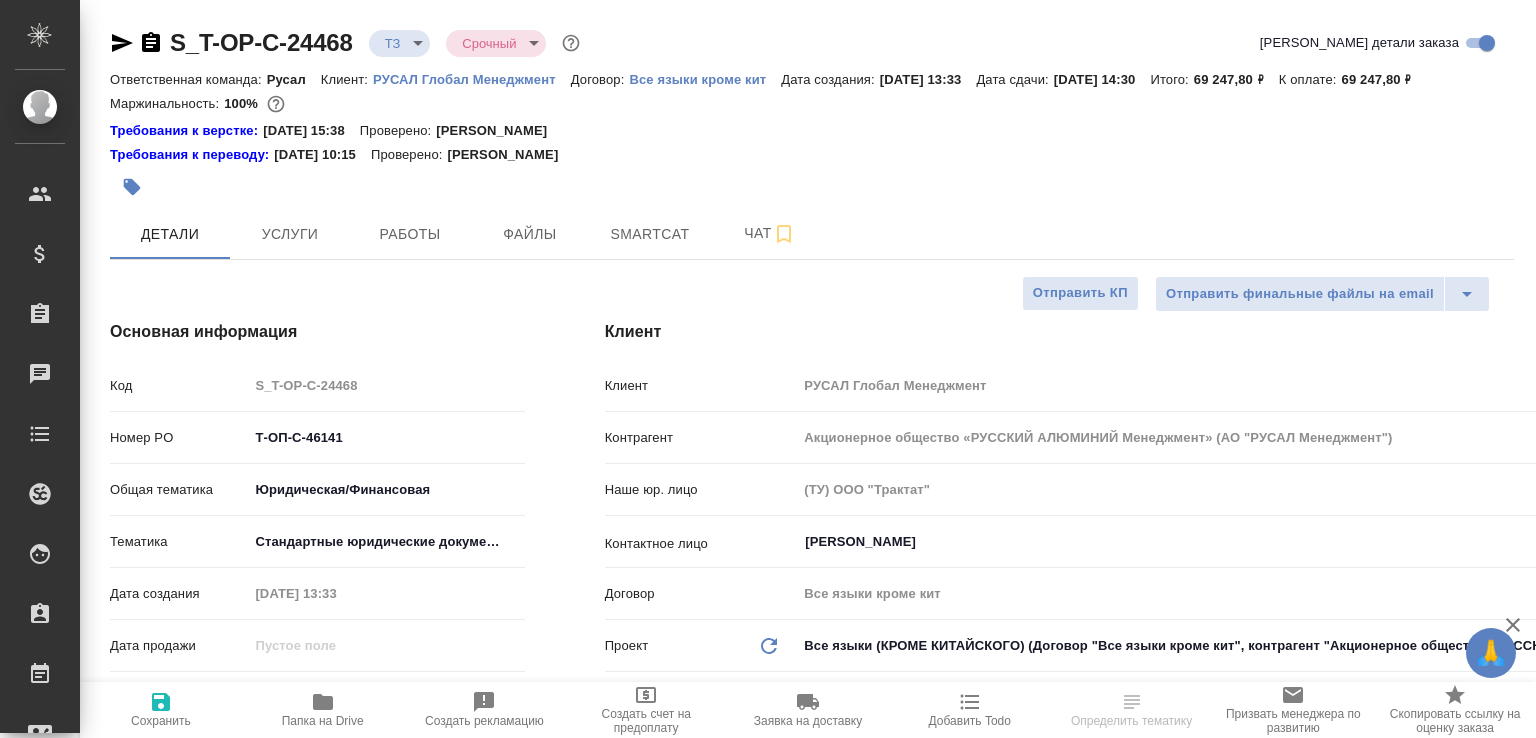 select on "RU" 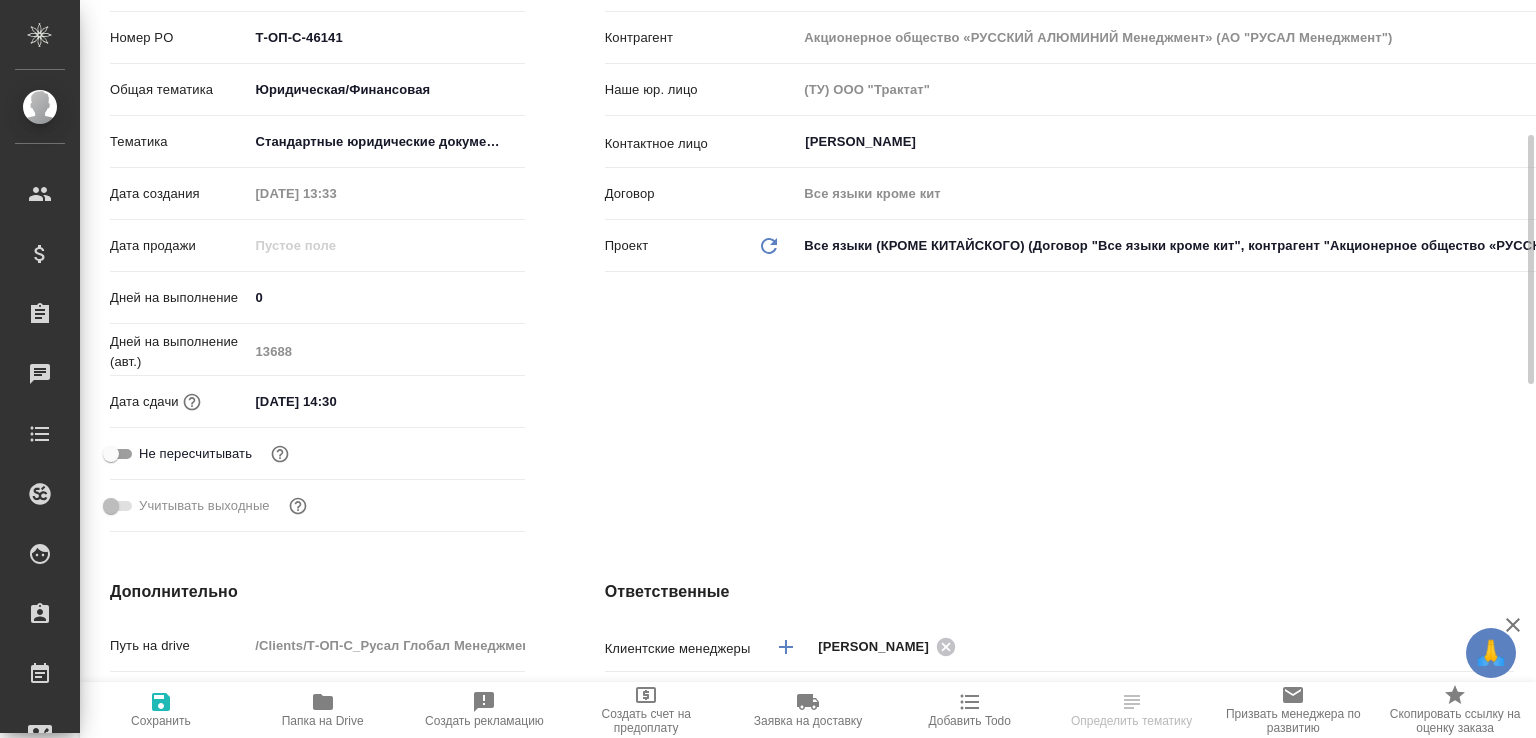 scroll, scrollTop: 1026, scrollLeft: 0, axis: vertical 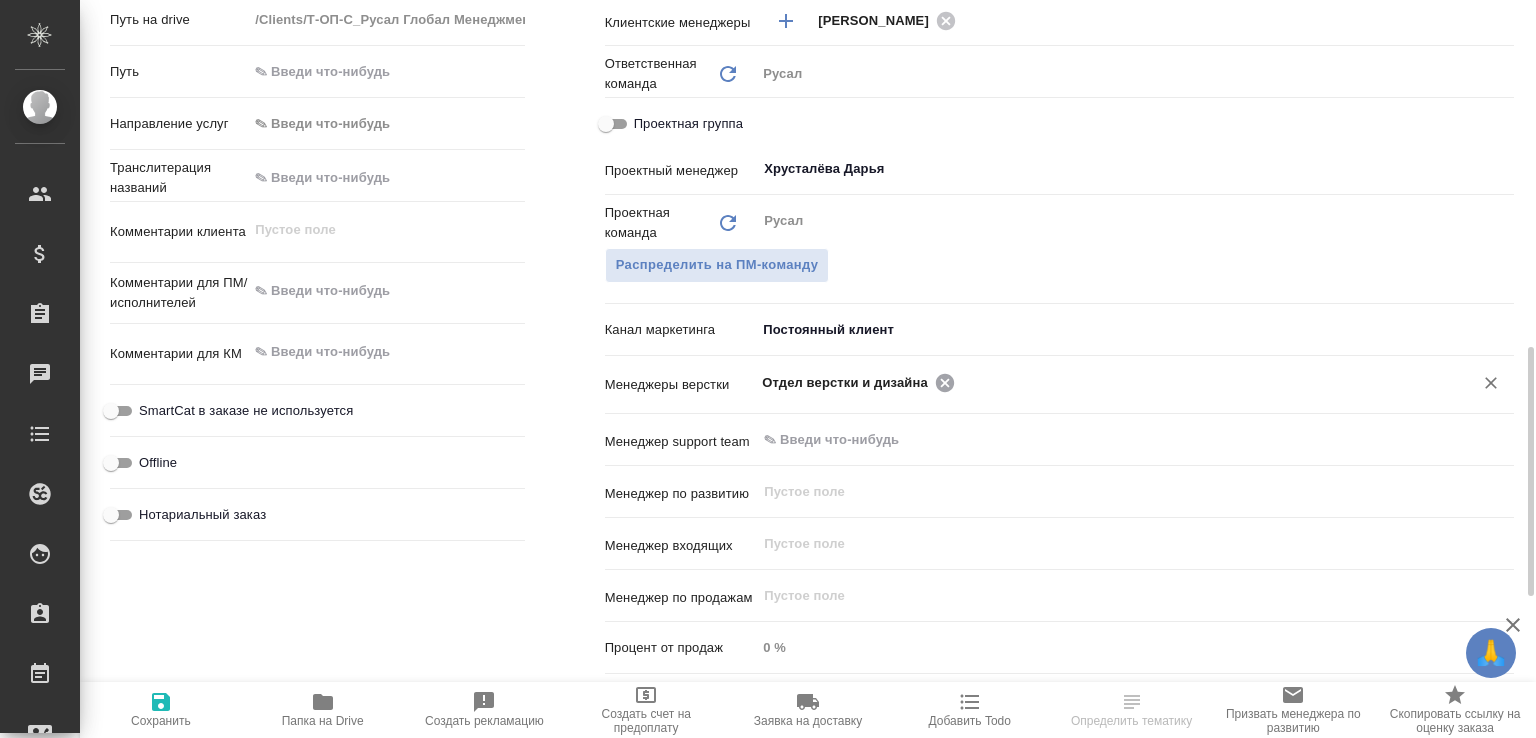click 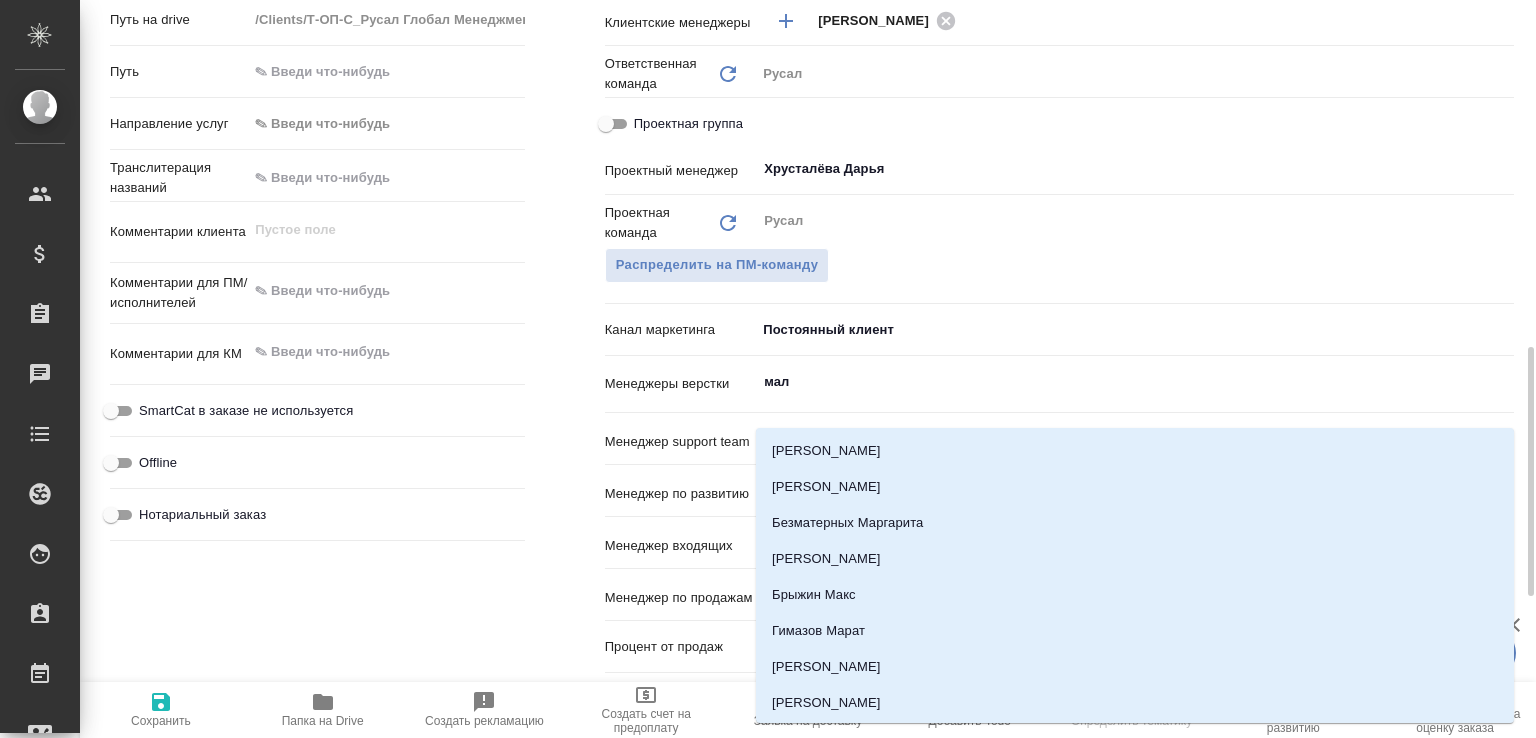 type on "мало" 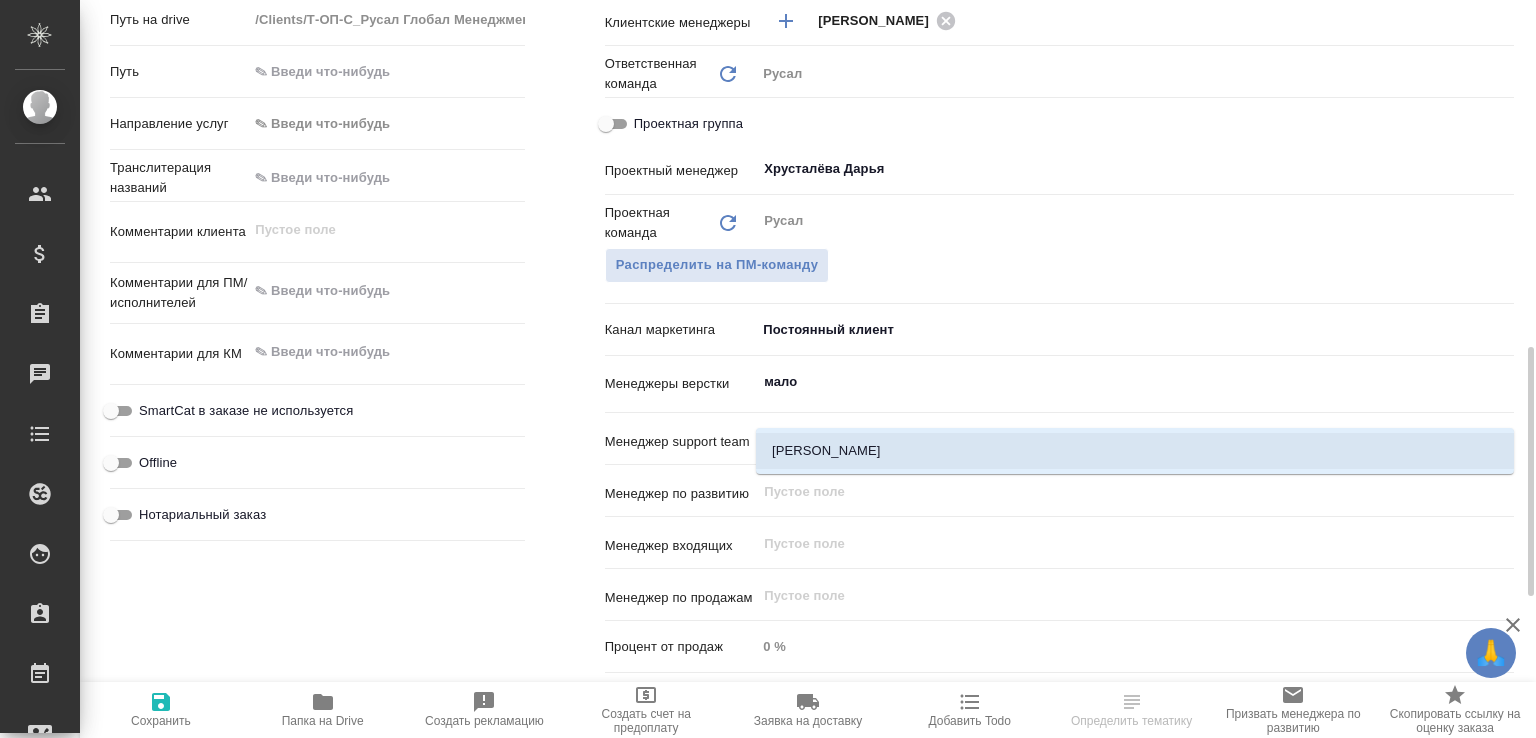 click on "Малофеева Екатерина" at bounding box center (1135, 451) 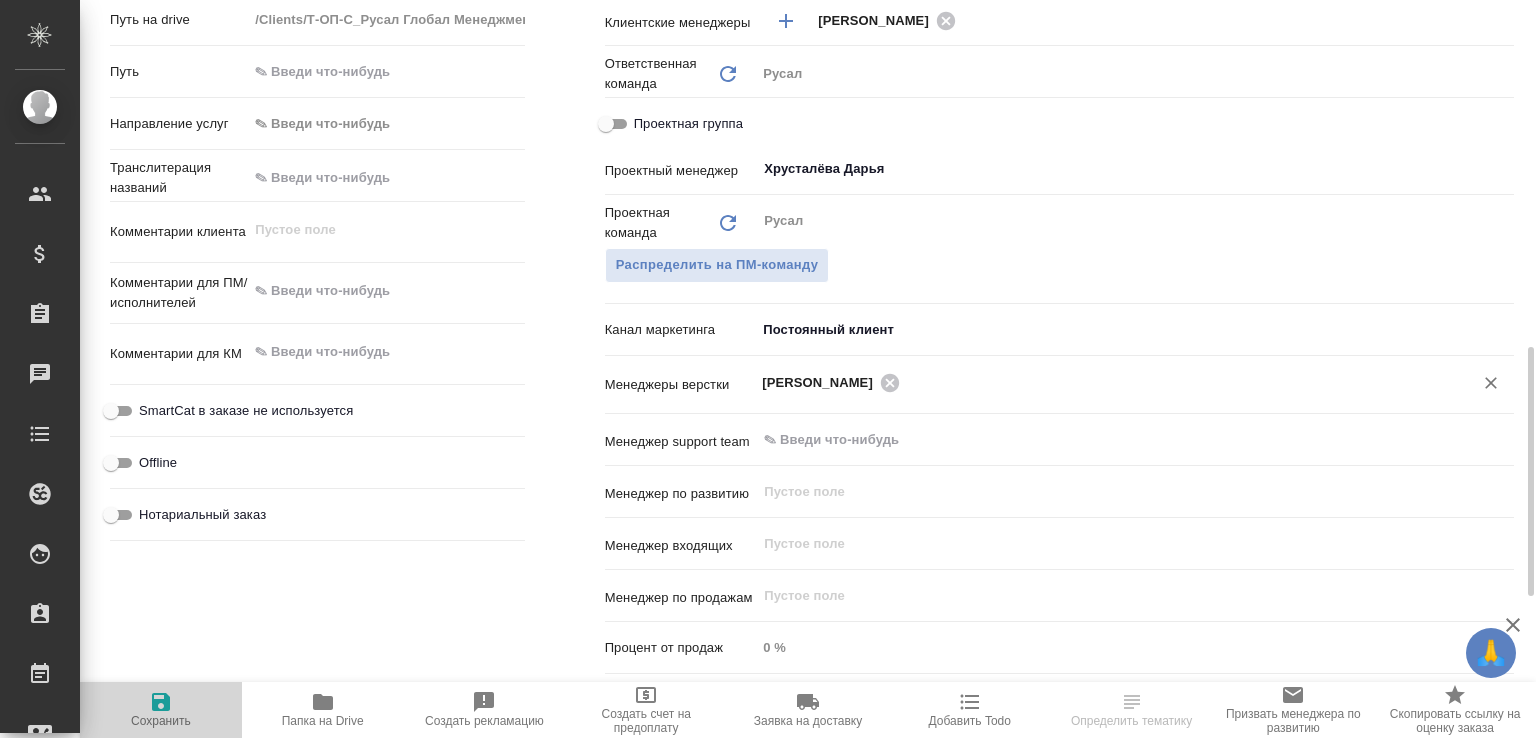 click on "Сохранить" at bounding box center [161, 709] 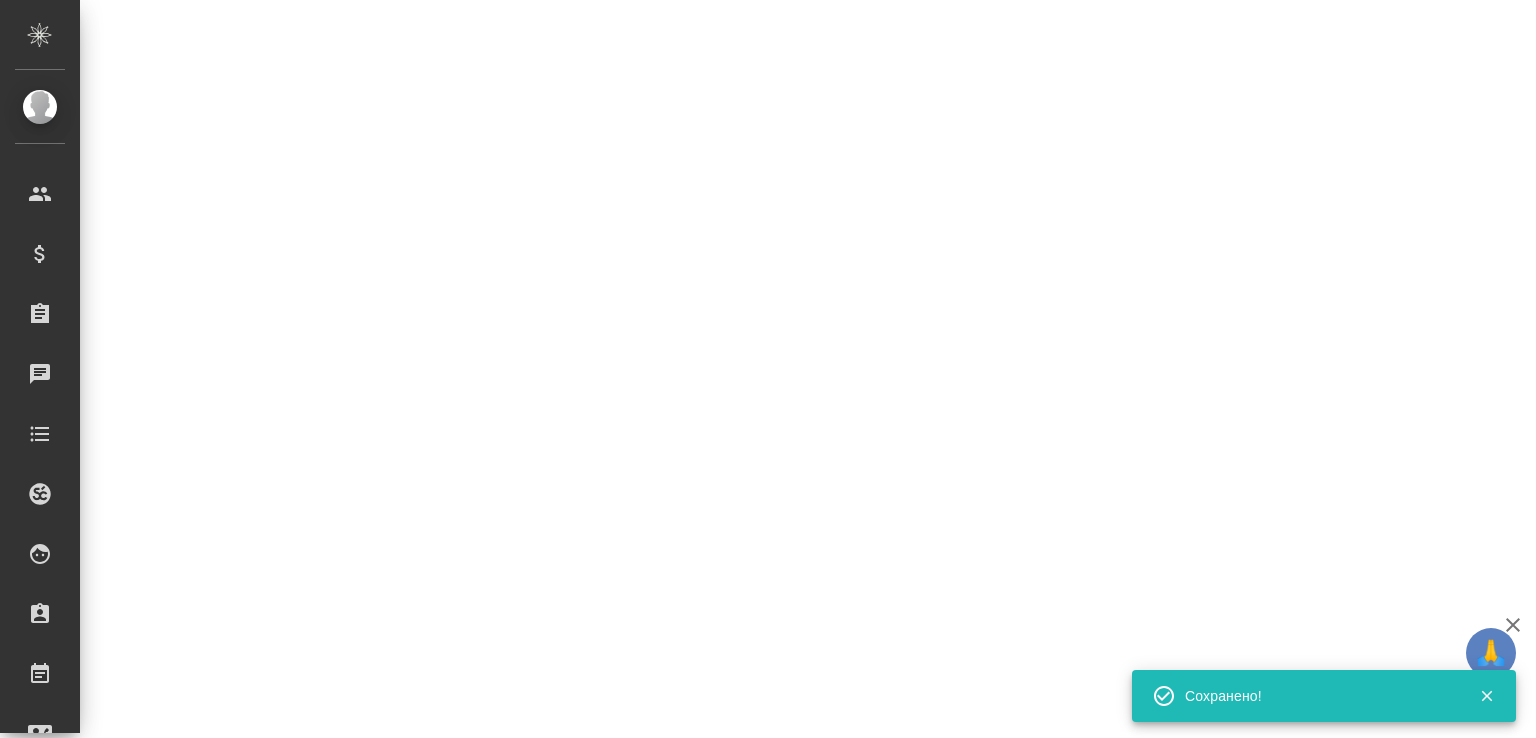 select on "RU" 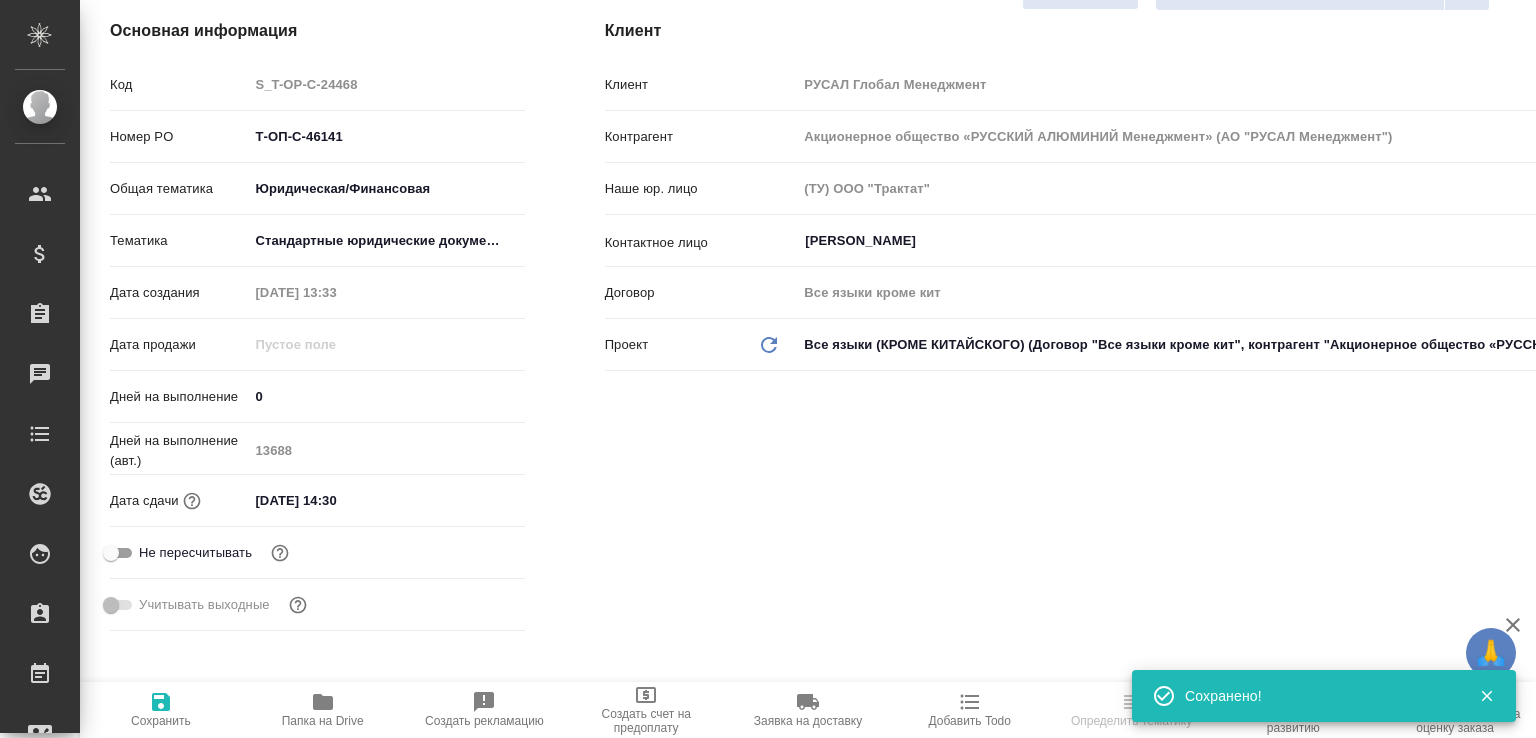 scroll, scrollTop: 0, scrollLeft: 0, axis: both 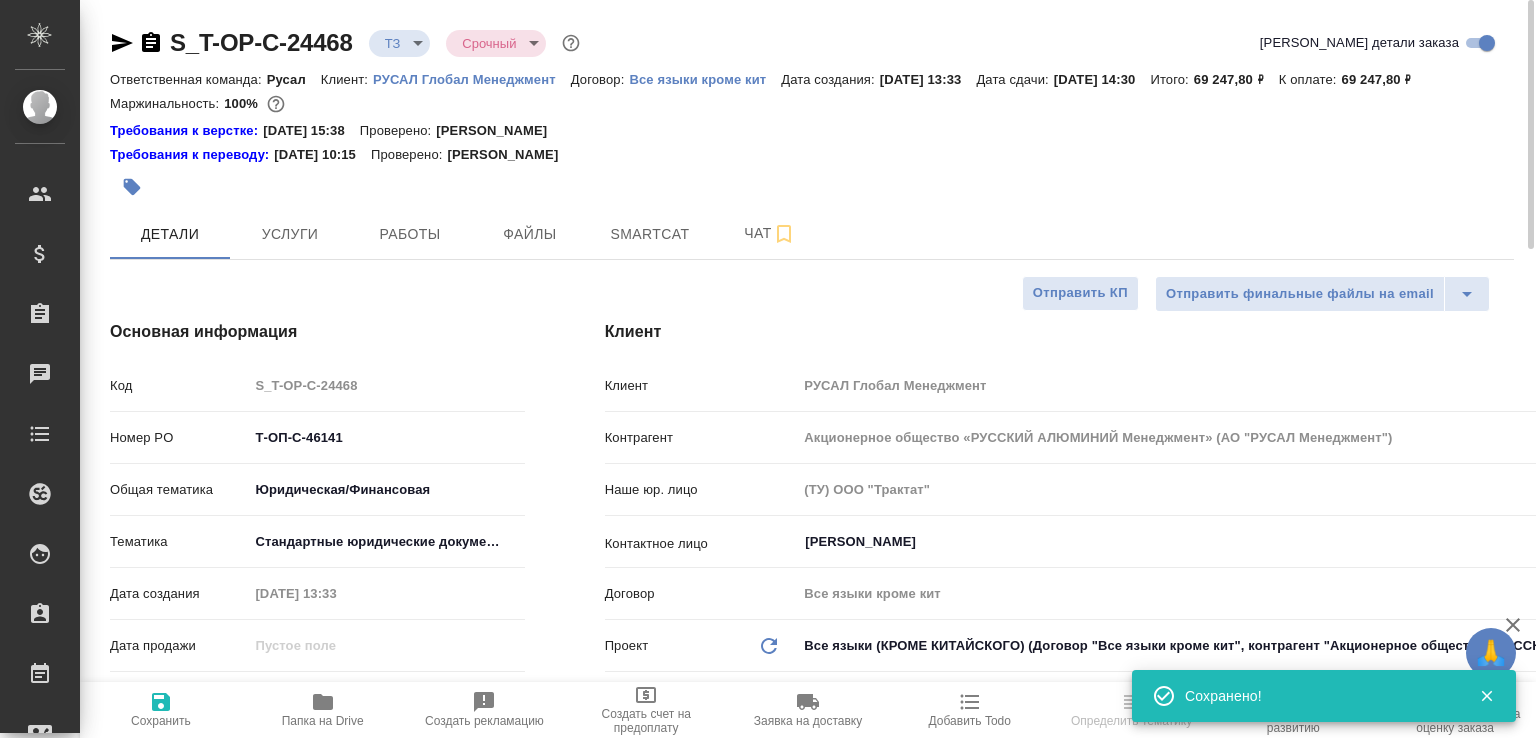 click 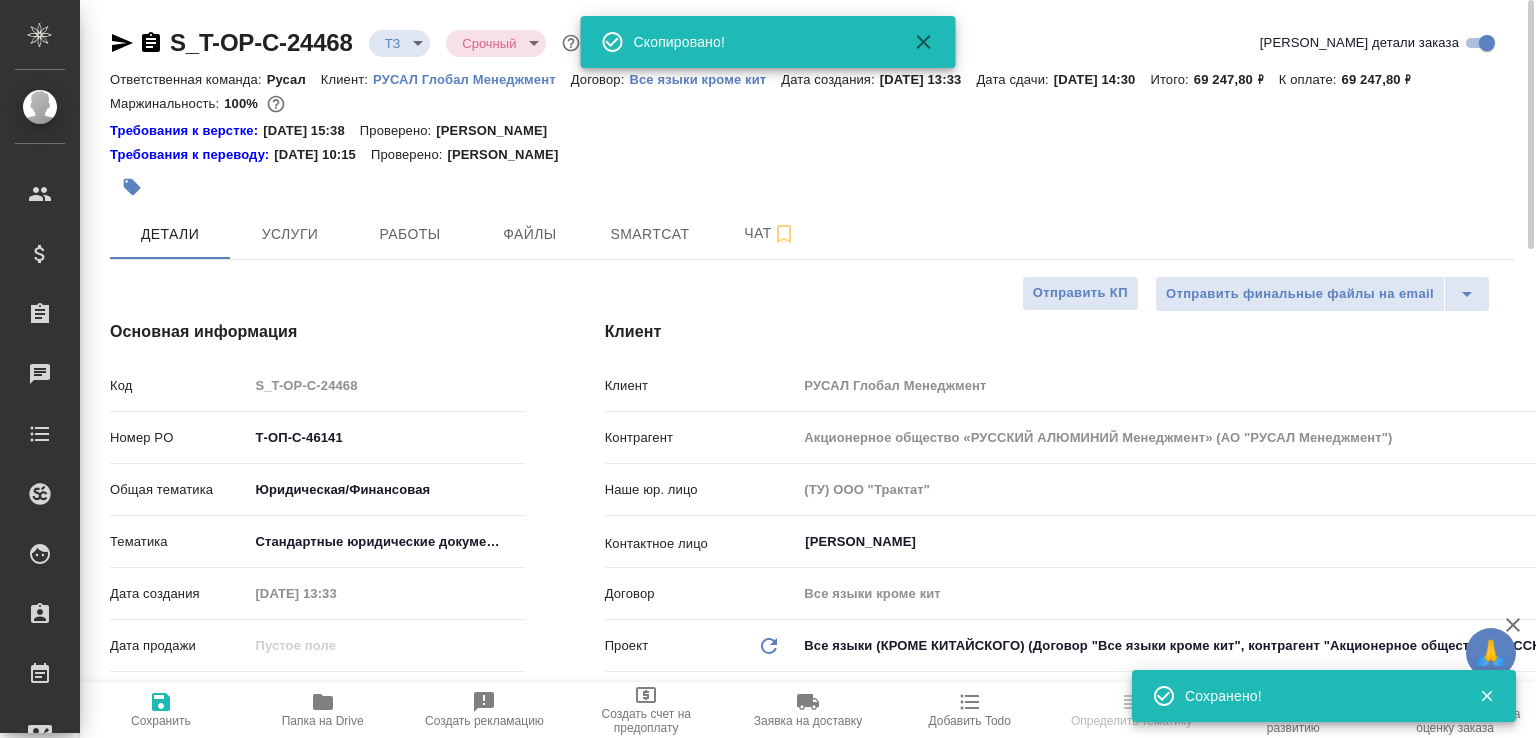 click 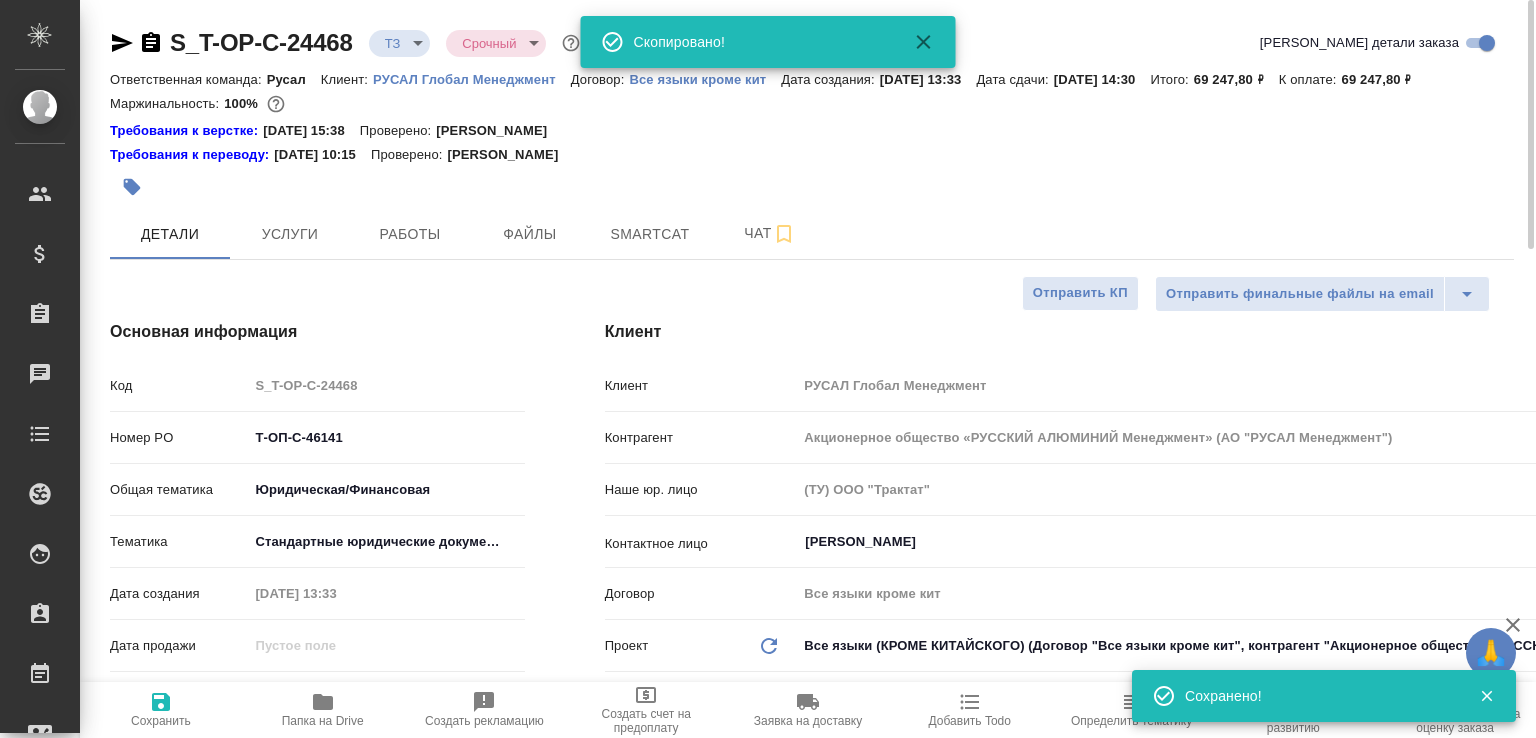 type on "x" 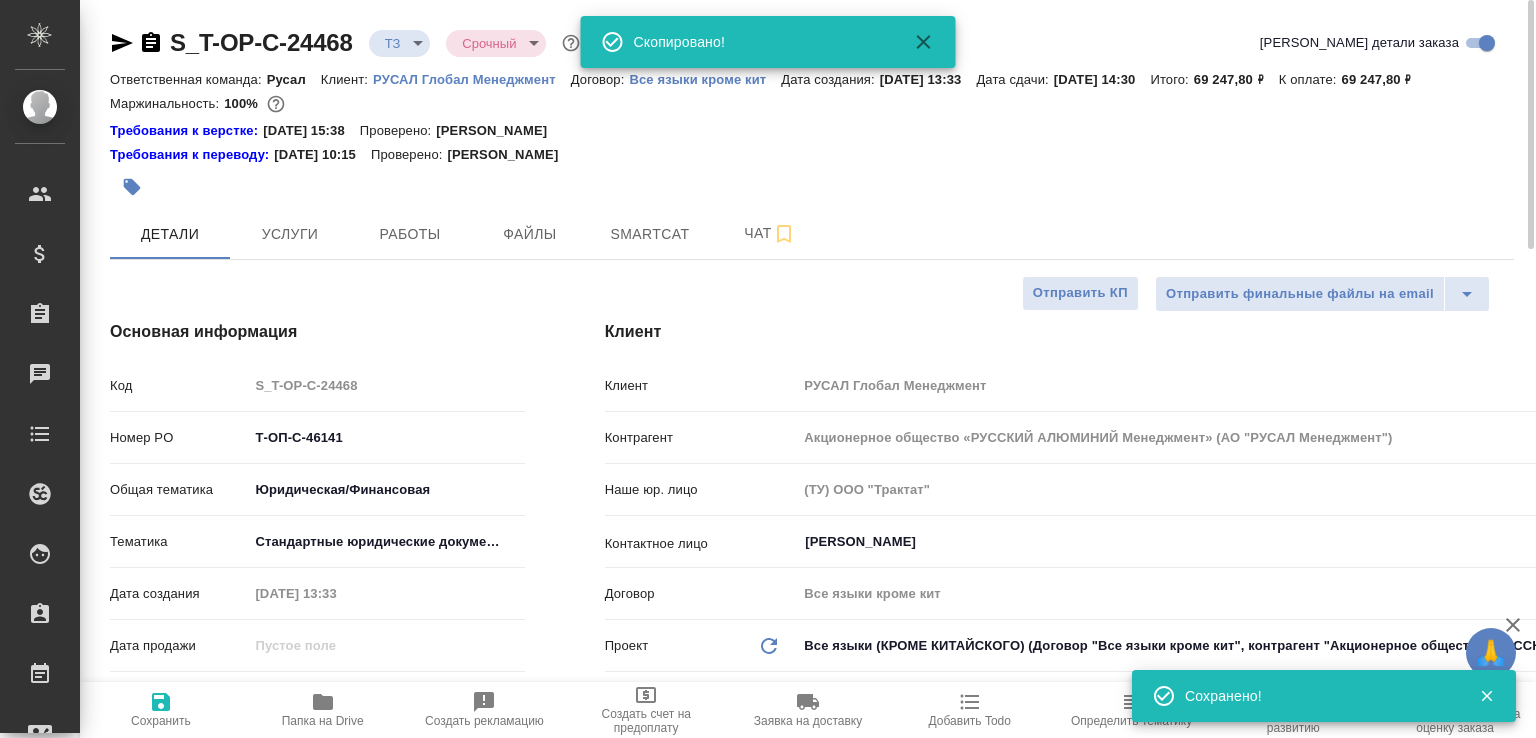 type on "x" 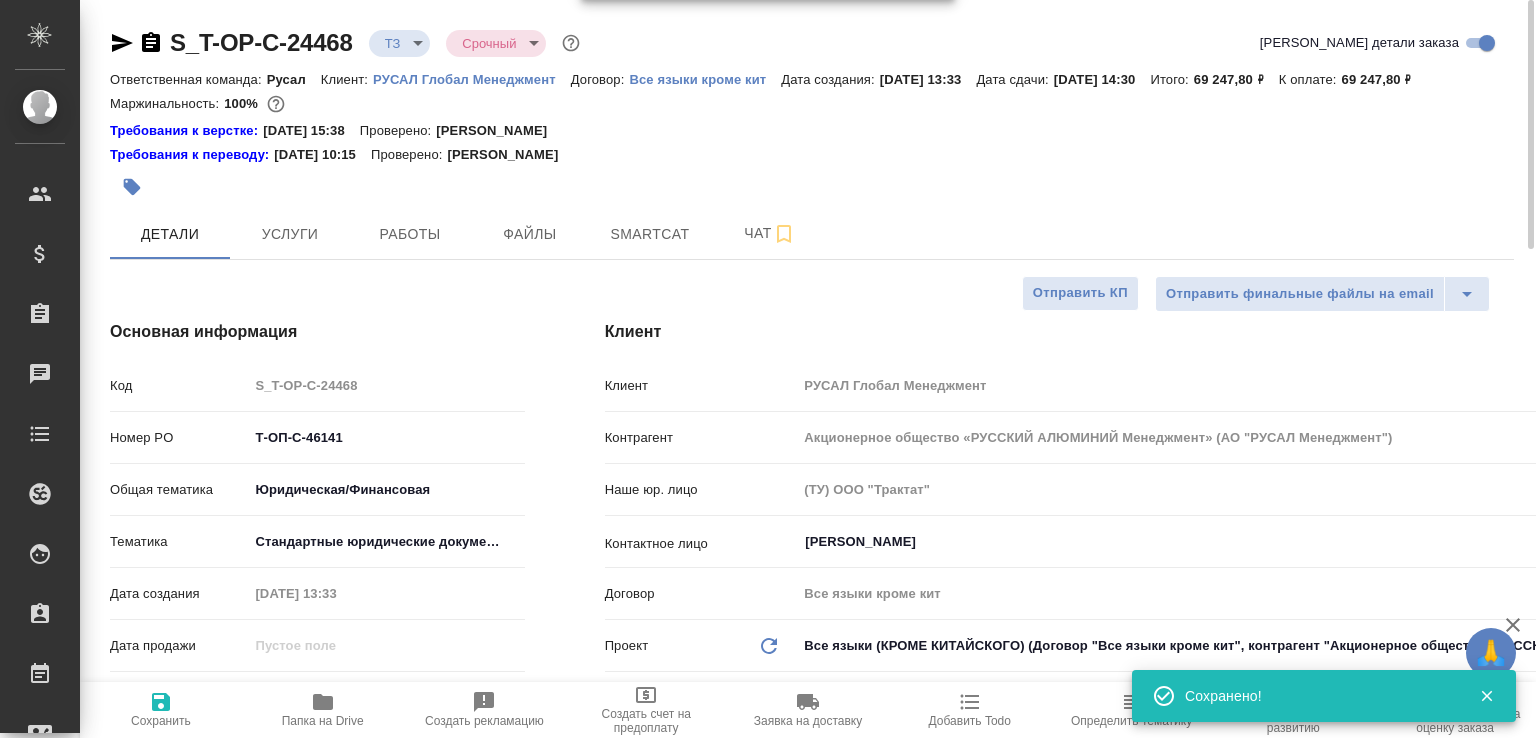 click on "🙏 .cls-1
fill:#fff;
AWATERA Малофеева Екатерина e.malofeeva Клиенты Спецификации Заказы 0 Чаты Todo Проекты SC Исполнители Кандидаты Работы Входящие заявки Заявки на доставку Рекламации Проекты процессинга Конференции Выйти S_T-OP-C-24468 ТЗ tz Срочный urgent Кратко детали заказа Ответственная команда: Русал Клиент: РУСАЛ Глобал Менеджмент Договор: Все языки кроме кит Дата создания: 16.07.2025, 13:33 Дата сдачи: 18.07.2025, 14:30 Итого: 69 247,80 ₽ К оплате: 69 247,80 ₽ Маржинальность: 100% Требования к верстке: 06.06.2024 15:38 Проверено: Зверева Анна  Требования к переводу: 04.09.2024 10:15 Проверено: 0 x" at bounding box center (768, 369) 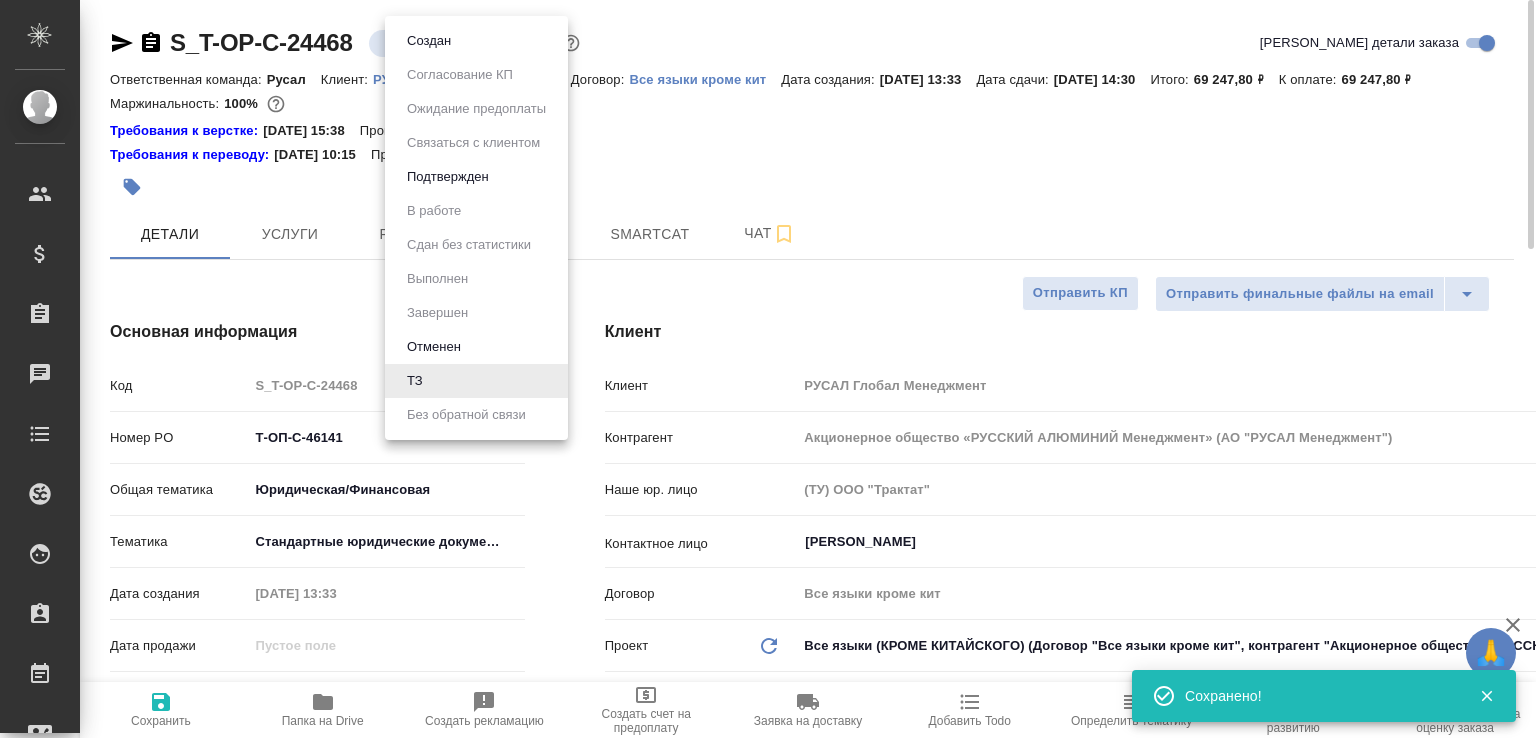 click on "Создан" at bounding box center (429, 41) 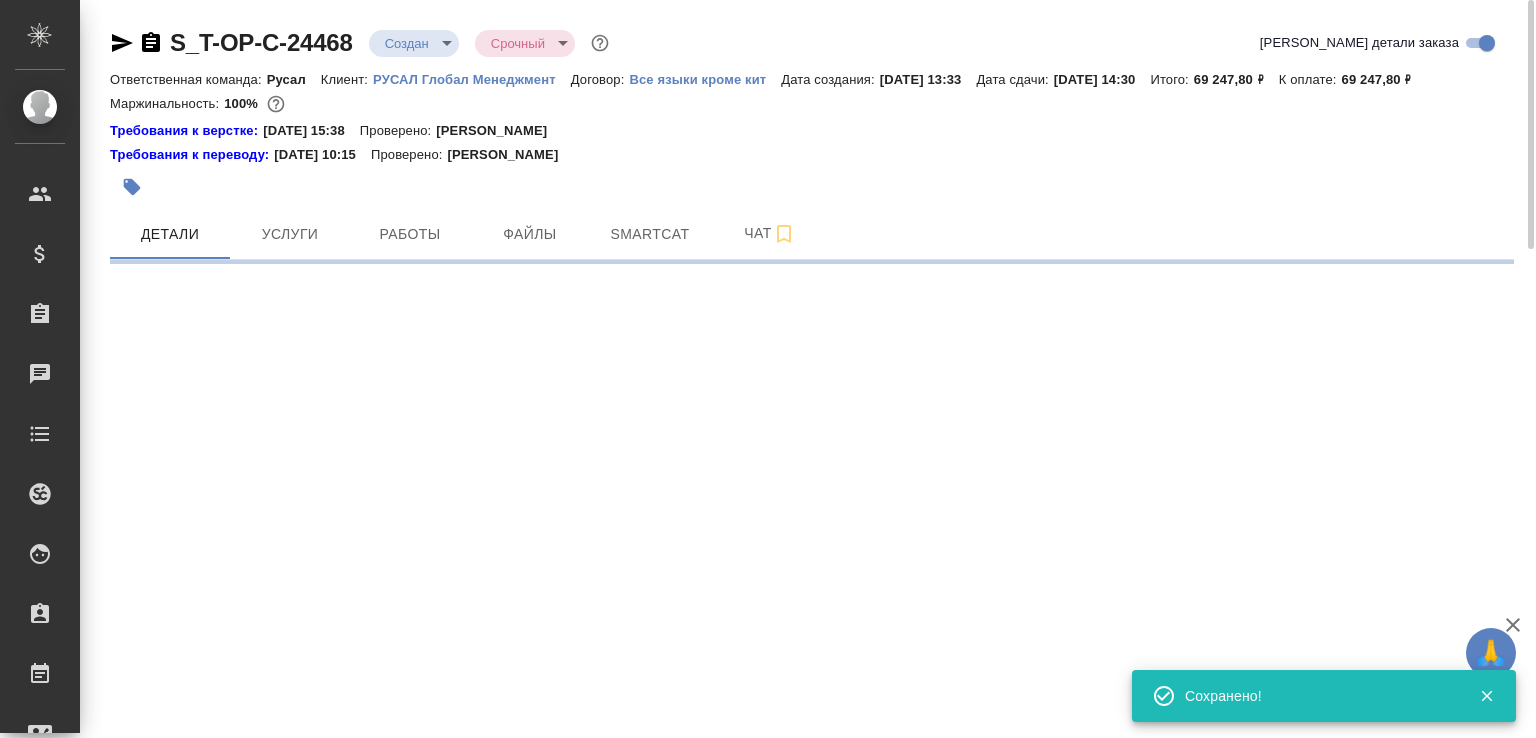 select on "RU" 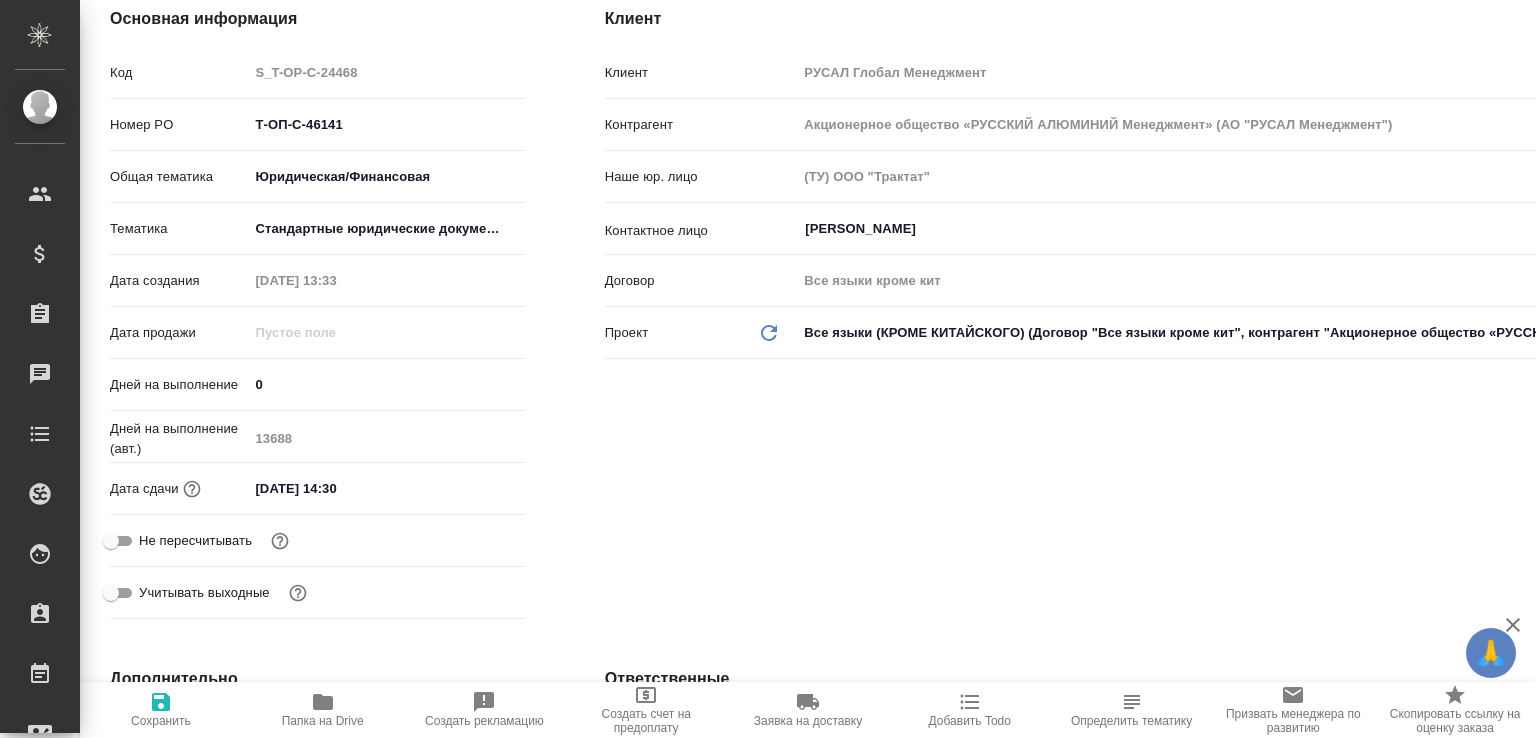 scroll, scrollTop: 0, scrollLeft: 0, axis: both 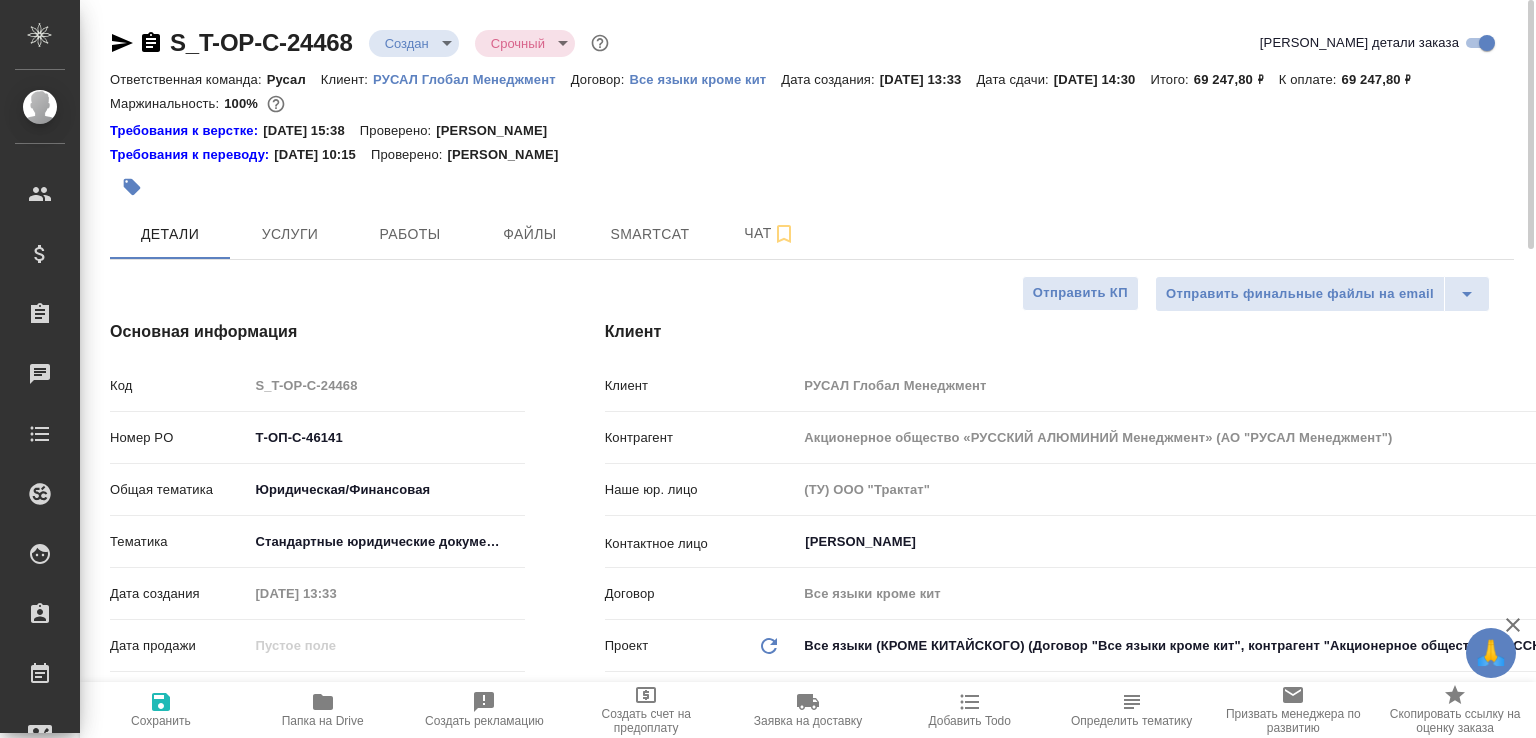 click 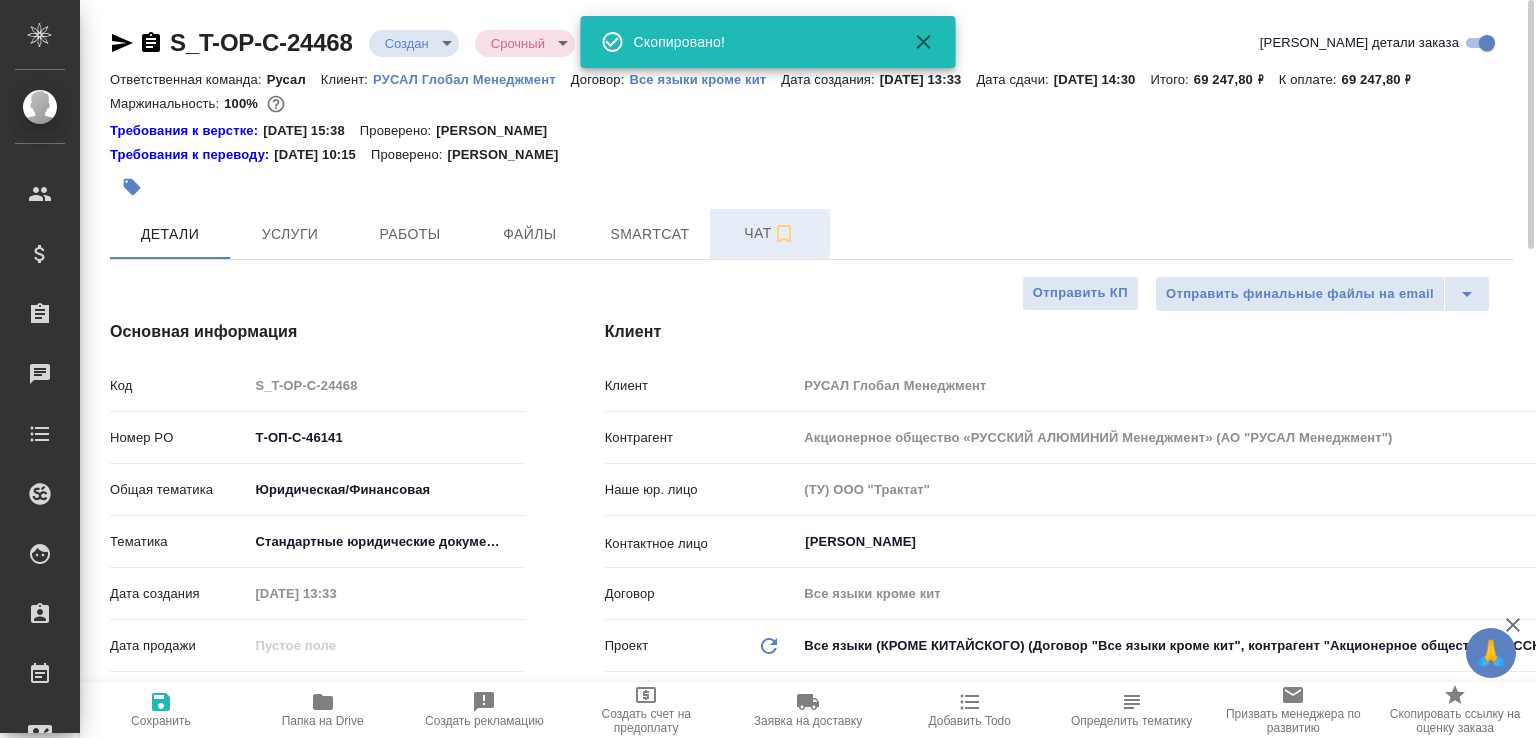 click on "Чат" at bounding box center [770, 233] 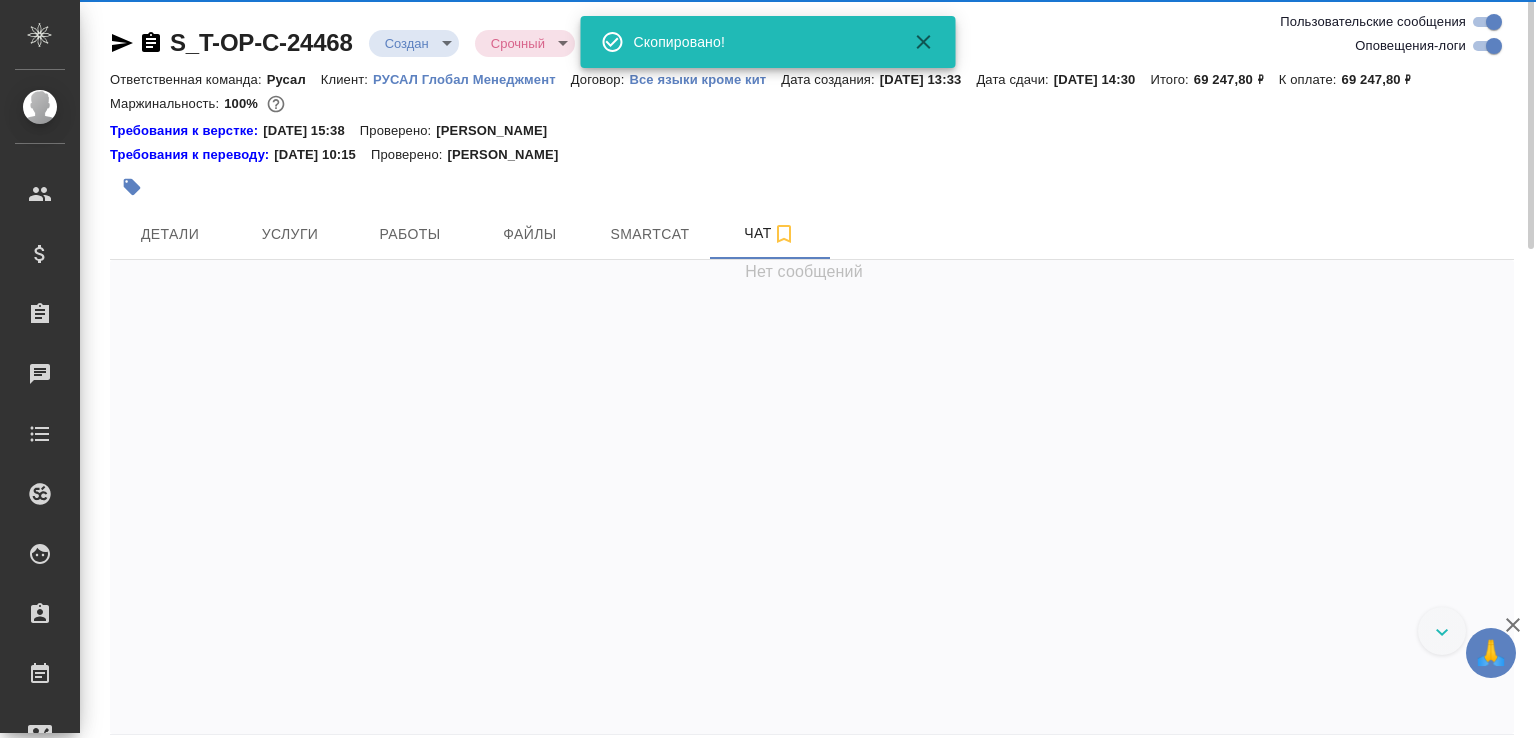 scroll, scrollTop: 238, scrollLeft: 0, axis: vertical 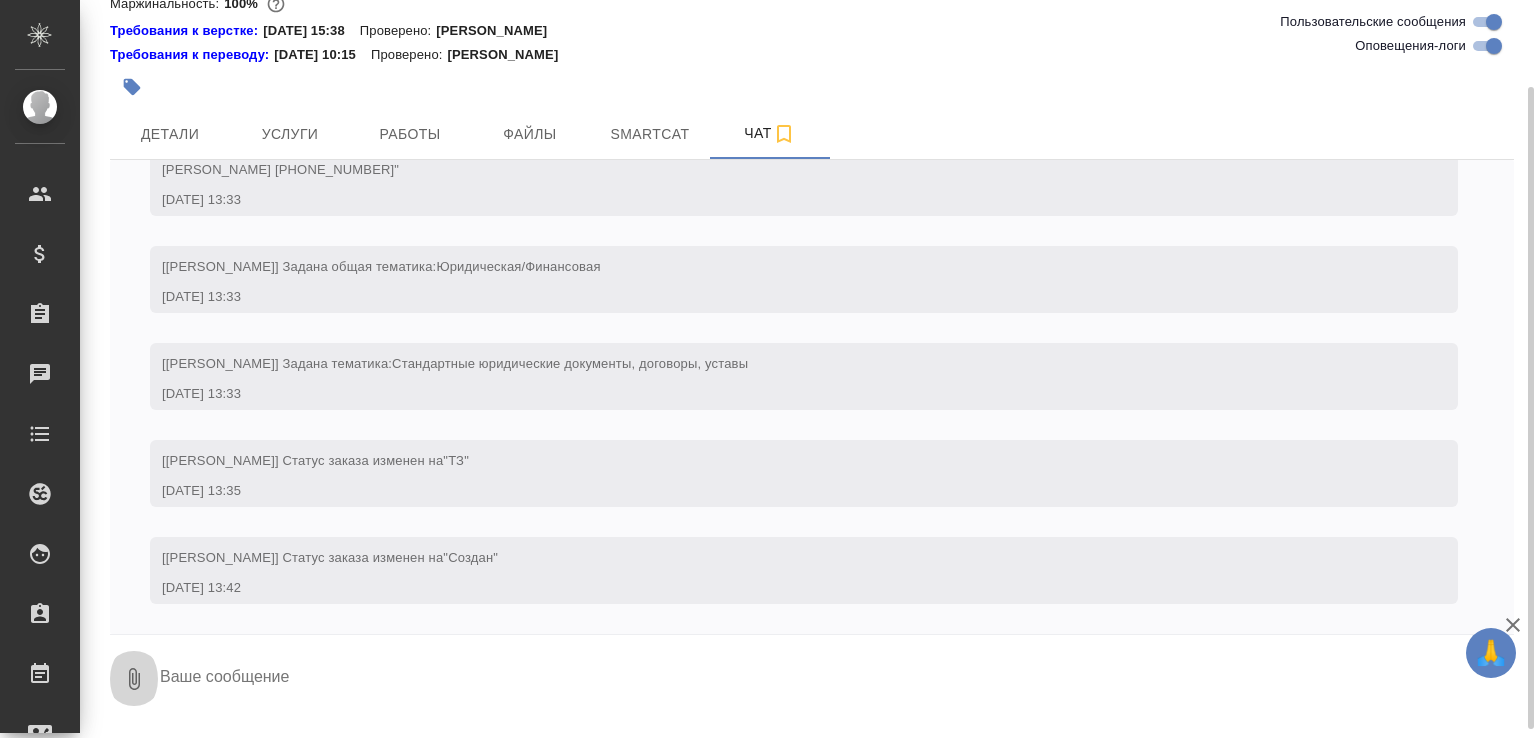 click on "0" at bounding box center [134, 679] 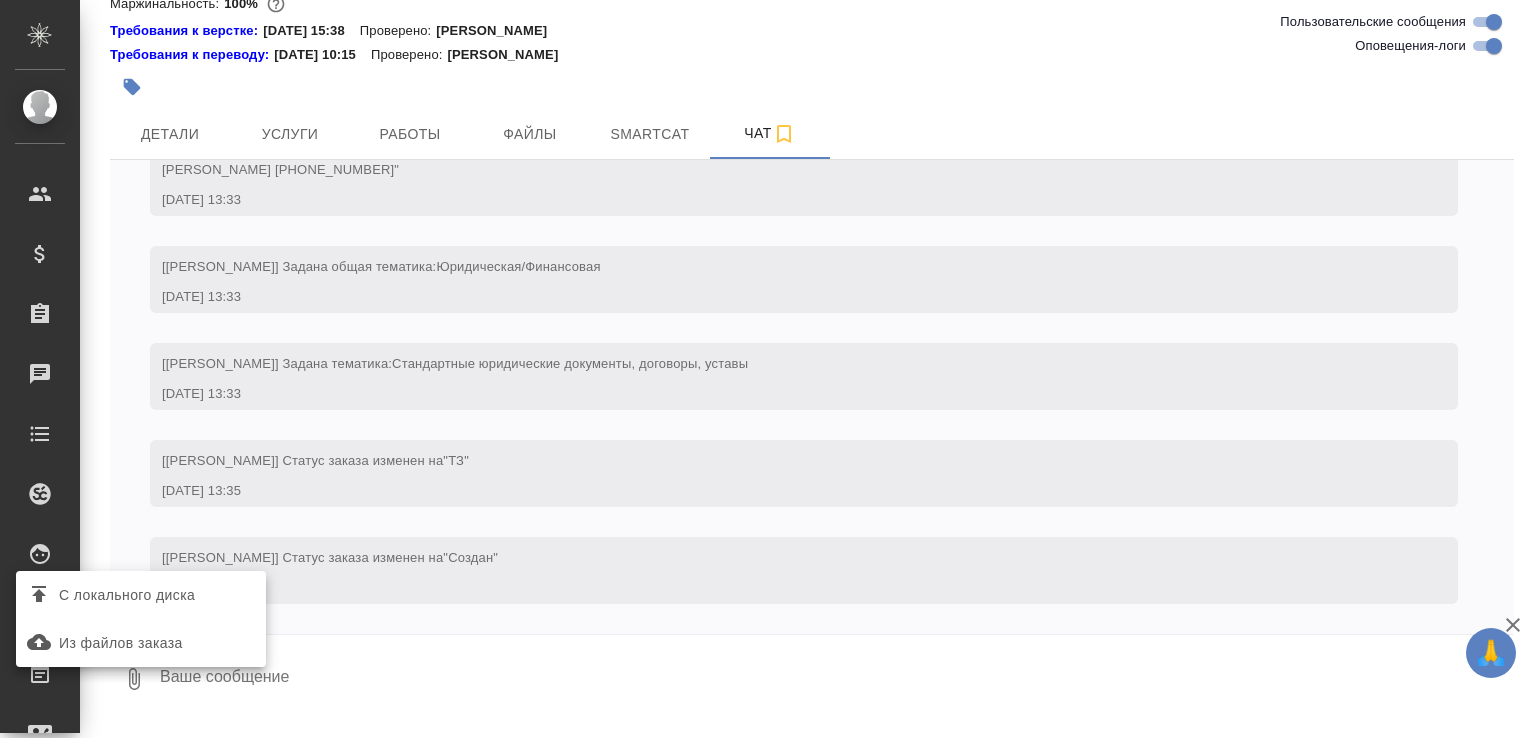 click on "С локального диска" at bounding box center (127, 595) 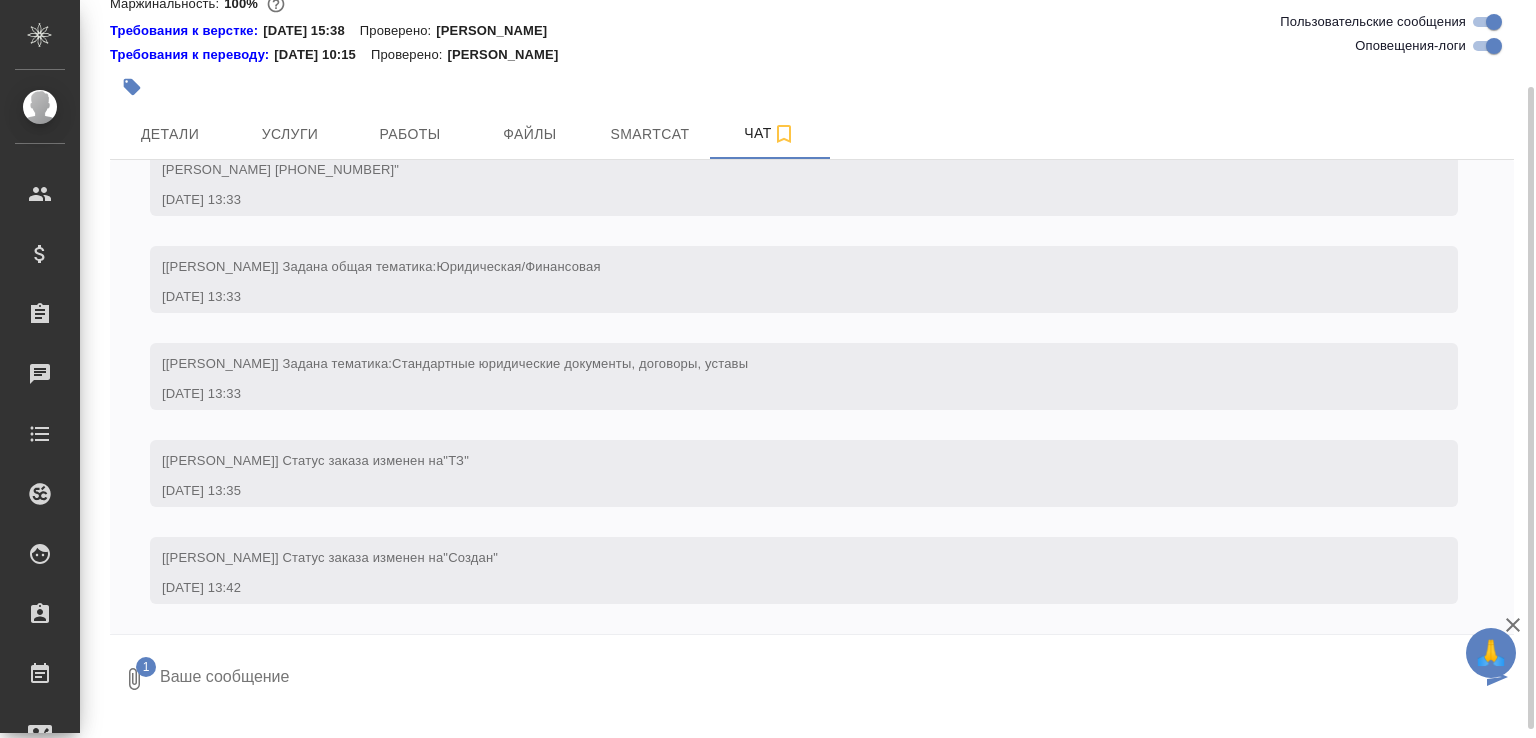 click on "1" at bounding box center [812, 674] 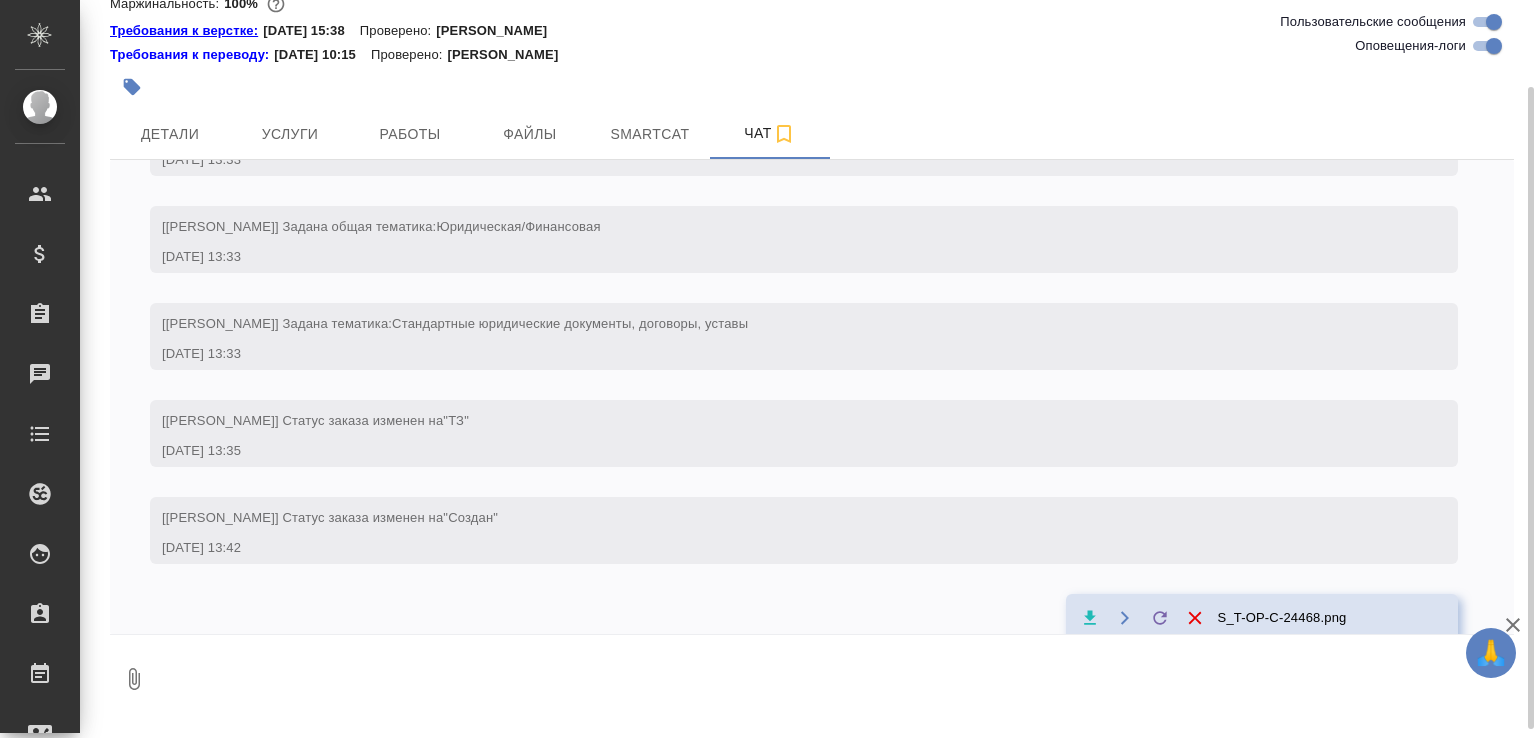 scroll, scrollTop: 375, scrollLeft: 0, axis: vertical 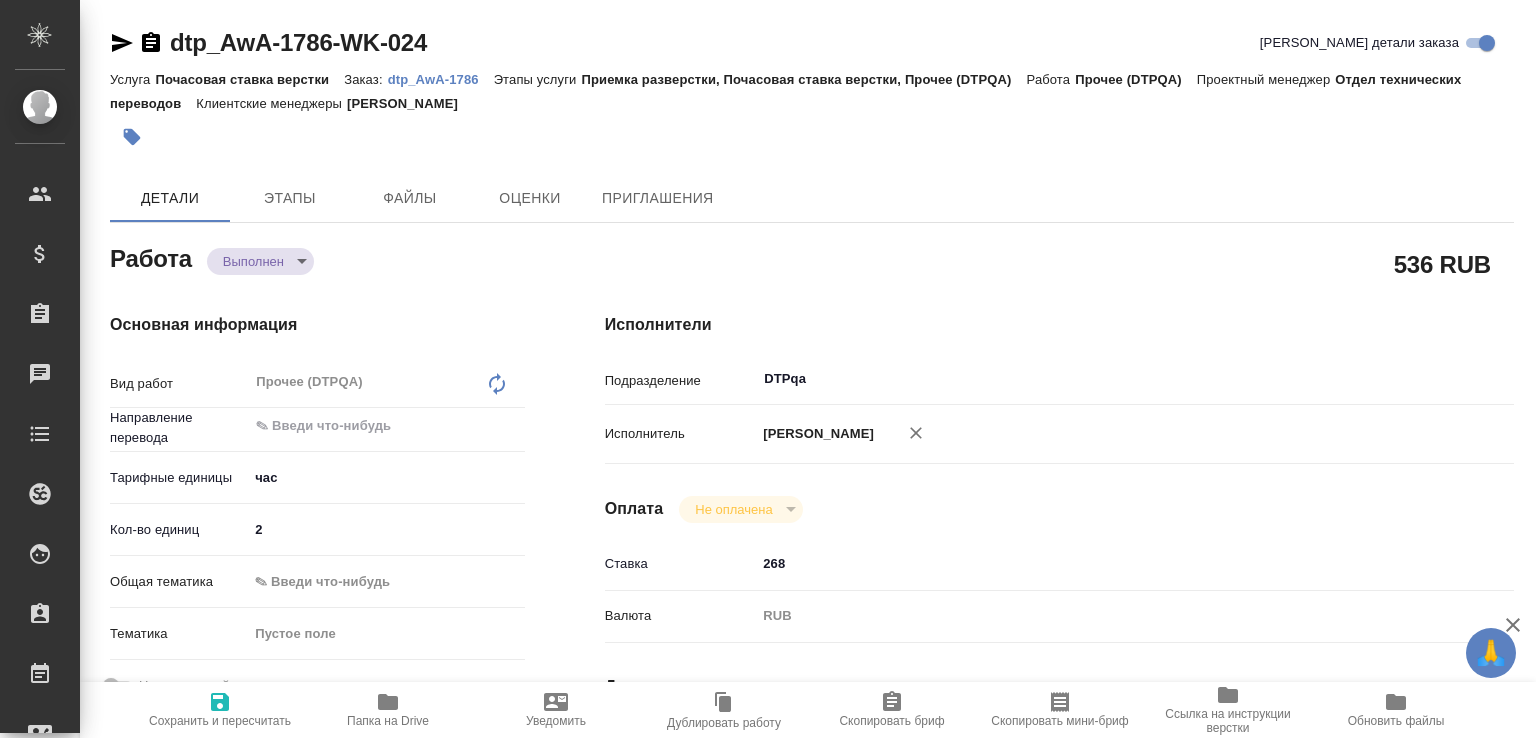 type on "x" 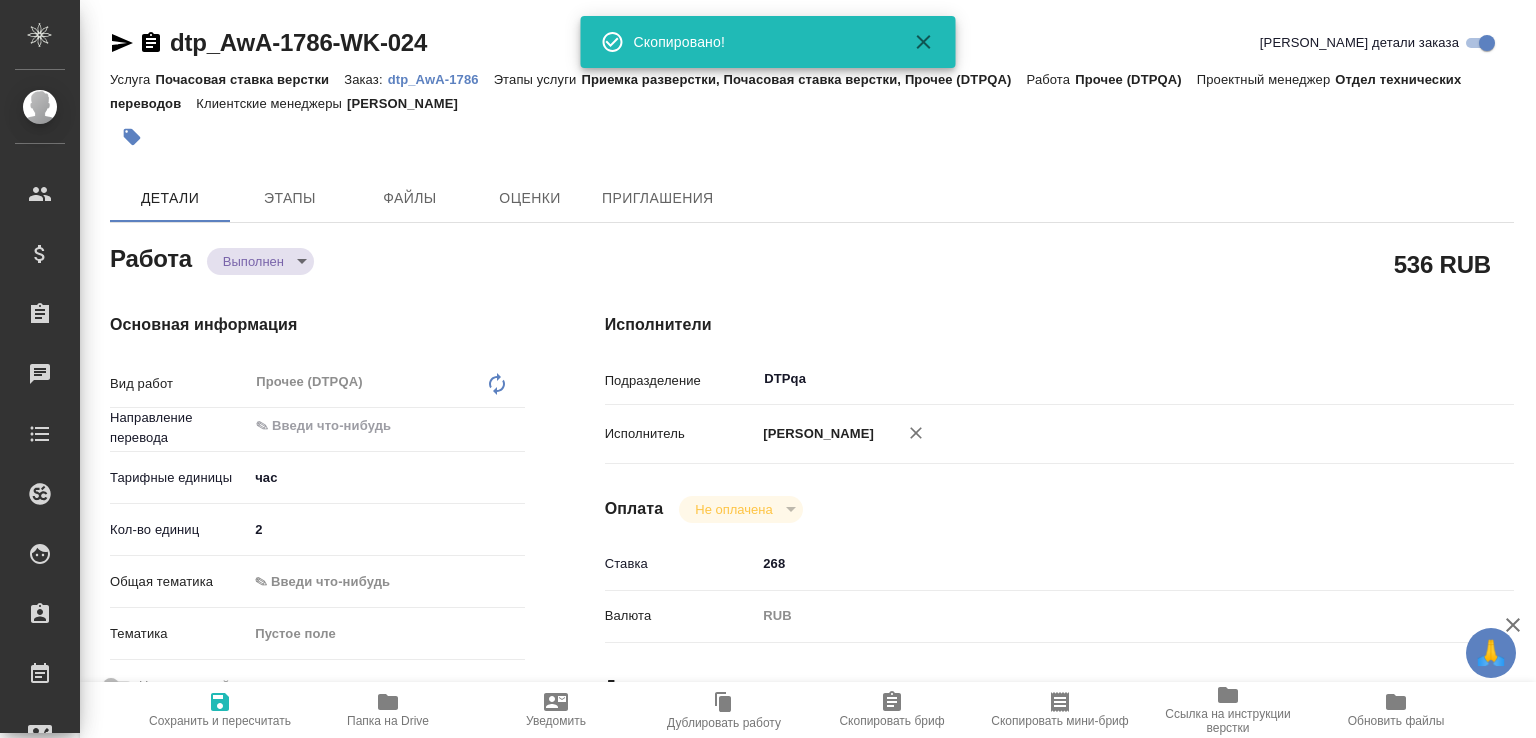 type on "x" 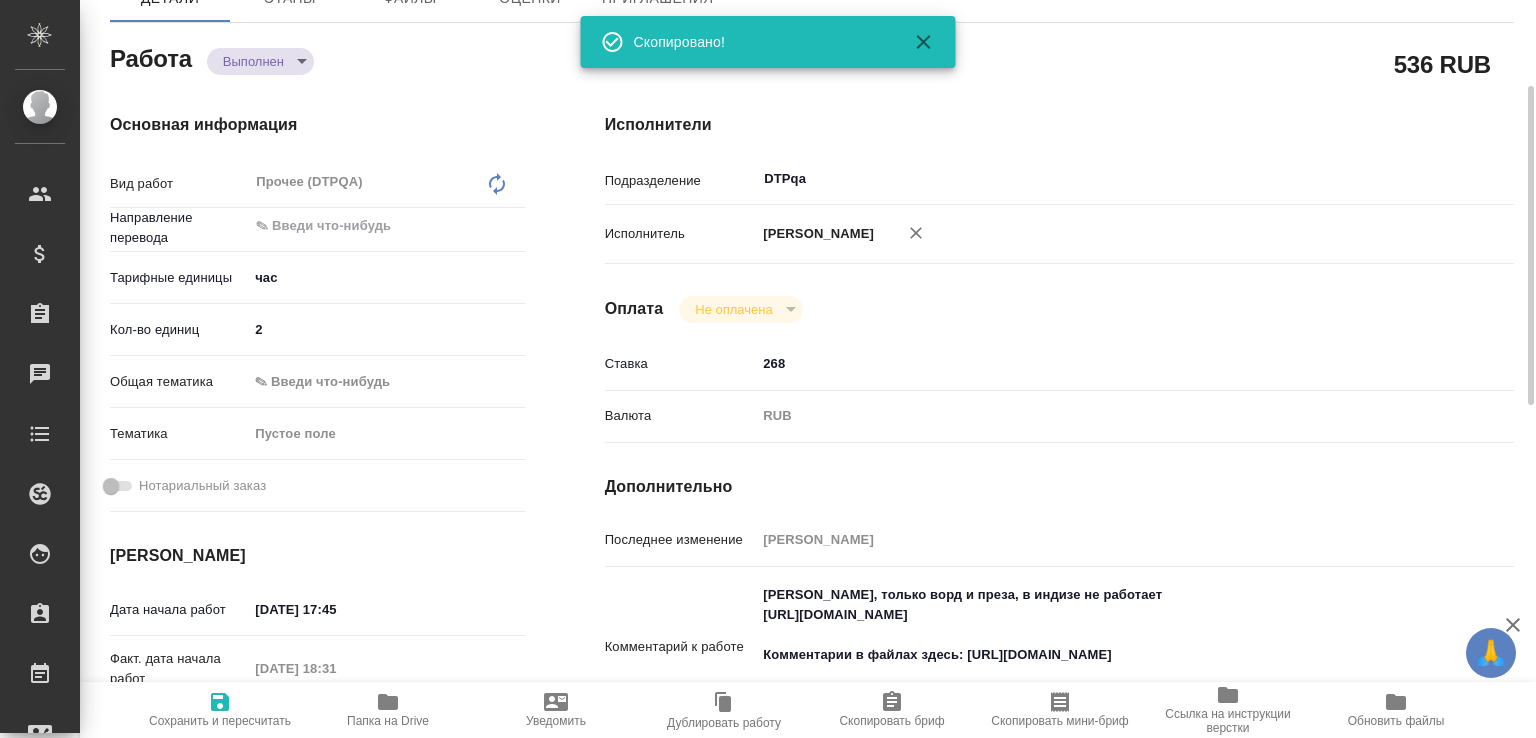 type on "x" 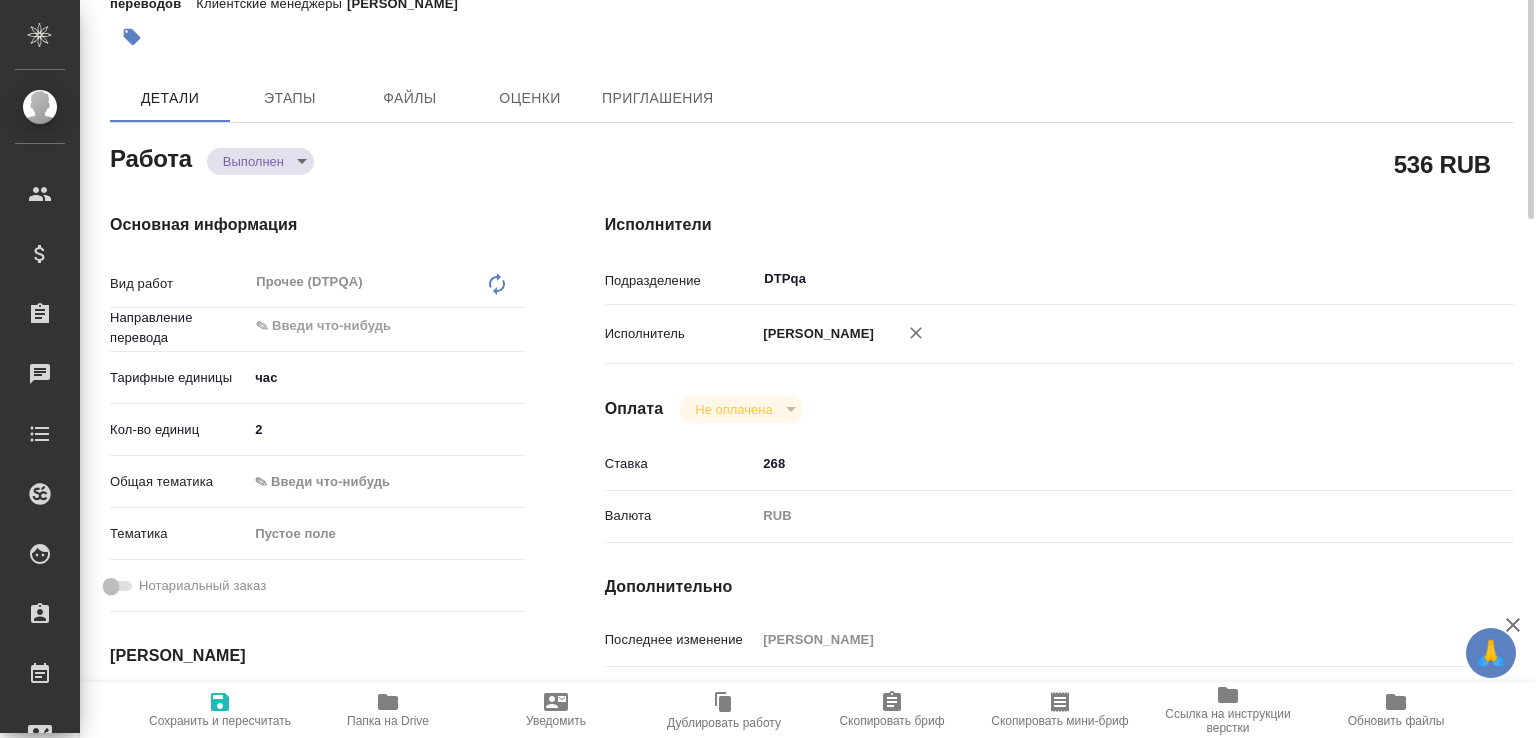 scroll, scrollTop: 0, scrollLeft: 0, axis: both 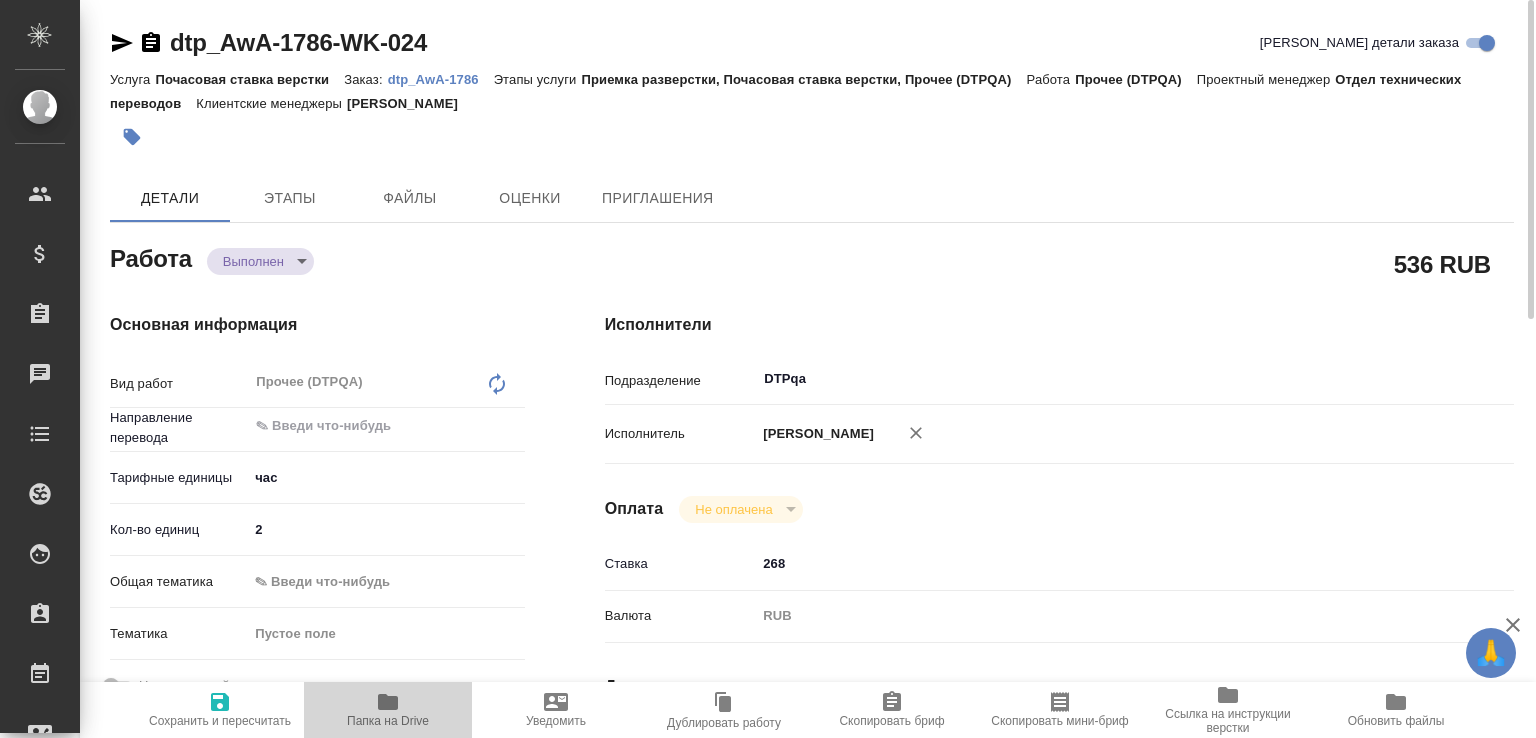 click on "Папка на Drive" at bounding box center (388, 709) 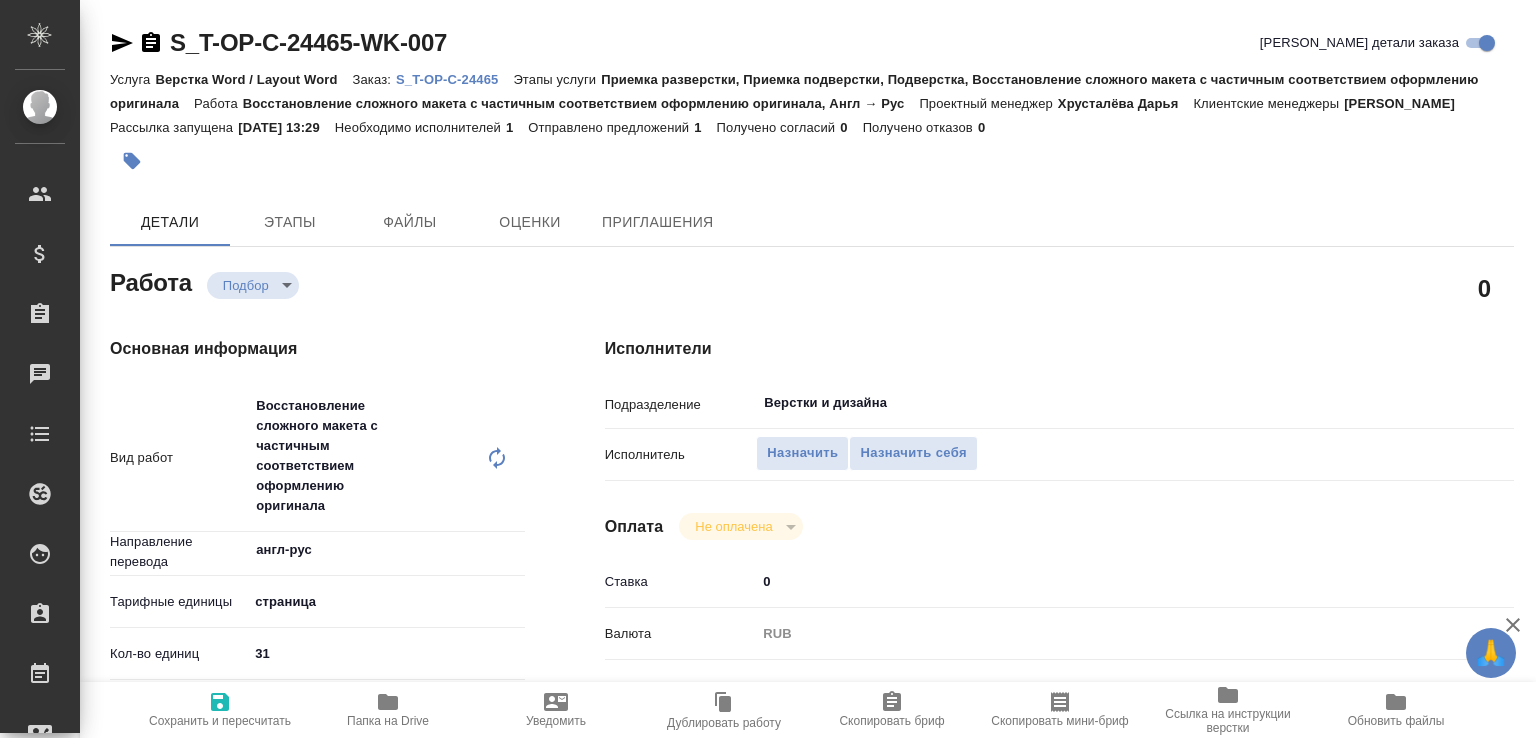 scroll, scrollTop: 0, scrollLeft: 0, axis: both 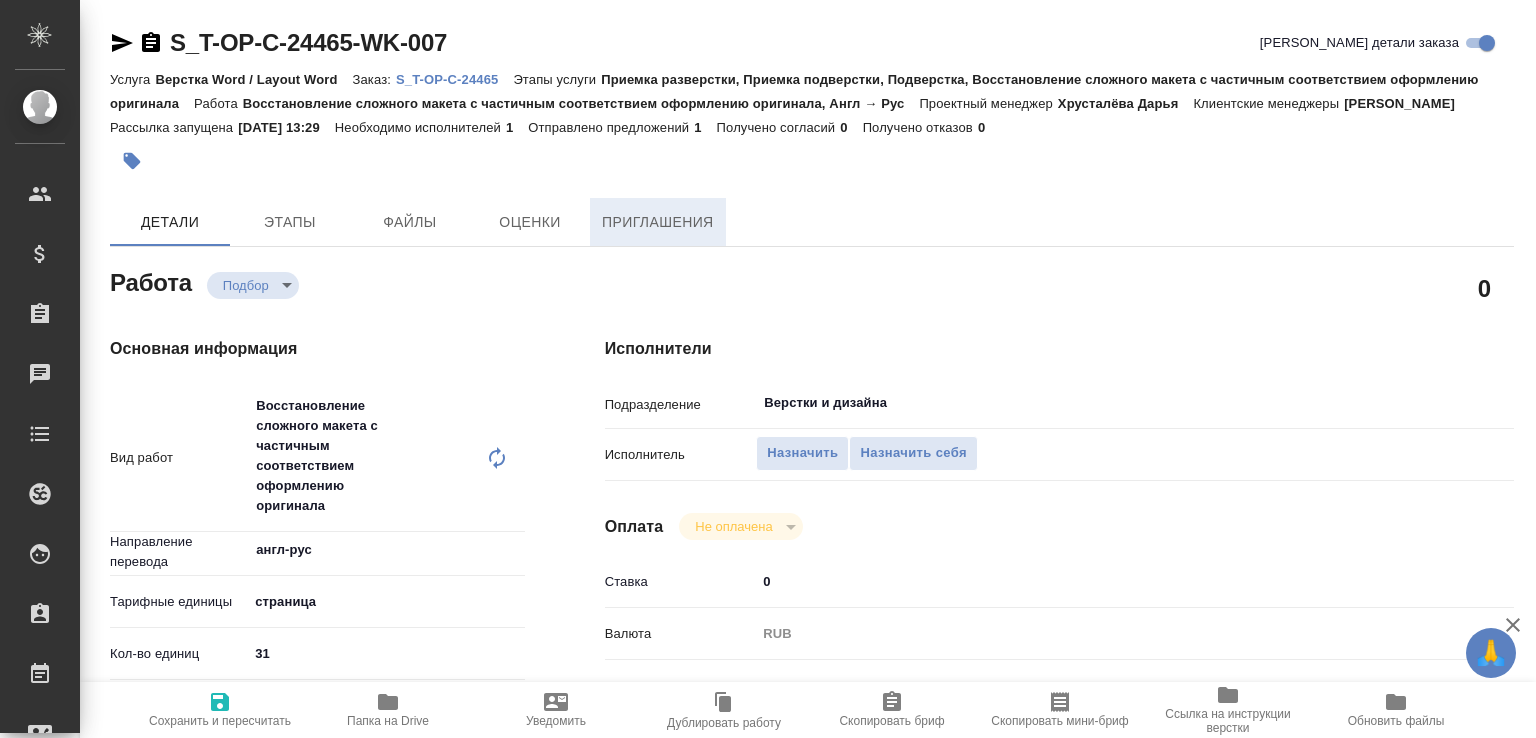 click on "Приглашения" at bounding box center (658, 222) 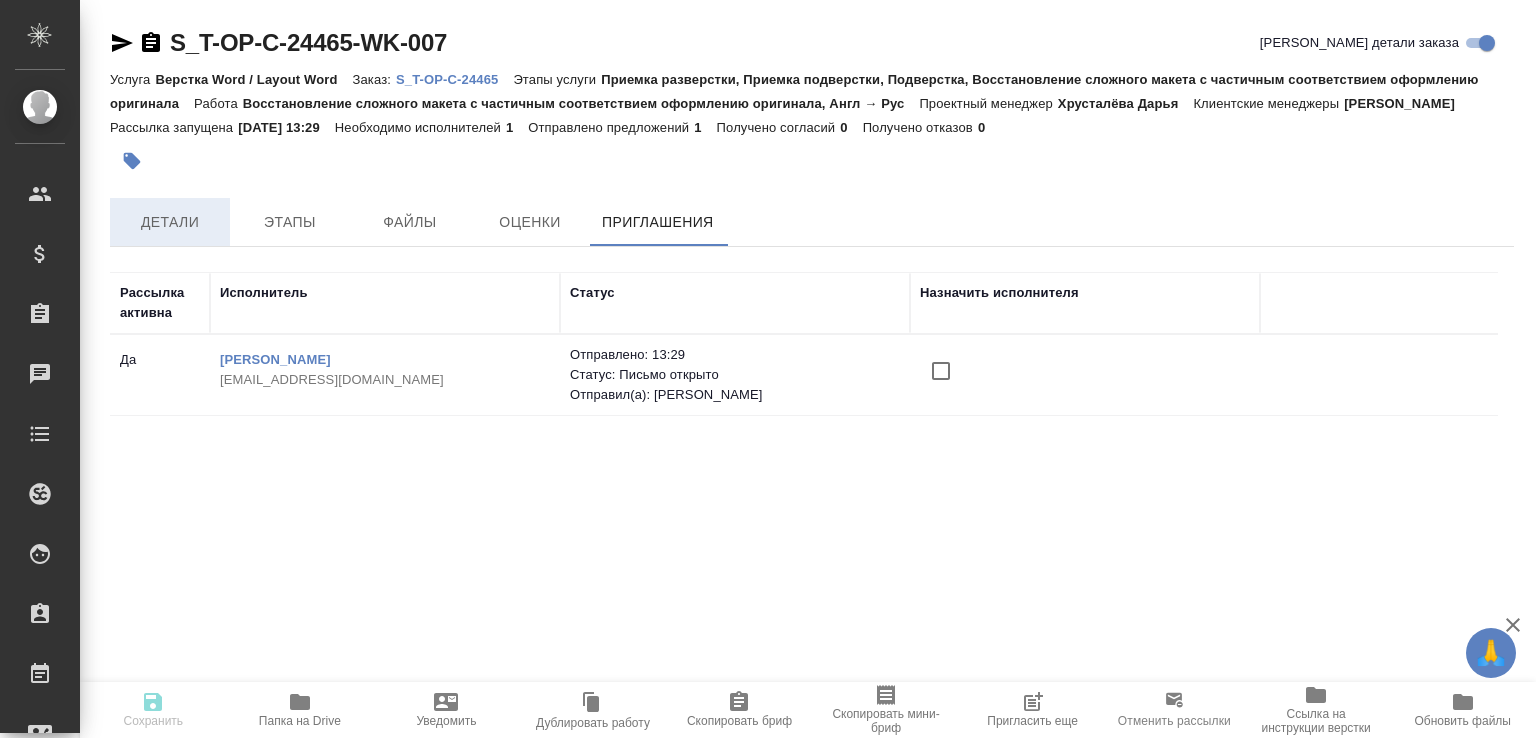 click on "Детали" at bounding box center [170, 222] 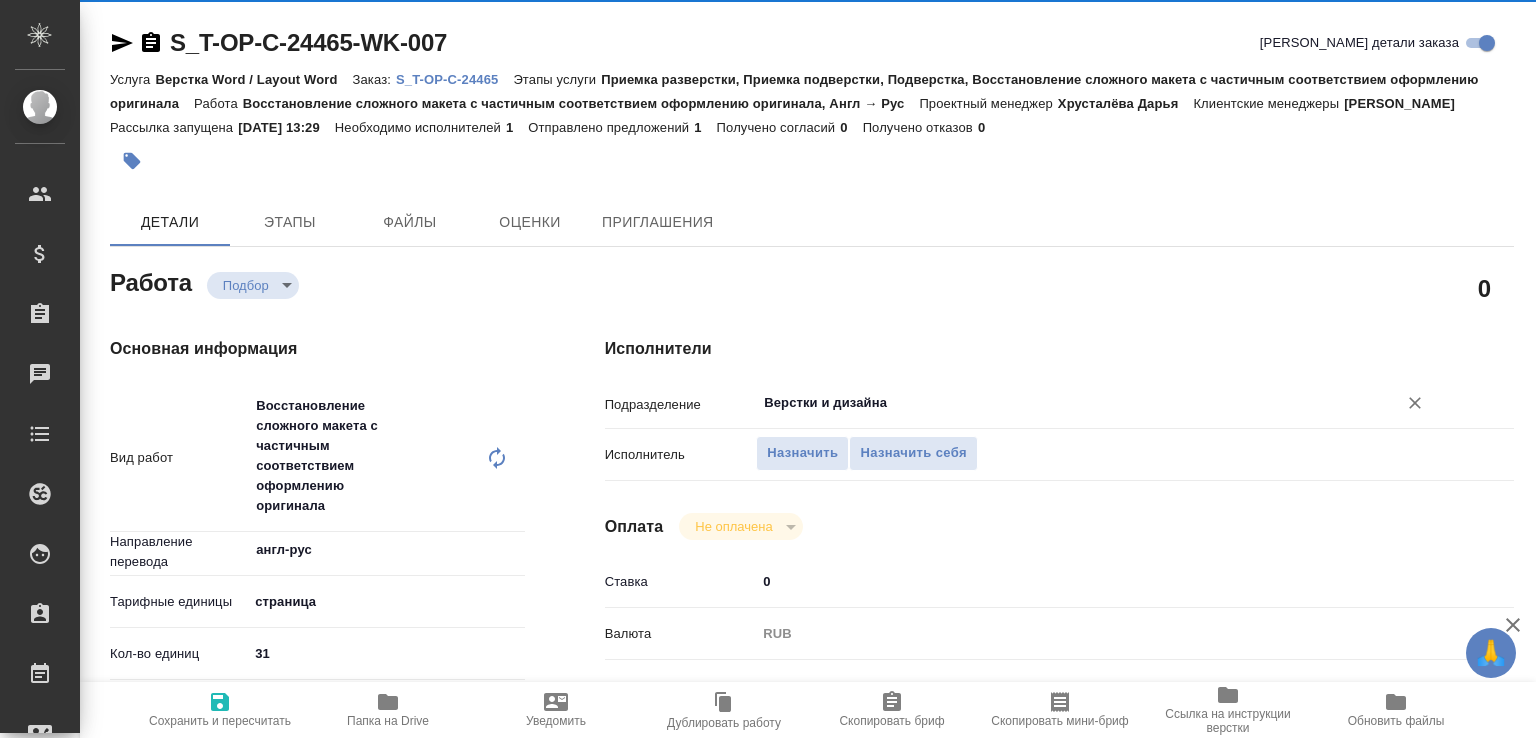 type on "x" 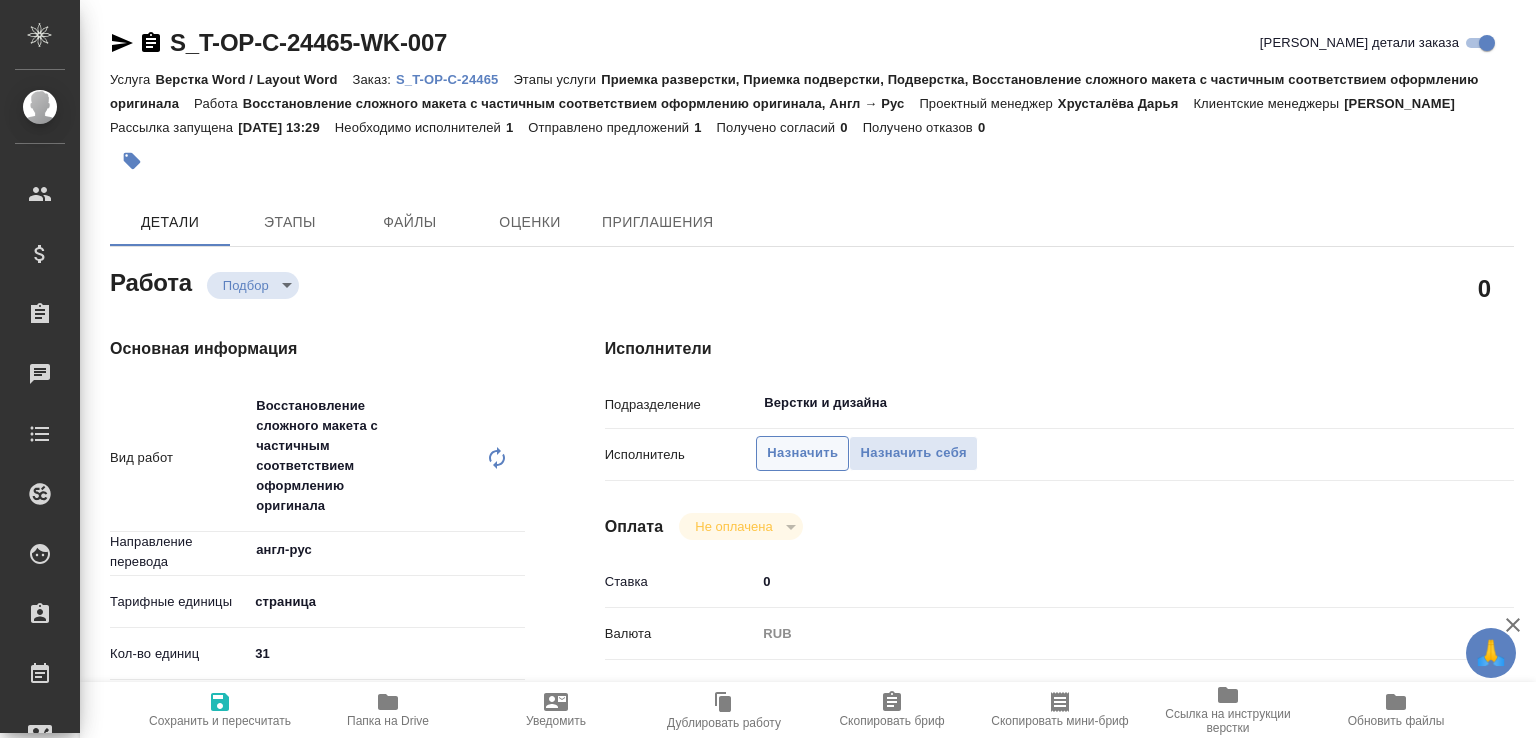 type on "x" 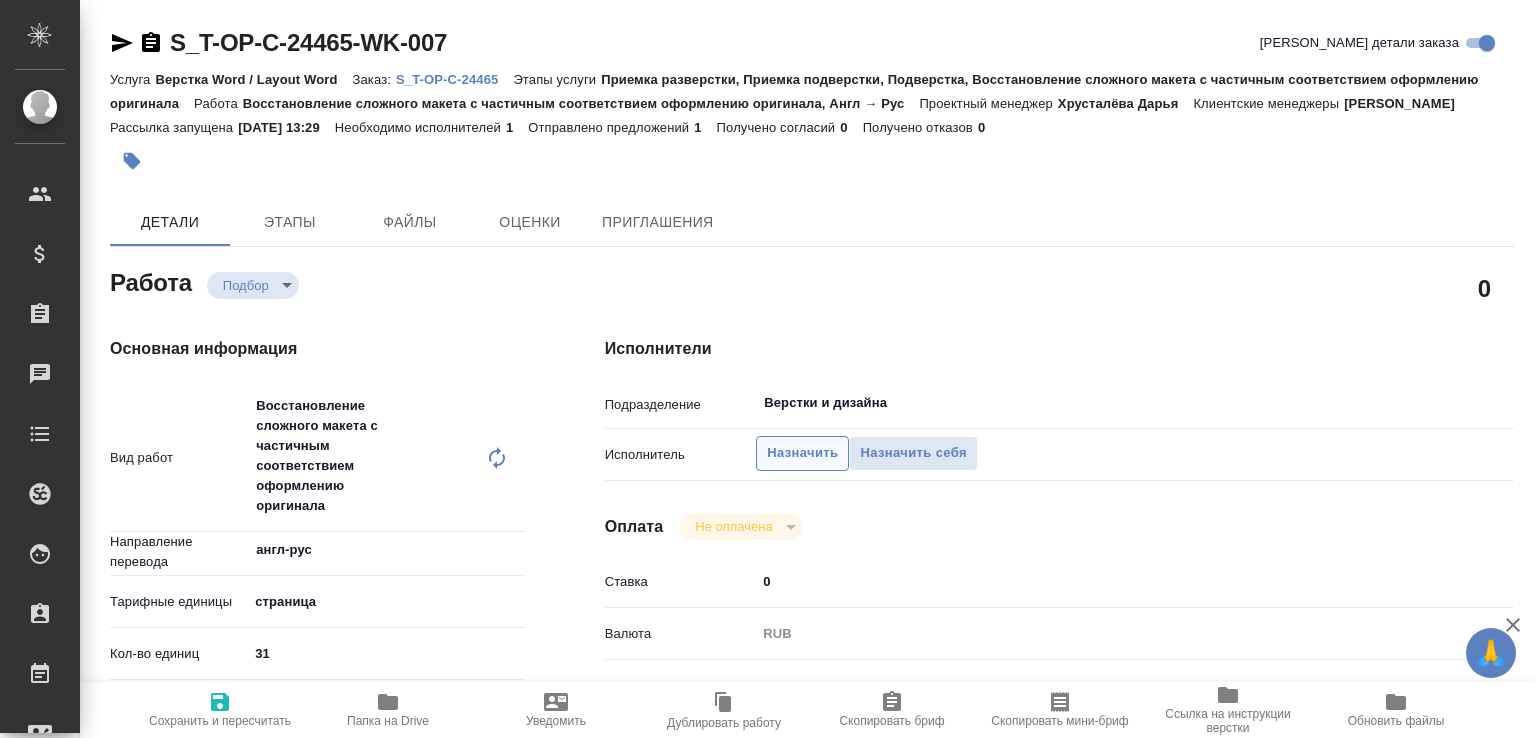 click on "Назначить" at bounding box center (802, 453) 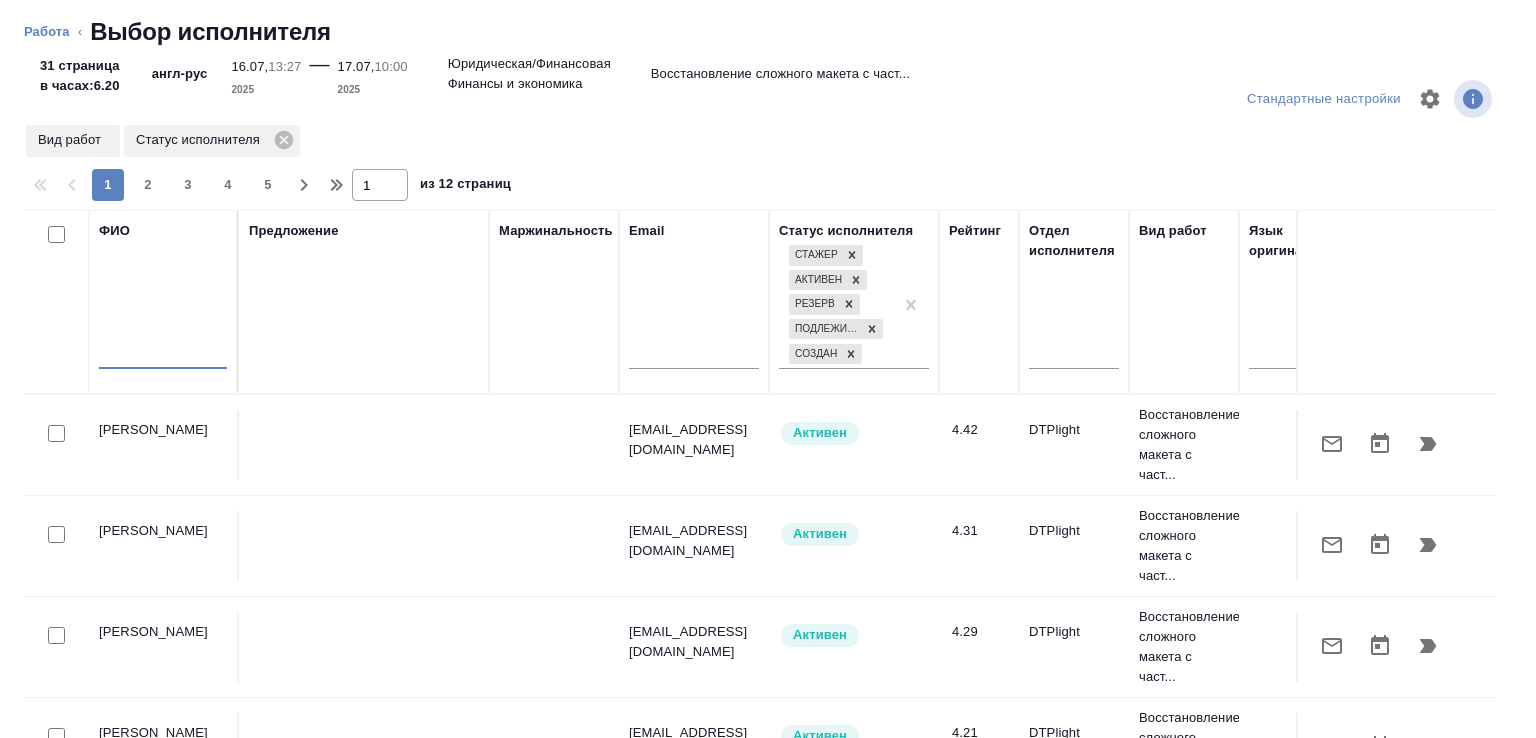 click at bounding box center [163, 356] 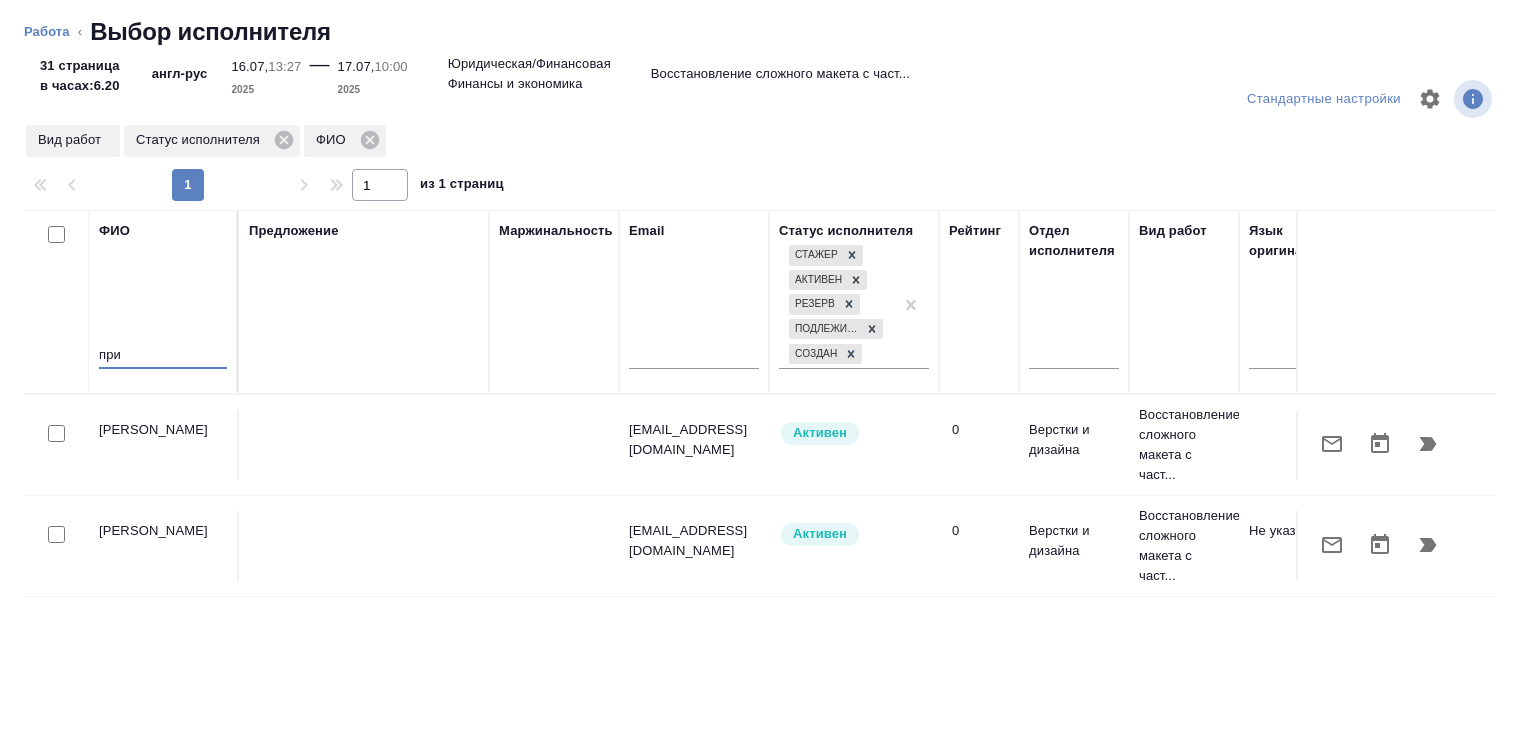 type on "при" 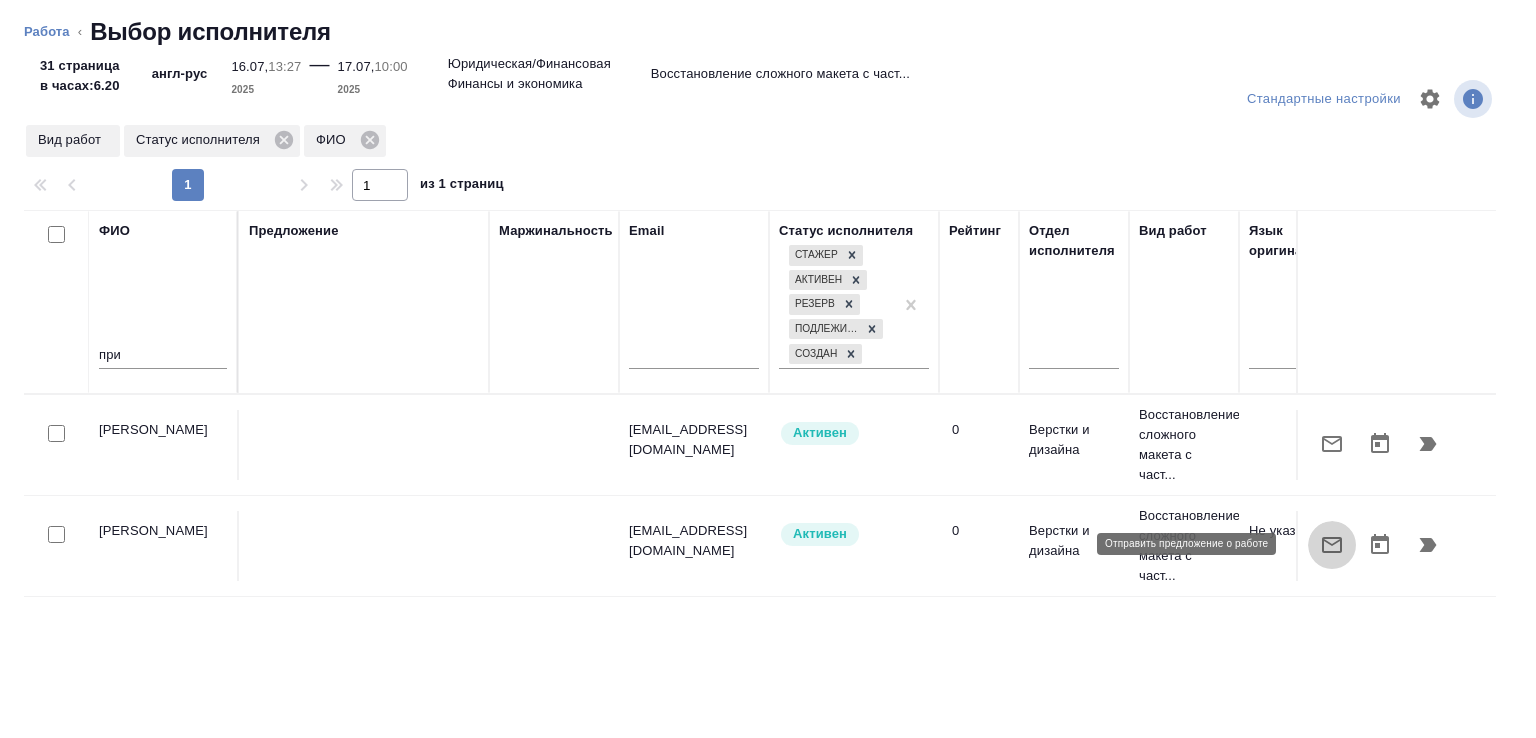 click 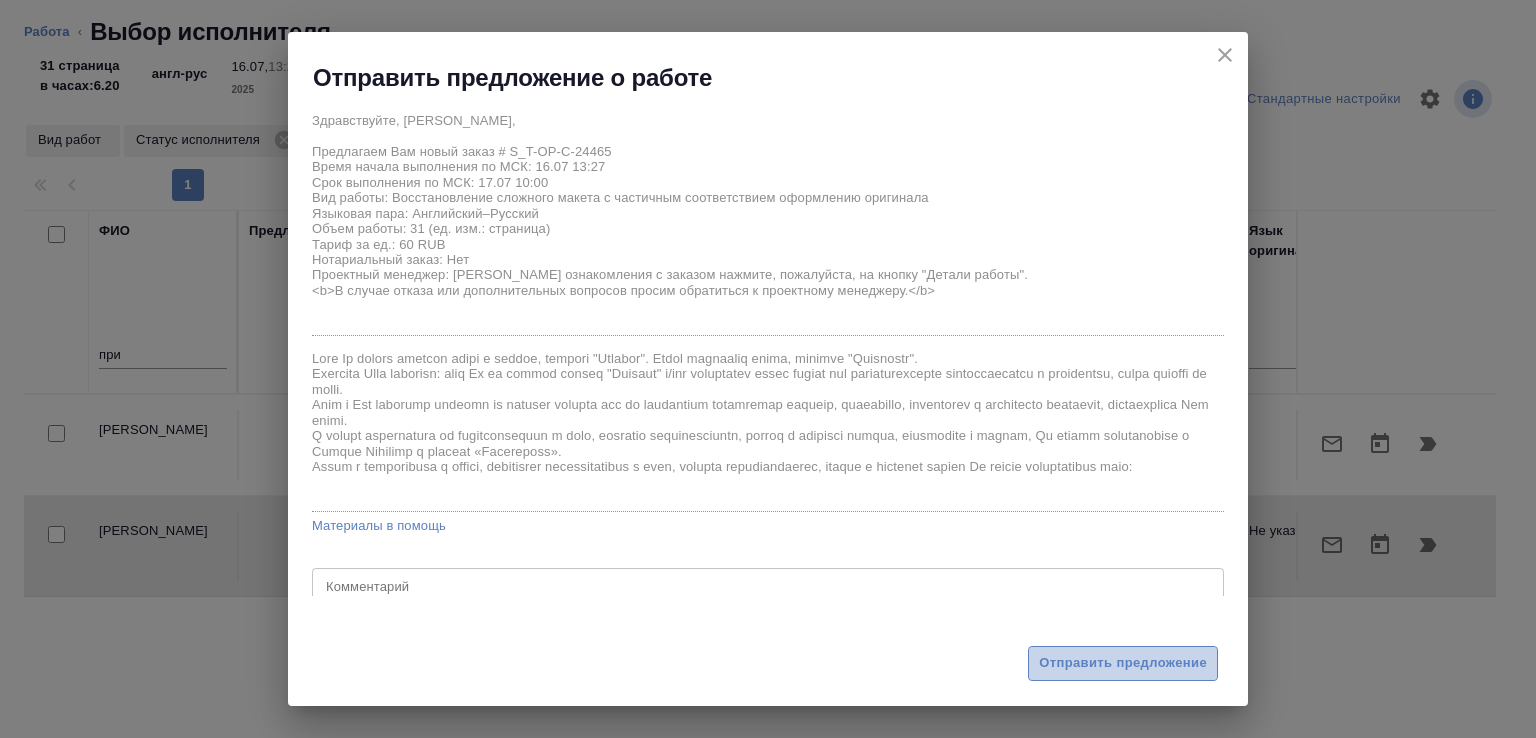 click on "Отправить предложение" at bounding box center (1123, 663) 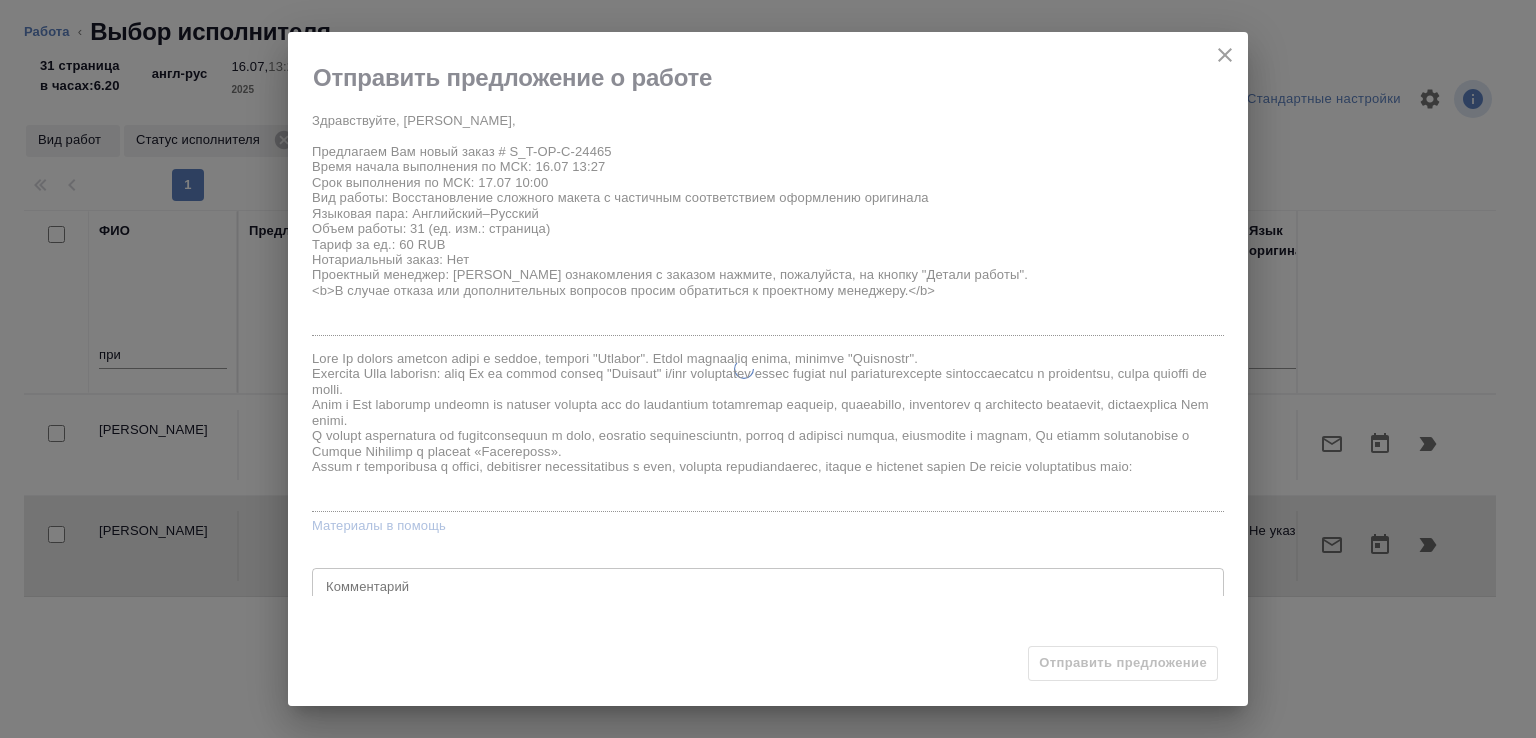 type on "x" 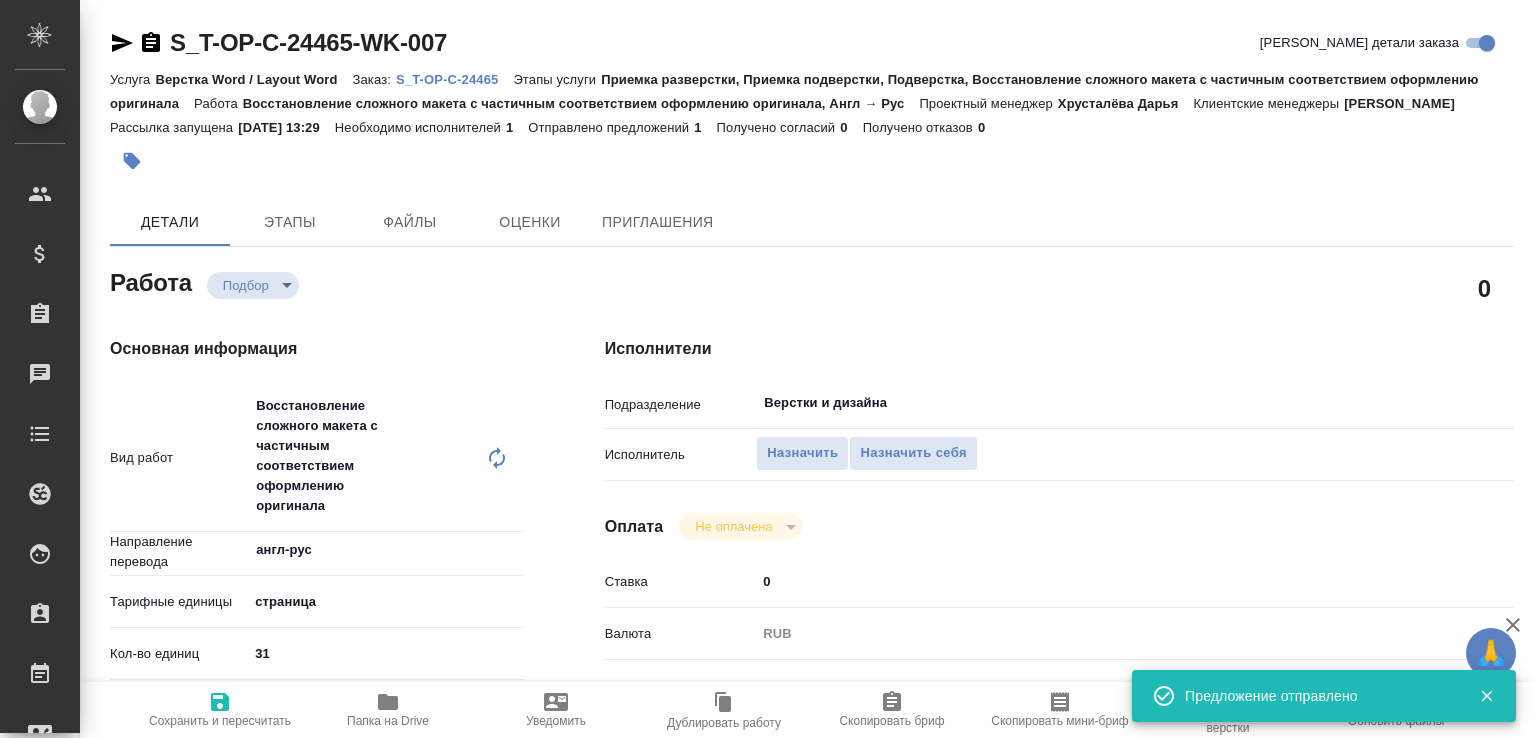 type on "x" 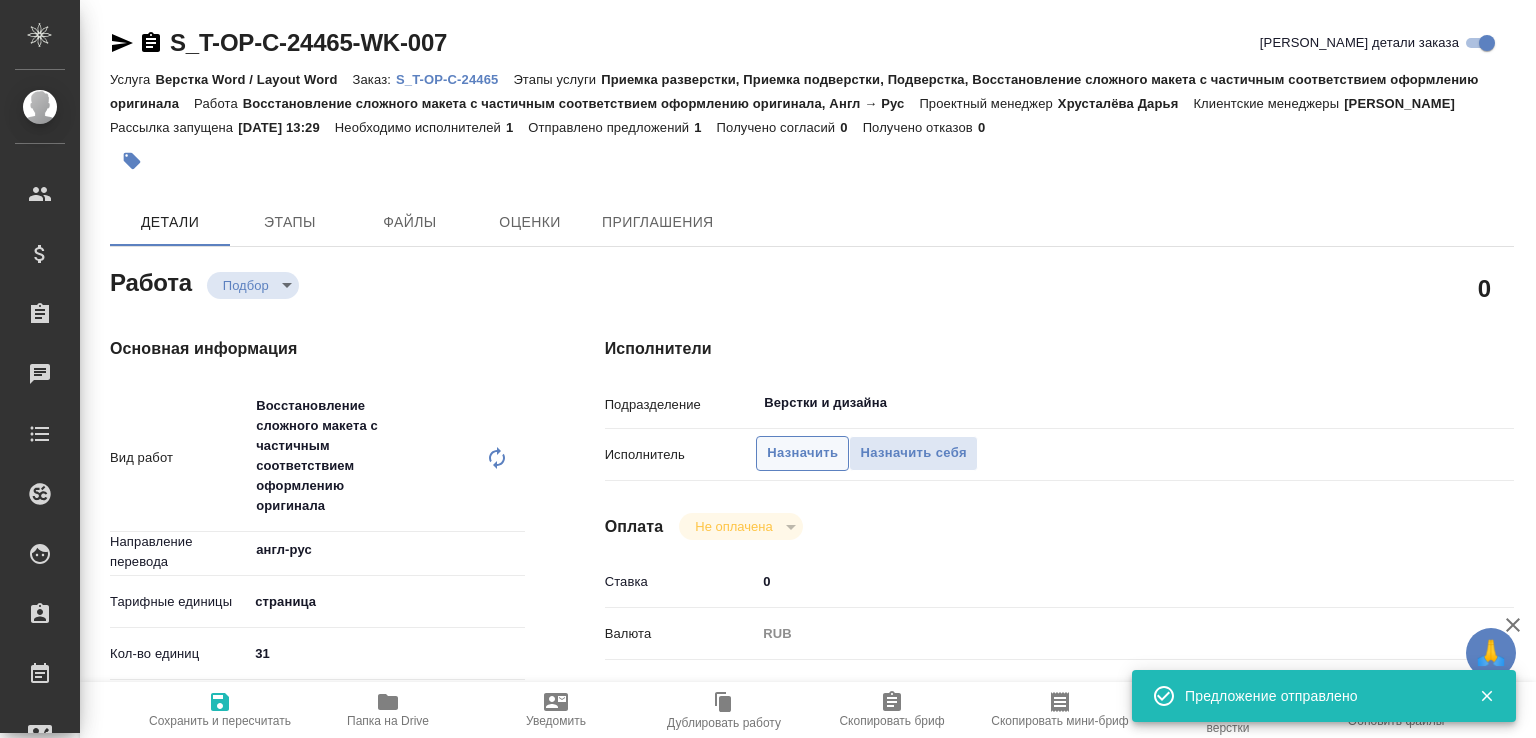 type on "x" 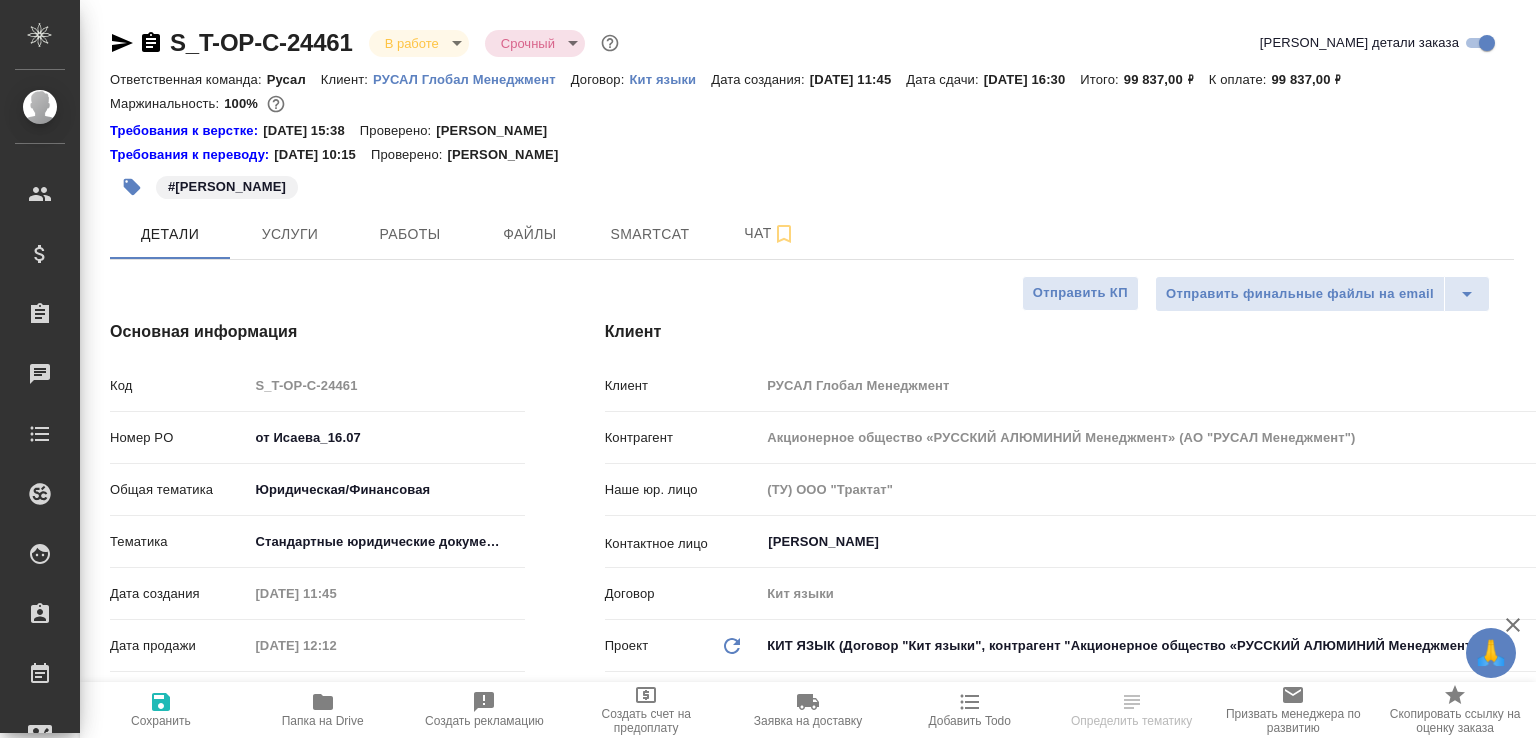 select on "RU" 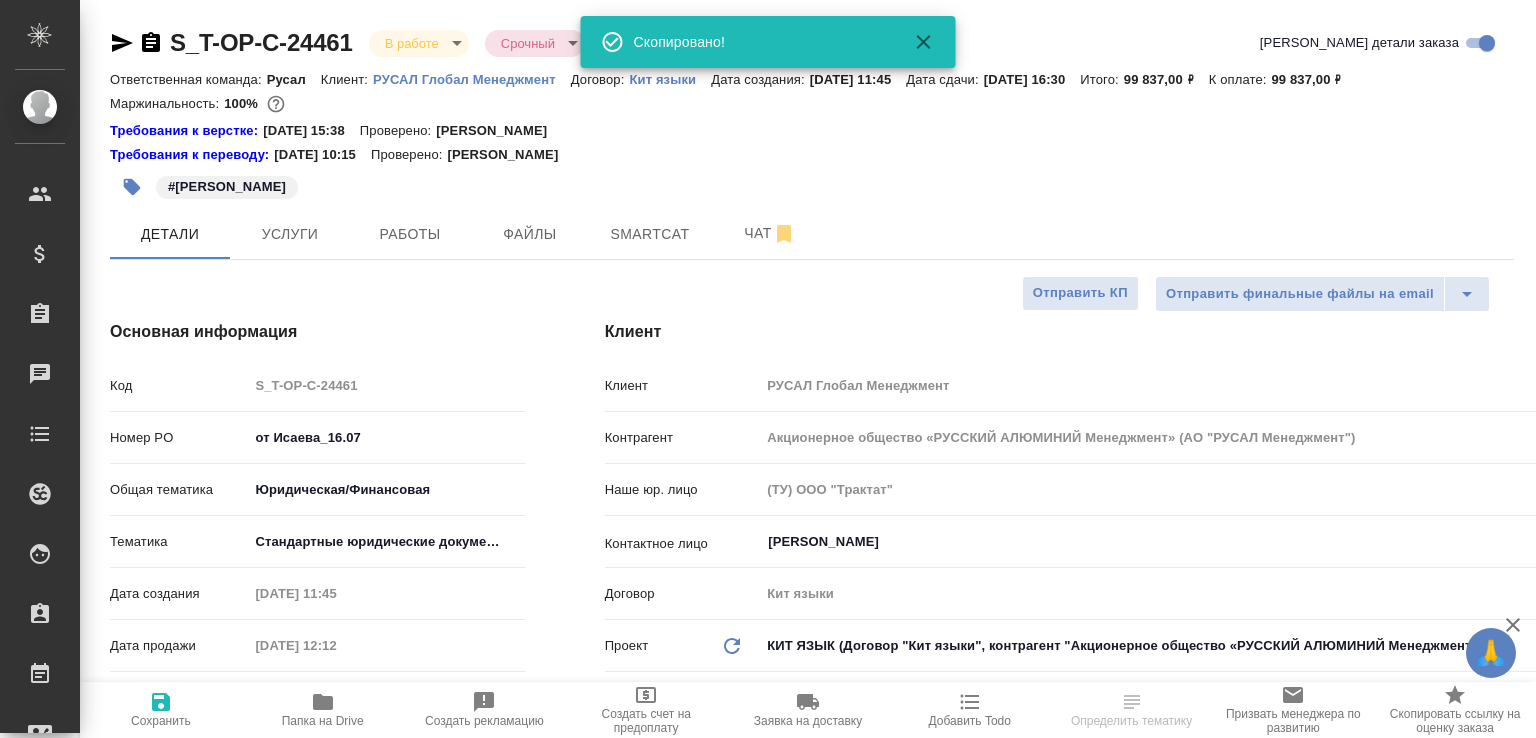 click 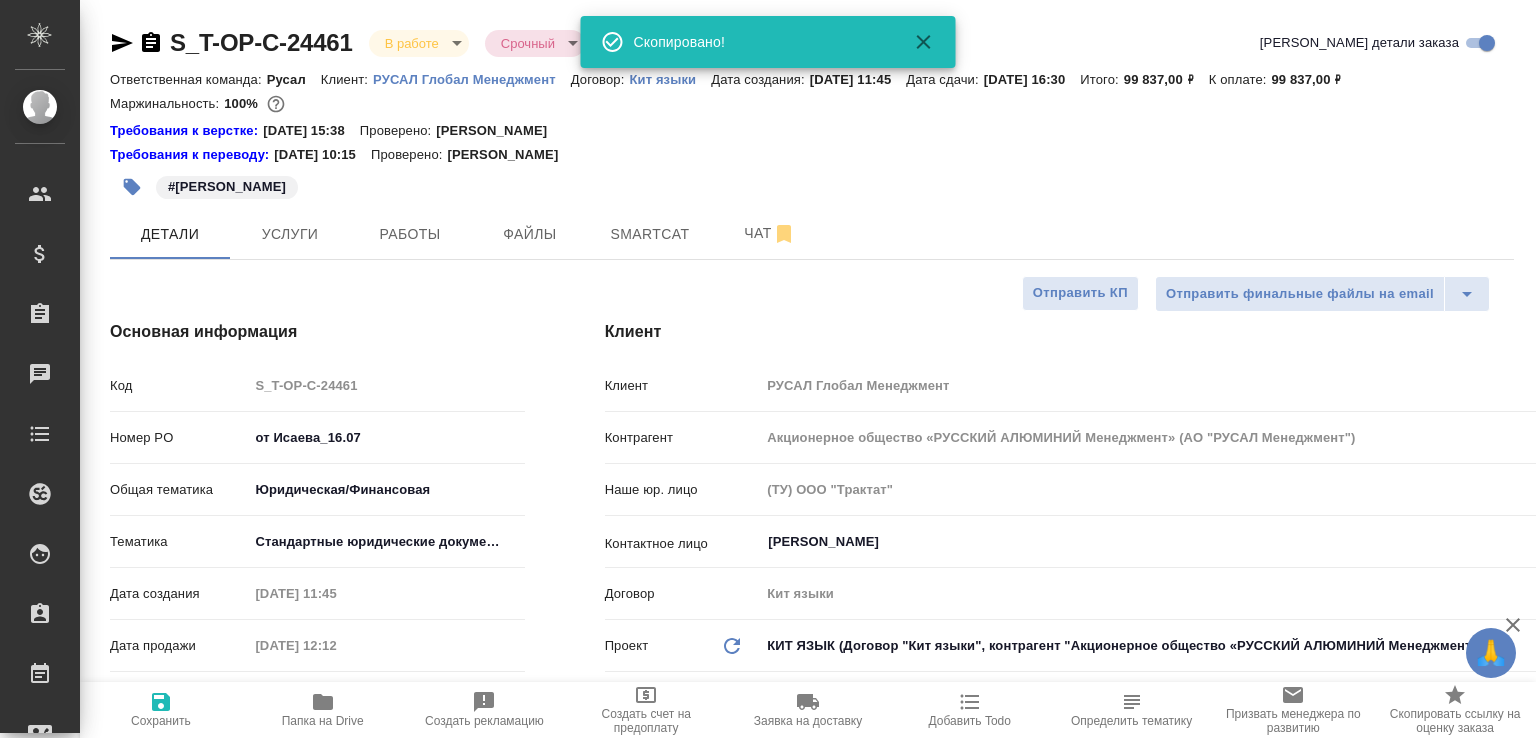 type on "x" 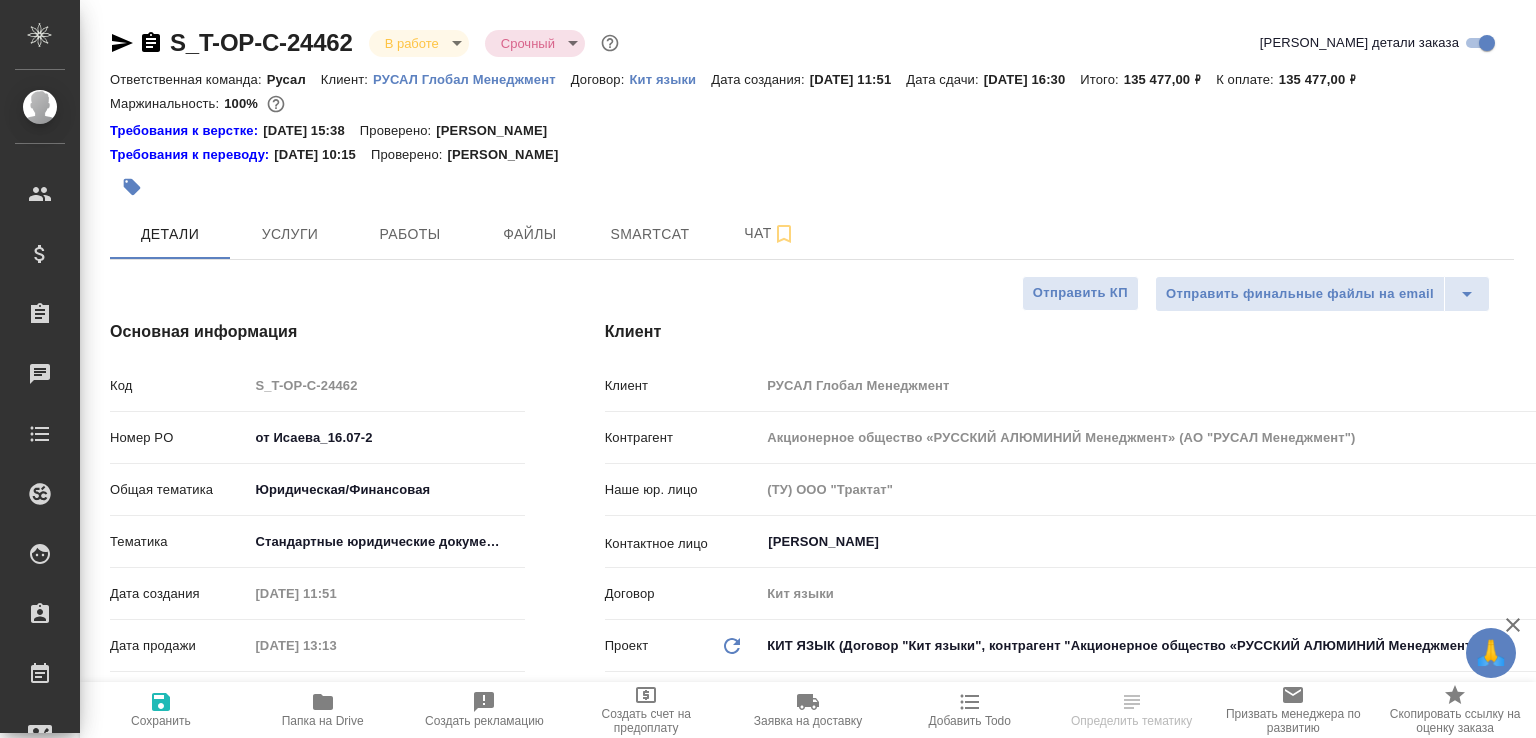 select on "RU" 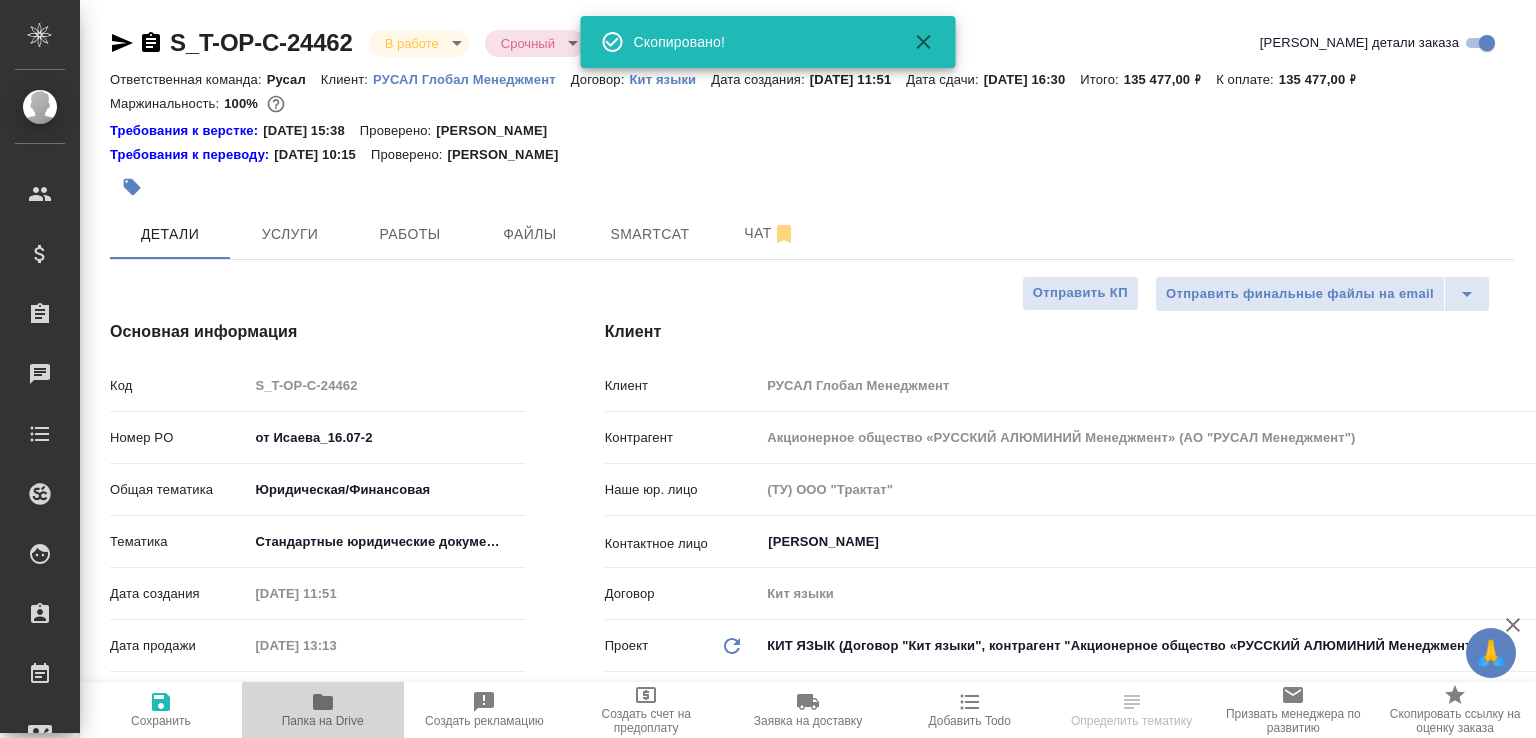 click 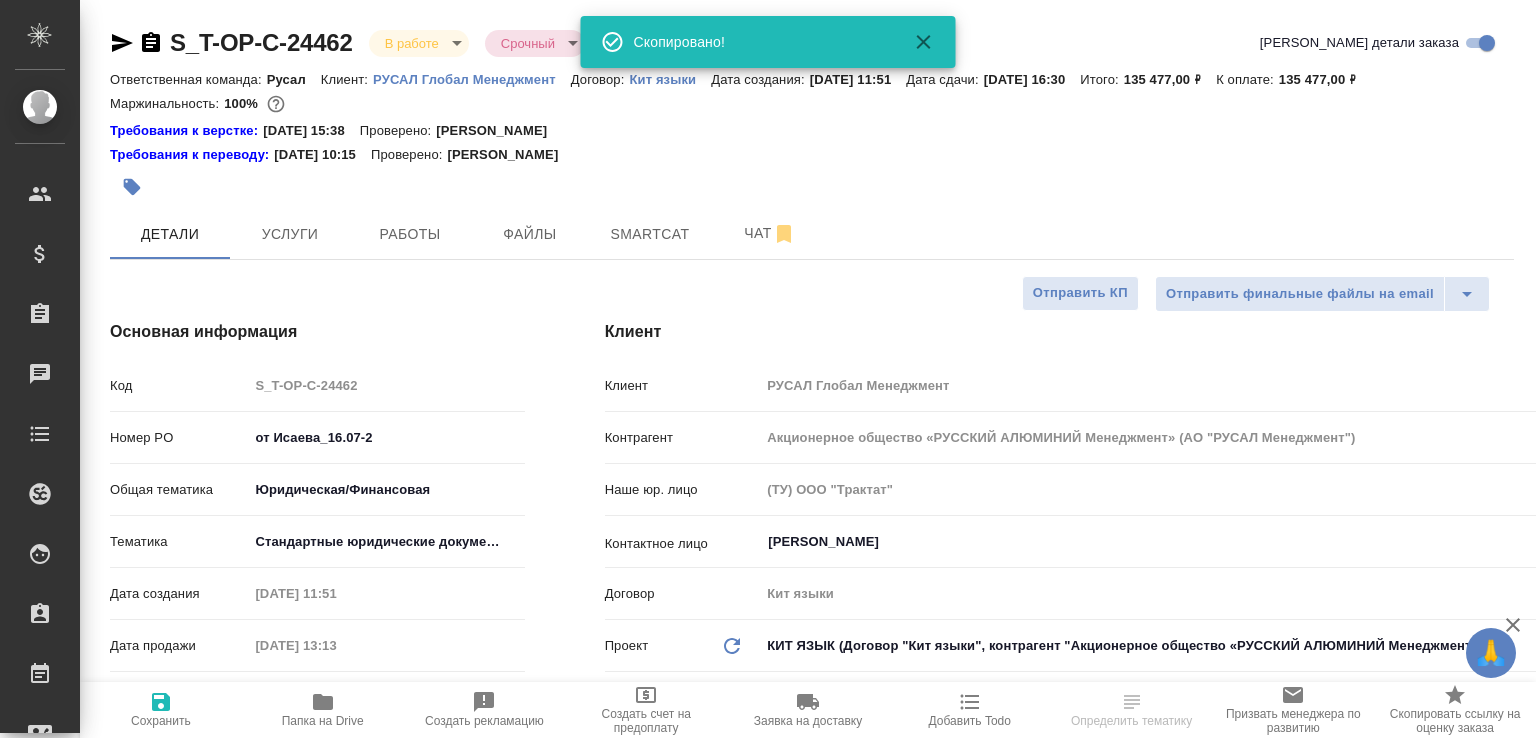 select on "RU" 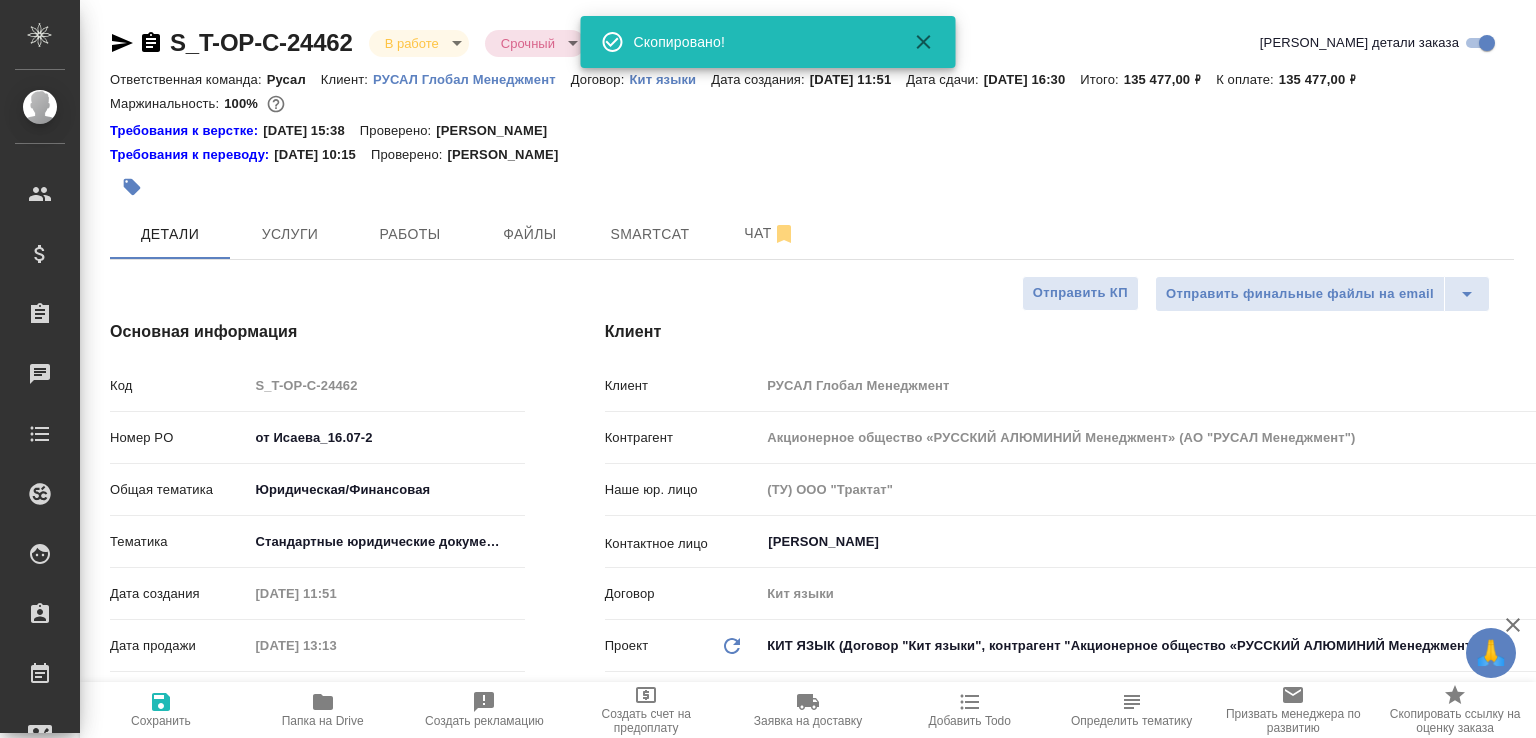 type on "x" 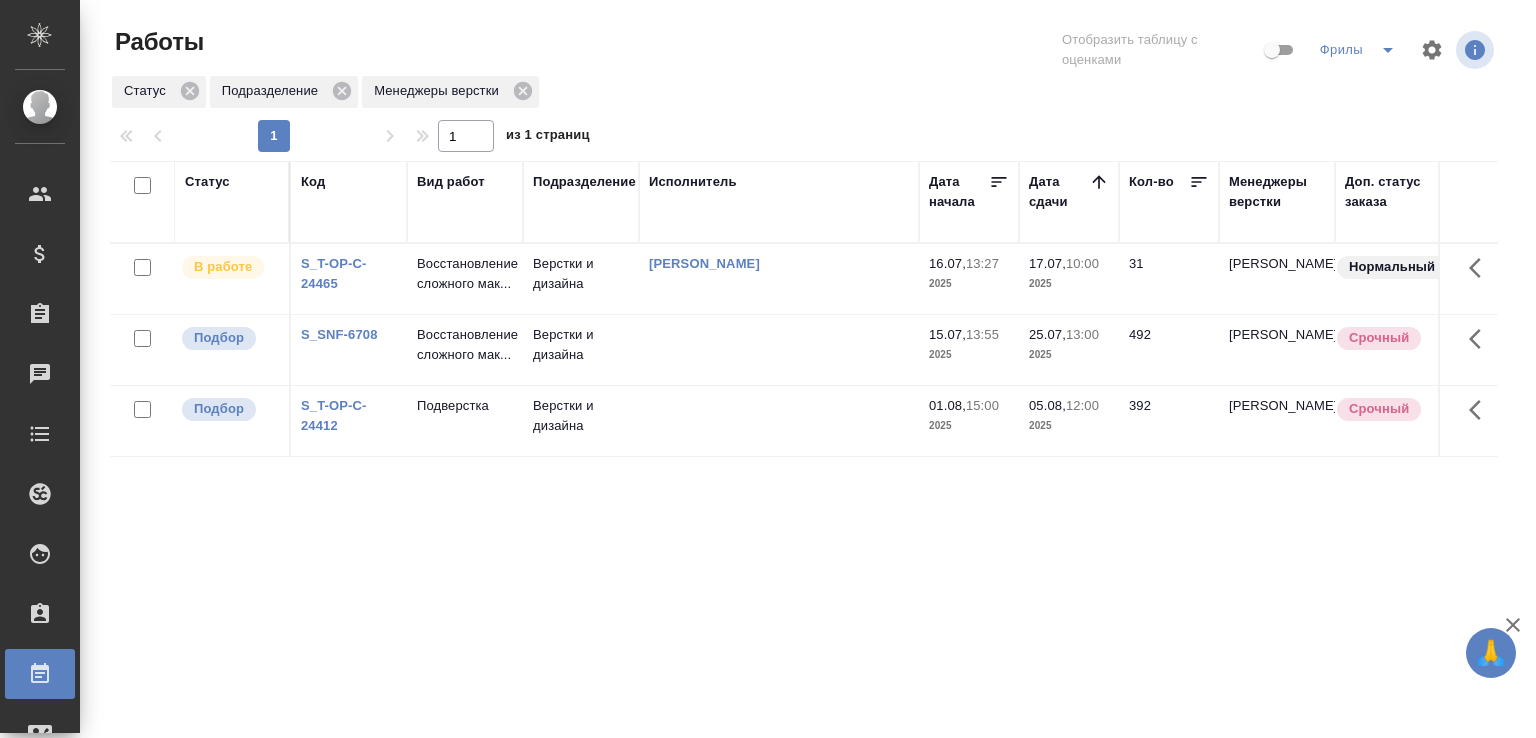 scroll, scrollTop: 0, scrollLeft: 0, axis: both 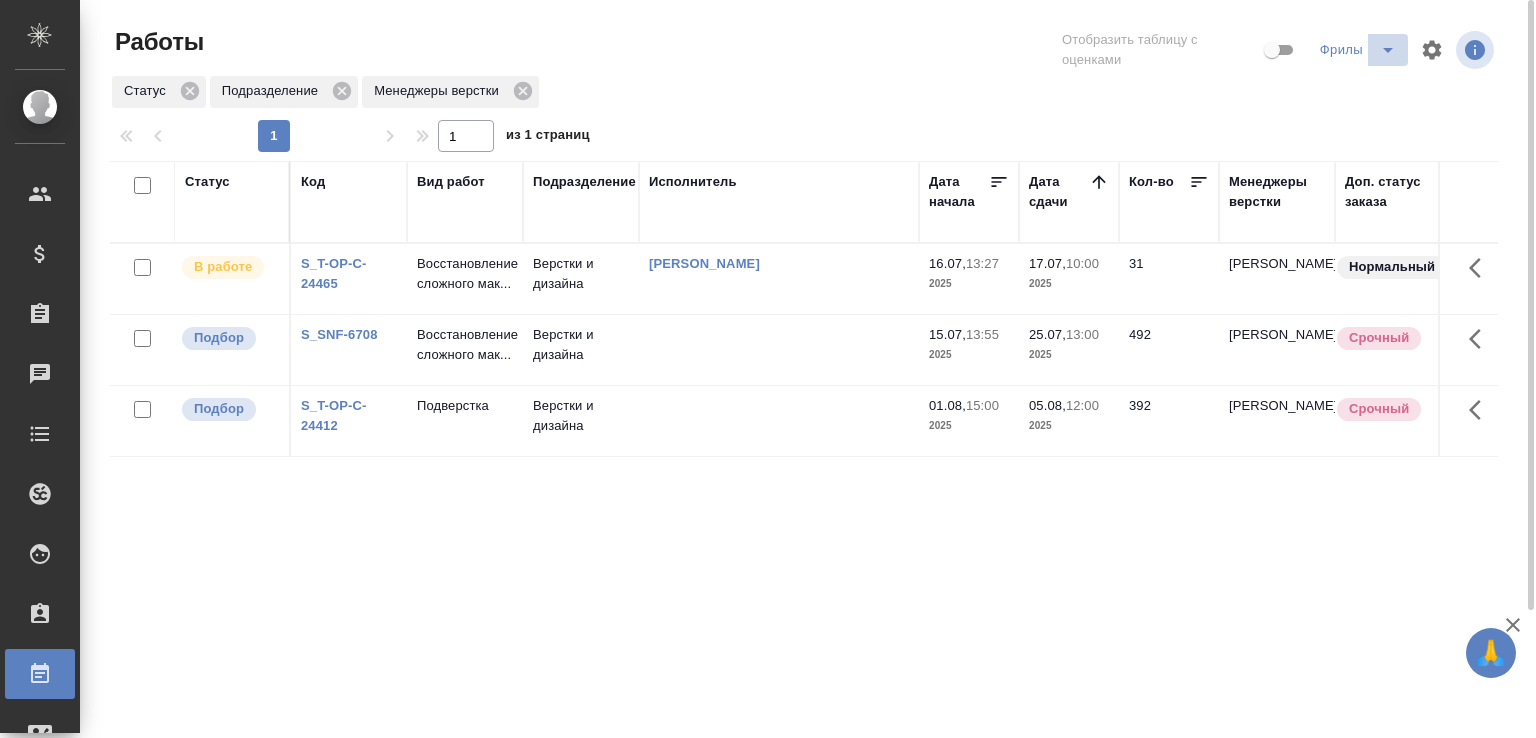click 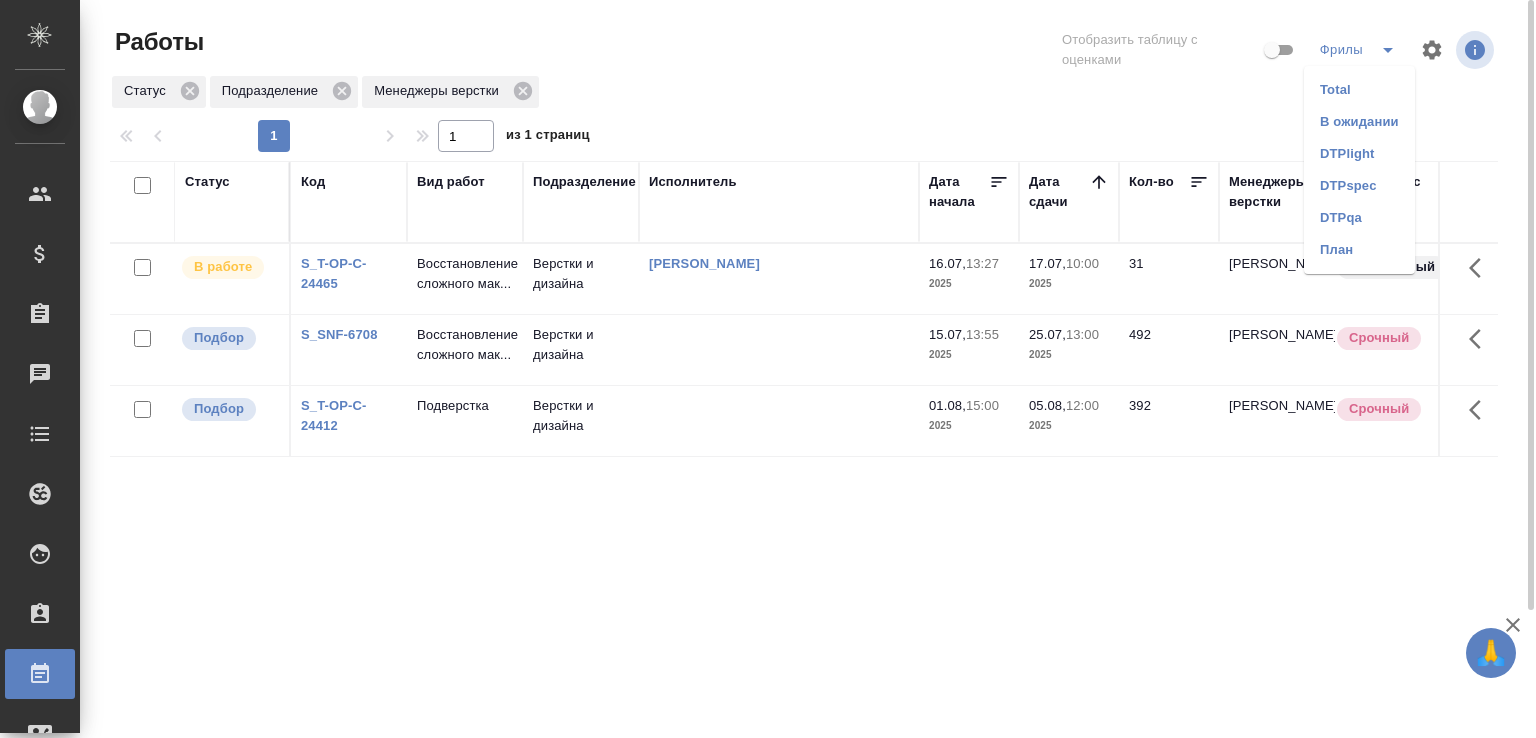 click on "Total" at bounding box center [1359, 90] 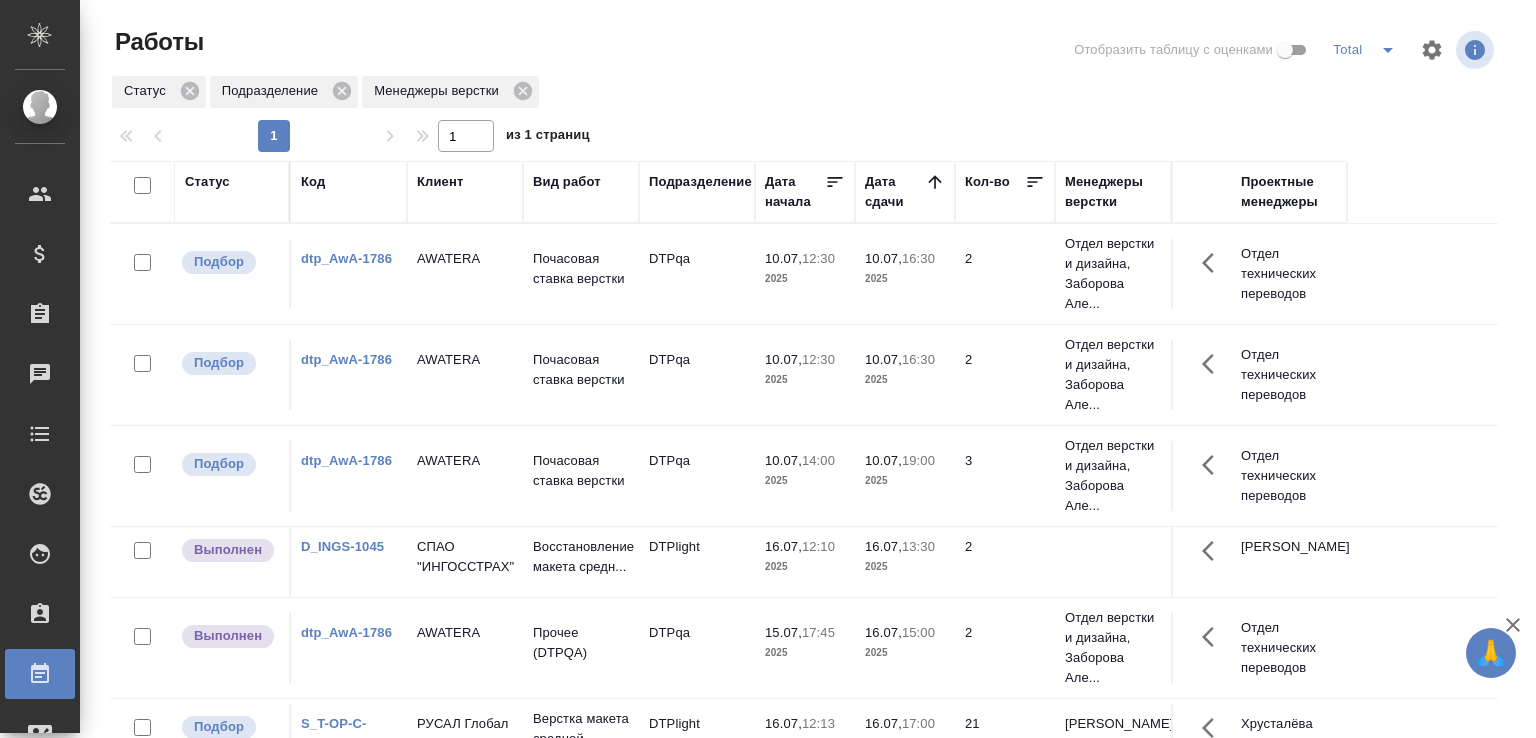 scroll, scrollTop: 0, scrollLeft: 0, axis: both 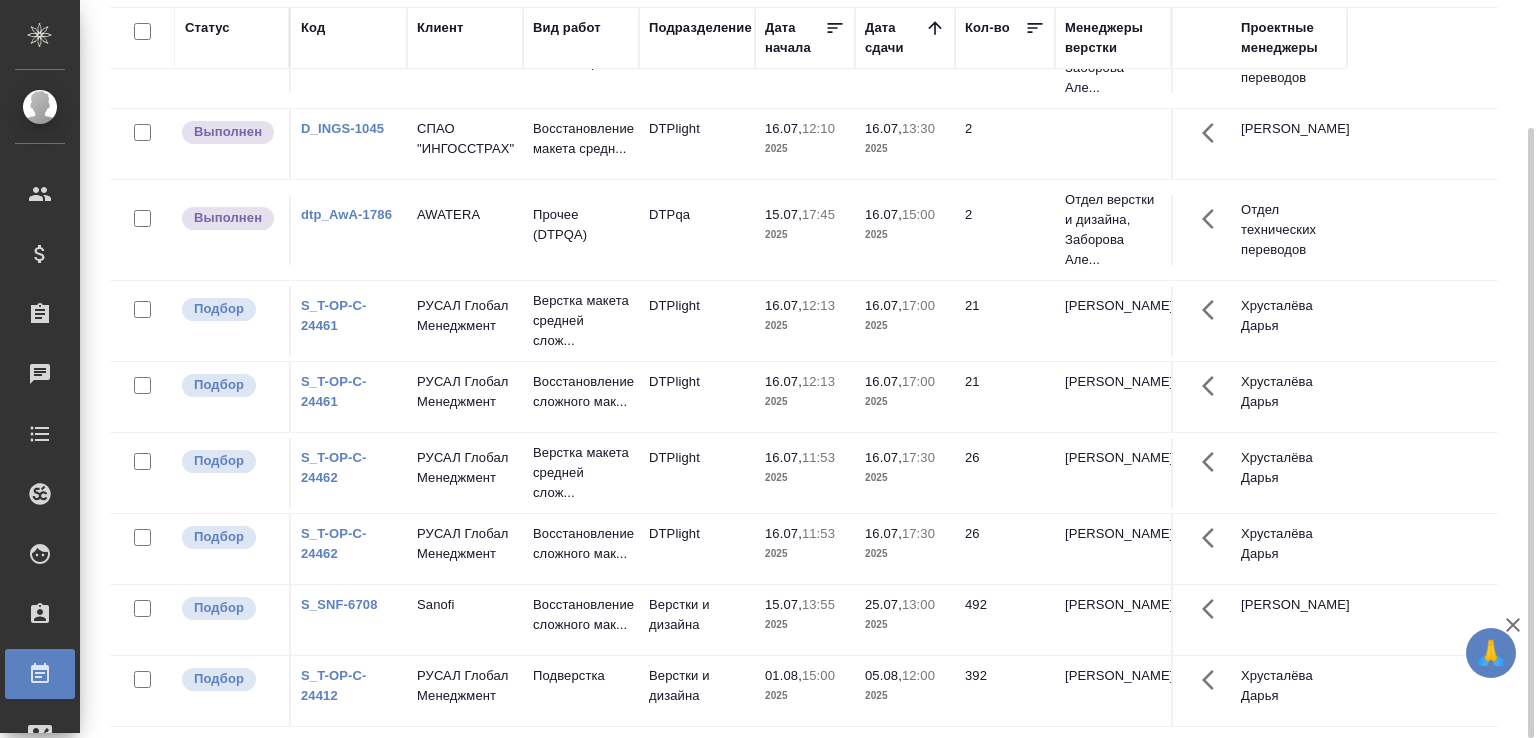click on "Статус Код Клиент Вид работ Подразделение Дата начала Дата сдачи Кол-во Менеджеры верстки   Проектные менеджеры Подбор dtp_AwA-1786 AWATERA Почасовая ставка верстки DTPqa 10.07,  12:30 2025 10.07,  16:30 2025 2 Отдел верстки и дизайна, [PERSON_NAME] Але... Отдел технических переводов Подбор dtp_AwA-1786 AWATERA Почасовая ставка верстки DTPqa 10.07,  12:30 2025 10.07,  16:30 2025 2 Отдел верстки и дизайна, [PERSON_NAME] Але... Отдел технических переводов Подбор dtp_AwA-1786 AWATERA Почасовая ставка верстки DTPqa 10.07,  14:00 2025 10.07,  19:00 2025 3 Отдел верстки и дизайна, [PERSON_NAME] Але... Отдел технических переводов Выполнен D_INGS-1045 СПАО "ИНГОССТРАХ"" at bounding box center (812, 367) 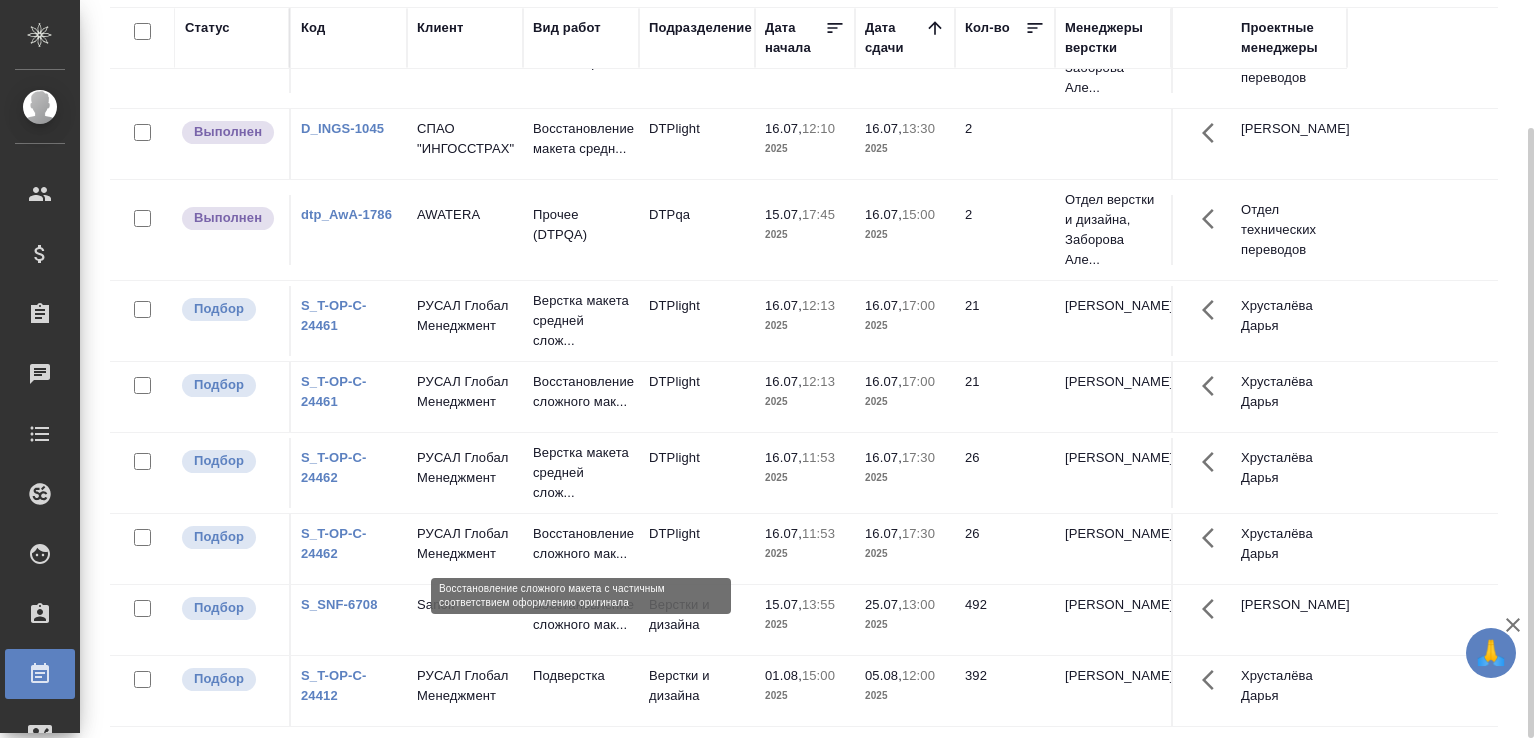 click on "Восстановление сложного мак..." at bounding box center (581, 544) 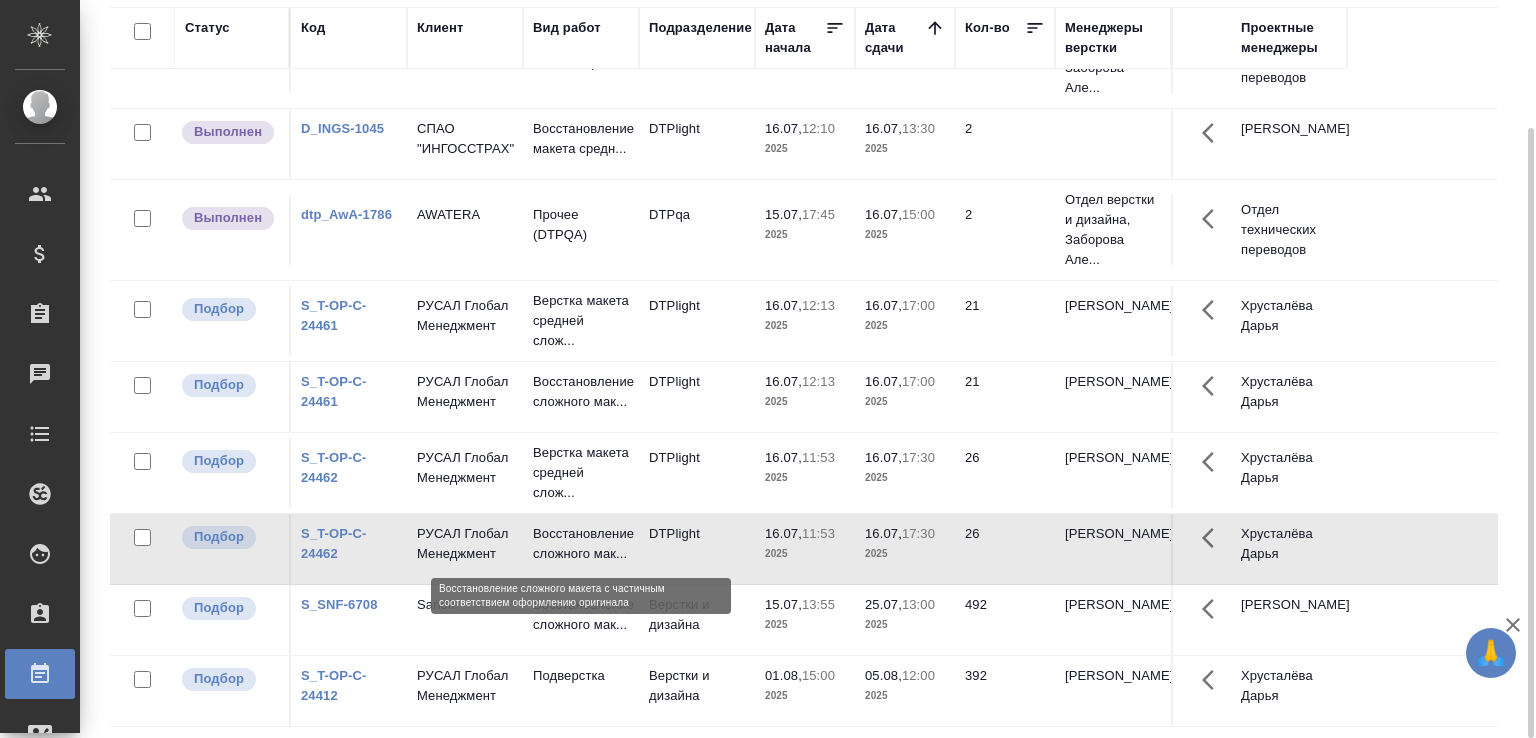 click on "Восстановление сложного мак..." at bounding box center [581, 544] 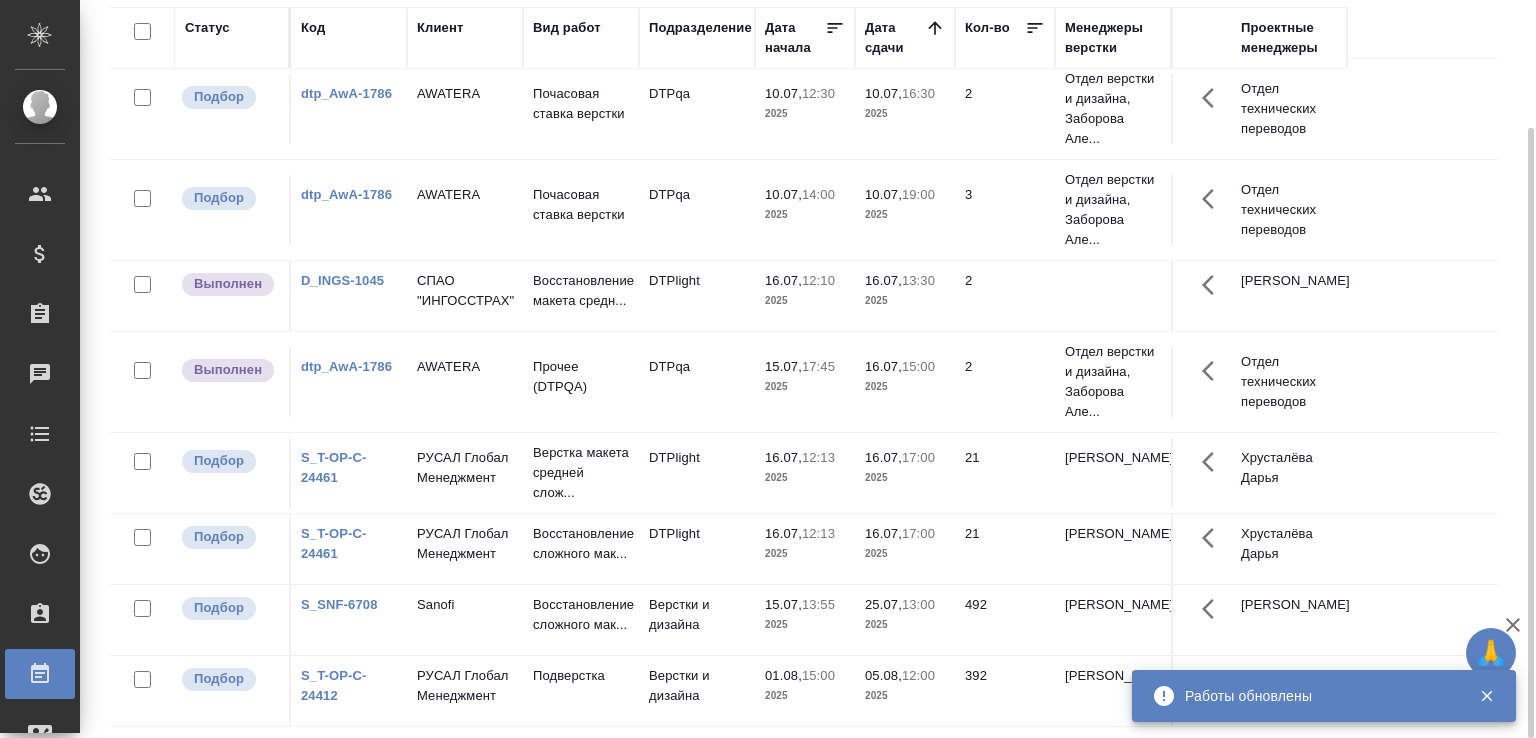 scroll, scrollTop: 240, scrollLeft: 0, axis: vertical 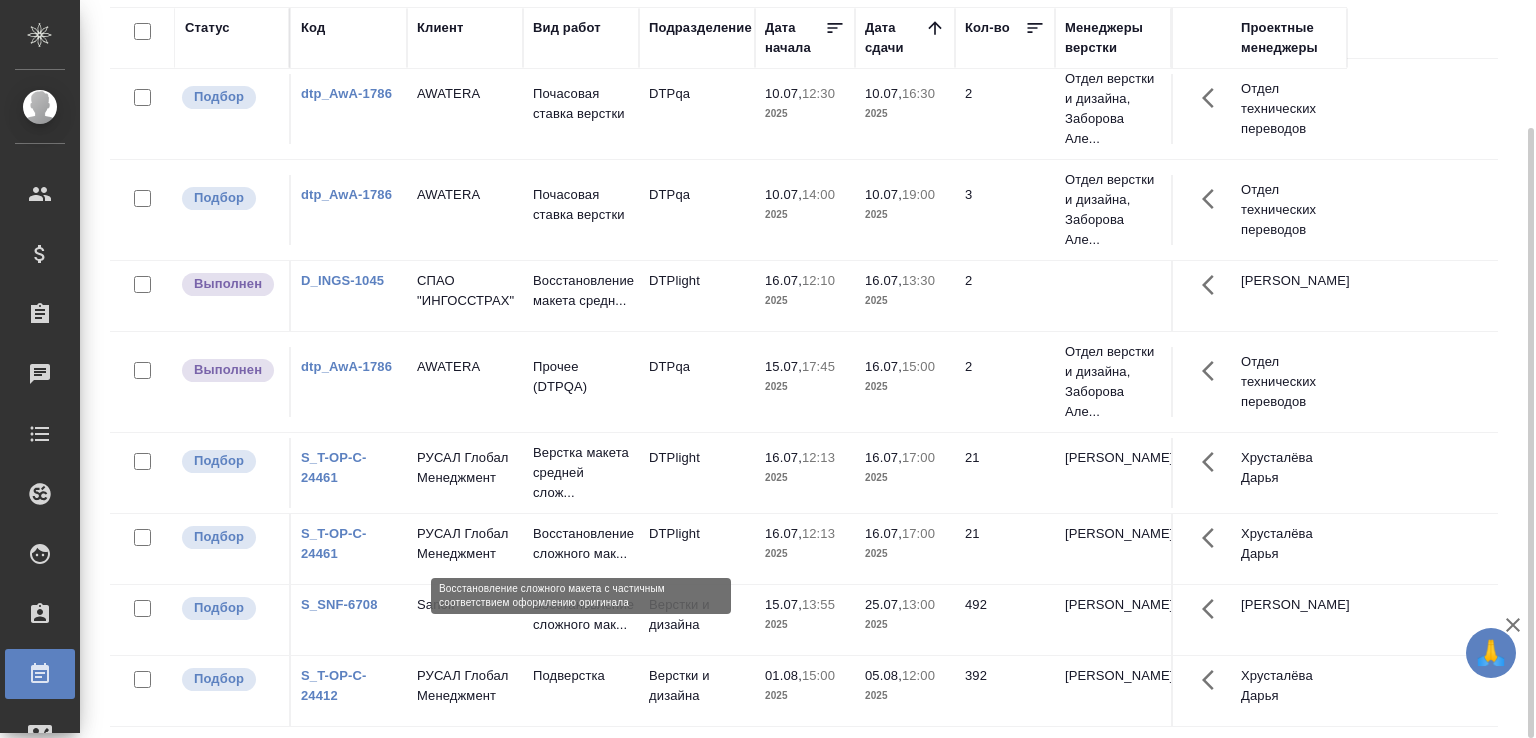 click on "Восстановление сложного мак..." at bounding box center (581, 544) 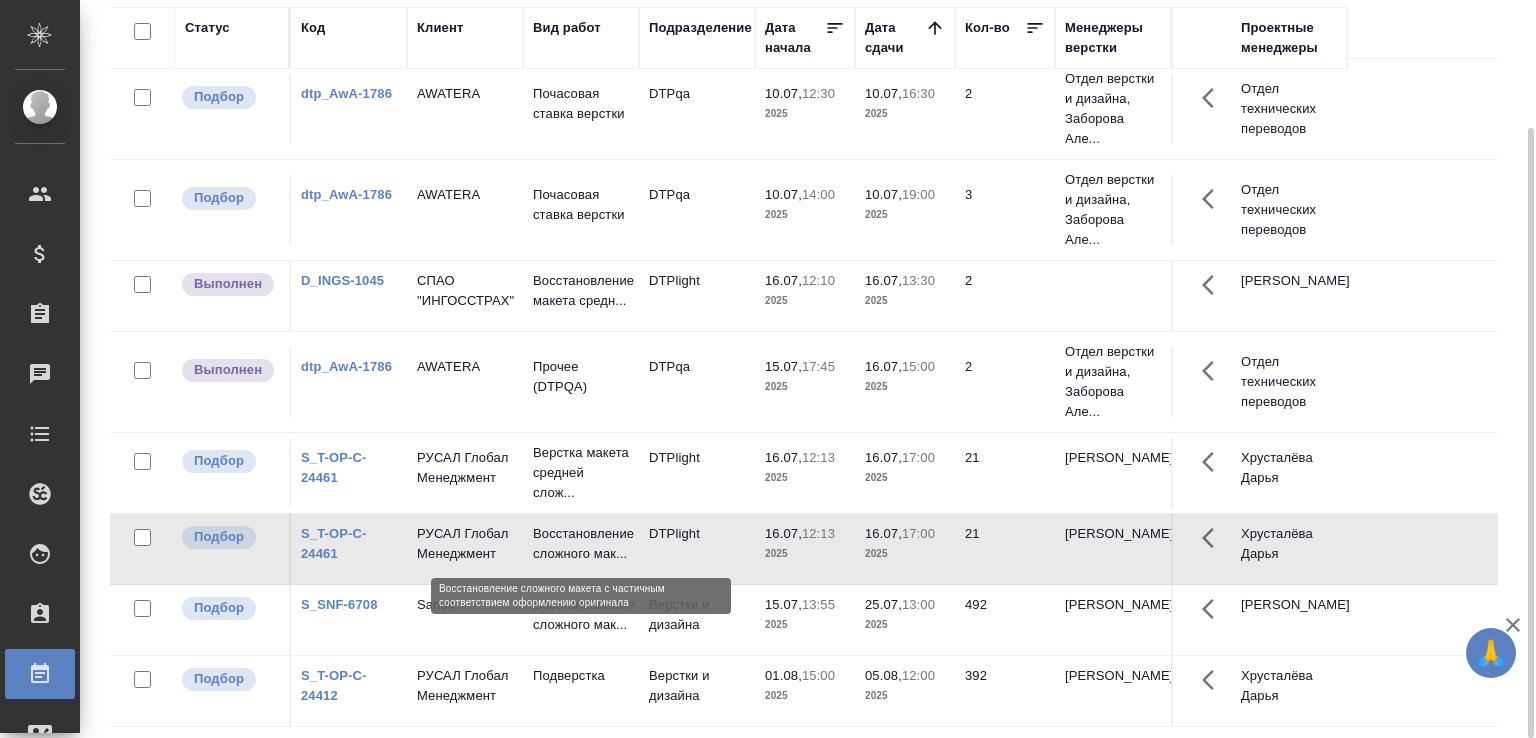 click on "Восстановление сложного мак..." at bounding box center [581, 544] 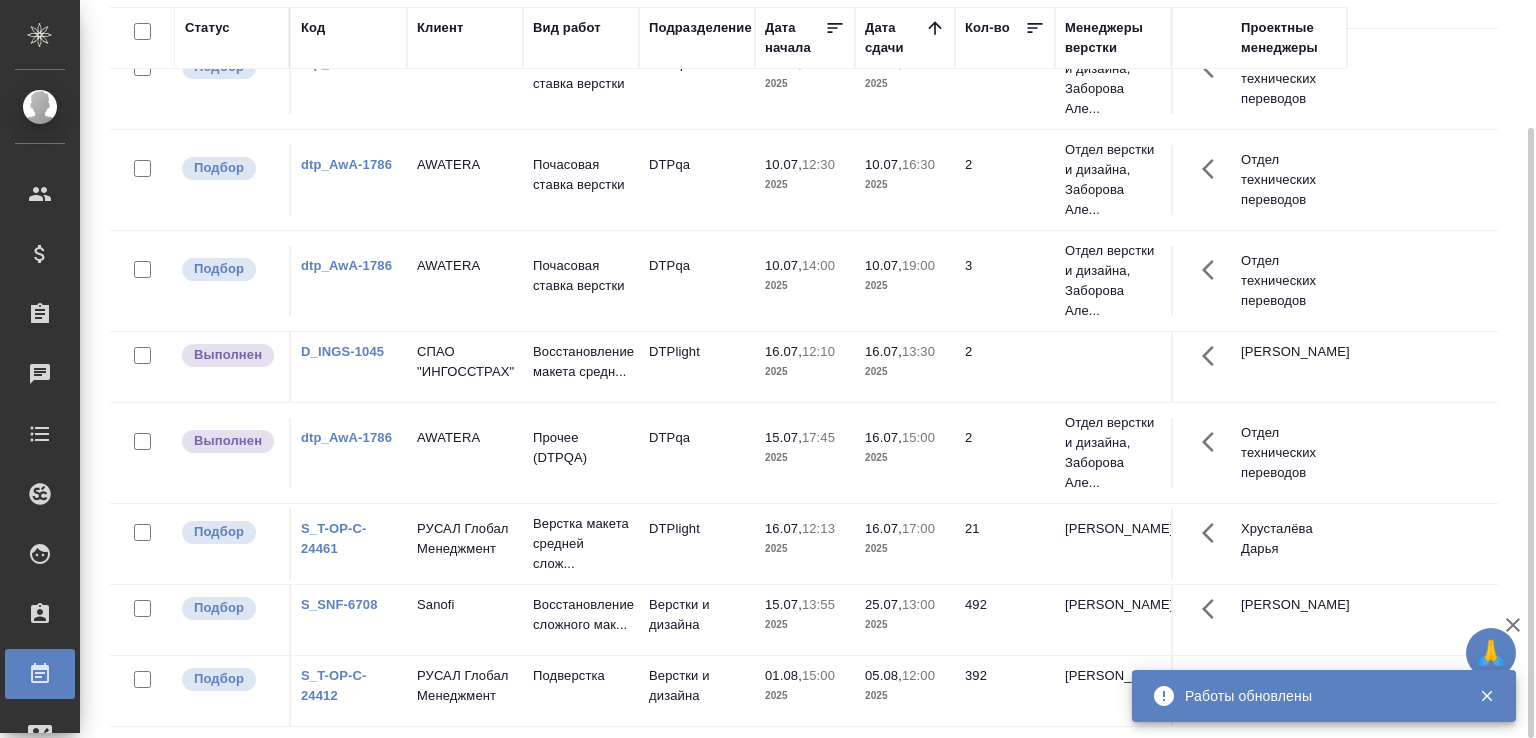 scroll, scrollTop: 159, scrollLeft: 0, axis: vertical 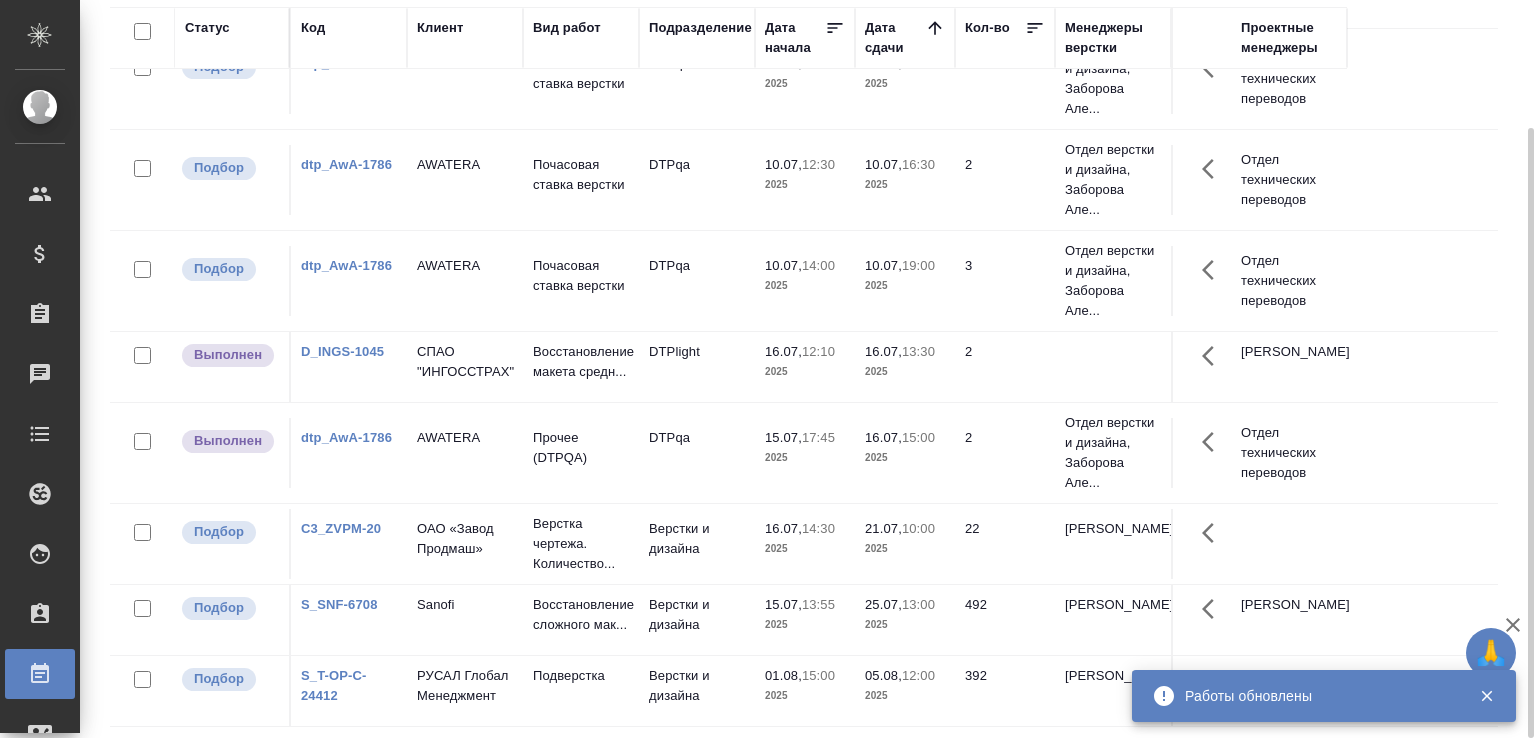click on "Статус Код Клиент Вид работ Подразделение Дата начала Дата сдачи Кол-во Менеджеры верстки   Проектные менеджеры Подбор dtp_AwA-1786 AWATERA Почасовая ставка верстки DTPqa 10.07,  12:30 2025 10.07,  16:30 2025 2 Отдел верстки и дизайна, Заборова Але... Отдел технических переводов Подбор dtp_AwA-1786 AWATERA Почасовая ставка верстки DTPqa 10.07,  12:30 2025 10.07,  16:30 2025 2 Отдел верстки и дизайна, Заборова Але... Отдел технических переводов Подбор dtp_AwA-1786 AWATERA Почасовая ставка верстки DTPqa 10.07,  14:00 2025 10.07,  19:00 2025 3 Отдел верстки и дизайна, Заборова Але... Отдел технических переводов Выполнен D_INGS-1045 СПАО "ИНГОССТРАХ"" at bounding box center [812, 367] 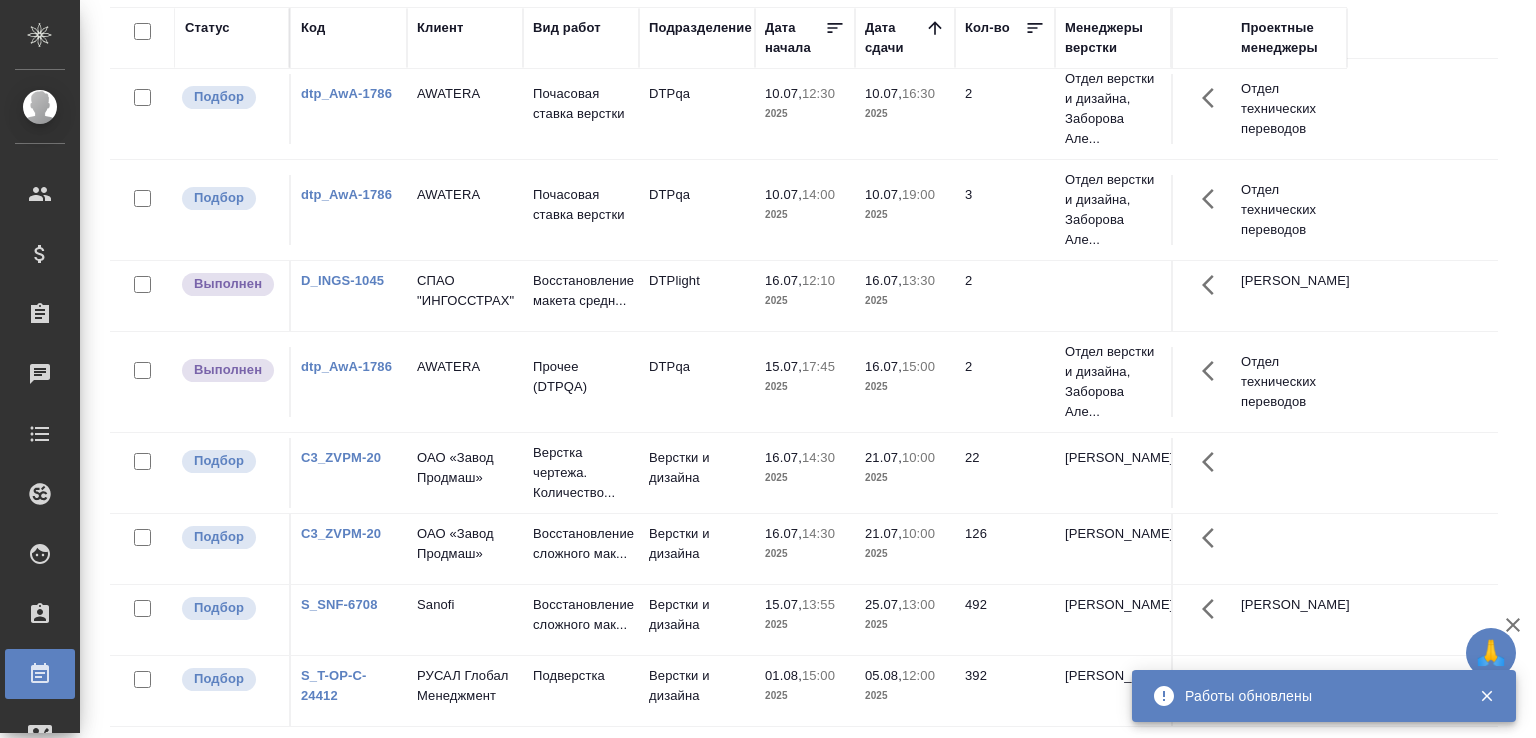 click on "Статус Код Клиент Вид работ Подразделение Дата начала Дата сдачи Кол-во Менеджеры верстки   Проектные менеджеры Подбор dtp_AwA-1786 AWATERA Почасовая ставка верстки DTPqa 10.07,  12:30 2025 10.07,  16:30 2025 2 Отдел верстки и дизайна, Заборова Але... Отдел технических переводов Подбор dtp_AwA-1786 AWATERA Почасовая ставка верстки DTPqa 10.07,  12:30 2025 10.07,  16:30 2025 2 Отдел верстки и дизайна, Заборова Але... Отдел технических переводов Подбор dtp_AwA-1786 AWATERA Почасовая ставка верстки DTPqa 10.07,  14:00 2025 10.07,  19:00 2025 3 Отдел верстки и дизайна, Заборова Але... Отдел технических переводов Выполнен D_INGS-1045 СПАО "ИНГОССТРАХ"" at bounding box center [812, 367] 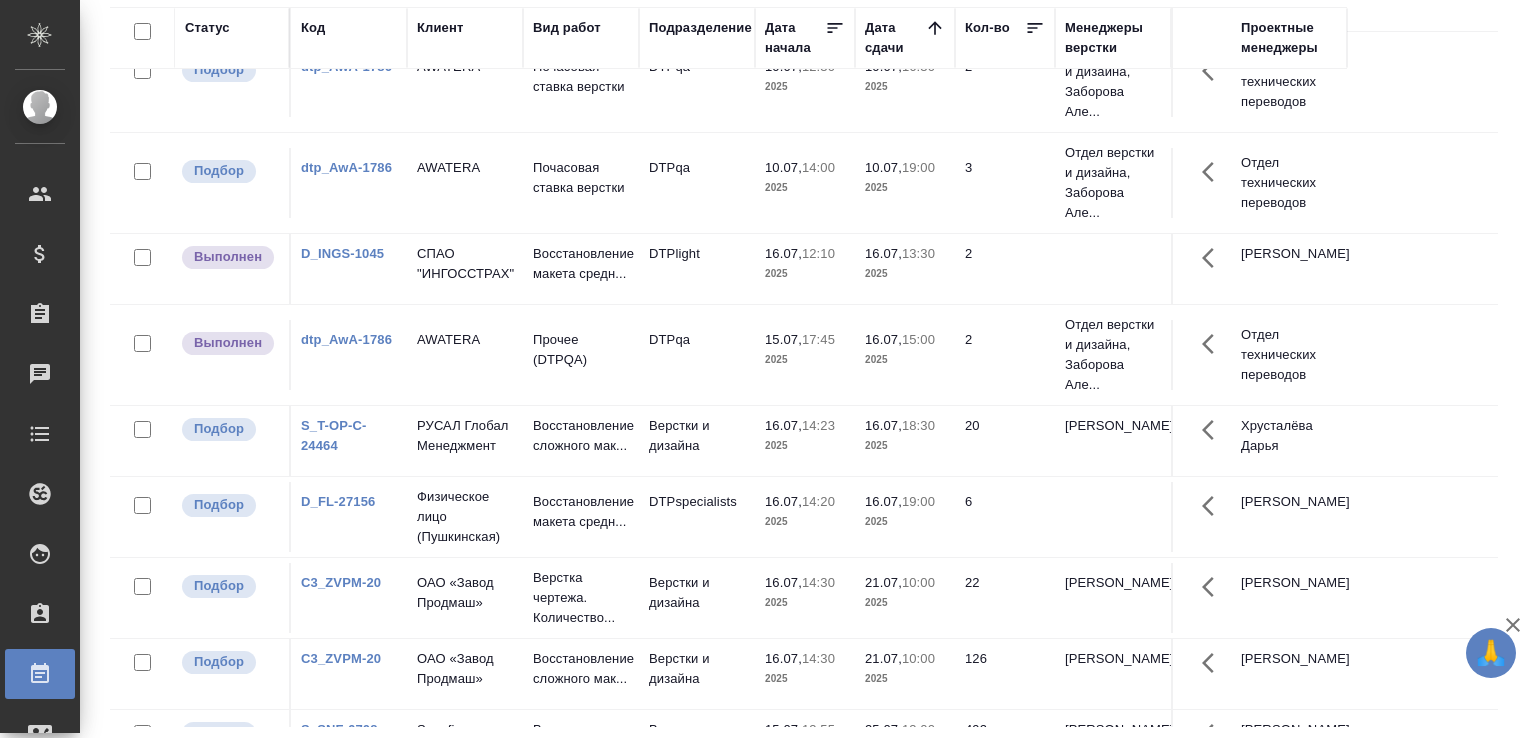 click on "Верстки и дизайна" at bounding box center [697, -19] 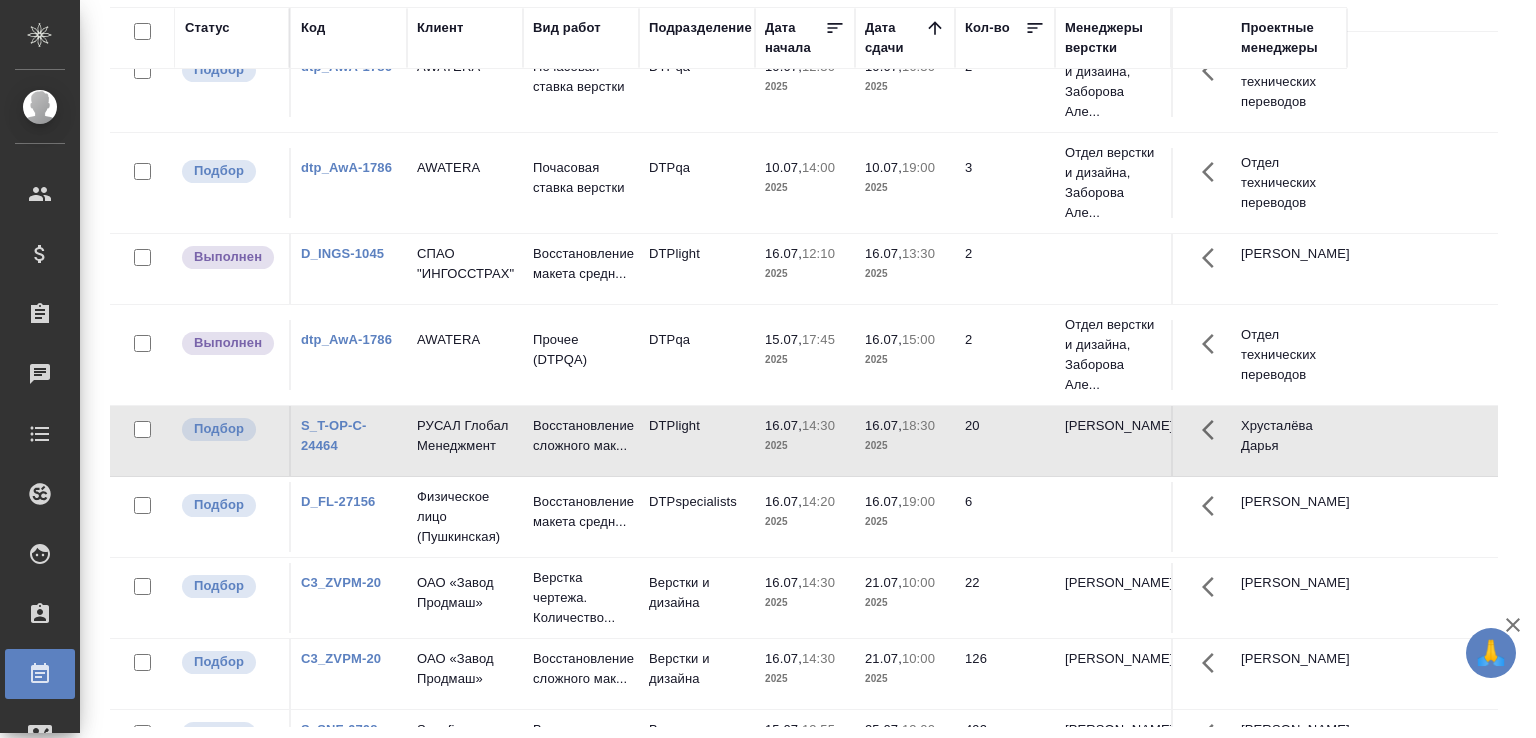 scroll, scrollTop: 381, scrollLeft: 0, axis: vertical 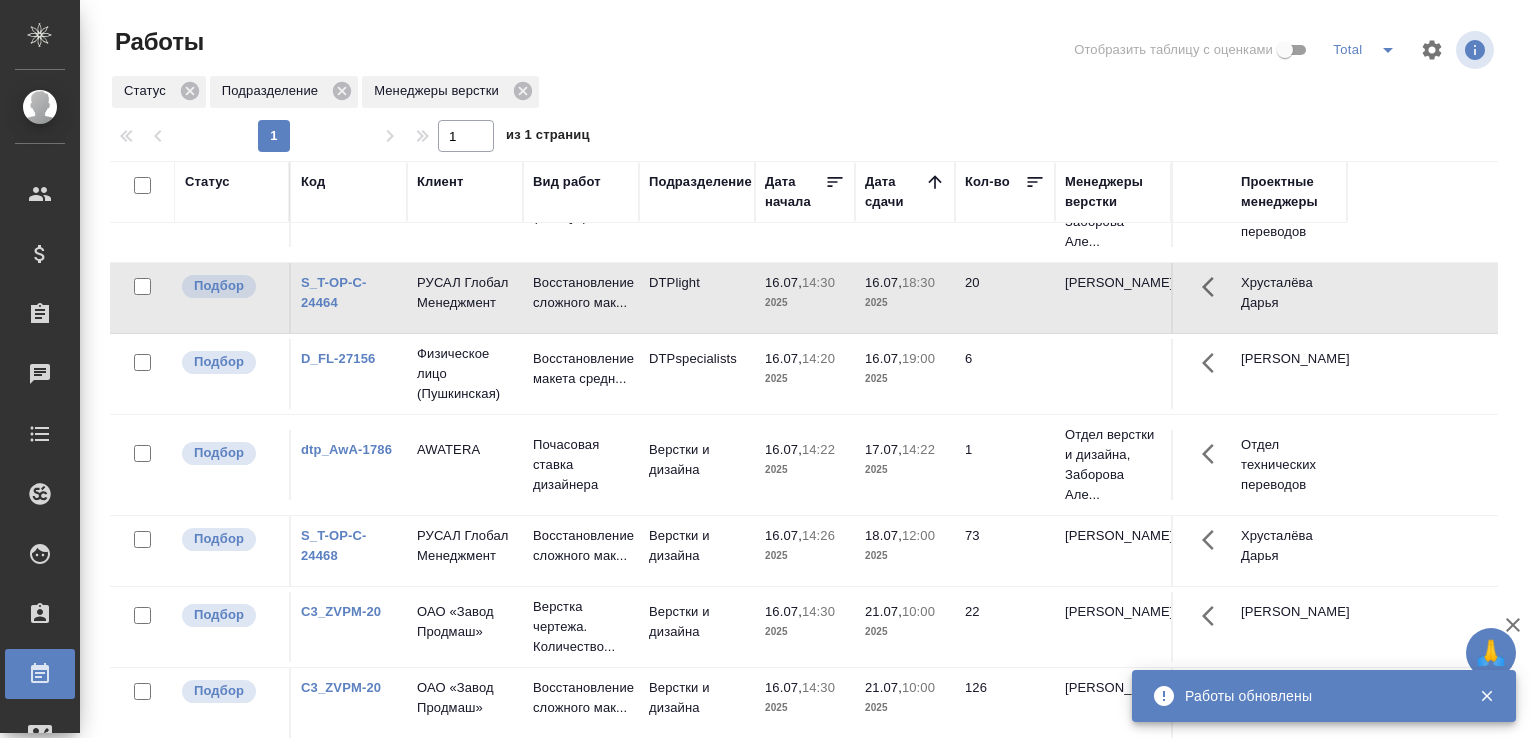 click at bounding box center [812, 50] 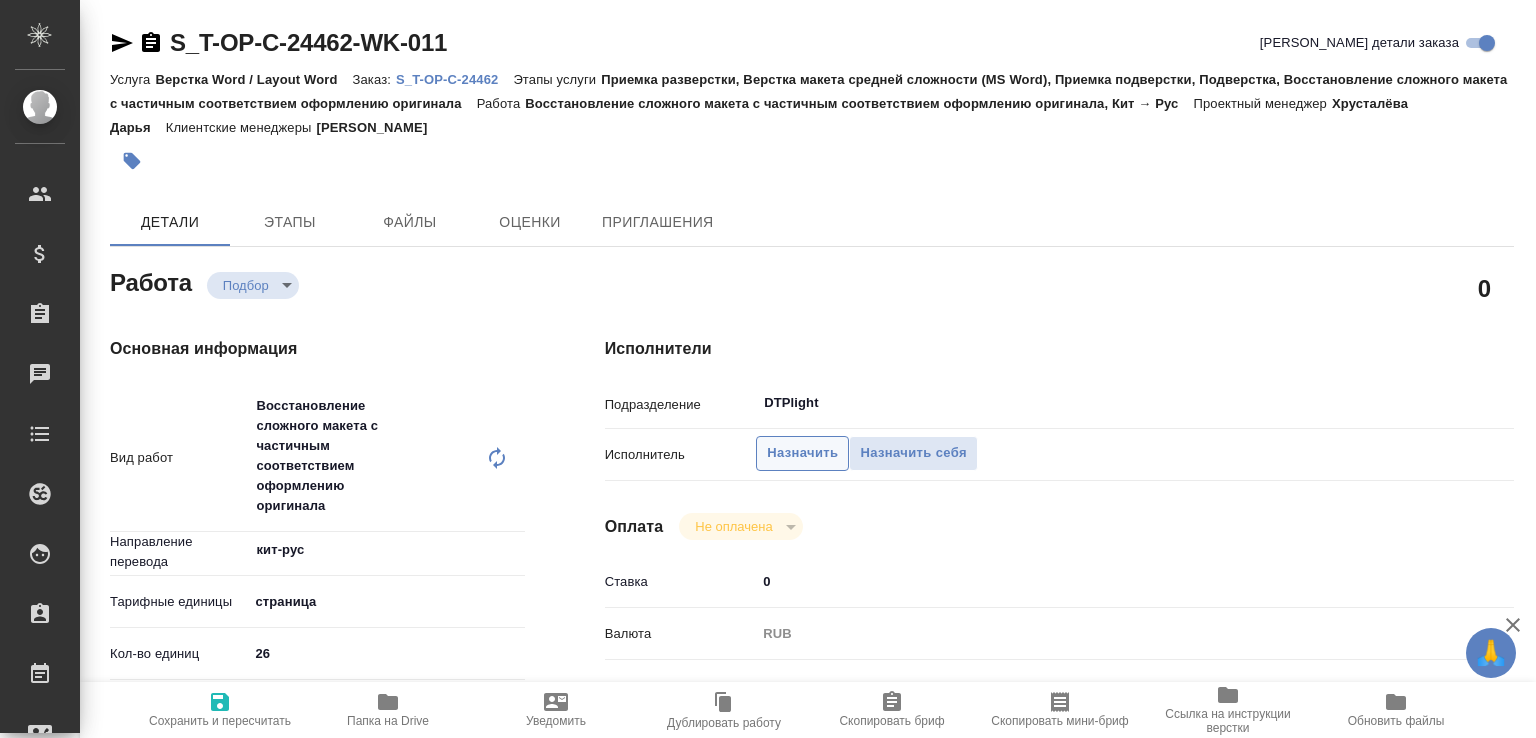 scroll, scrollTop: 0, scrollLeft: 0, axis: both 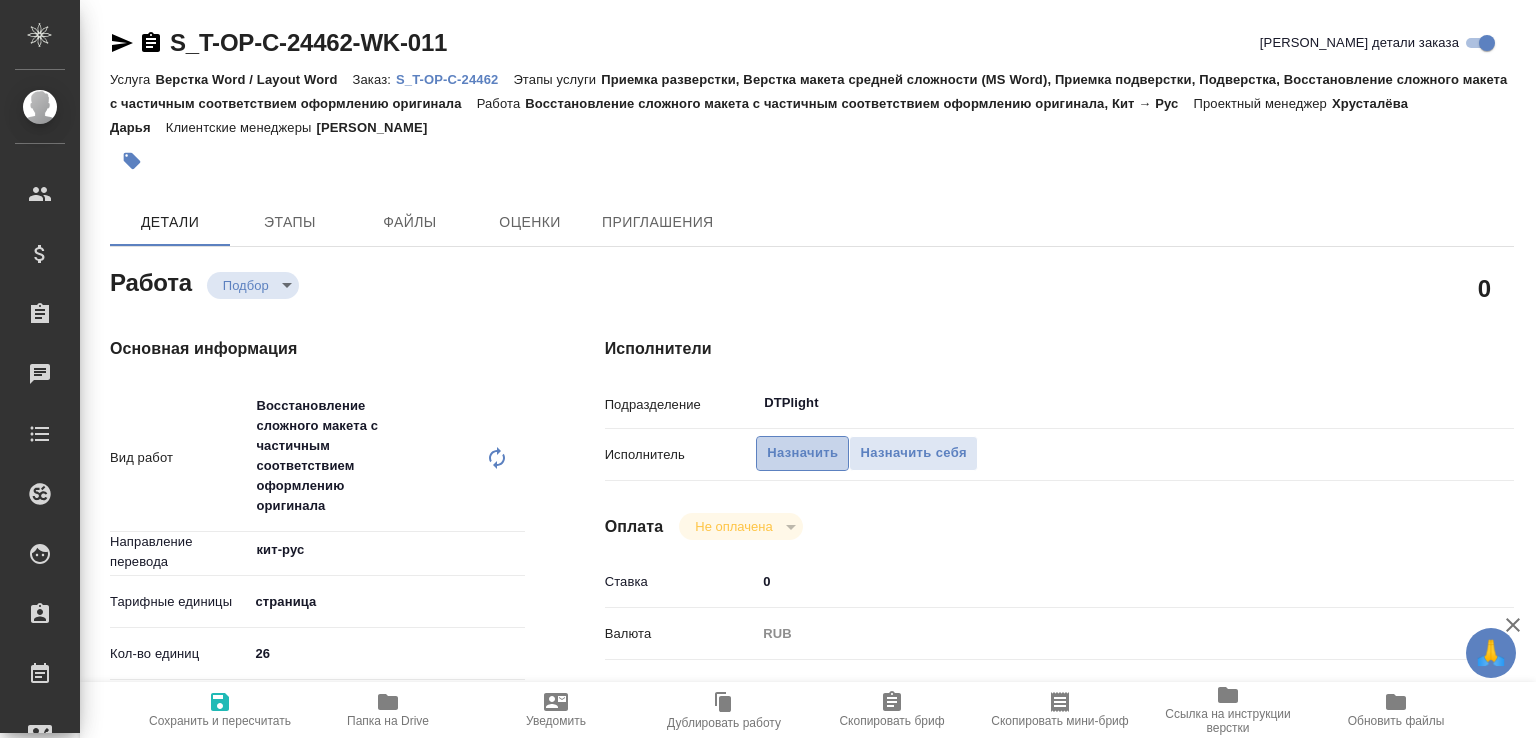 click on "Назначить" at bounding box center (802, 453) 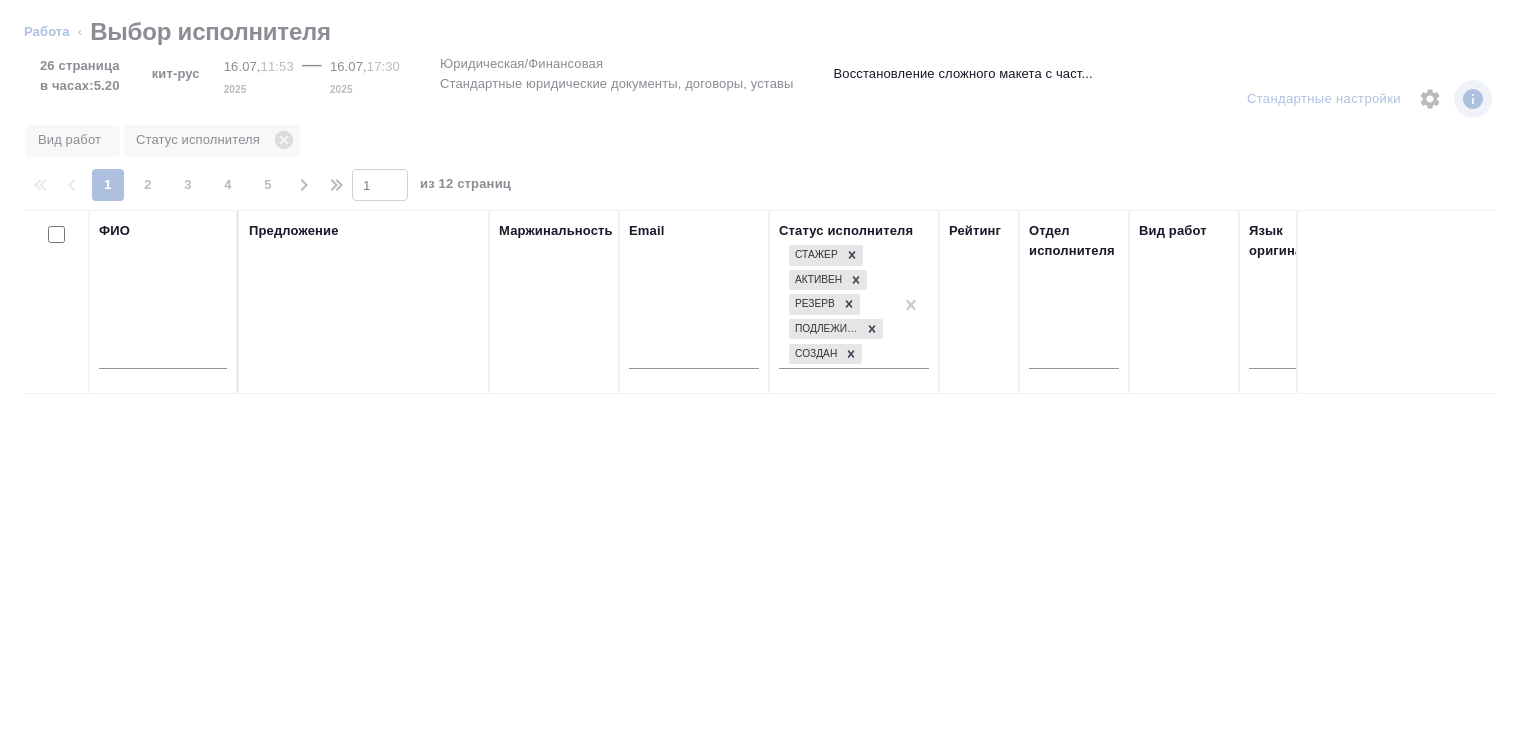 click at bounding box center [163, 356] 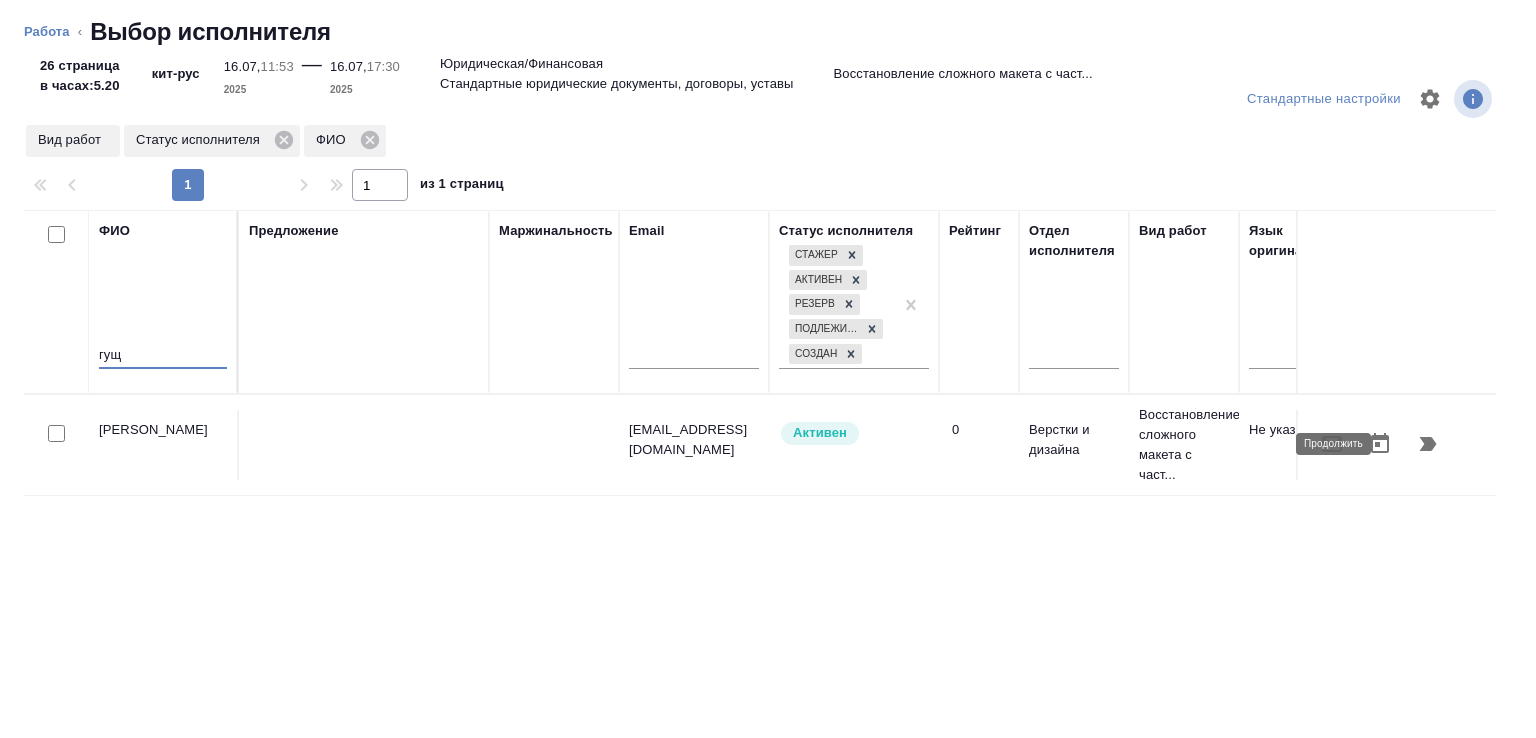 type on "гущ" 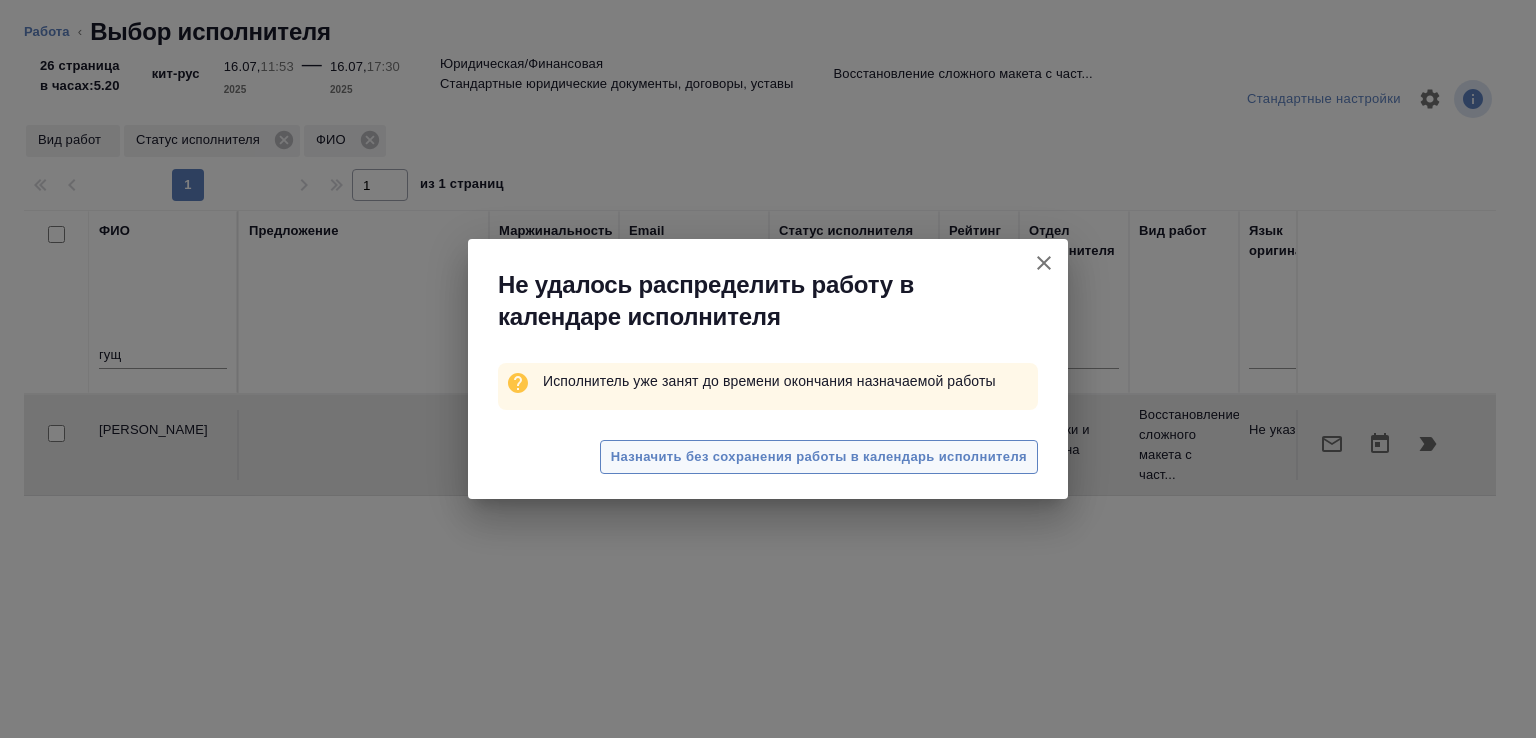 click on "Назначить без сохранения работы в календарь исполнителя" at bounding box center [819, 457] 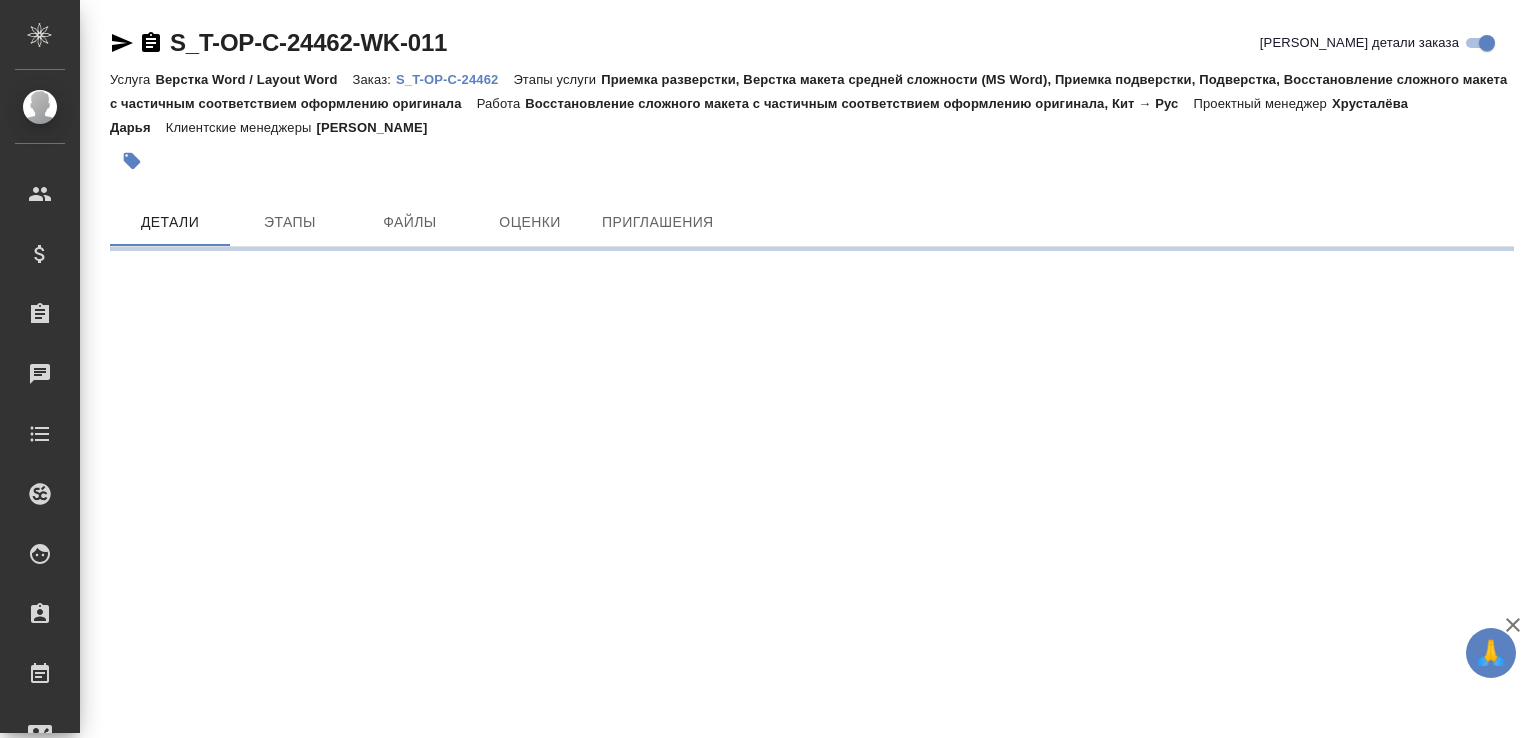 scroll, scrollTop: 0, scrollLeft: 0, axis: both 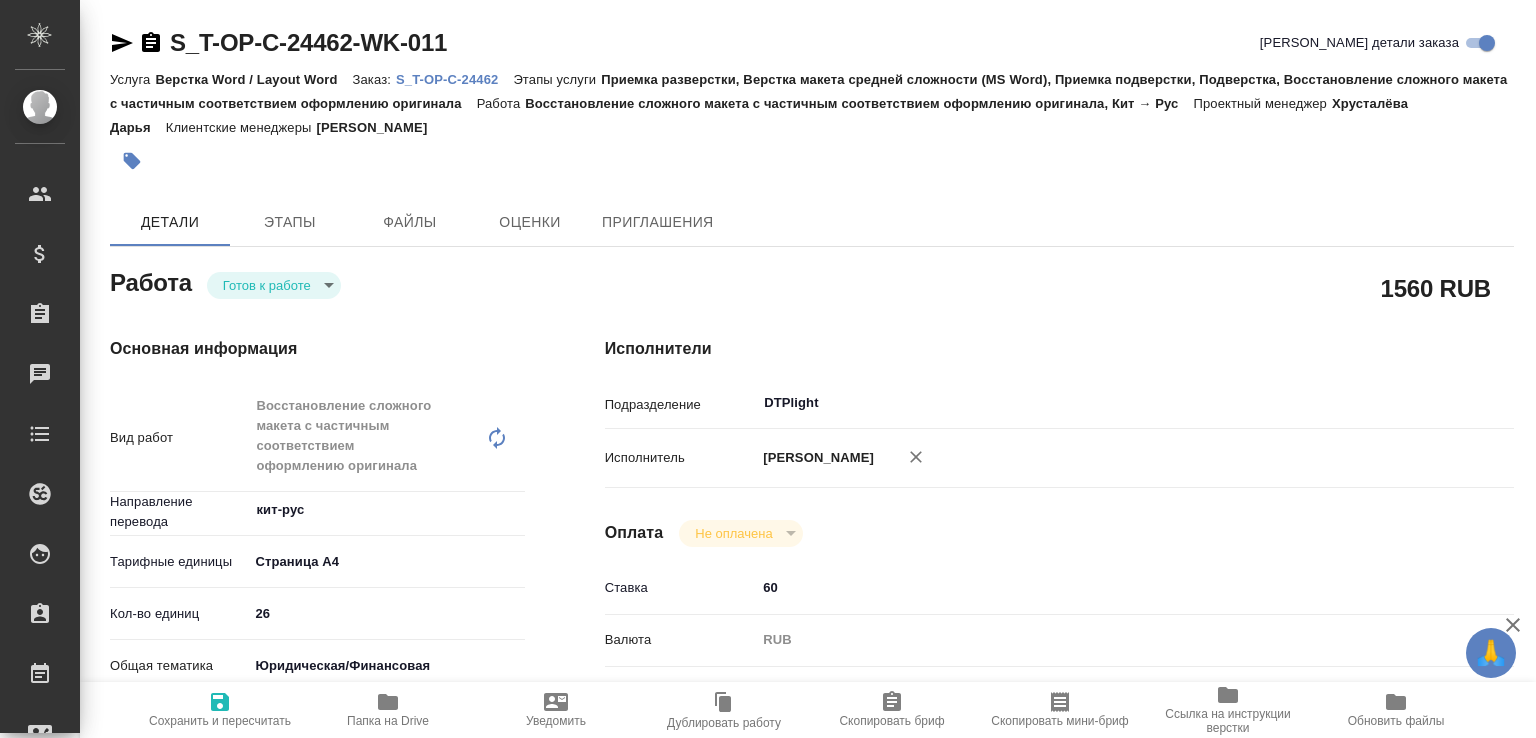 click on "🙏 .cls-1
fill:#fff;
AWATERA [PERSON_NAME]malofeeva Клиенты Спецификации Заказы Чаты Todo Проекты SC Исполнители Кандидаты Работы Входящие заявки Заявки на доставку Рекламации Проекты процессинга Конференции Выйти S_T-OP-C-24462-WK-011 Кратко детали заказа Услуга Верстка Word / Layout Word Заказ: S_T-OP-C-24462 Этапы услуги Приемка разверстки, Верстка макета средней сложности (MS Word), Приемка подверстки, Подверстка, Восстановление сложного макета с частичным соответствием оформлению оригинала Работа Проектный менеджер [PERSON_NAME] Клиентские менеджеры Детали x ​" at bounding box center [768, 369] 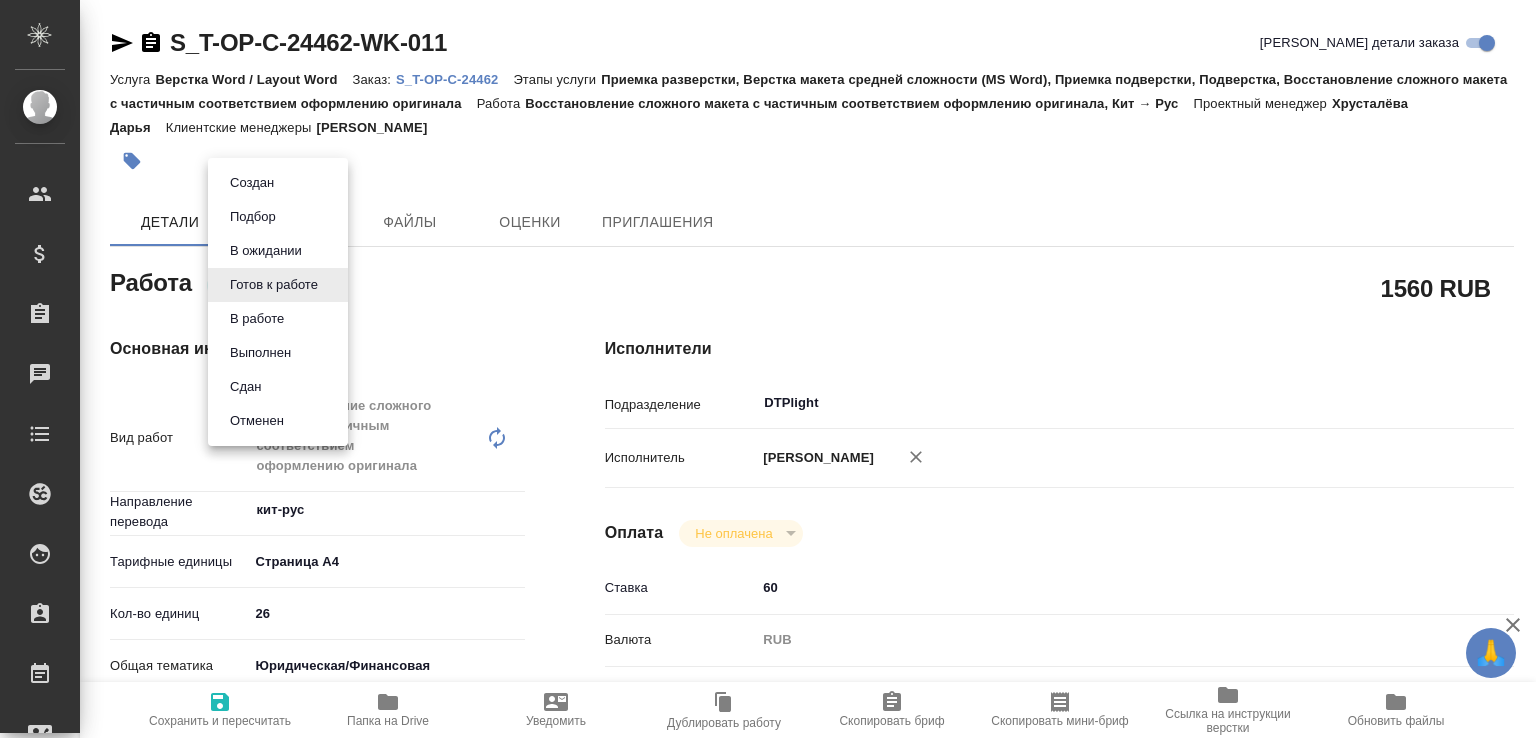 type on "x" 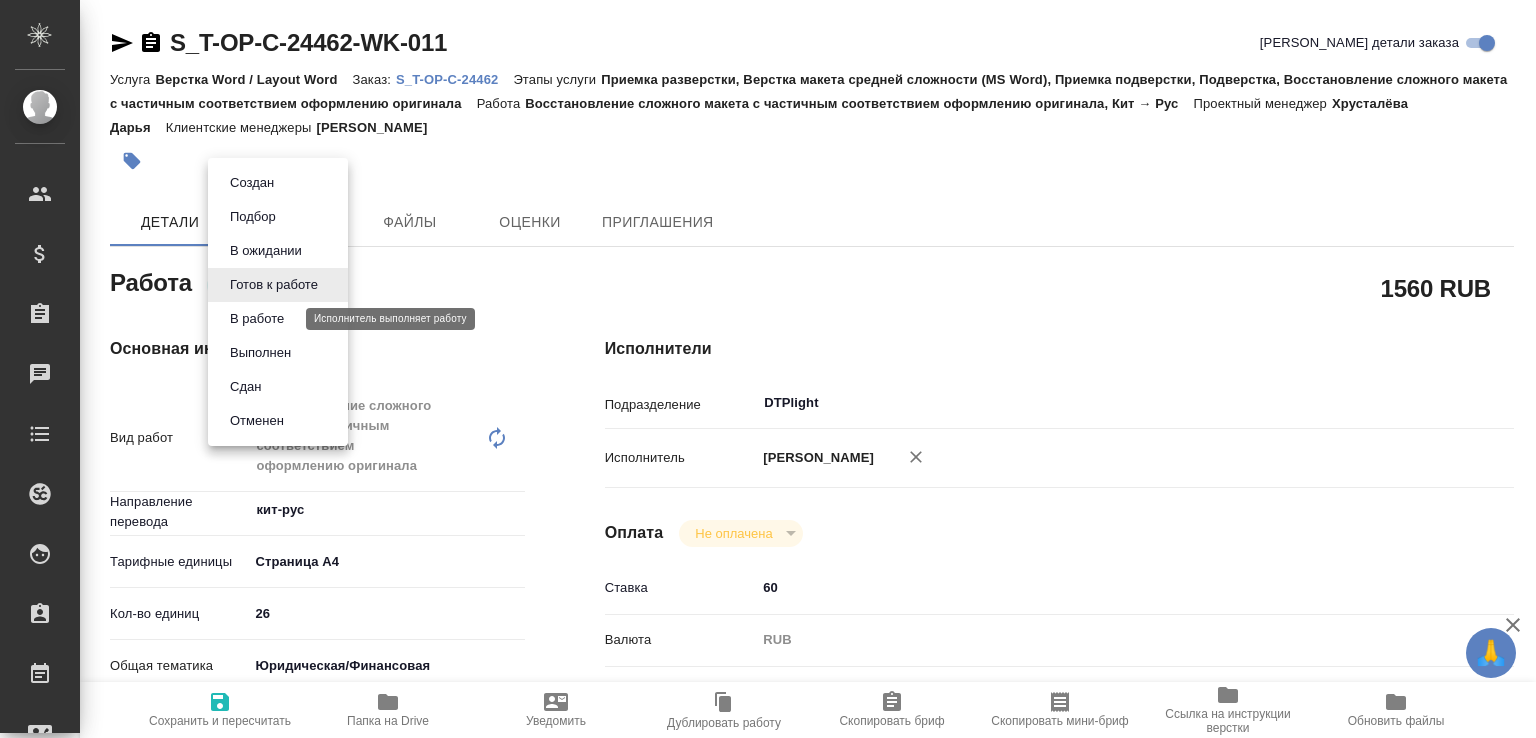 click on "В работе" at bounding box center [257, 319] 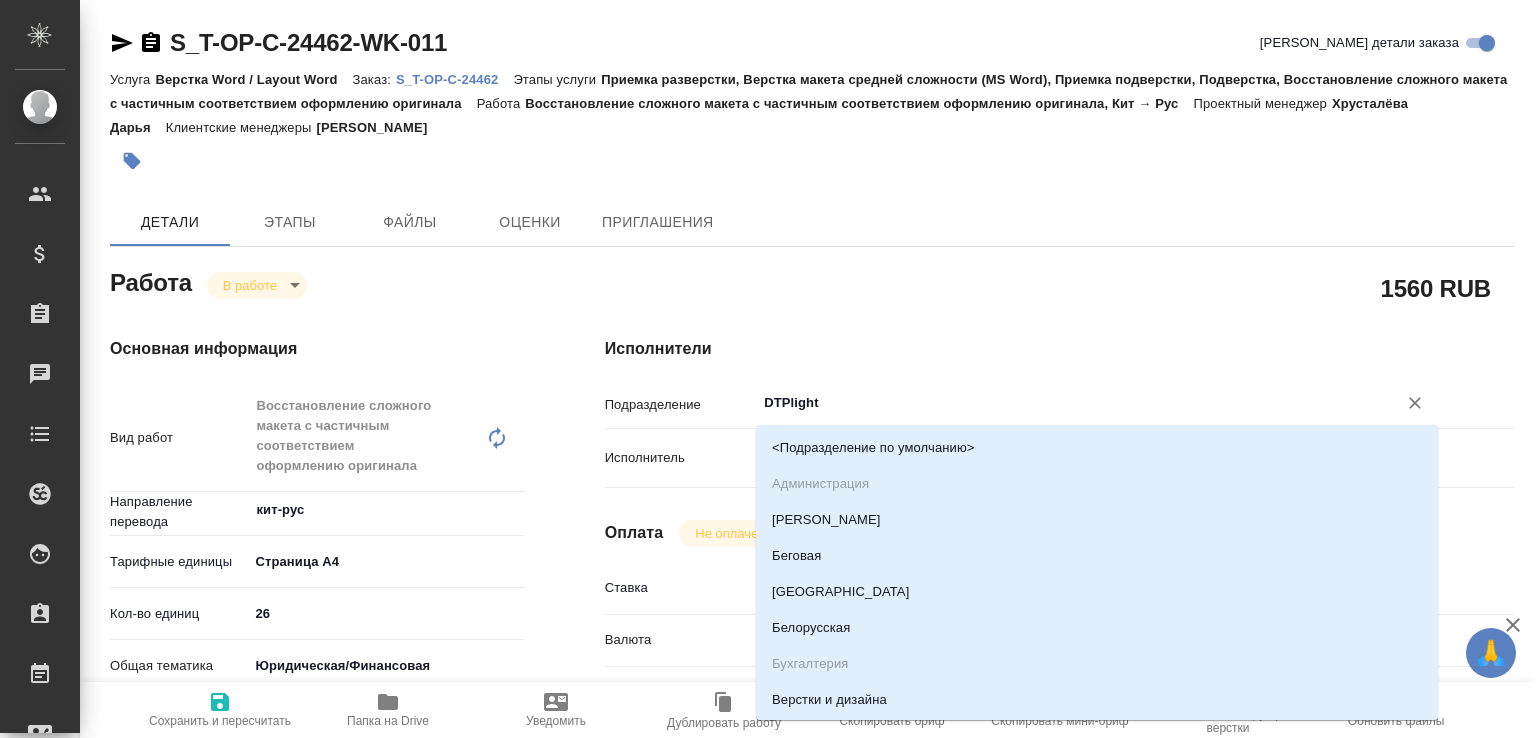 type on "x" 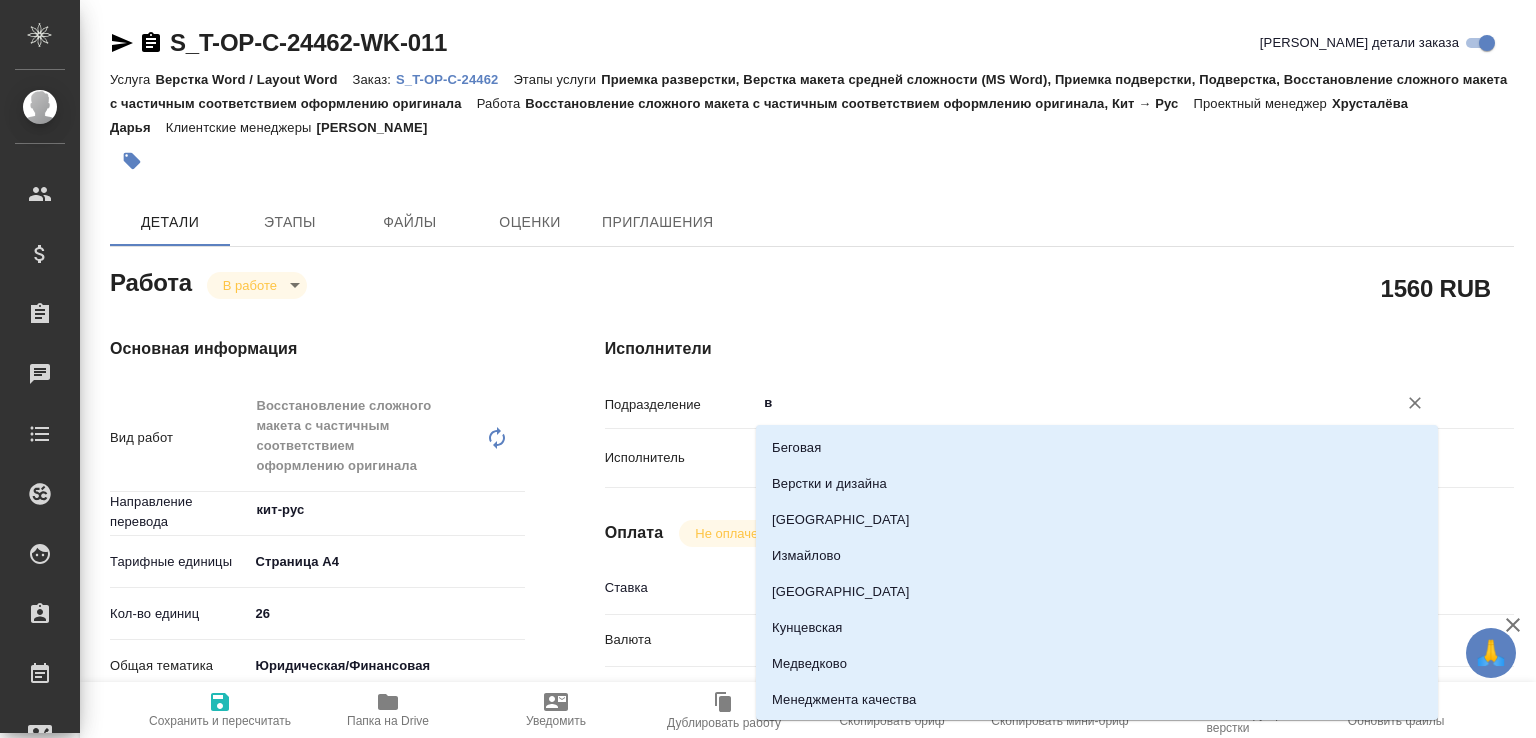 type on "ве" 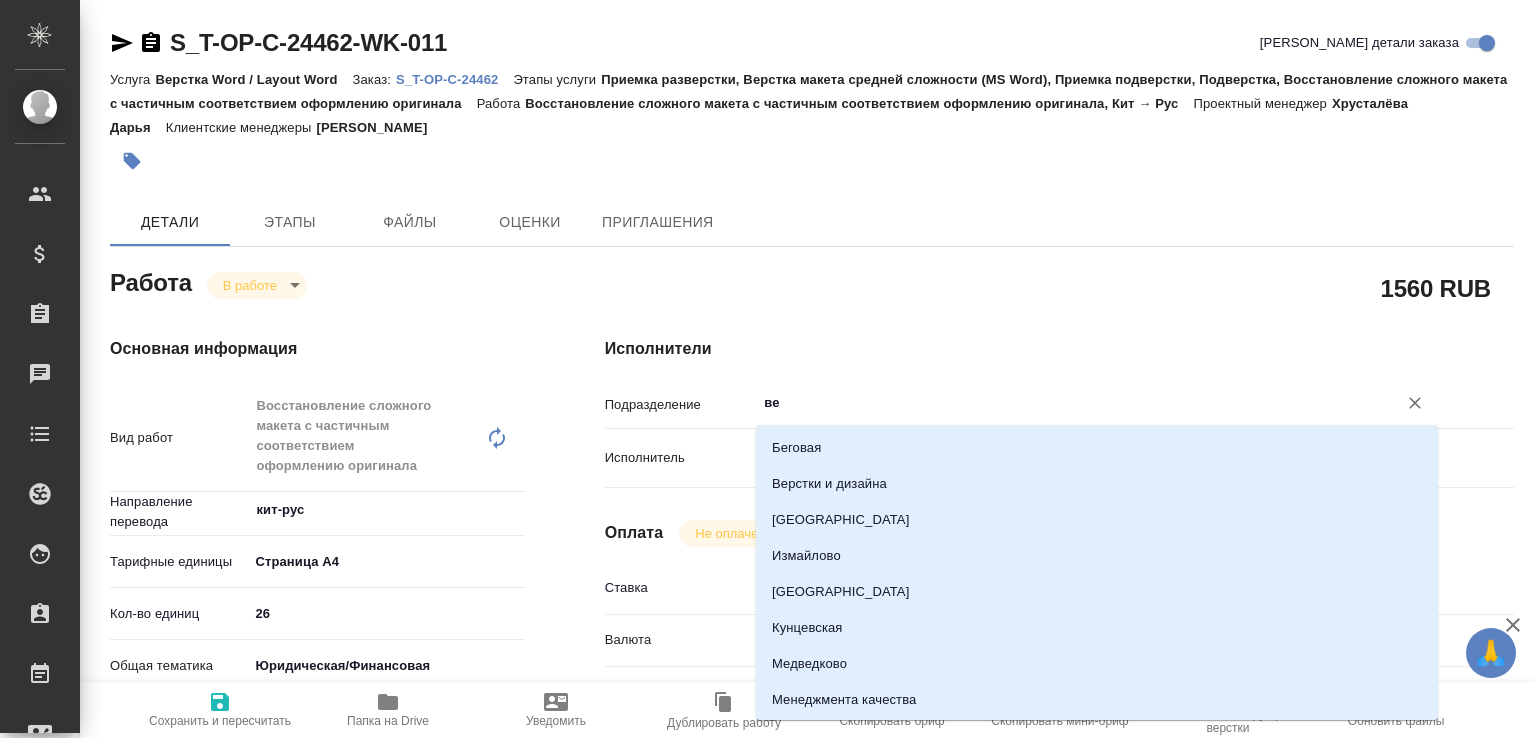 type on "x" 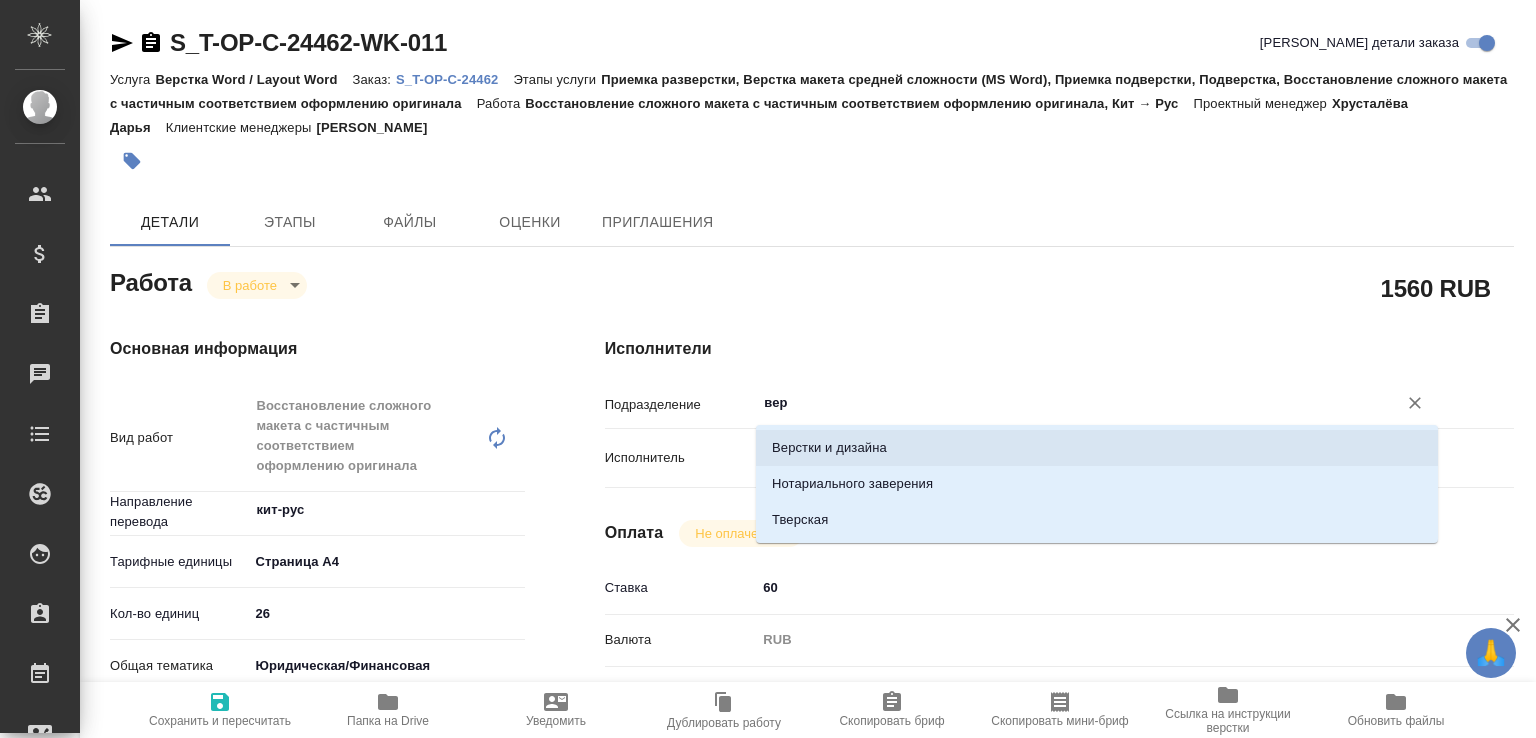 click on "Верстки и дизайна" at bounding box center [1097, 448] 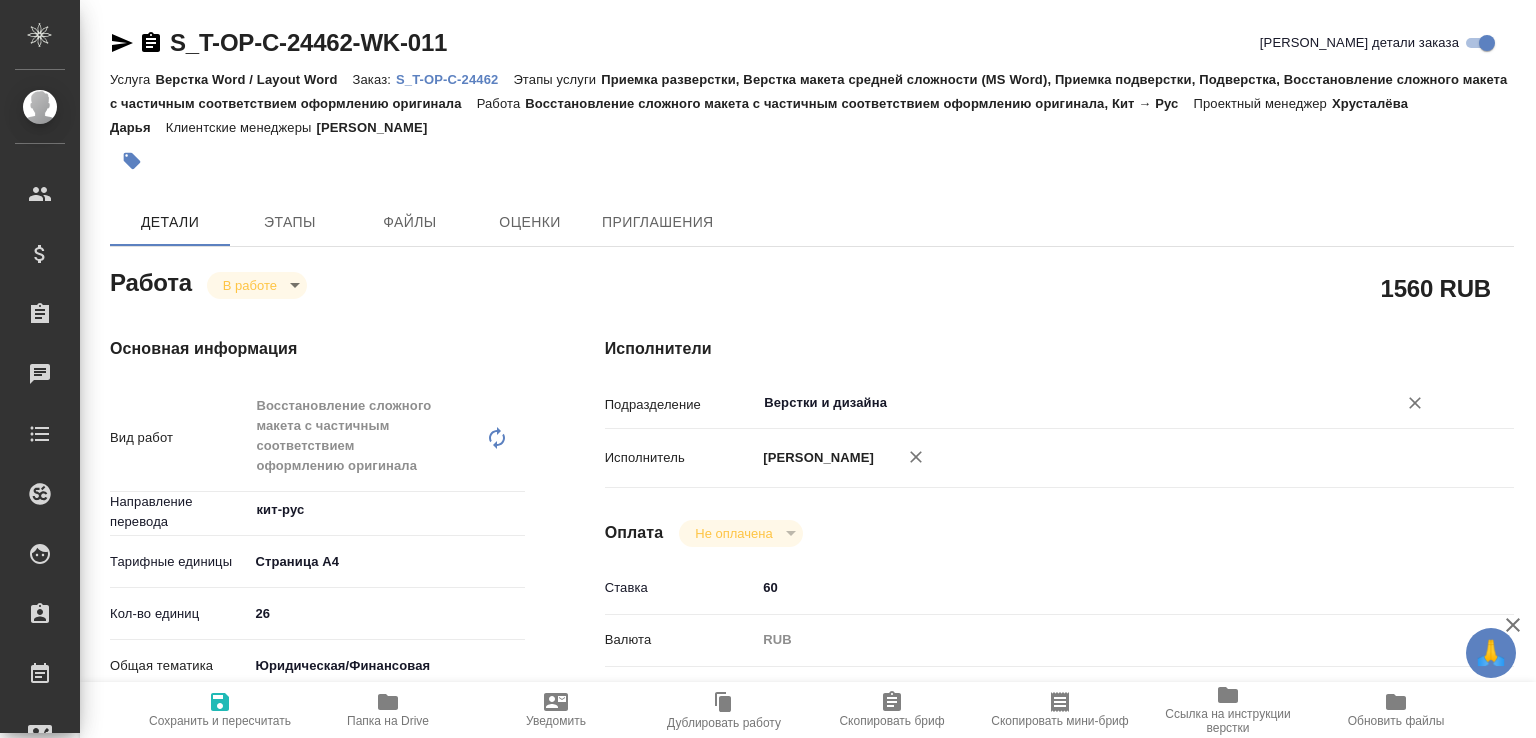type on "Верстки и дизайна" 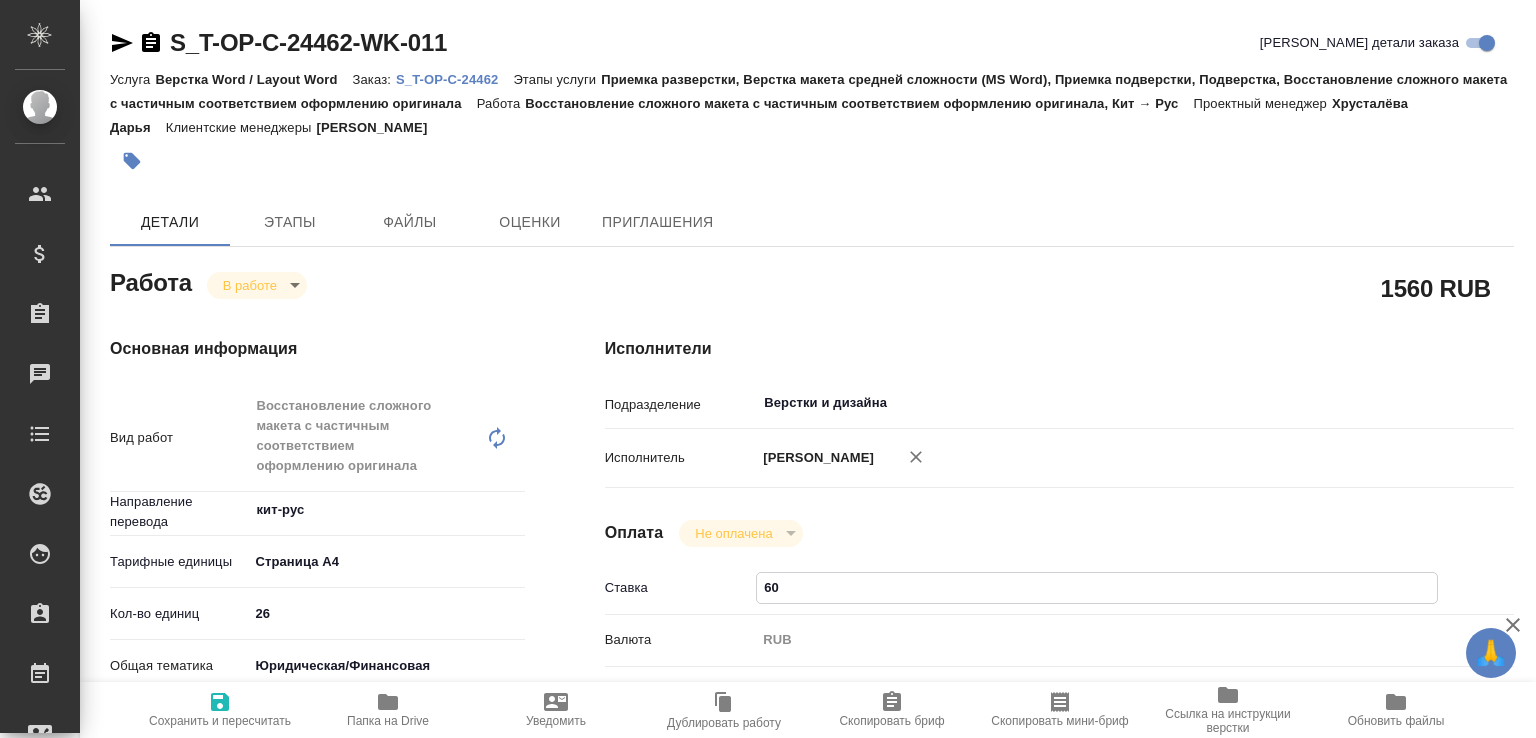drag, startPoint x: 769, startPoint y: 590, endPoint x: 755, endPoint y: 594, distance: 14.56022 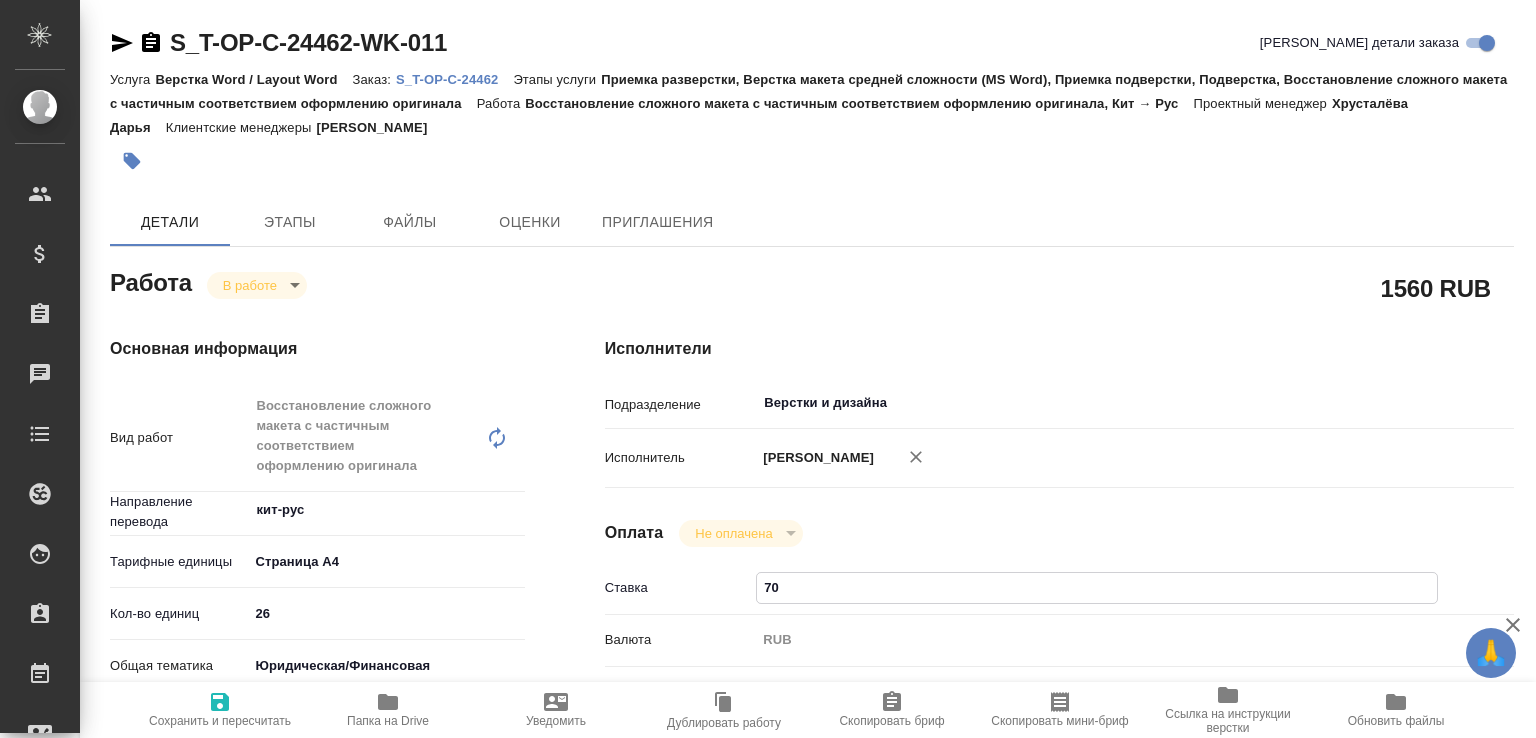 type on "70" 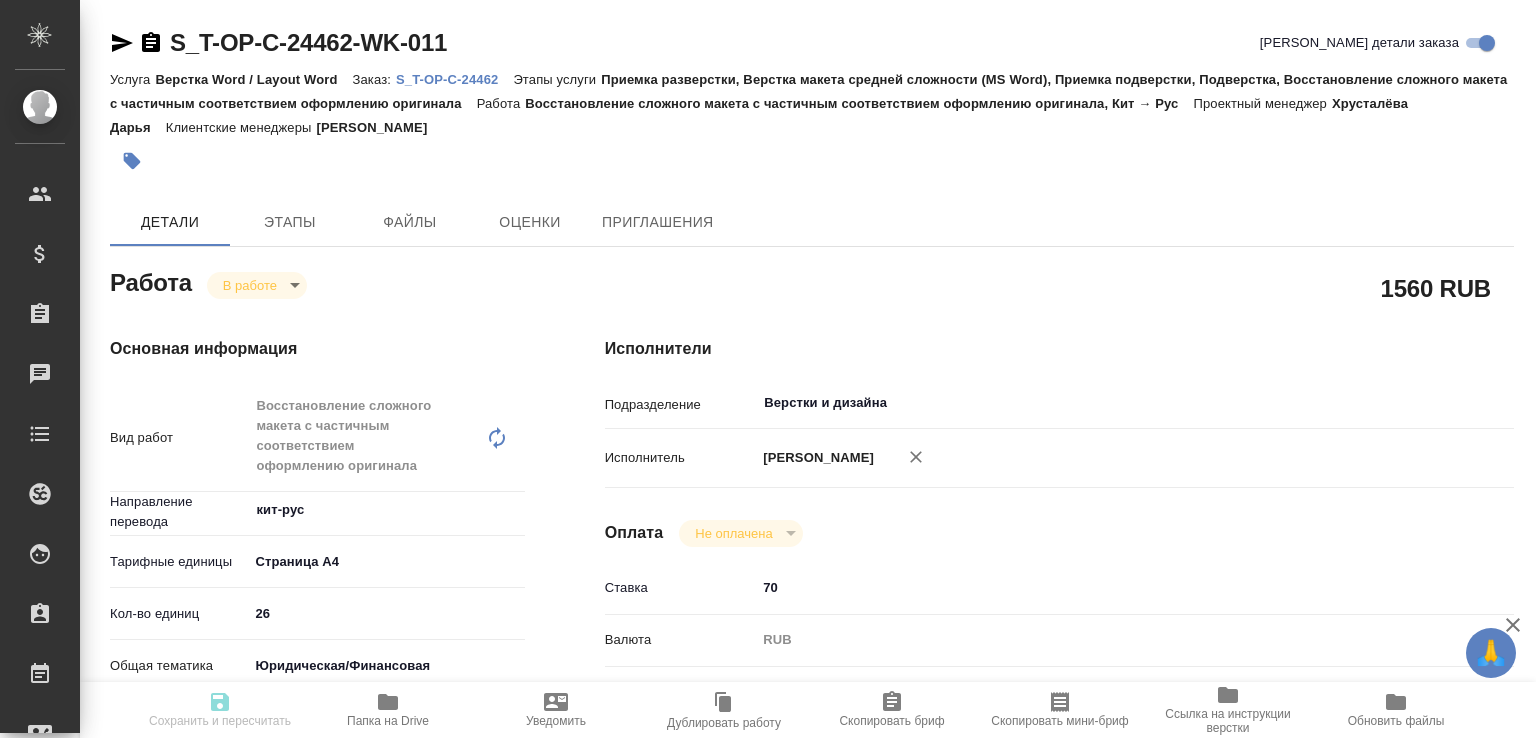 type on "x" 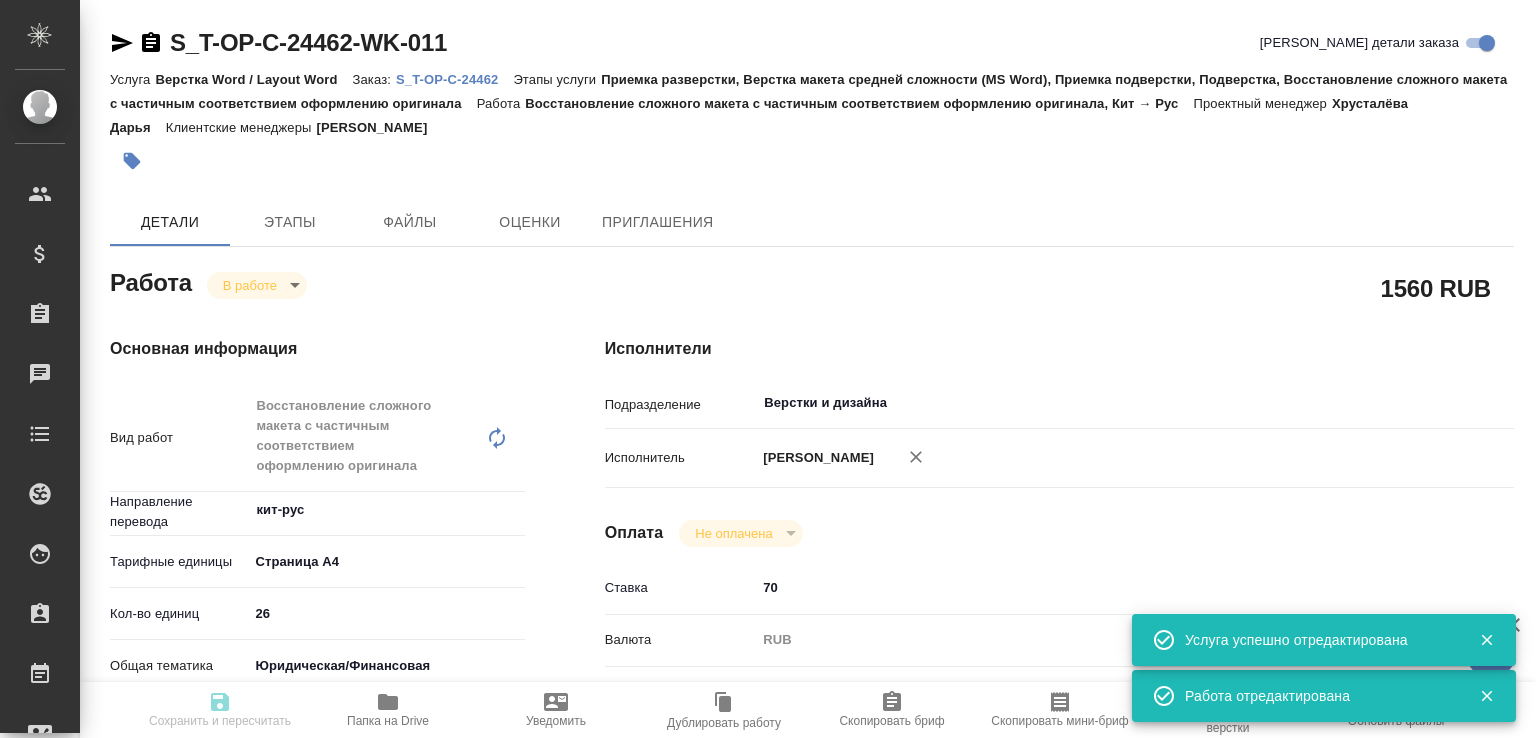 type on "inProgress" 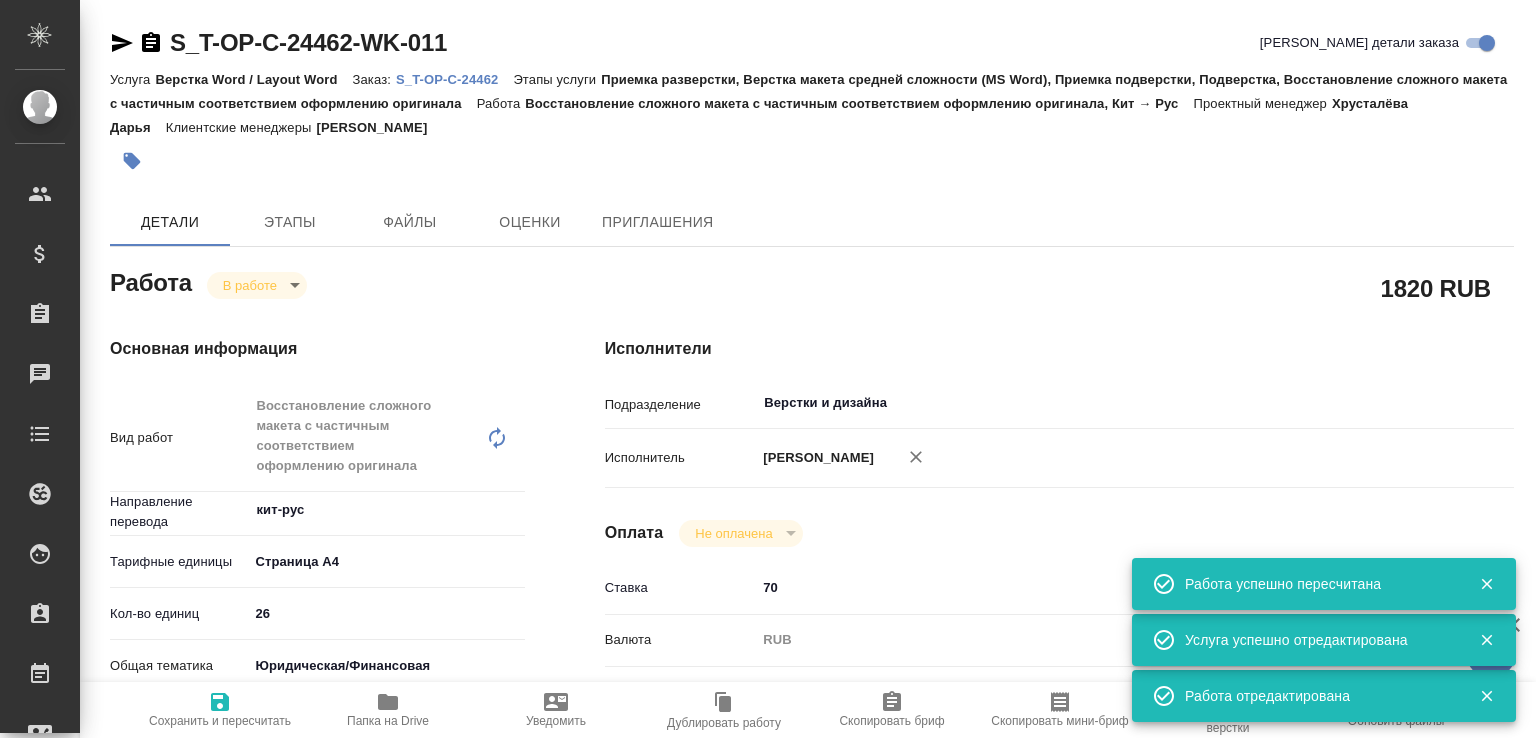 type on "x" 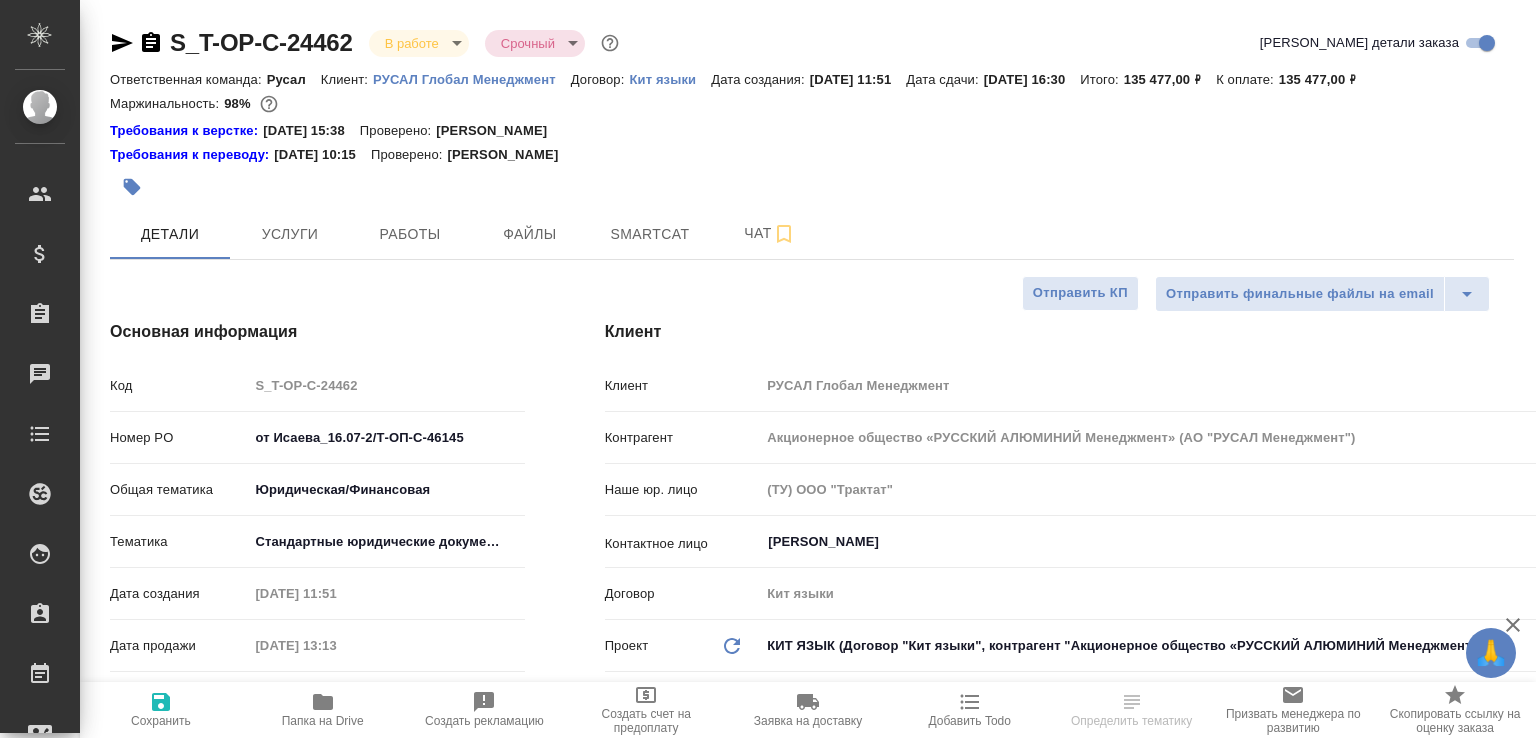 select on "RU" 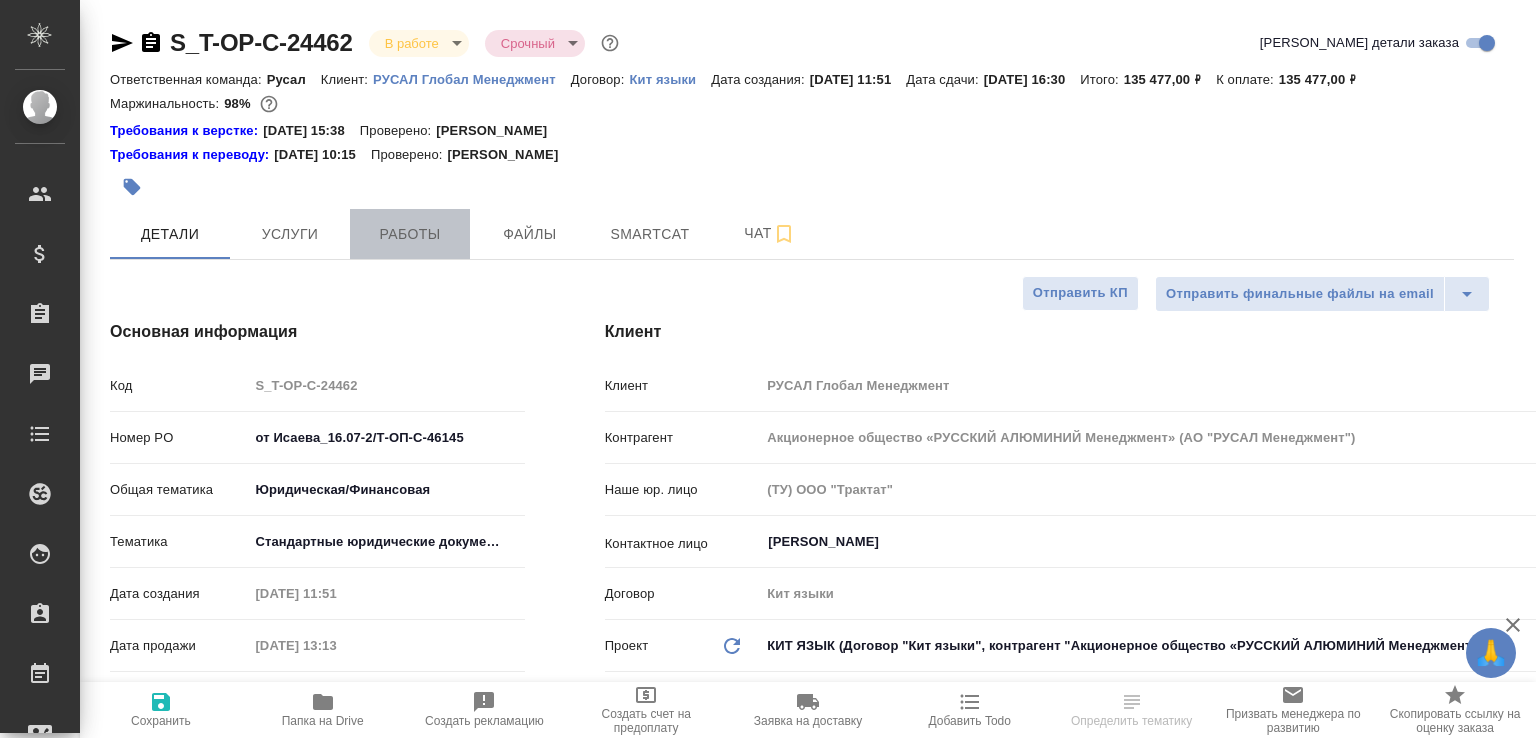 click on "Работы" at bounding box center (410, 234) 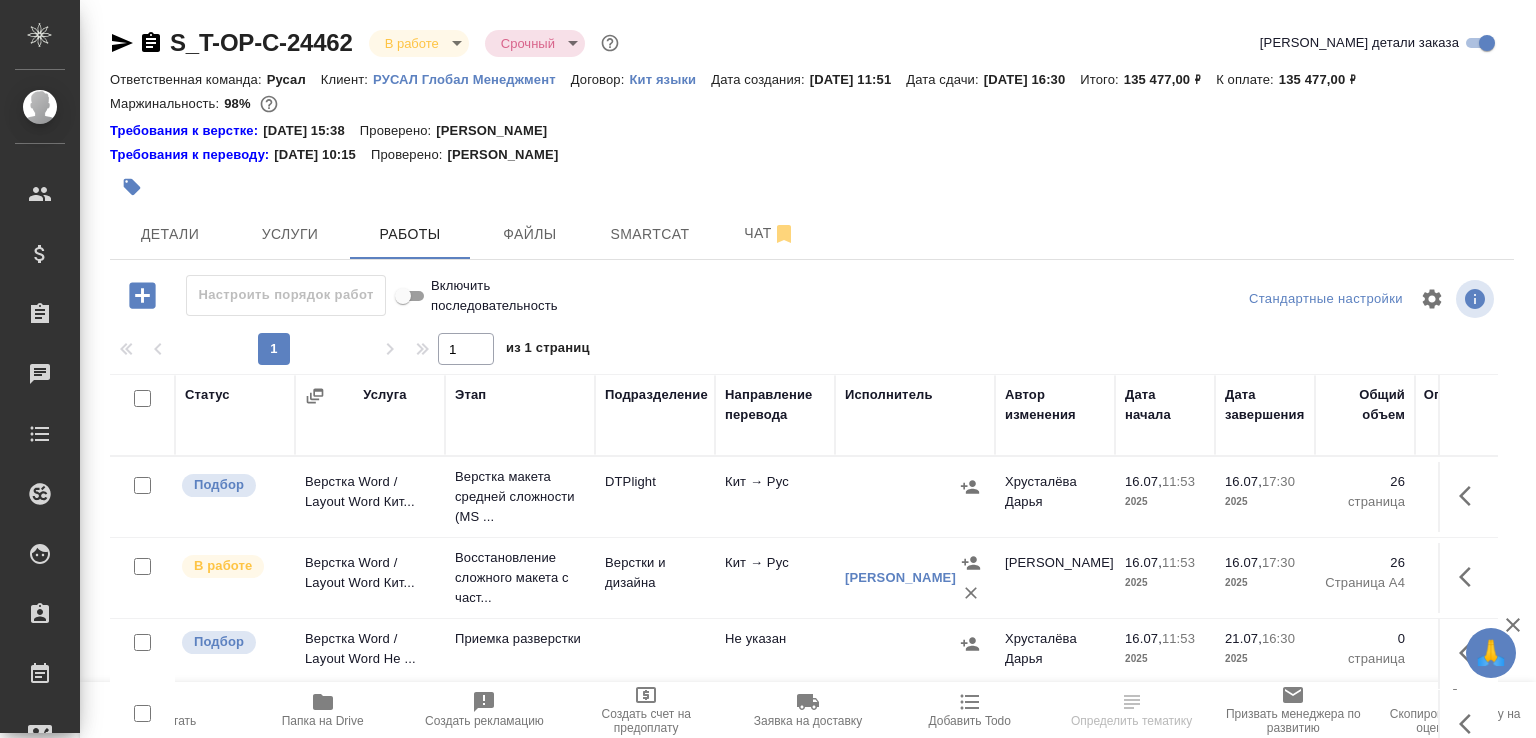 click at bounding box center [142, 485] 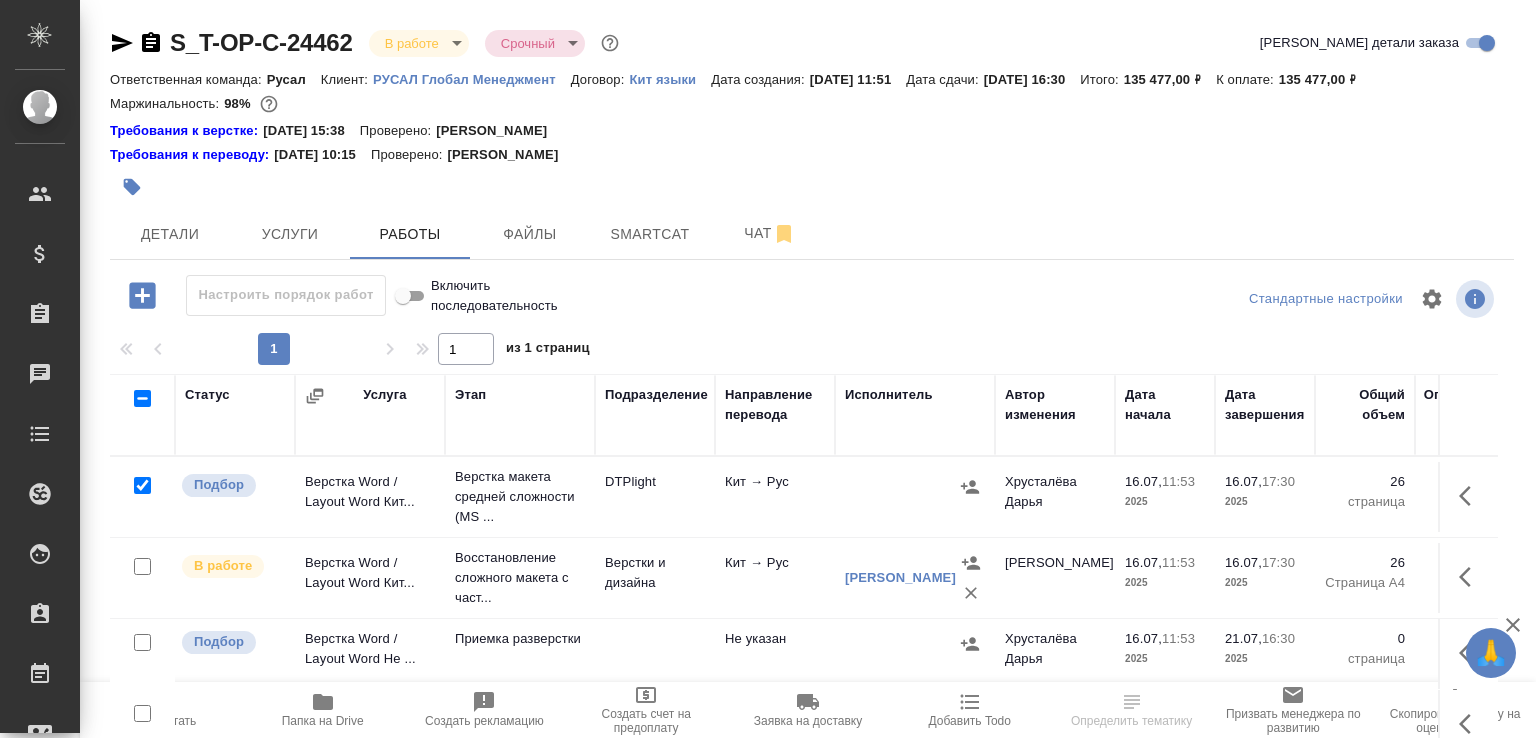 checkbox on "true" 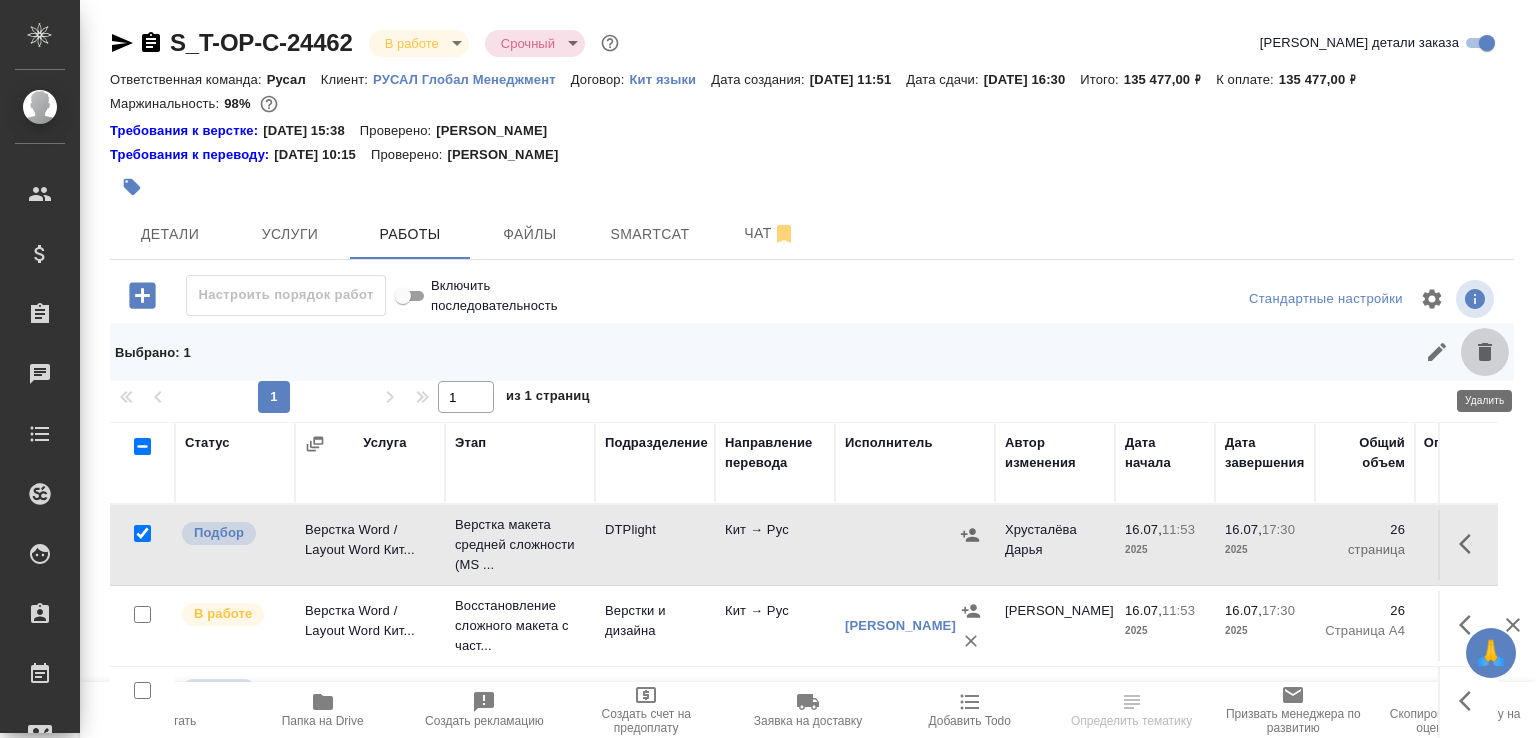 click 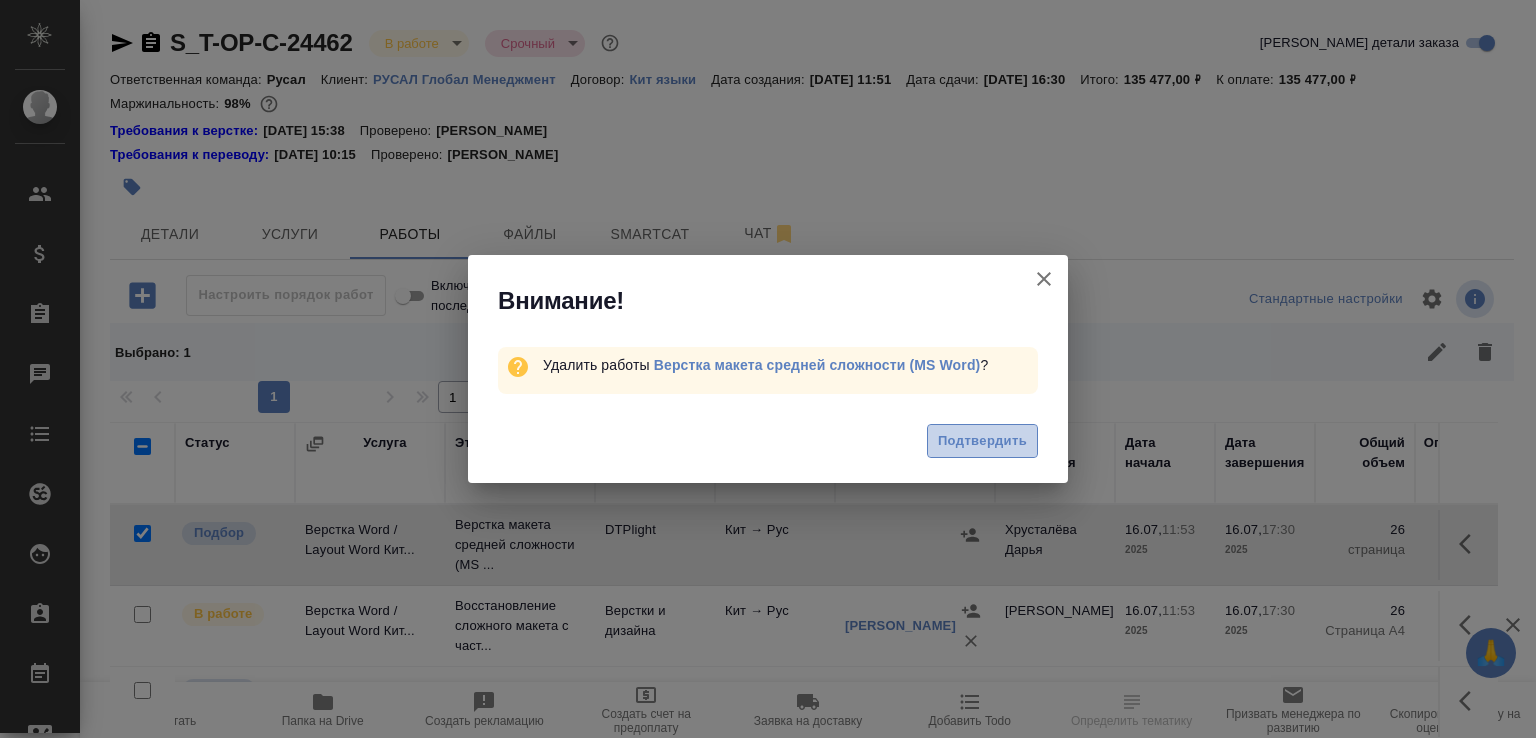 click on "Подтвердить" at bounding box center [982, 441] 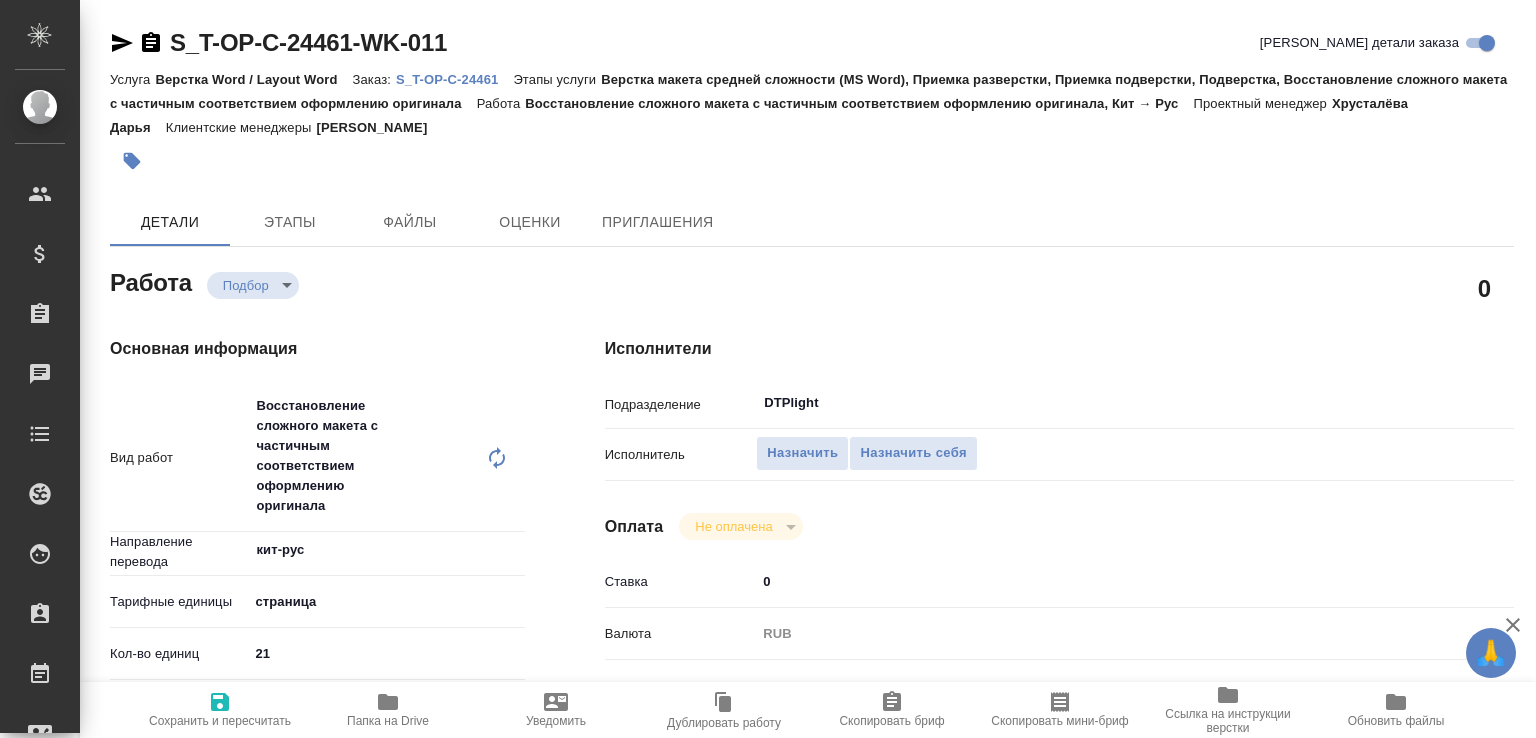 scroll, scrollTop: 0, scrollLeft: 0, axis: both 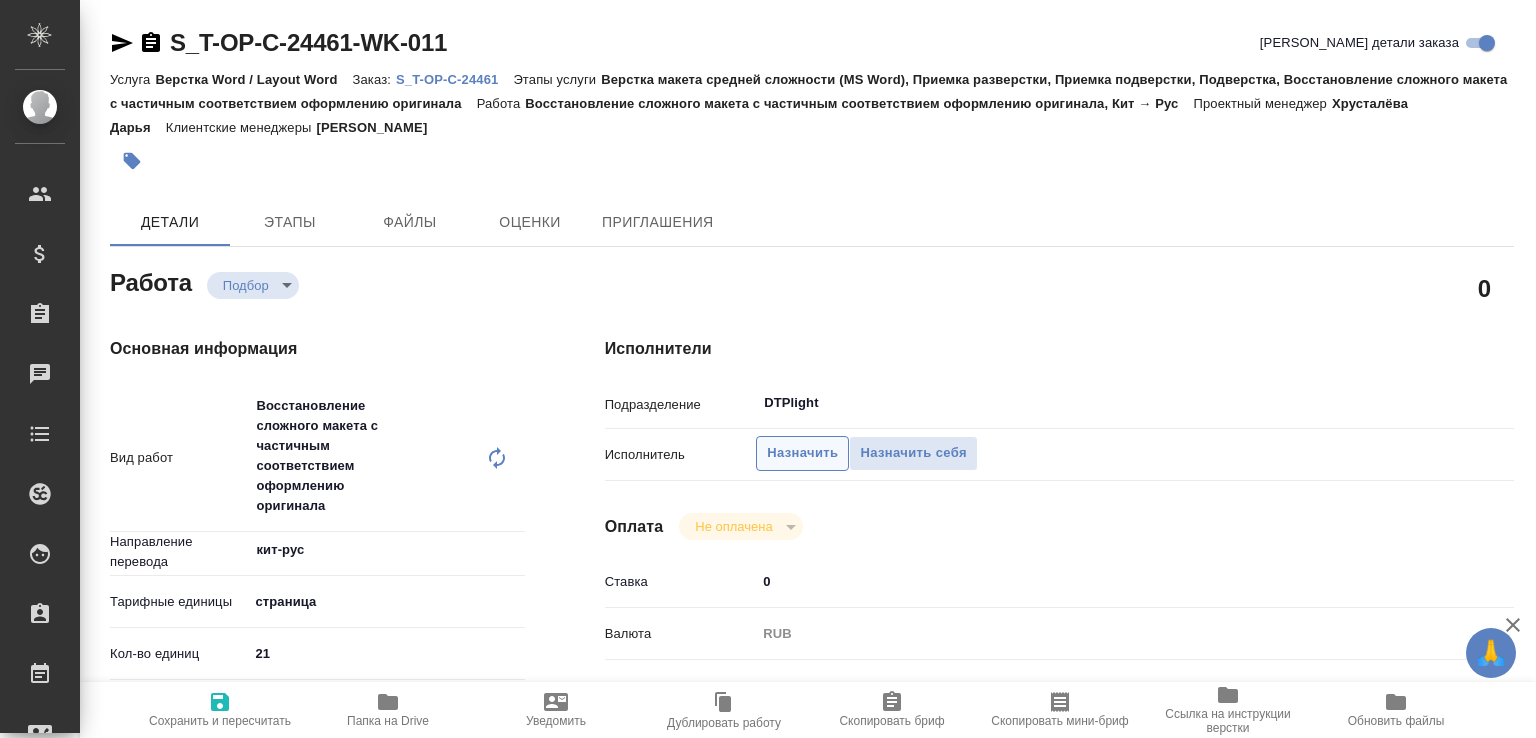 click on "Назначить" at bounding box center [802, 453] 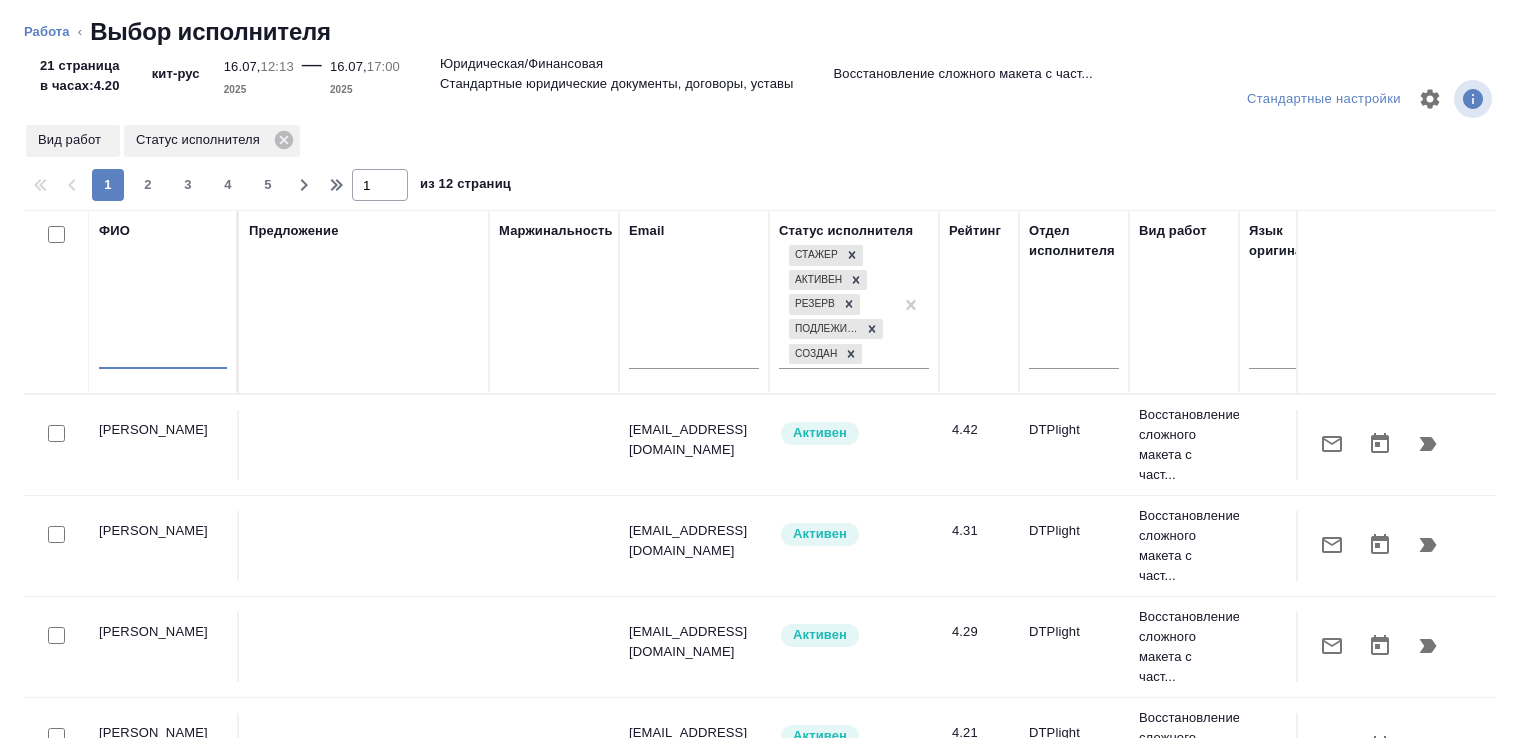 click at bounding box center (163, 356) 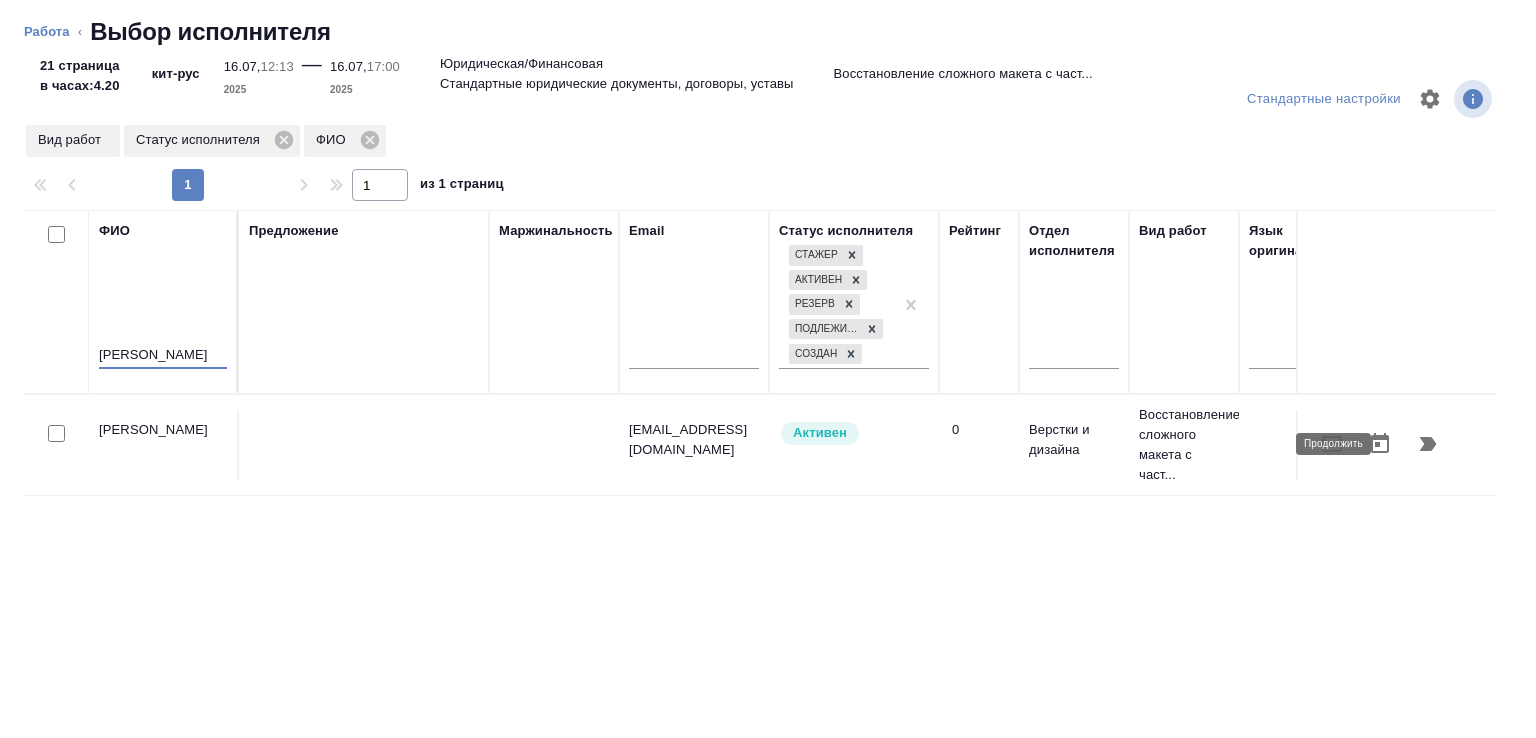 type on "[PERSON_NAME]" 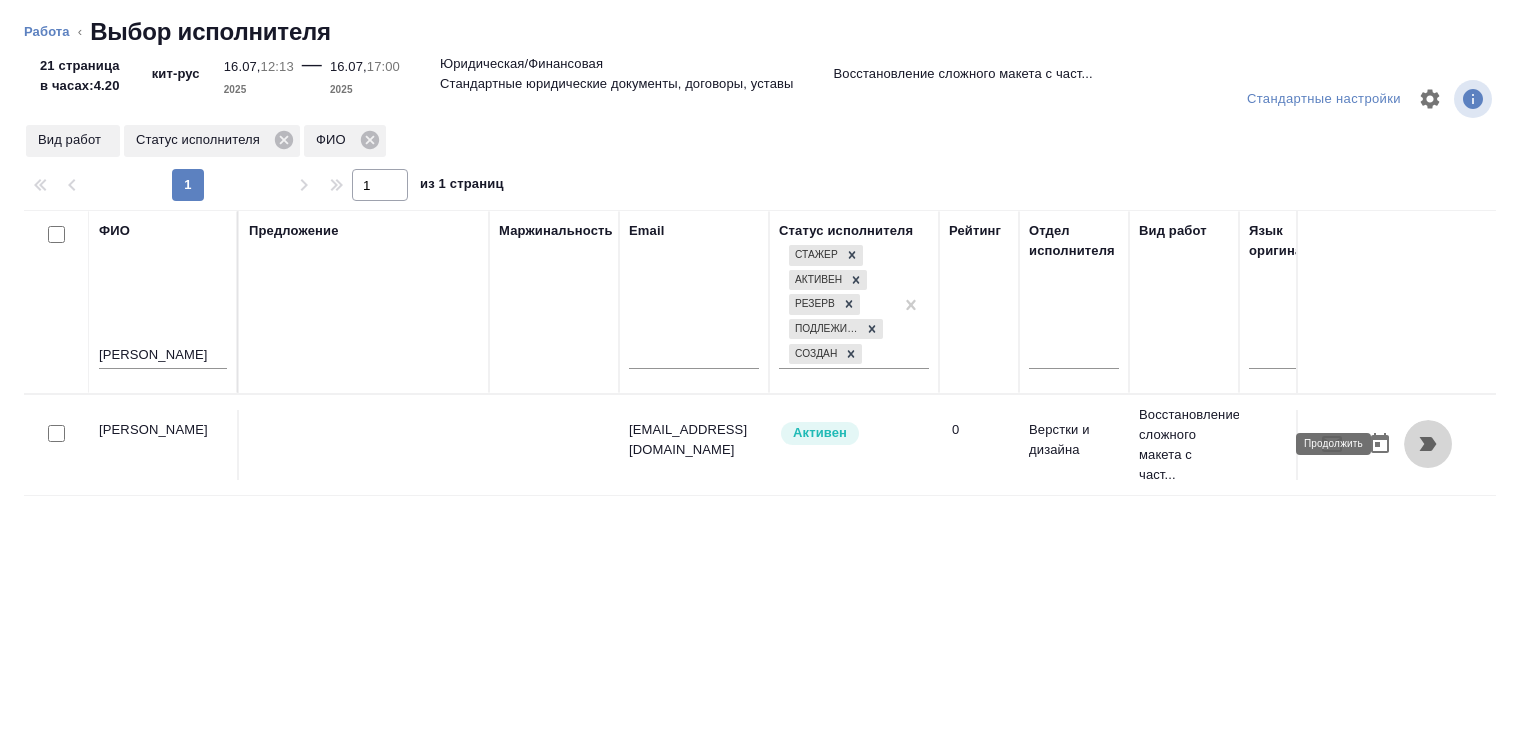 click 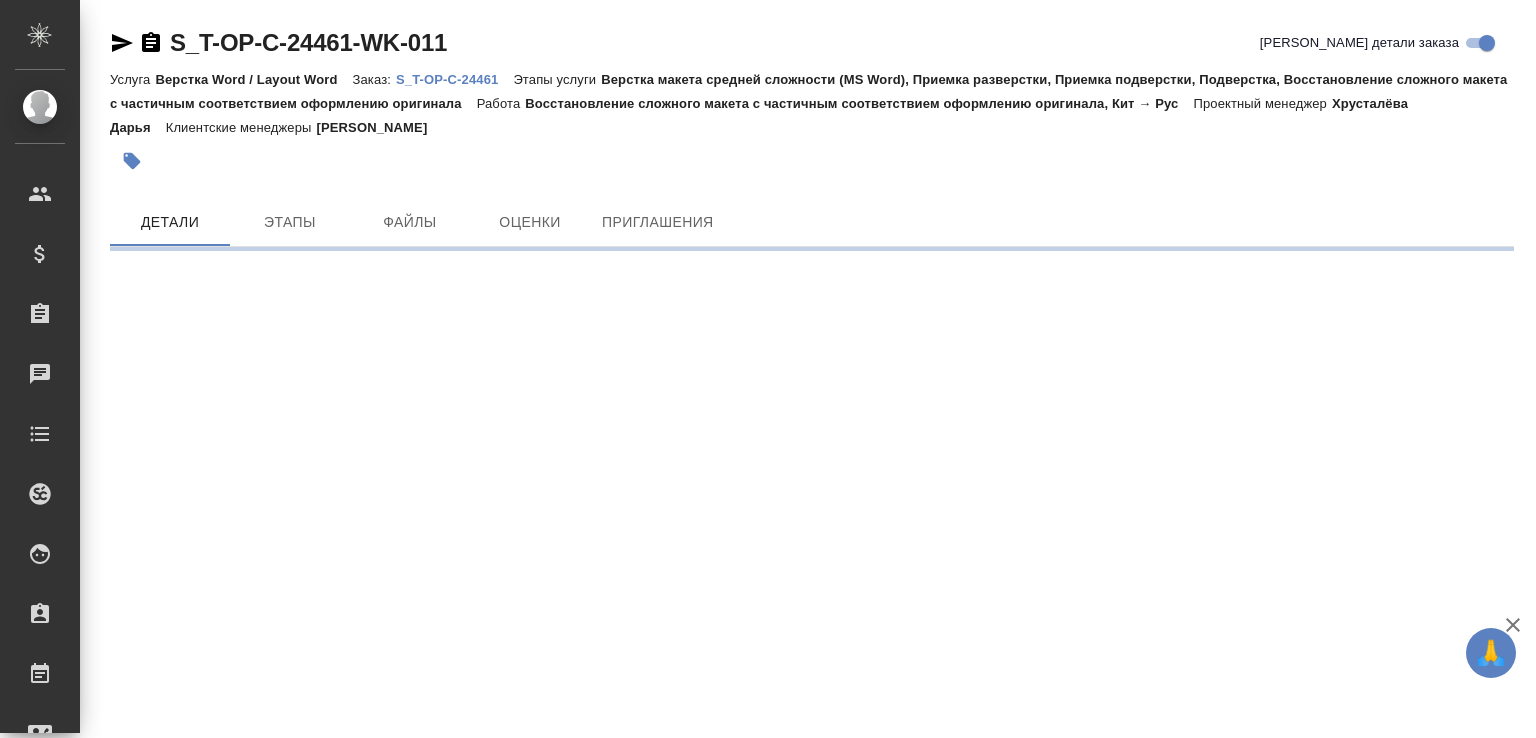 scroll, scrollTop: 0, scrollLeft: 0, axis: both 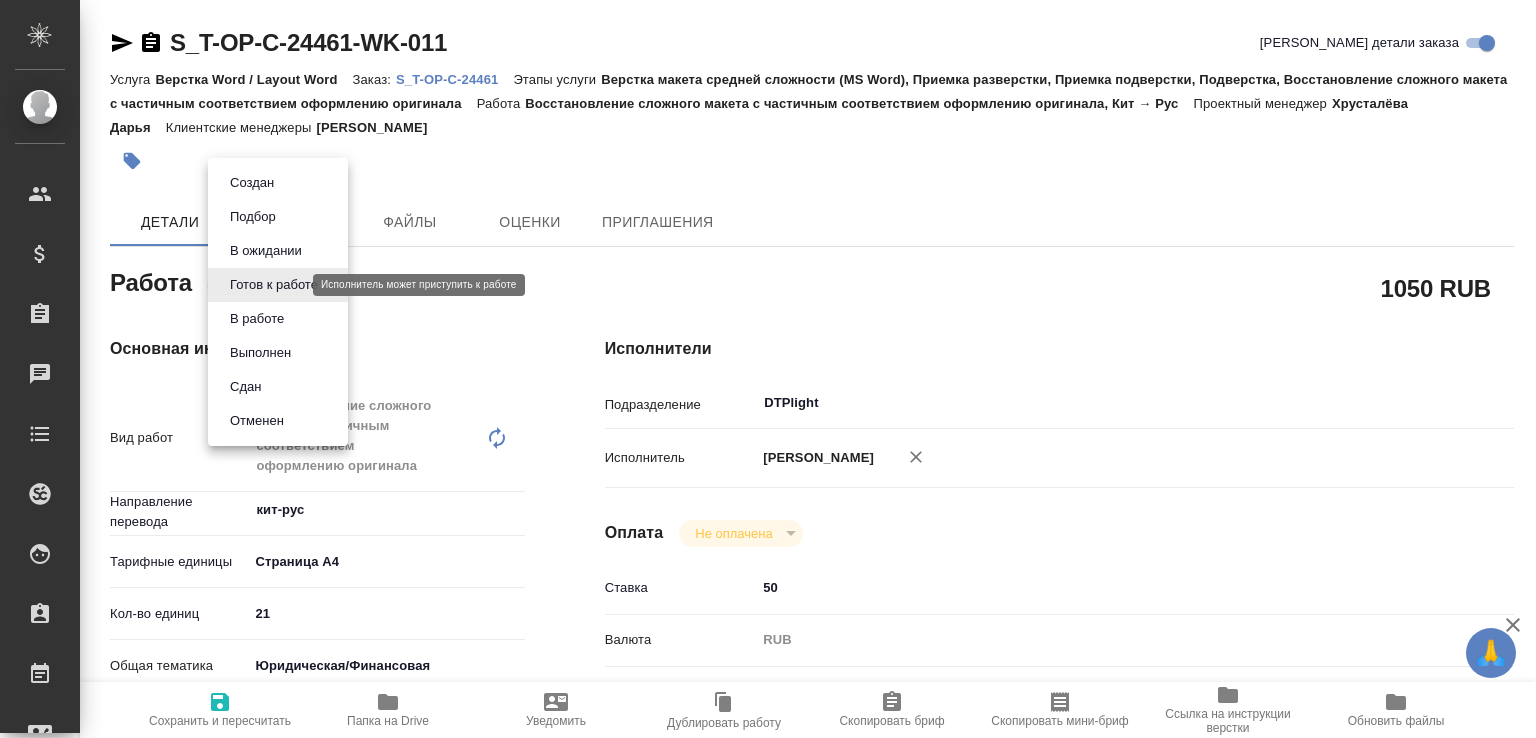 click on "🙏 .cls-1
fill:#fff;
AWATERA [PERSON_NAME]malofeeva Клиенты Спецификации Заказы Чаты Todo Проекты SC Исполнители Кандидаты Работы Входящие заявки Заявки на доставку Рекламации Проекты процессинга Конференции Выйти S_T-OP-C-24461-WK-011 Кратко детали заказа Услуга Верстка Word / Layout Word Заказ: S_T-OP-C-24461 Этапы услуги Верстка макета средней сложности (MS Word), Приемка разверстки, Приемка подверстки, Подверстка, Восстановление сложного макета с частичным соответствием оформлению оригинала Работа Проектный менеджер [PERSON_NAME] Клиентские менеджеры Детали x ​" at bounding box center (768, 369) 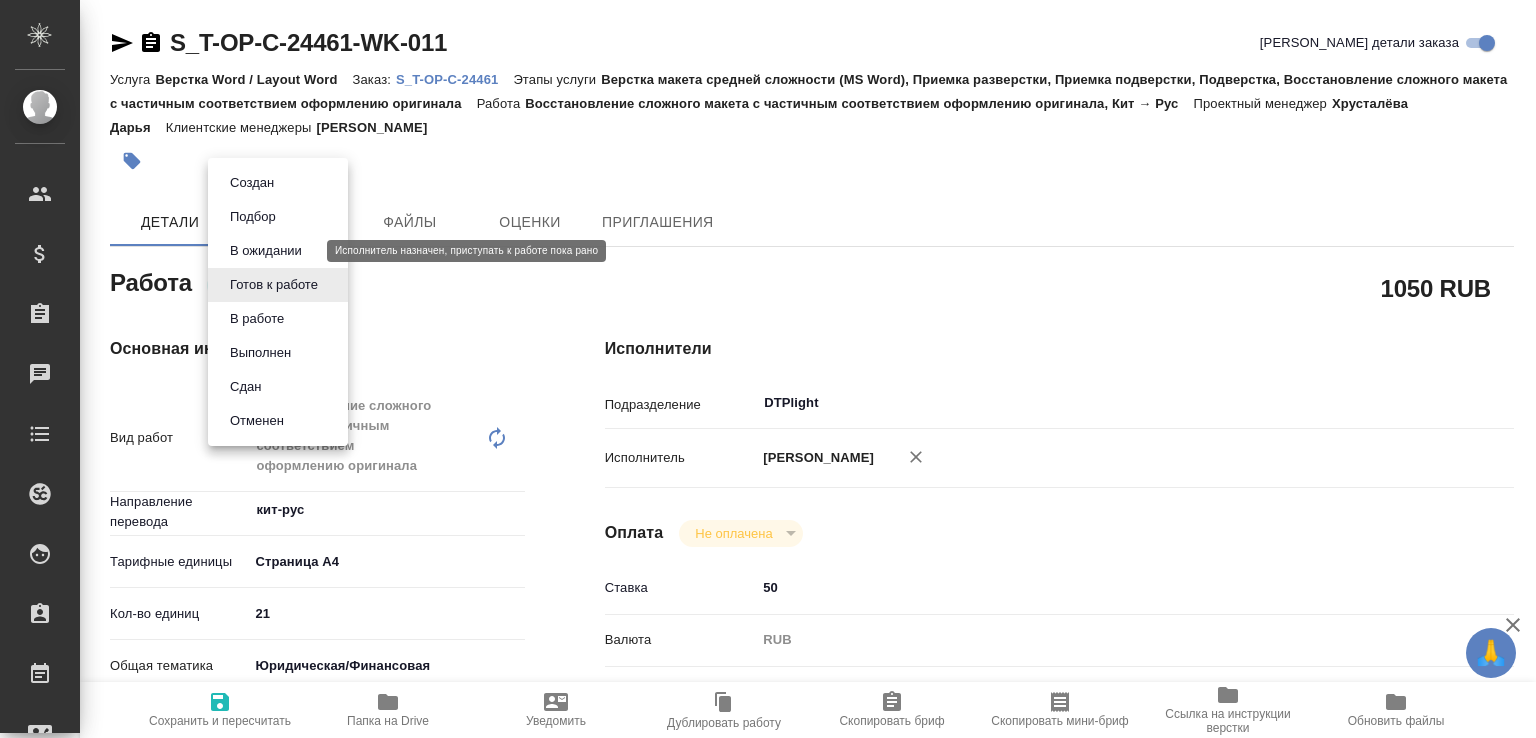 type on "x" 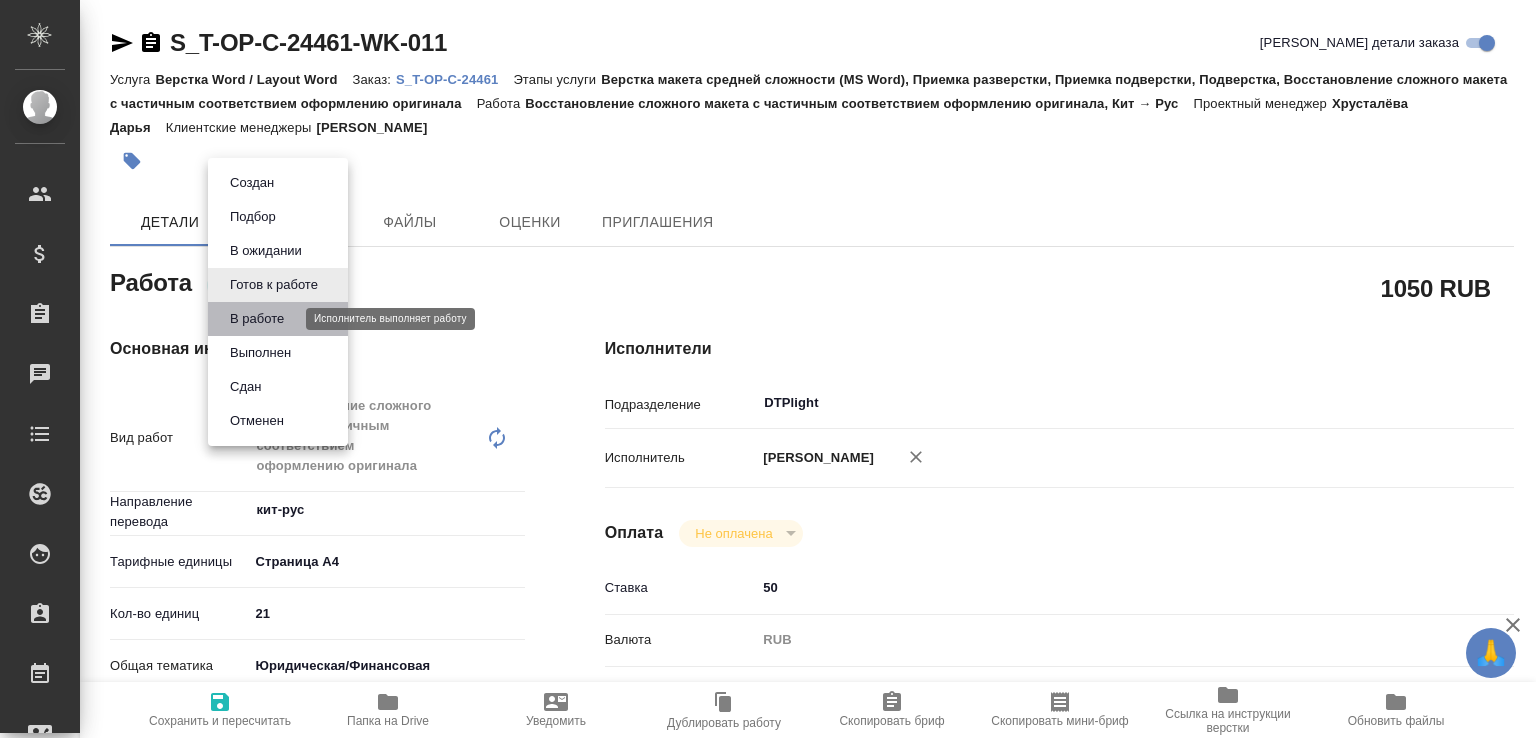 click on "В работе" at bounding box center [257, 319] 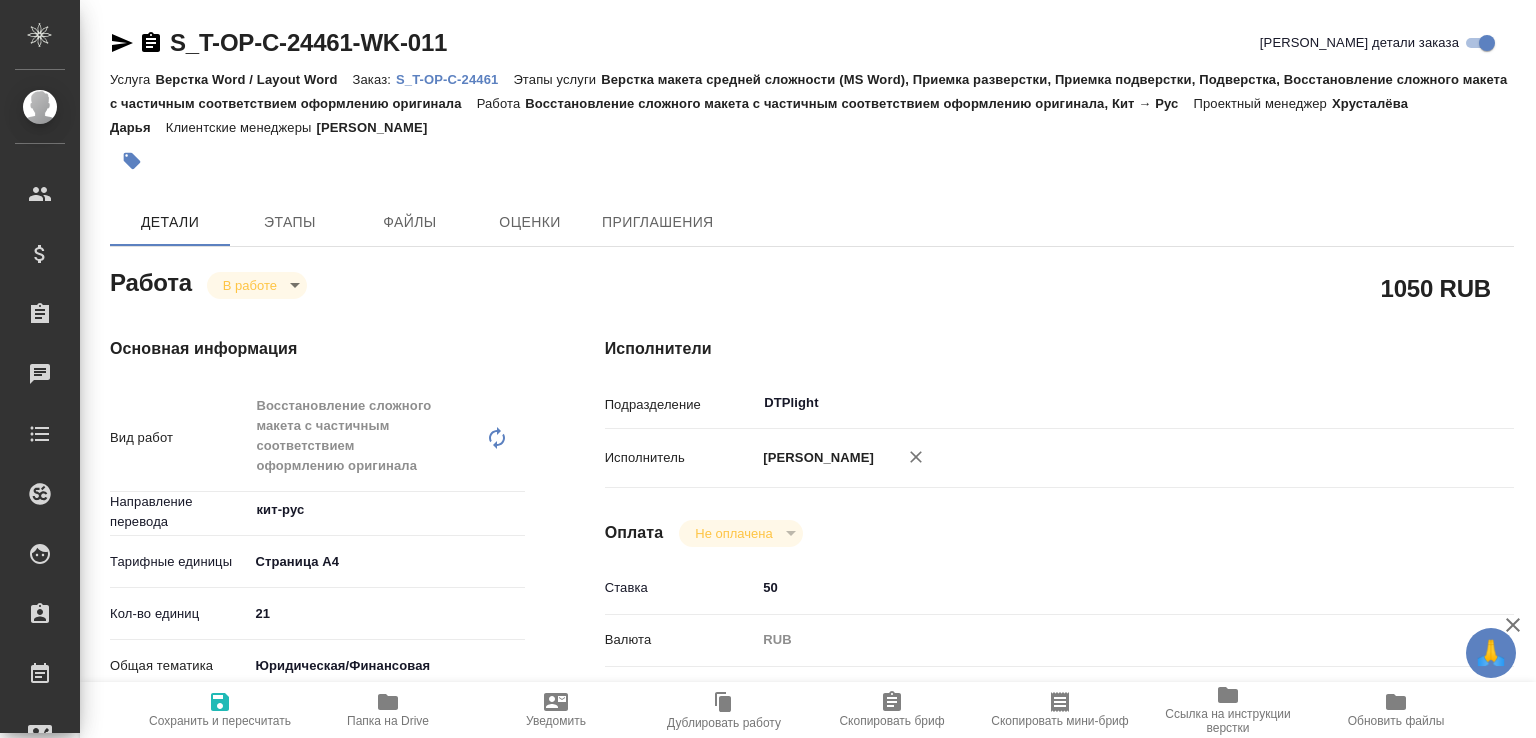 type on "x" 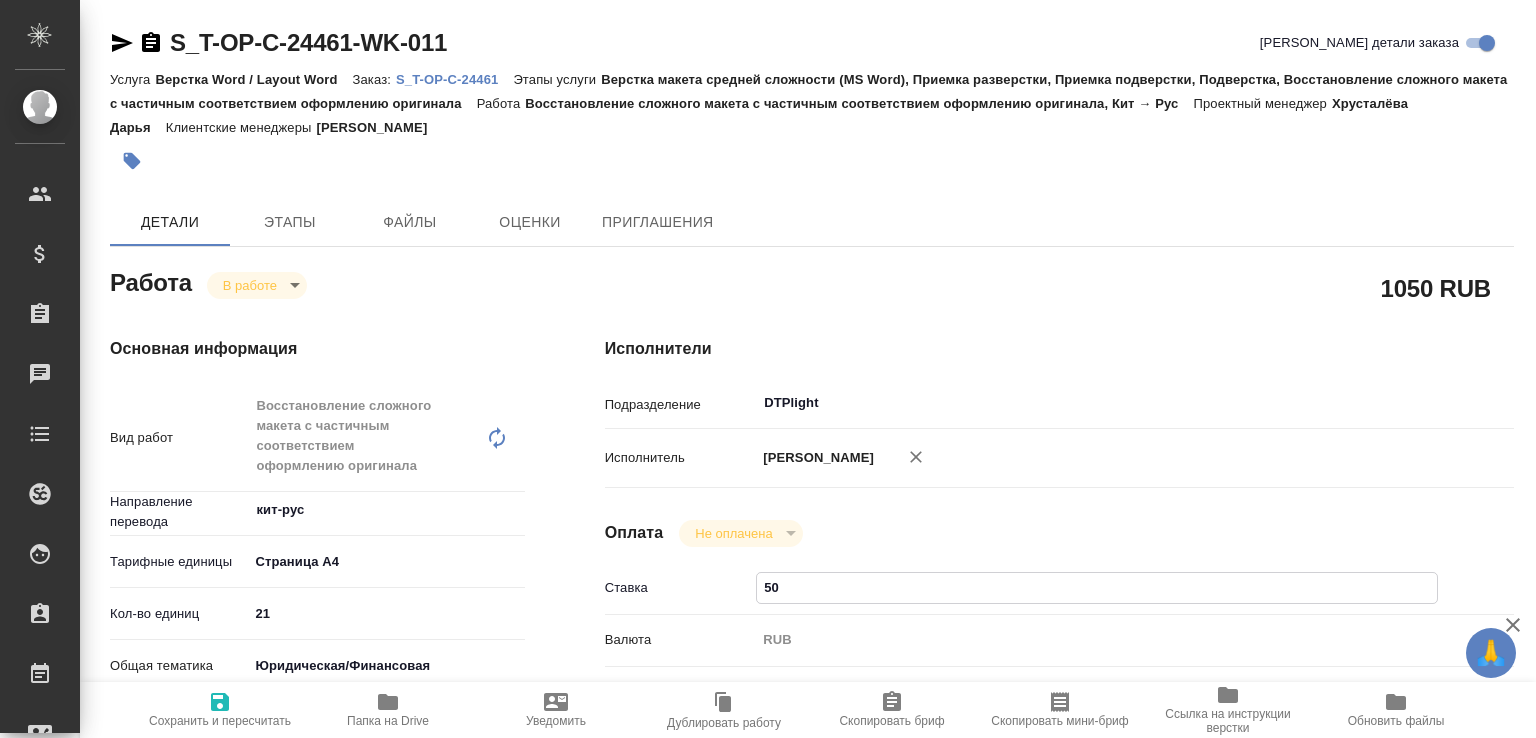 click on "50" at bounding box center [1097, 587] 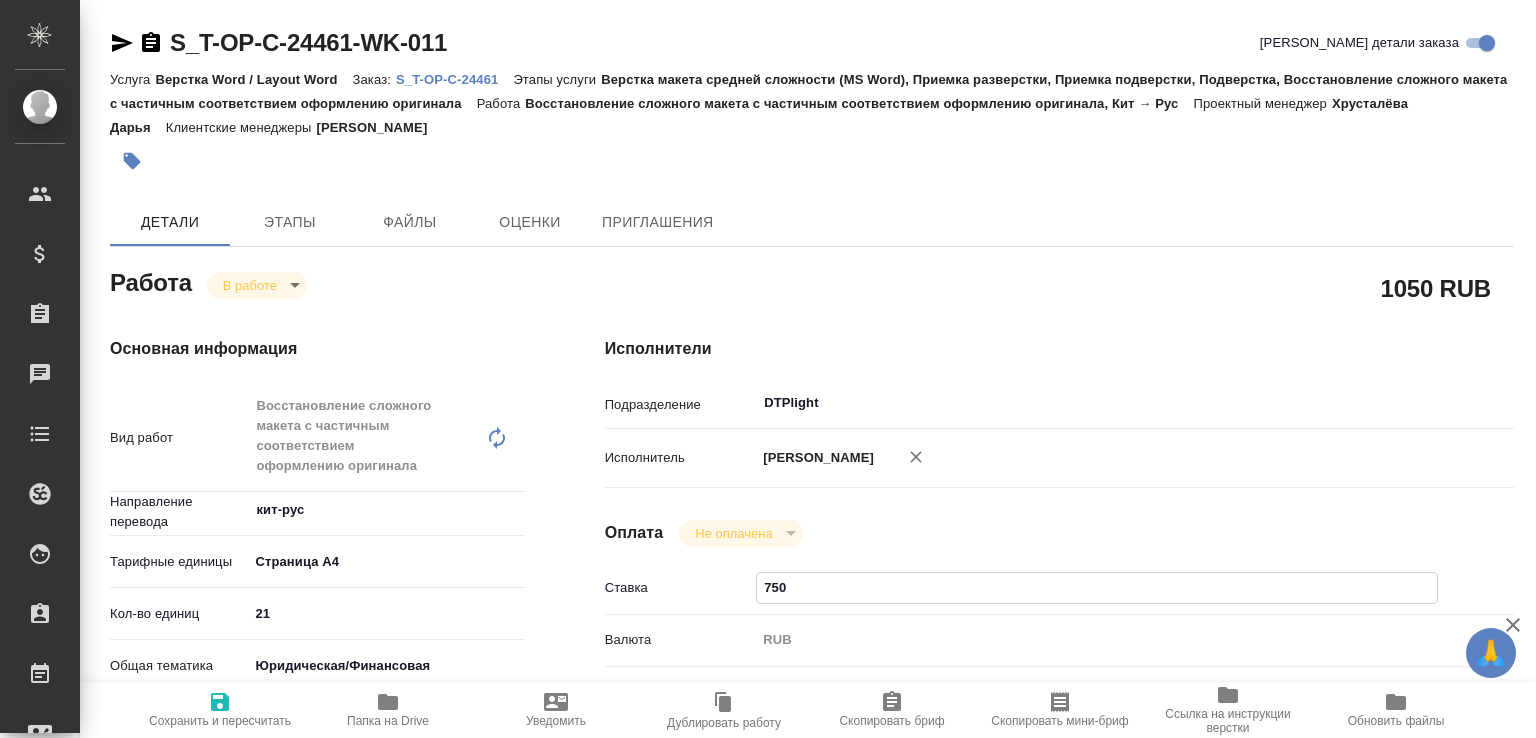 type on "x" 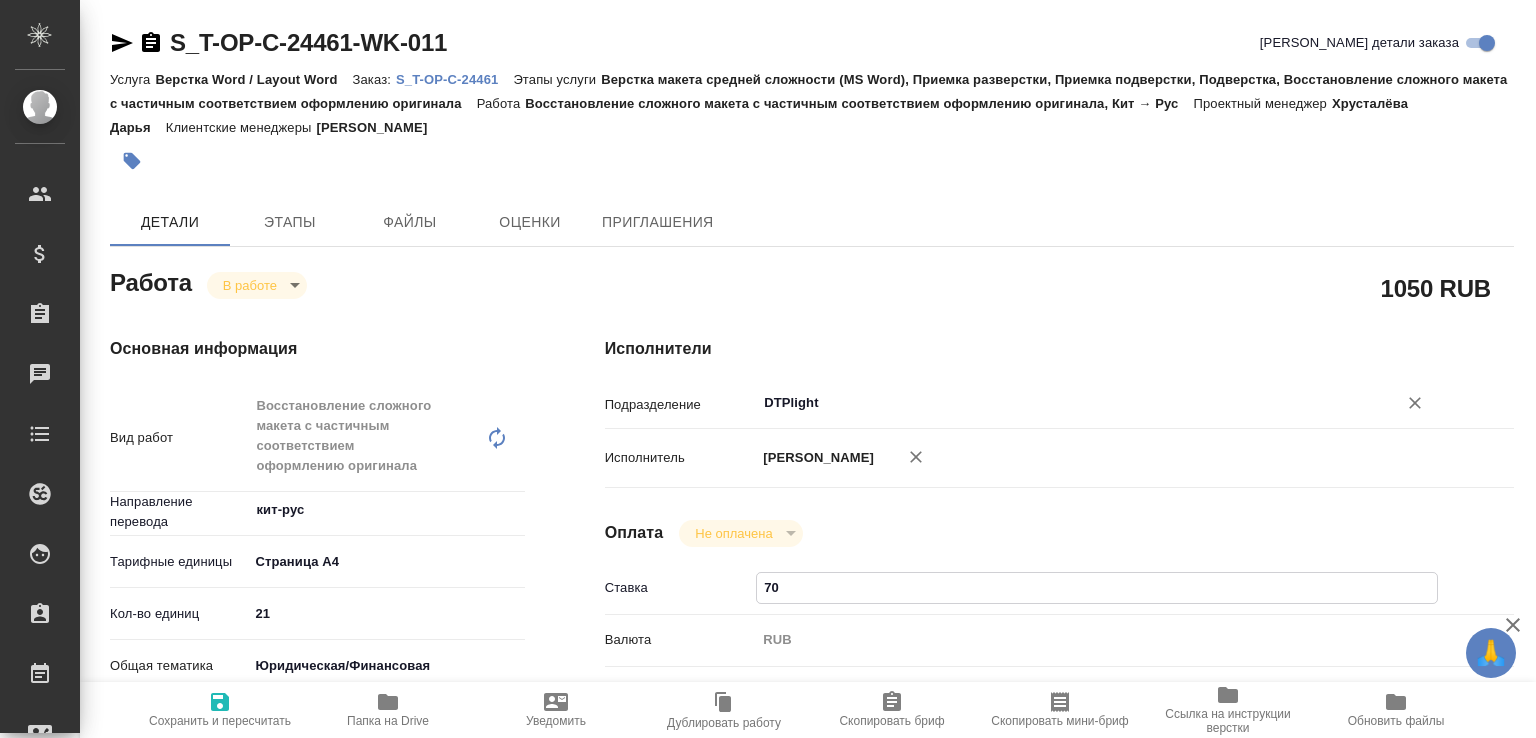type on "70" 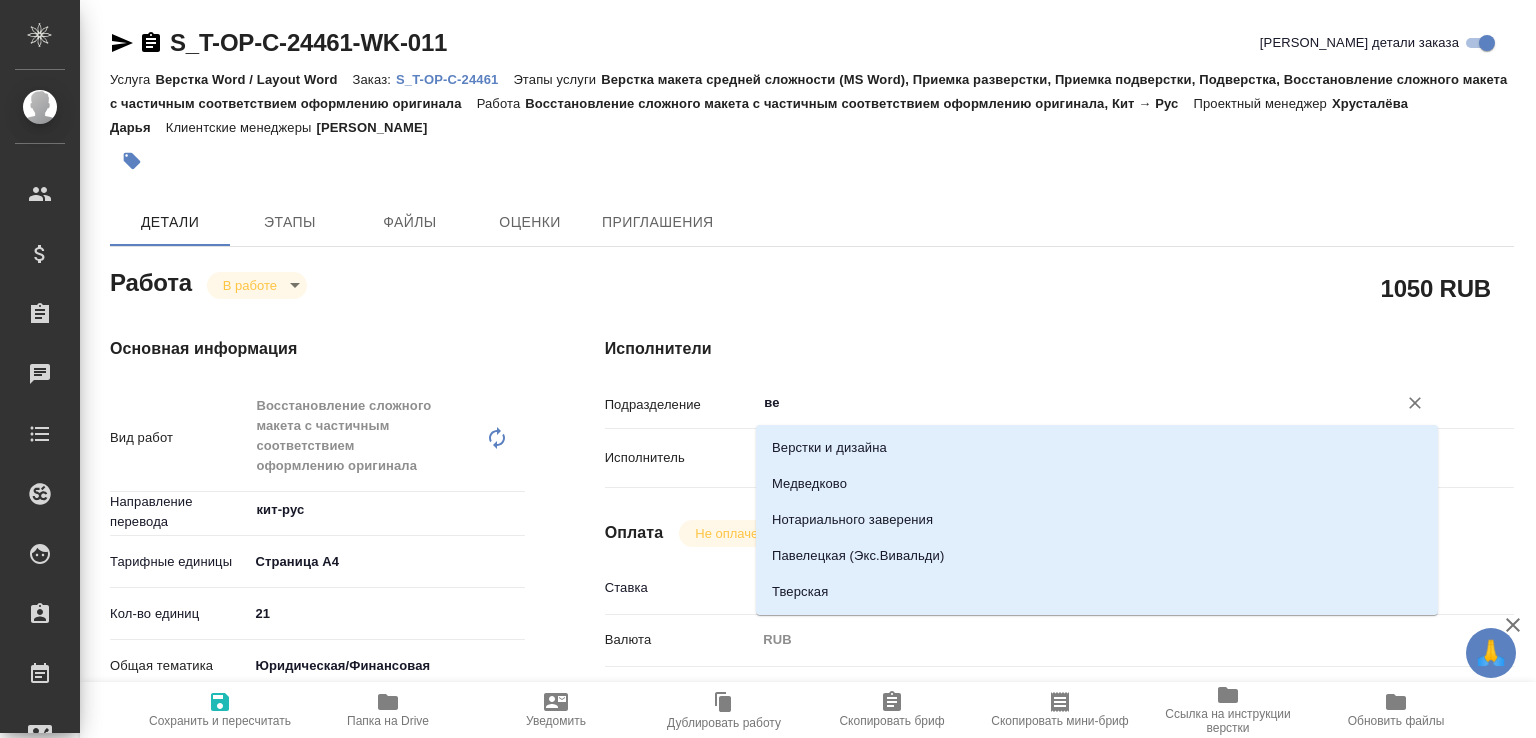 type on "вер" 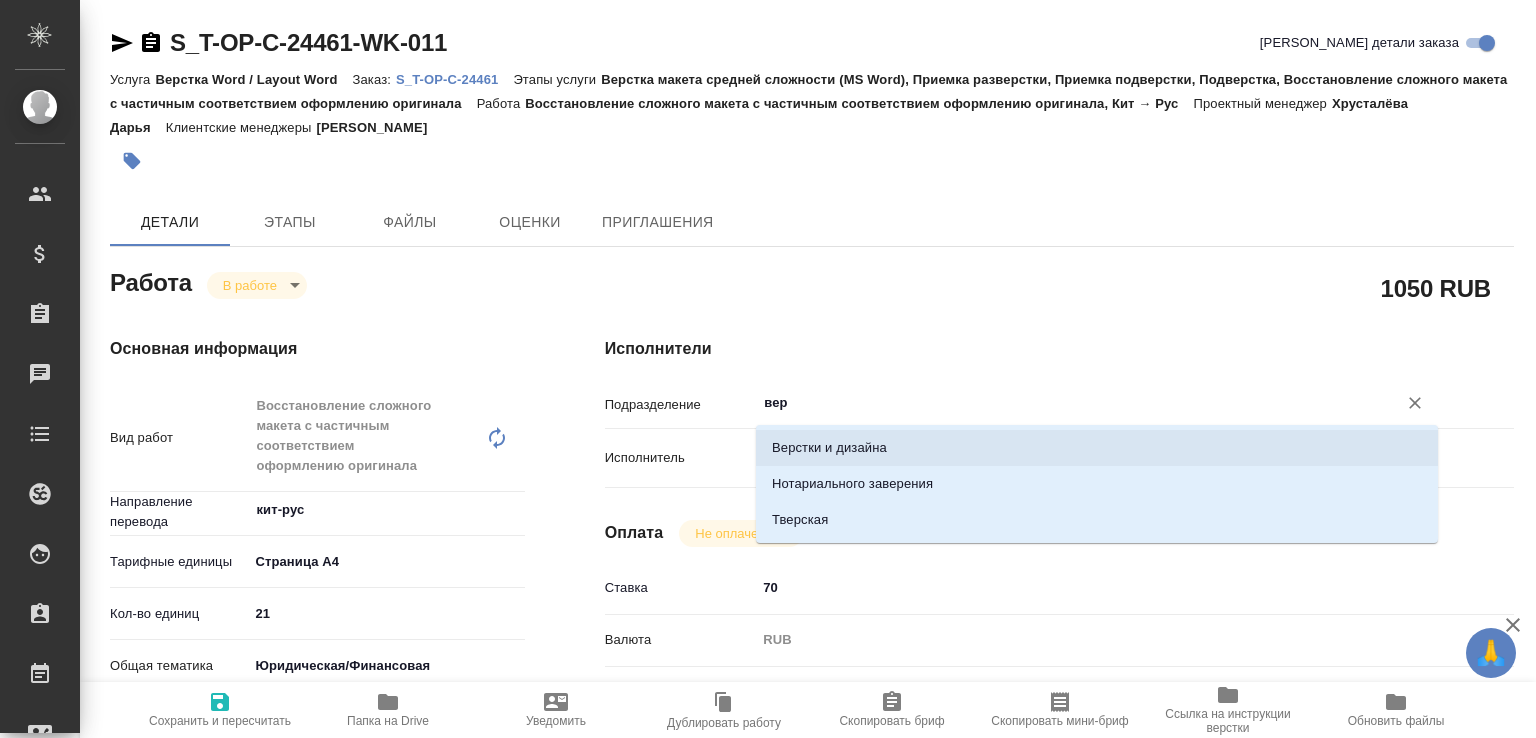 click on "Верстки и дизайна" at bounding box center [1097, 448] 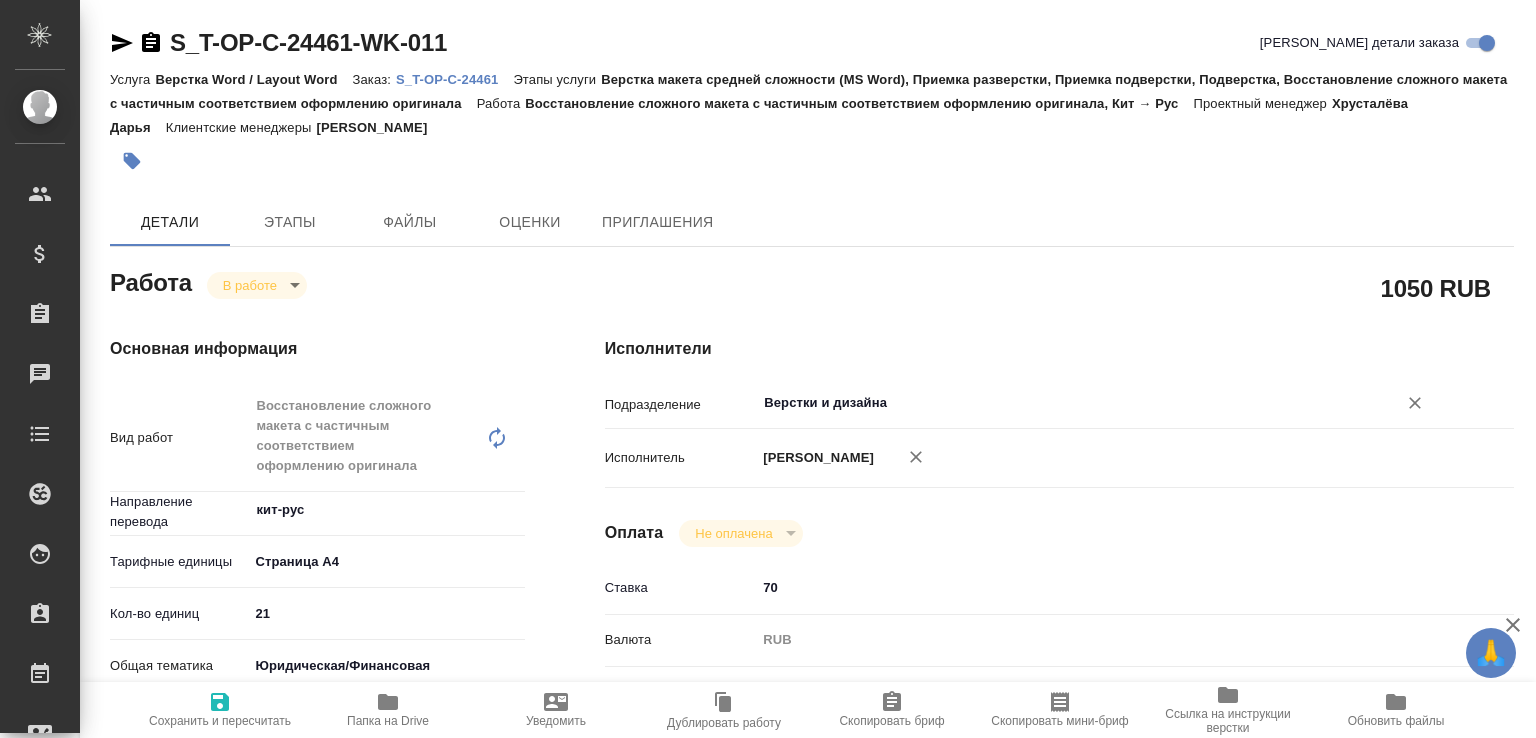 type on "Верстки и дизайна" 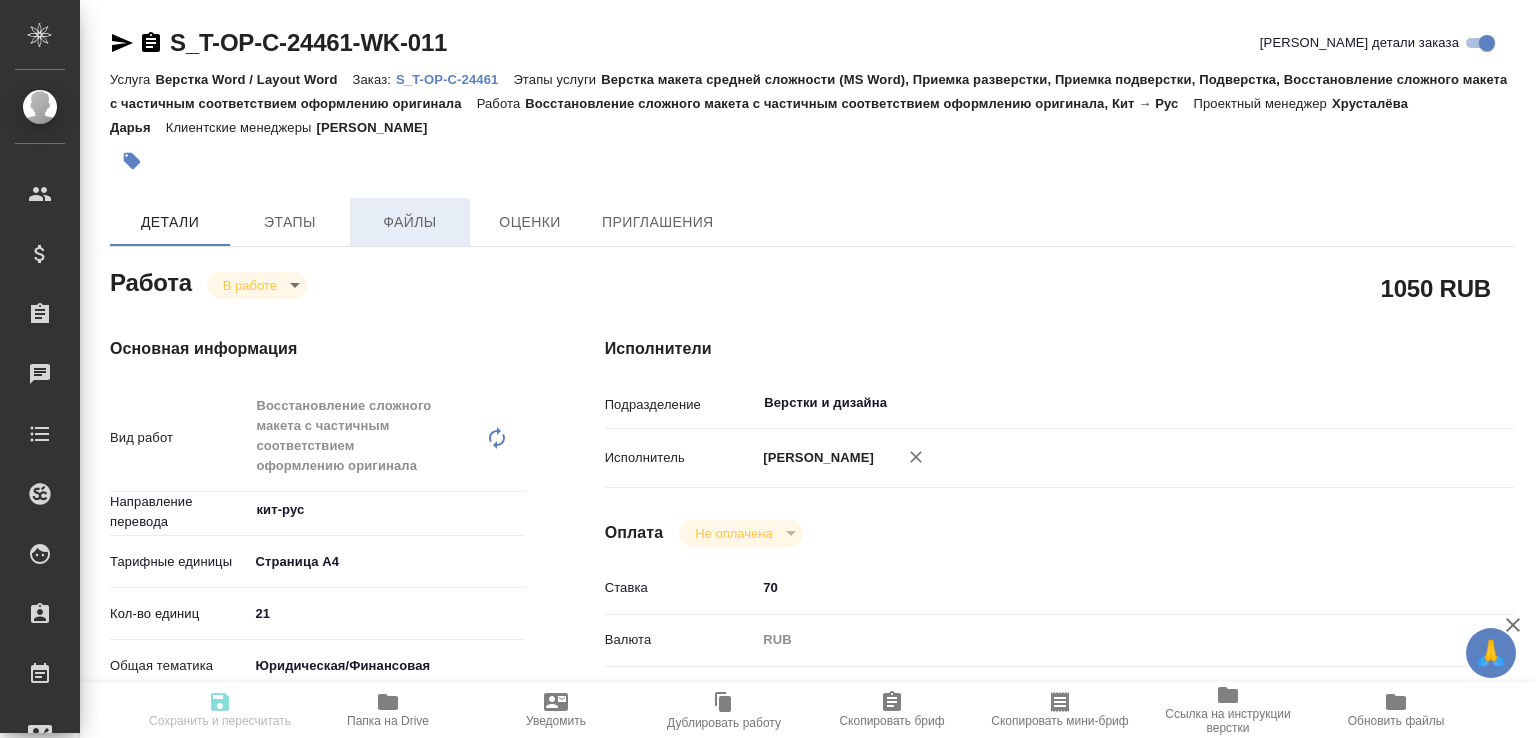 type on "x" 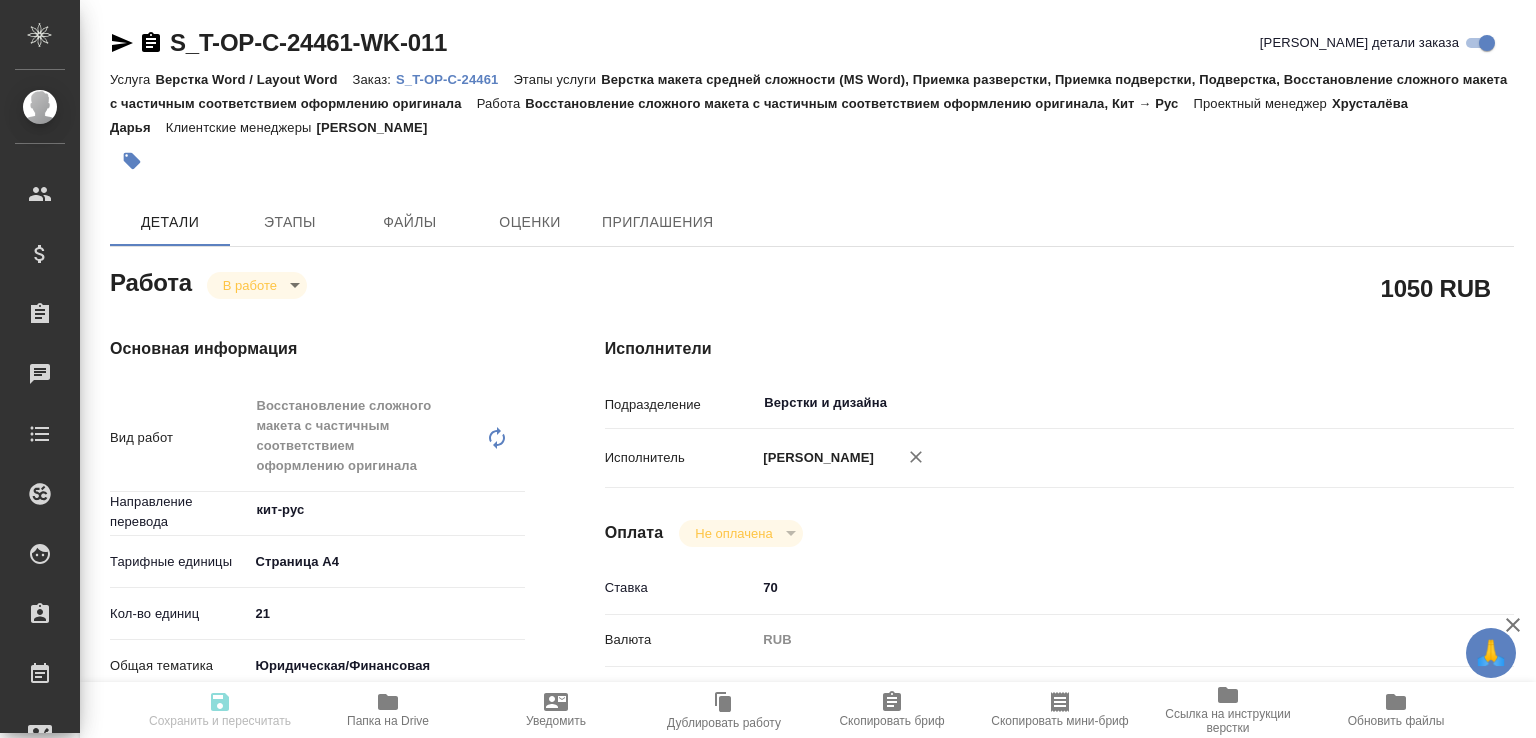 type on "inProgress" 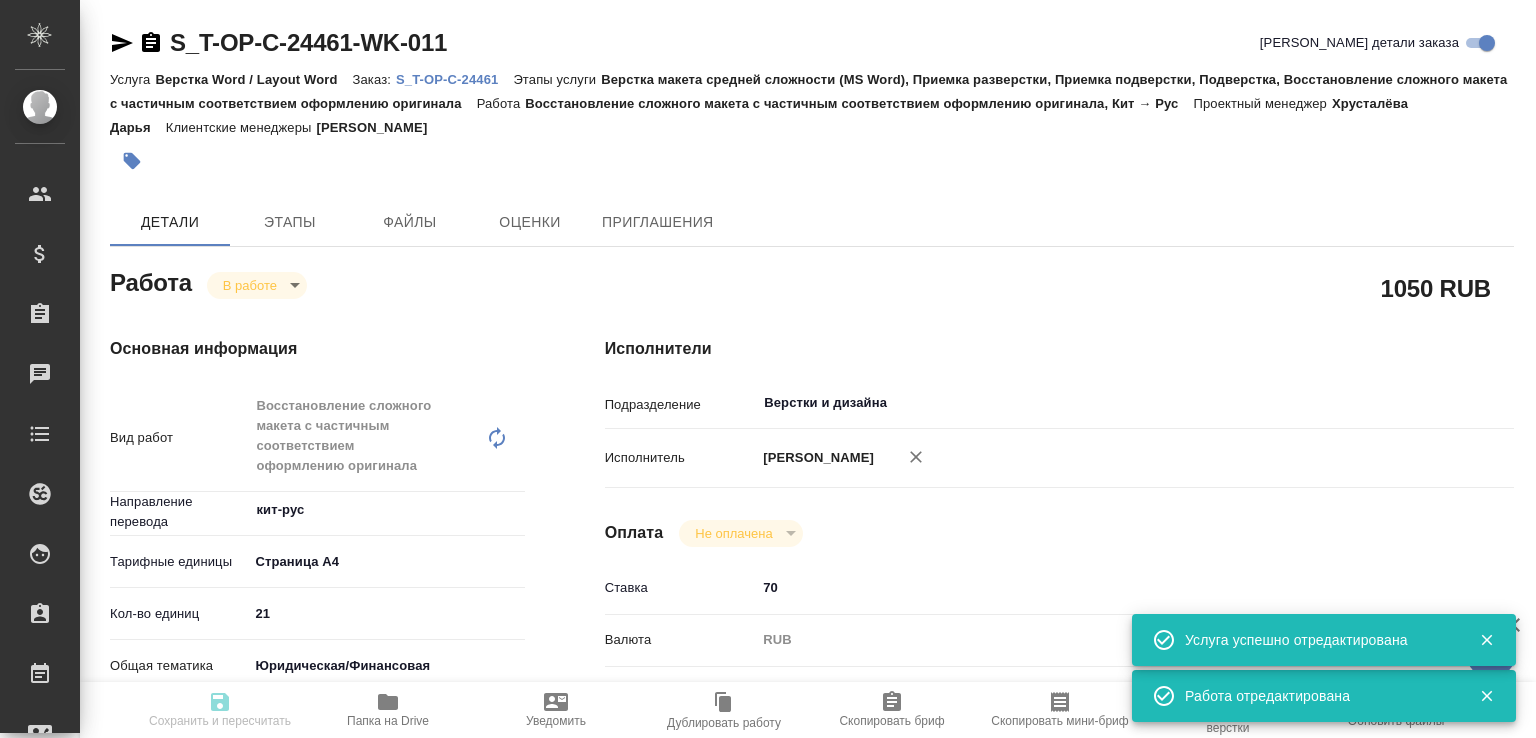 type on "x" 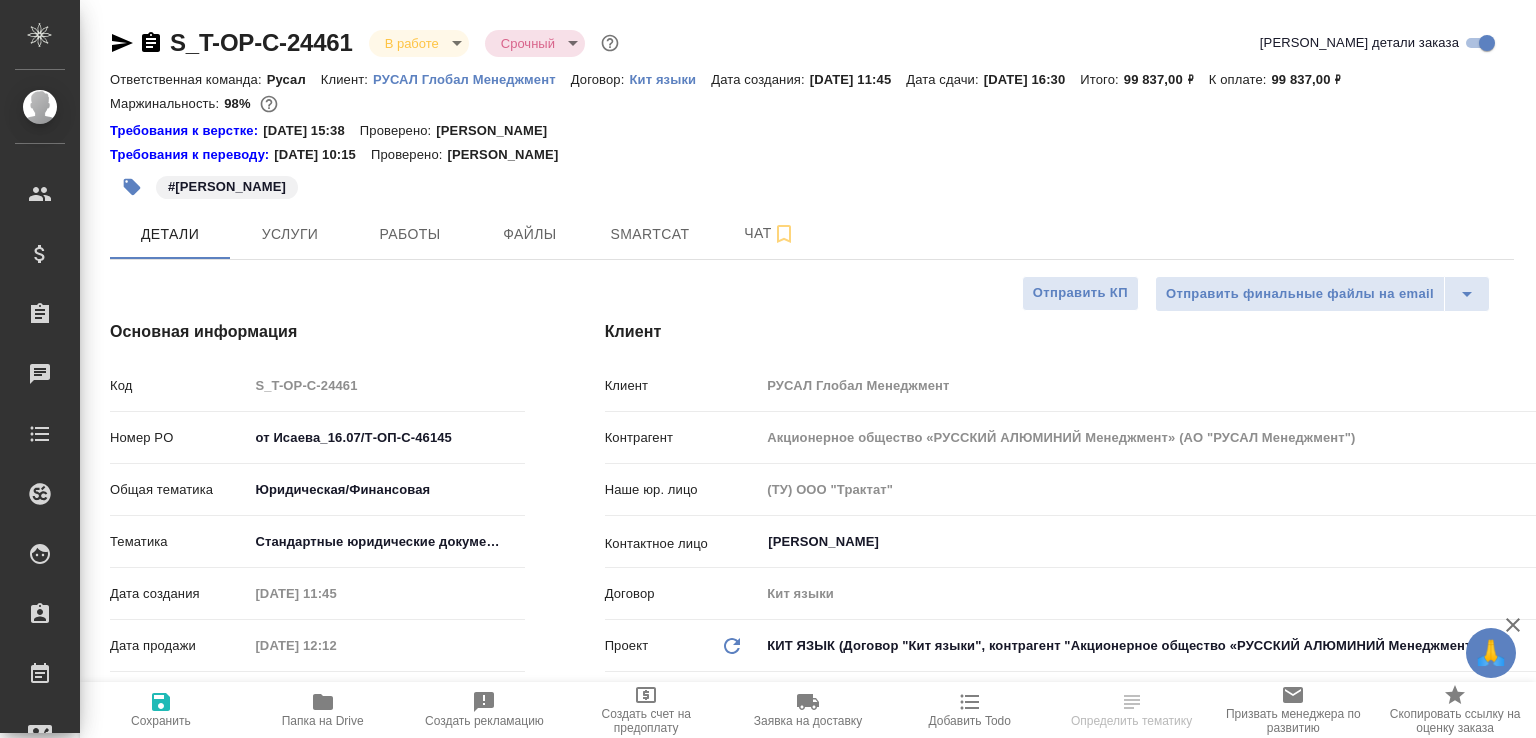 select on "RU" 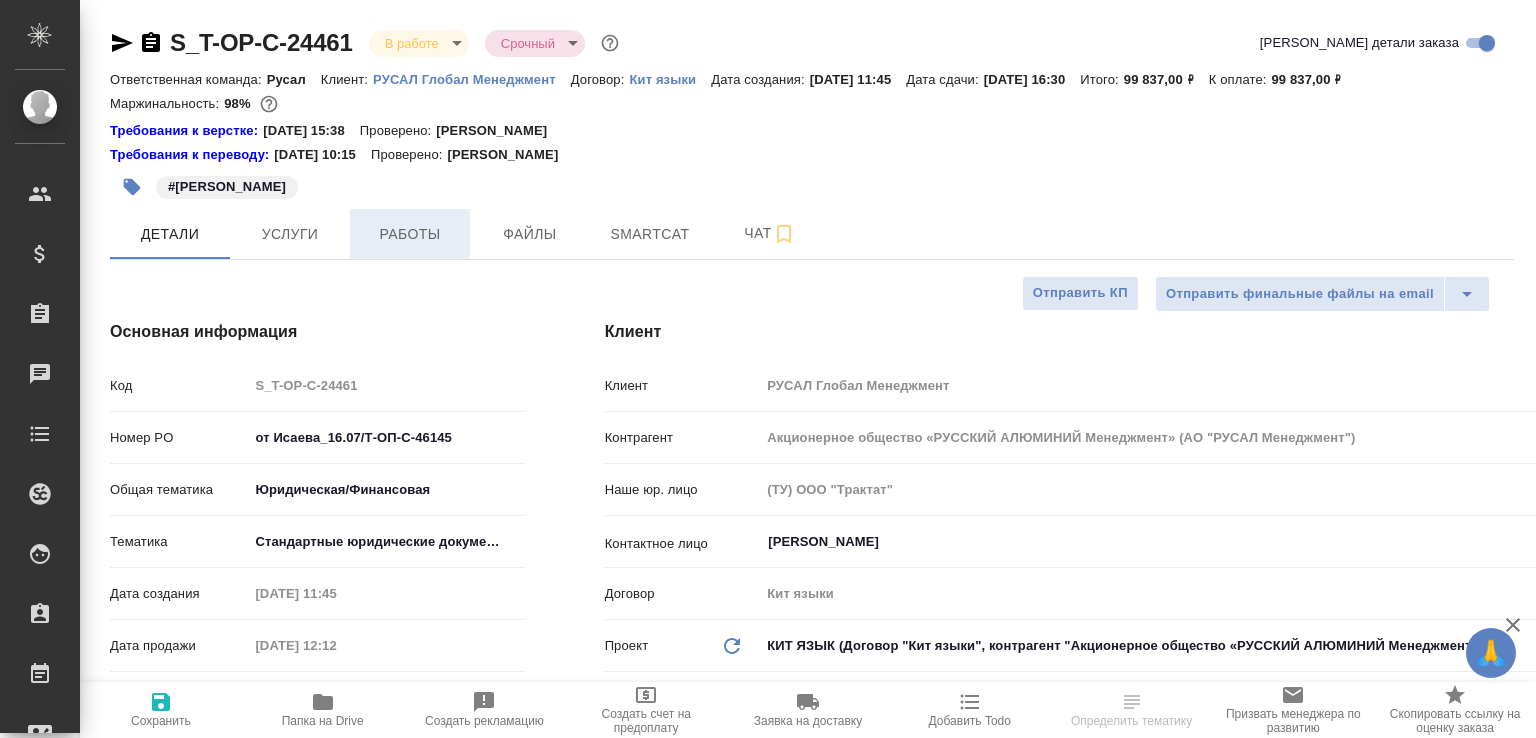 scroll, scrollTop: 0, scrollLeft: 0, axis: both 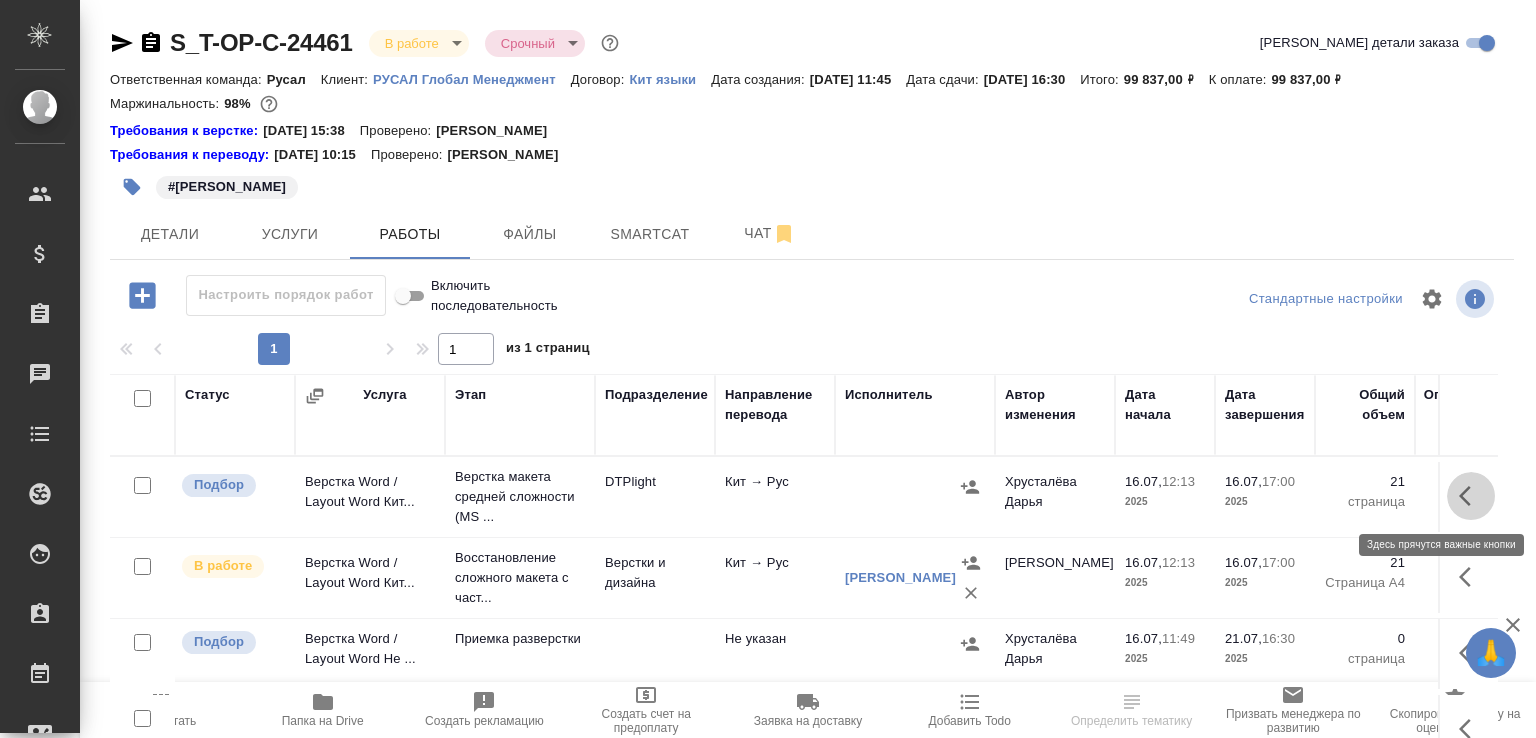 click 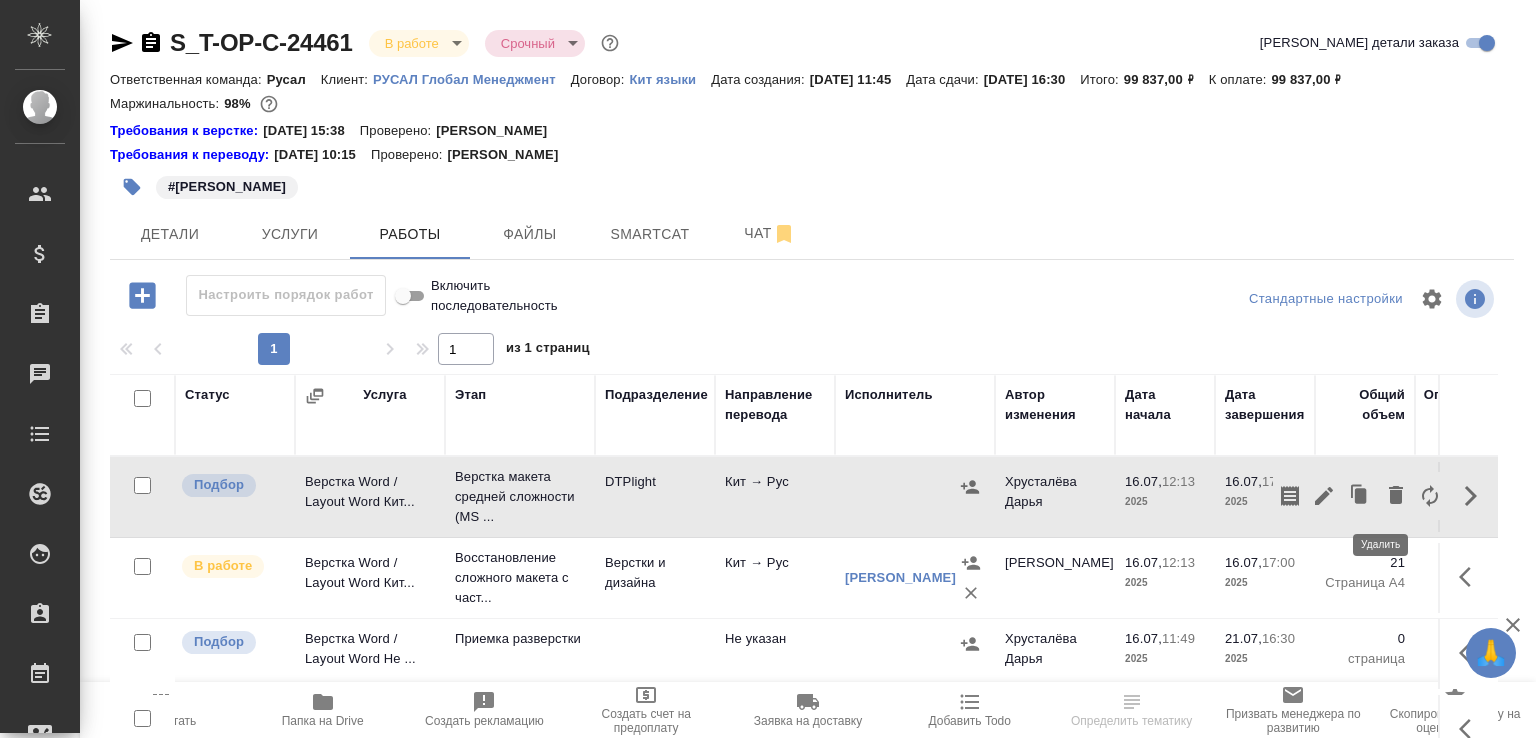 click 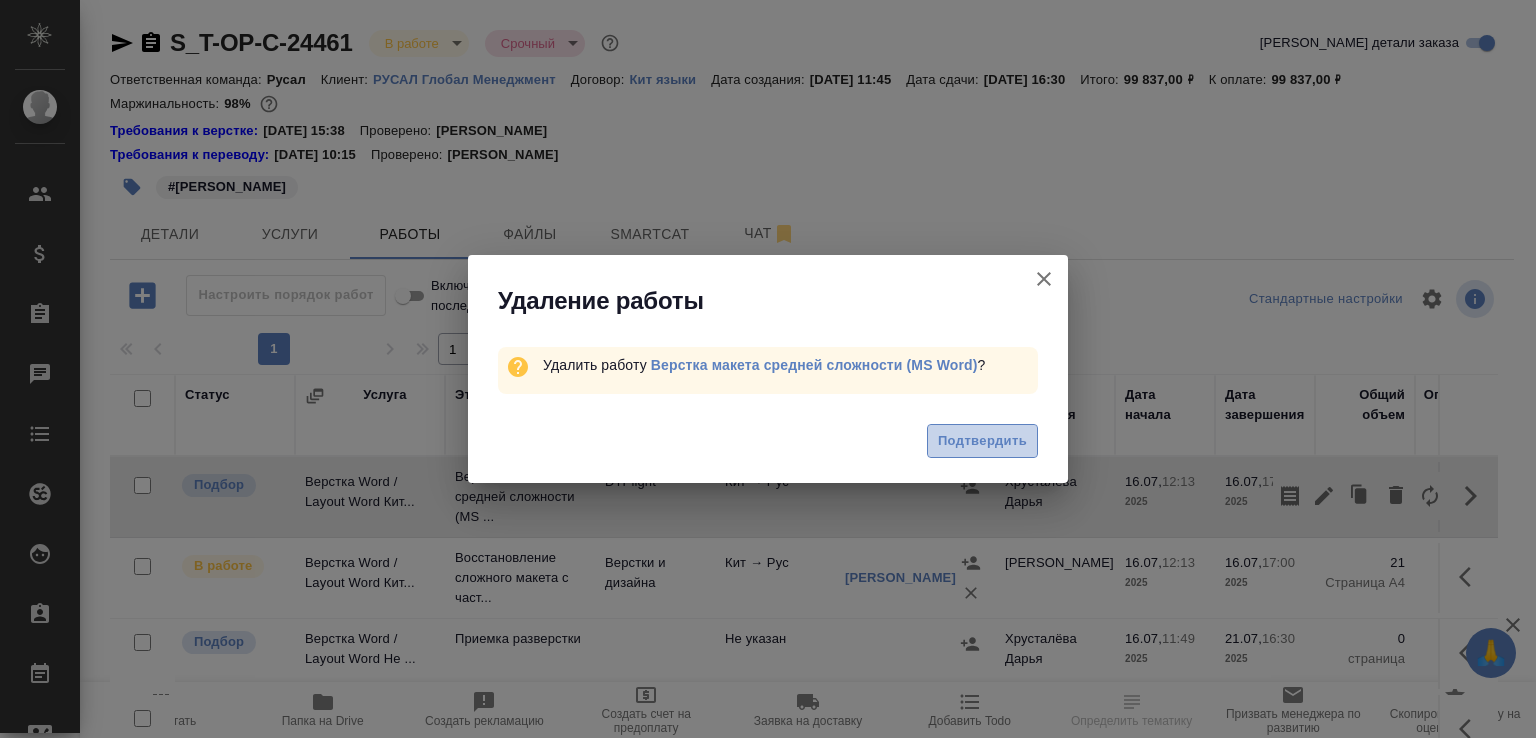 click on "Подтвердить" at bounding box center [982, 441] 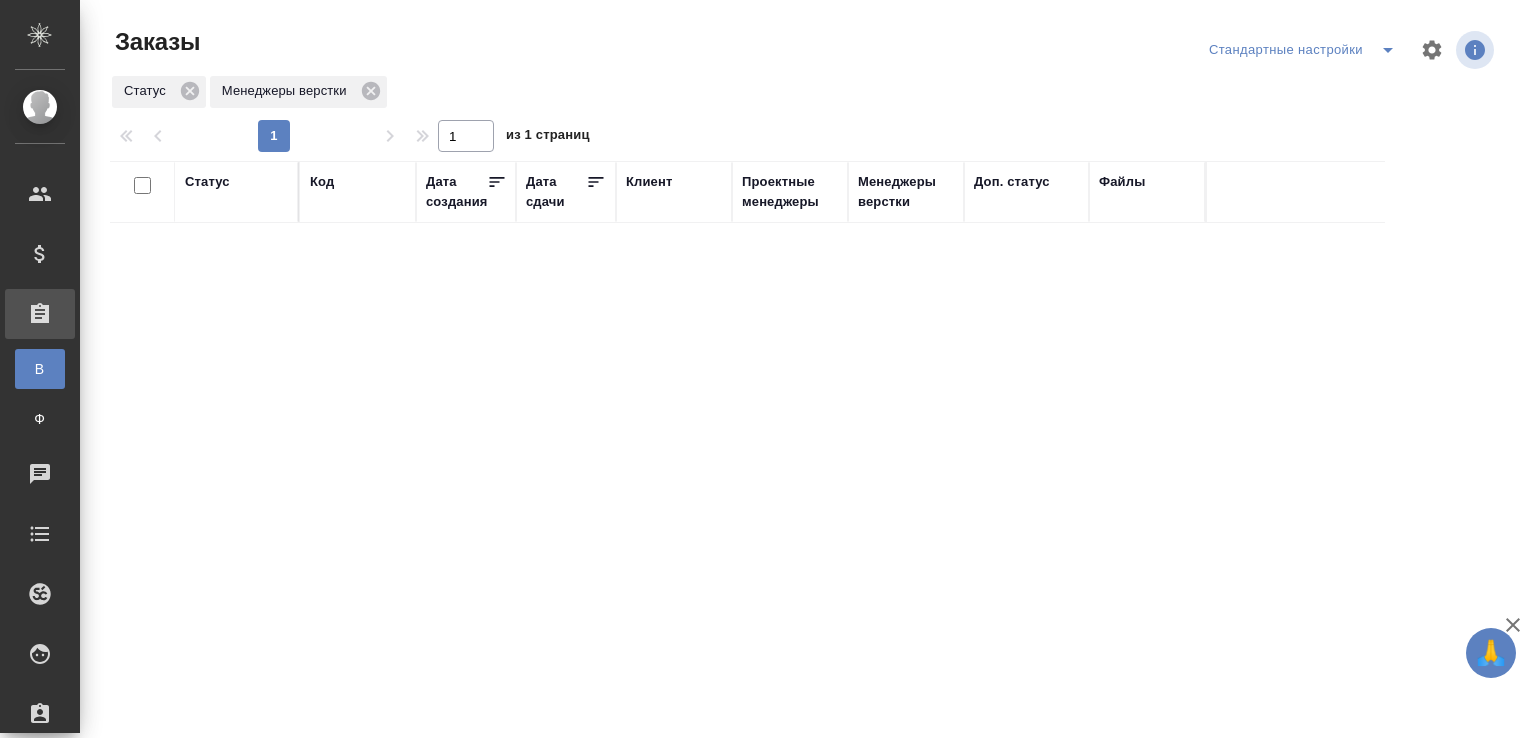 scroll, scrollTop: 0, scrollLeft: 0, axis: both 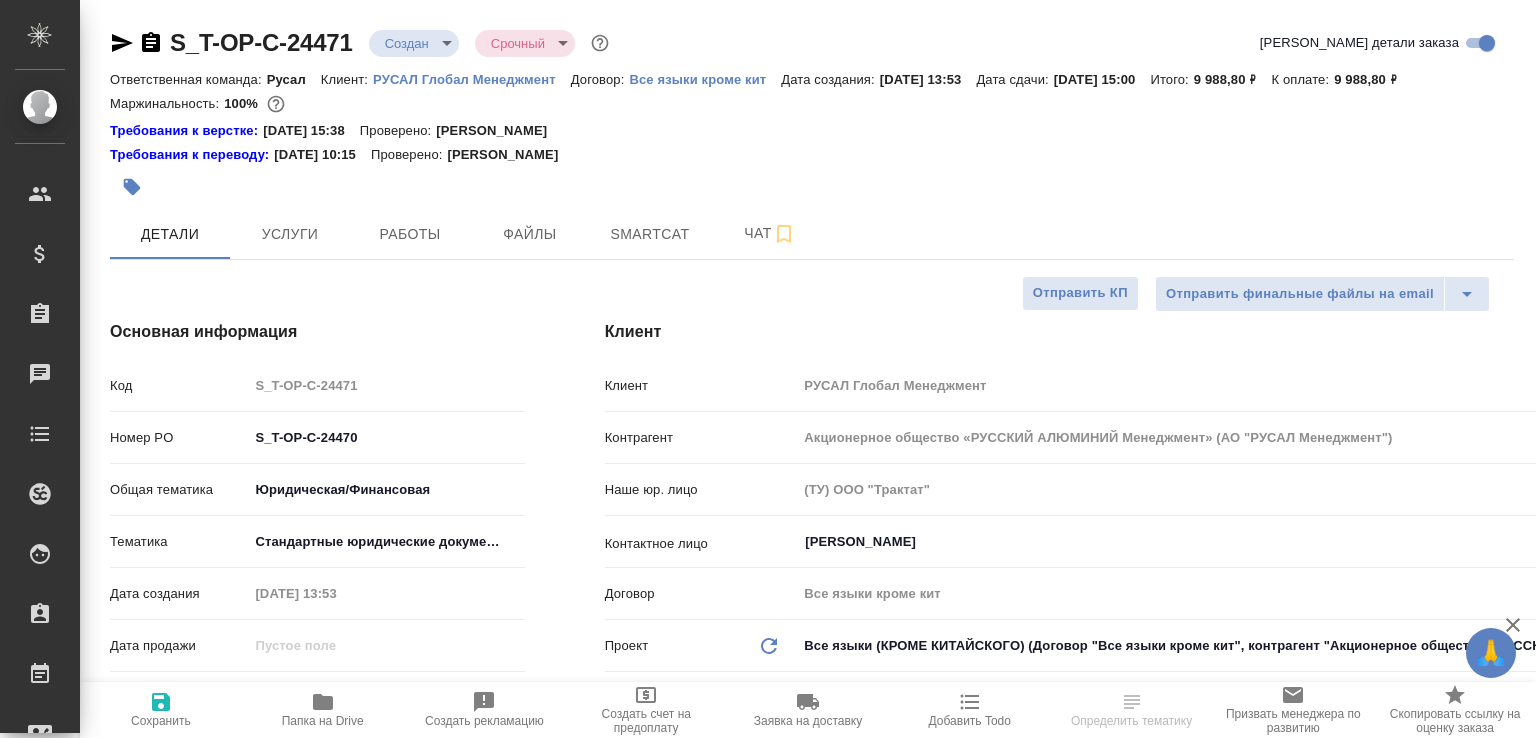 select on "RU" 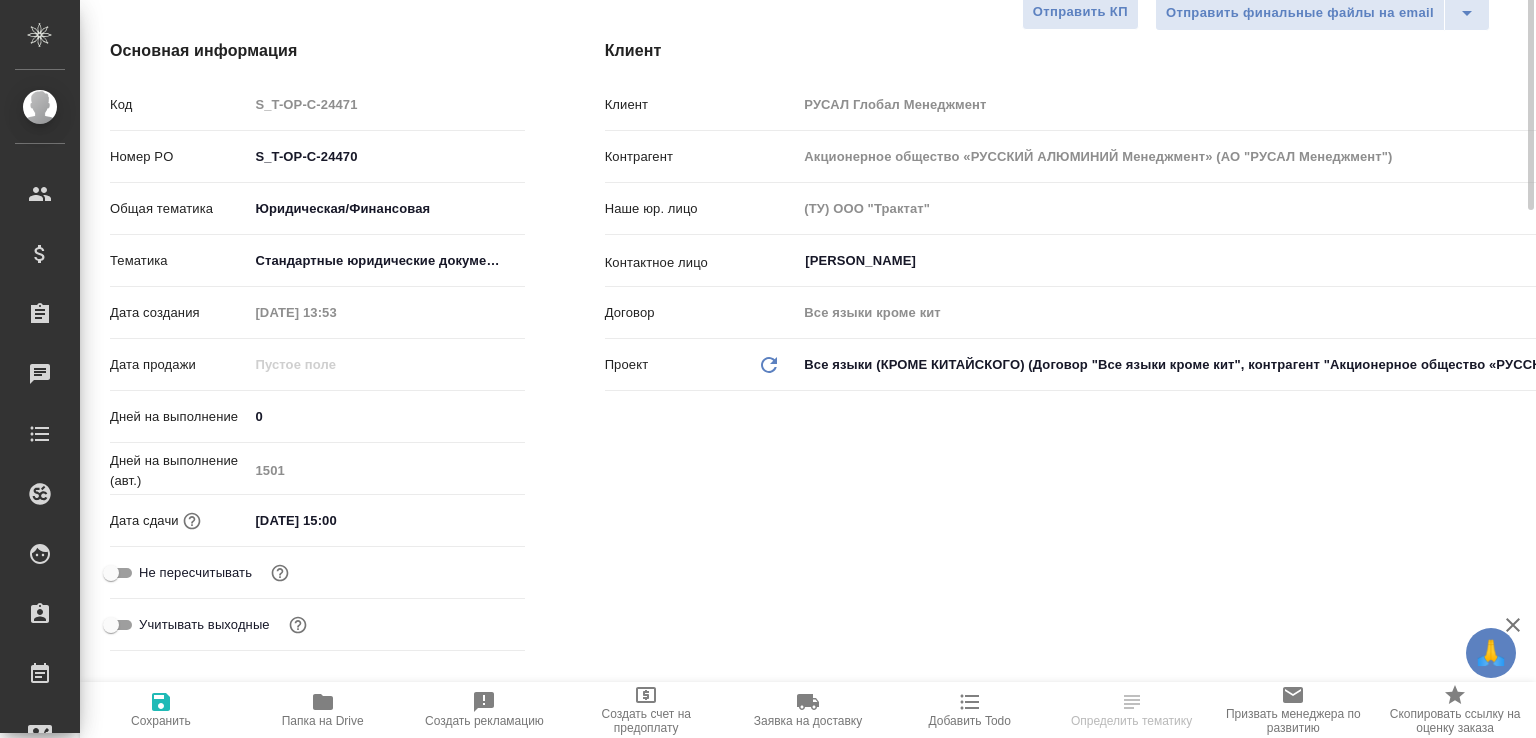 scroll, scrollTop: 0, scrollLeft: 0, axis: both 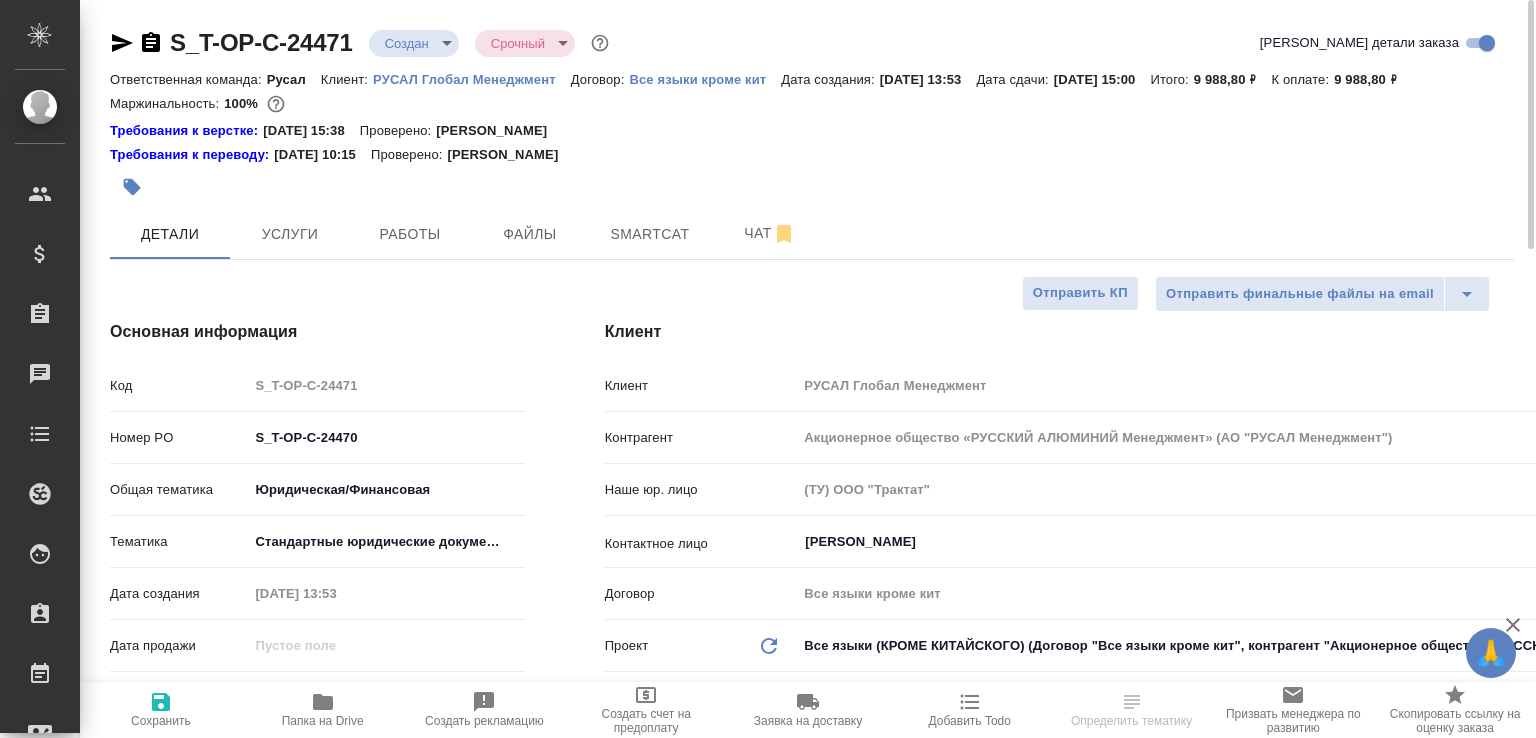 click on "Папка на Drive" at bounding box center [323, 721] 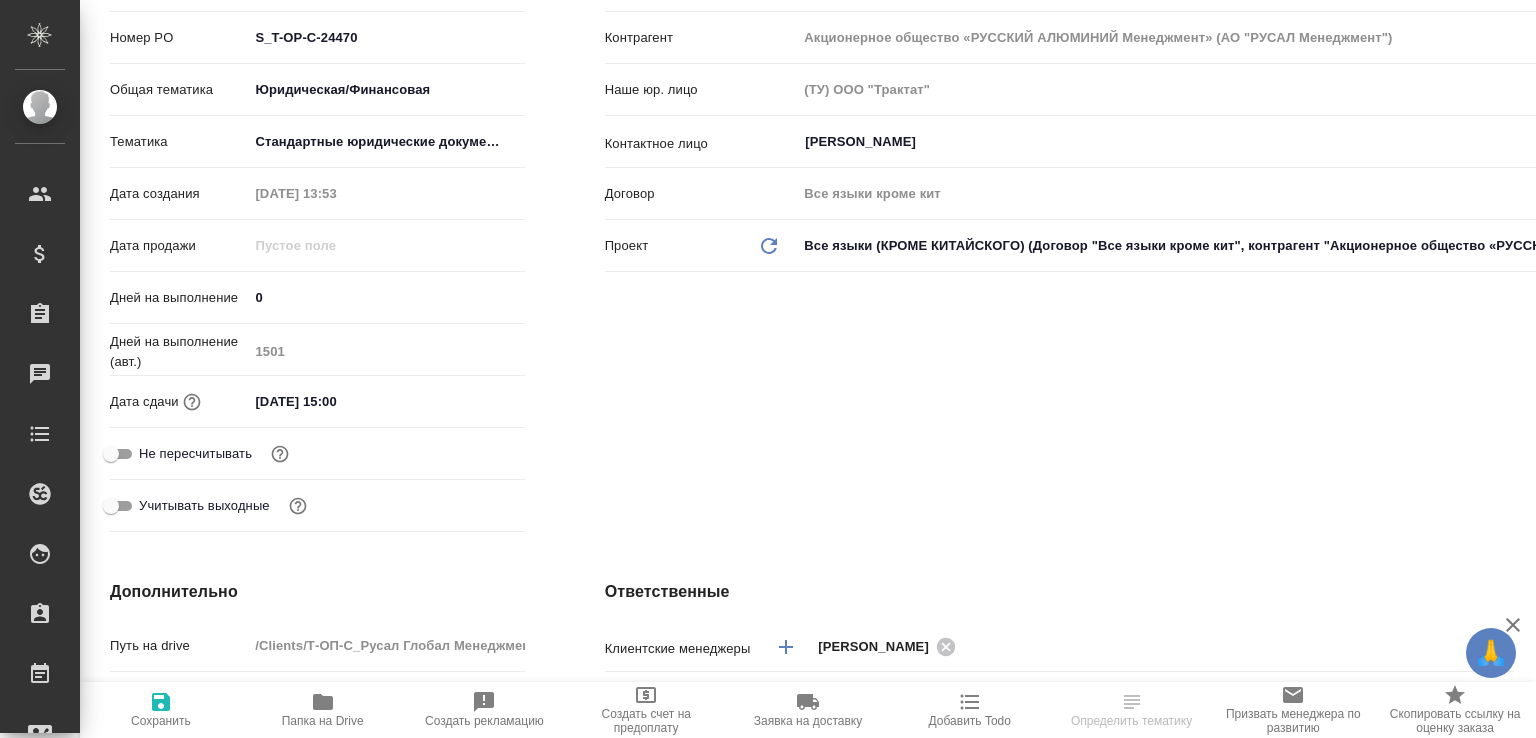 scroll, scrollTop: 0, scrollLeft: 0, axis: both 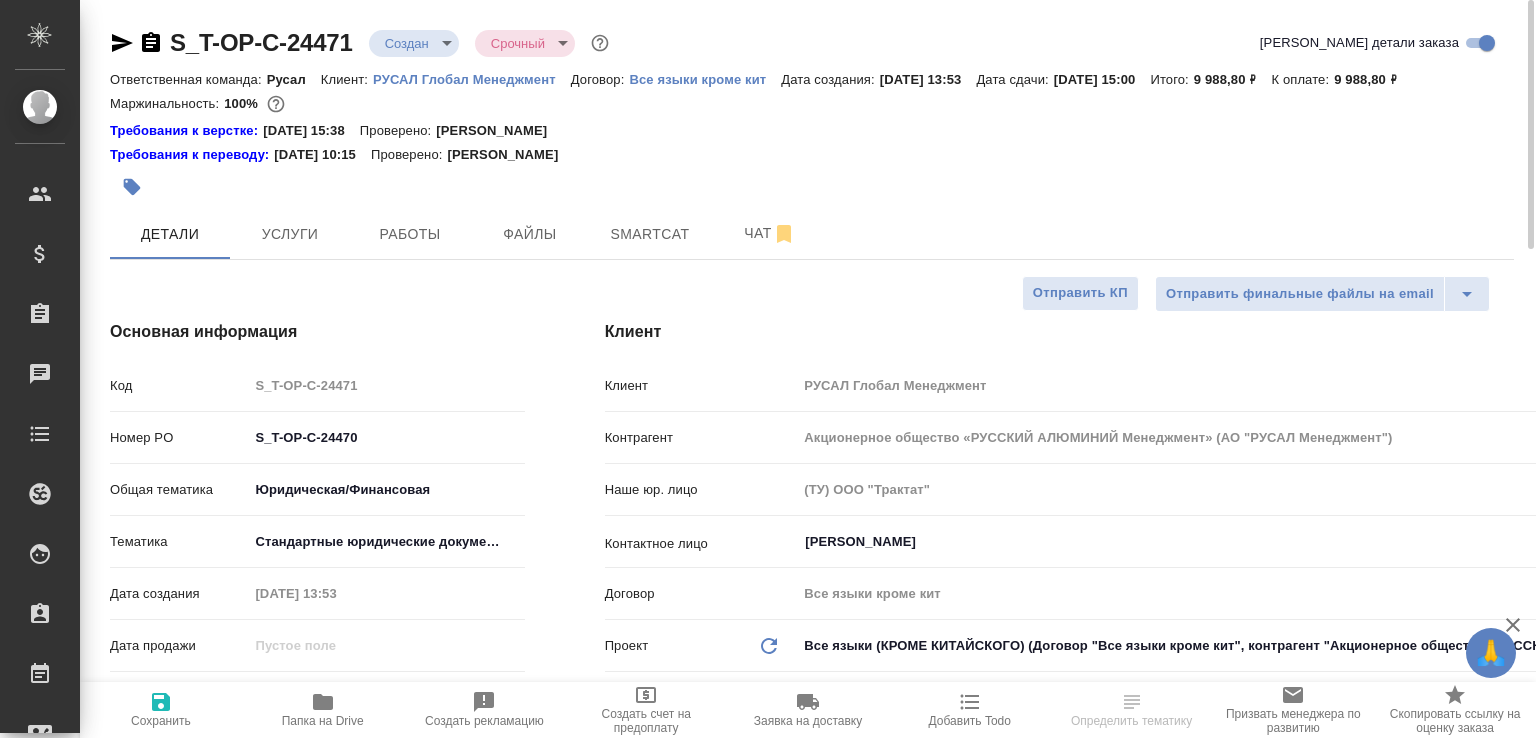 select on "RU" 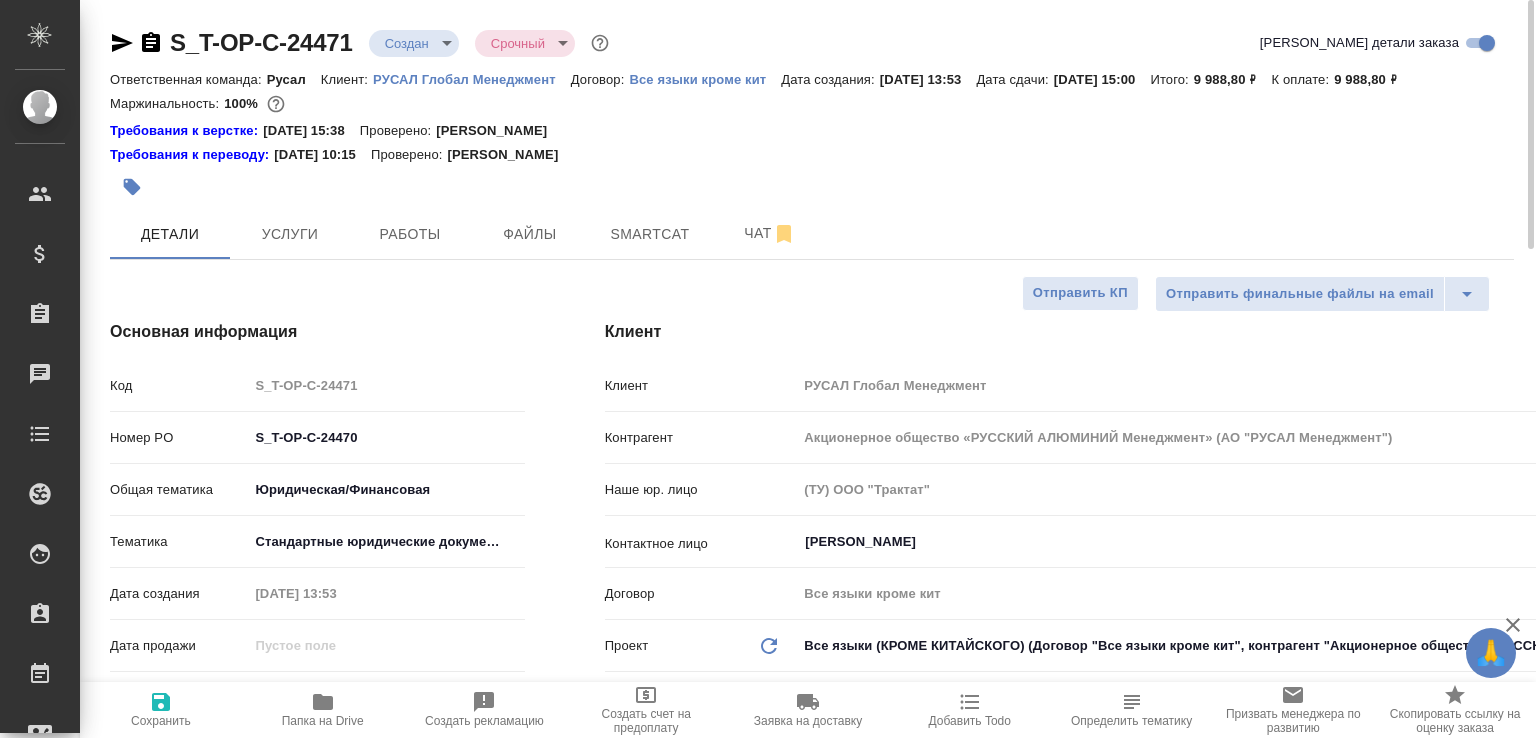 type on "x" 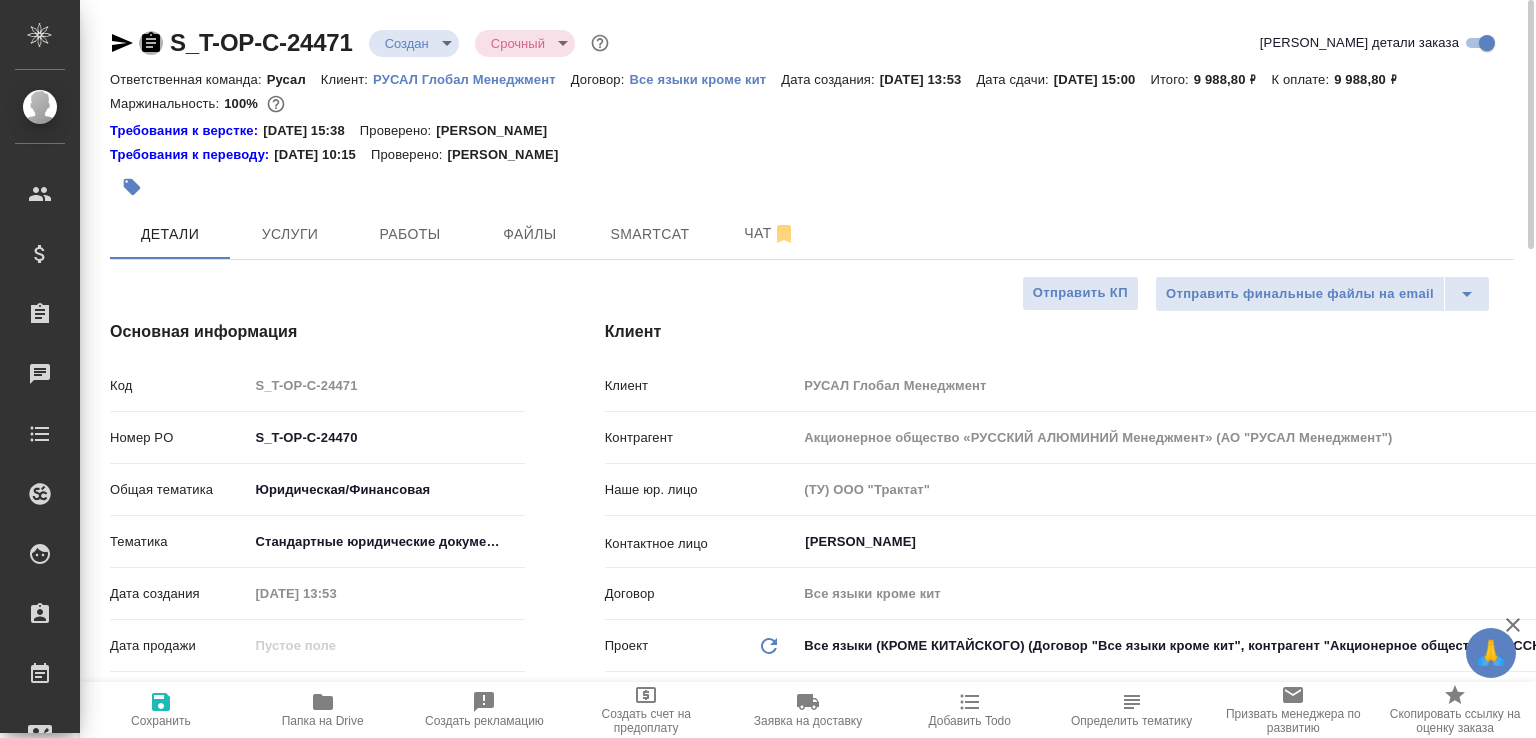 click 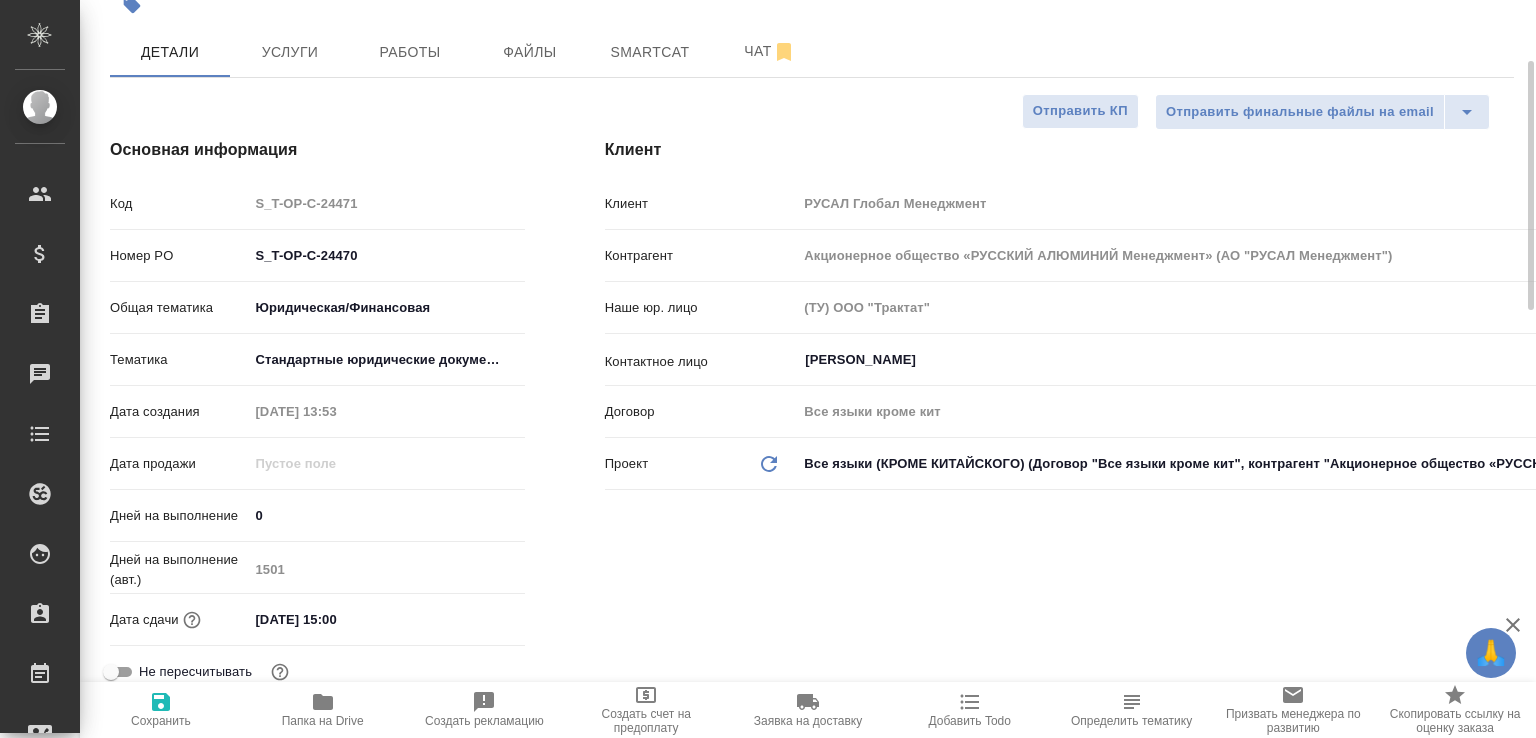scroll, scrollTop: 0, scrollLeft: 0, axis: both 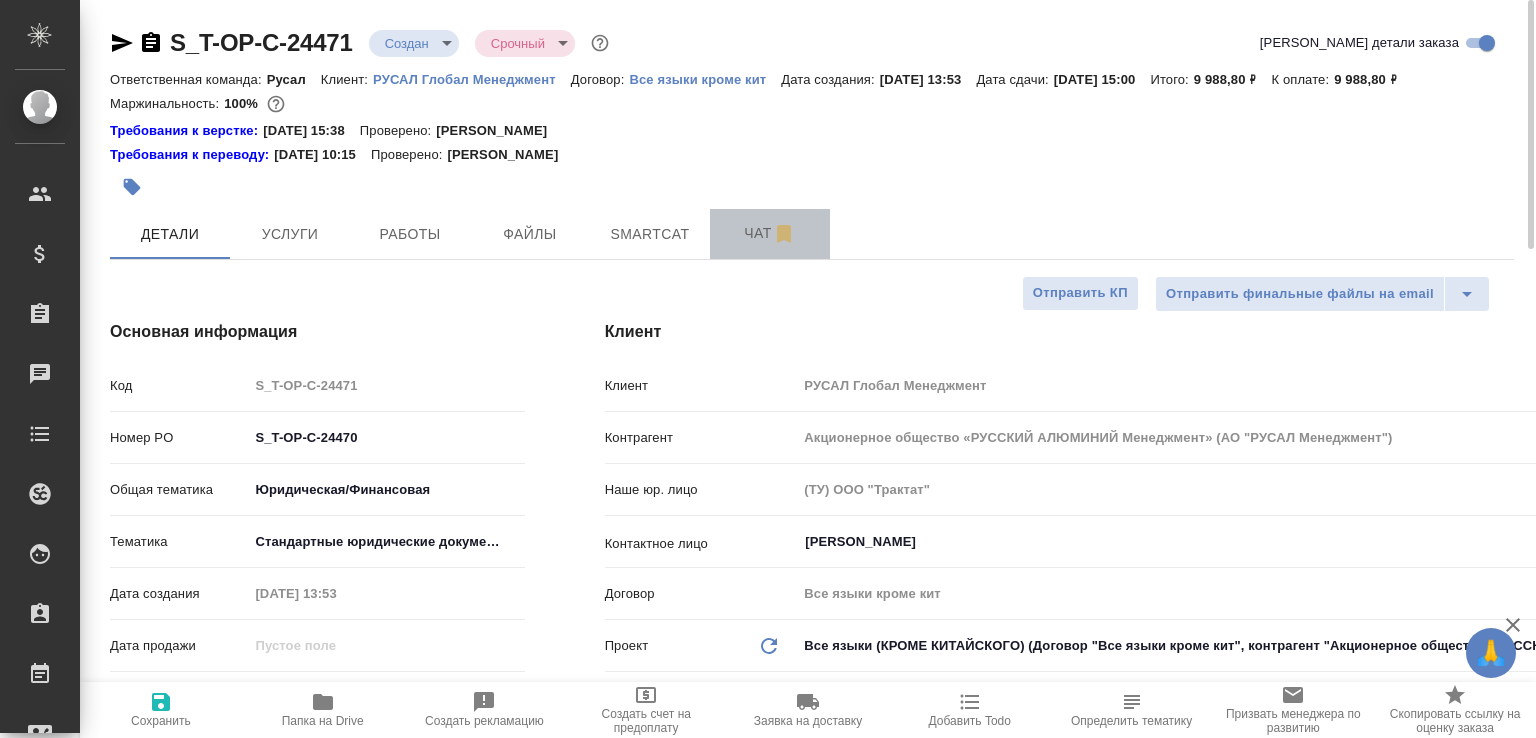 click on "Чат" at bounding box center [770, 233] 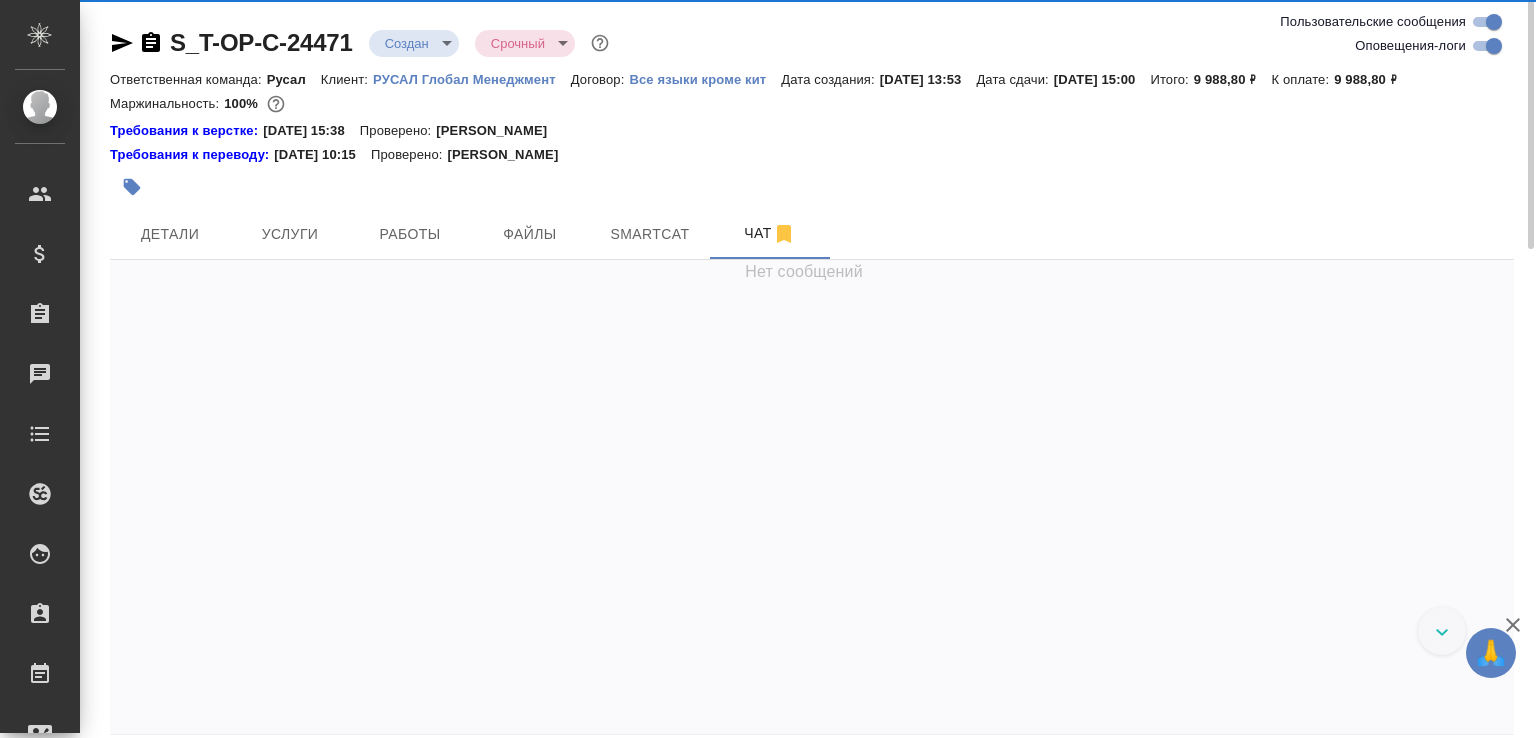 scroll, scrollTop: 432, scrollLeft: 0, axis: vertical 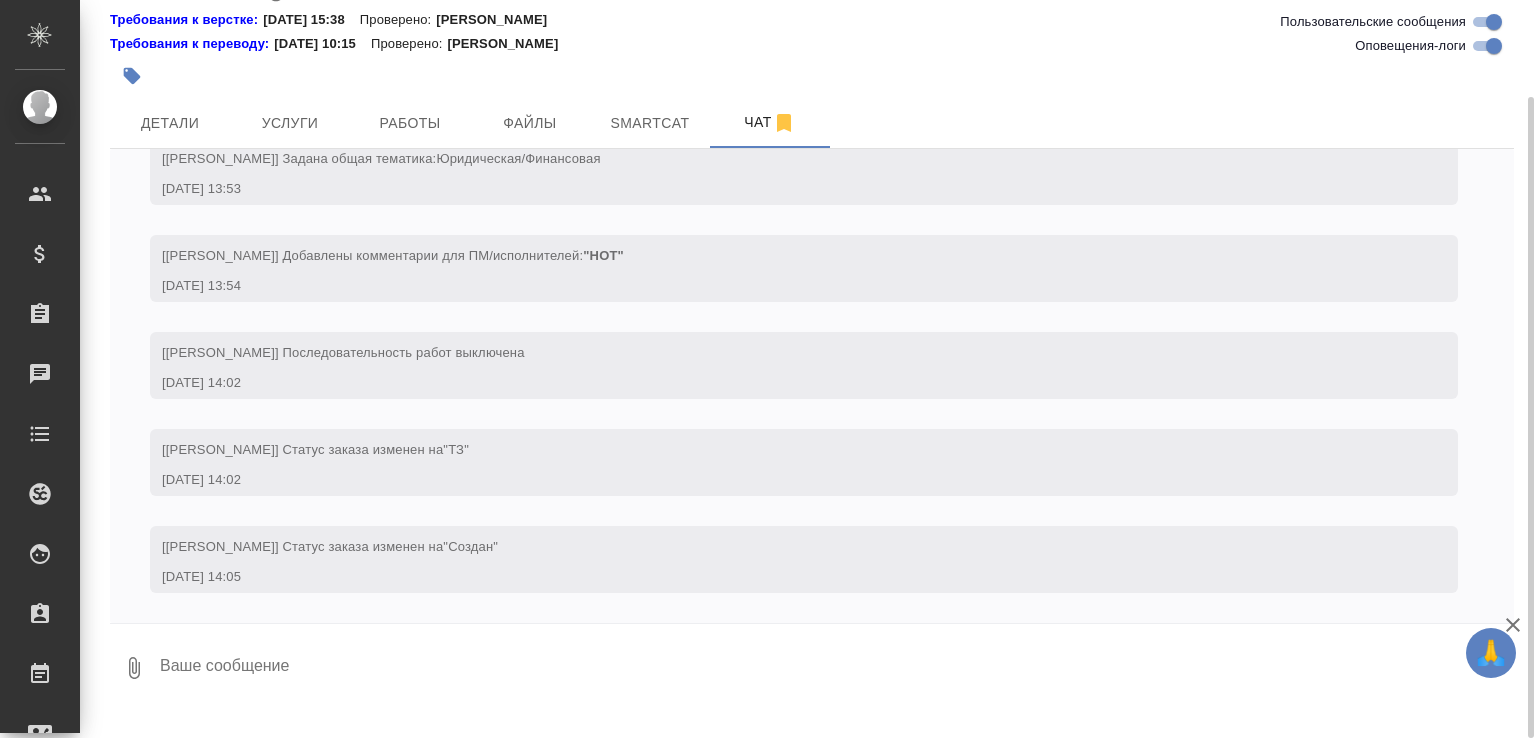 click on "S_T-OP-C-24471 Создан new Срочный urgent Ответственная команда: Русал Клиент: РУСАЛ Глобал Менеджмент Договор: Все языки кроме кит Дата создания: 16.07.2025, 13:53 Дата сдачи: 18.07.2025, 15:00 Итого: 9 988,80 ₽ К оплате: 9 988,80 ₽ Маржинальность: 100% Требования к верстке: 06.06.2024 15:38 Проверено: Зверева Анна  Требования к переводу: 04.09.2024 10:15 Проверено: Мухин Павел Детали Услуги Работы Файлы Smartcat Чат Пользовательские сообщения Оповещения-логи 16.07, среда [Горленко Юлия] Клиент оставил комментарий:   "Список референсов по заказам Исаева:  https://drive.awatera.com/f/12380568. 16.07.25, 13:53 16.07.25, 13:53 16.07.25, 13:53 "НОТ" "ТЗ" 0" at bounding box center [812, 301] 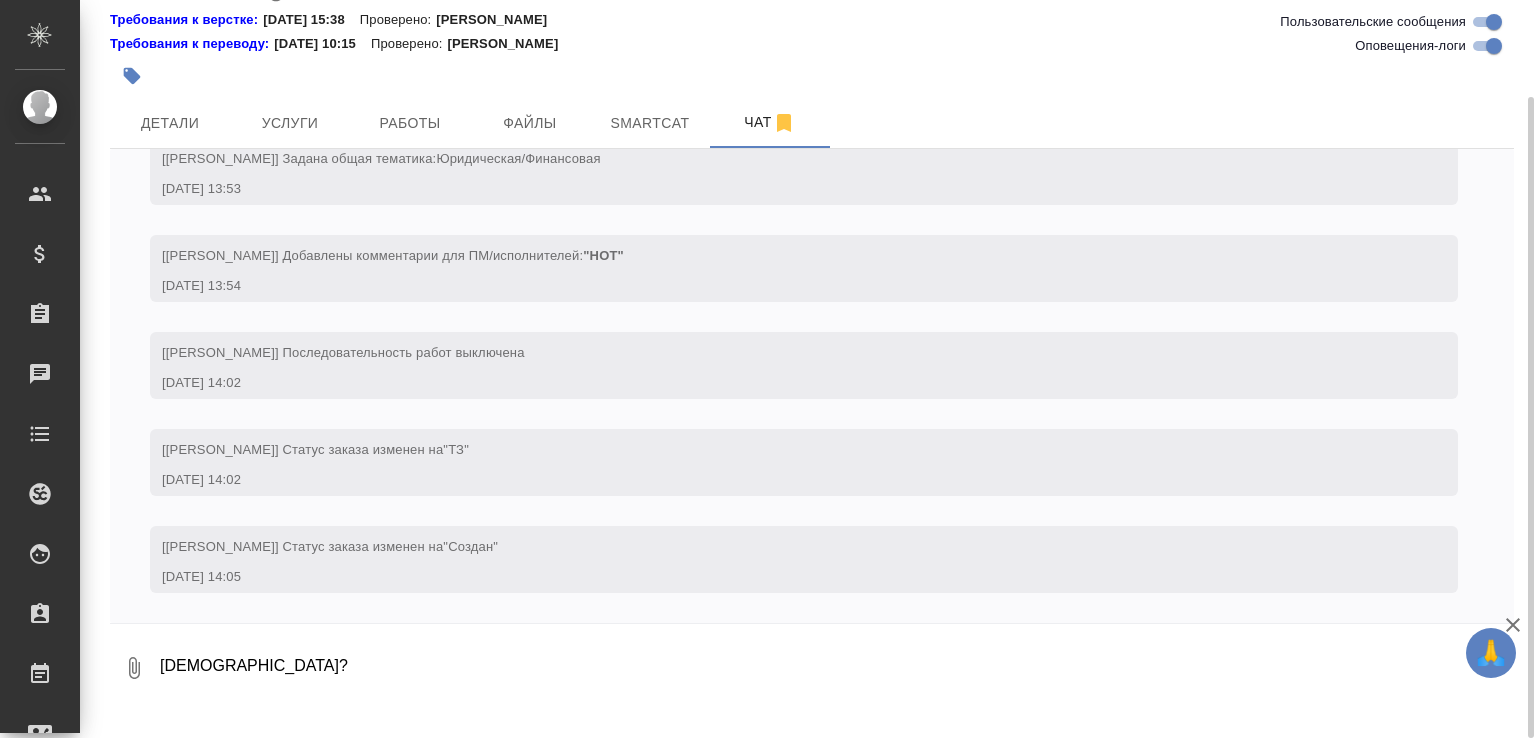 type on "Исай?" 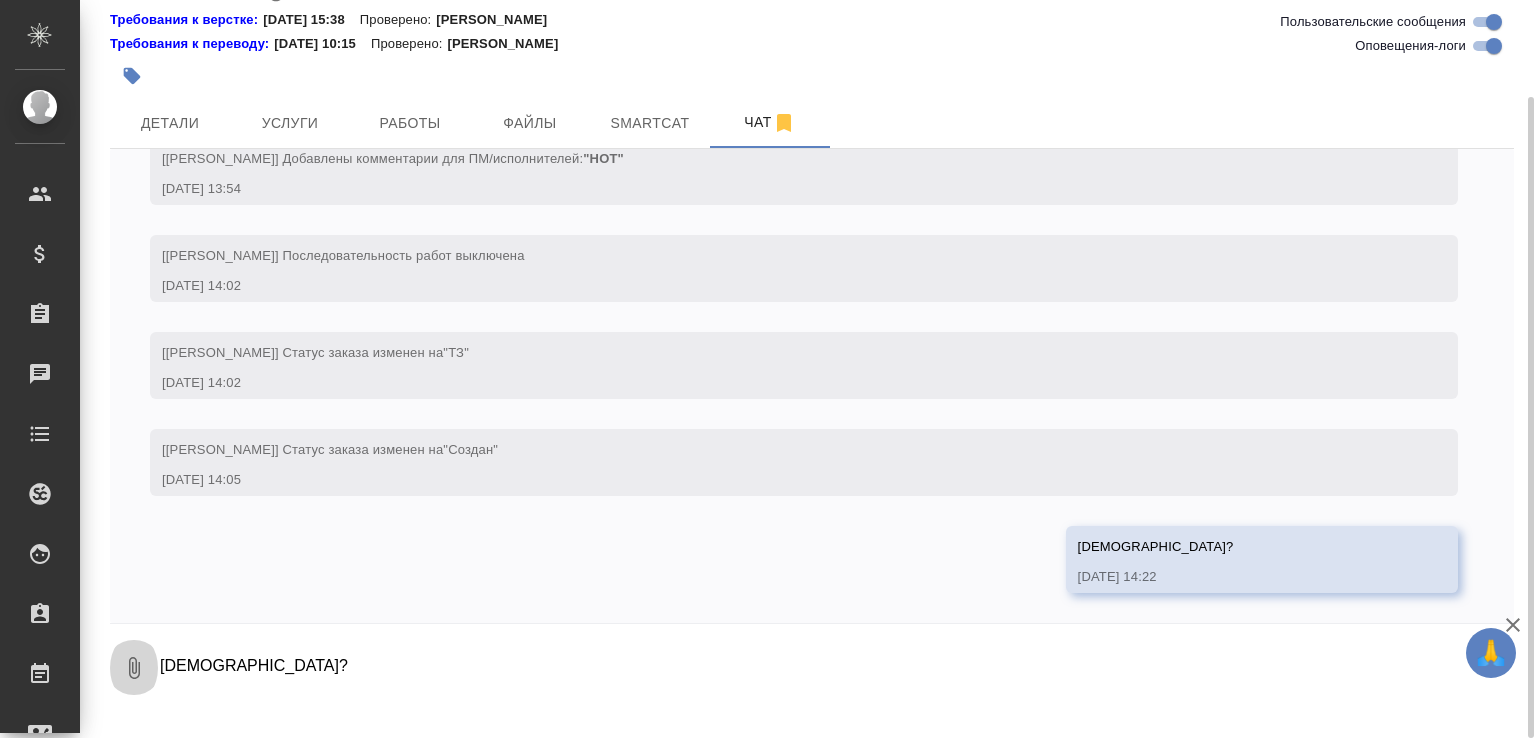 click 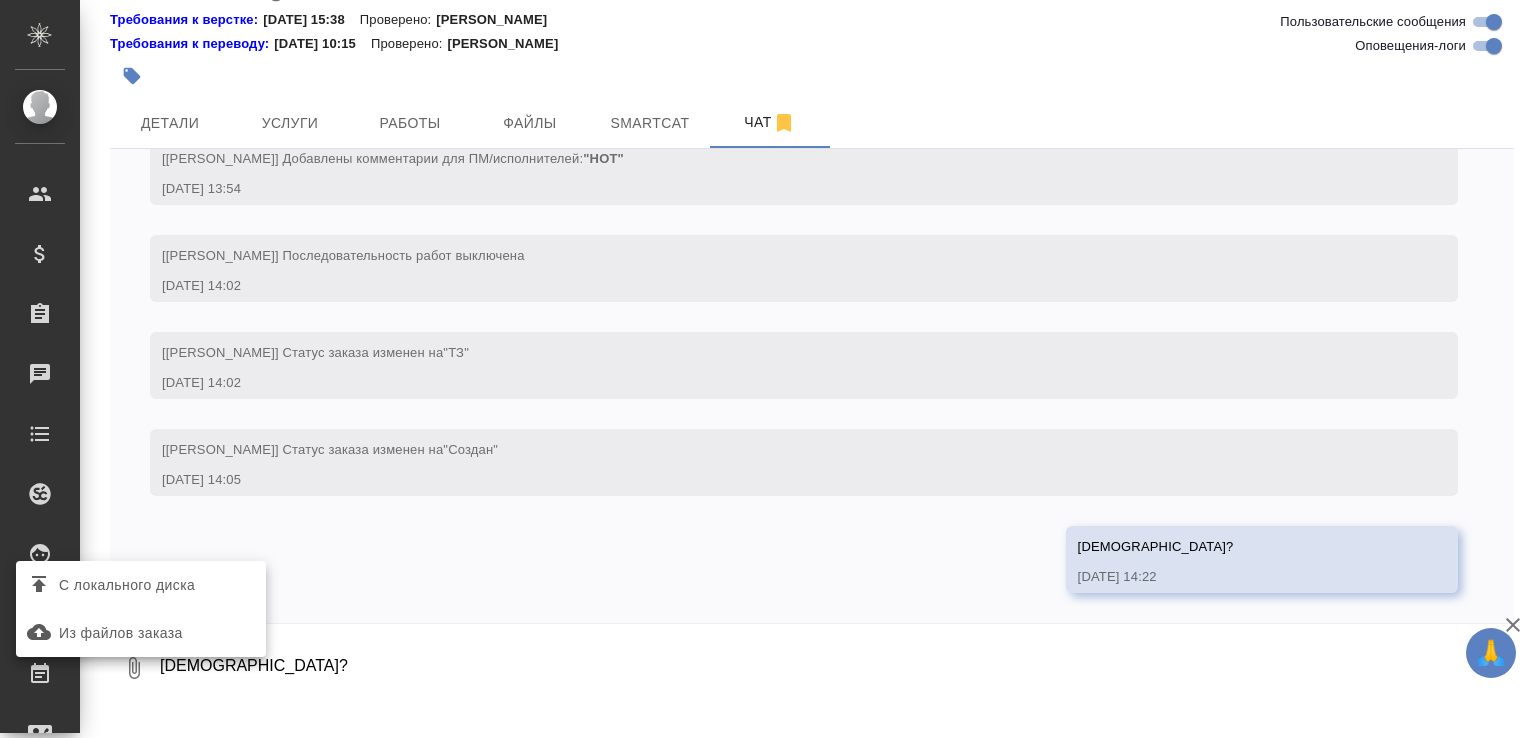 click on "С локального диска" at bounding box center [127, 585] 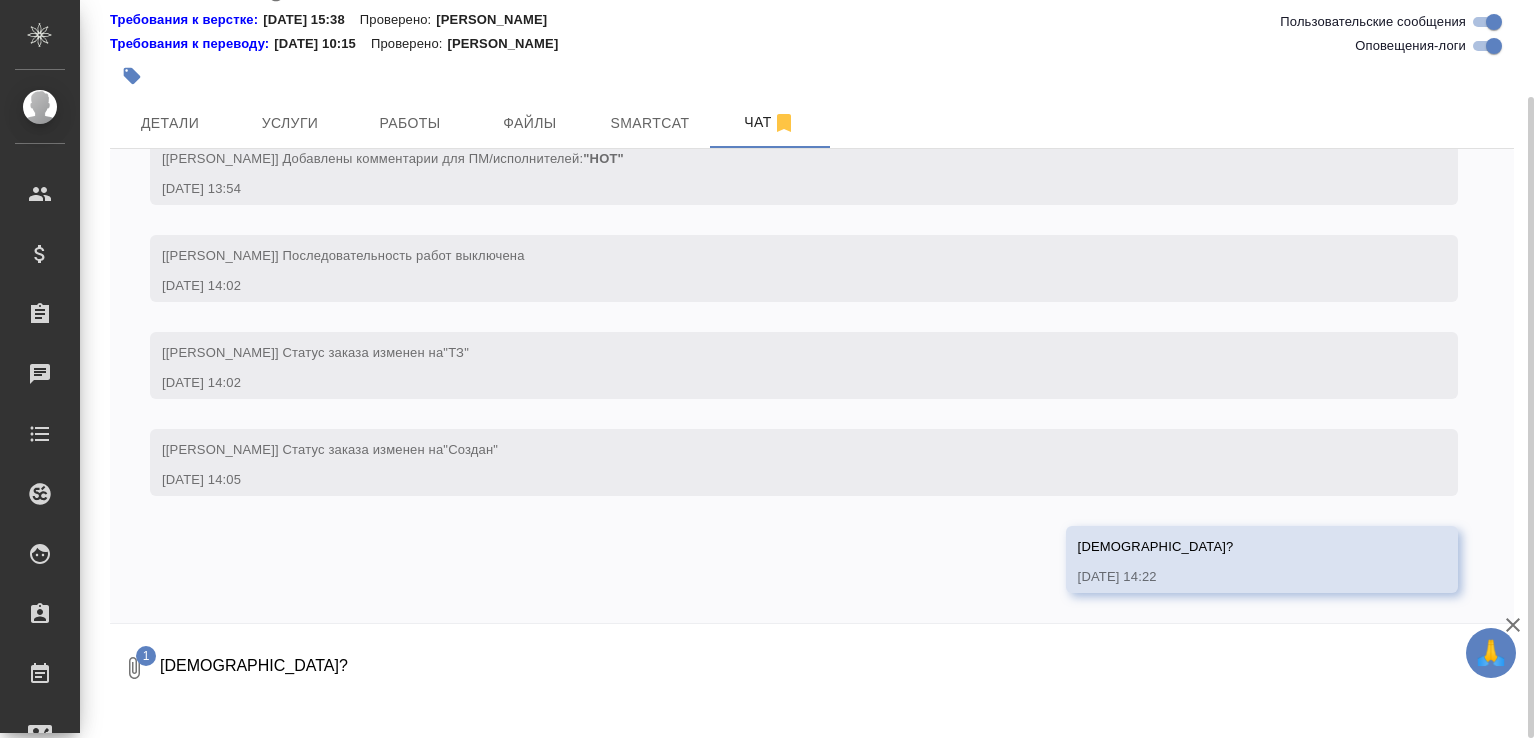 click on "Исай?" at bounding box center [819, 668] 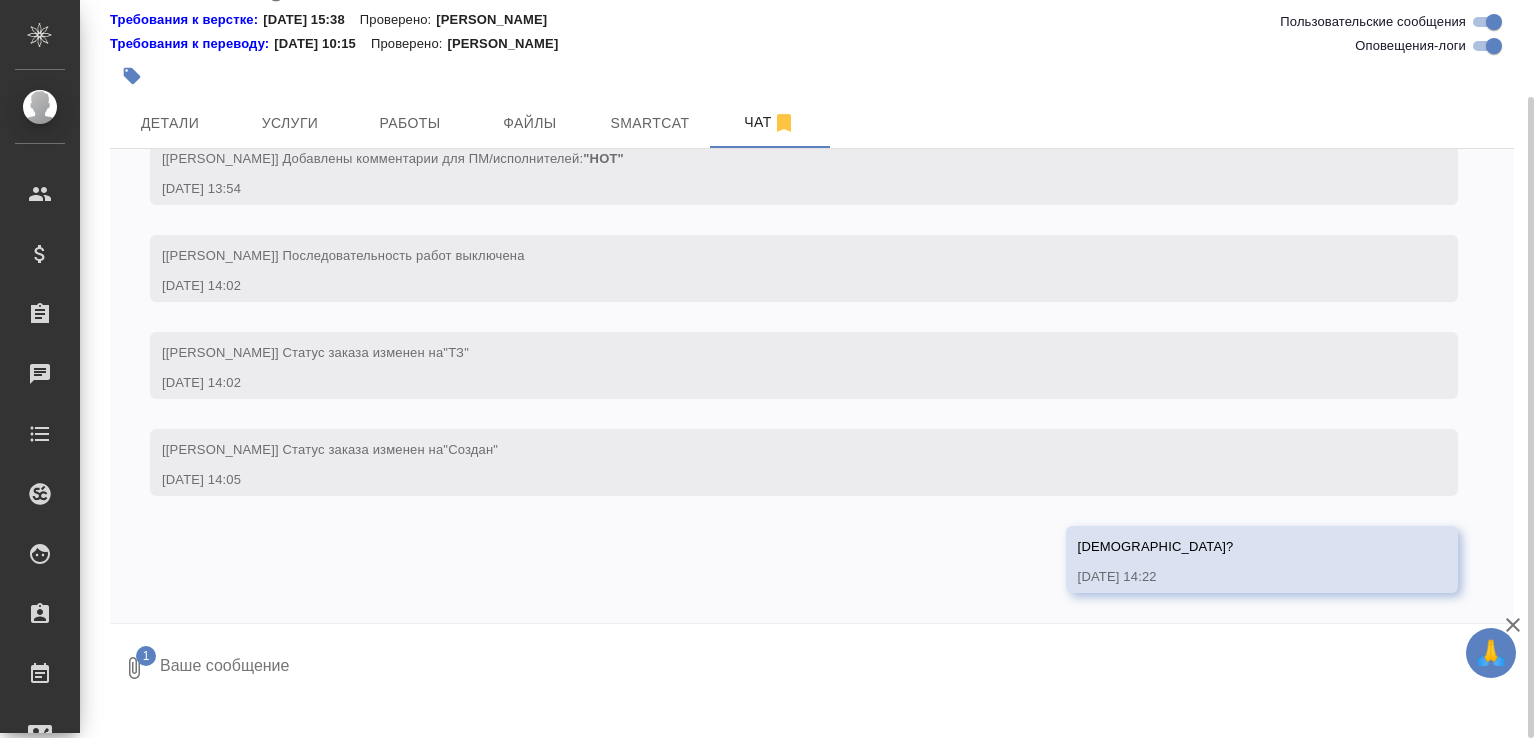 type 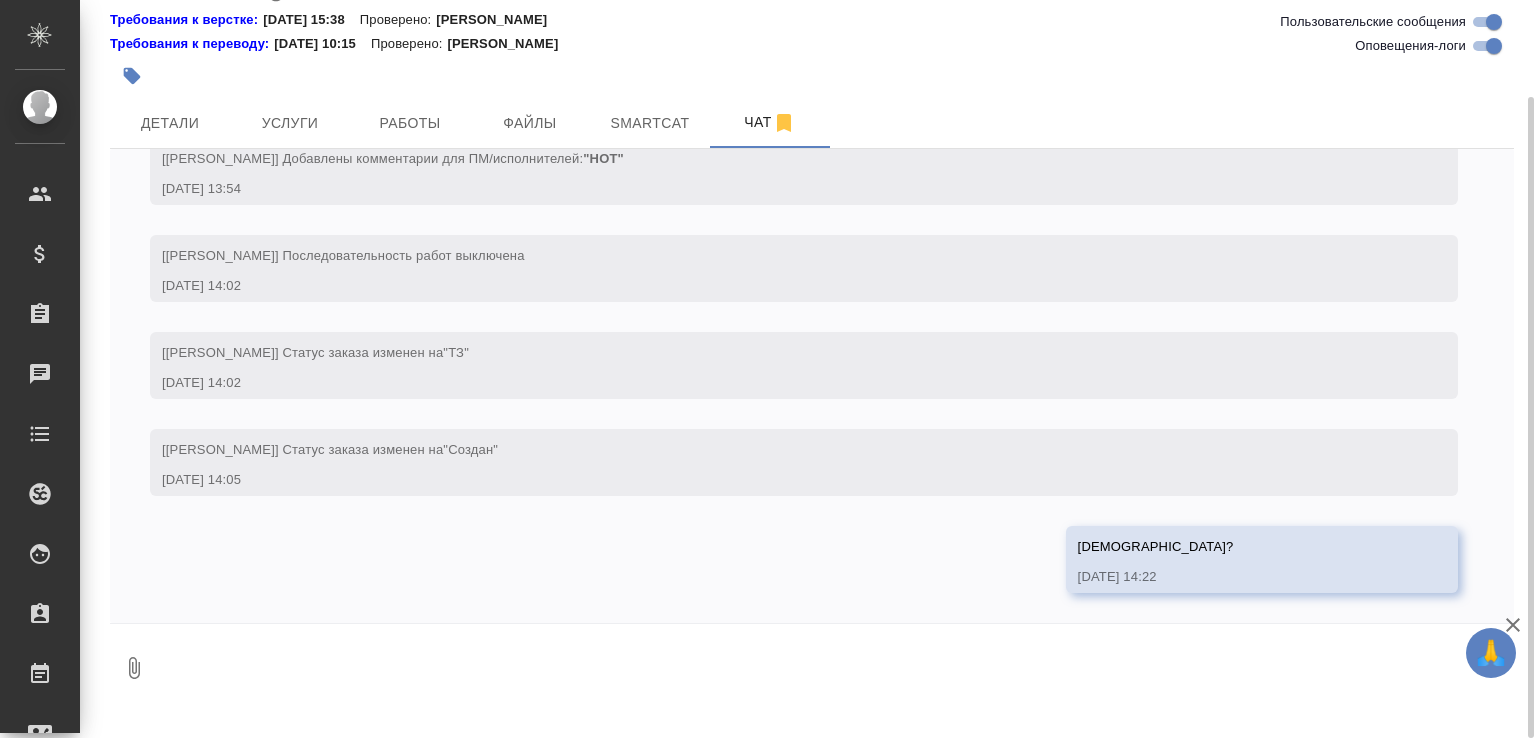 scroll, scrollTop: 666, scrollLeft: 0, axis: vertical 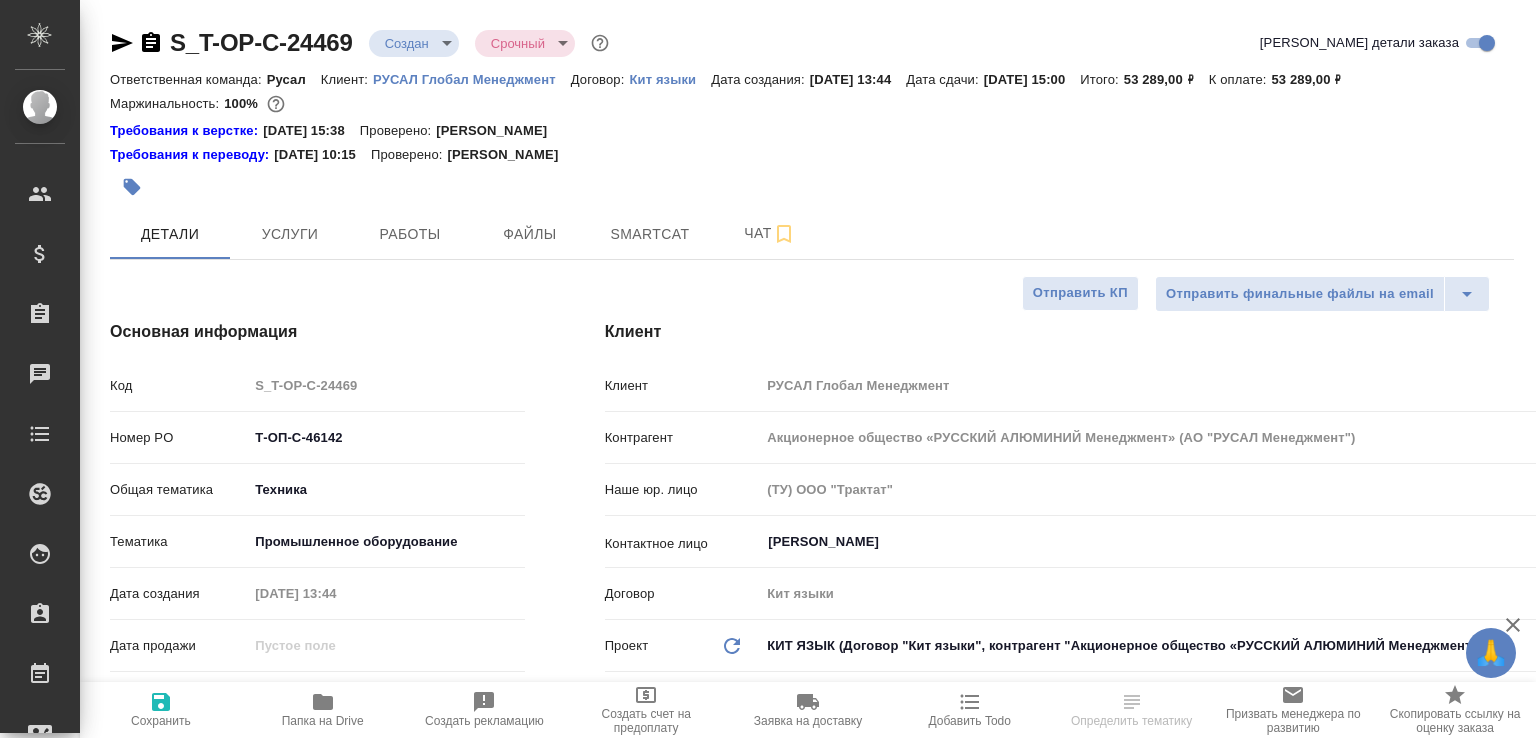select on "RU" 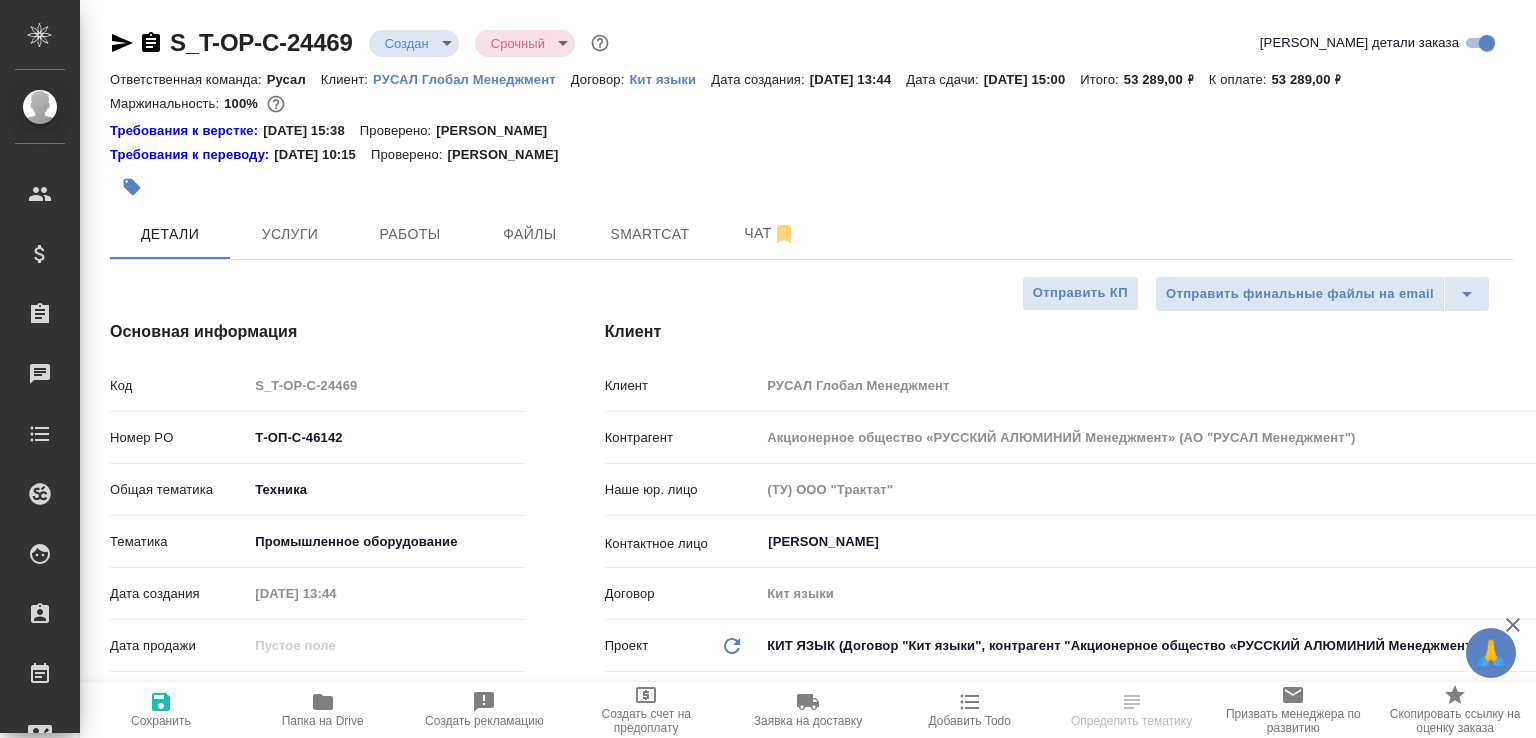 click on "Папка на Drive" at bounding box center (323, 709) 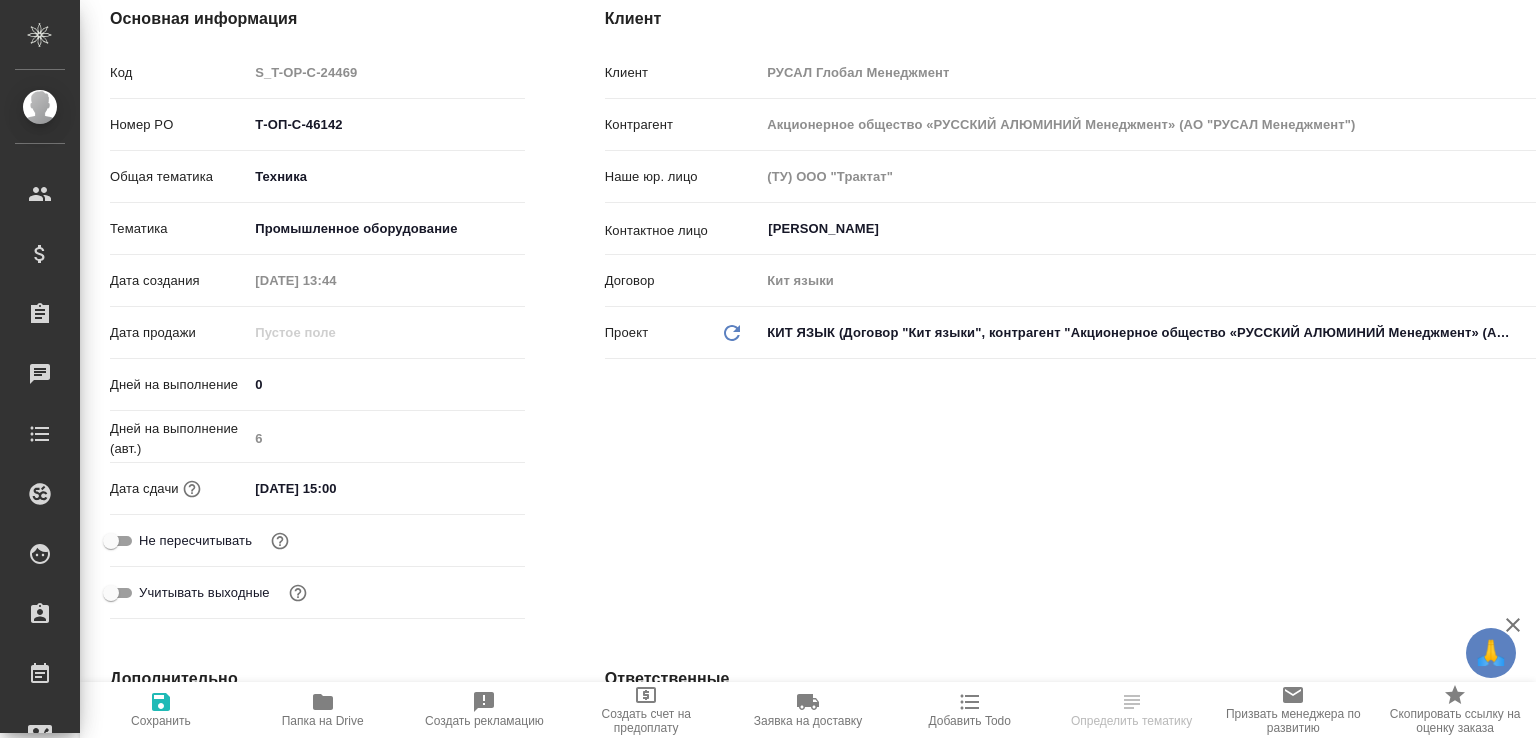 scroll, scrollTop: 0, scrollLeft: 0, axis: both 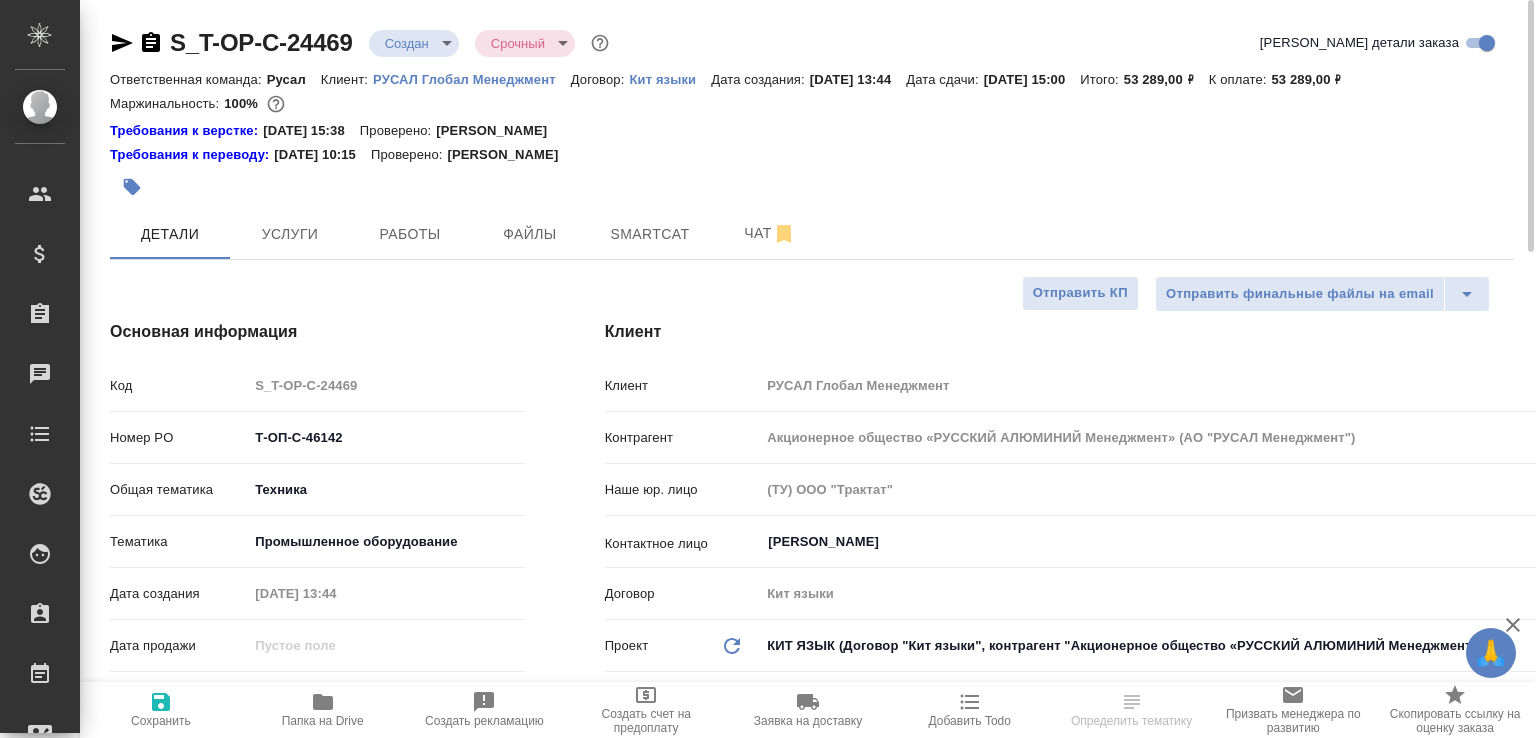 select on "RU" 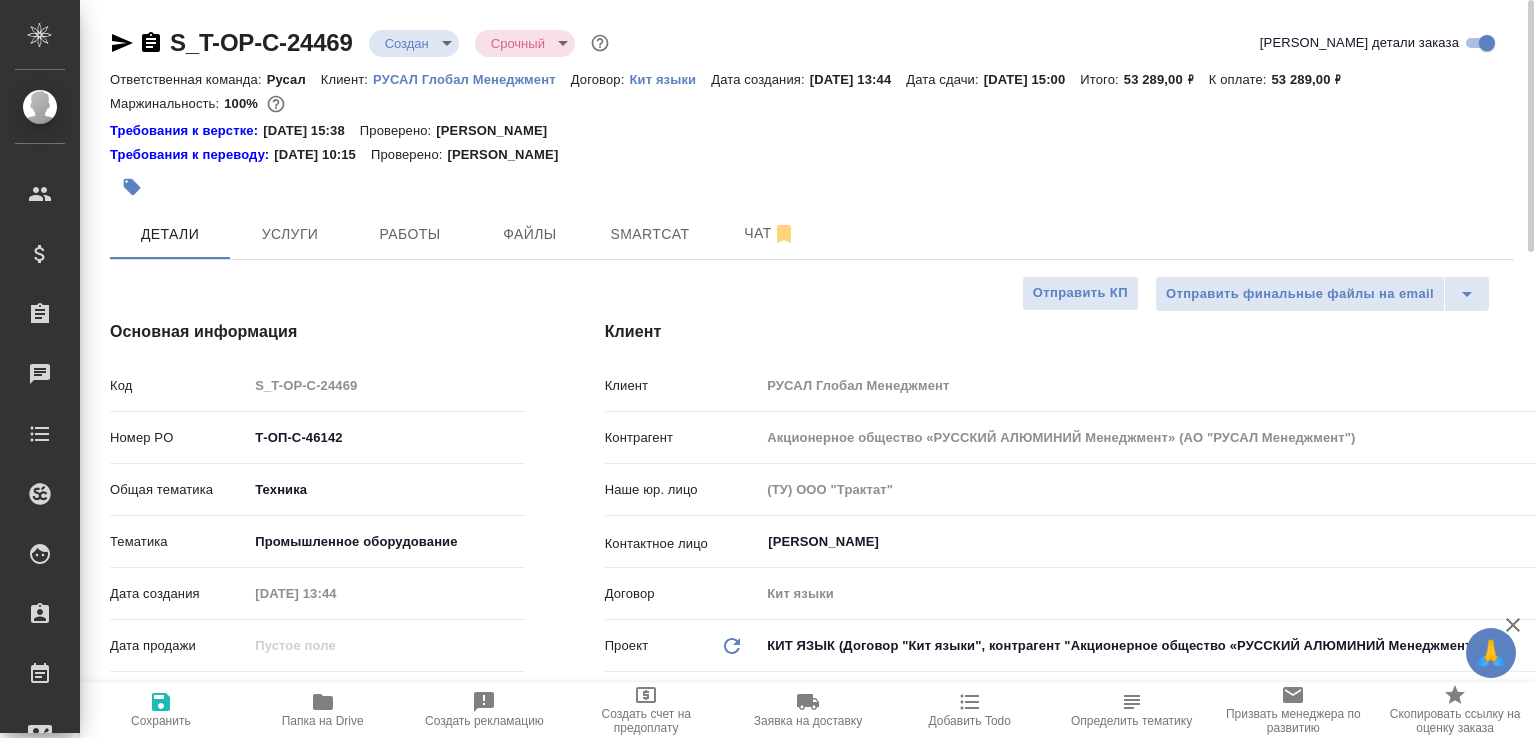 type on "x" 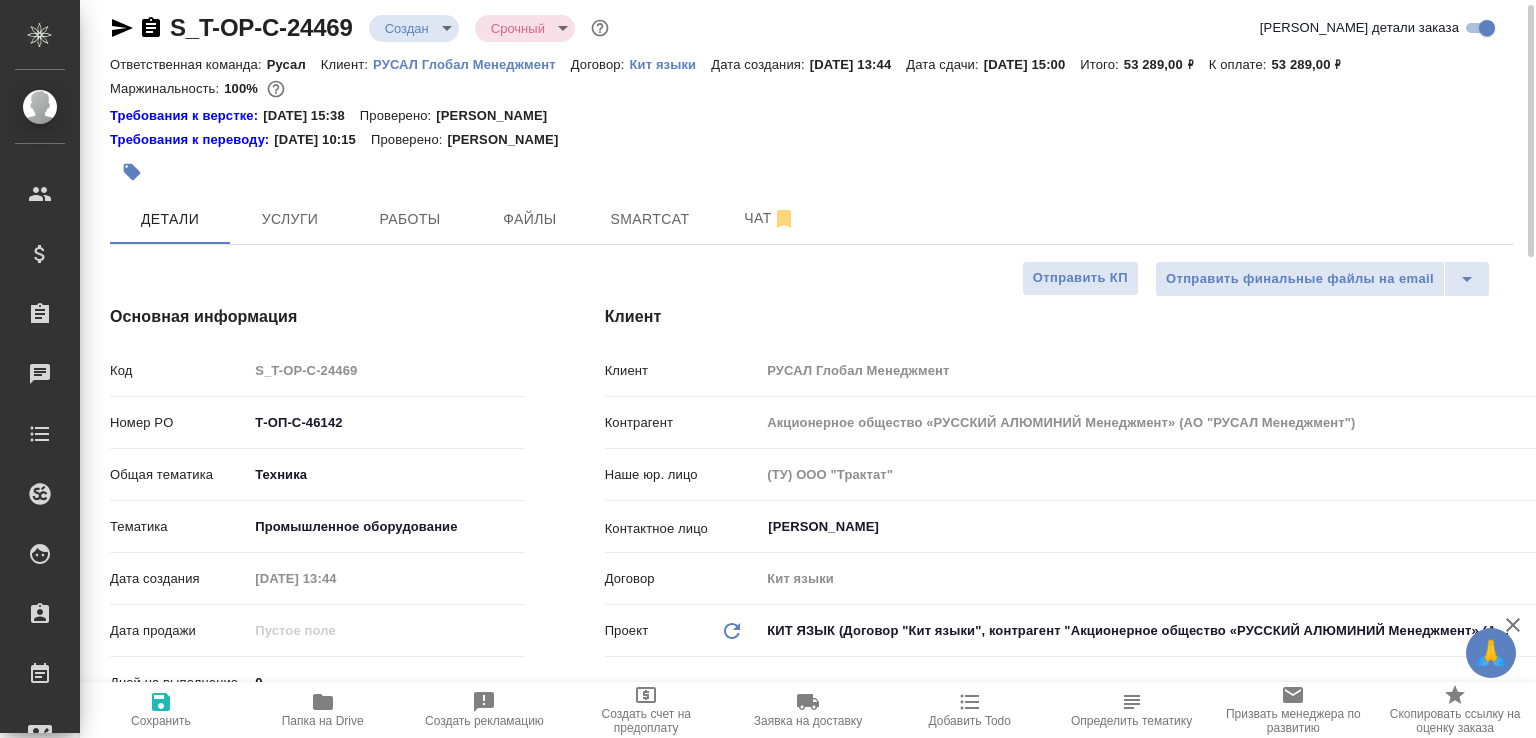 scroll, scrollTop: 0, scrollLeft: 0, axis: both 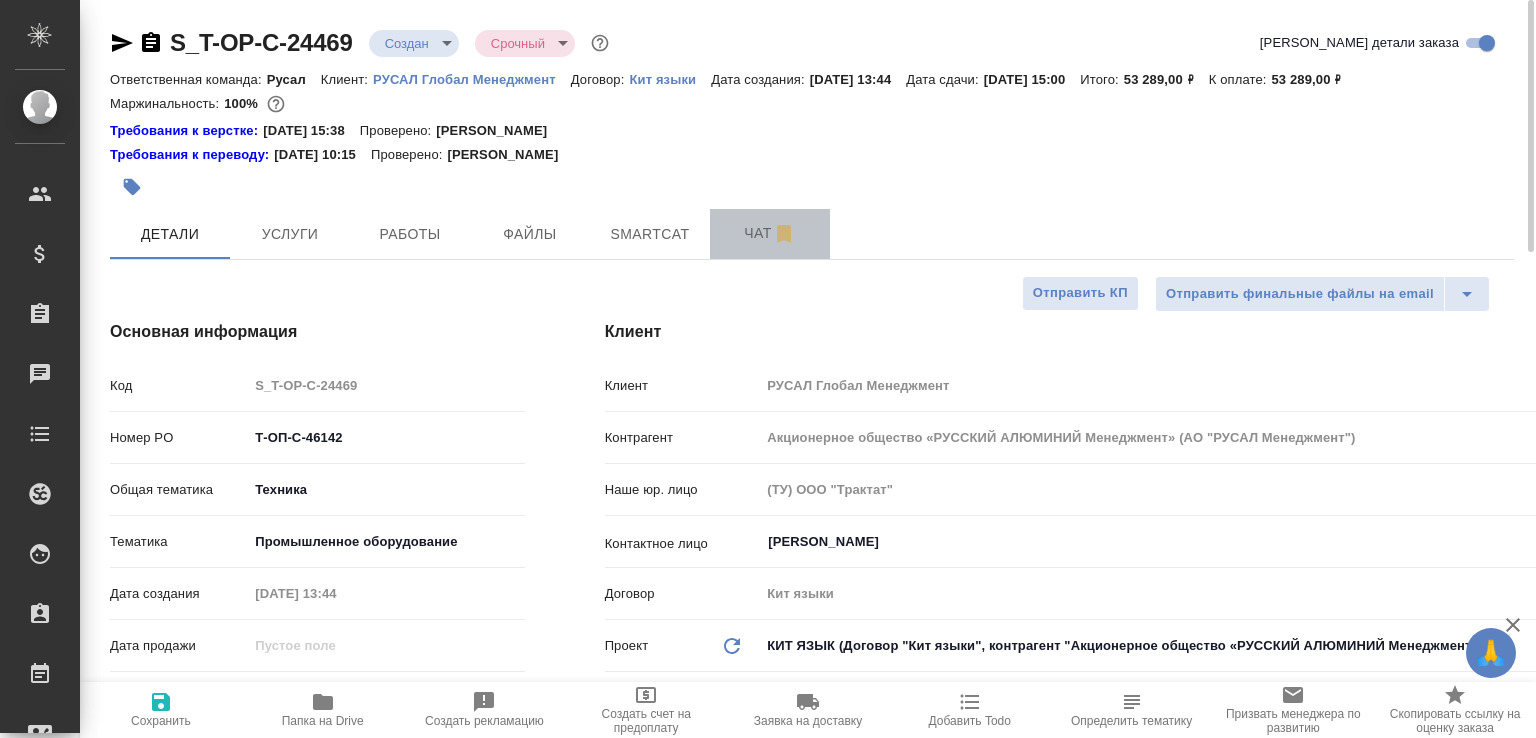 click on "Чат" at bounding box center [770, 233] 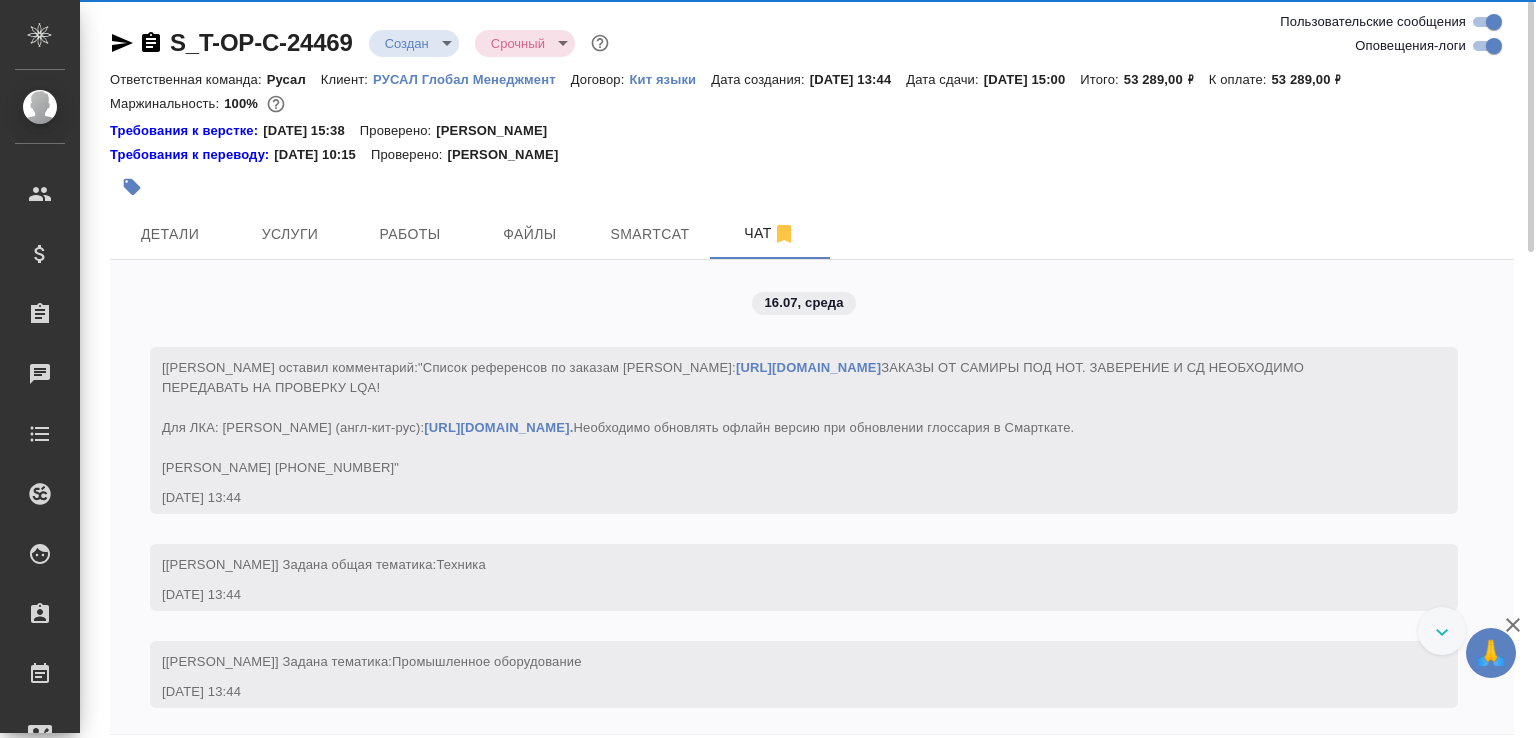 scroll, scrollTop: 579, scrollLeft: 0, axis: vertical 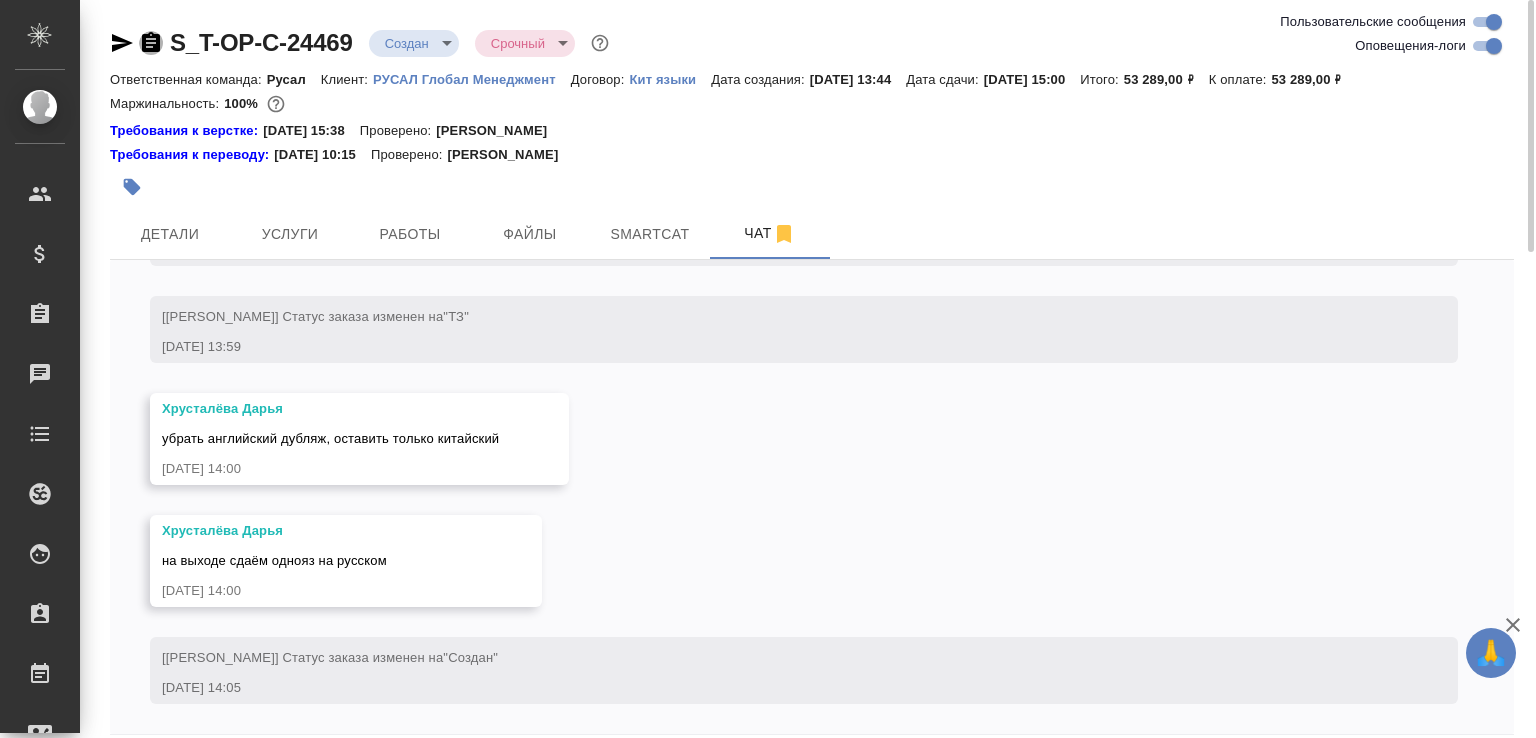 click 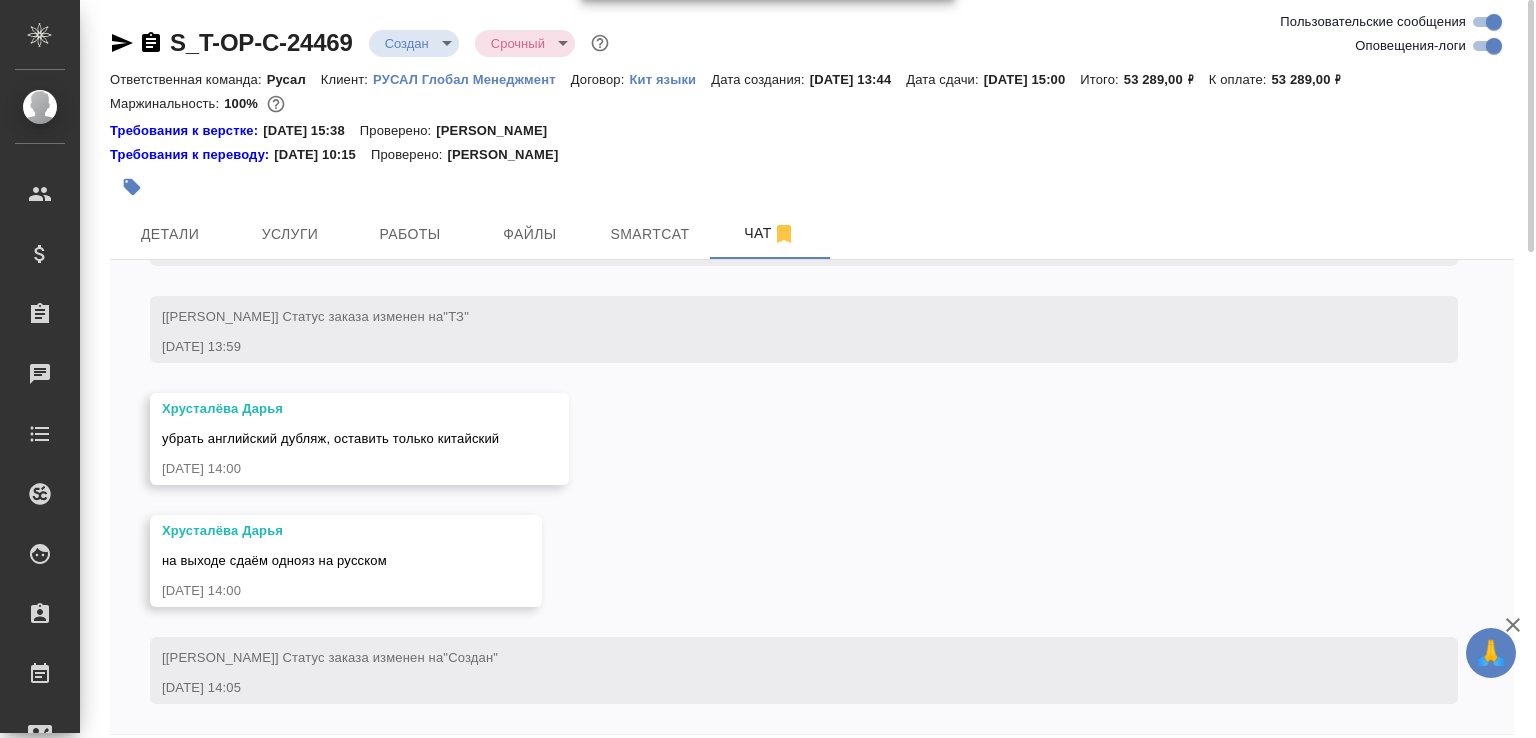 scroll, scrollTop: 87, scrollLeft: 0, axis: vertical 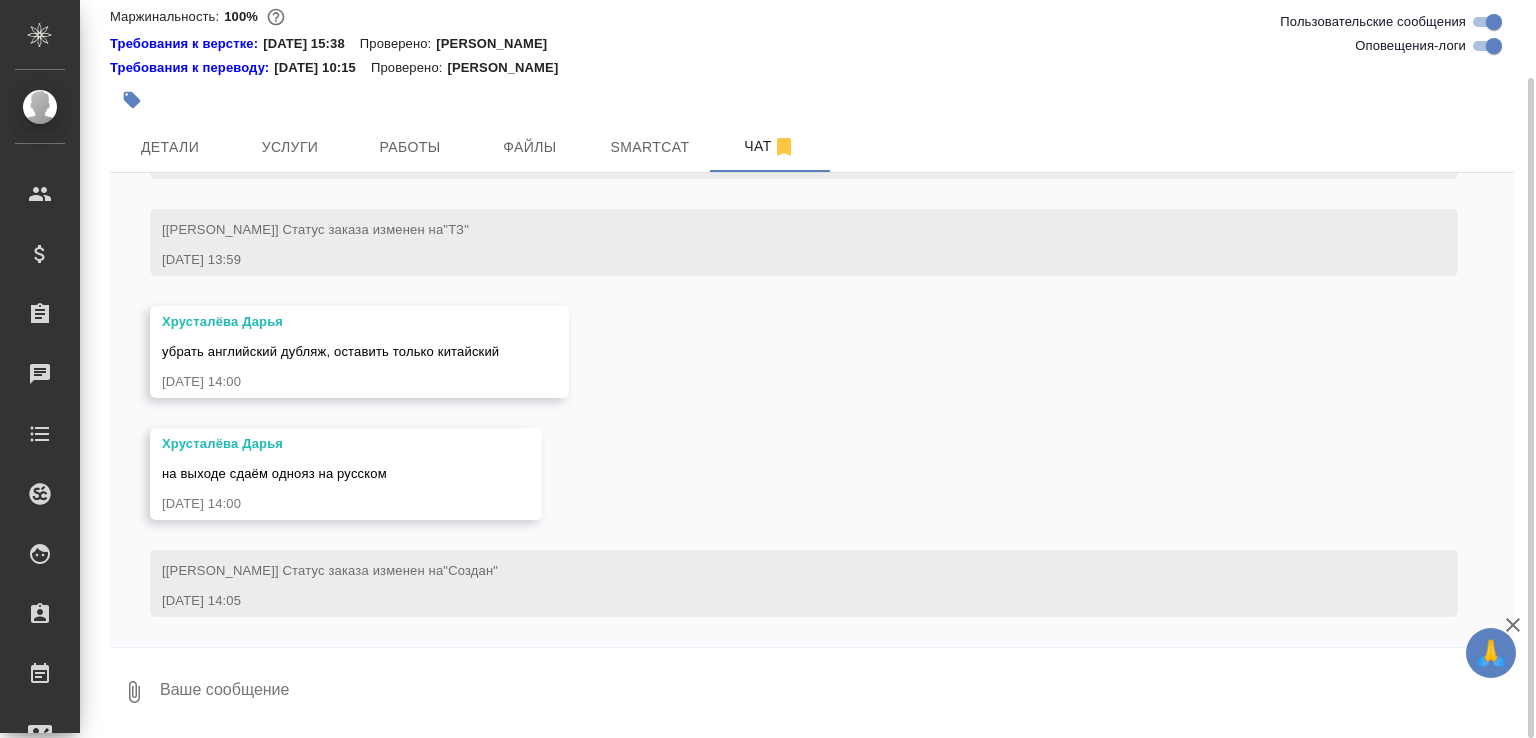 click 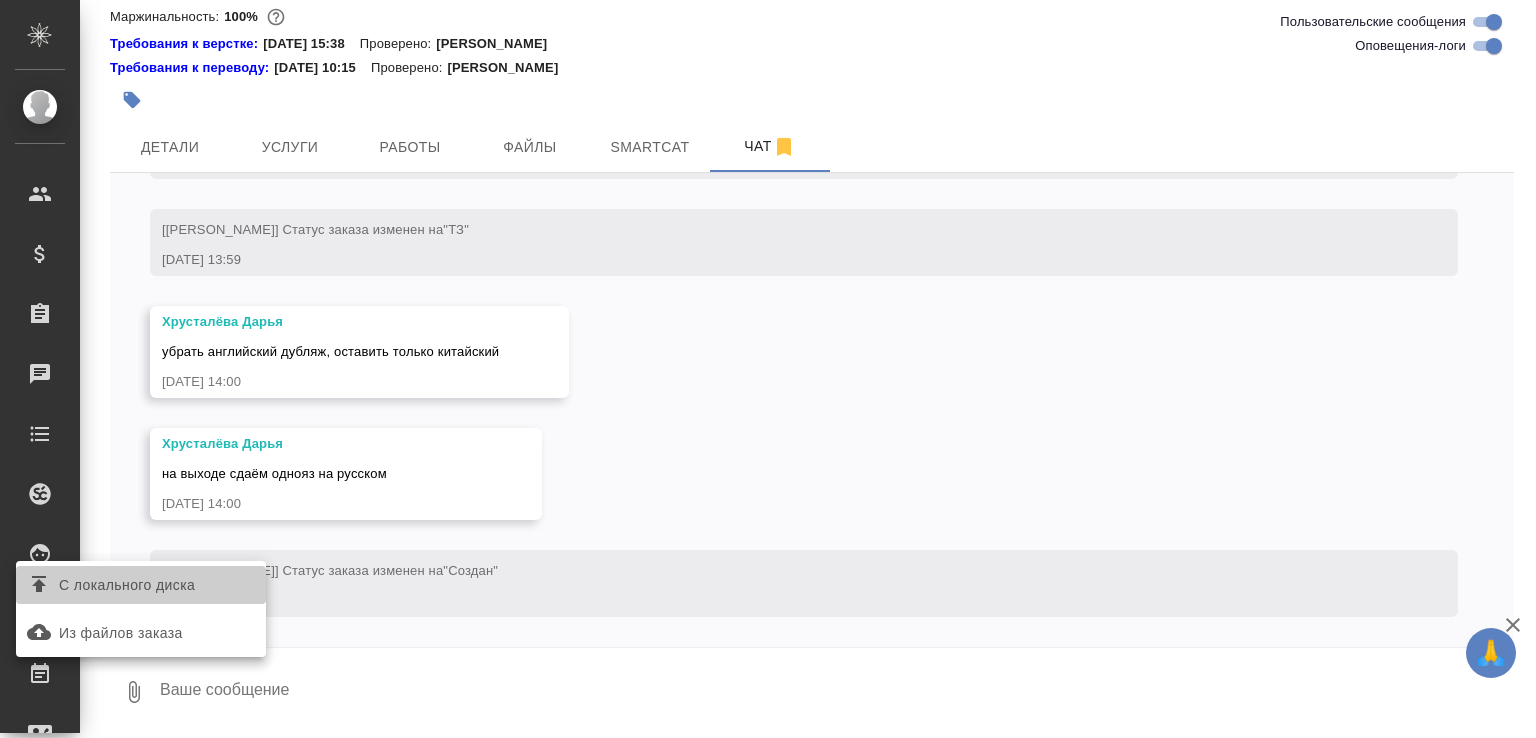 click on "С локального диска" at bounding box center (127, 585) 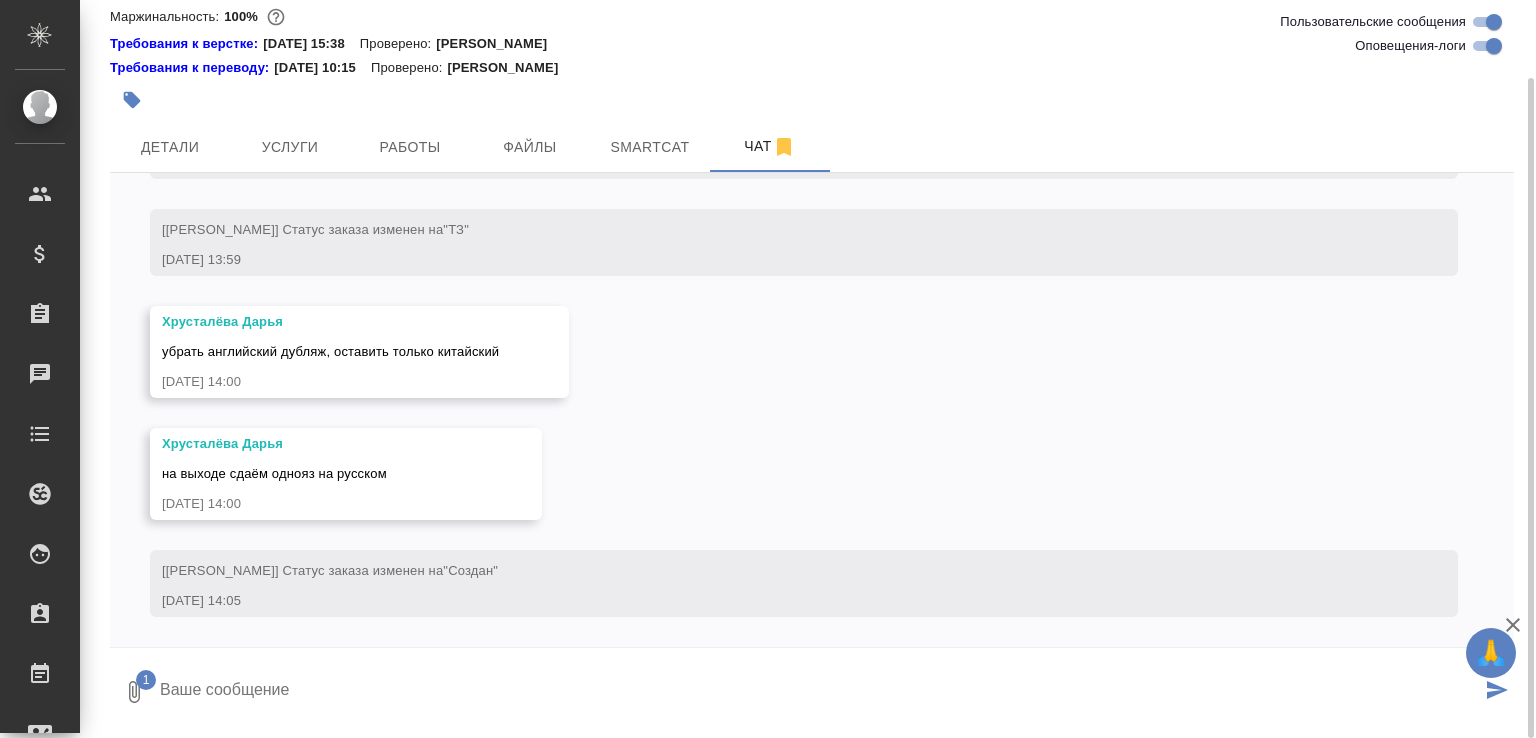 click at bounding box center (819, 692) 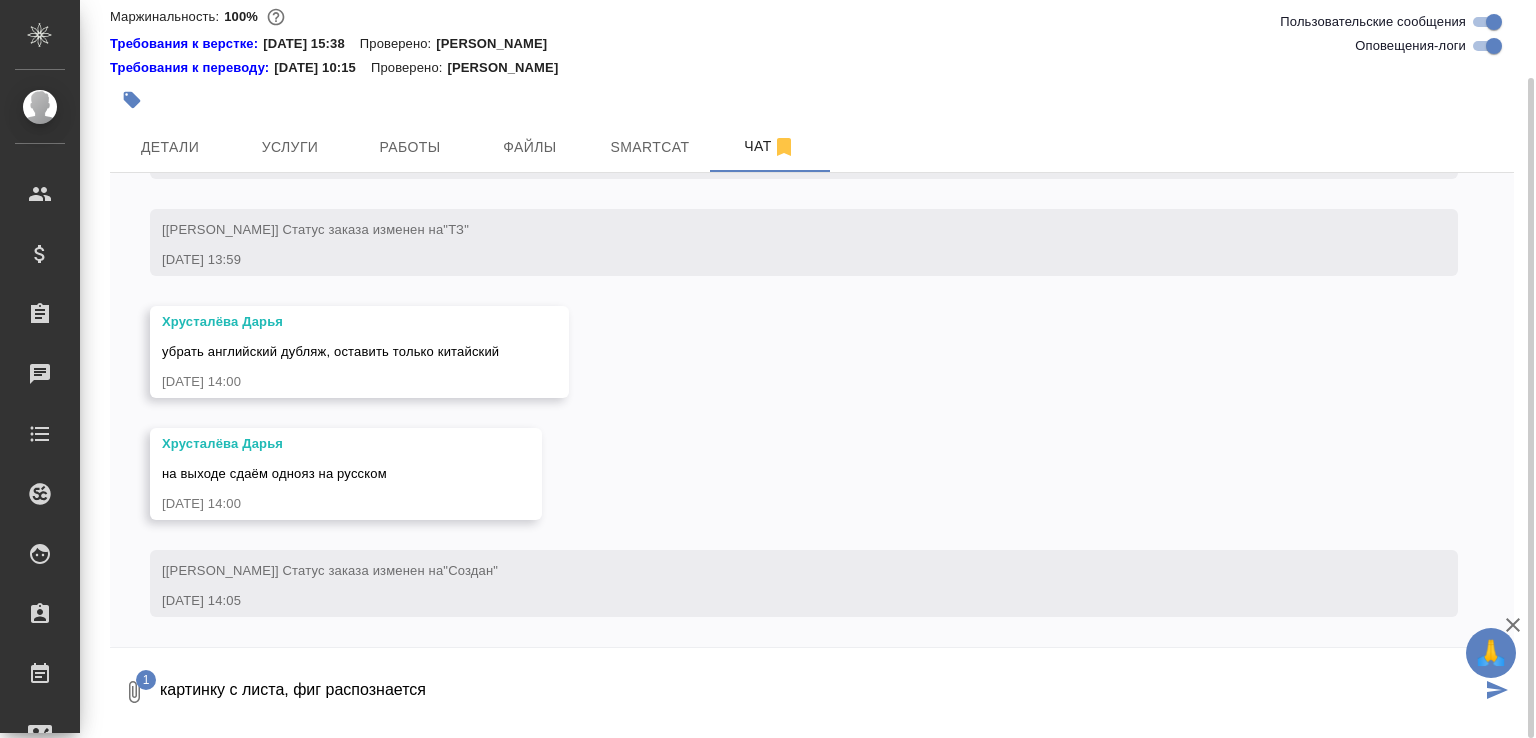 type on "картинку с листа, фиг распознается" 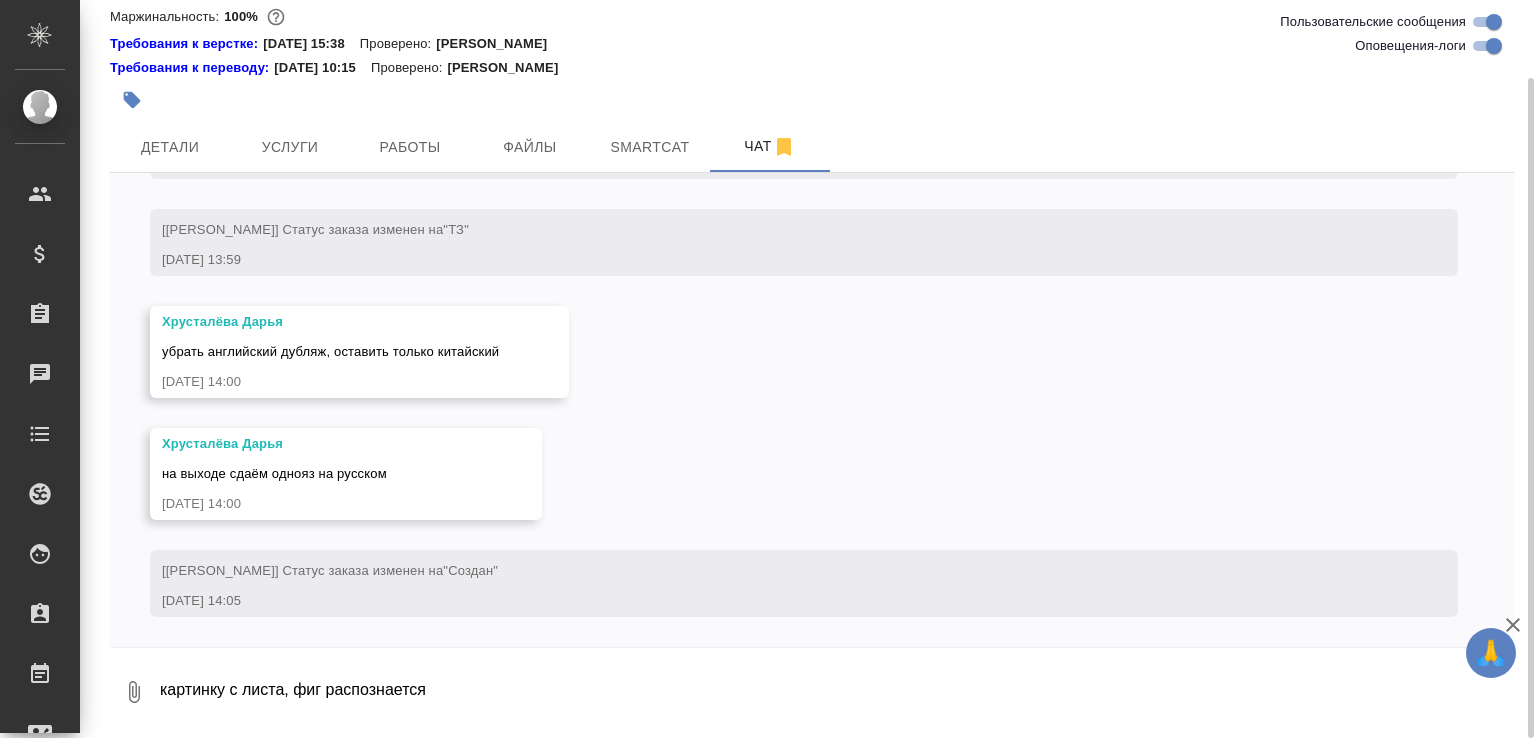 scroll, scrollTop: 736, scrollLeft: 0, axis: vertical 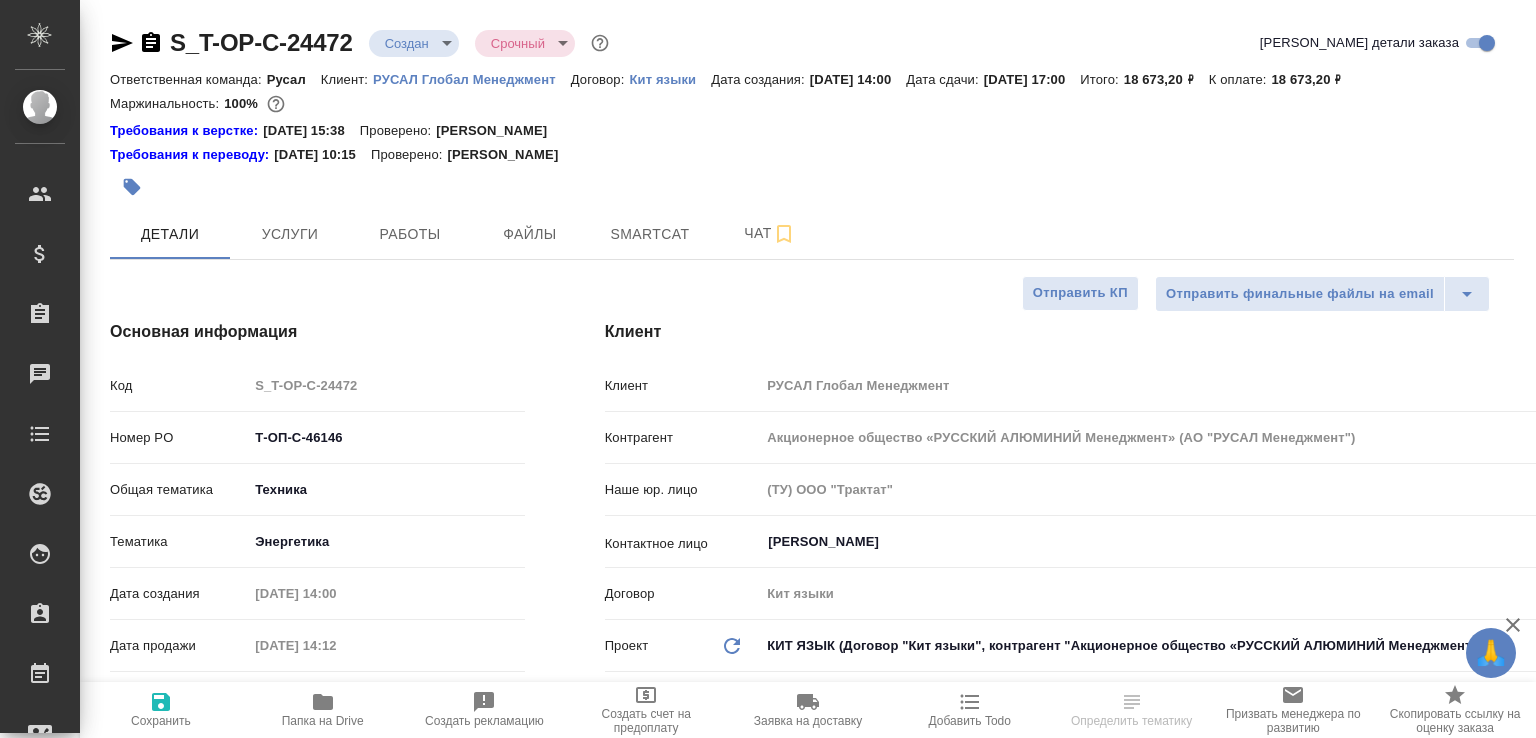 select on "RU" 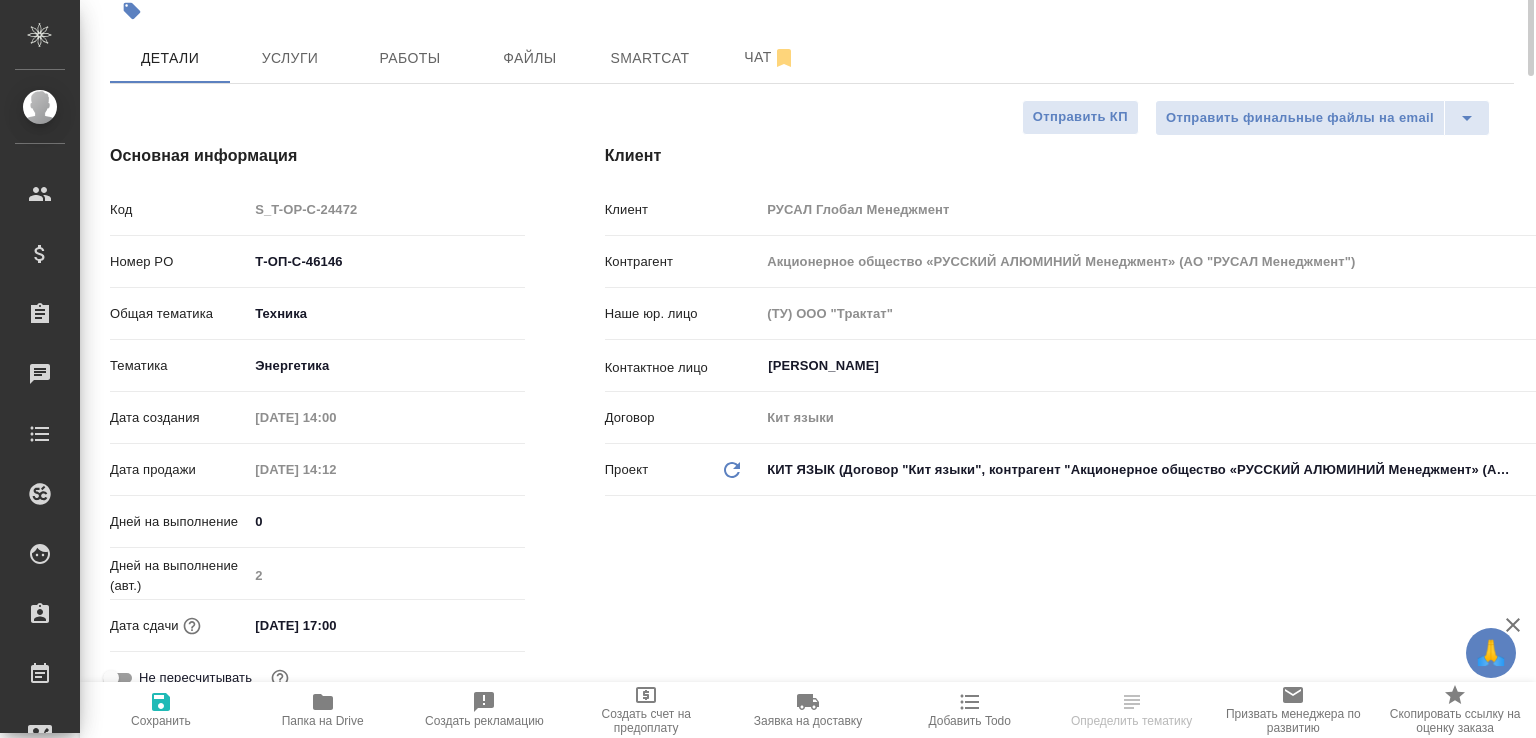 scroll, scrollTop: 0, scrollLeft: 0, axis: both 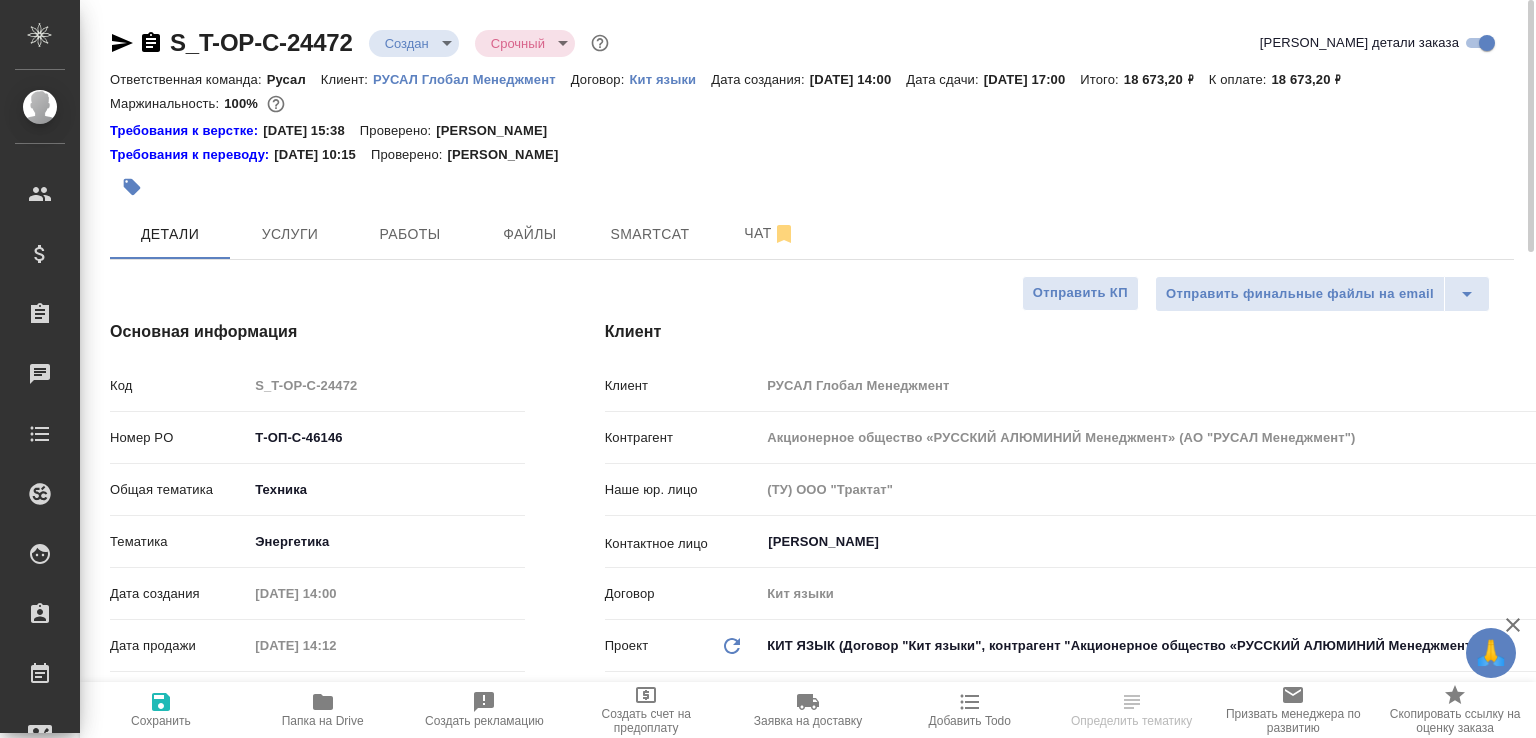 click on "Папка на Drive" at bounding box center (323, 721) 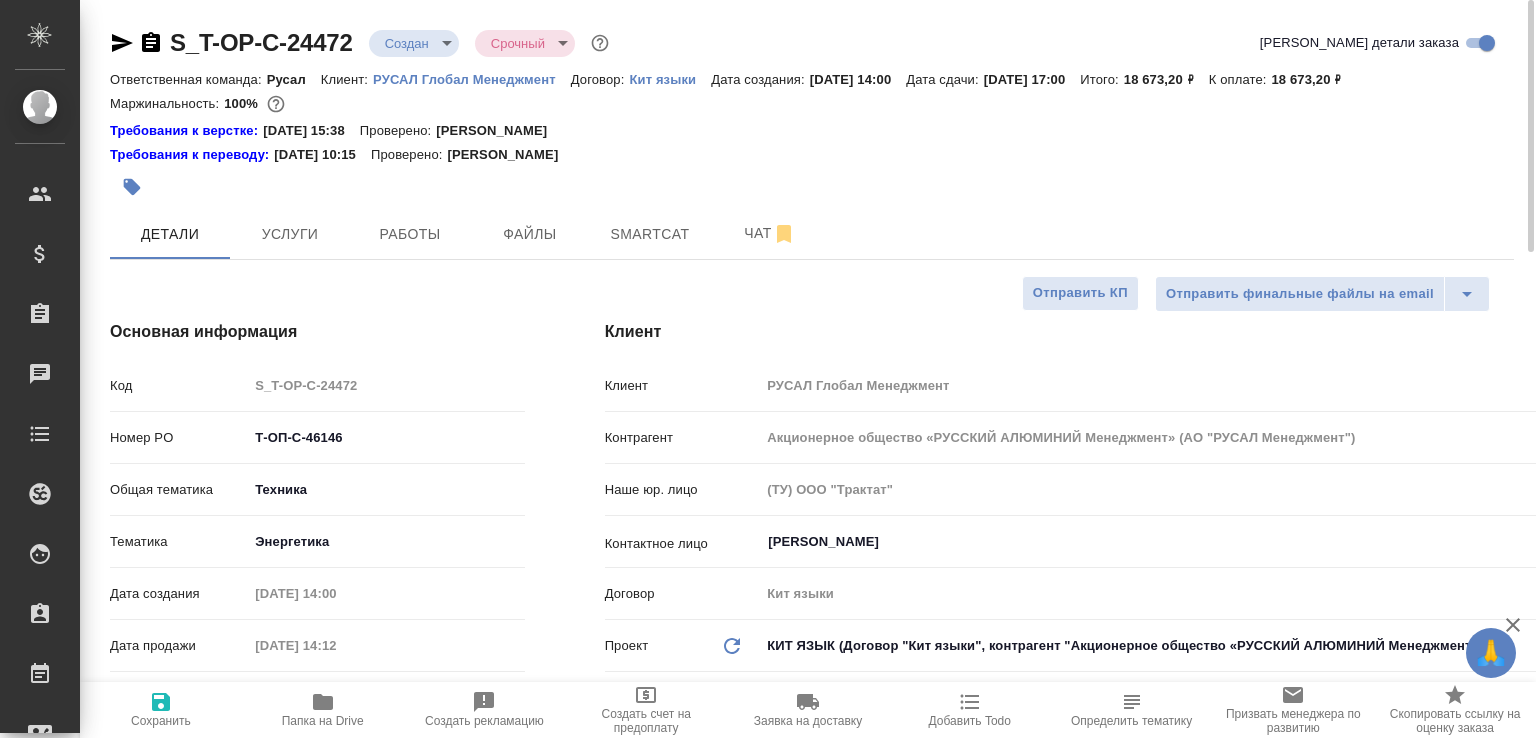 type on "x" 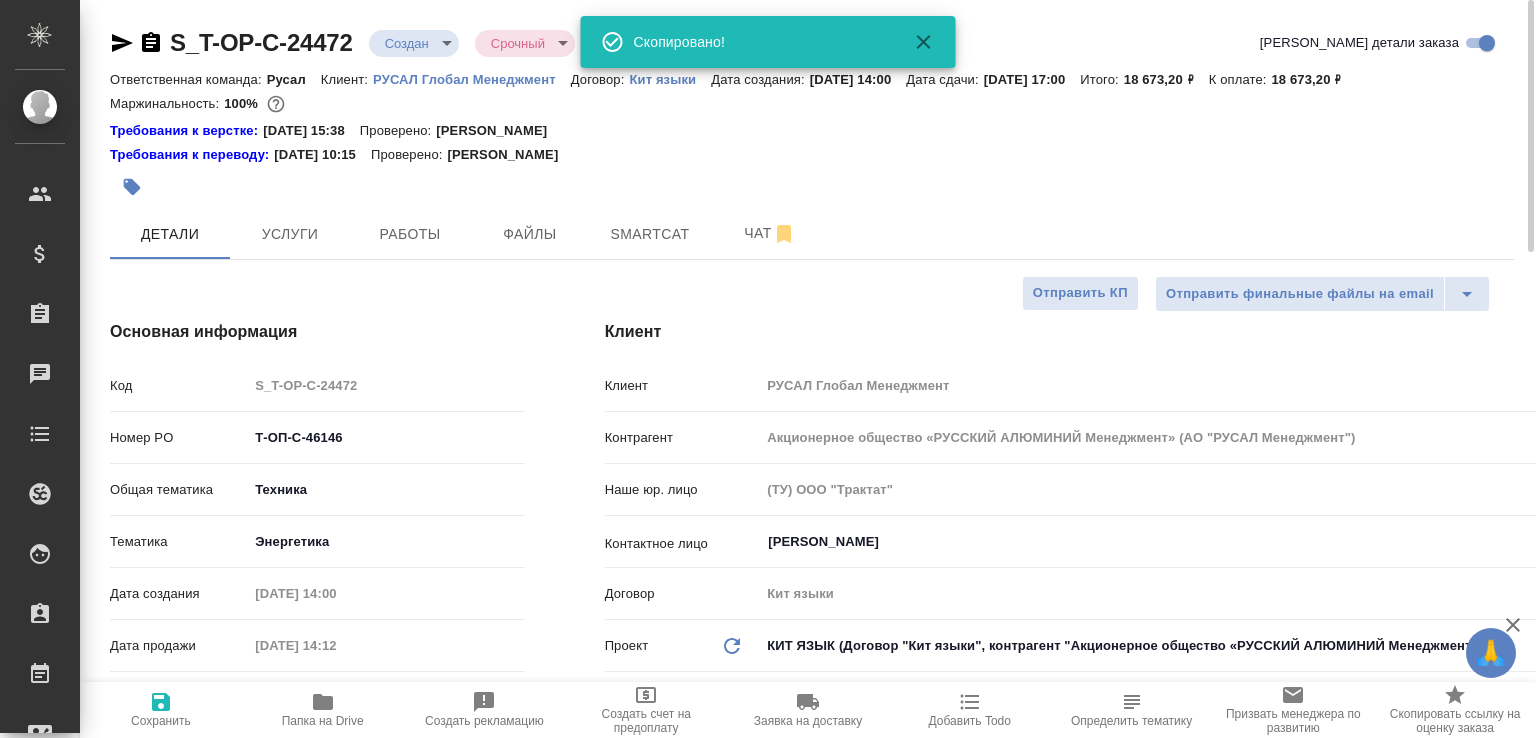 type on "x" 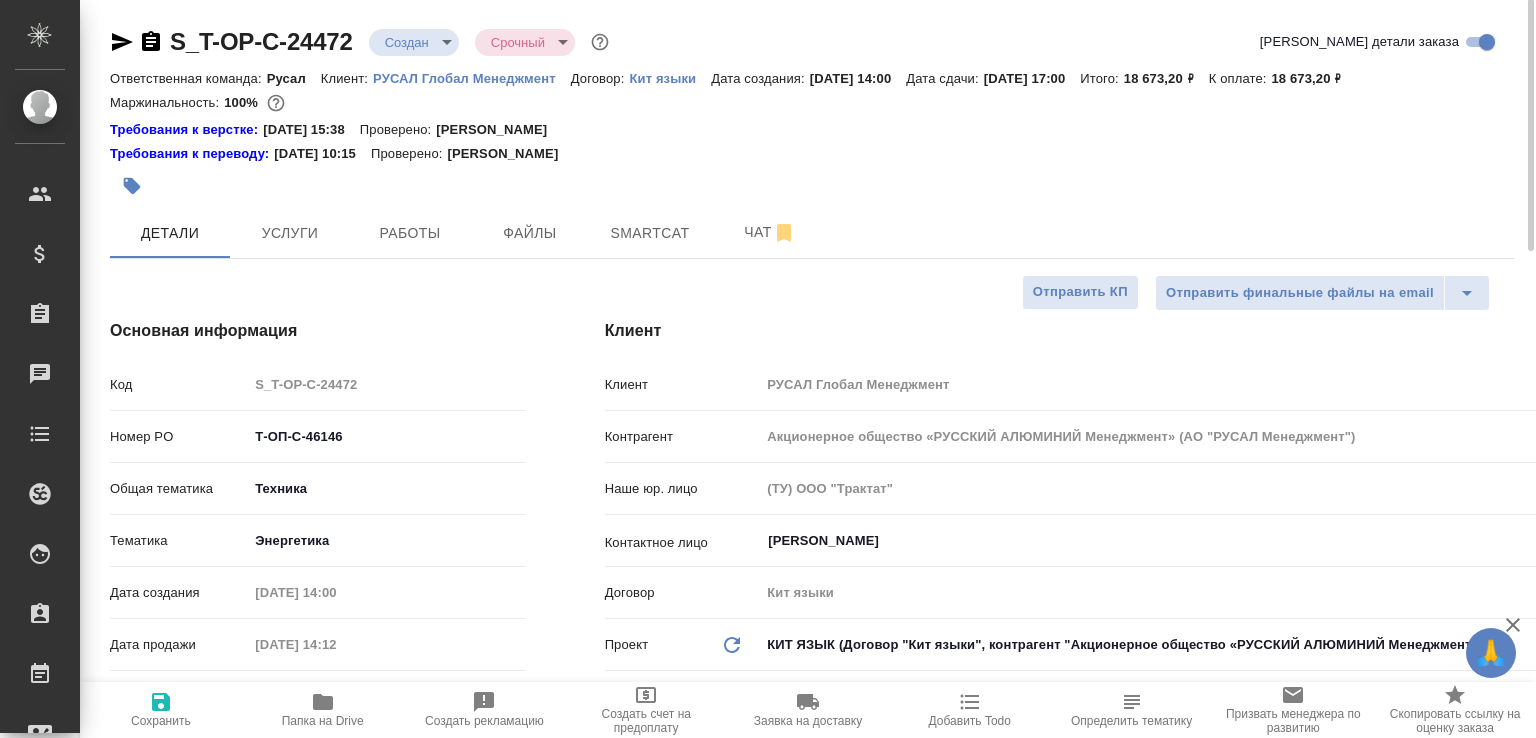 scroll, scrollTop: 0, scrollLeft: 0, axis: both 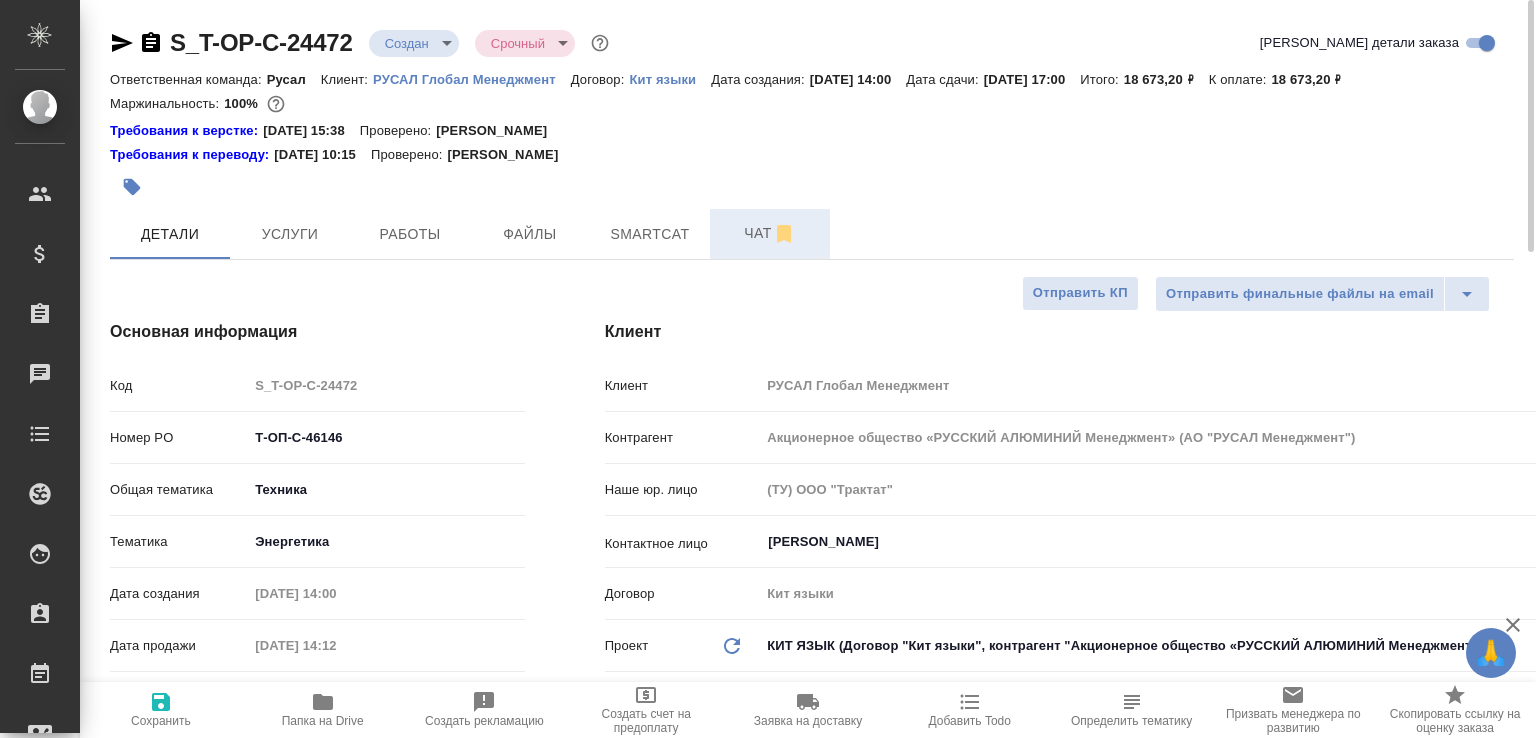 click on "Чат" at bounding box center [770, 233] 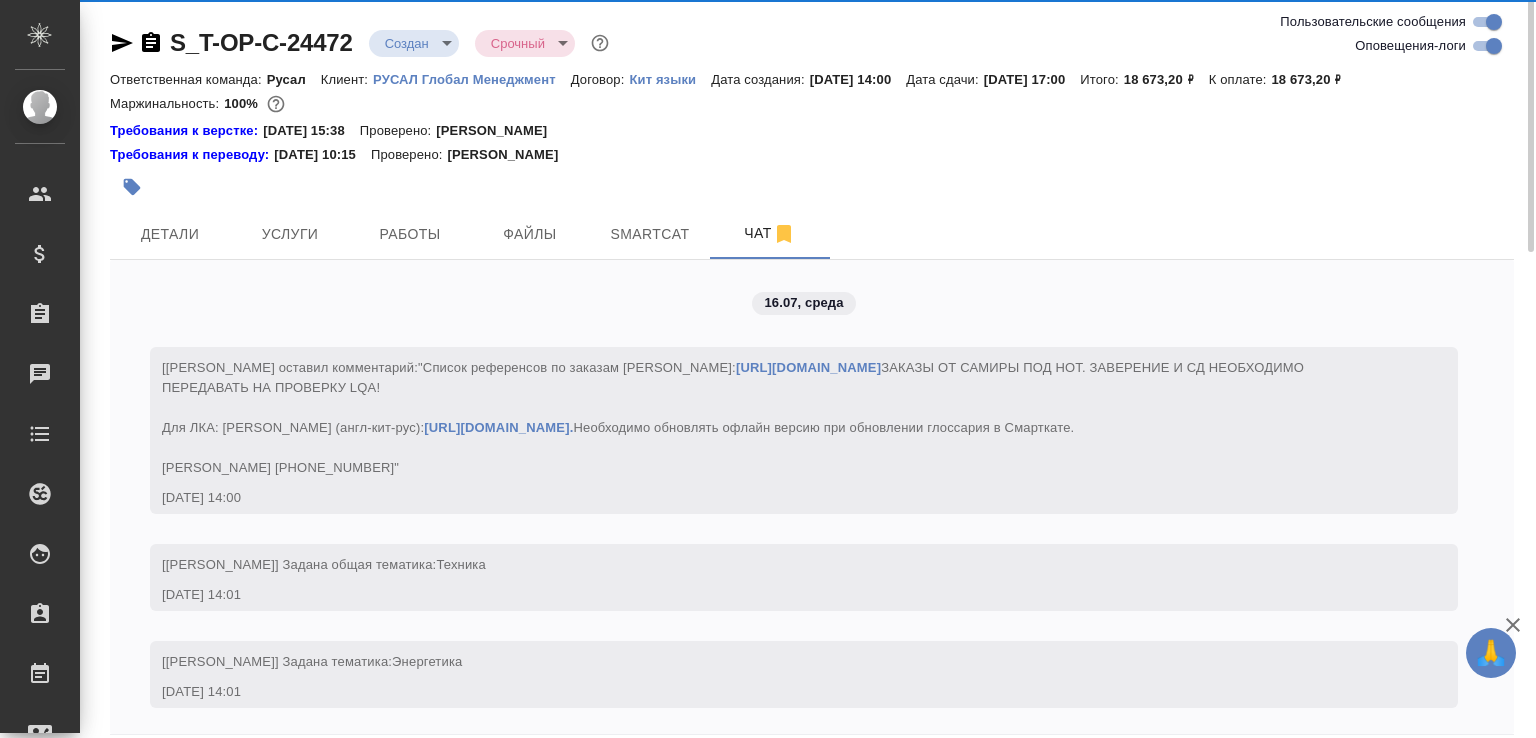 scroll, scrollTop: 3144, scrollLeft: 0, axis: vertical 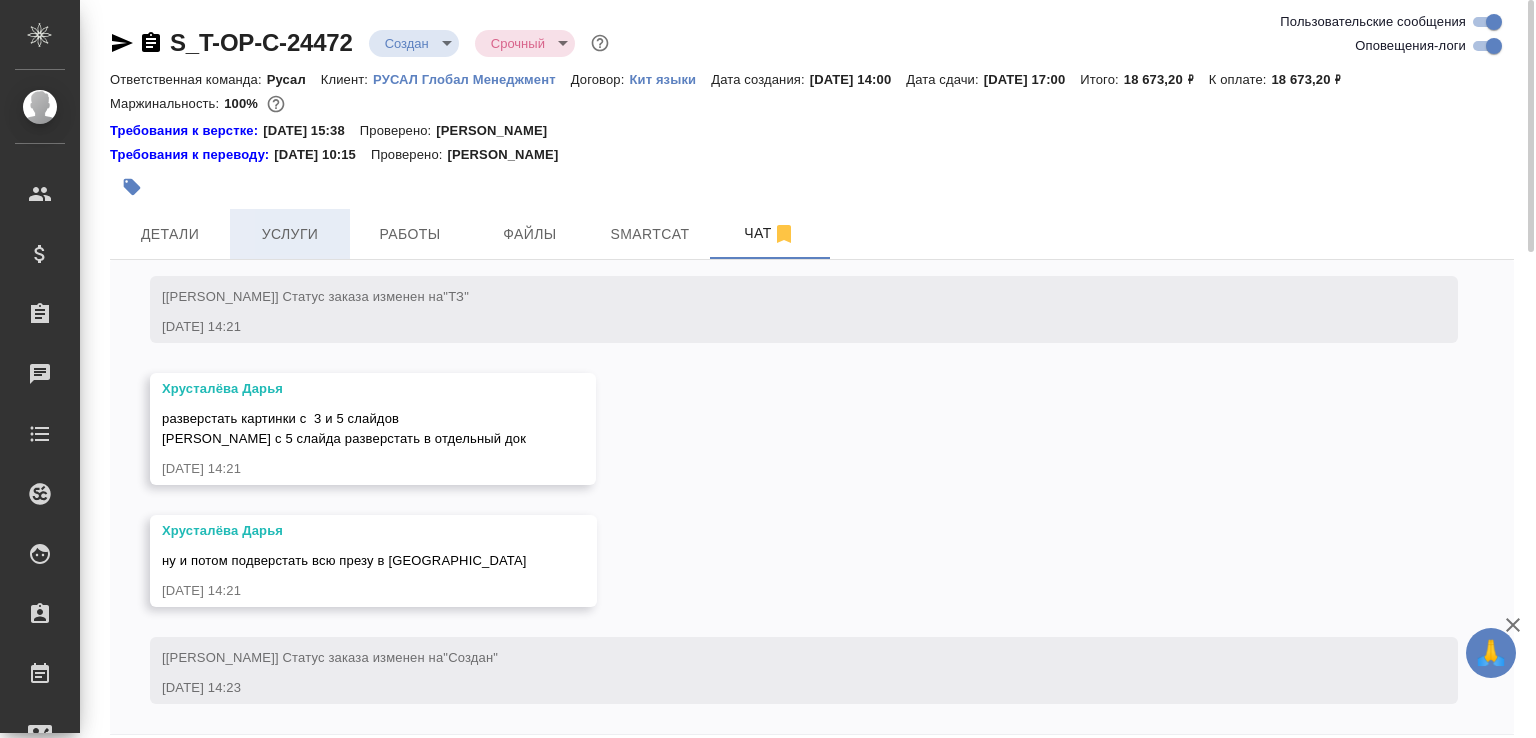 click on "Услуги" at bounding box center [290, 234] 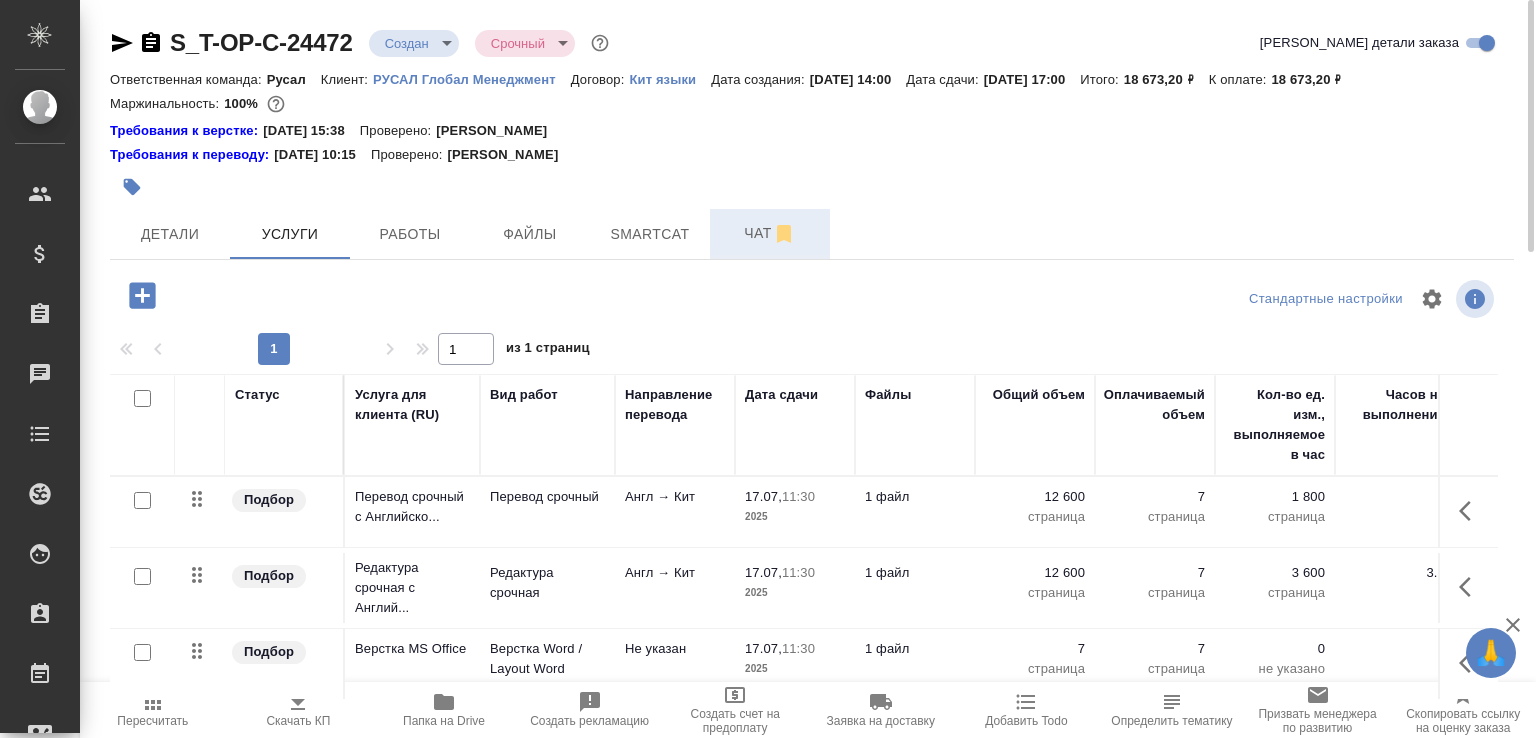 click on "Чат" at bounding box center (770, 233) 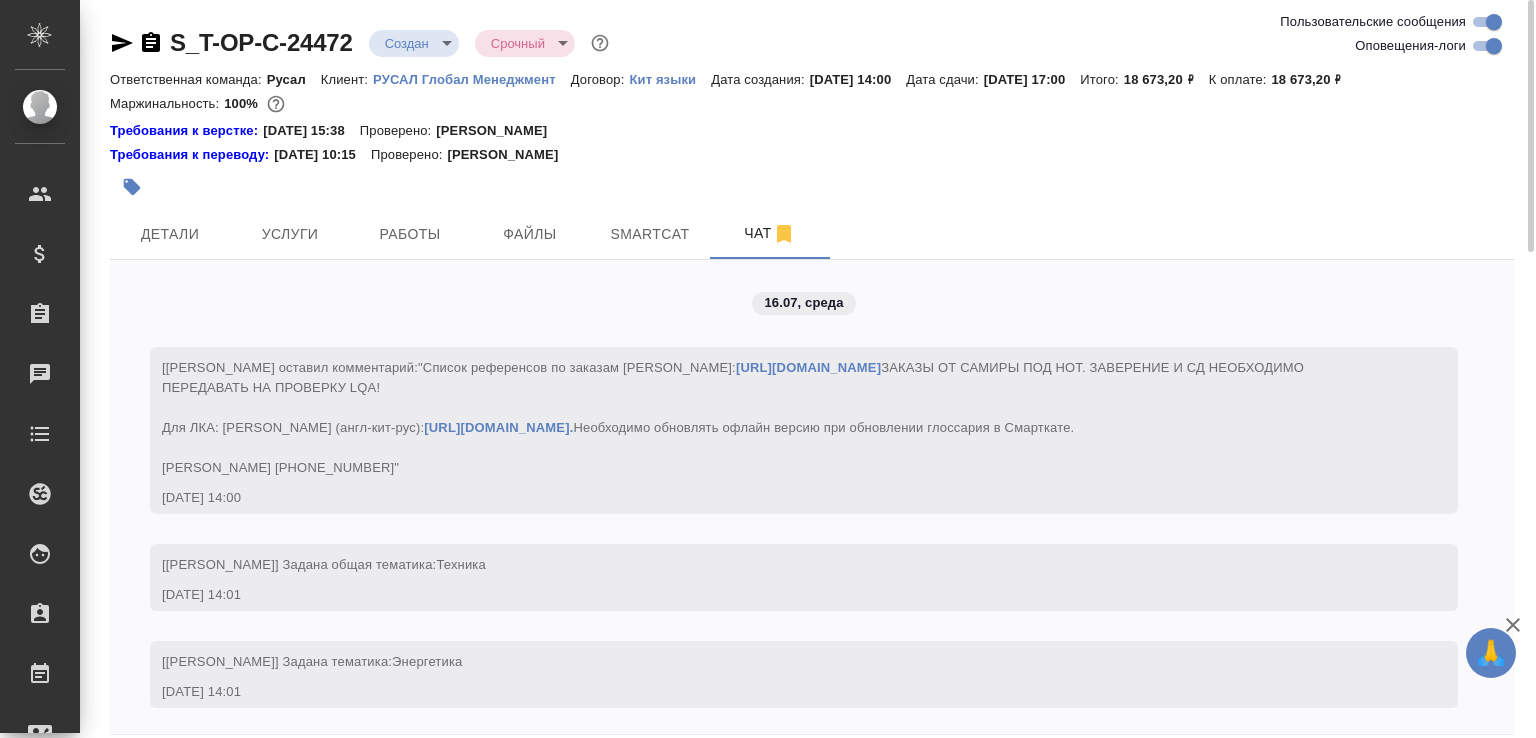 scroll, scrollTop: 3144, scrollLeft: 0, axis: vertical 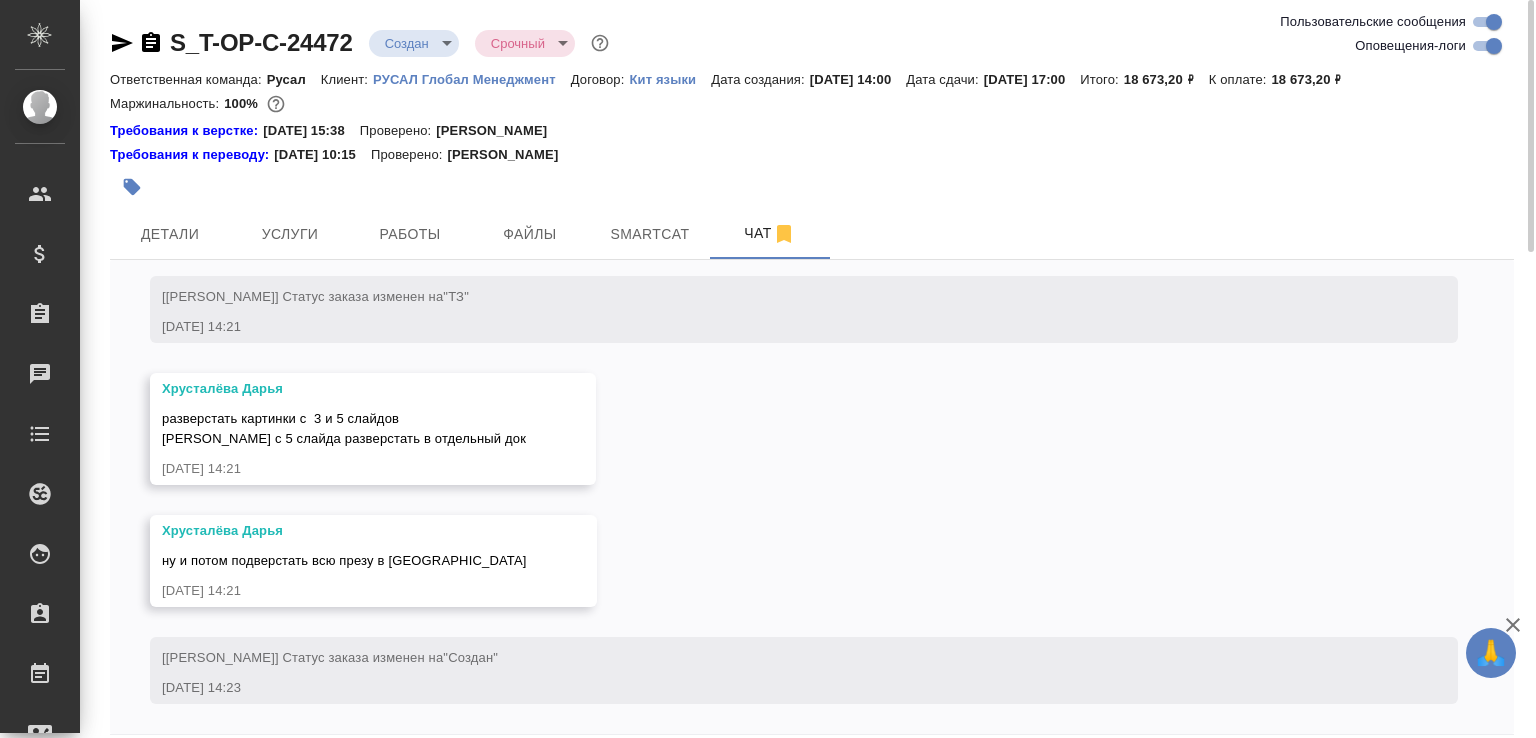click 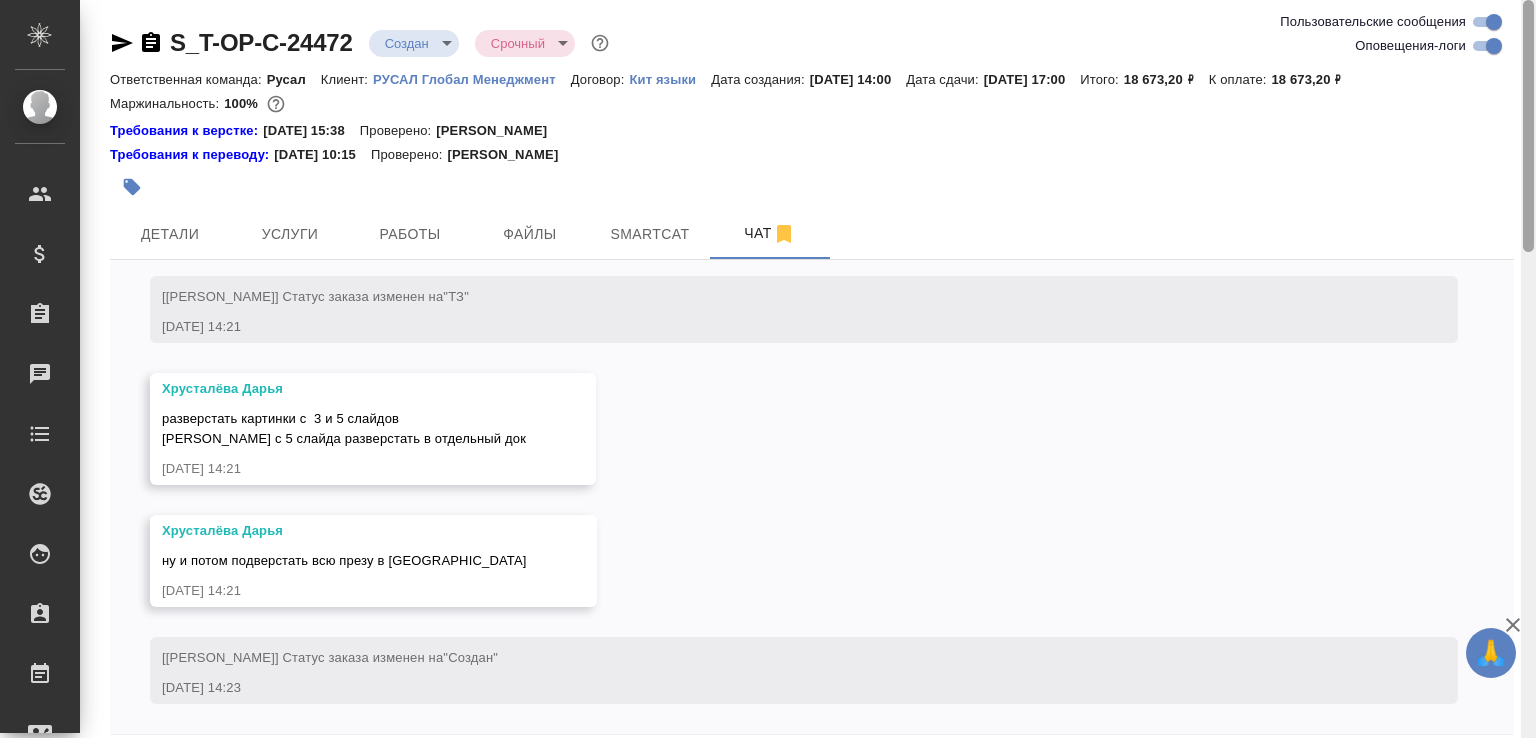 scroll, scrollTop: 87, scrollLeft: 0, axis: vertical 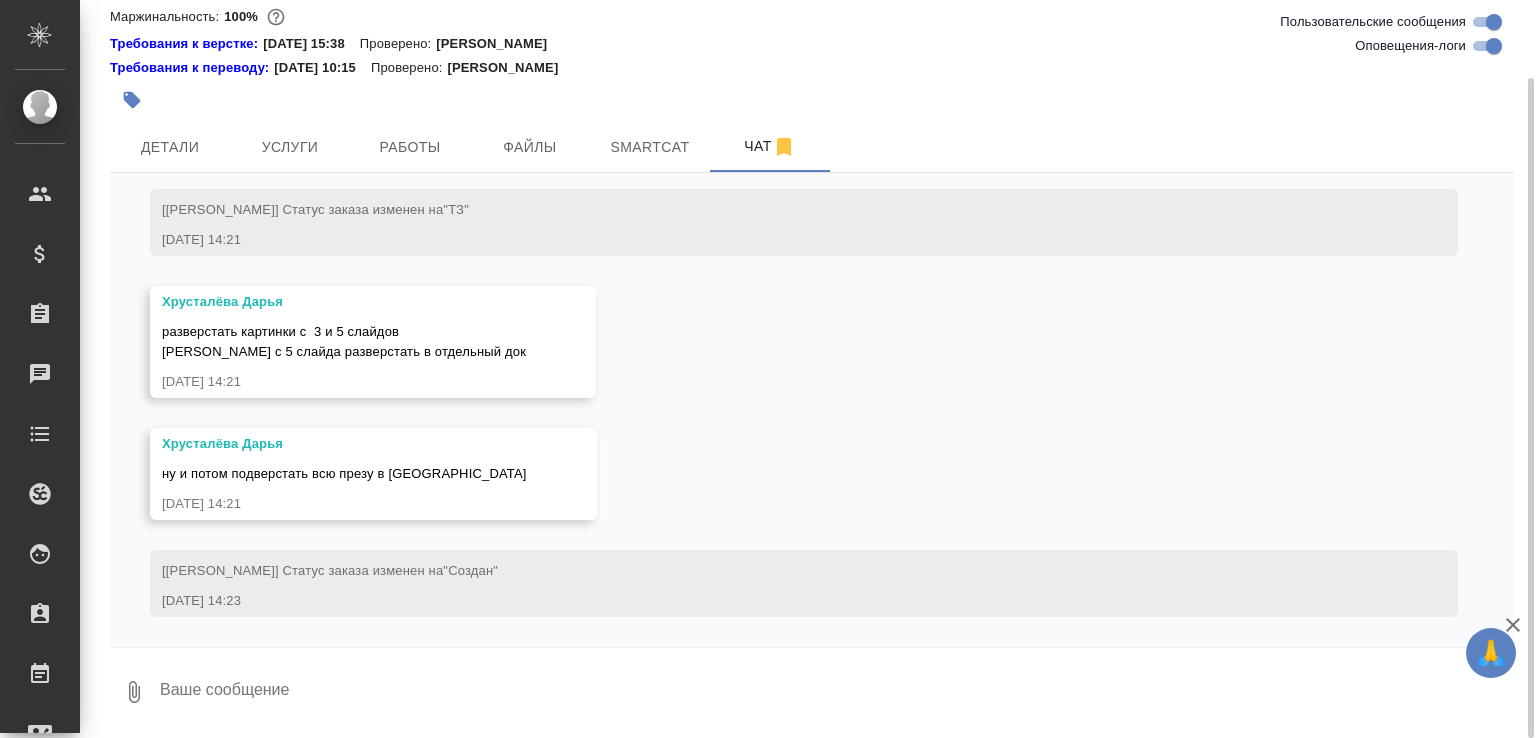 click 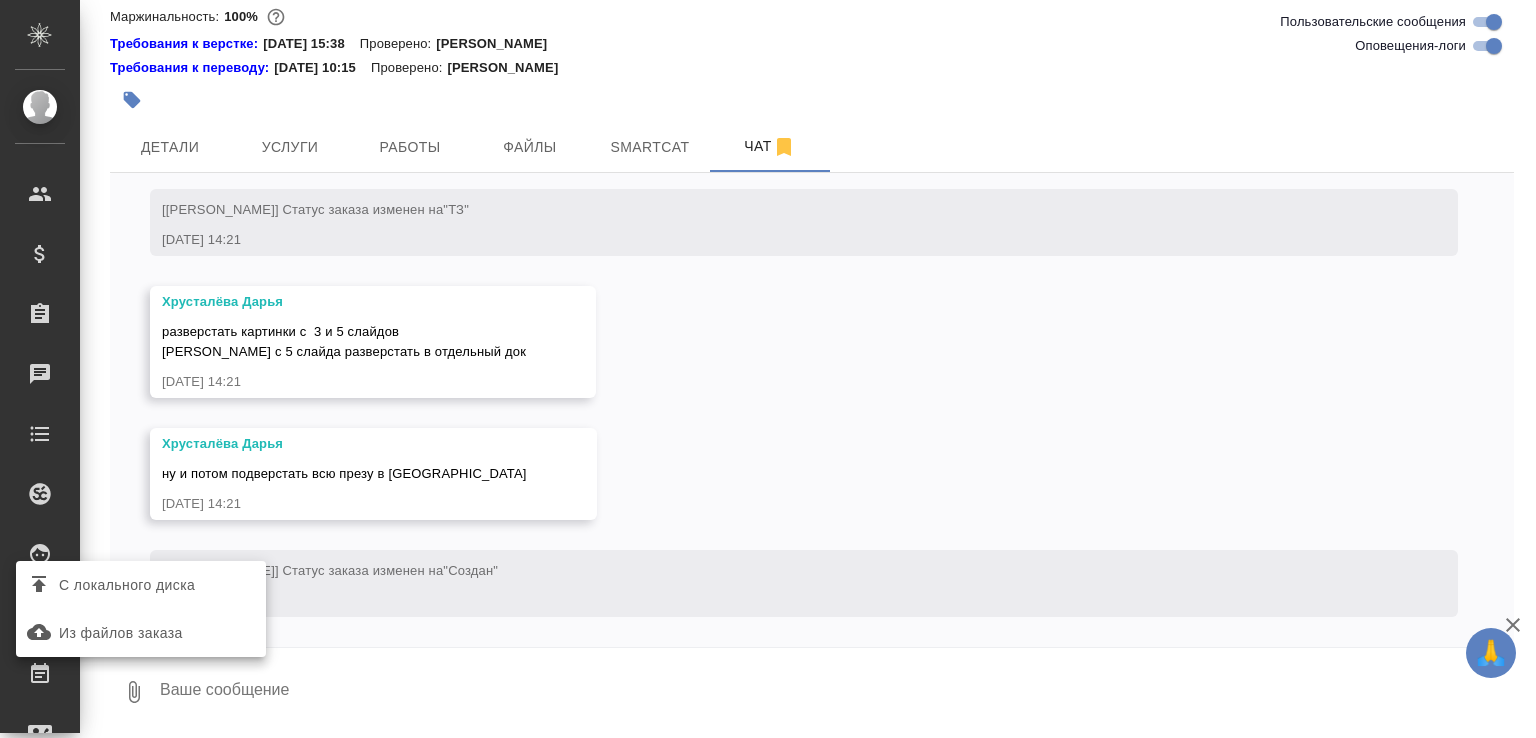 click on "С локального диска" at bounding box center [127, 585] 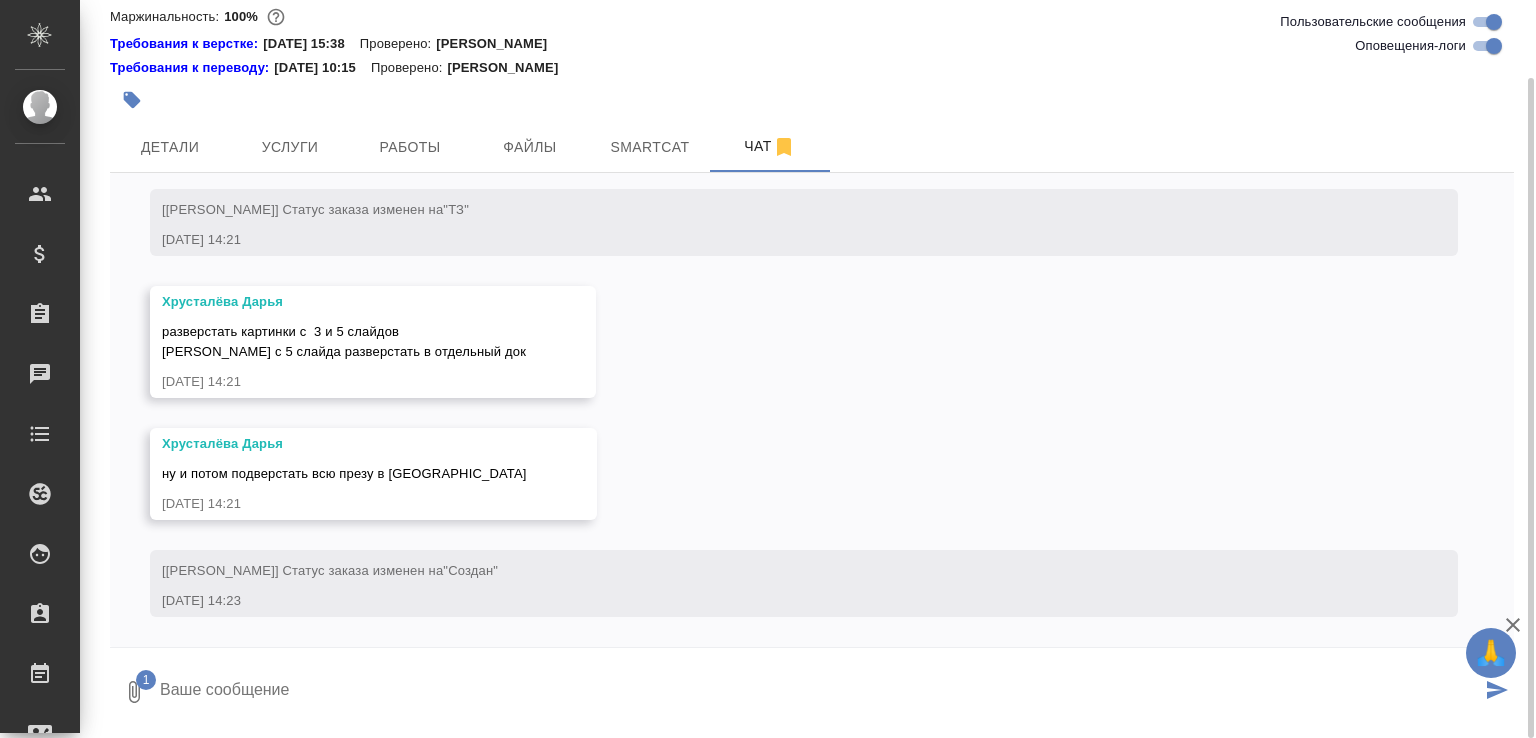 click at bounding box center [819, 692] 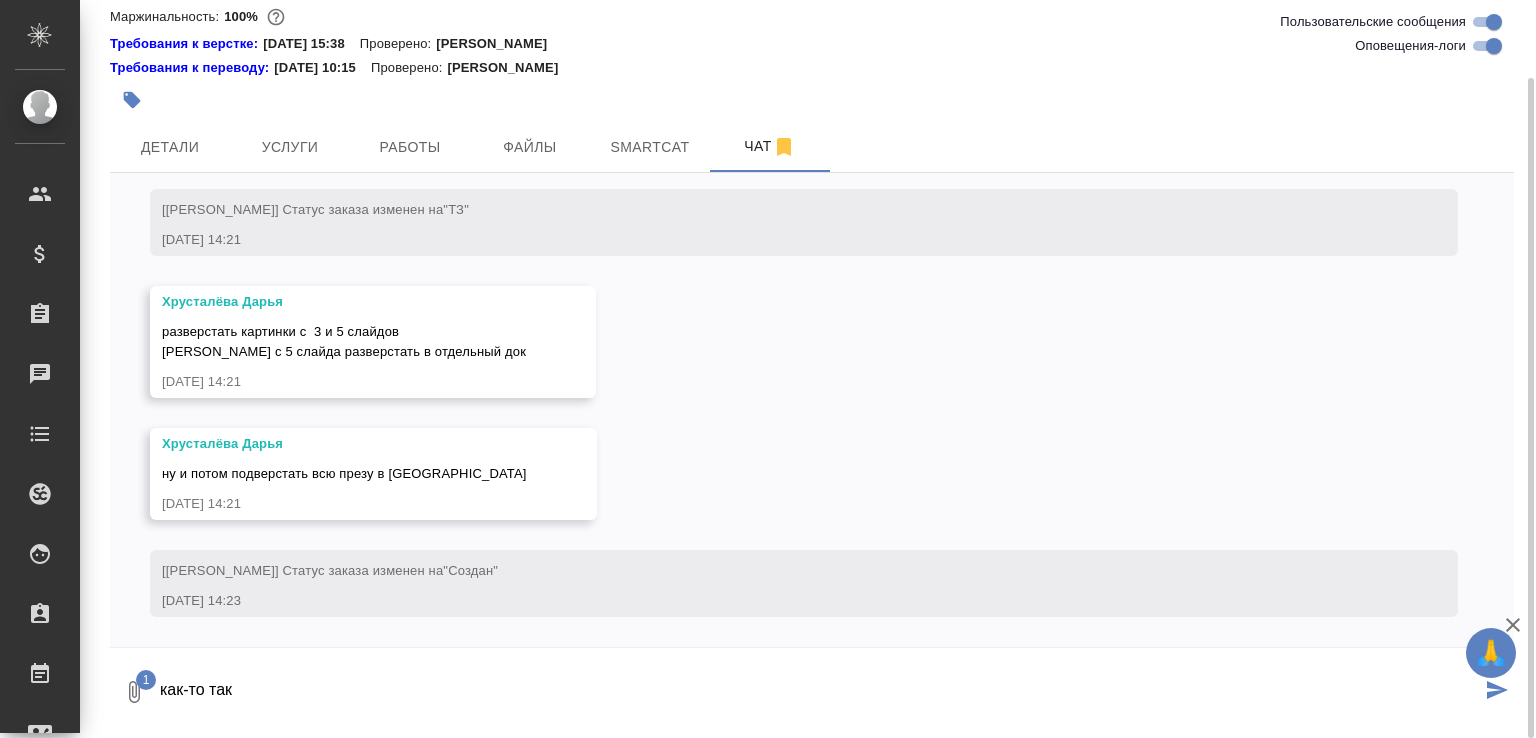 type on "как-то так" 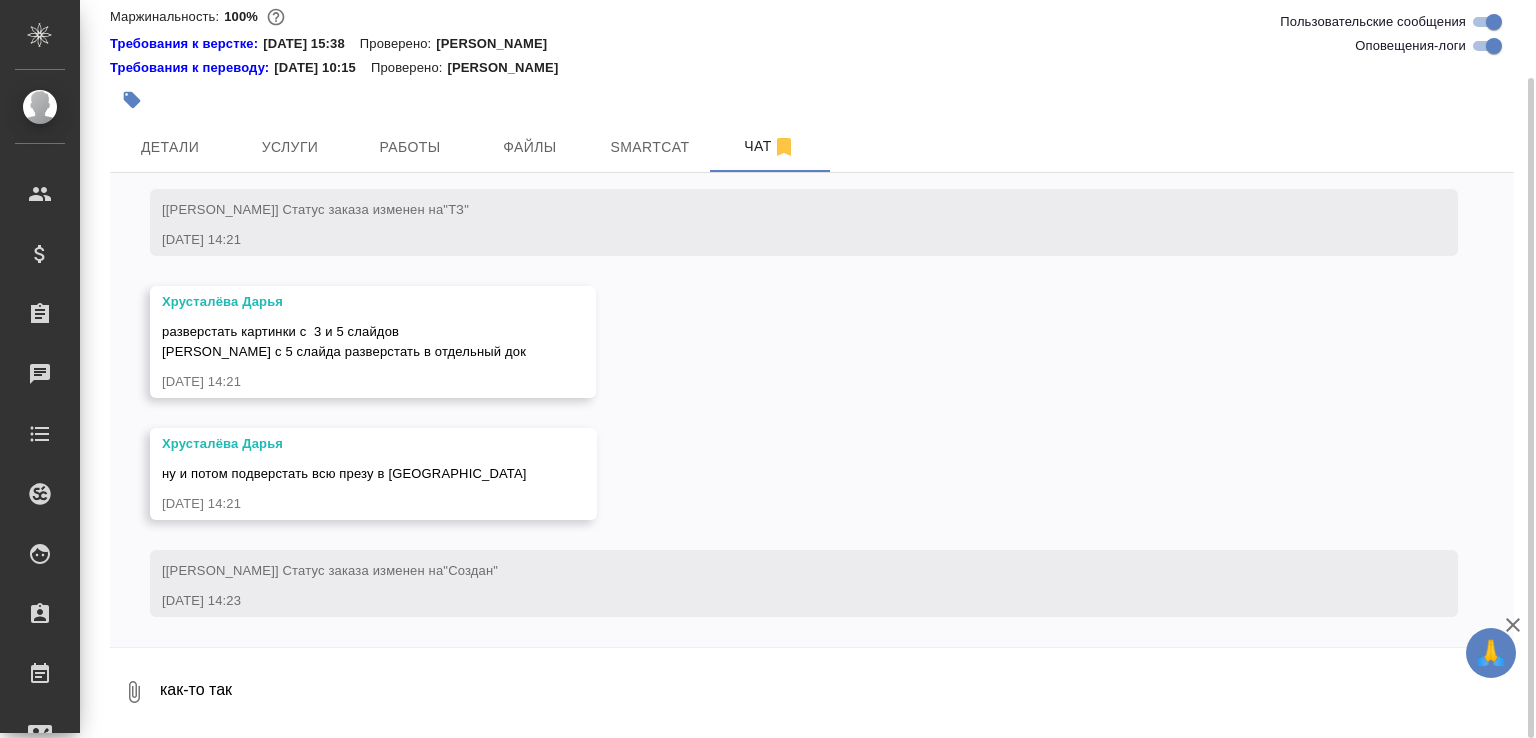scroll, scrollTop: 3301, scrollLeft: 0, axis: vertical 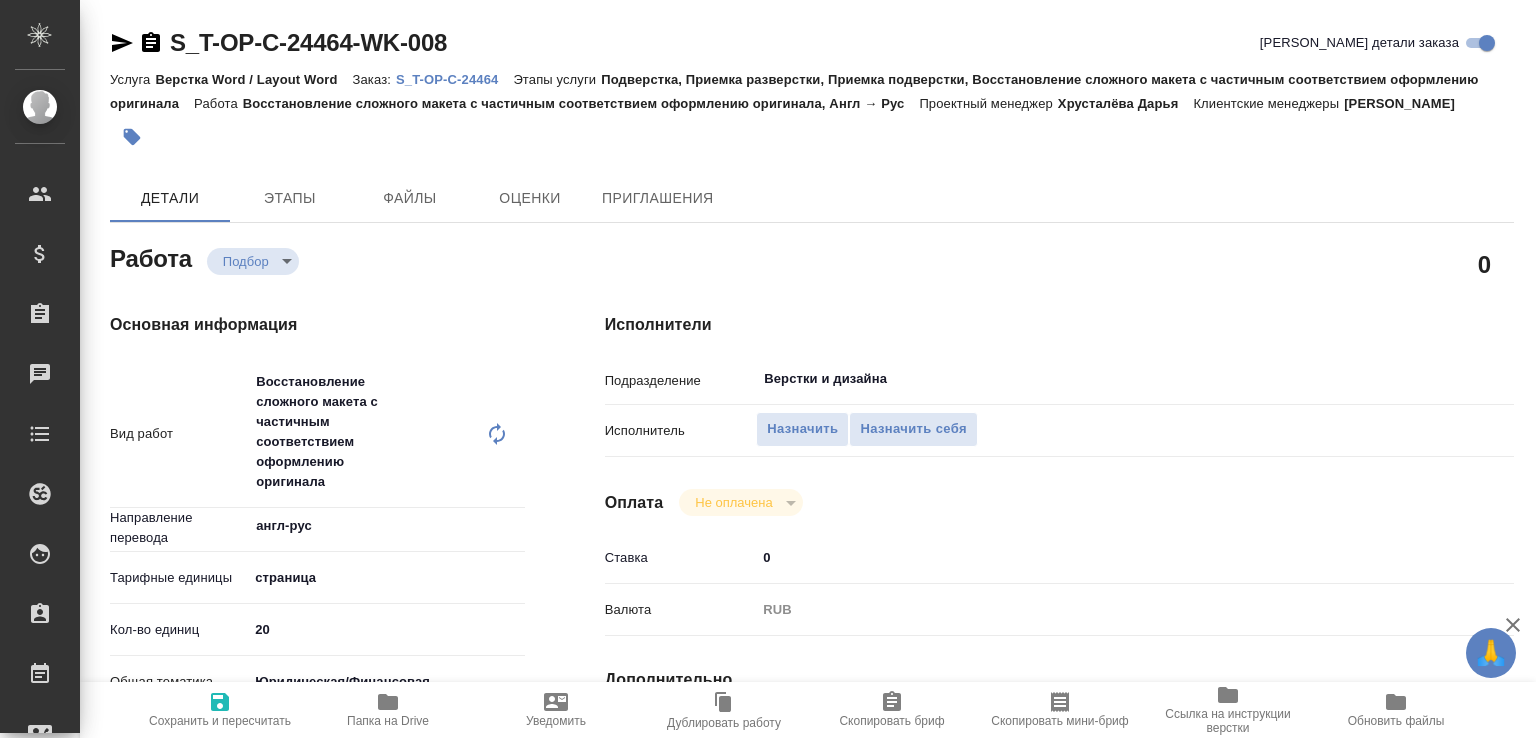 type on "x" 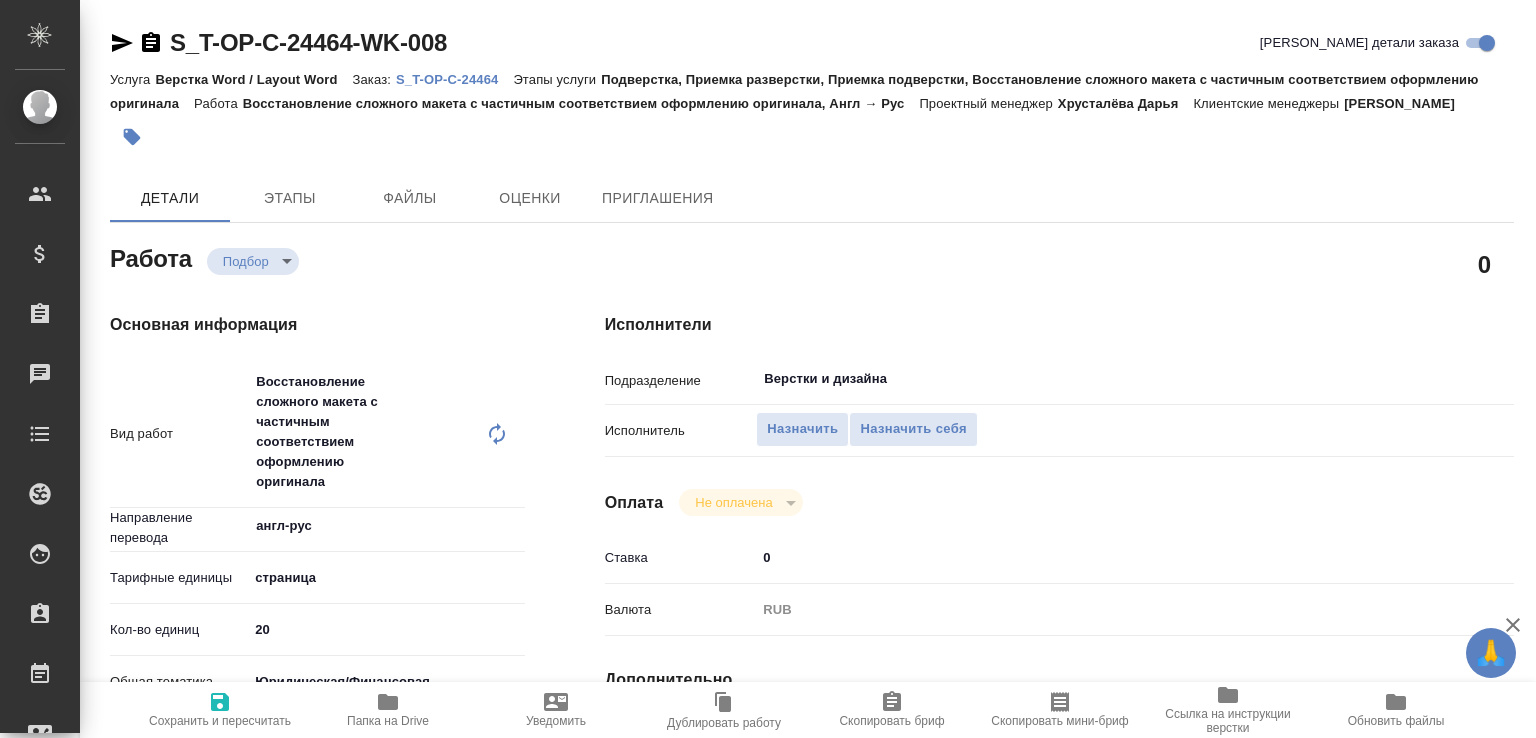 type on "x" 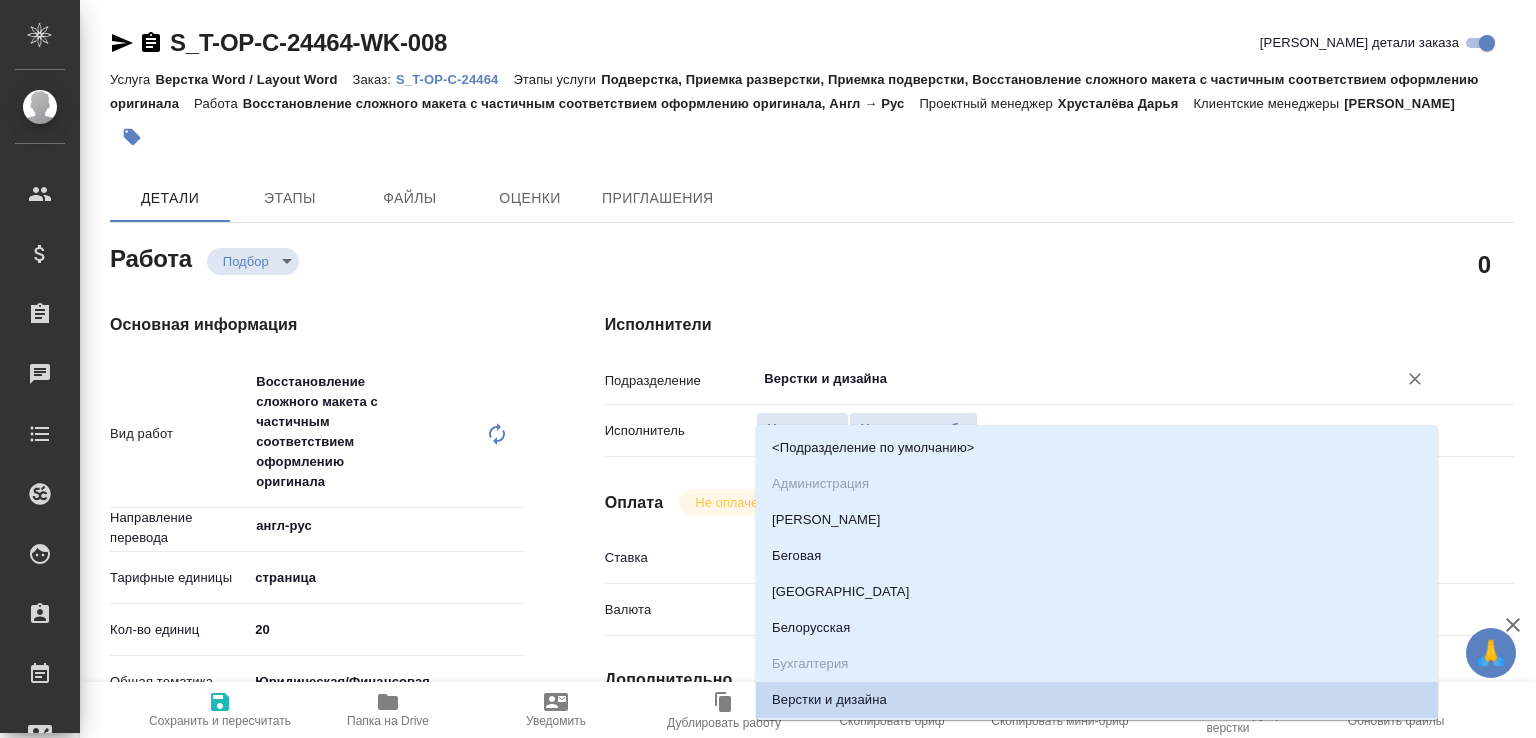 click on "Верстки и дизайна" at bounding box center (1063, 379) 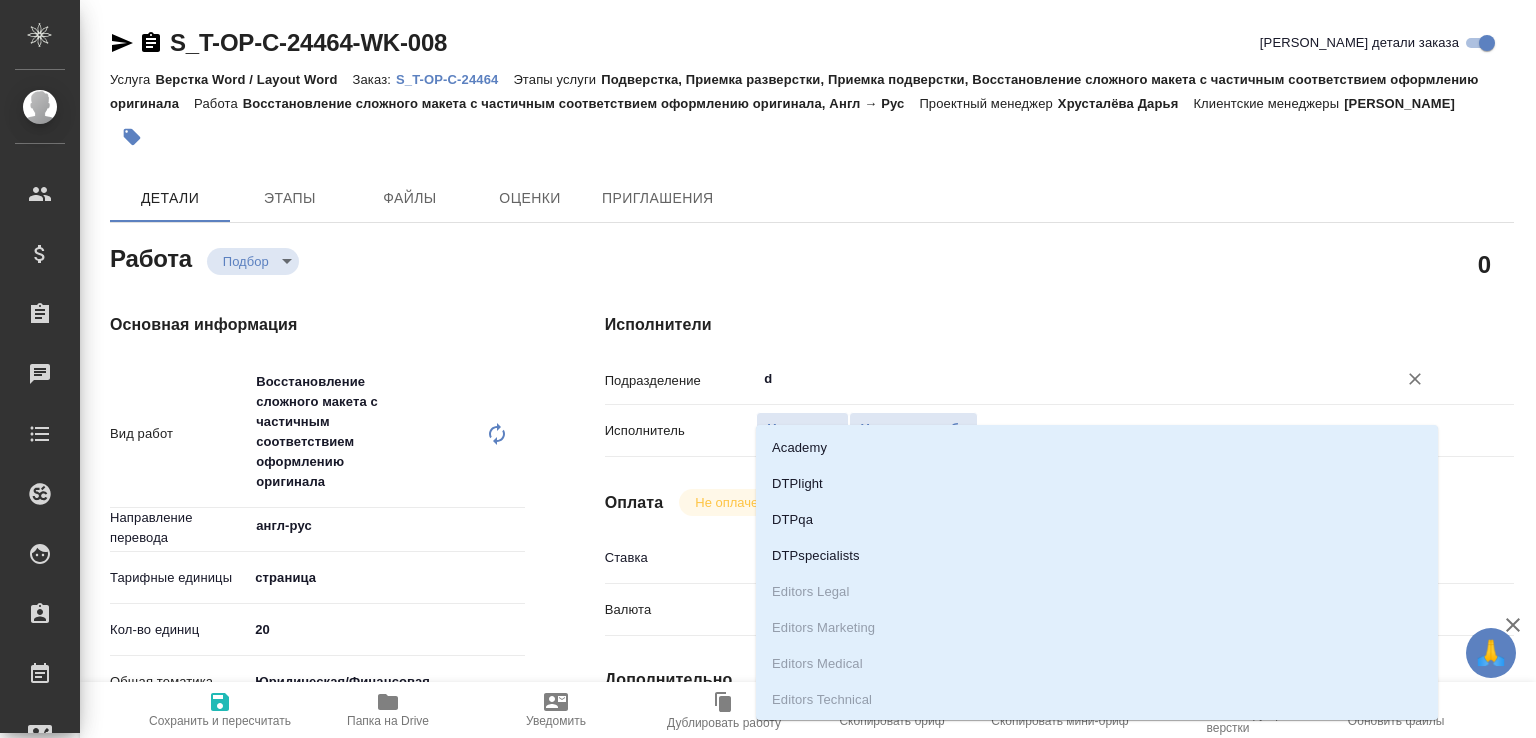type on "dt" 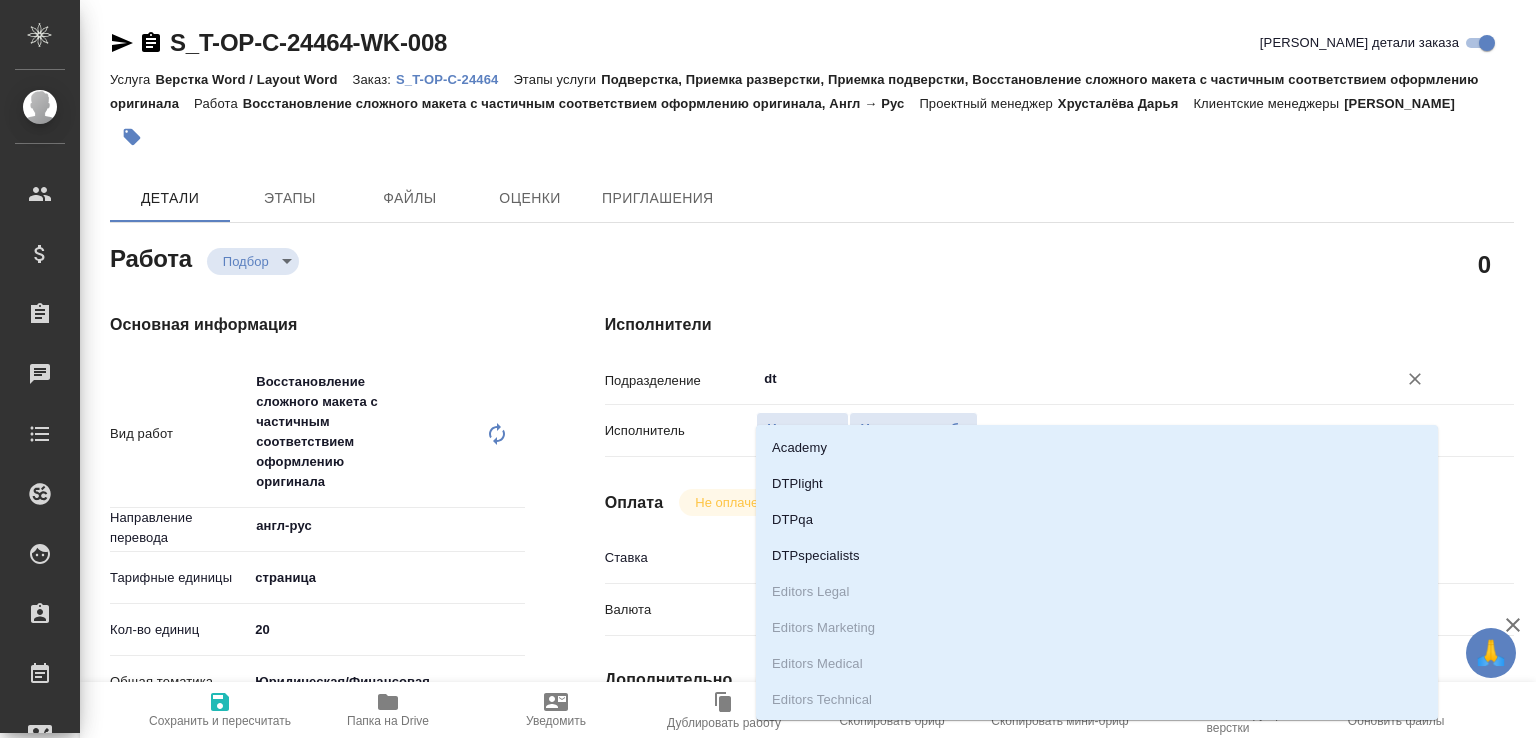 type on "x" 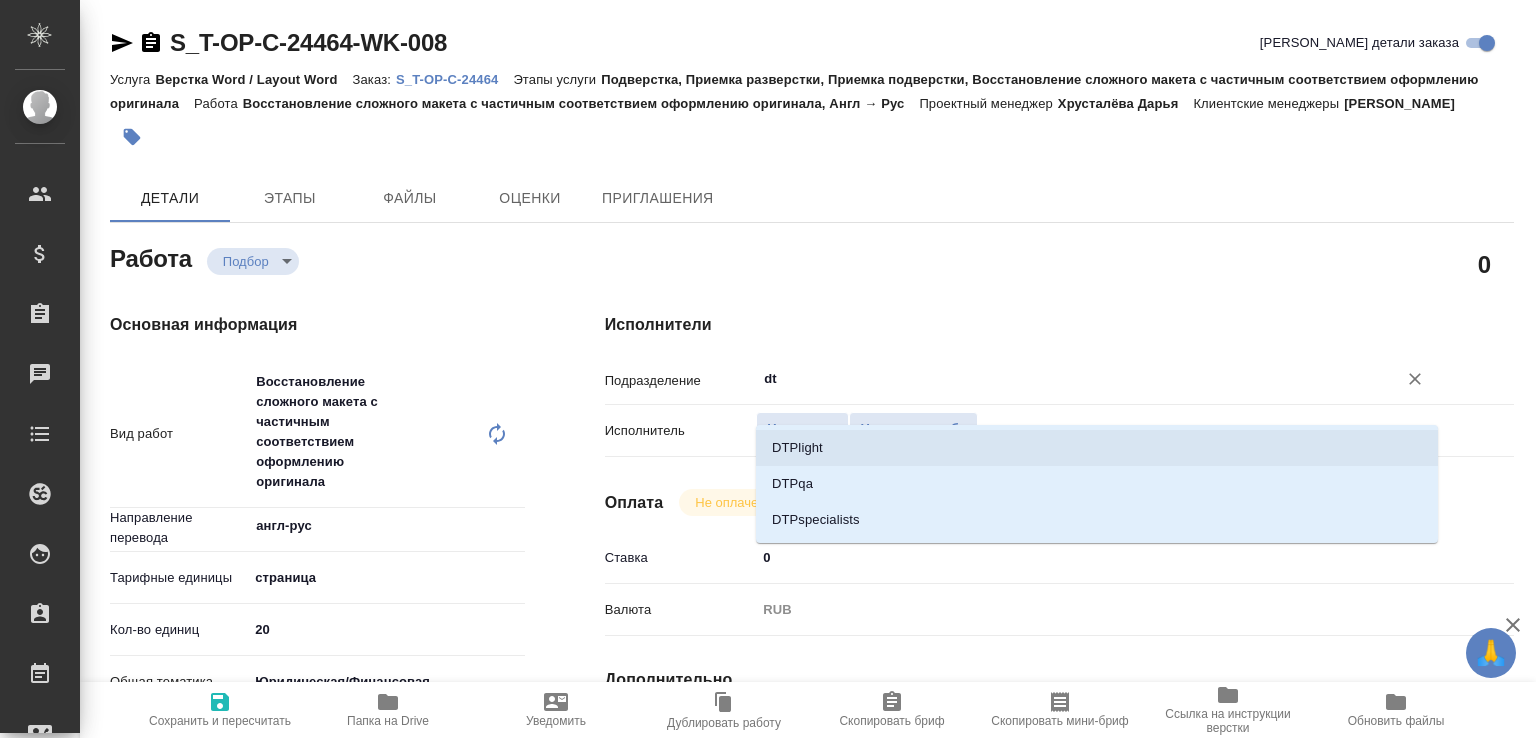 click on "DTPlight" at bounding box center [1097, 448] 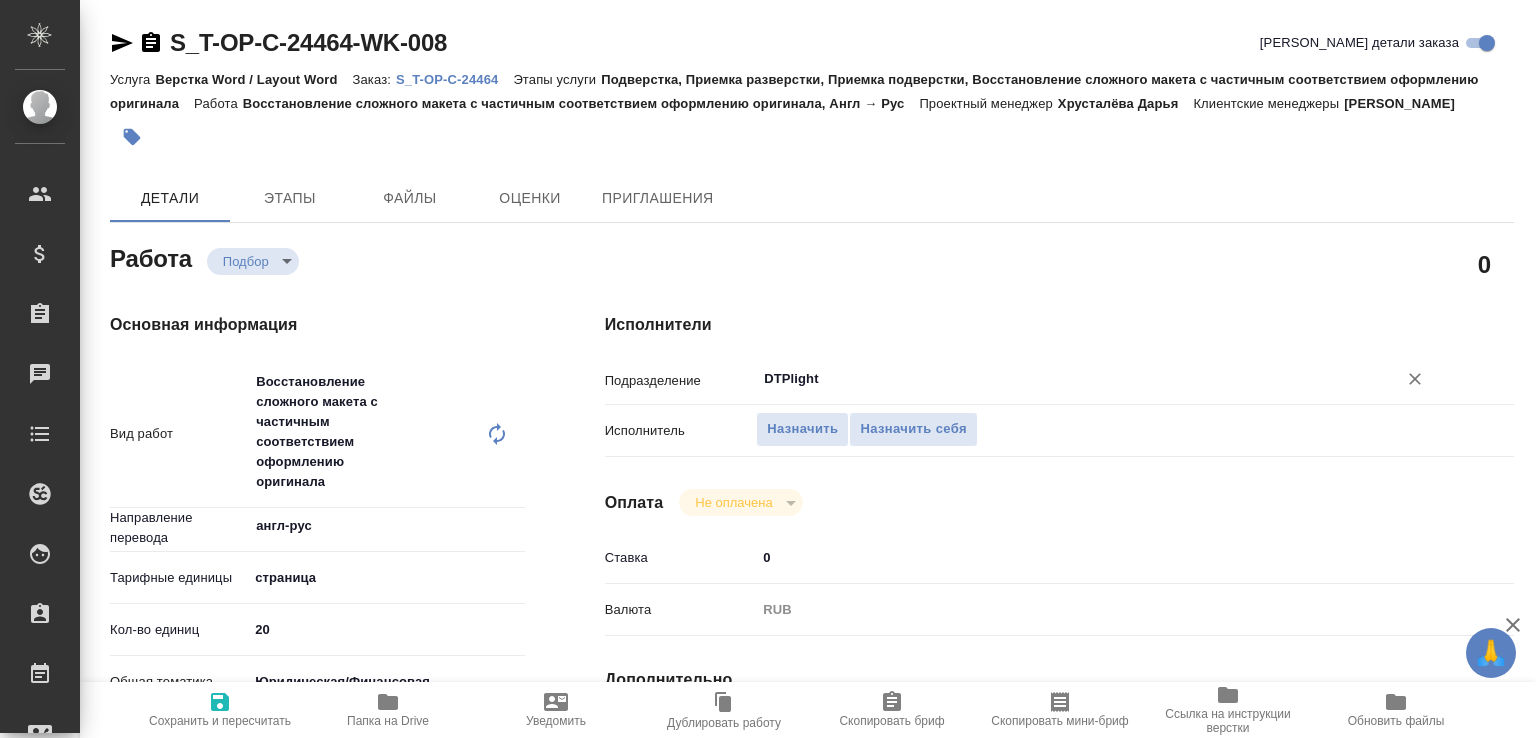 type on "DTPlight" 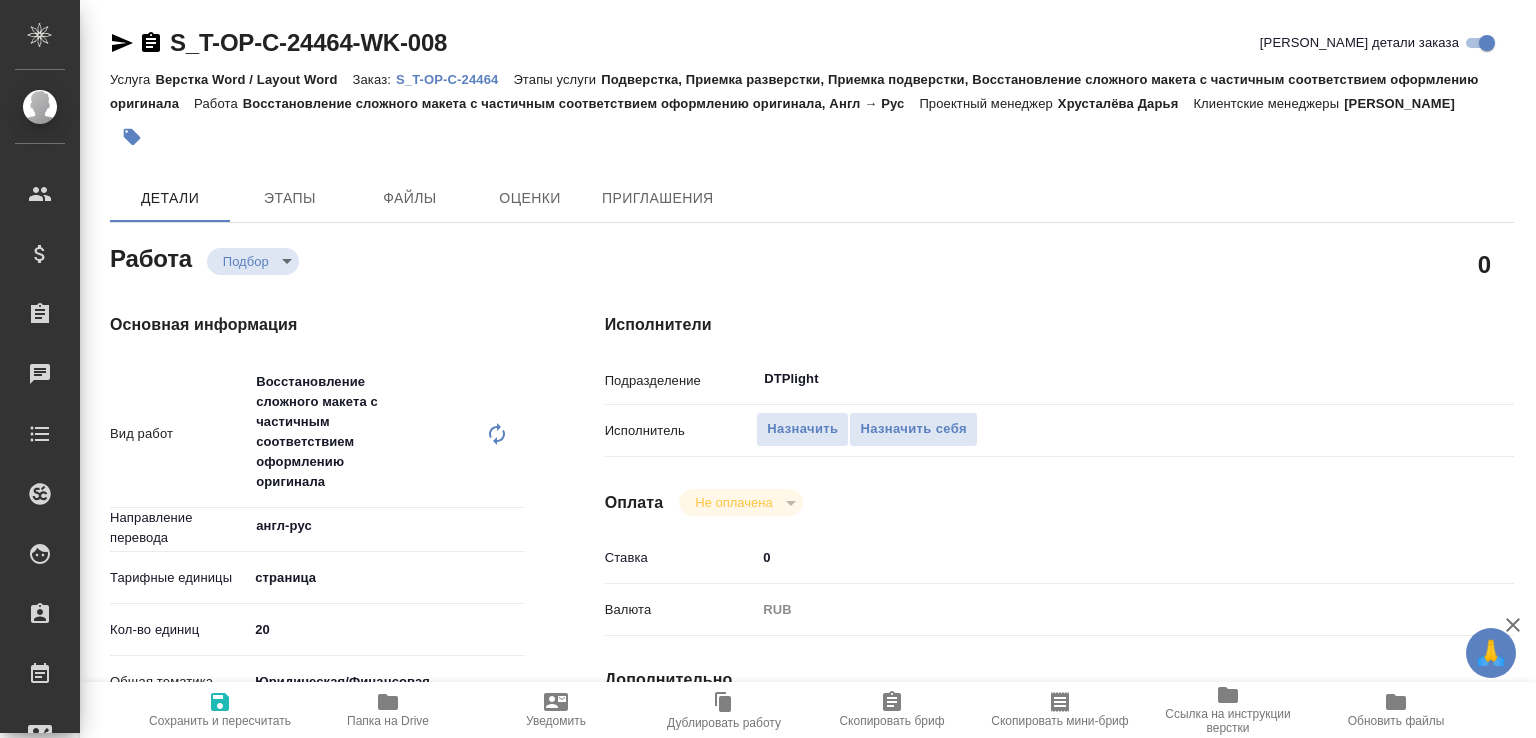 click on "S_T-OP-C-24464" at bounding box center (454, 79) 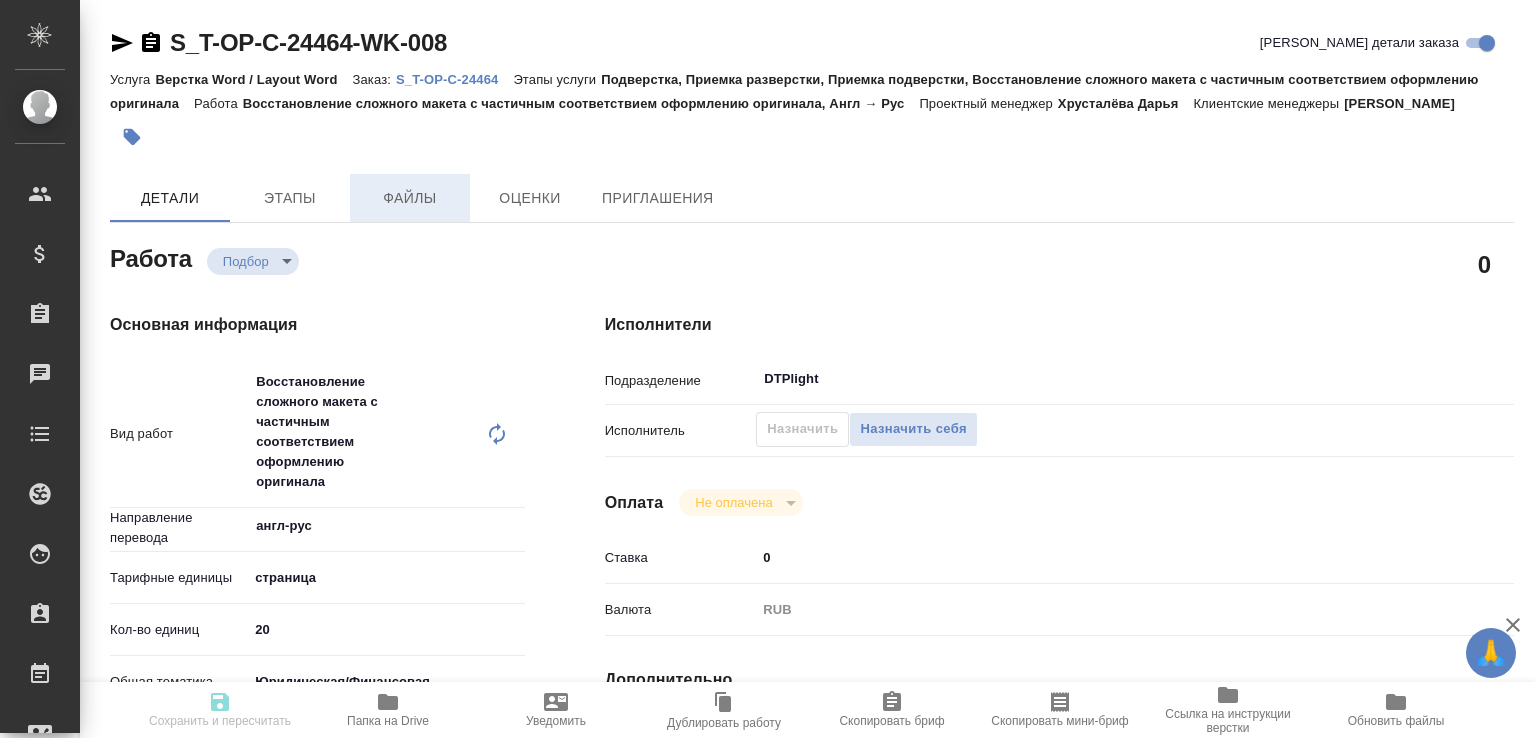 type on "x" 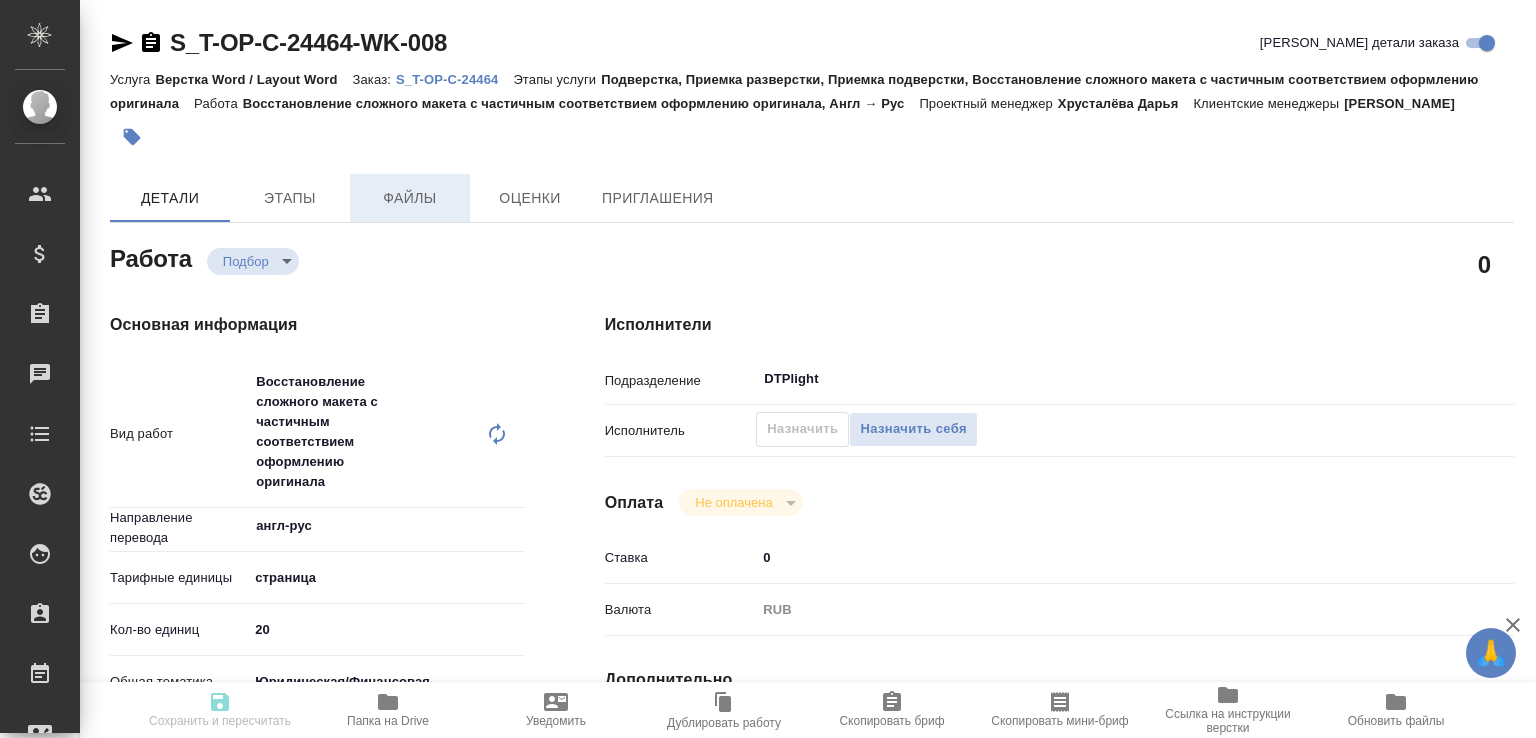 type on "x" 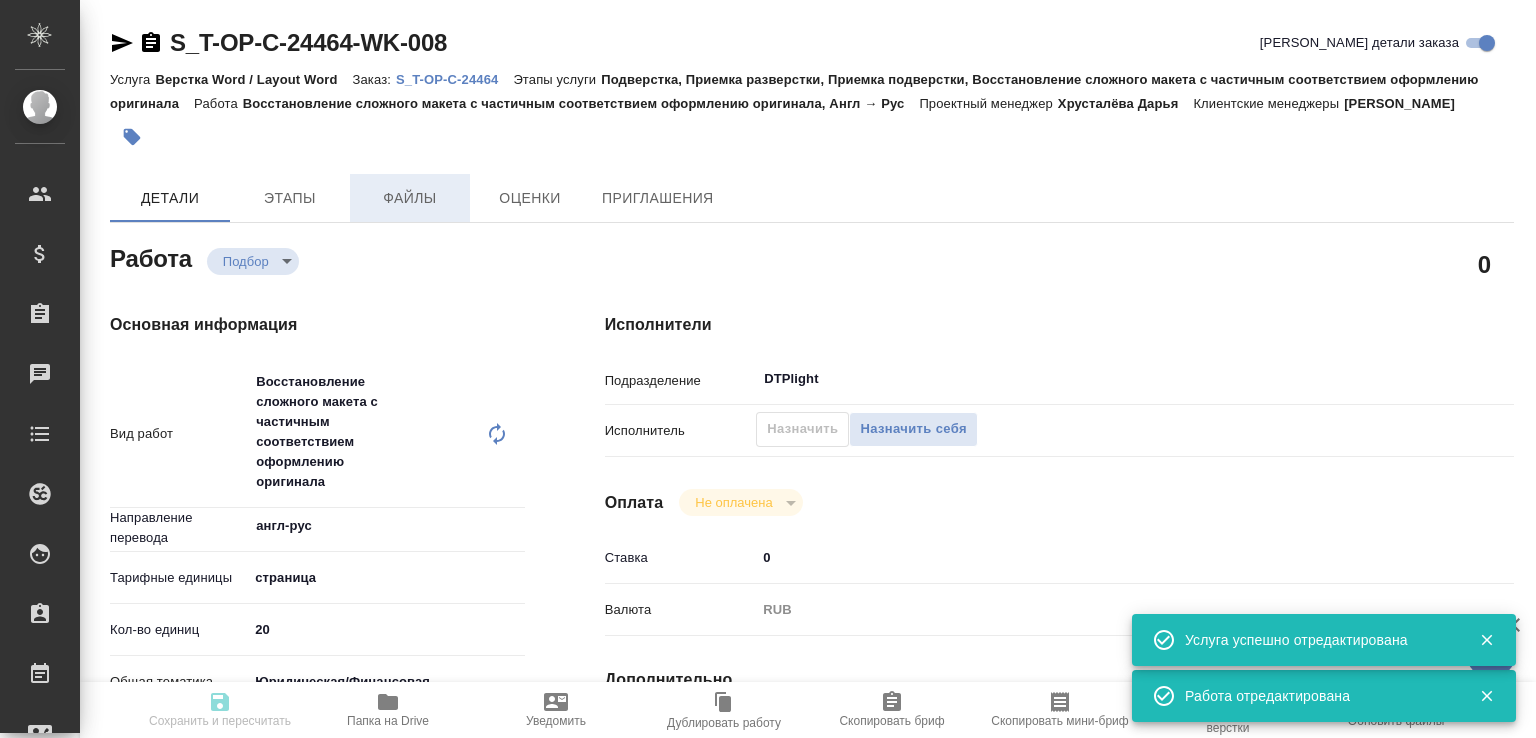 type on "x" 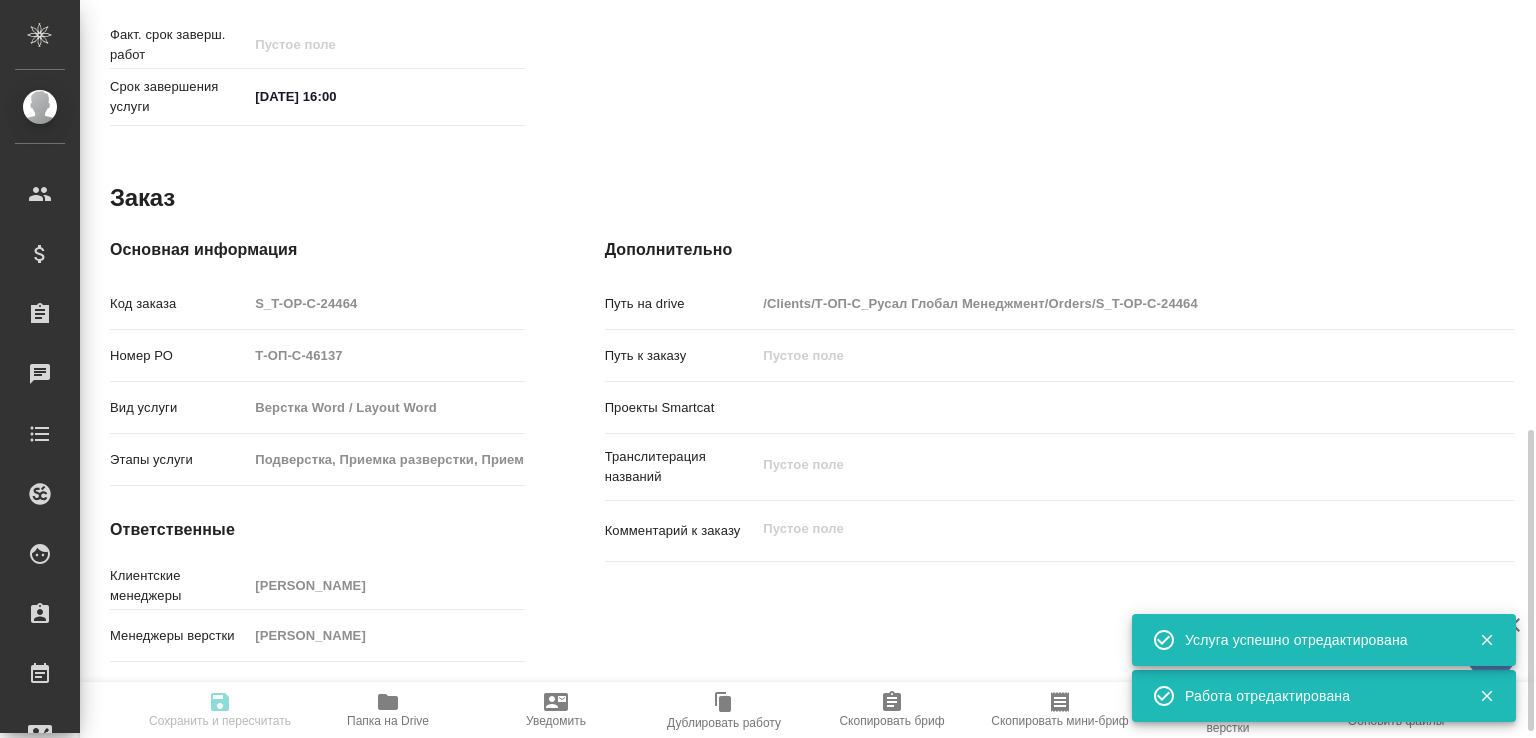 type on "x" 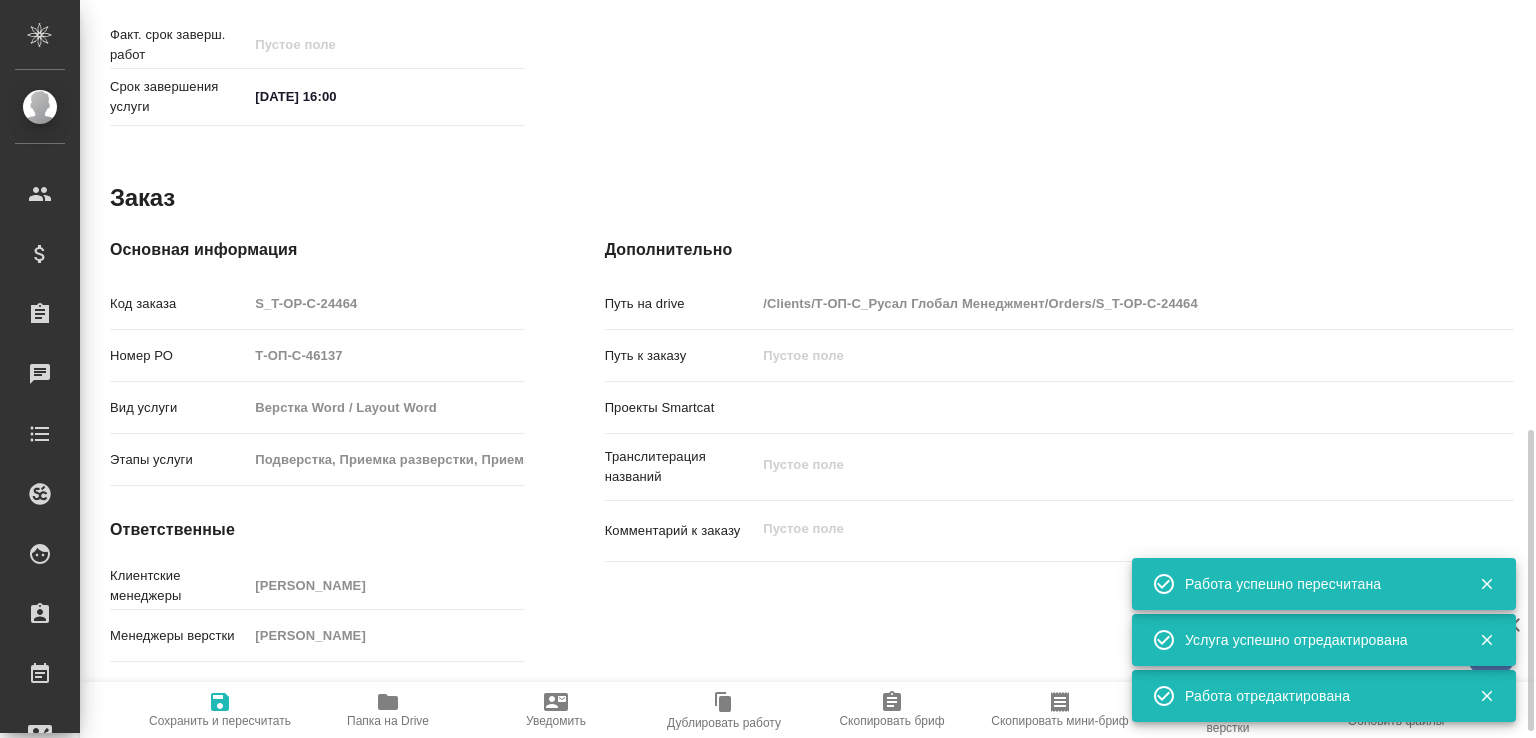 type on "x" 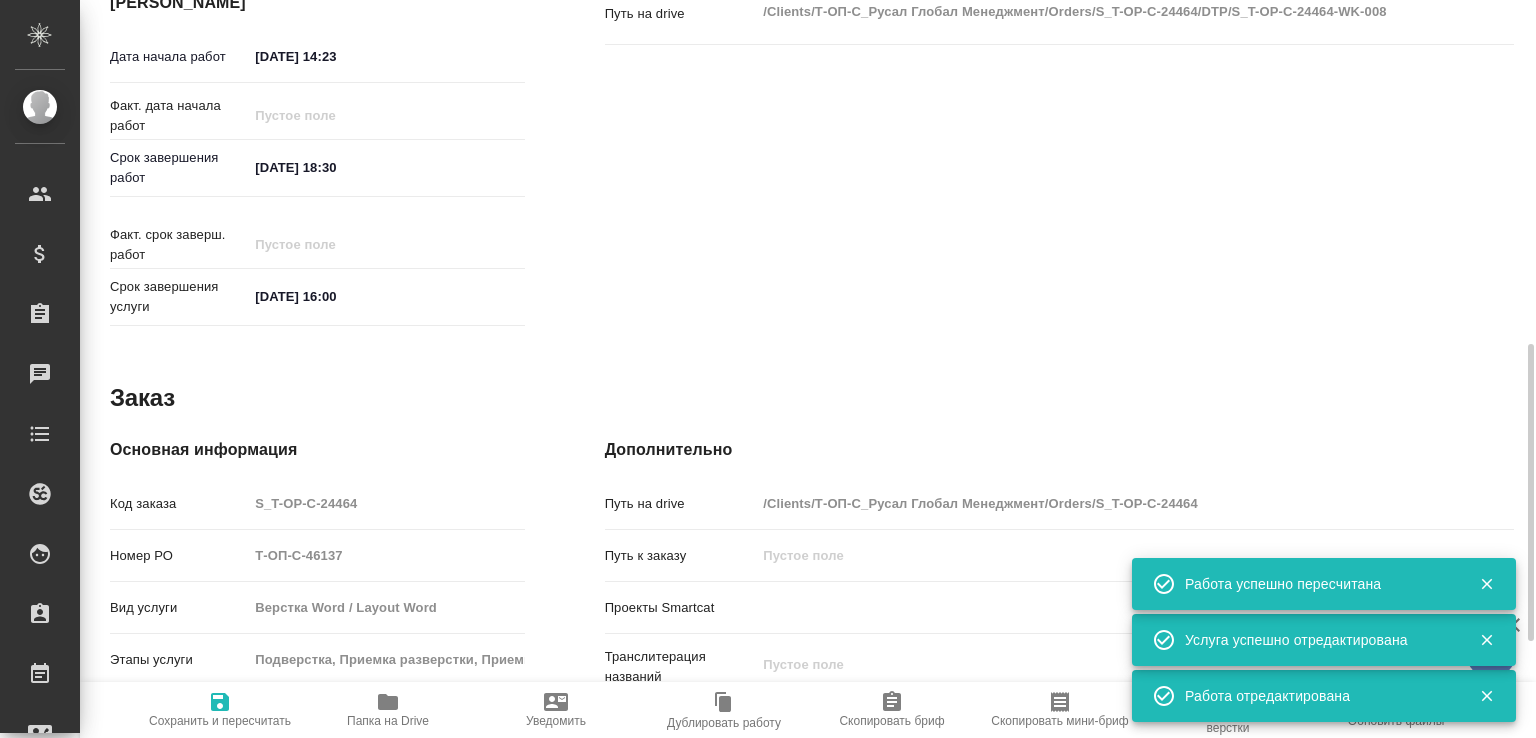 type on "x" 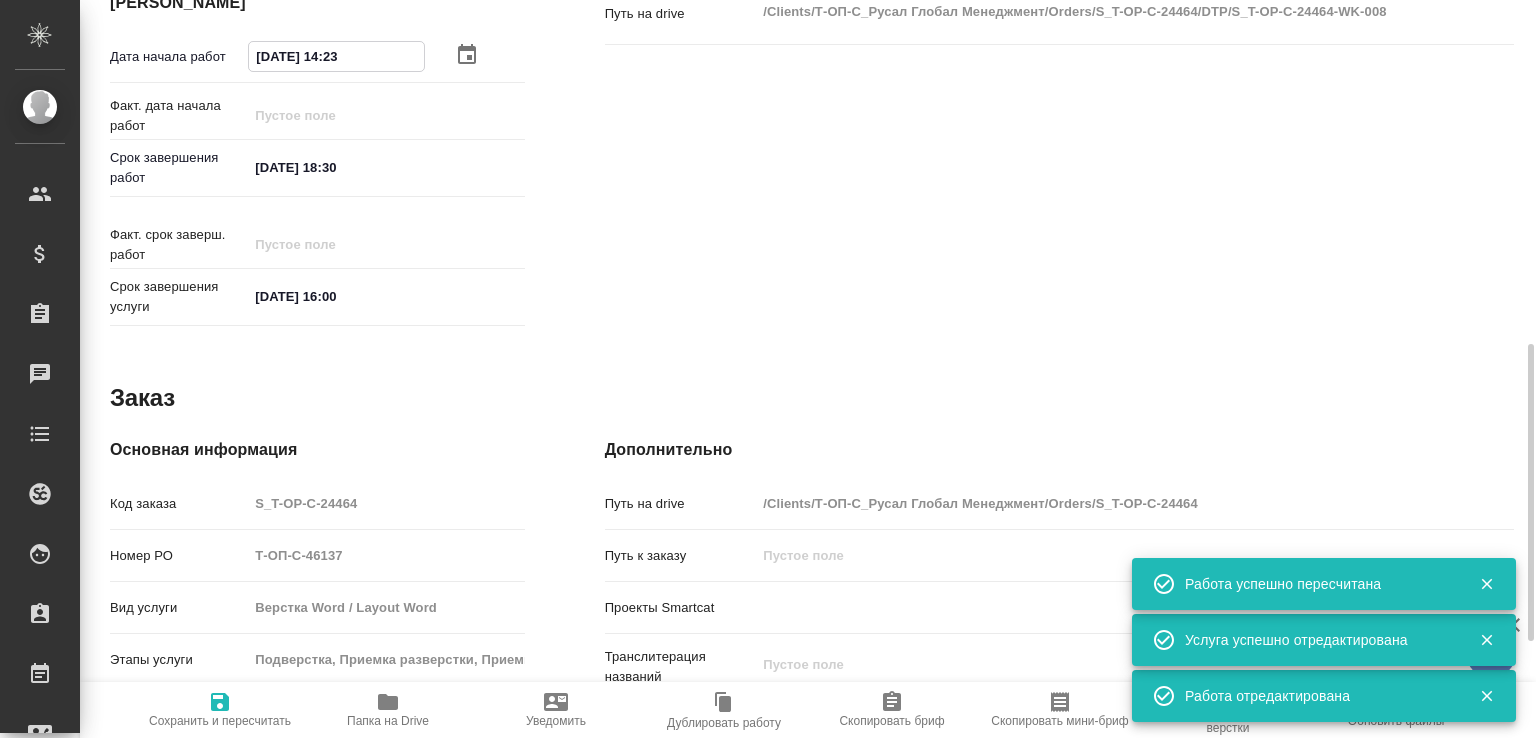 click on "16.07.2025 14:23" at bounding box center (336, 56) 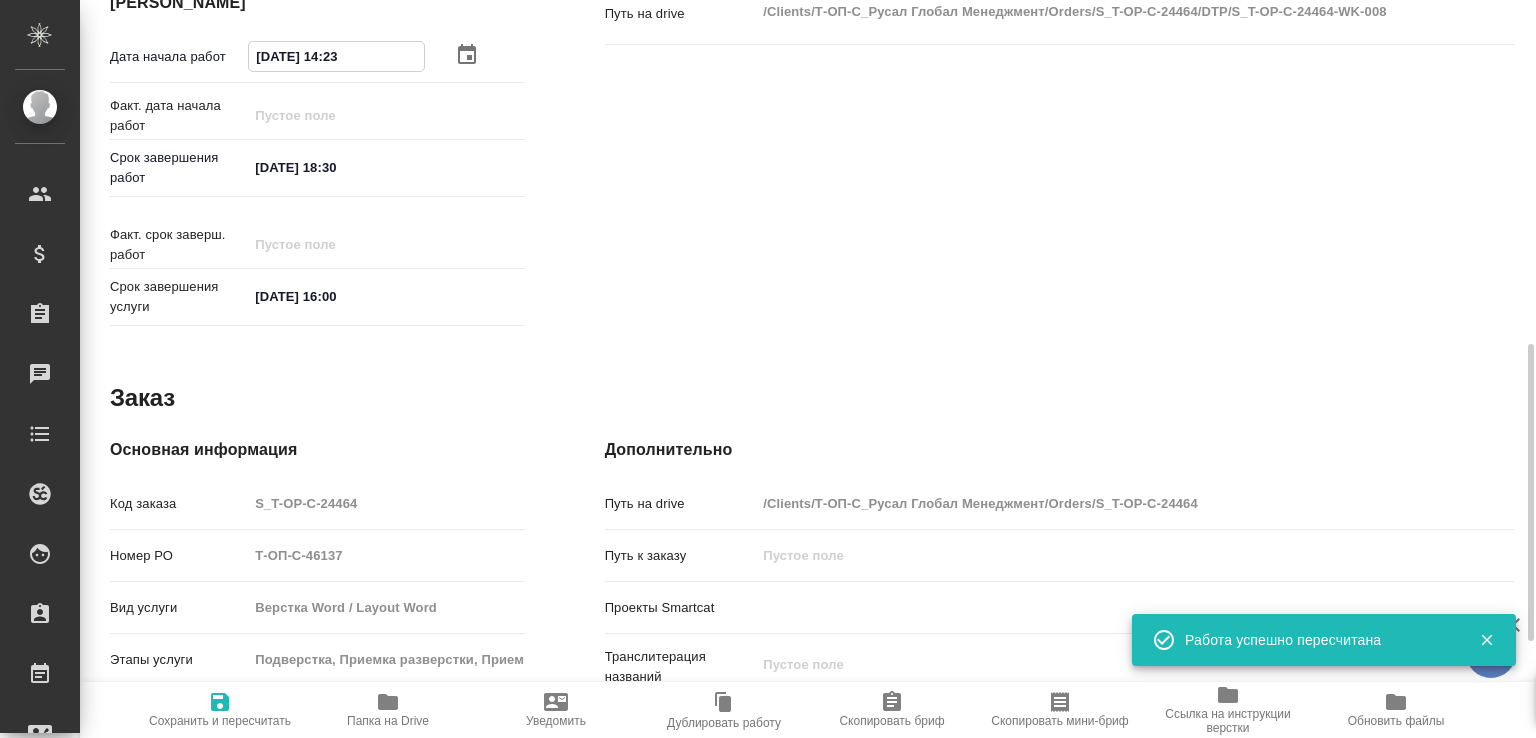 type on "16.07.2025 14:3_" 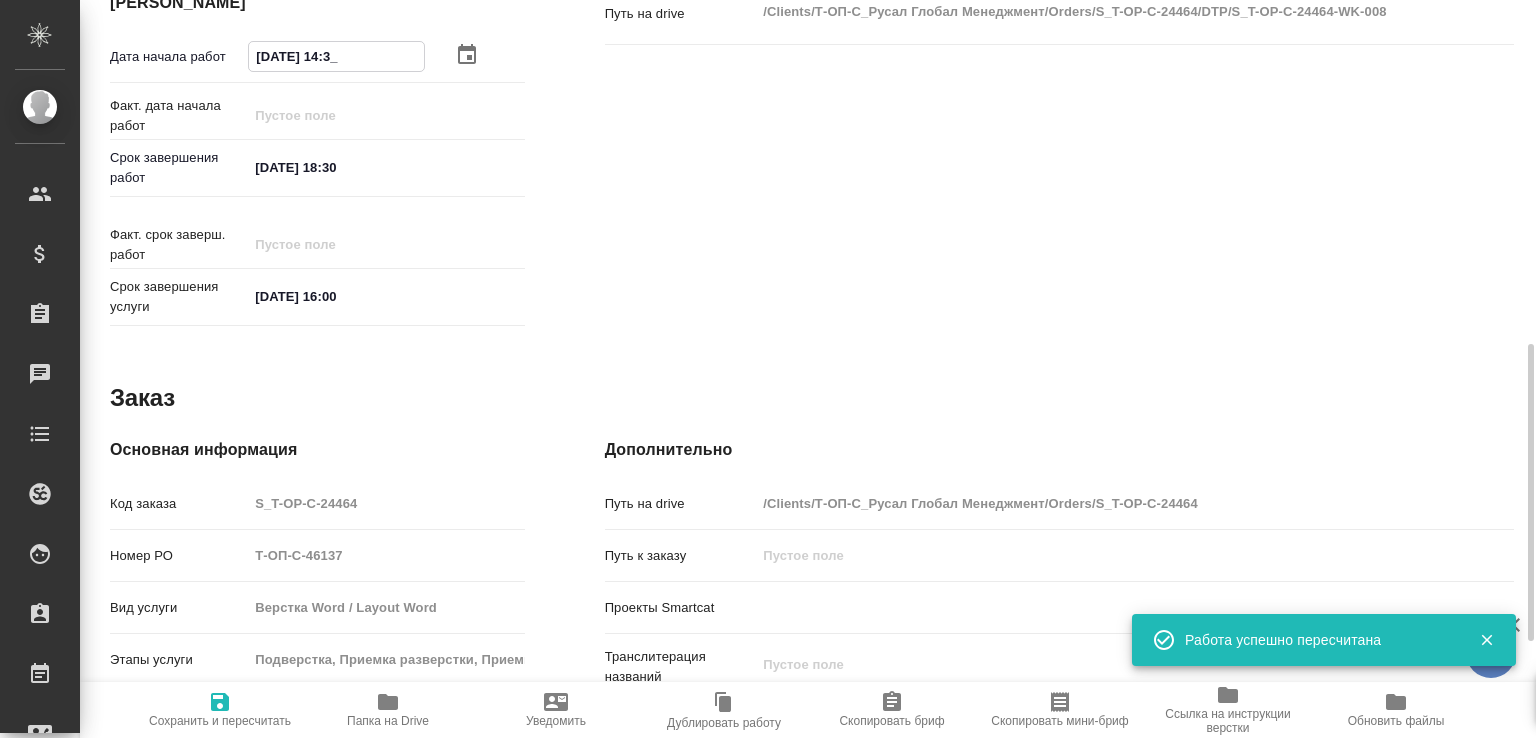 type on "x" 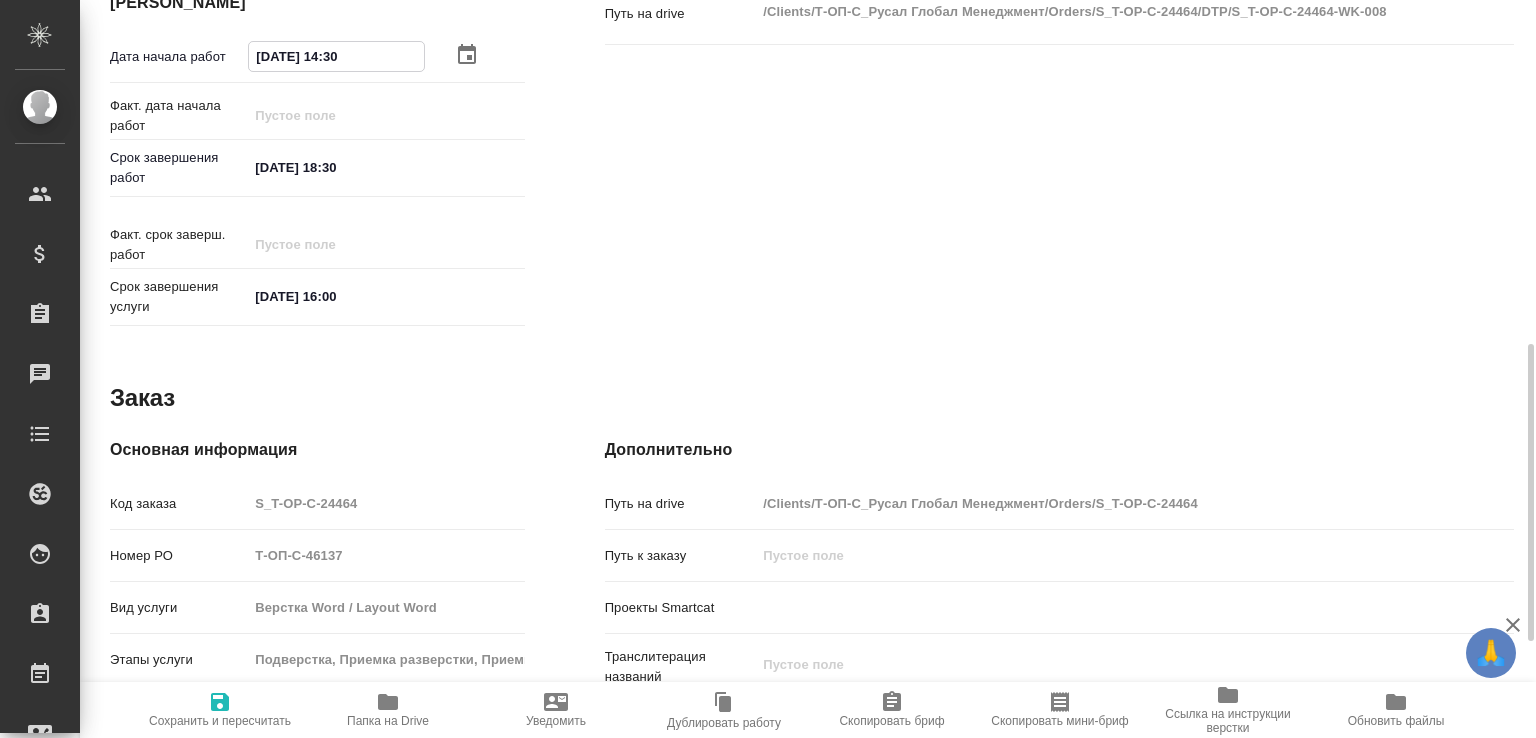 type on "16.07.2025 14:30" 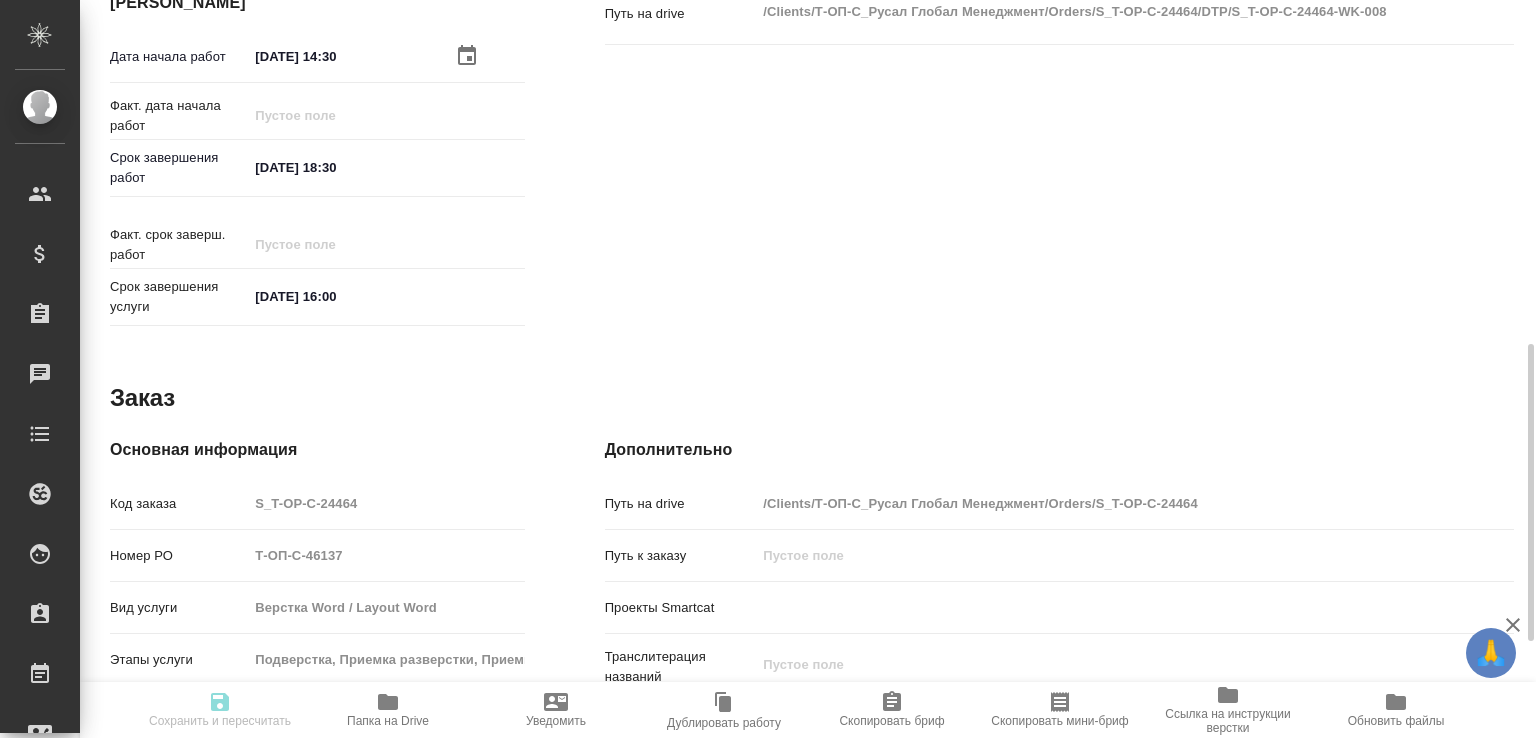 type on "x" 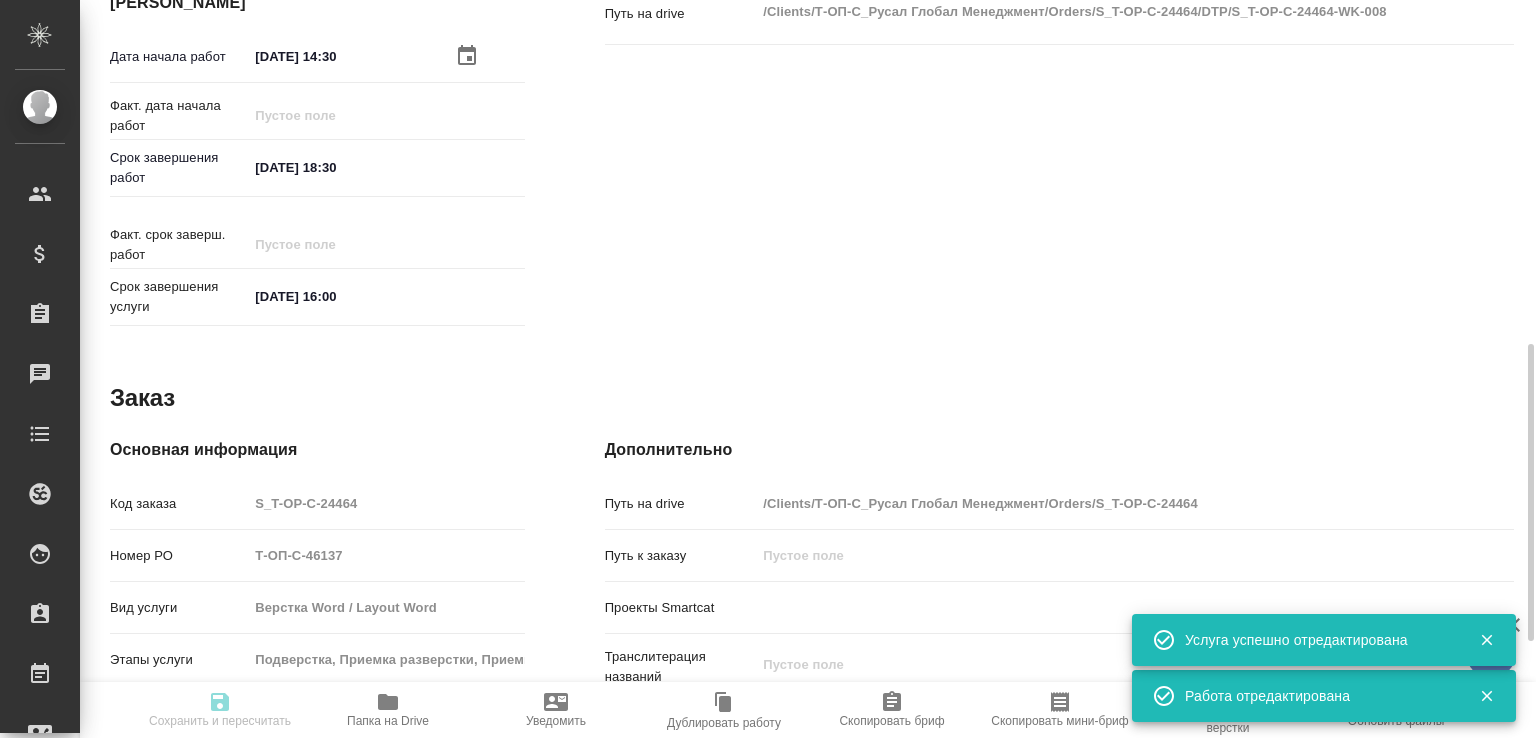 type on "x" 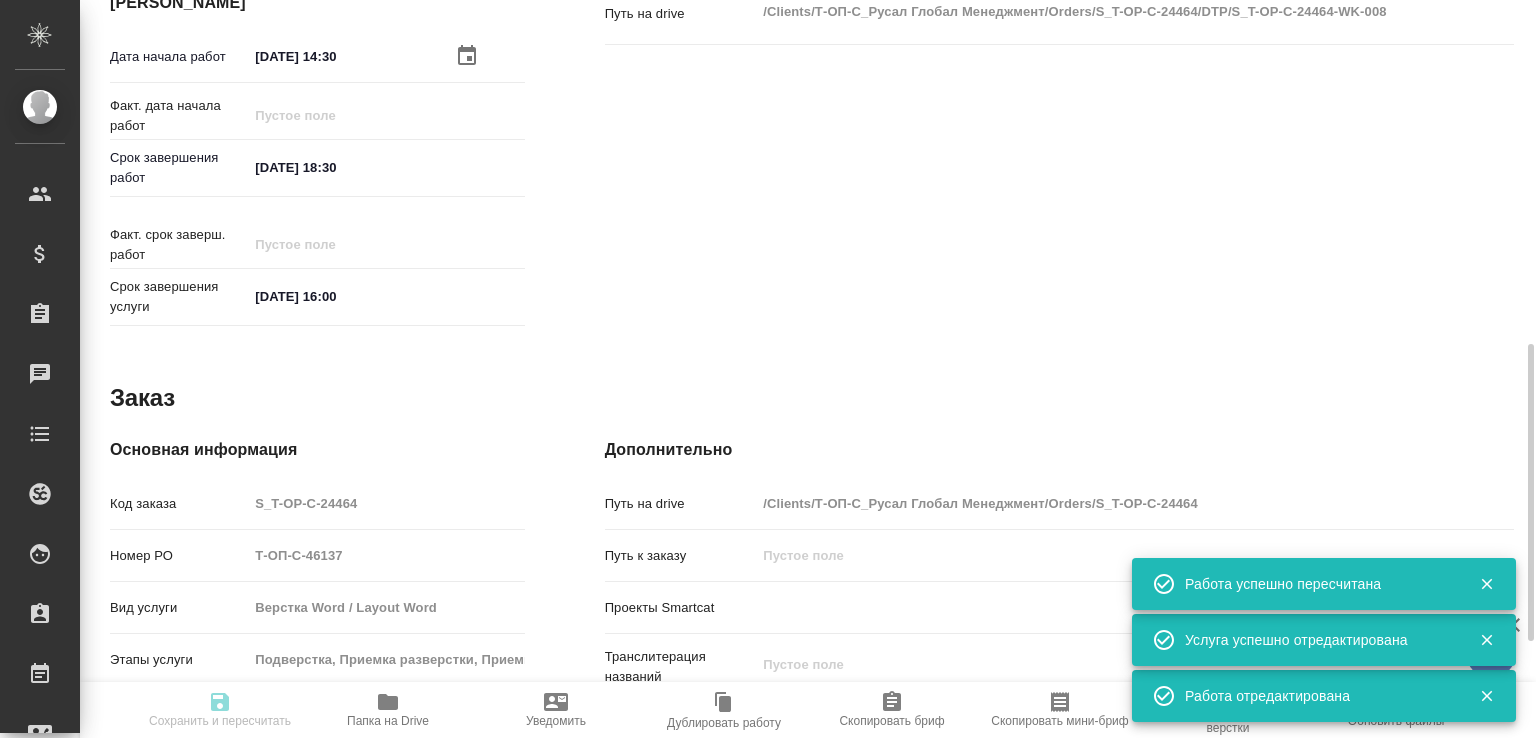type on "recruiting" 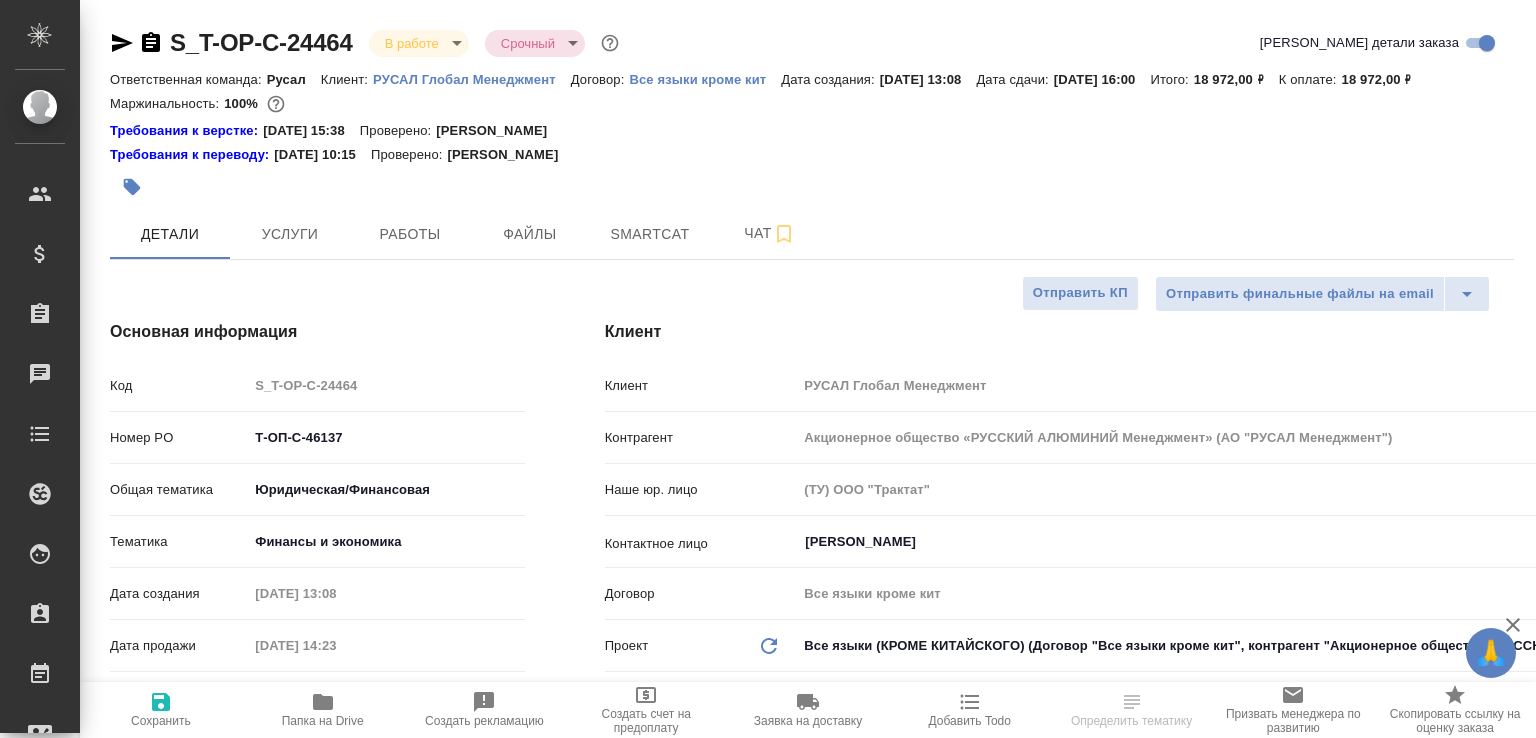 select on "RU" 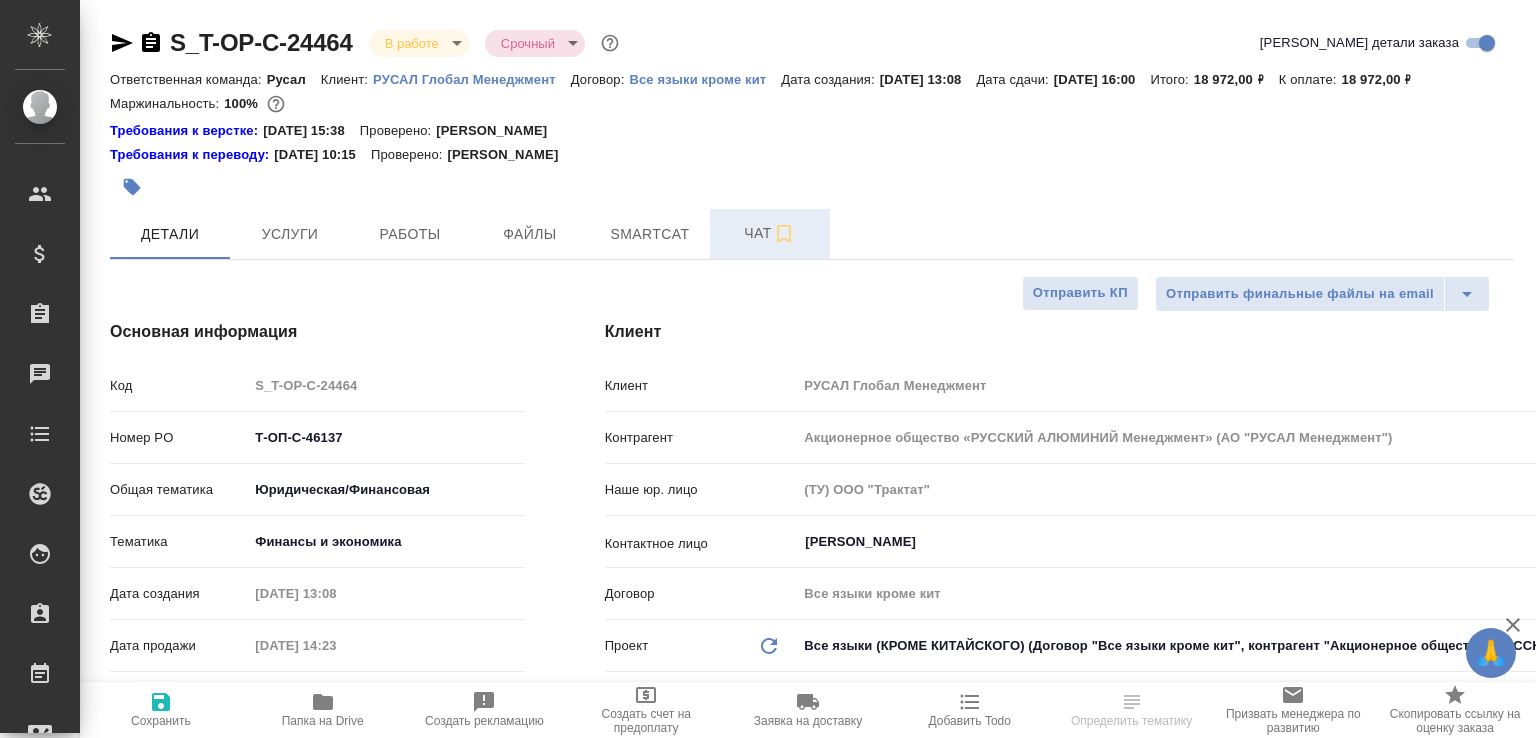 click on "Чат" at bounding box center (770, 233) 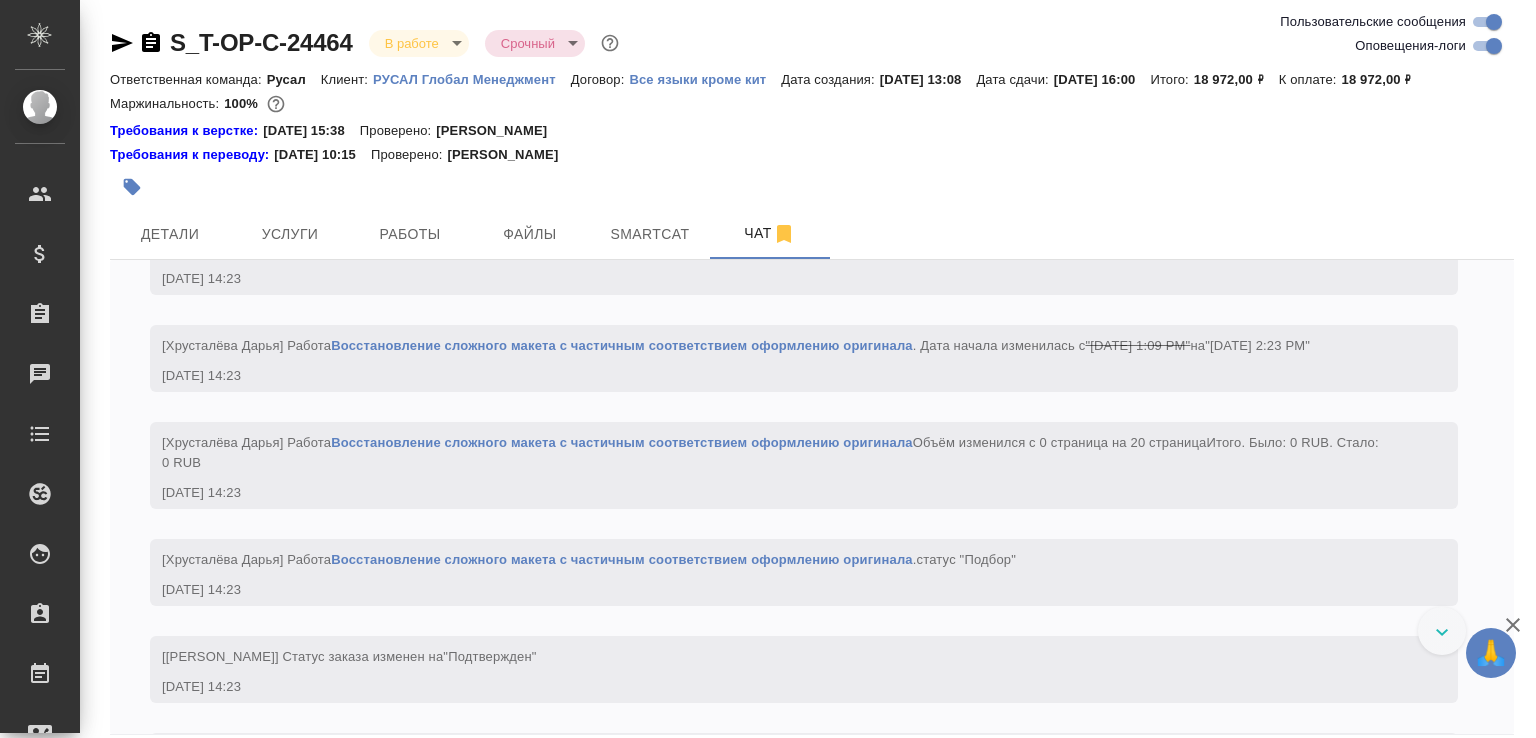 scroll, scrollTop: 712, scrollLeft: 0, axis: vertical 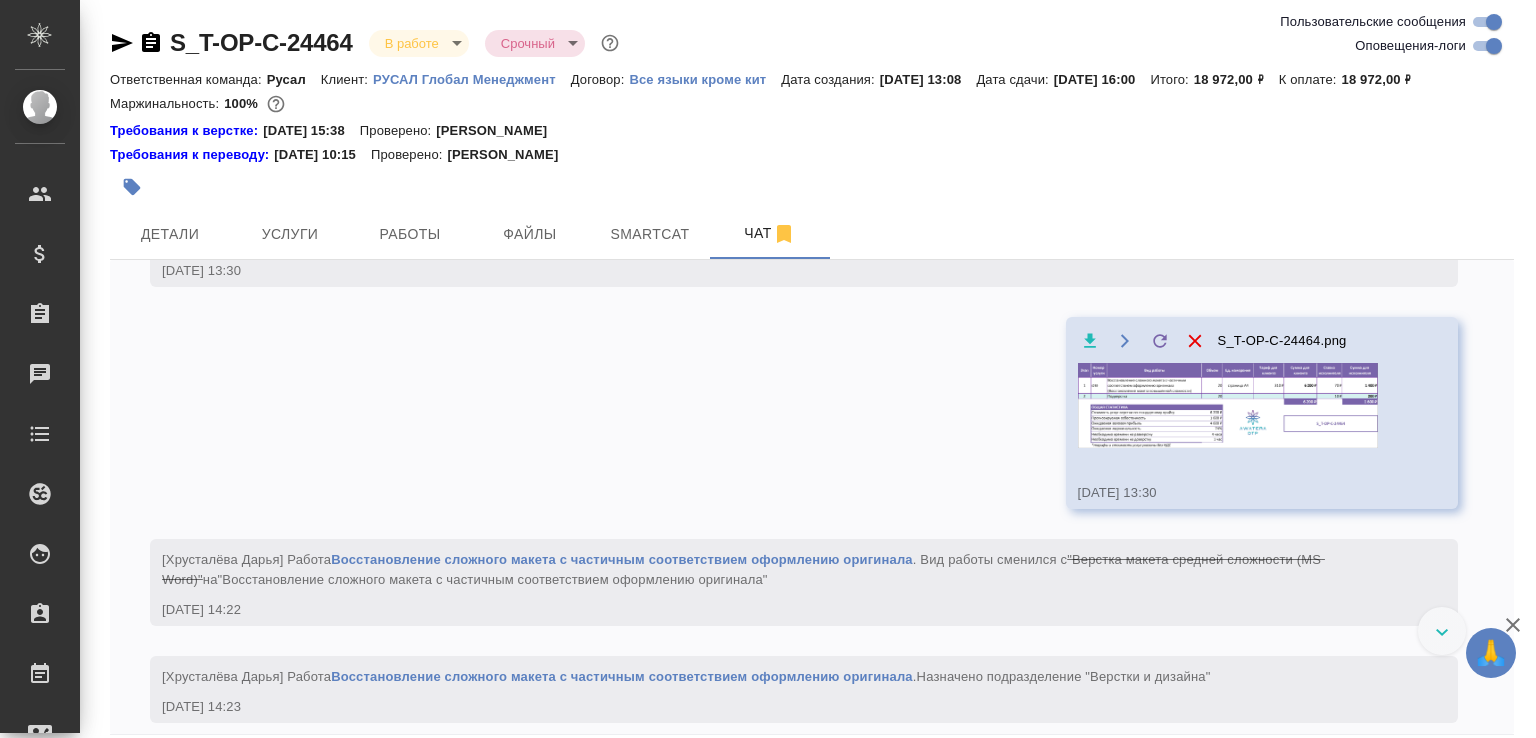 click at bounding box center [1228, 405] 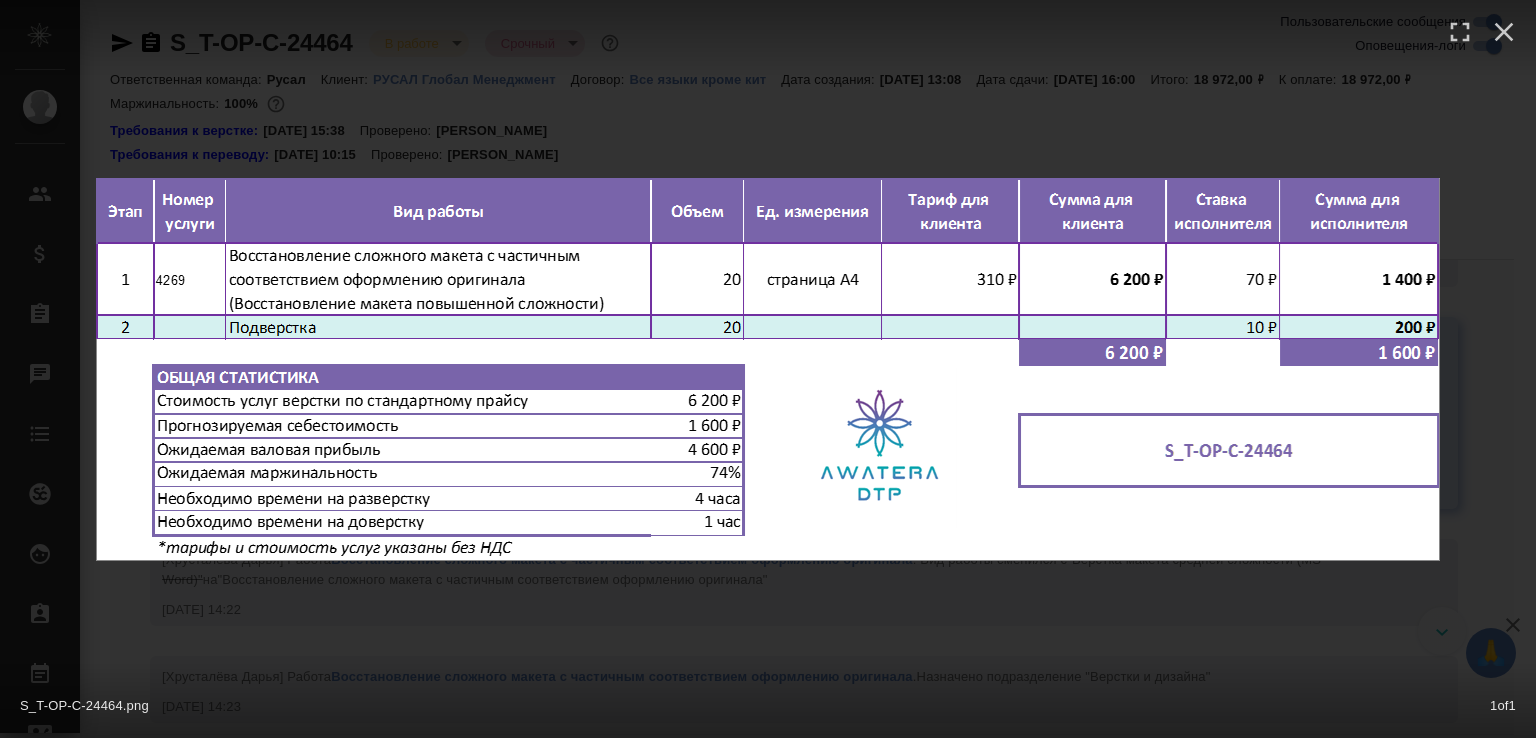 click on "S_T-OP-C-24464.png 1  of  1" at bounding box center [768, 701] 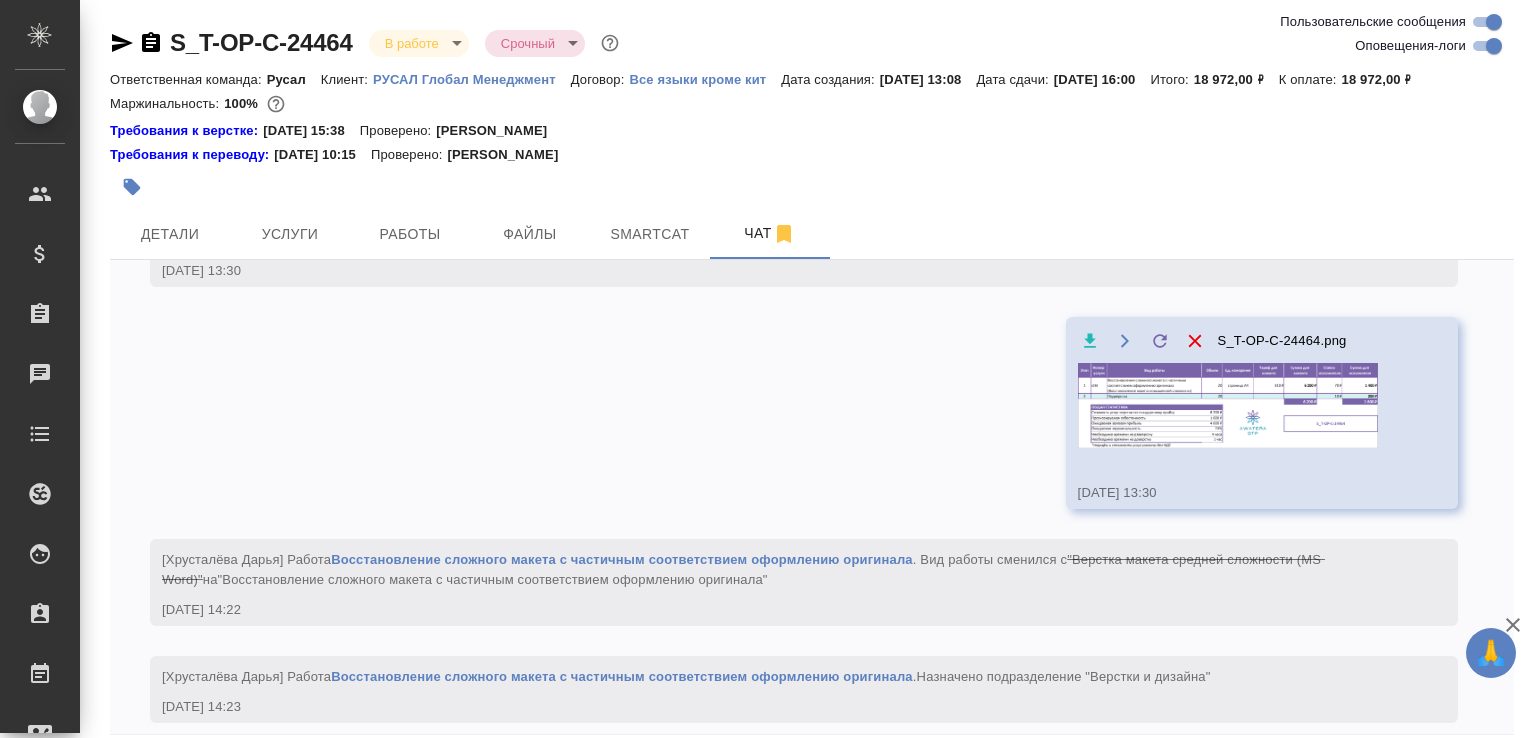 scroll, scrollTop: 2500, scrollLeft: 0, axis: vertical 